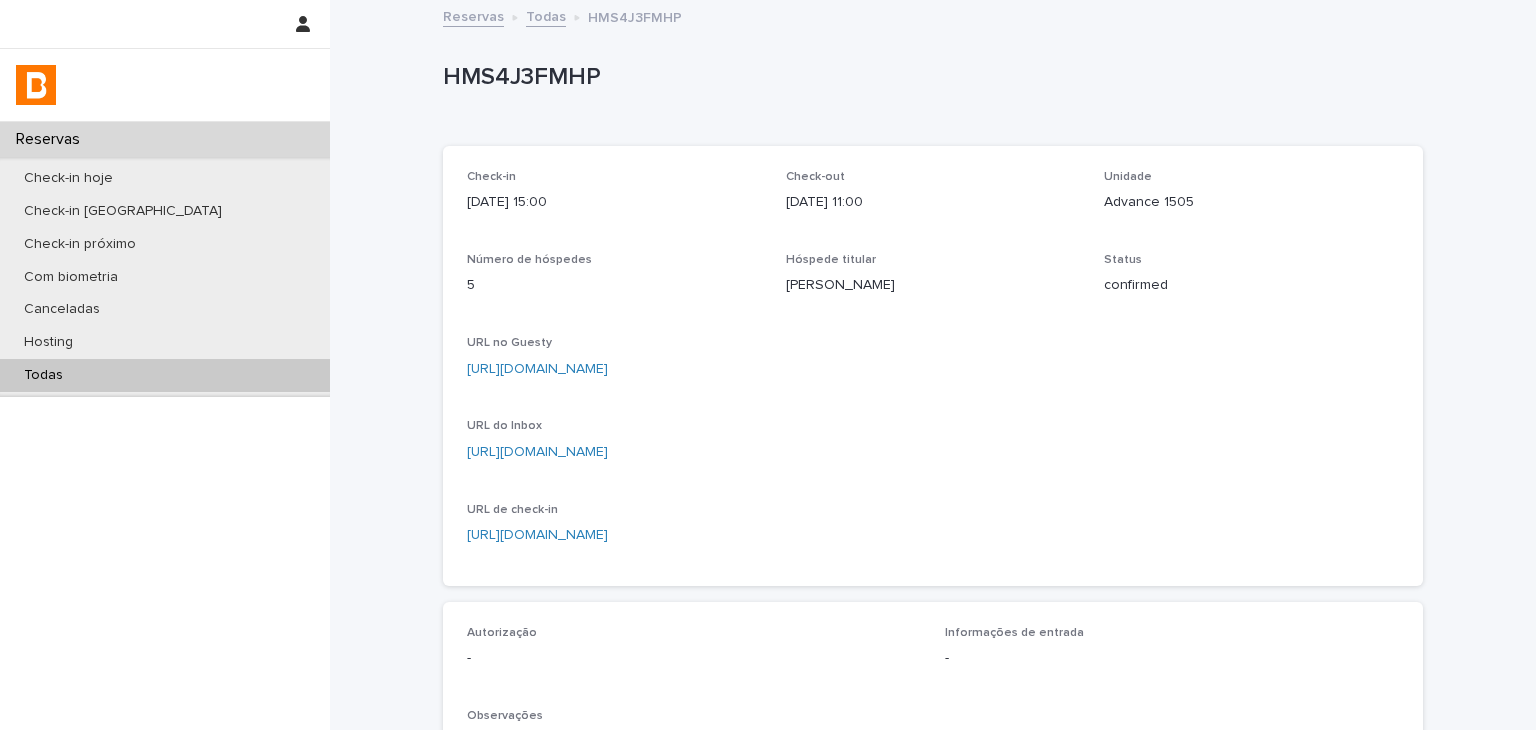 scroll, scrollTop: 0, scrollLeft: 0, axis: both 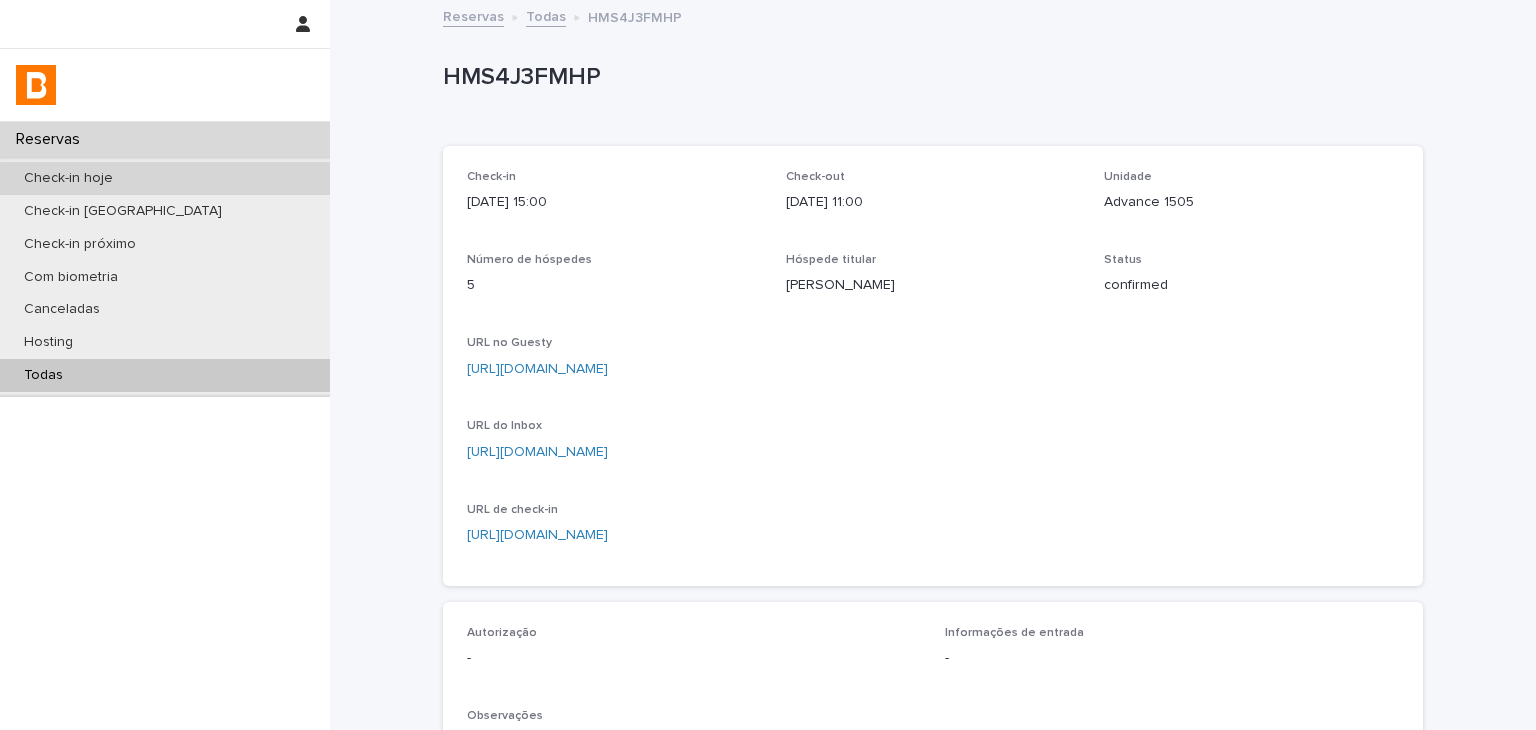 click on "Check-in hoje" at bounding box center [165, 178] 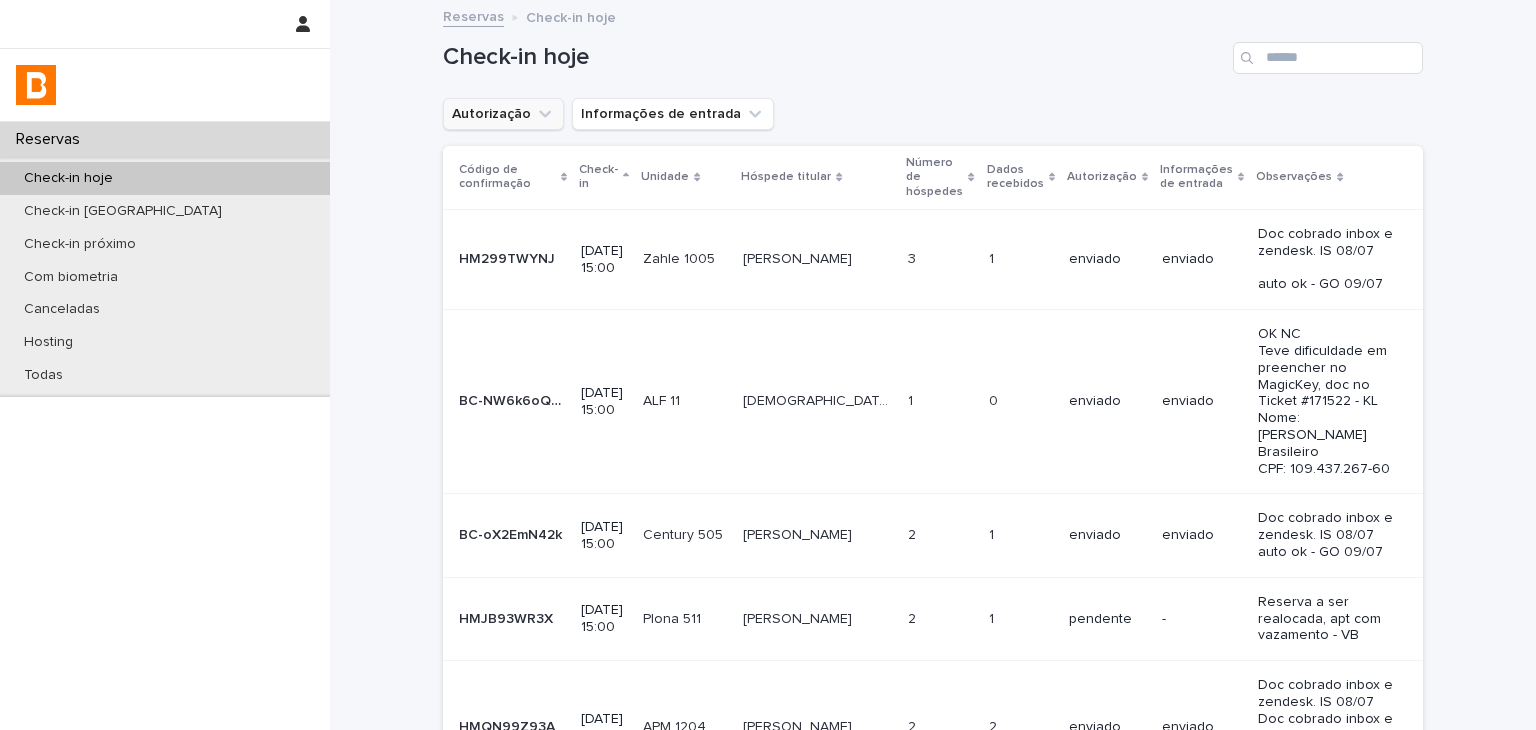 click on "Autorização" at bounding box center [503, 114] 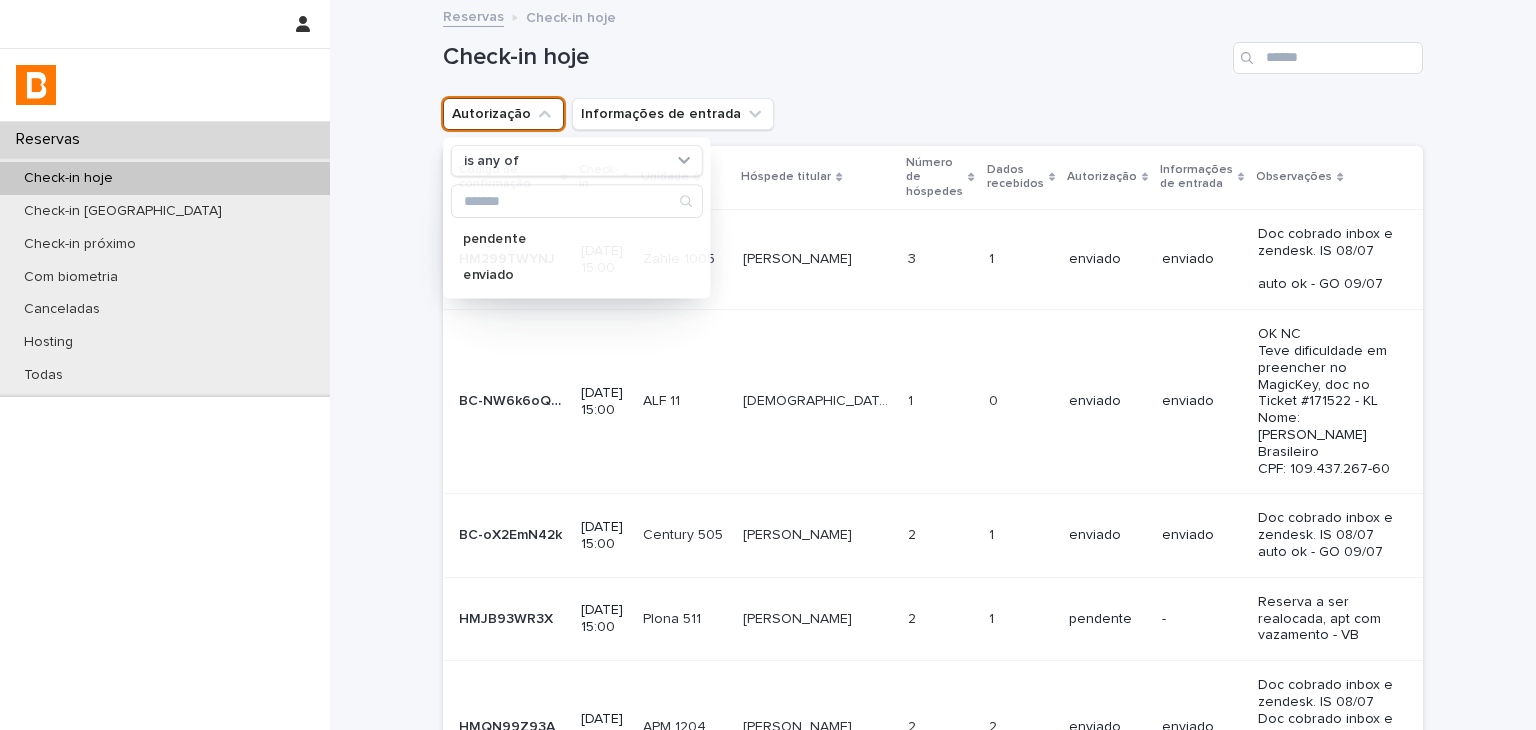 click on "is any of" at bounding box center [491, 160] 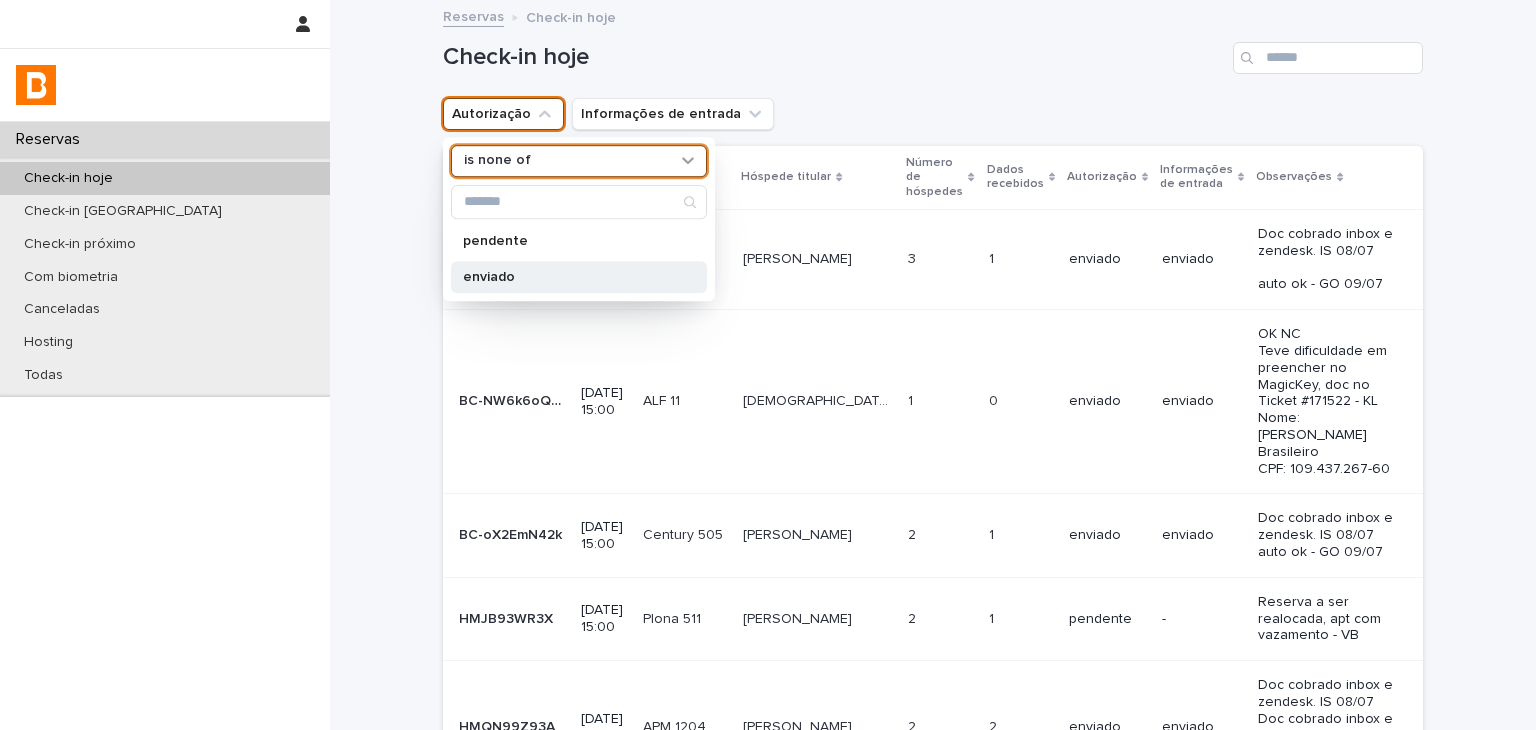 click on "enviado" at bounding box center [579, 277] 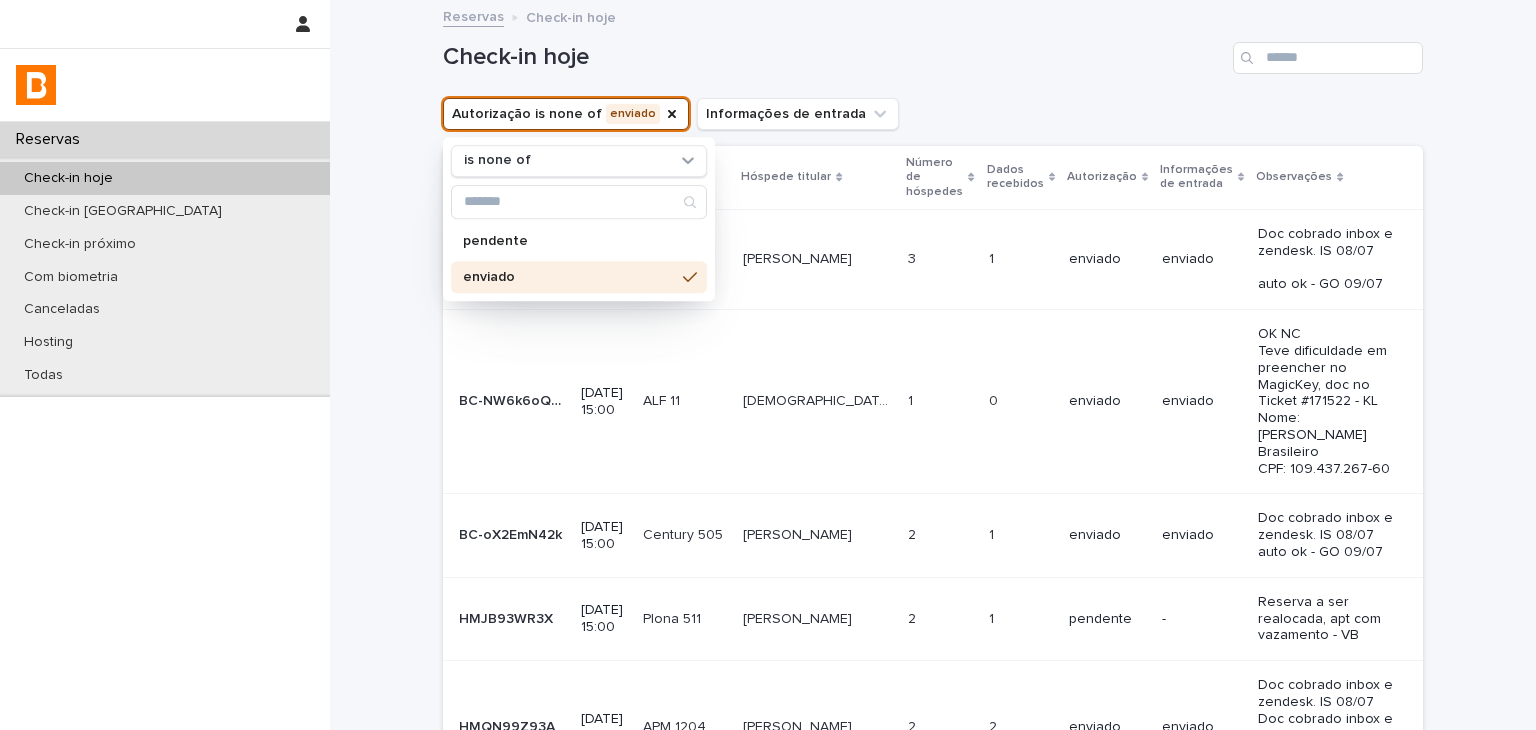 click on "Check-in hoje" at bounding box center (933, 50) 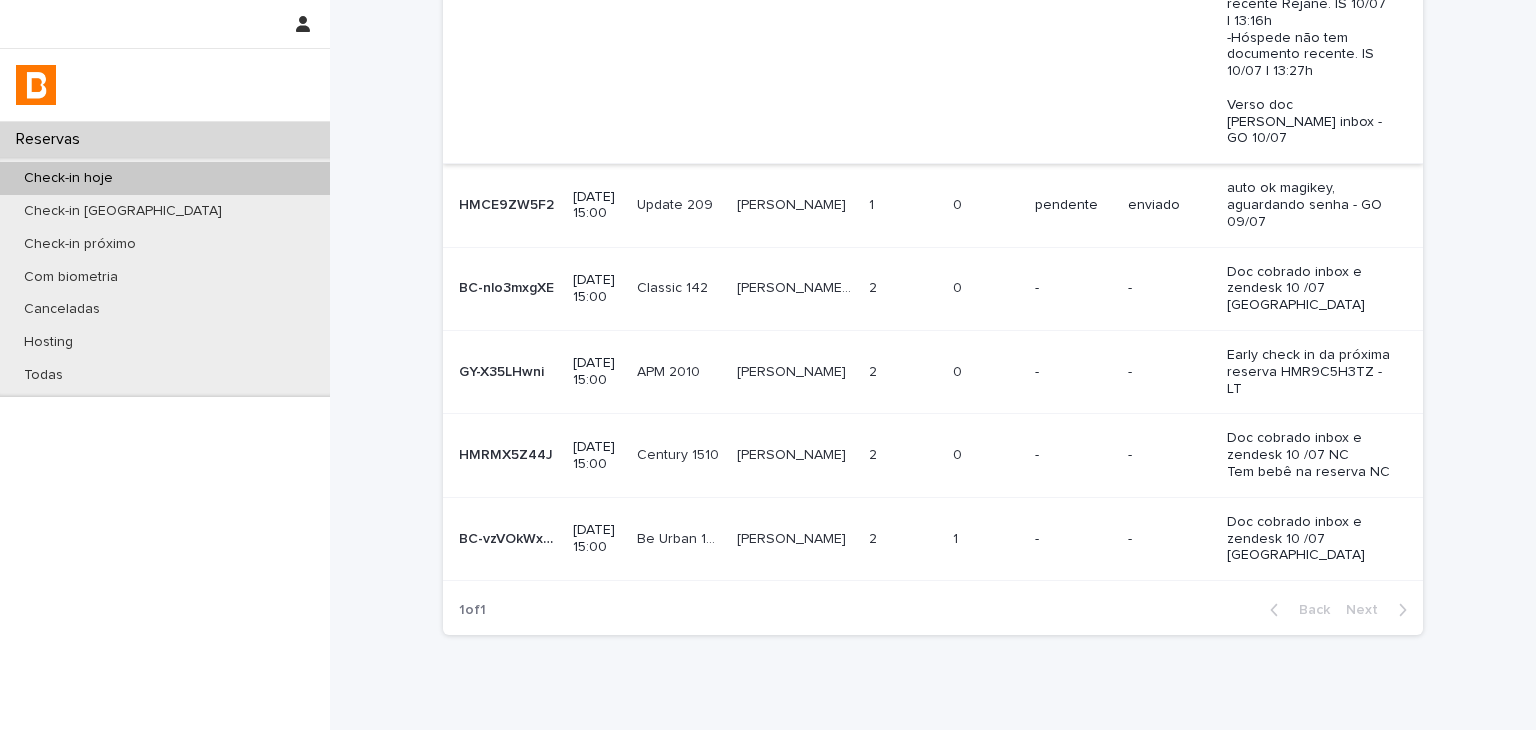 scroll, scrollTop: 1012, scrollLeft: 0, axis: vertical 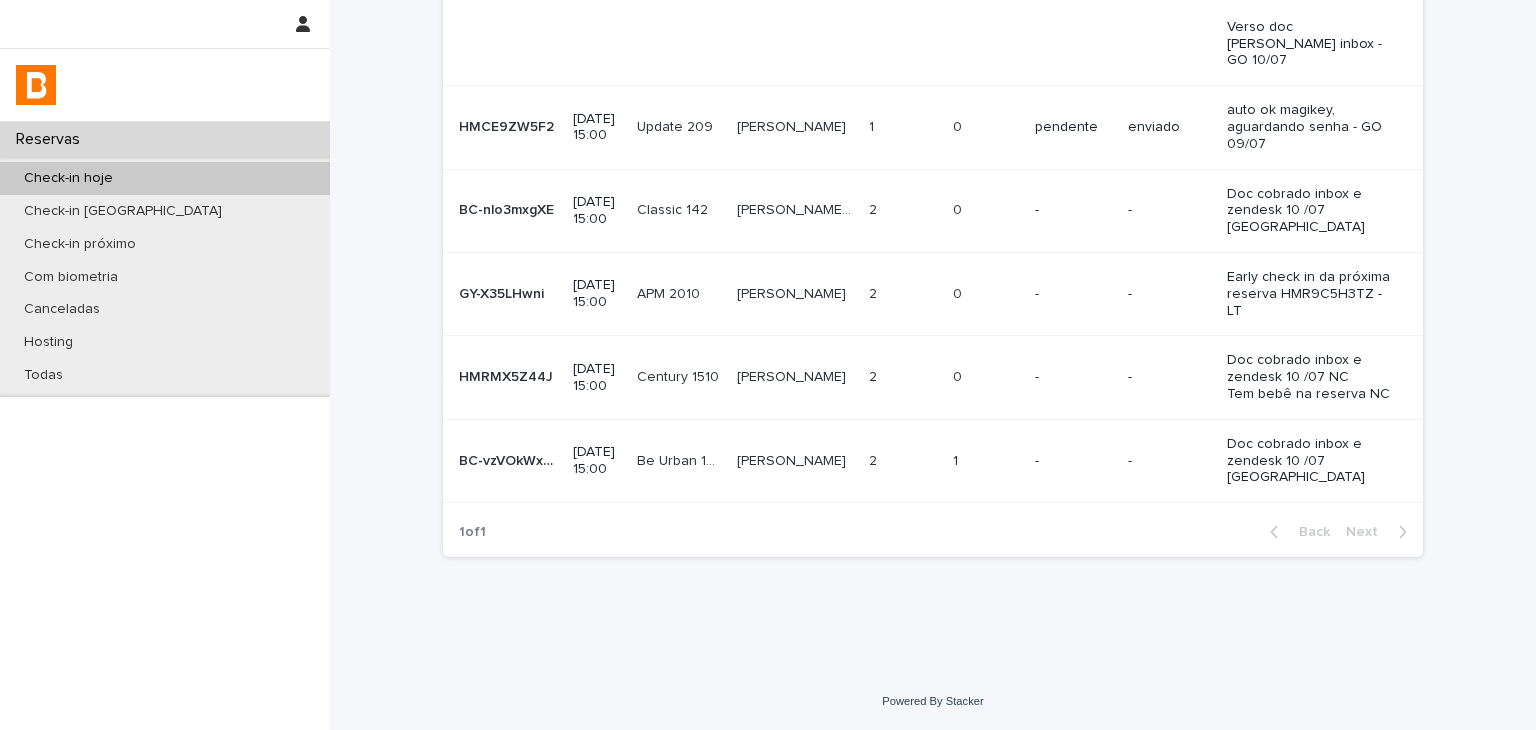 click on "-" at bounding box center (1169, 460) 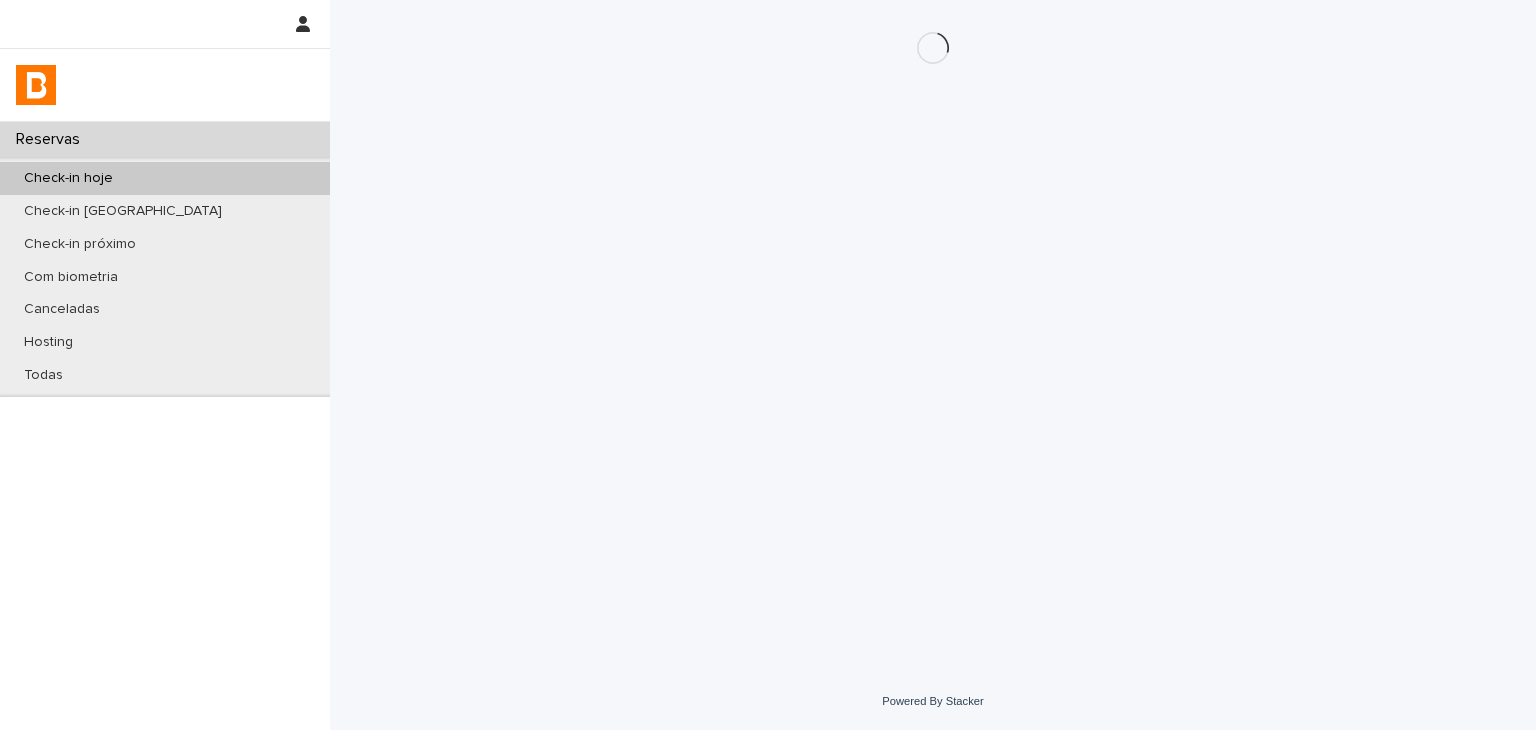 scroll, scrollTop: 0, scrollLeft: 0, axis: both 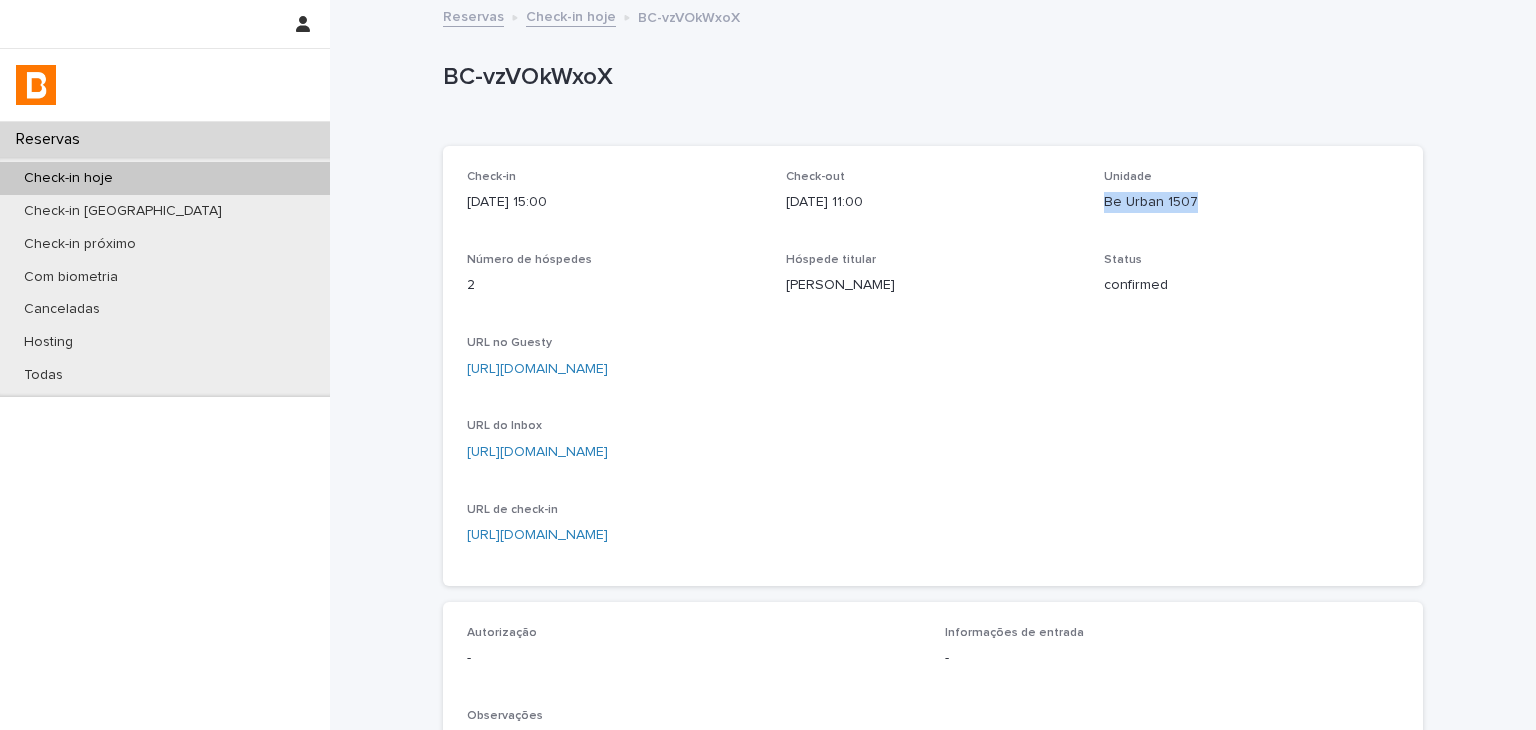 drag, startPoint x: 1093, startPoint y: 207, endPoint x: 1242, endPoint y: 214, distance: 149.16434 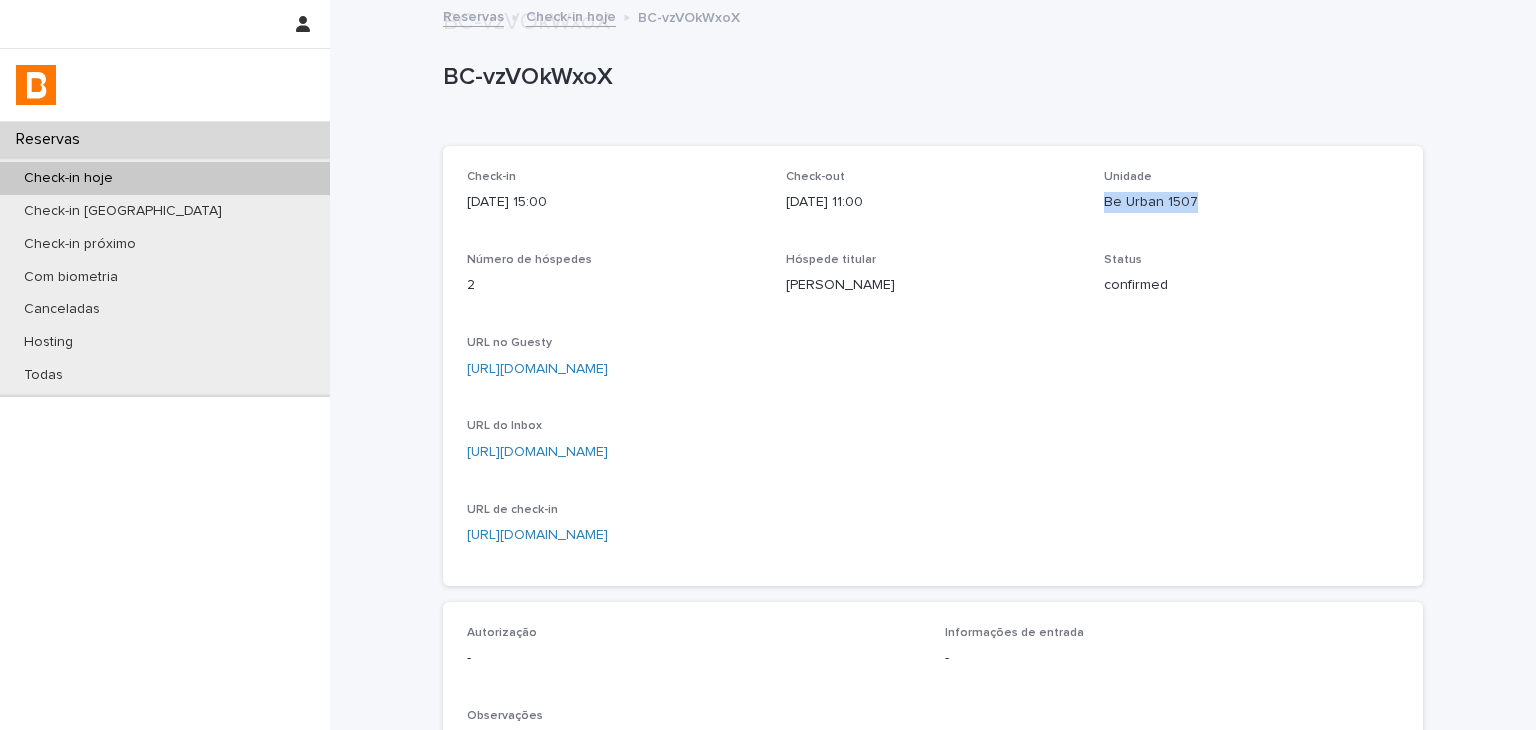 scroll, scrollTop: 500, scrollLeft: 0, axis: vertical 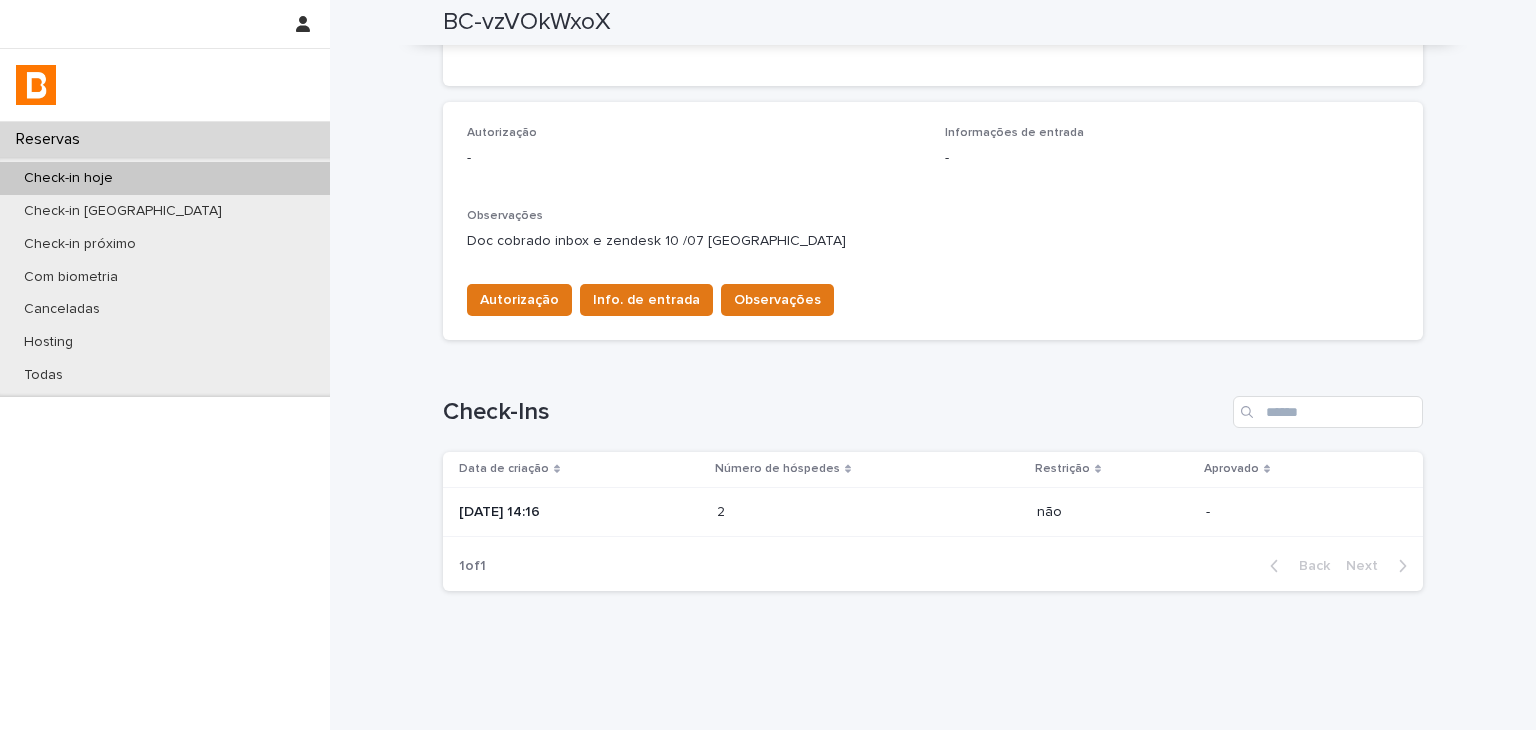 click at bounding box center (804, 512) 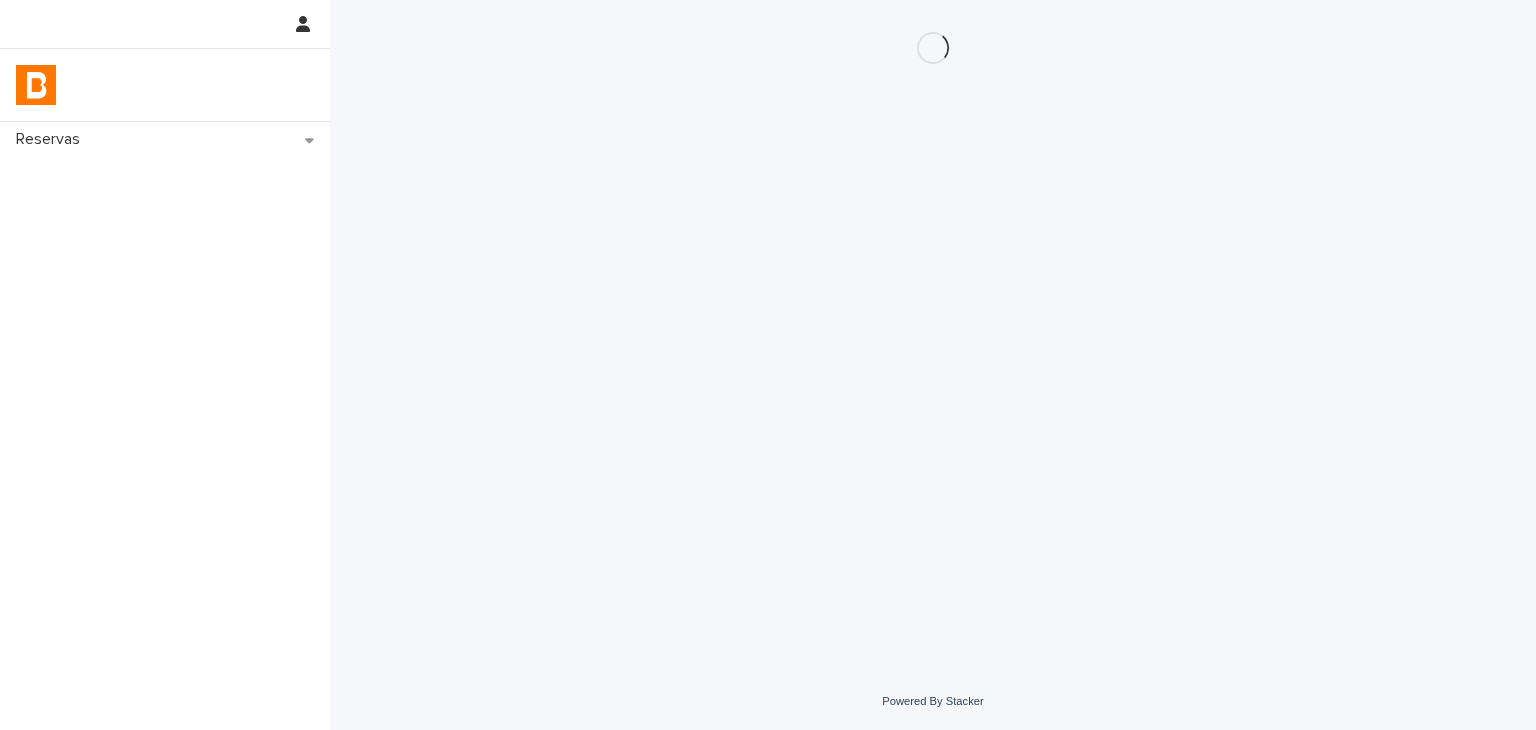 scroll, scrollTop: 0, scrollLeft: 0, axis: both 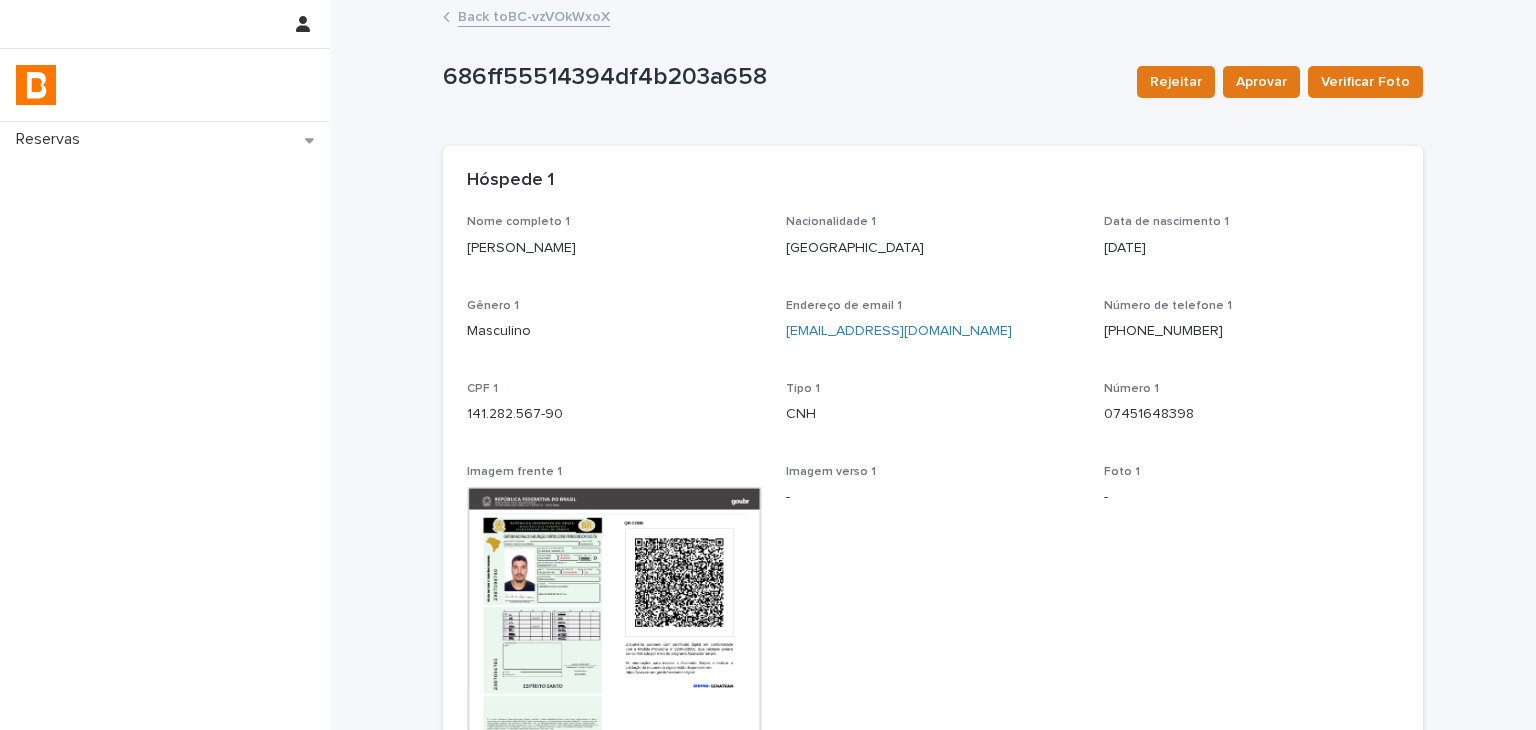 click on "Loading... Saving… Loading... Saving… 686ff55514394df4b203a658 Rejeitar Aprovar Verificar Foto 686ff55514394df4b203a658 Rejeitar Aprovar Verificar Foto Sorry, there was an error saving your record. Please try again. Please fill out the required fields below. Loading... Saving… Loading... Saving… Loading... Saving… Restrição não Loading... Saving… Hóspede 1 Nome completo 1 [PERSON_NAME] correa  Nacionalidade 1 [DEMOGRAPHIC_DATA] Data de nascimento 1 [DEMOGRAPHIC_DATA] Gênero 1 Masculino Endereço de email 1 [EMAIL_ADDRESS][DOMAIN_NAME] Número de telefone [PHONE_NUMBER] CPF 1 141.282.567-90 Tipo 1 CNH Número 1 07451648398 Imagem frente 1 Imagem verso 1 - Foto 1 - Status foto 1 - Loading... Saving… Hóspede 2 Nome completo 2 [PERSON_NAME] correa Nacionalidade 2 [DEMOGRAPHIC_DATA] Data de nascimento 2 [DEMOGRAPHIC_DATA] Gênero 2 Feminino Endereço de email 2 [EMAIL_ADDRESS][DOMAIN_NAME] Número de telefone [PHONE_NUMBER] CPF 2 161.799.367-06 Tipo 2 Passaporte Número 2 Gj862869 Imagem frente 2 Imagem verso 2 - -" at bounding box center [933, 1007] 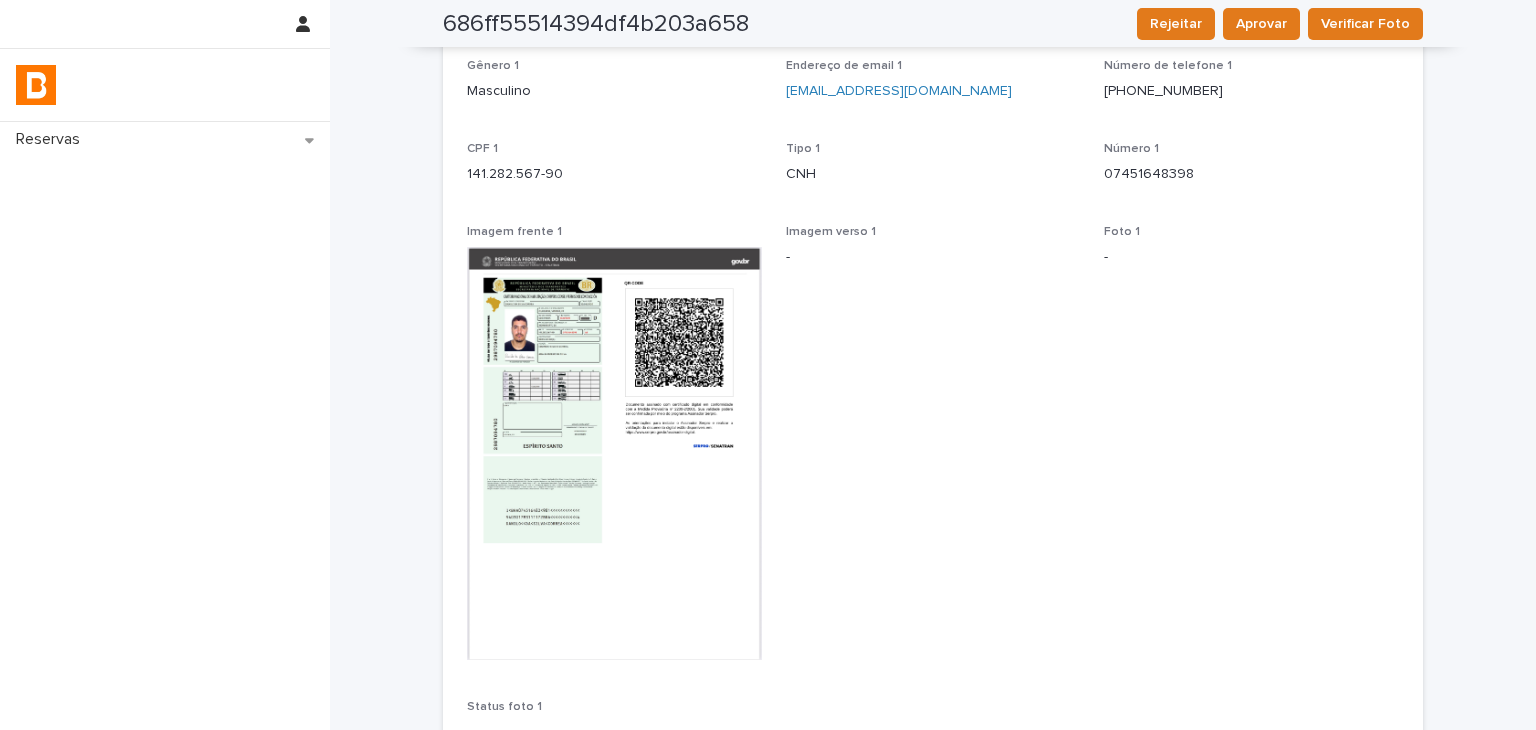 scroll, scrollTop: 0, scrollLeft: 0, axis: both 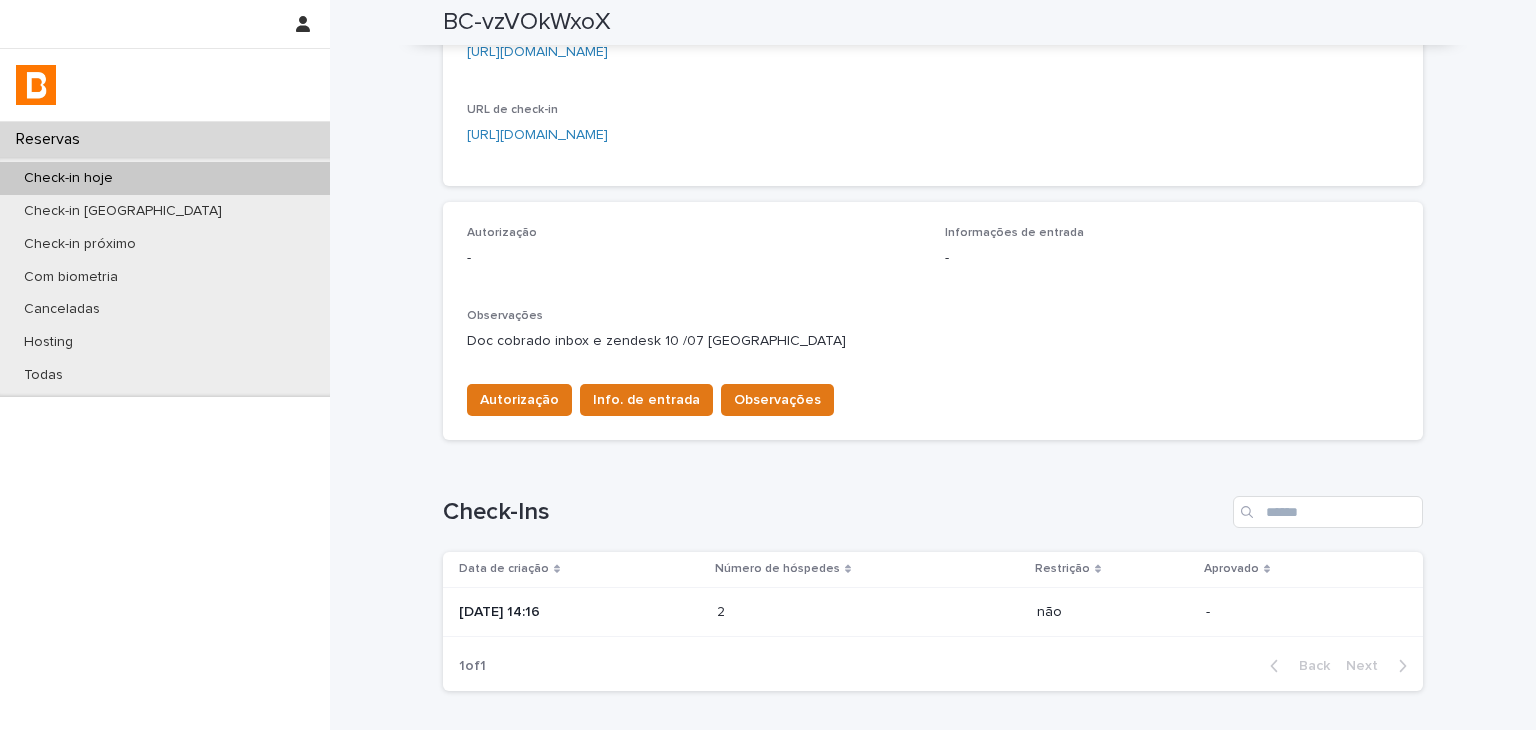 click on "2 2" at bounding box center (869, 612) 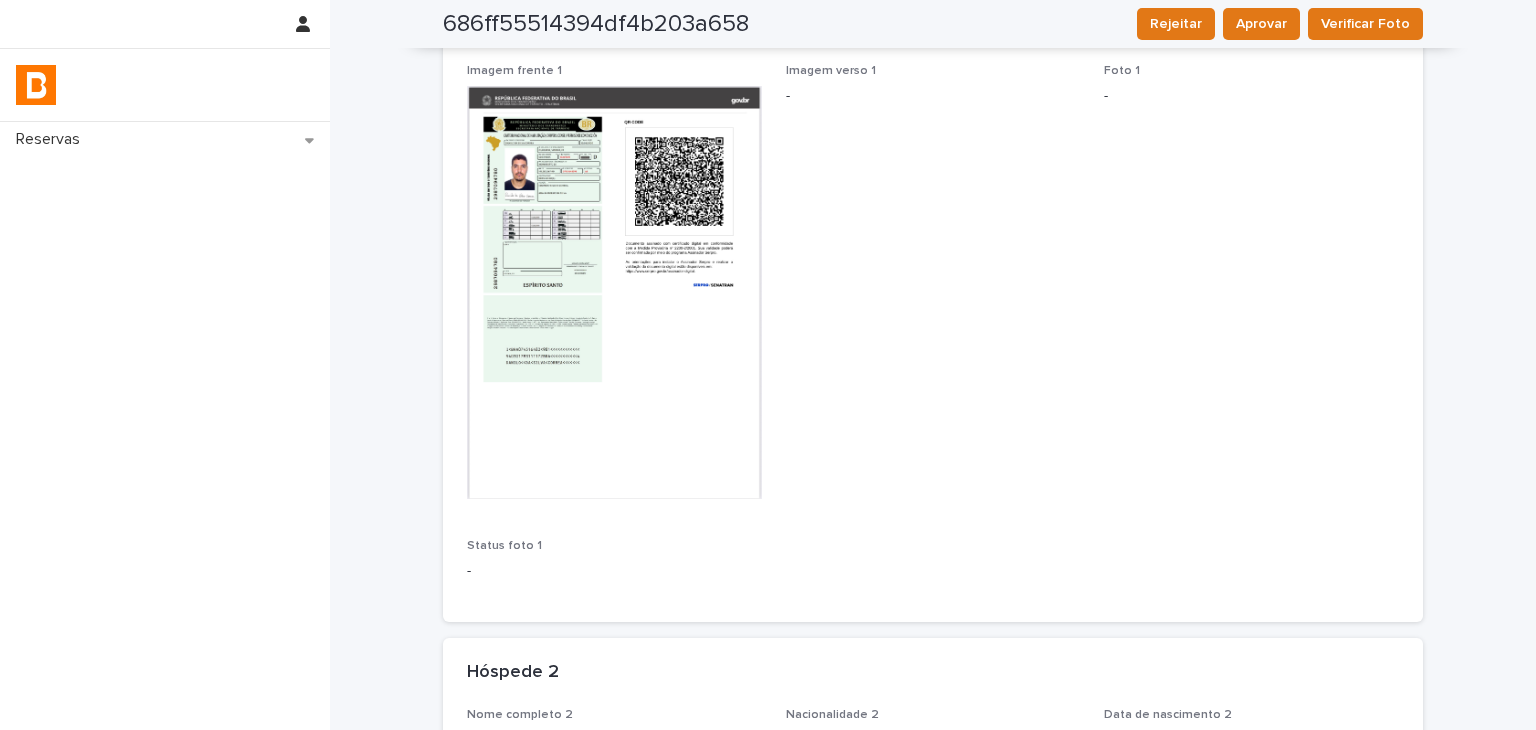 scroll, scrollTop: 0, scrollLeft: 0, axis: both 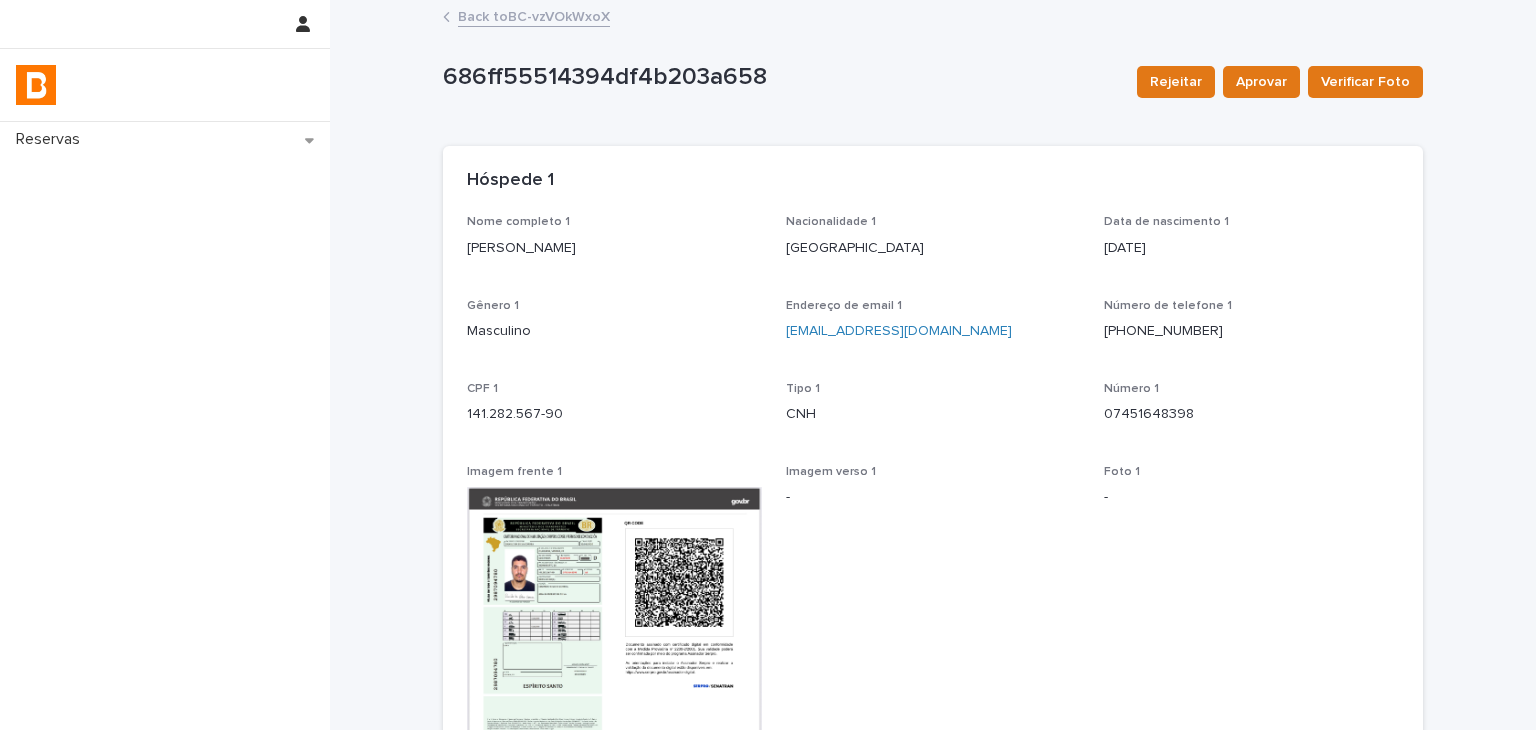 drag, startPoint x: 525, startPoint y: 250, endPoint x: 591, endPoint y: 245, distance: 66.189125 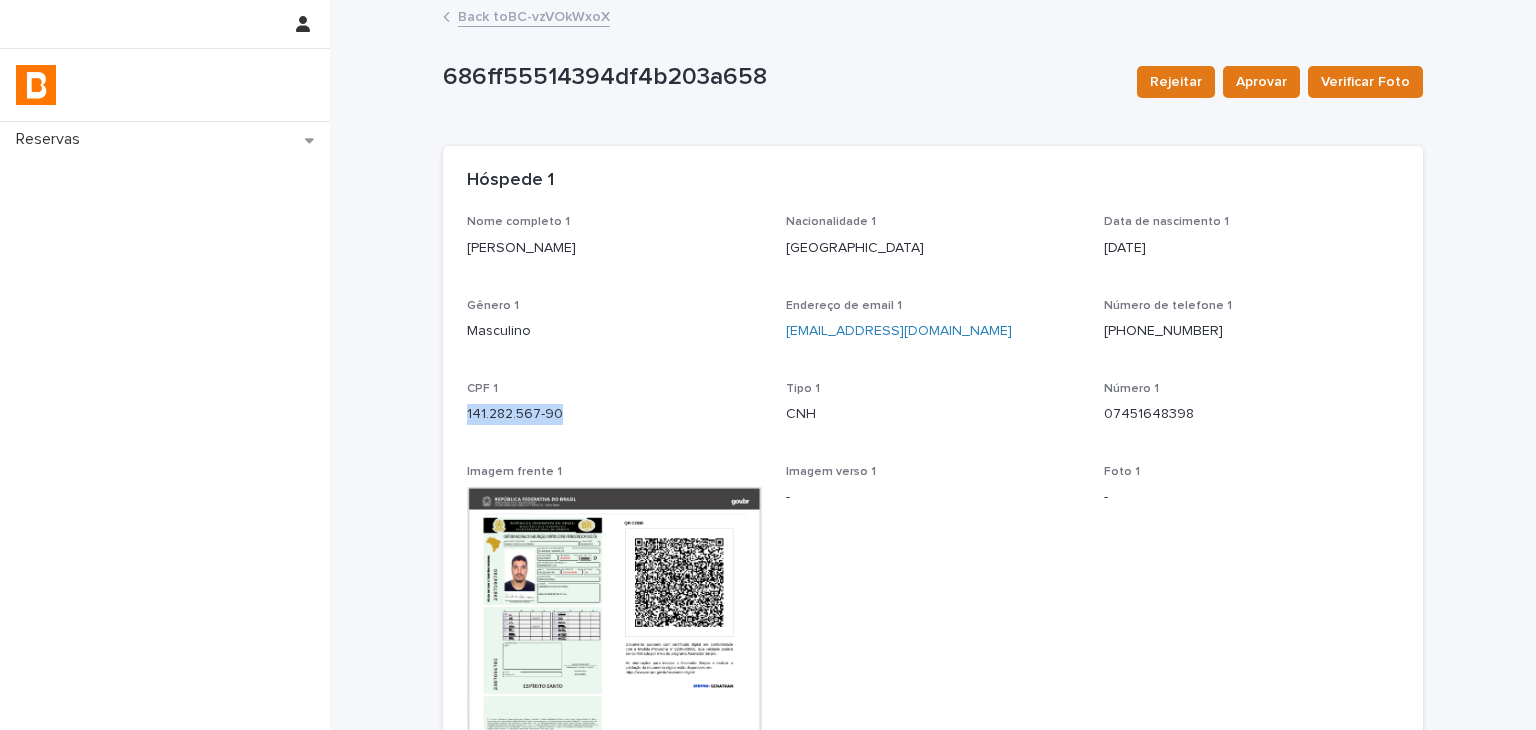 drag, startPoint x: 472, startPoint y: 412, endPoint x: 560, endPoint y: 414, distance: 88.02273 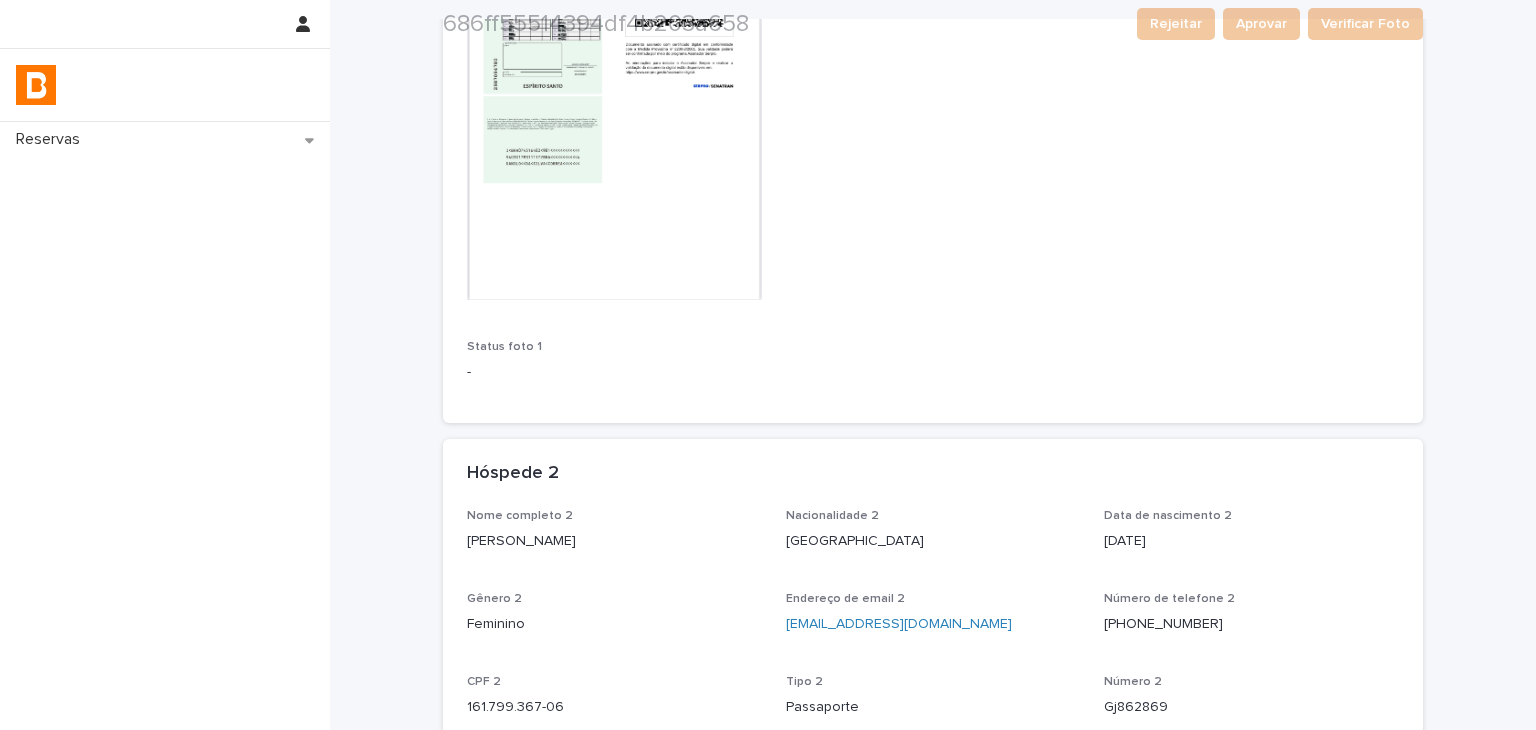 scroll, scrollTop: 1000, scrollLeft: 0, axis: vertical 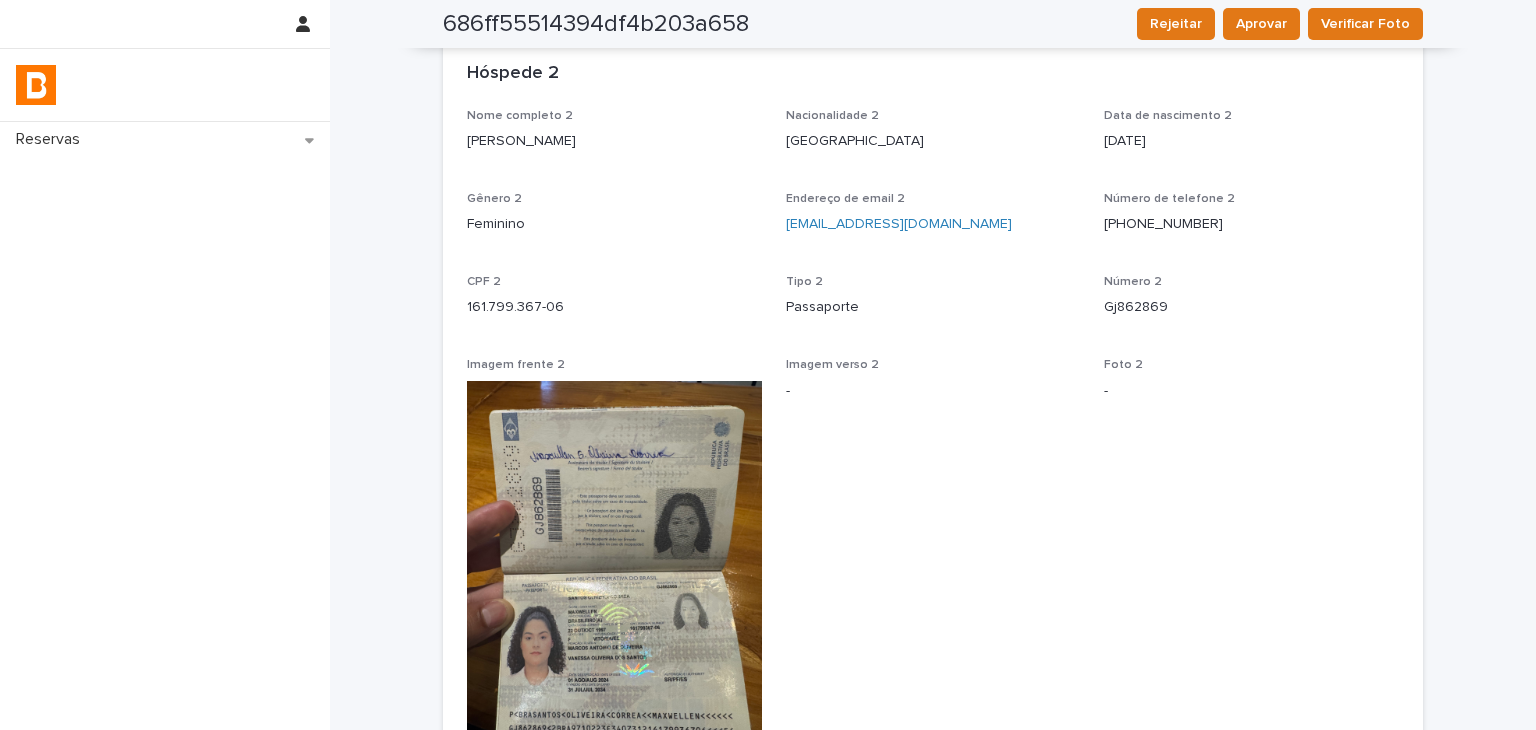 drag, startPoint x: 493, startPoint y: 152, endPoint x: 660, endPoint y: 136, distance: 167.76471 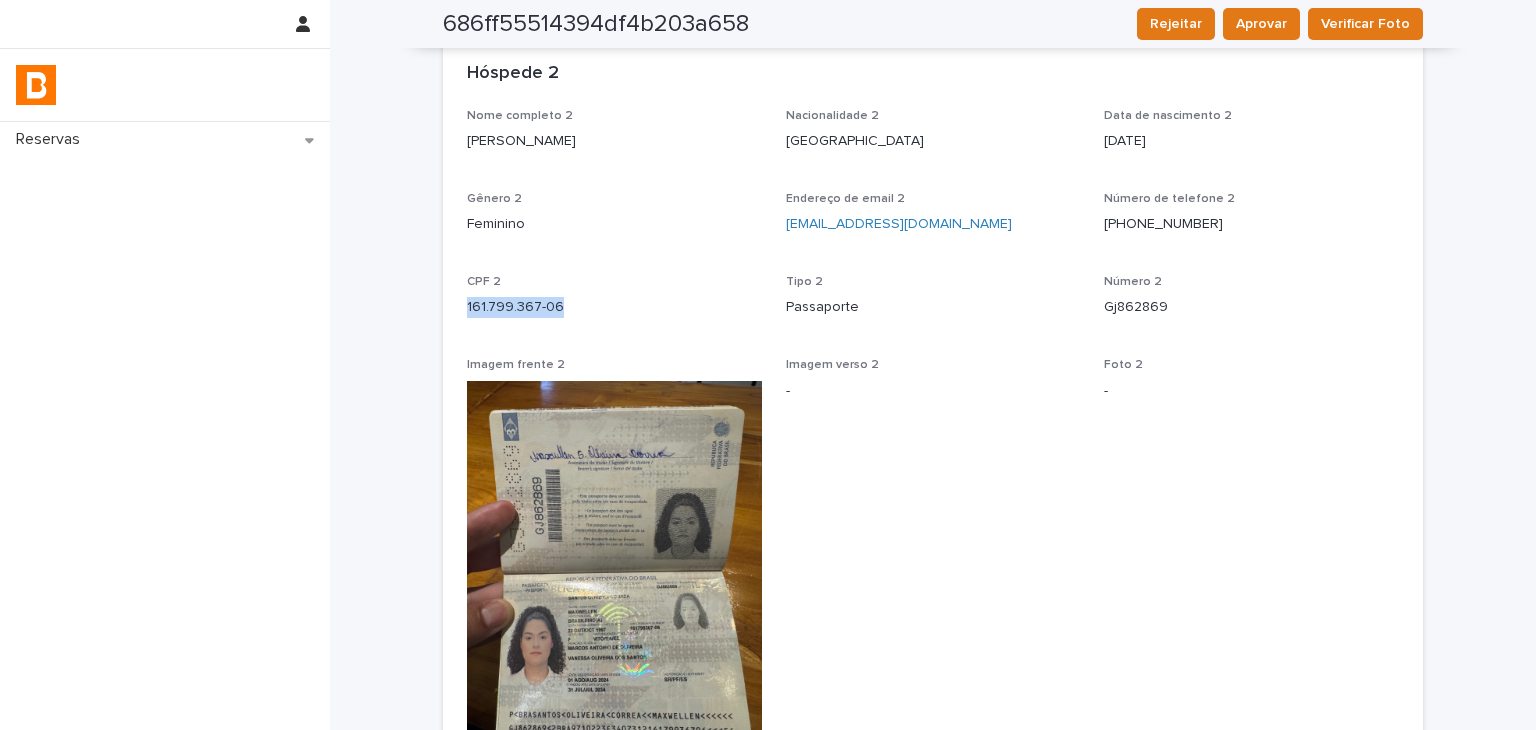 drag, startPoint x: 466, startPoint y: 304, endPoint x: 573, endPoint y: 304, distance: 107 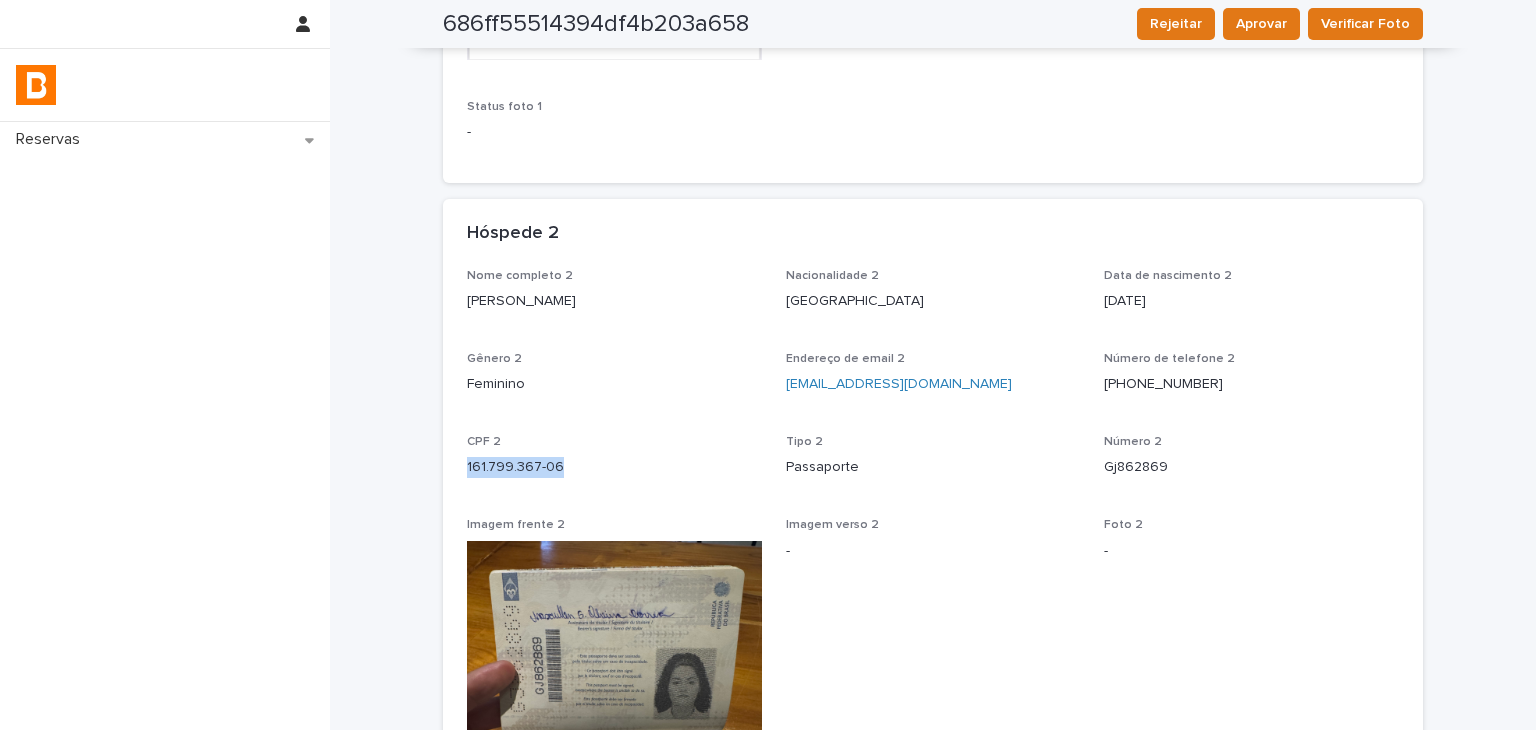 scroll, scrollTop: 640, scrollLeft: 0, axis: vertical 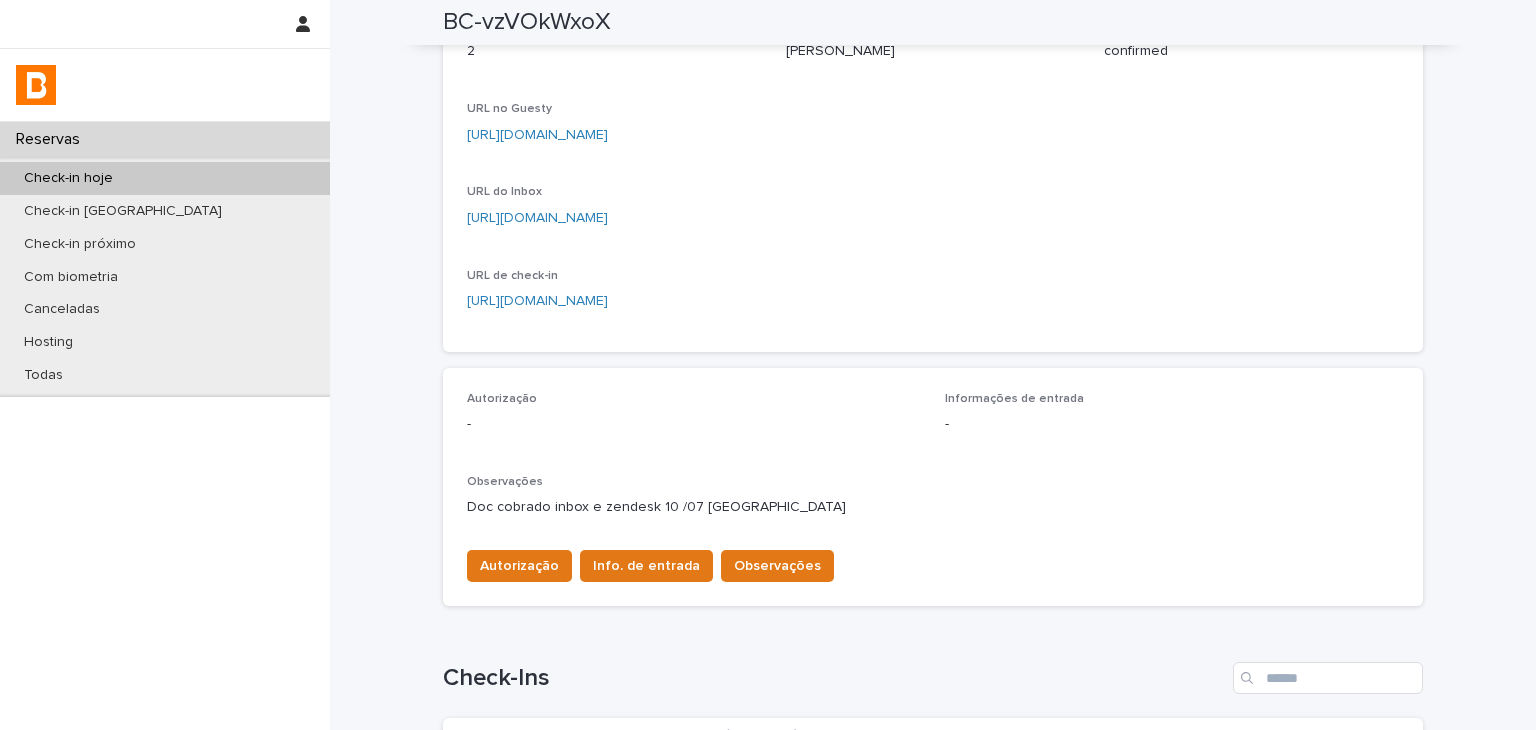 click on "[URL][DOMAIN_NAME]" at bounding box center [537, 135] 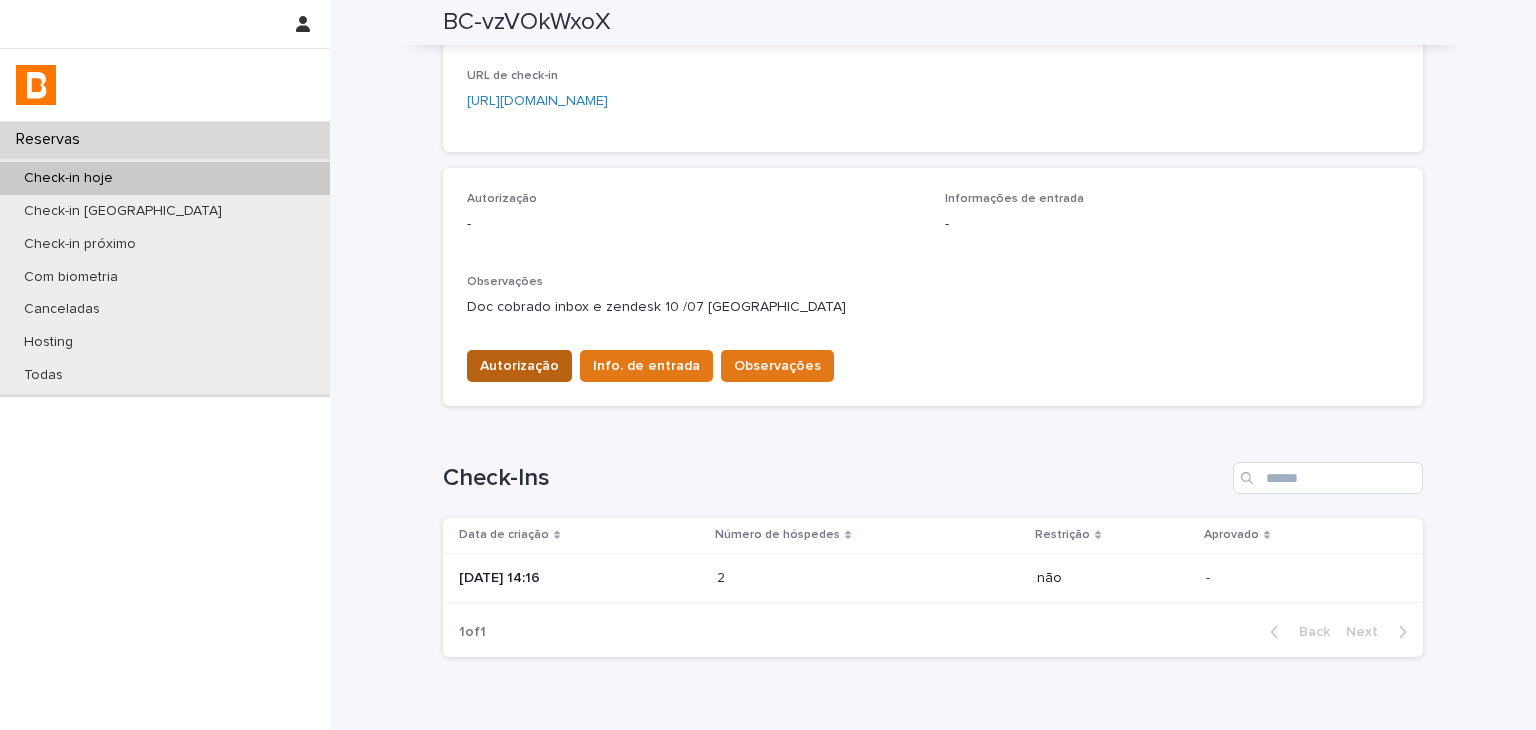 click on "Autorização" at bounding box center (519, 366) 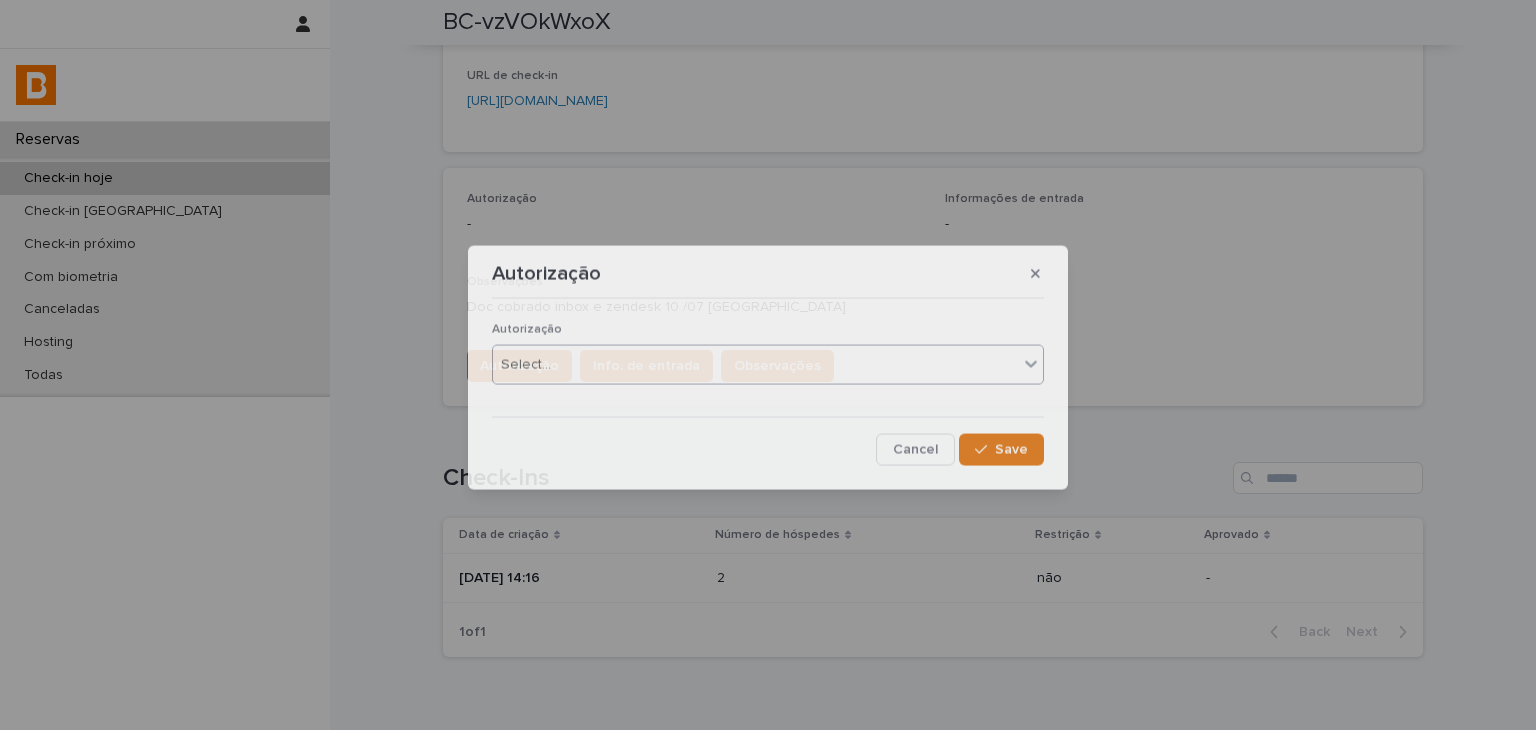 click on "Select..." at bounding box center (768, 365) 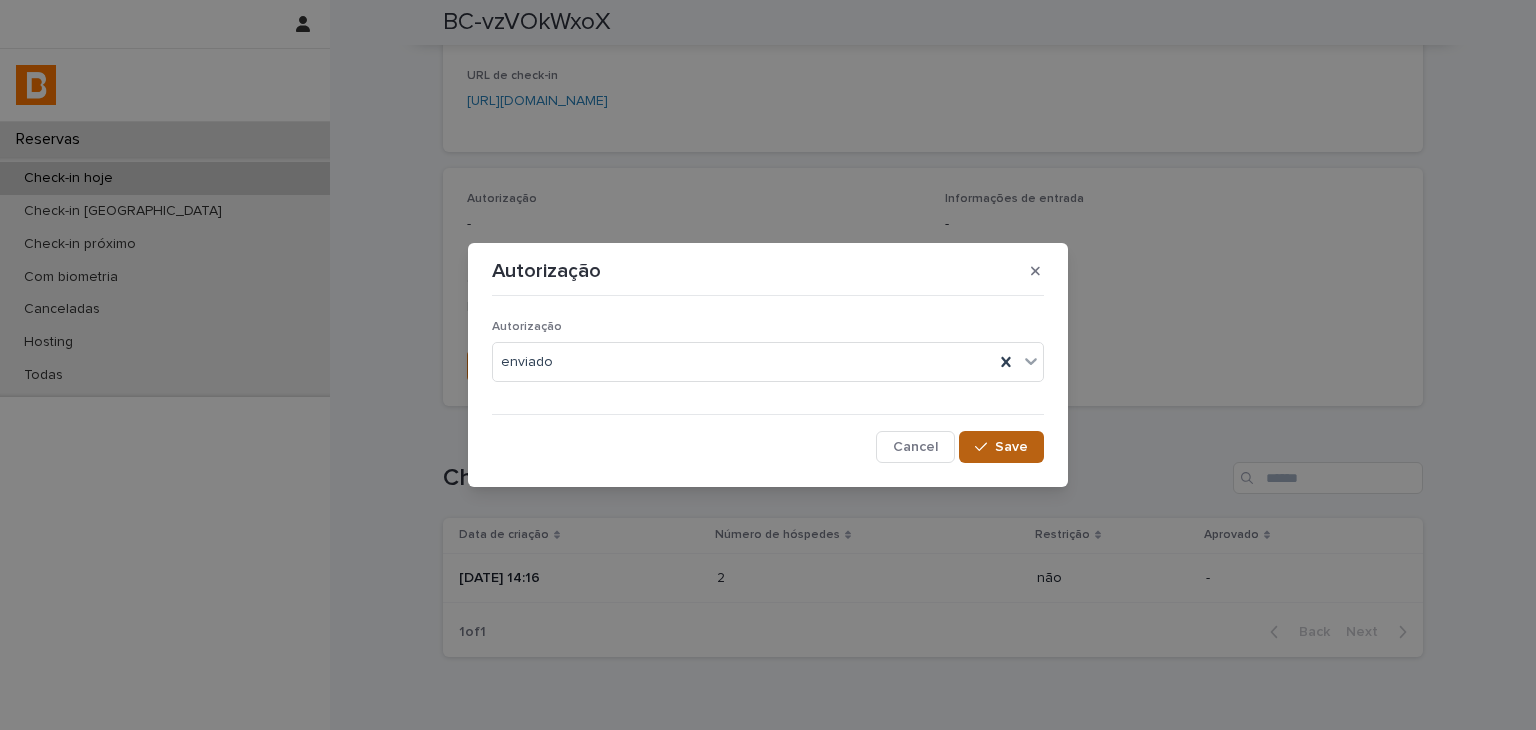 click on "Save" at bounding box center (1001, 447) 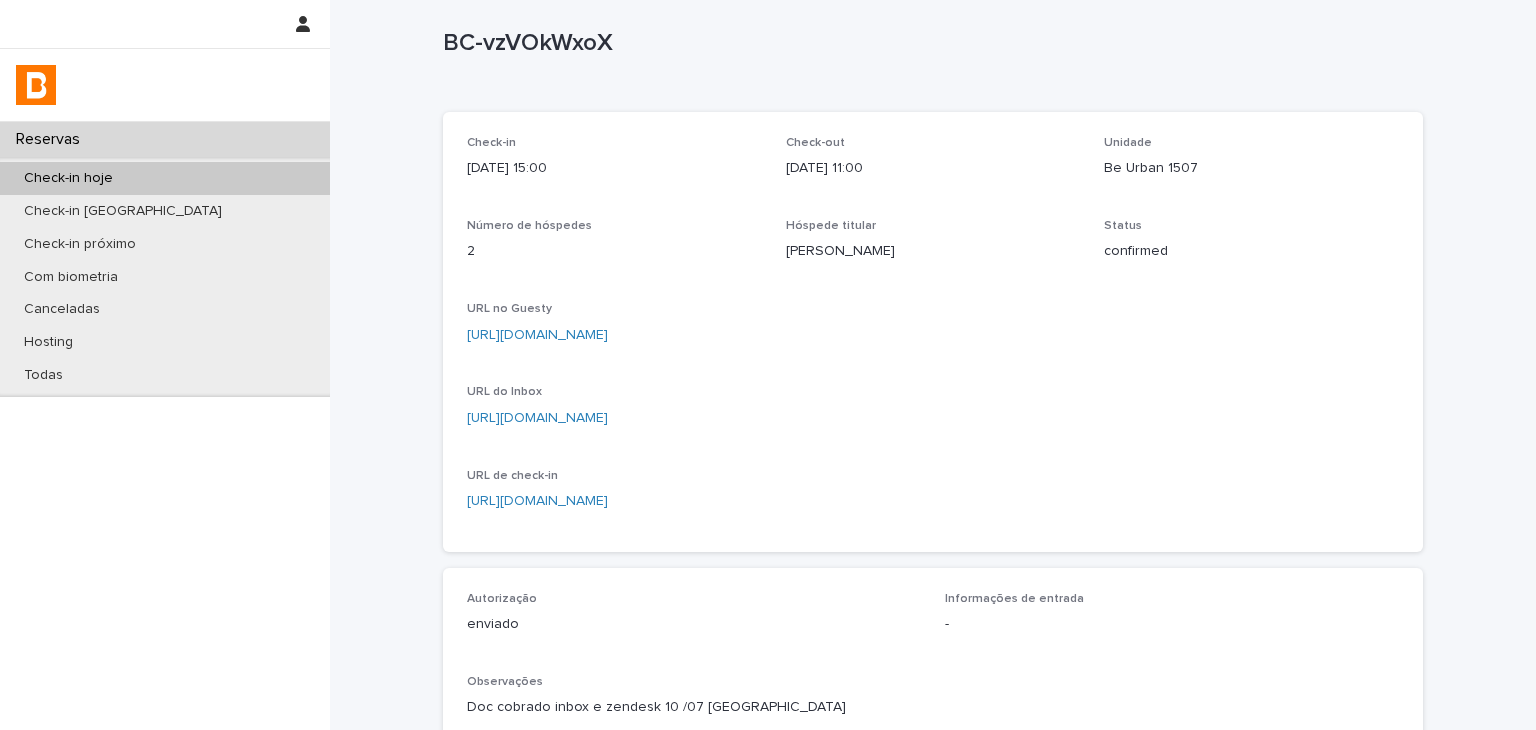 scroll, scrollTop: 334, scrollLeft: 0, axis: vertical 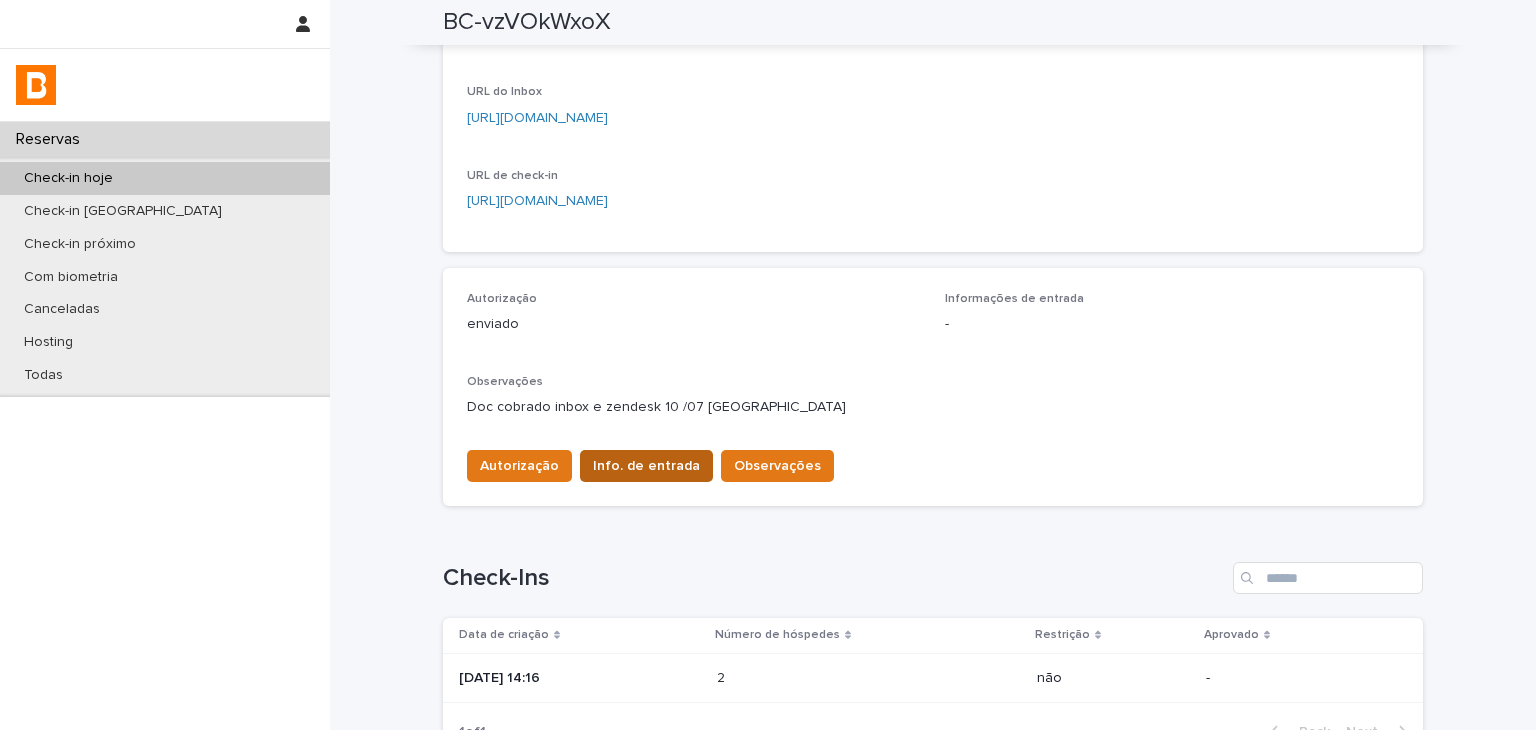 click on "Info. de entrada" at bounding box center [646, 466] 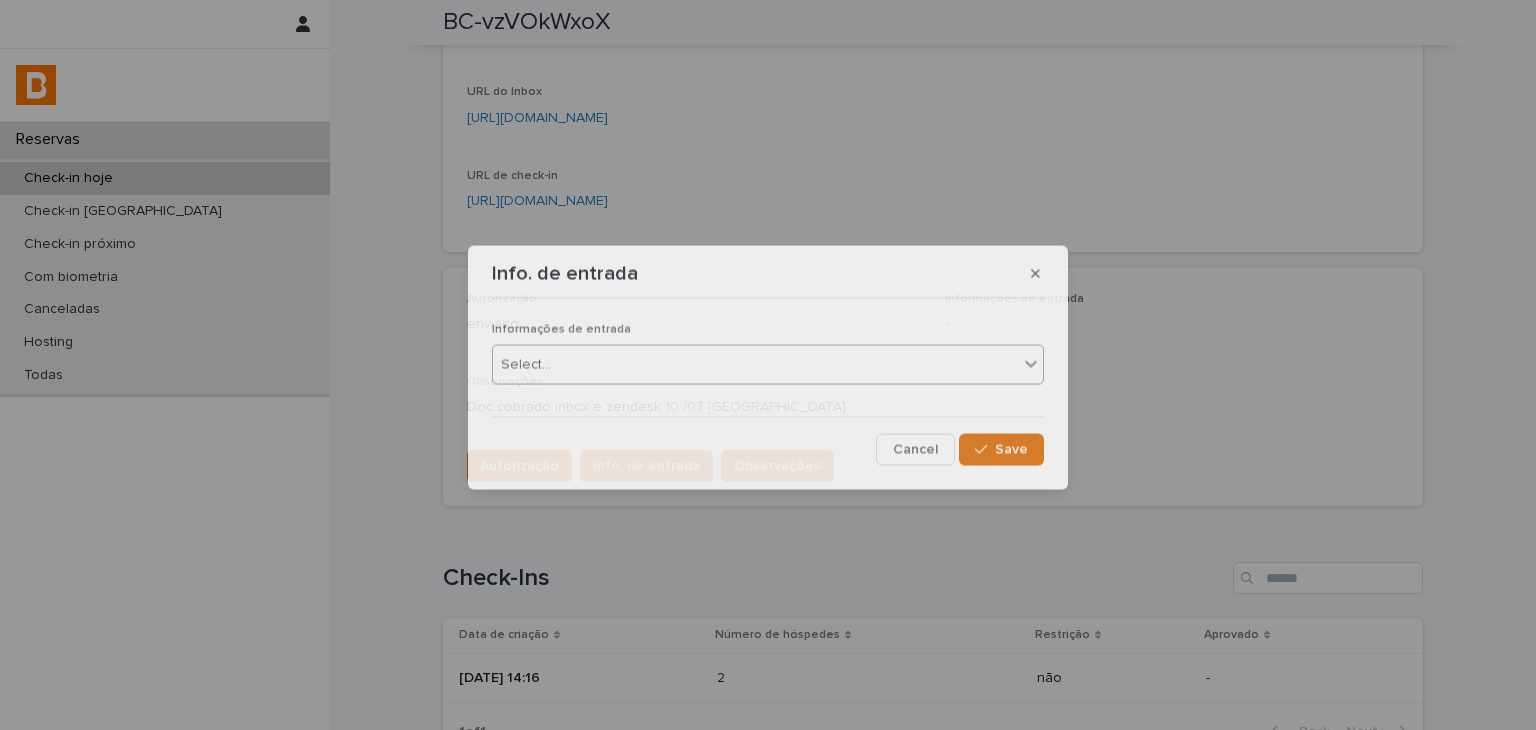 click on "Select..." at bounding box center (755, 364) 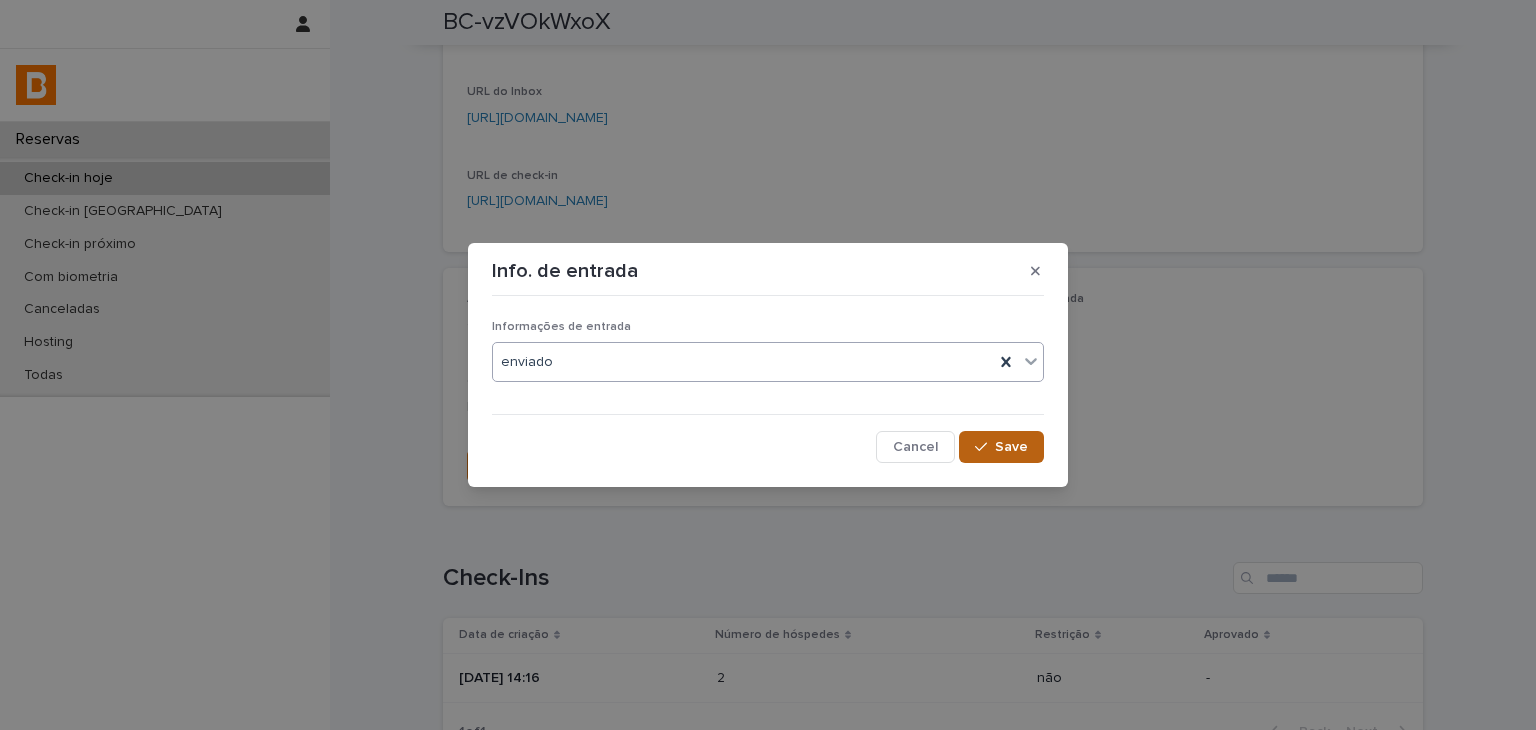 click on "Save" at bounding box center (1001, 447) 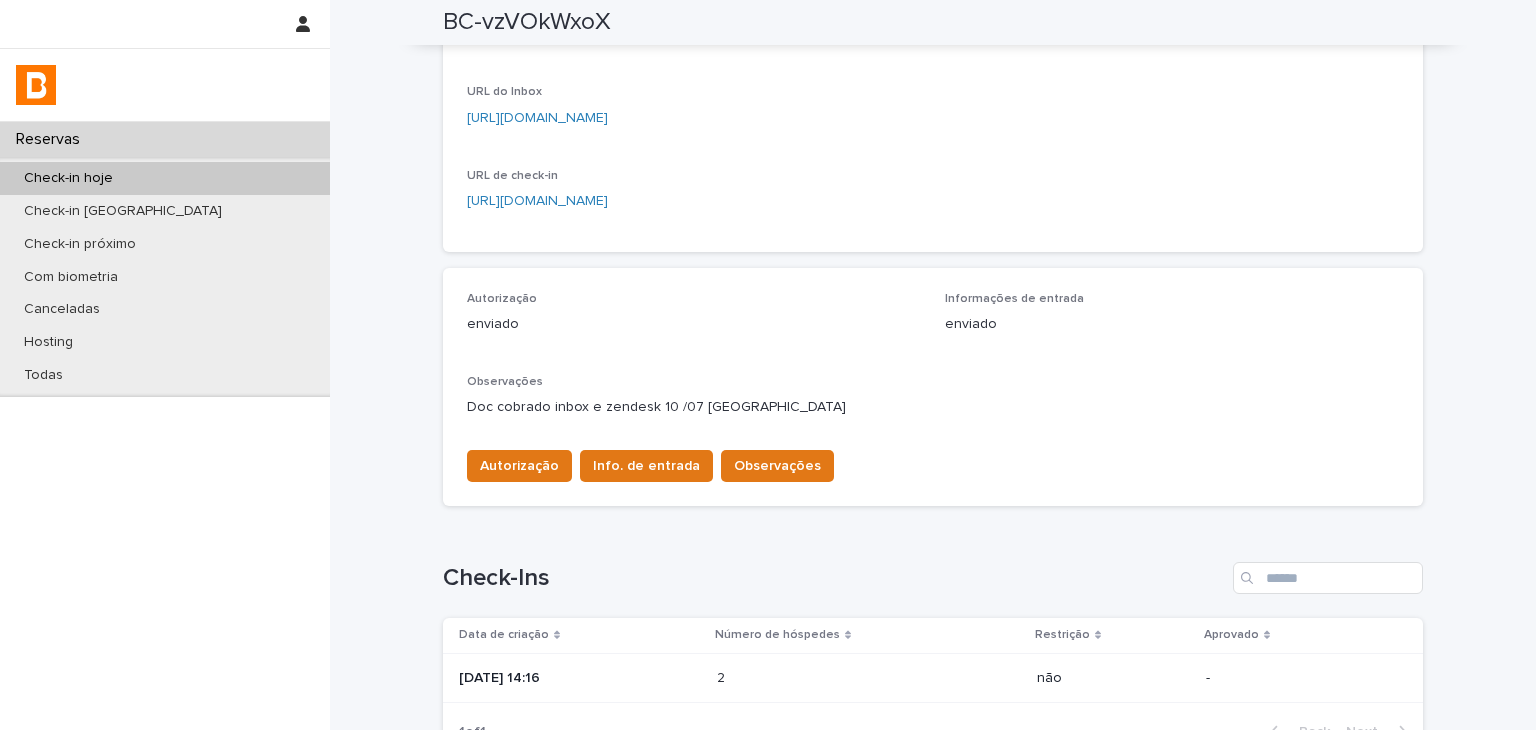scroll, scrollTop: 34, scrollLeft: 0, axis: vertical 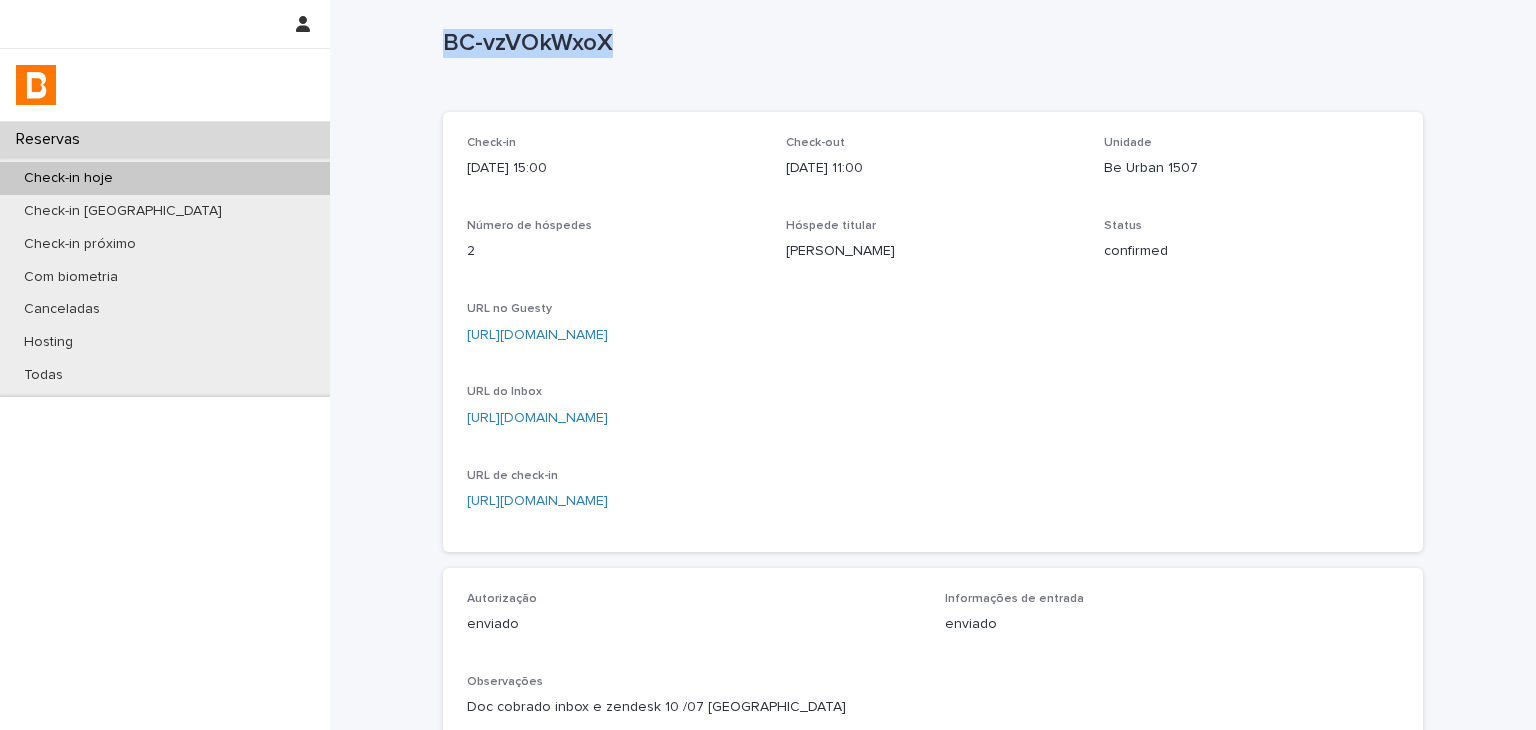 drag, startPoint x: 427, startPoint y: 35, endPoint x: 752, endPoint y: 95, distance: 330.49207 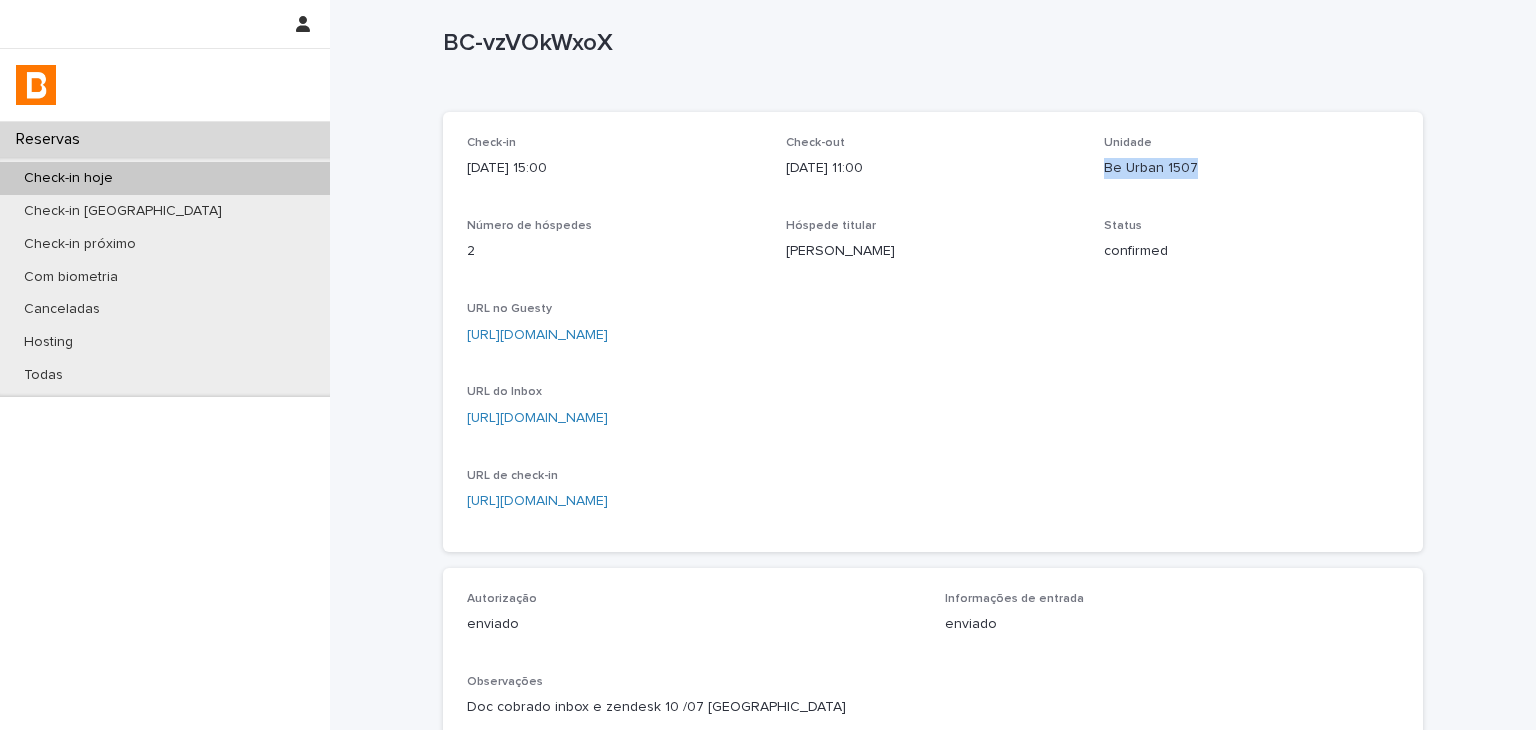 drag, startPoint x: 1093, startPoint y: 180, endPoint x: 1214, endPoint y: 177, distance: 121.037186 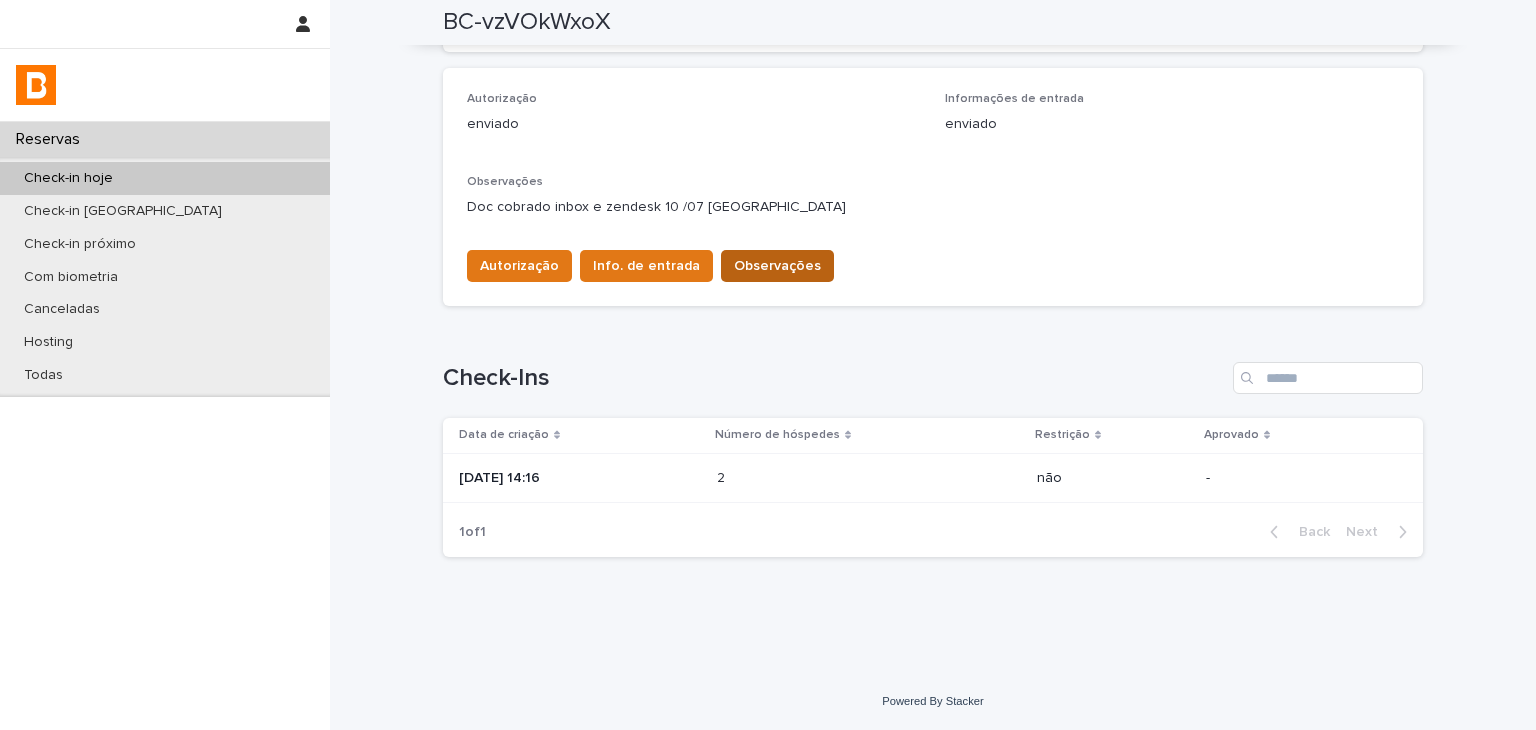 click on "Observações" at bounding box center (777, 266) 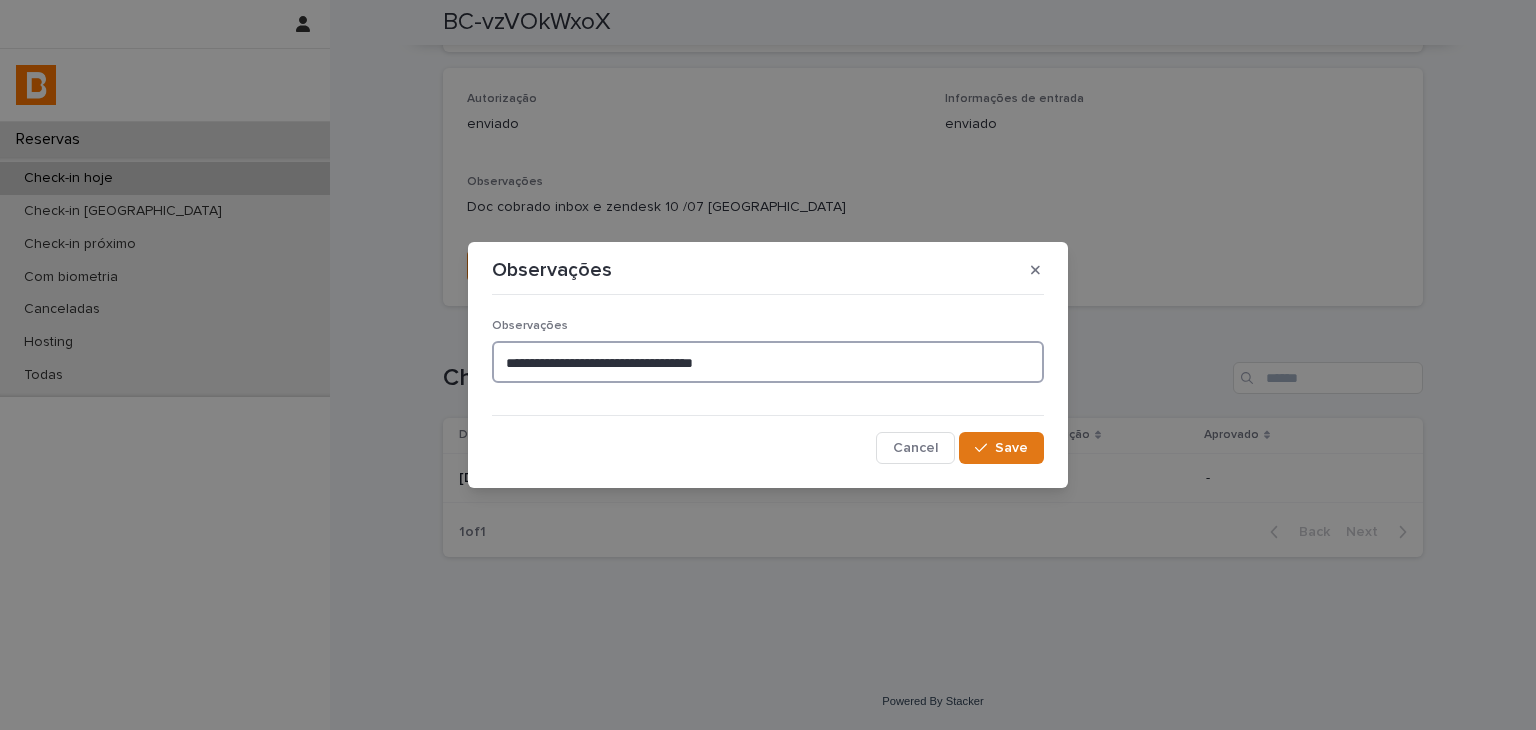 click on "**********" at bounding box center (768, 362) 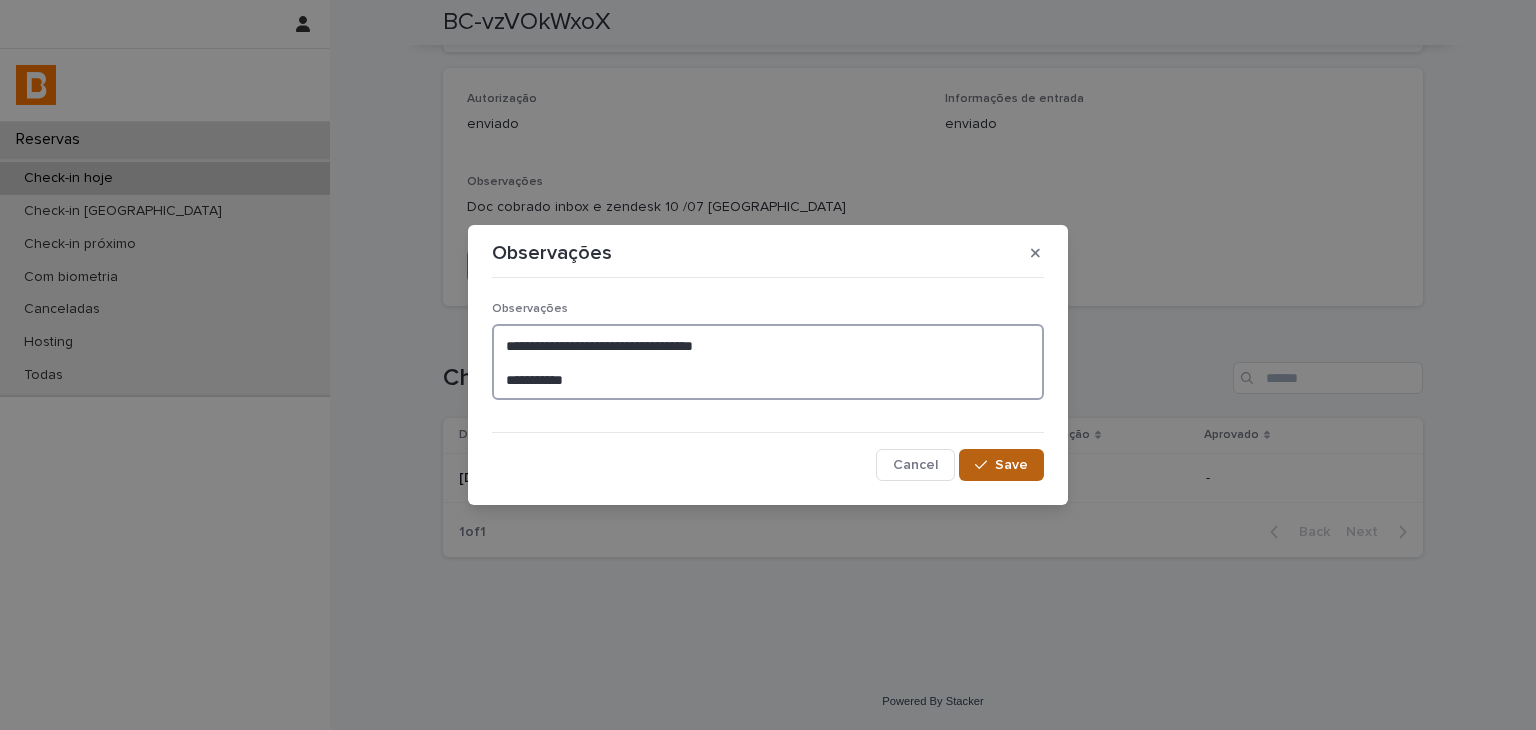 type on "**********" 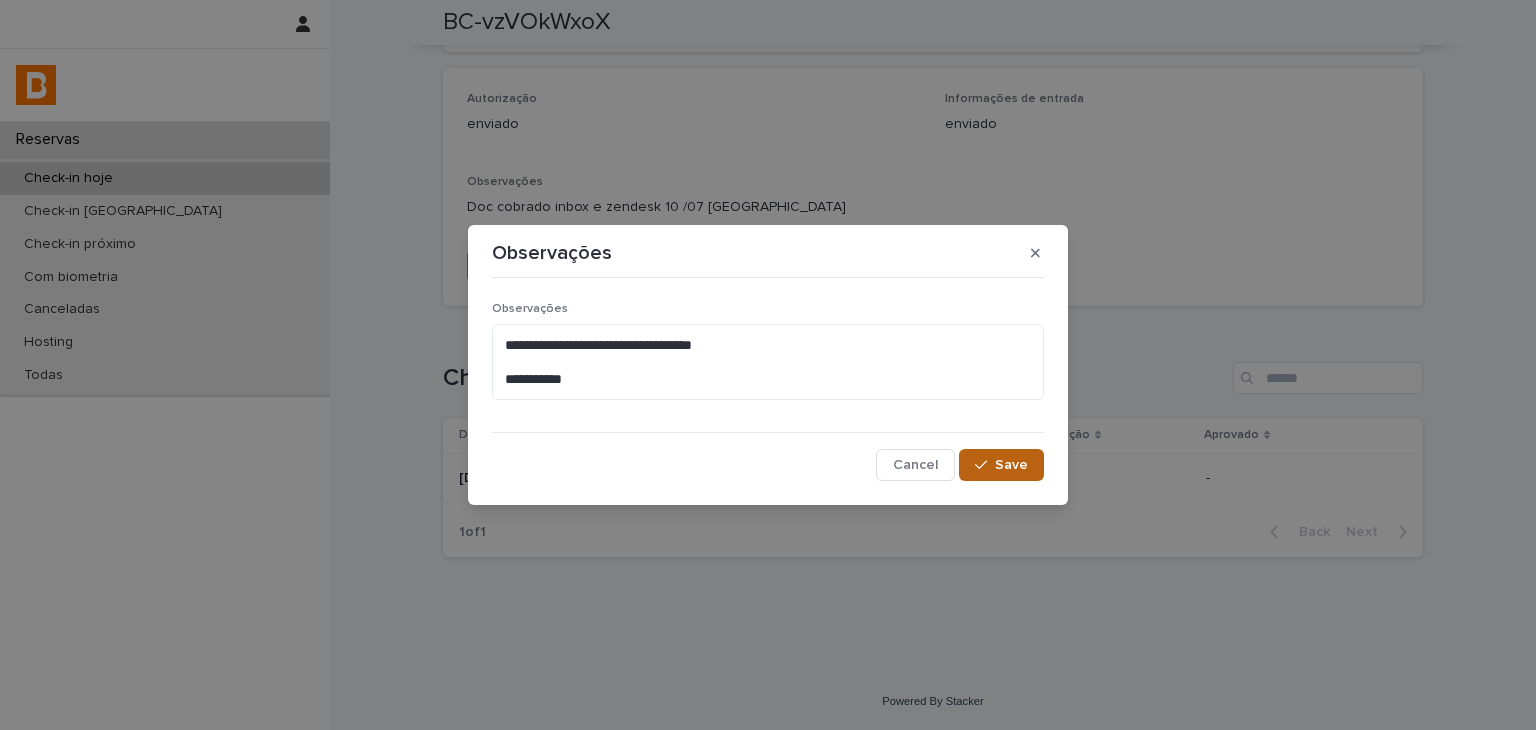 click on "Save" at bounding box center [1001, 465] 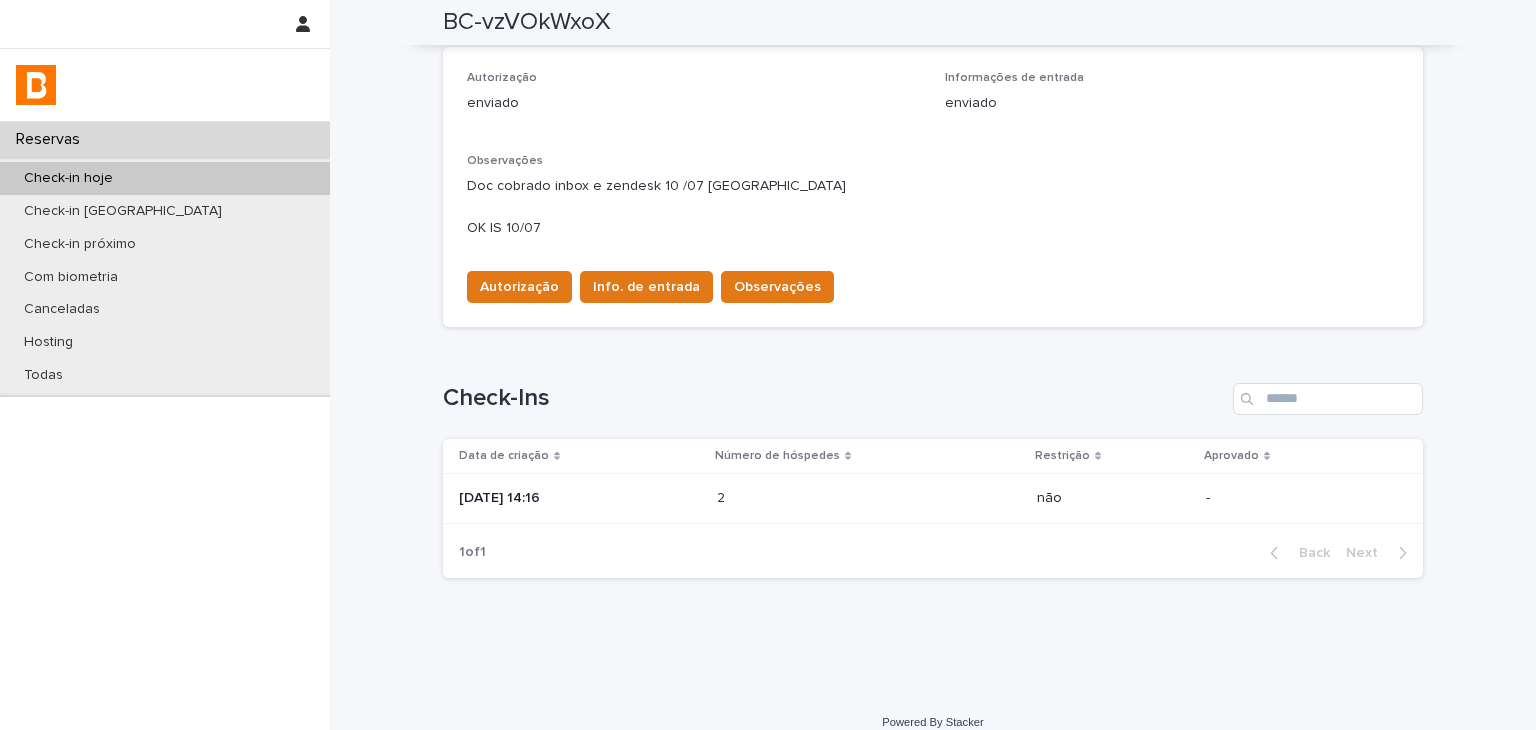 scroll, scrollTop: 0, scrollLeft: 0, axis: both 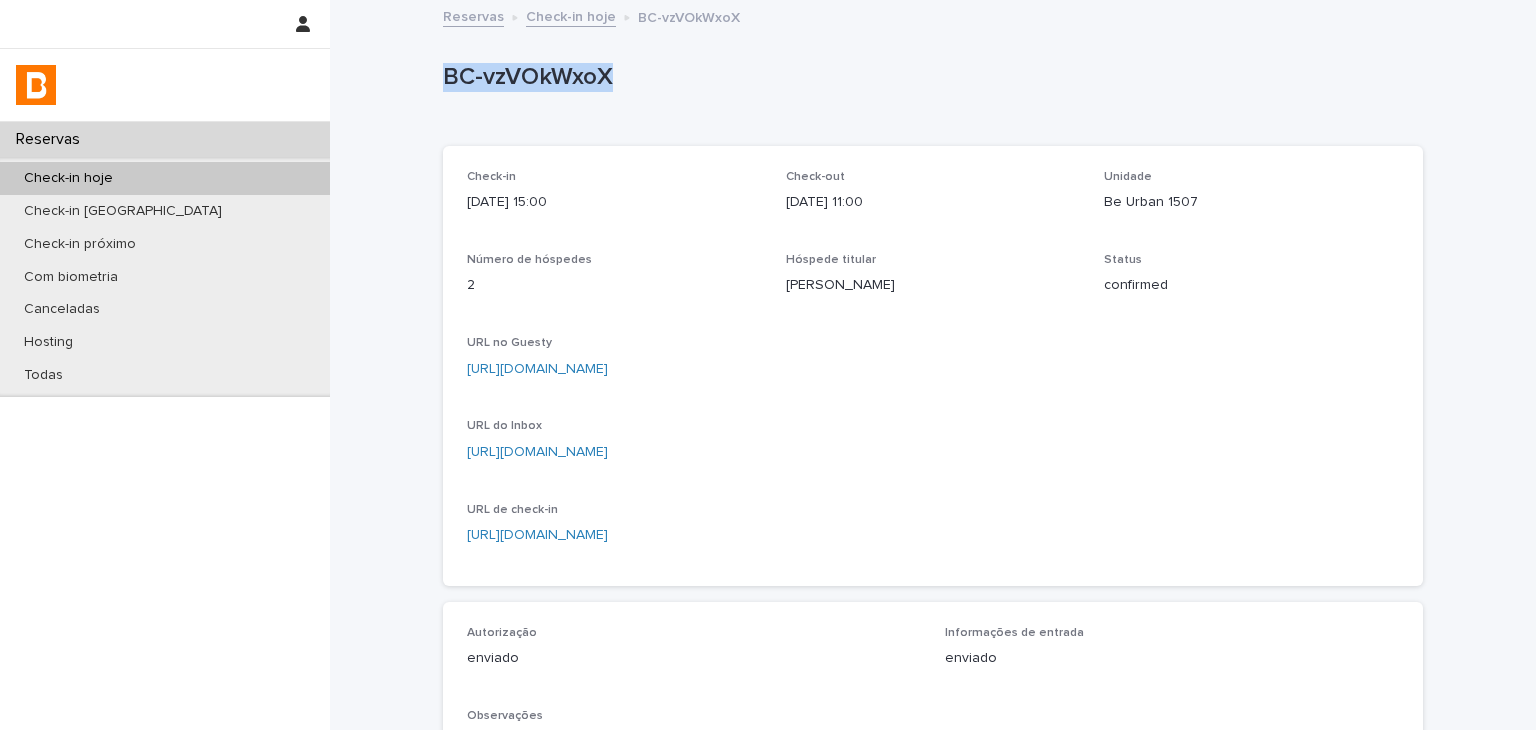 drag, startPoint x: 437, startPoint y: 76, endPoint x: 661, endPoint y: 77, distance: 224.00223 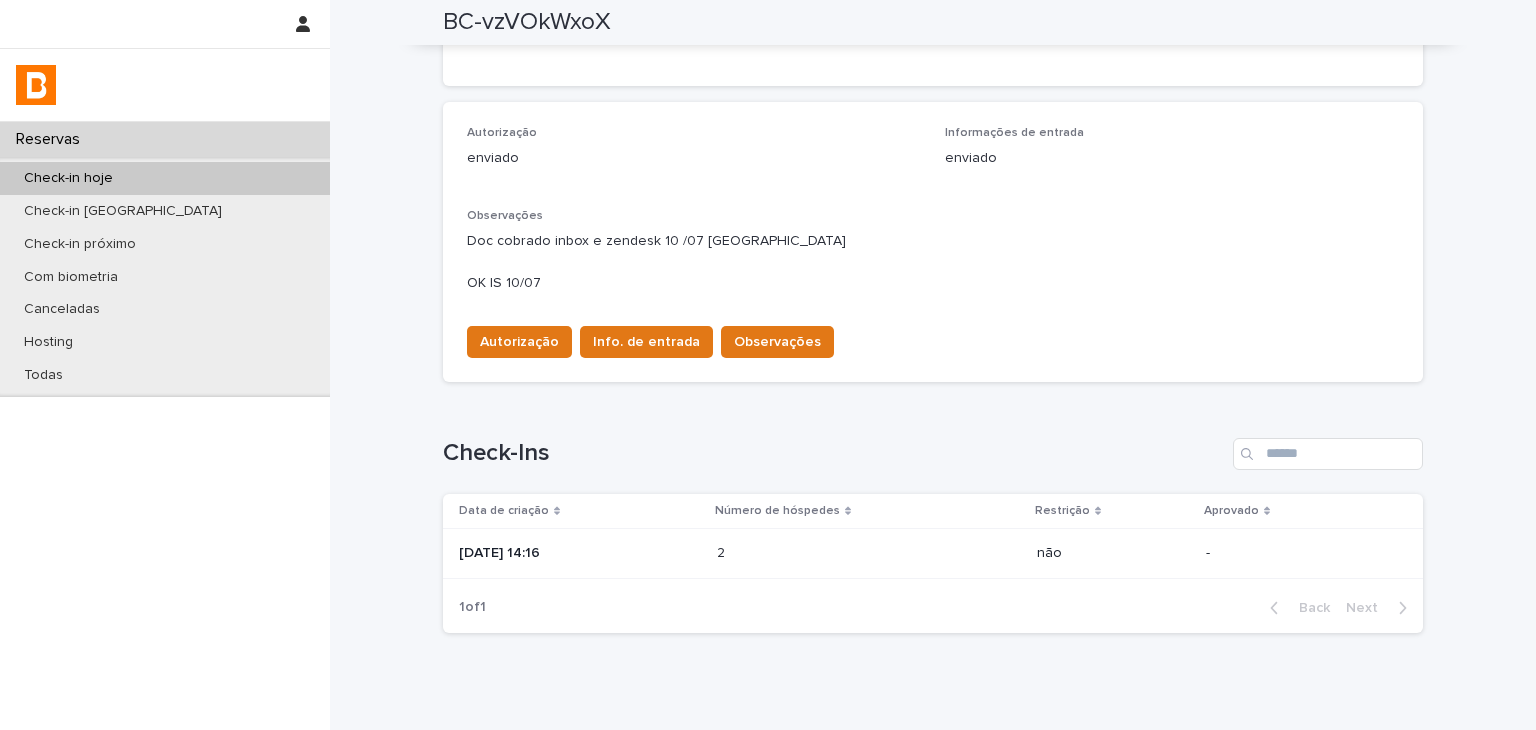 scroll, scrollTop: 0, scrollLeft: 0, axis: both 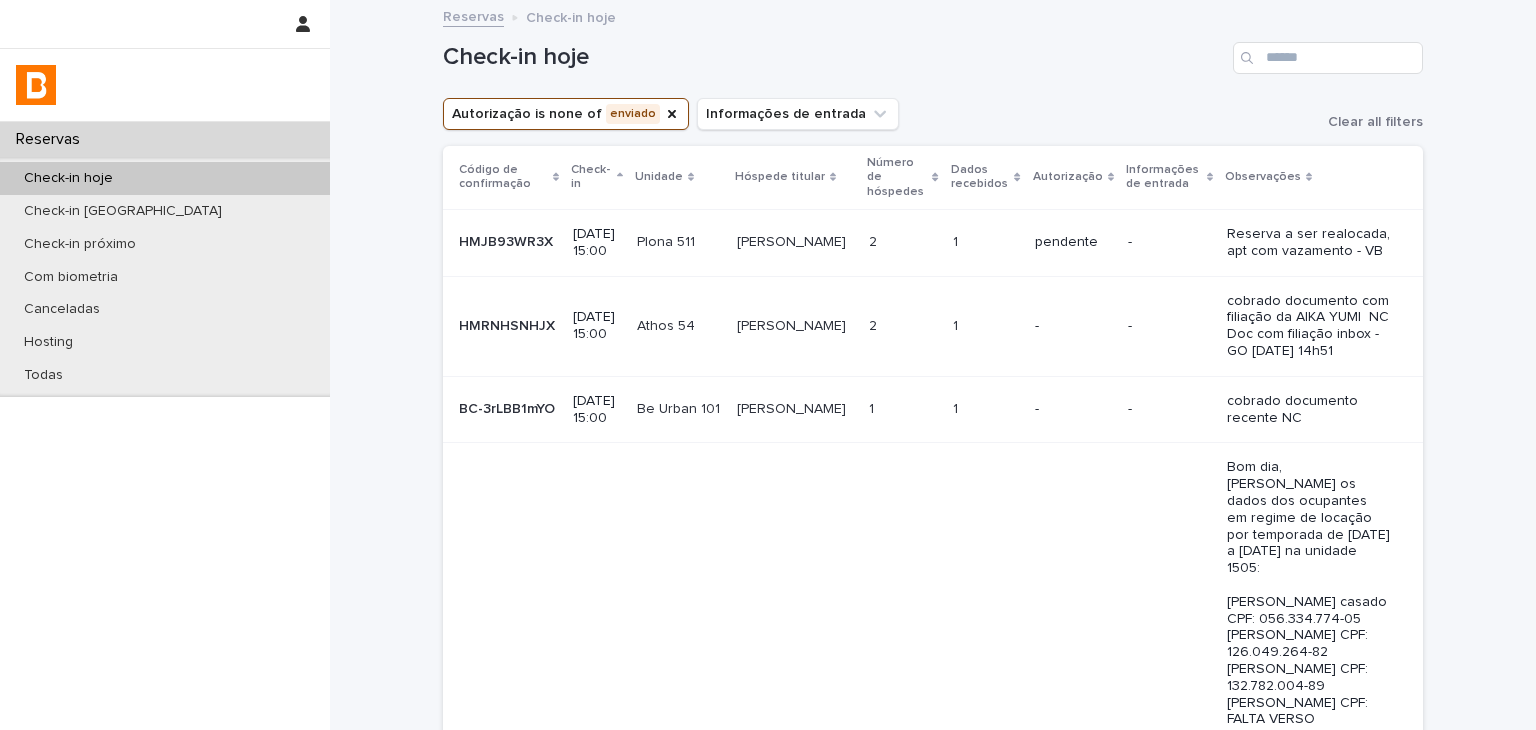 click on "-" at bounding box center [1073, 326] 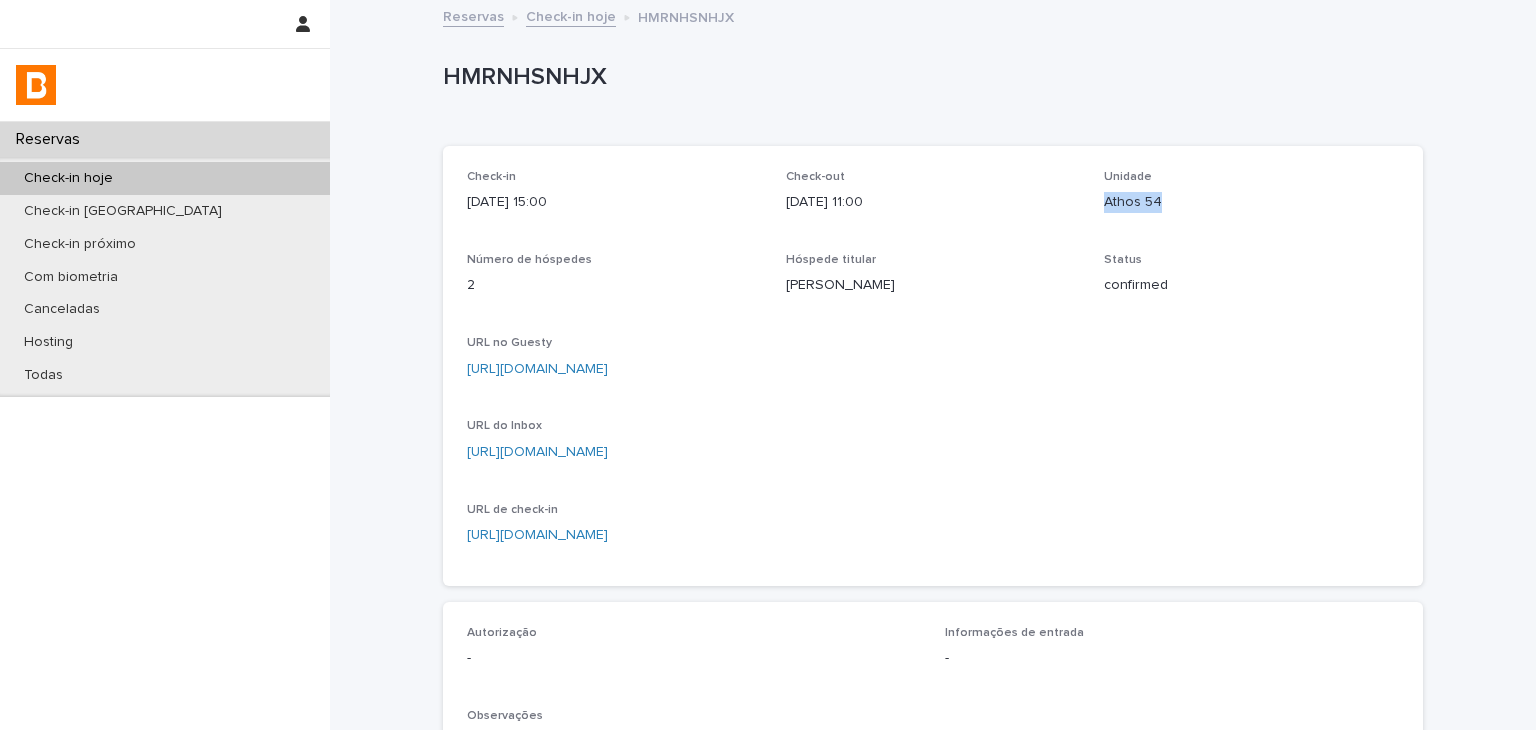drag, startPoint x: 1100, startPoint y: 204, endPoint x: 1188, endPoint y: 205, distance: 88.005684 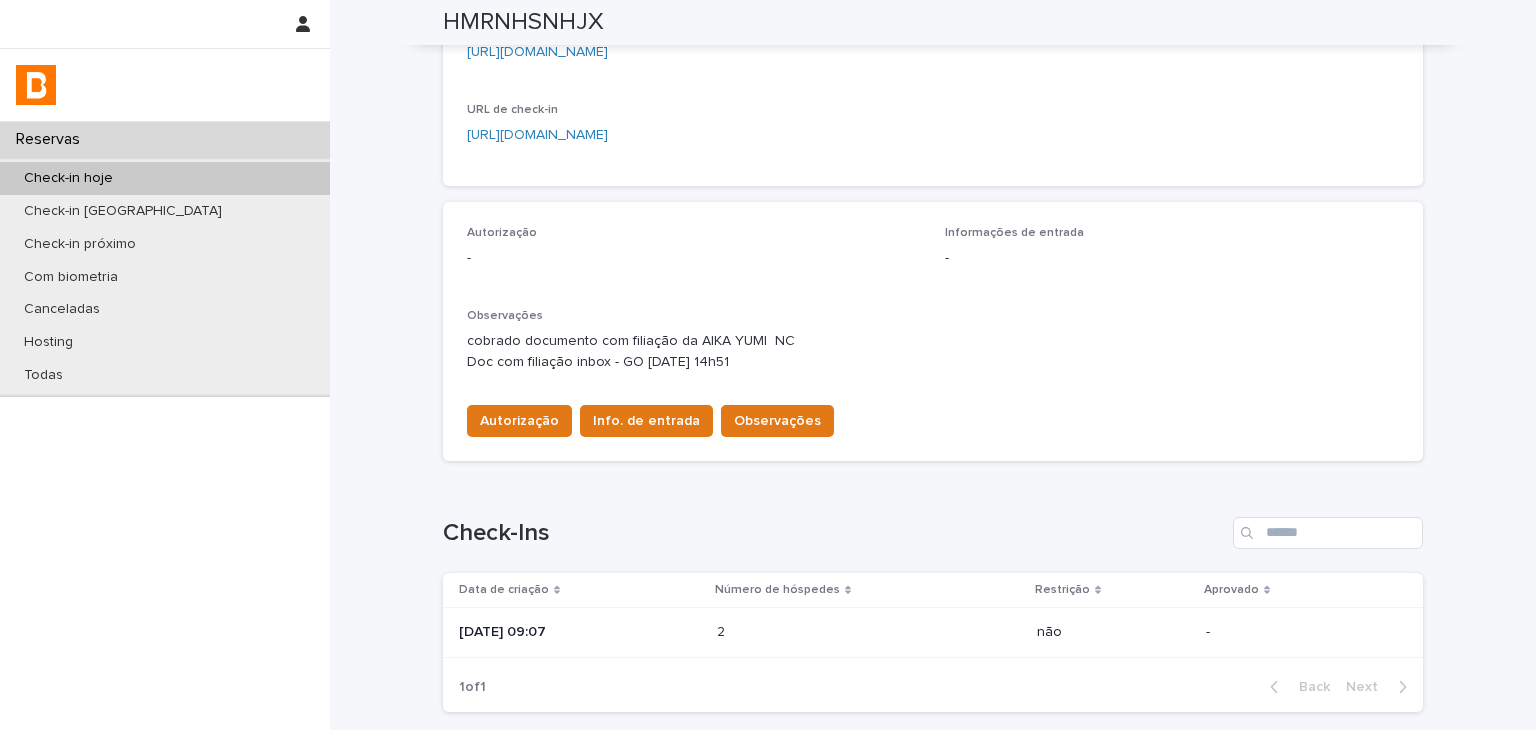 click on "2" at bounding box center [723, 630] 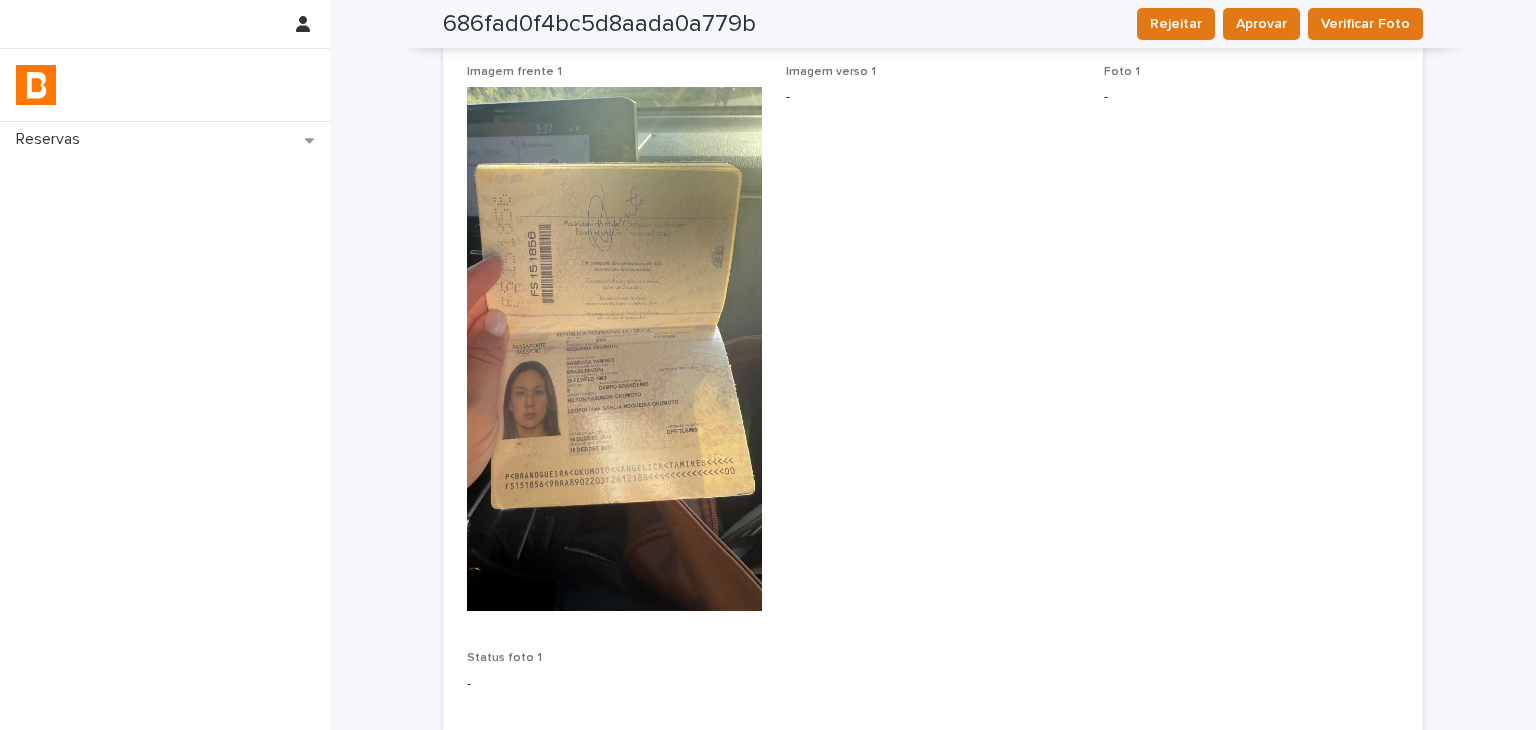scroll, scrollTop: 1500, scrollLeft: 0, axis: vertical 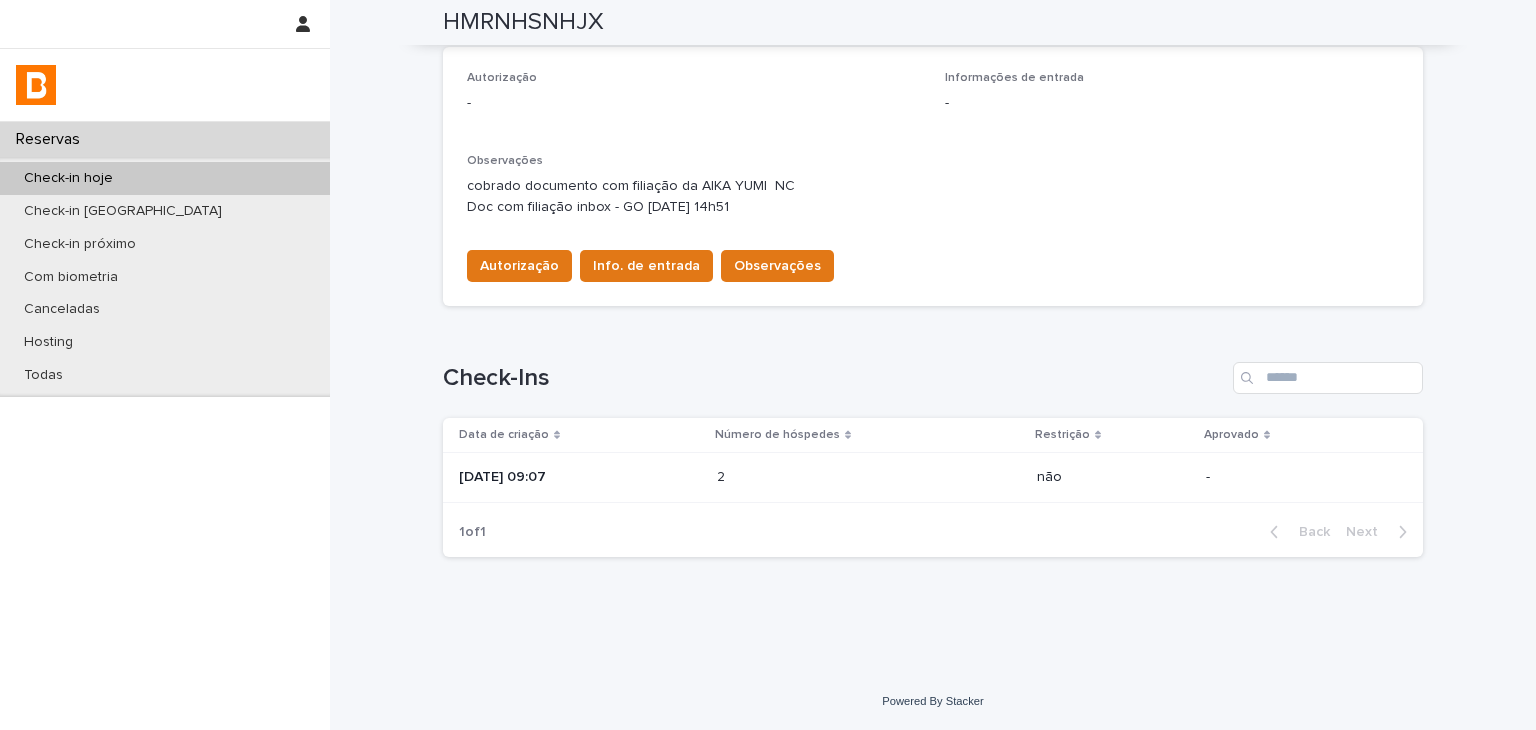 click on "2 2" at bounding box center (869, 478) 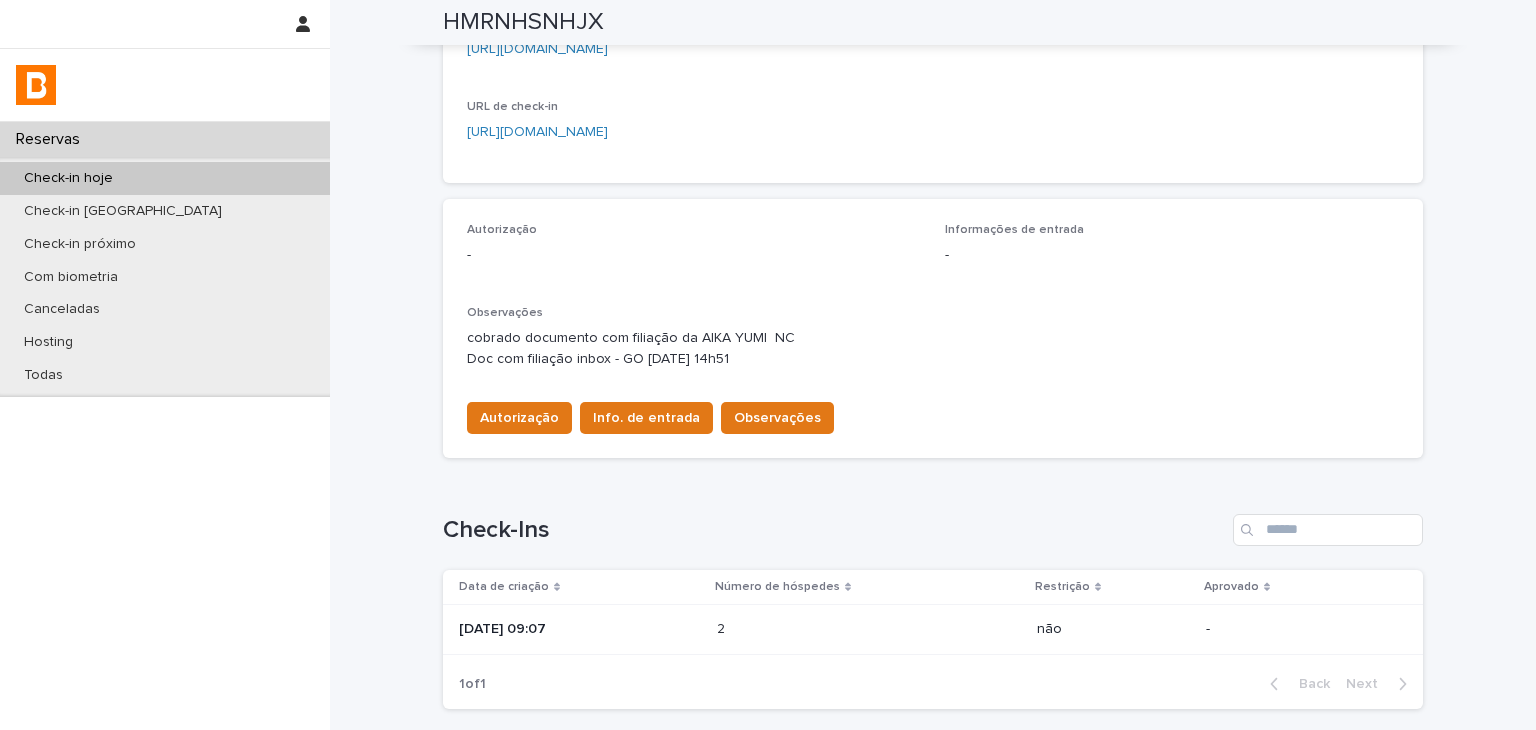 scroll, scrollTop: 3, scrollLeft: 0, axis: vertical 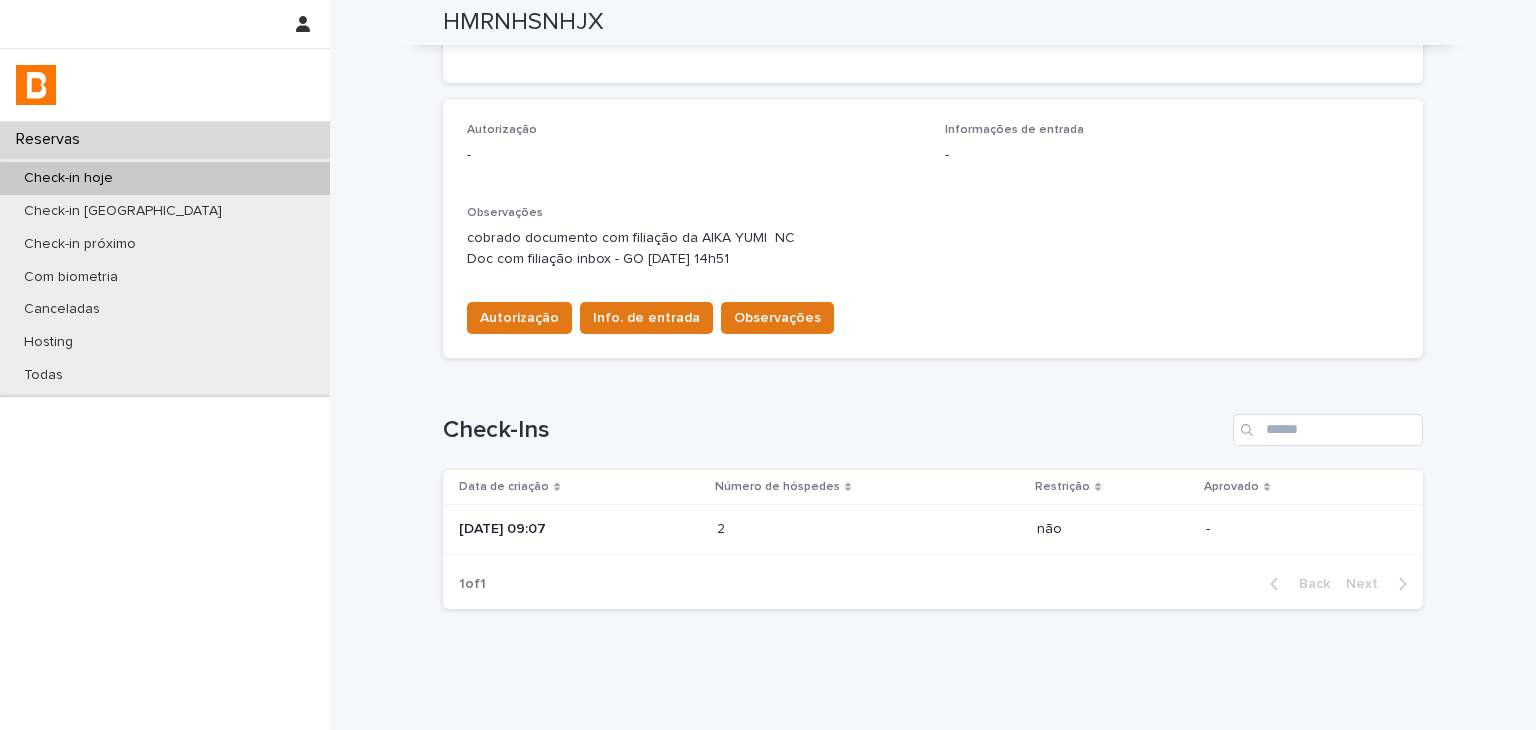 click at bounding box center [804, 529] 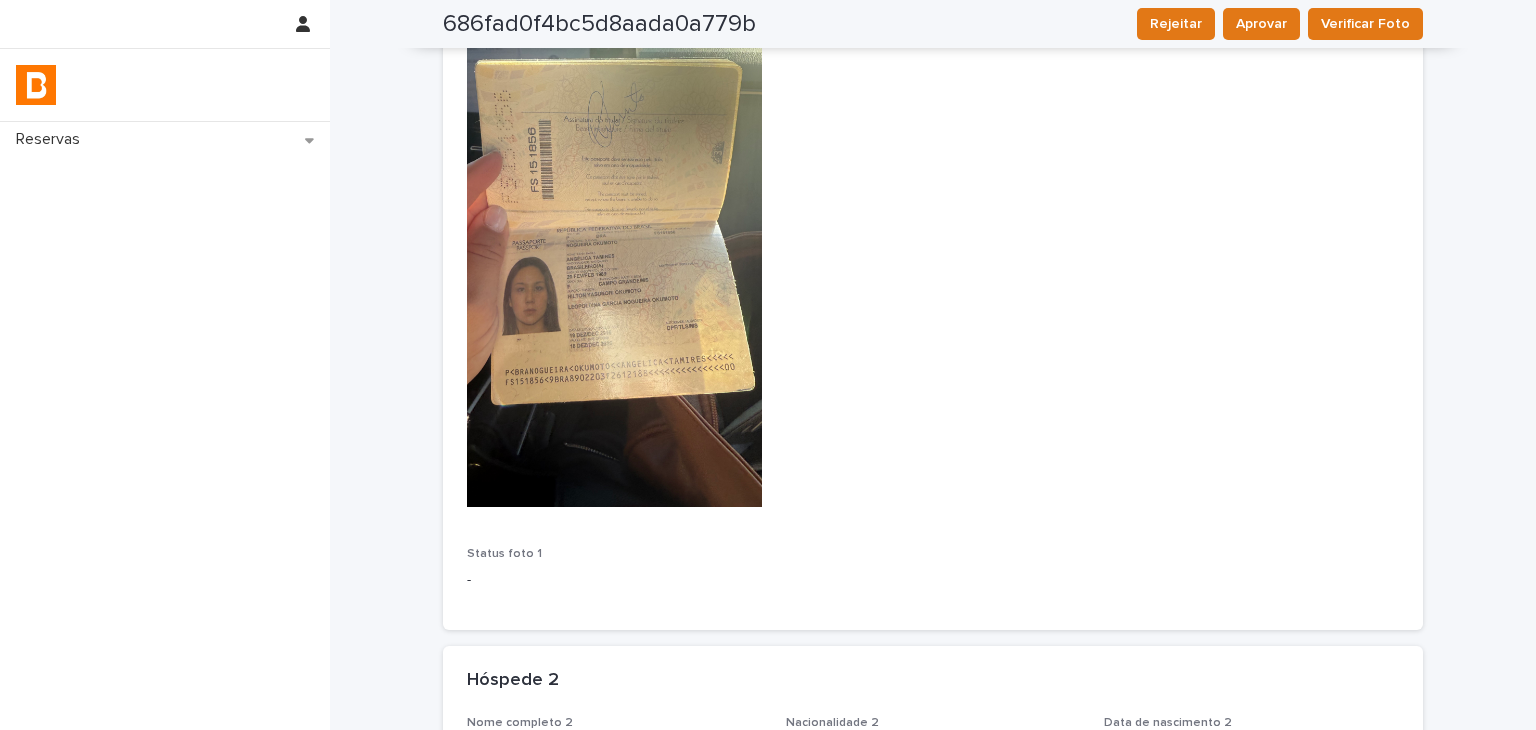 scroll, scrollTop: 104, scrollLeft: 0, axis: vertical 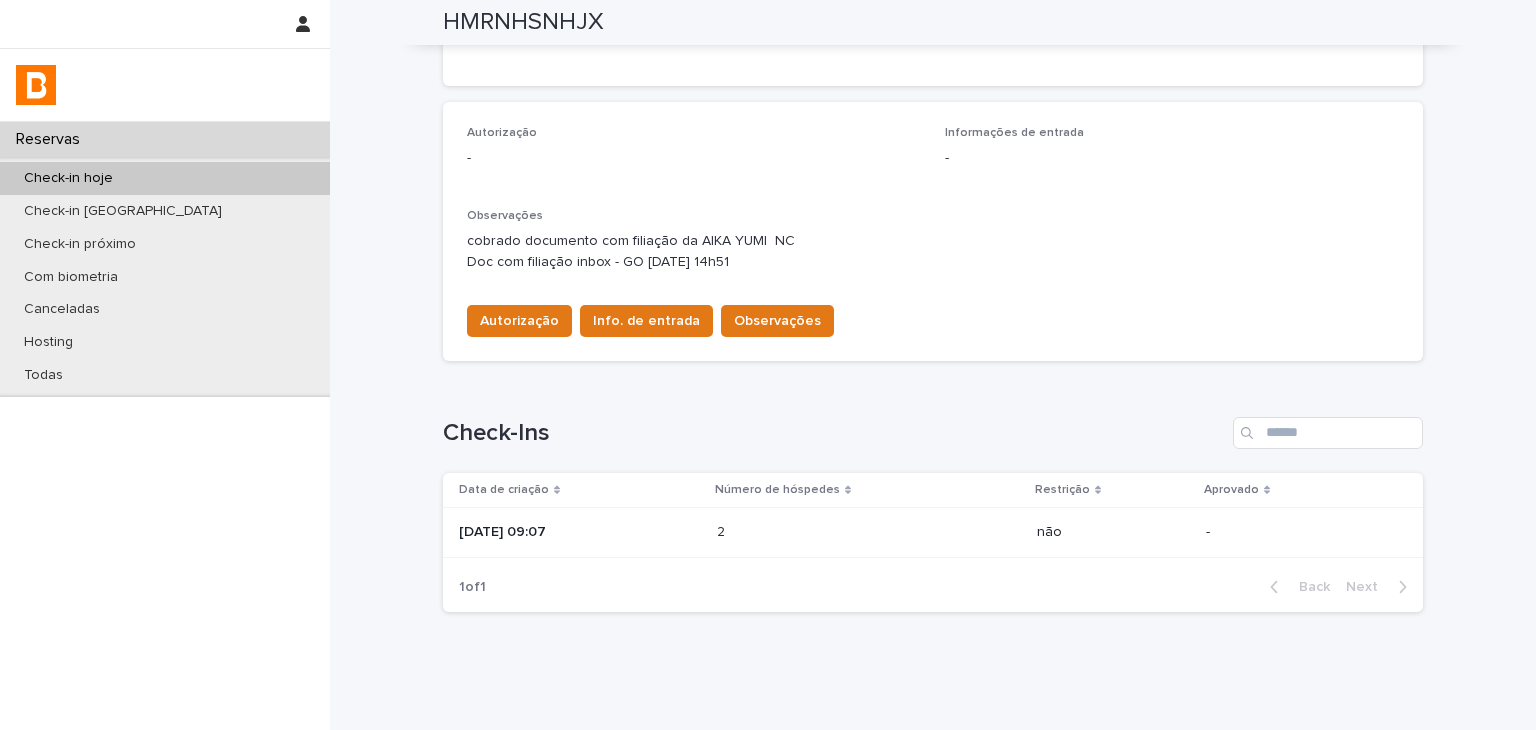 click at bounding box center (804, 532) 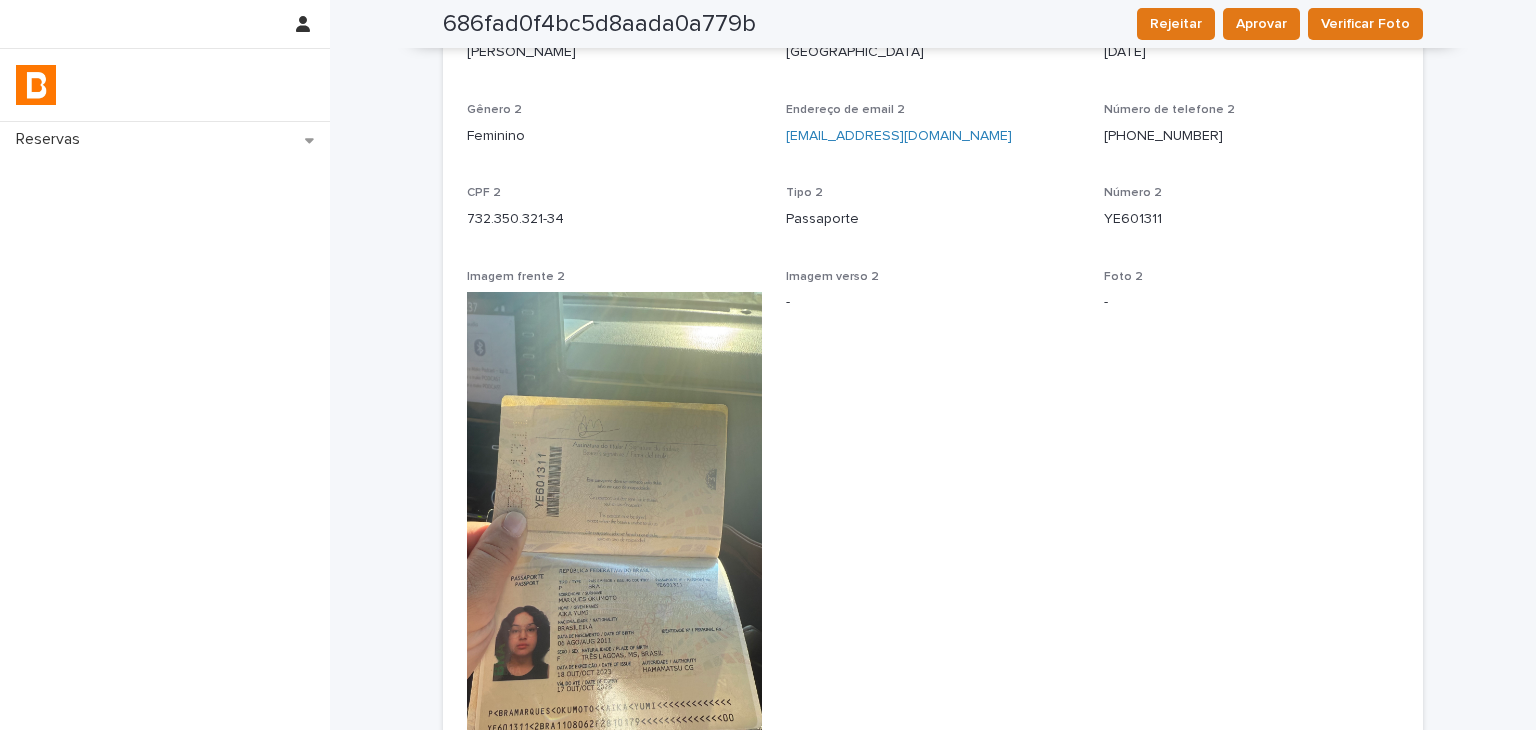scroll, scrollTop: 1000, scrollLeft: 0, axis: vertical 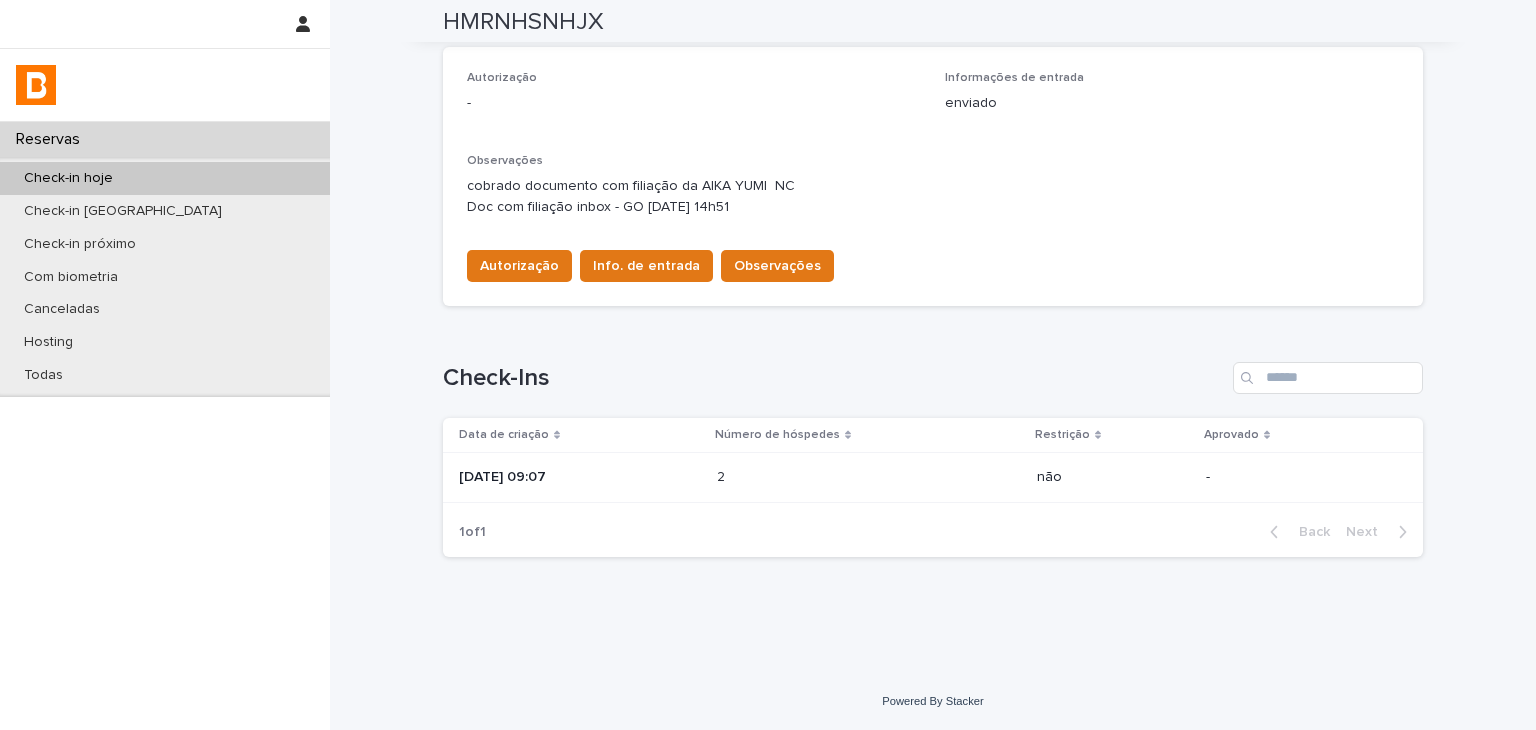 click on "[DATE] 09:07" at bounding box center (580, 475) 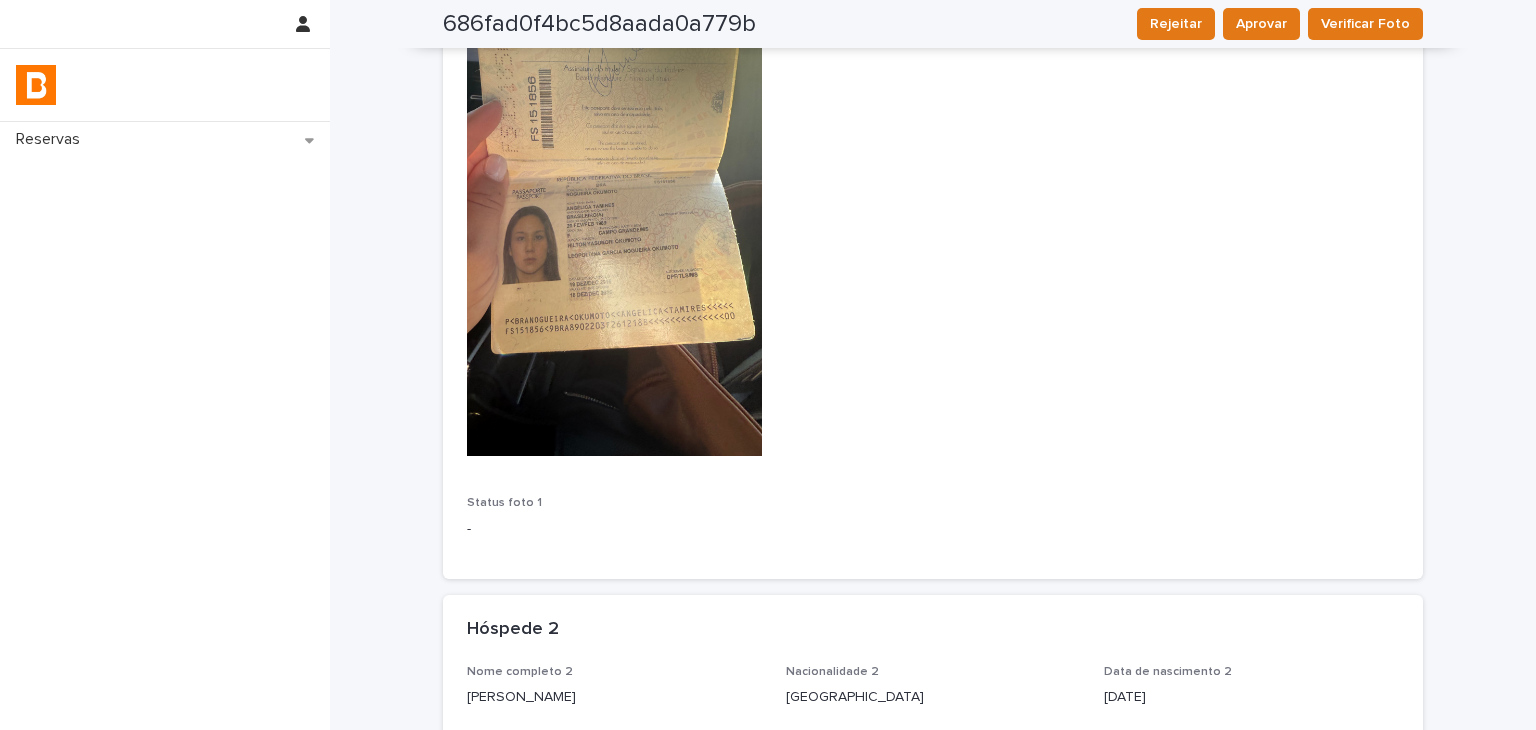 scroll, scrollTop: 1, scrollLeft: 0, axis: vertical 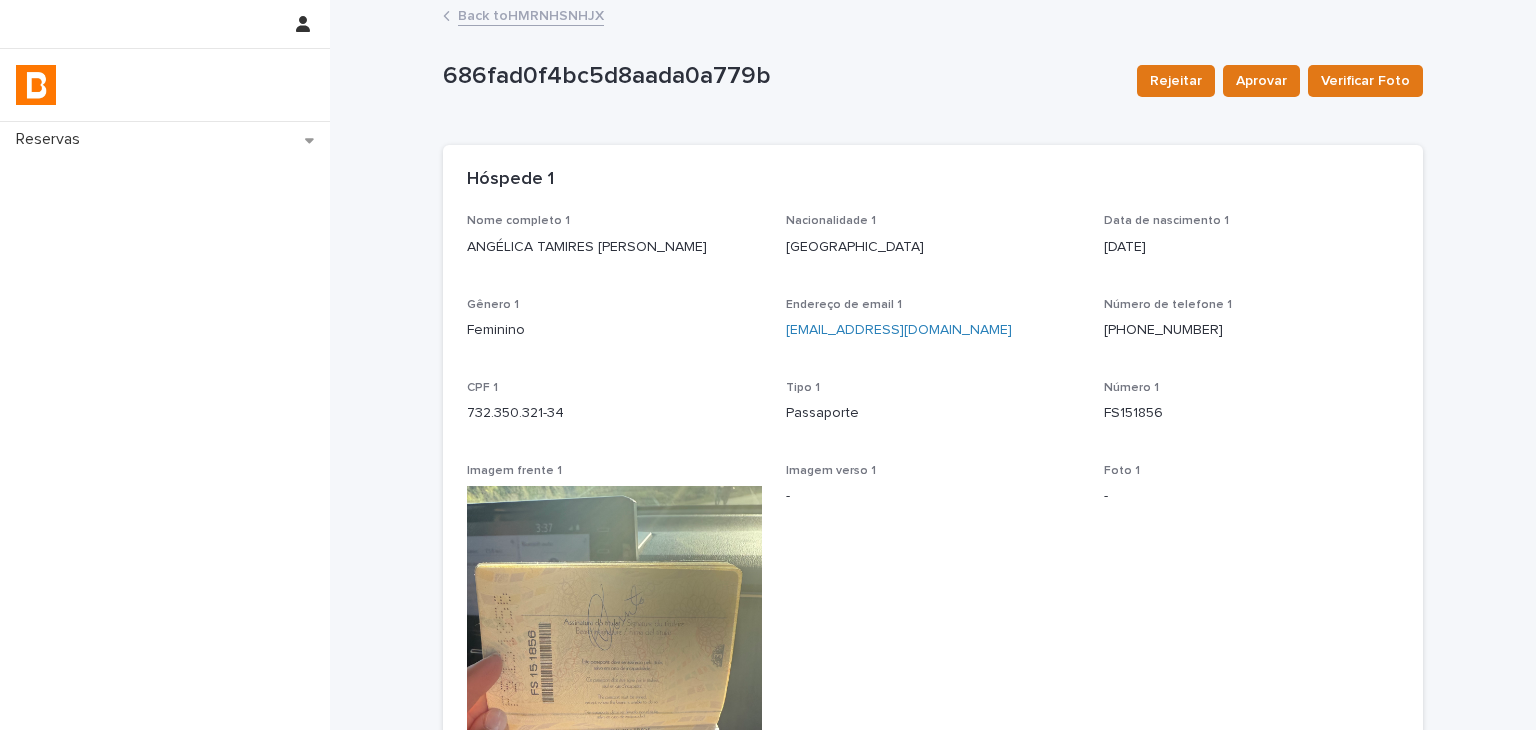 drag, startPoint x: 456, startPoint y: 255, endPoint x: 715, endPoint y: 268, distance: 259.32605 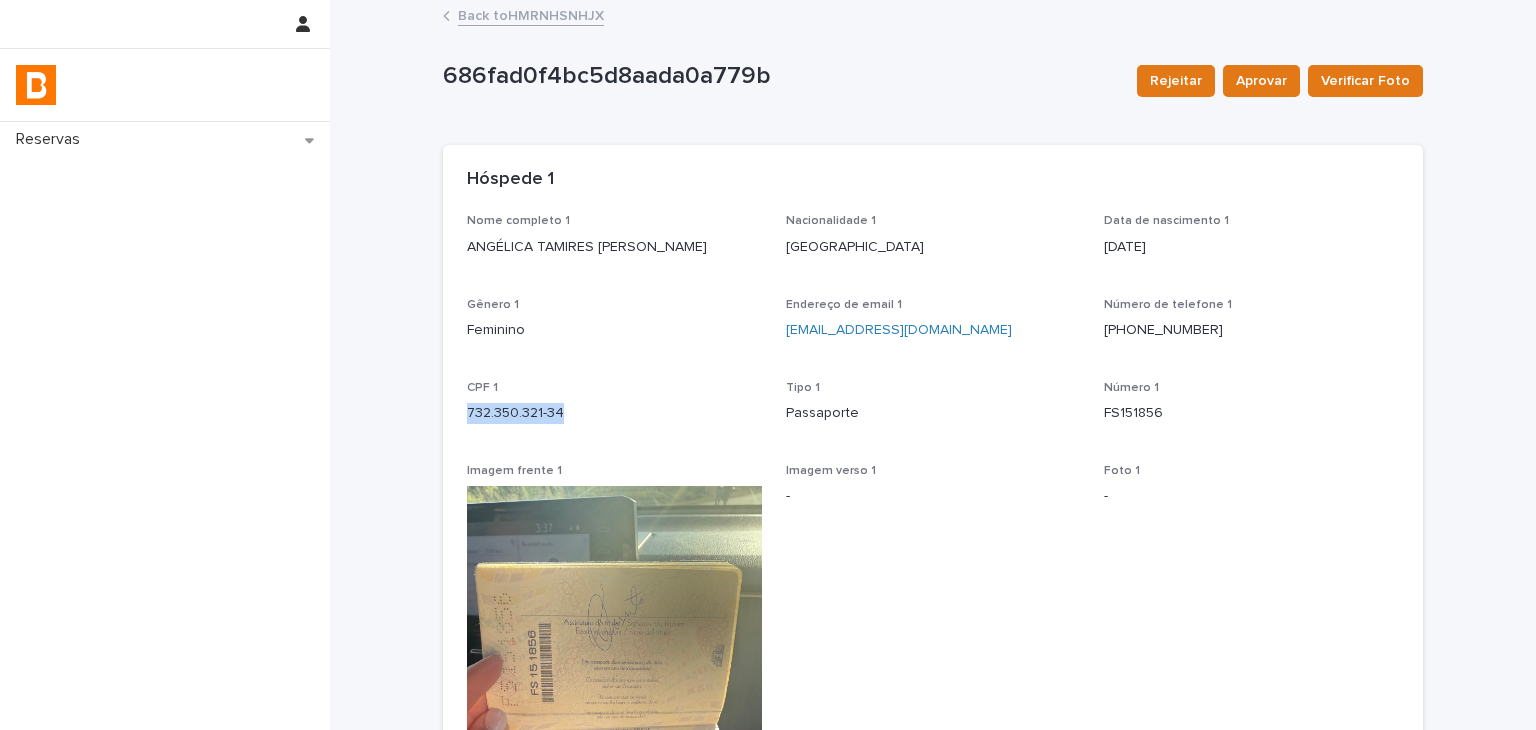 drag, startPoint x: 461, startPoint y: 406, endPoint x: 593, endPoint y: 412, distance: 132.13629 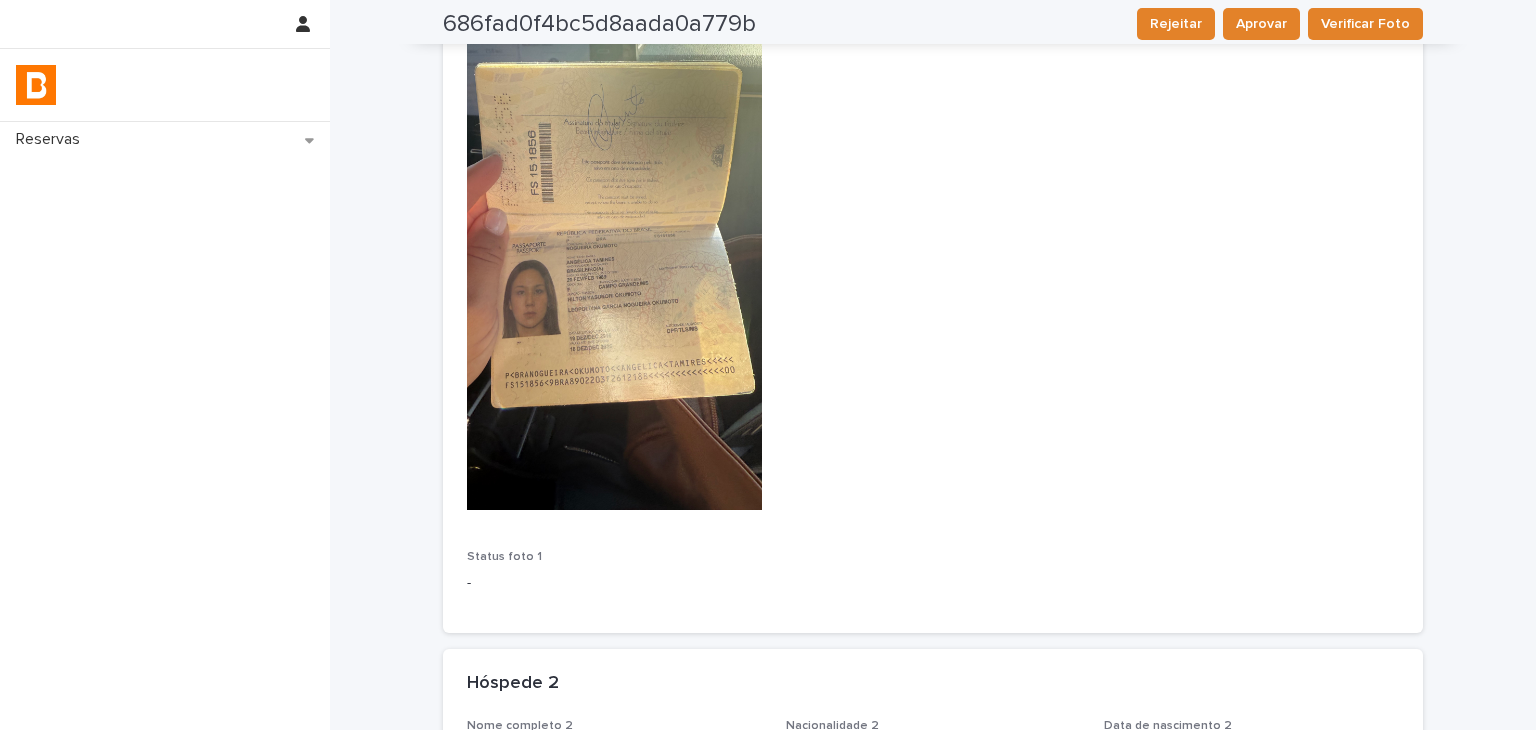 scroll, scrollTop: 1, scrollLeft: 0, axis: vertical 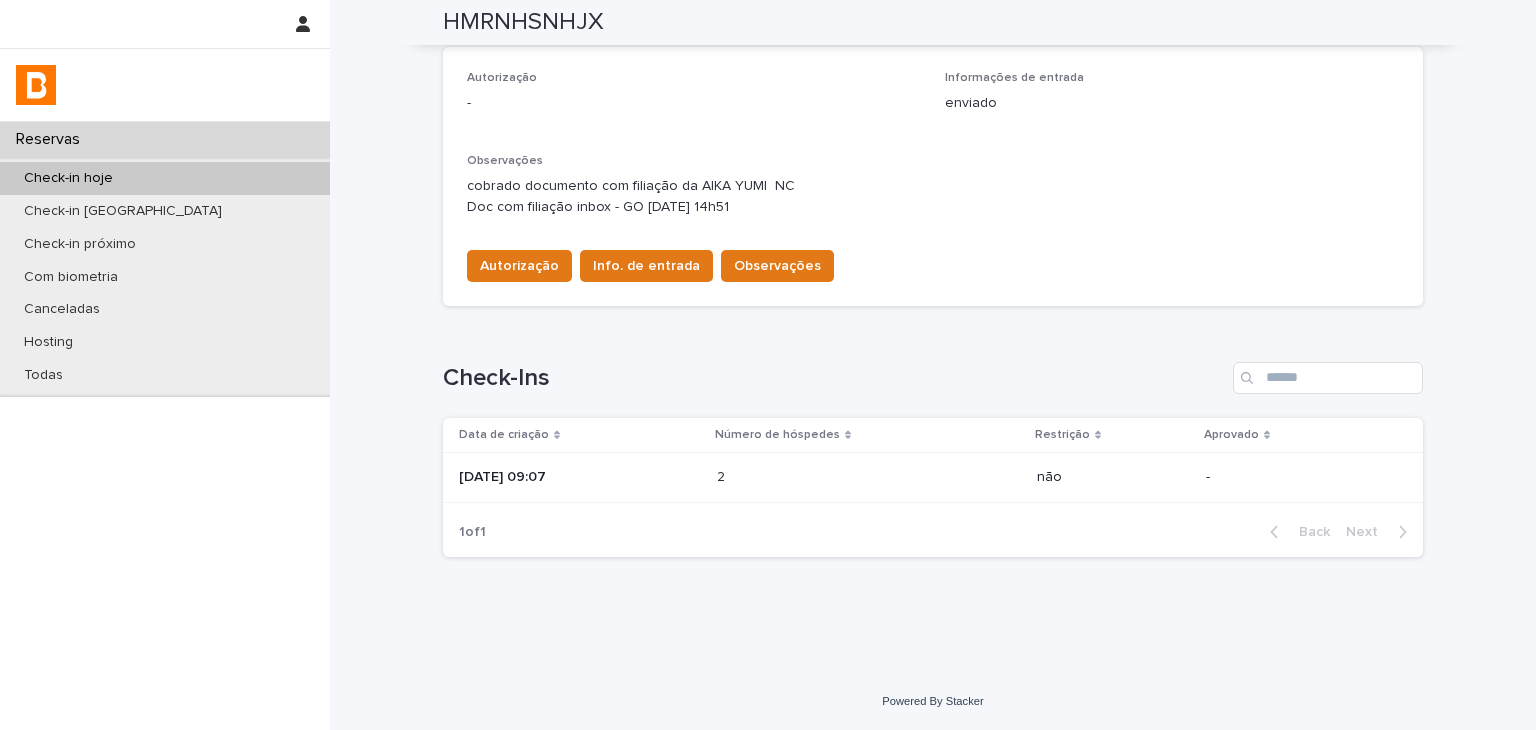 click on "[DATE] 09:07" at bounding box center [576, 478] 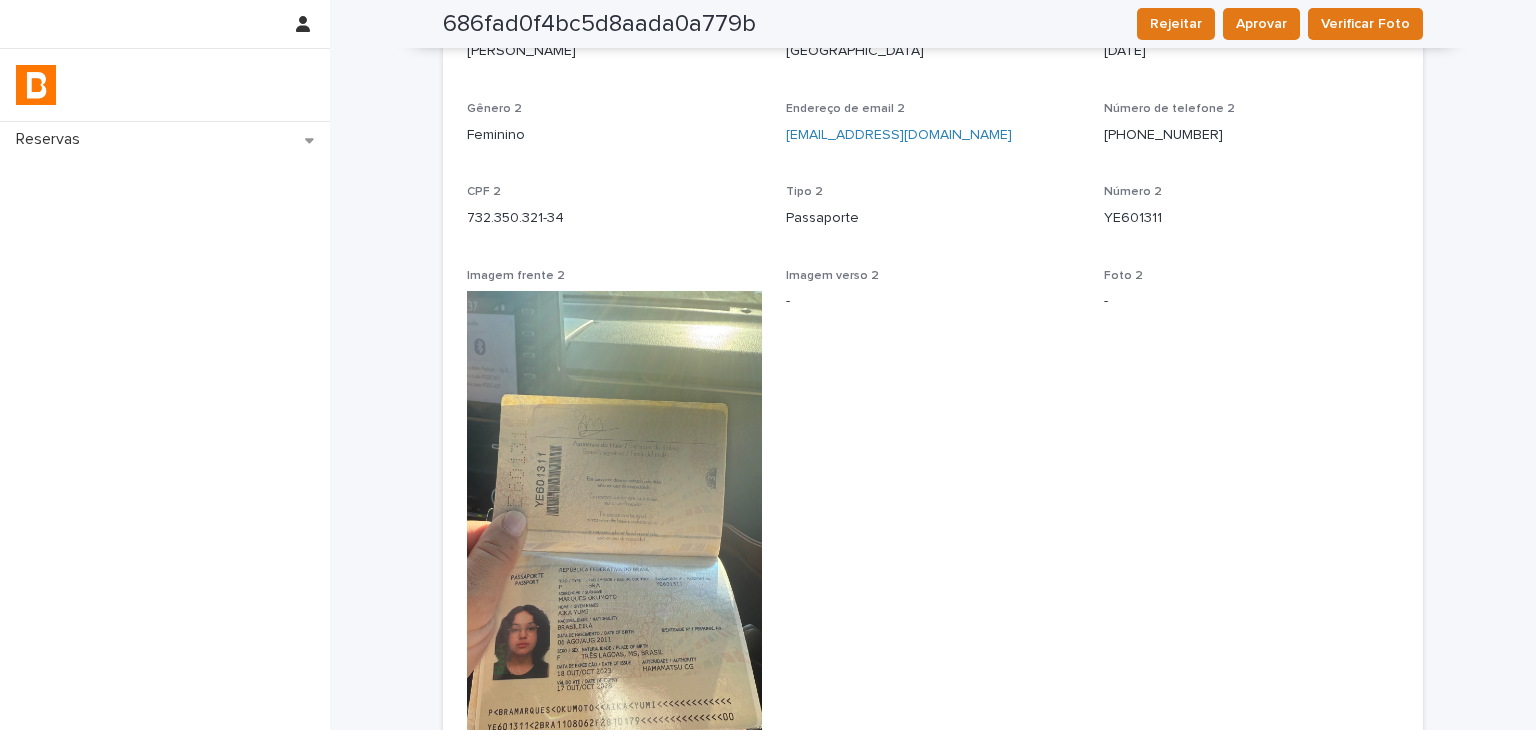 scroll, scrollTop: 901, scrollLeft: 0, axis: vertical 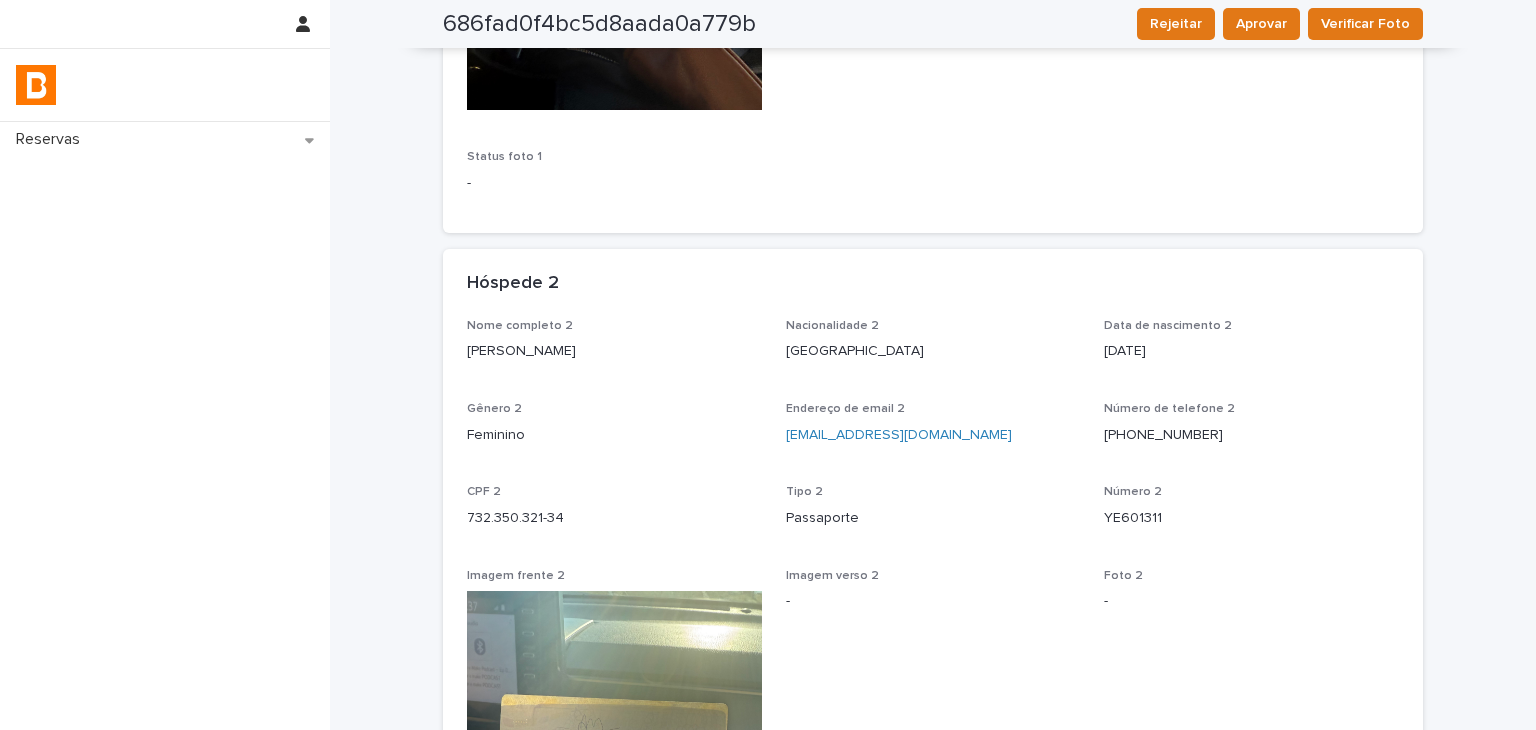 drag, startPoint x: 455, startPoint y: 361, endPoint x: 678, endPoint y: 362, distance: 223.00224 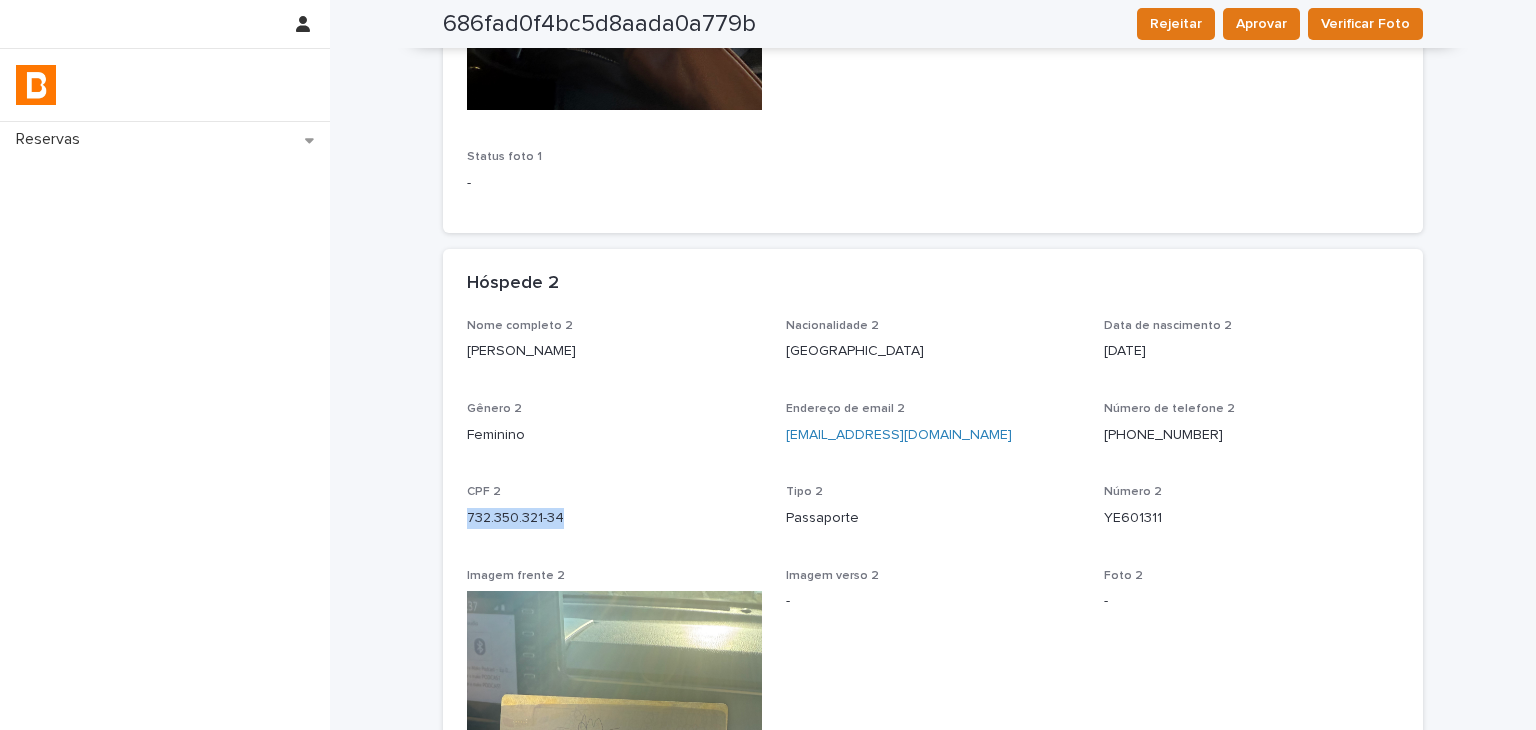 drag, startPoint x: 462, startPoint y: 509, endPoint x: 620, endPoint y: 515, distance: 158.11388 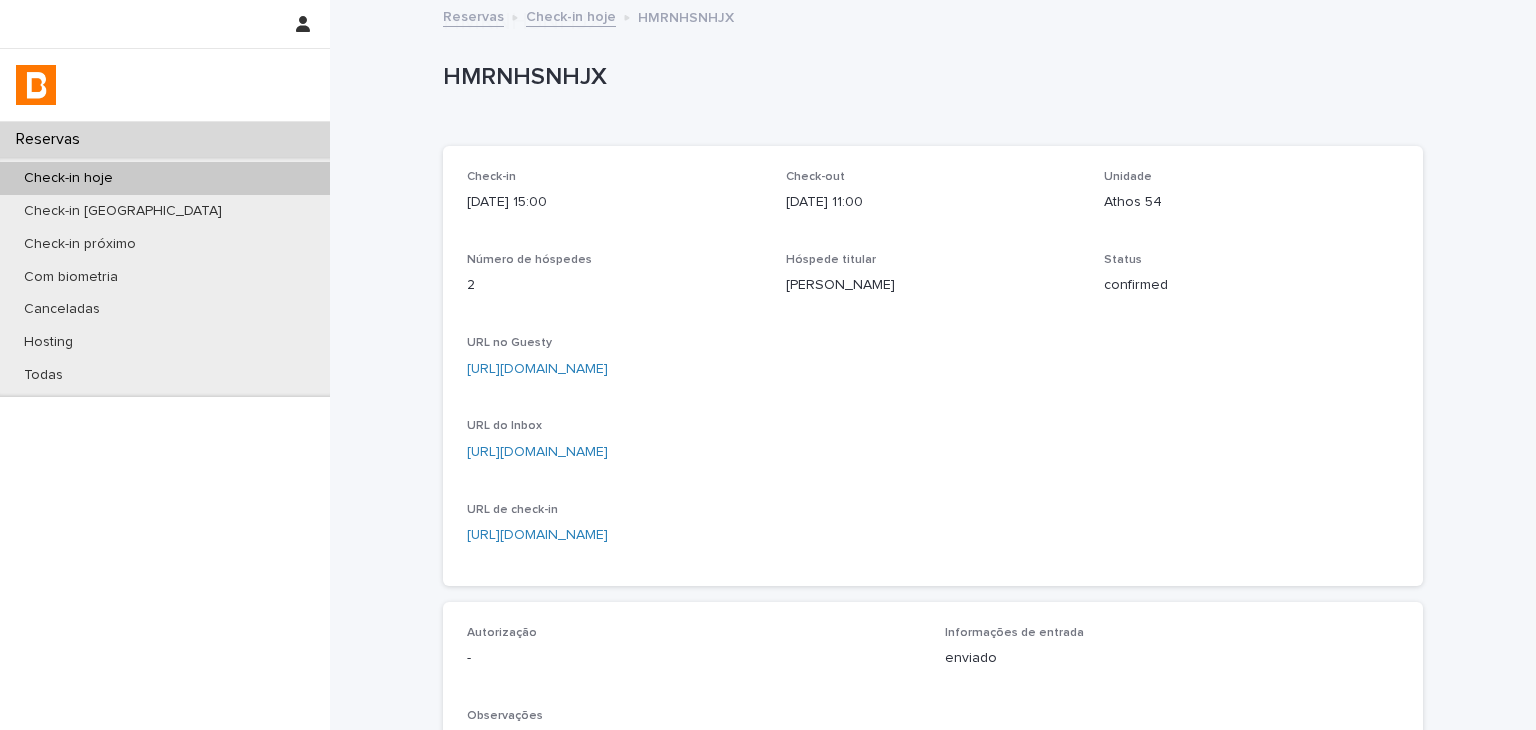 scroll, scrollTop: 400, scrollLeft: 0, axis: vertical 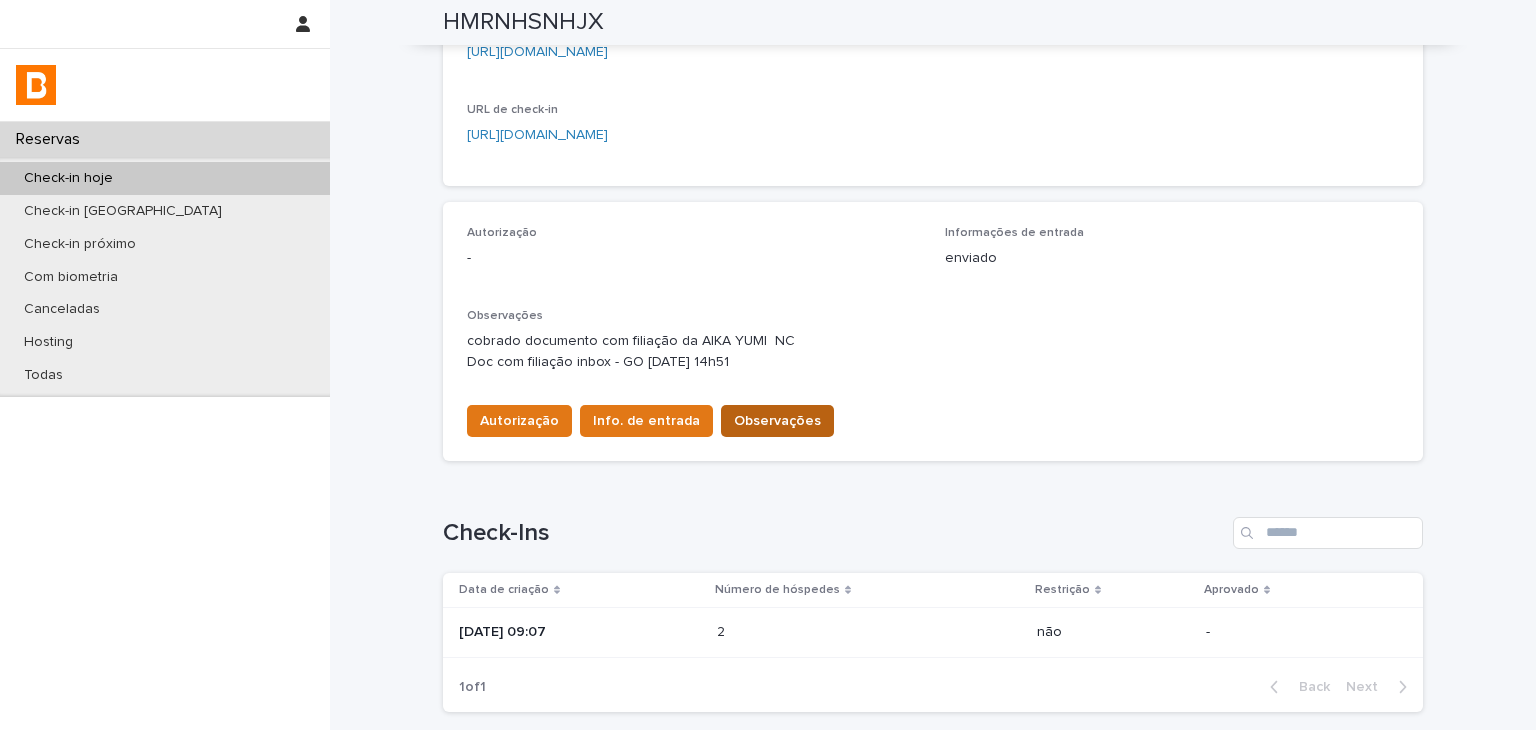 click on "Observações" at bounding box center [777, 421] 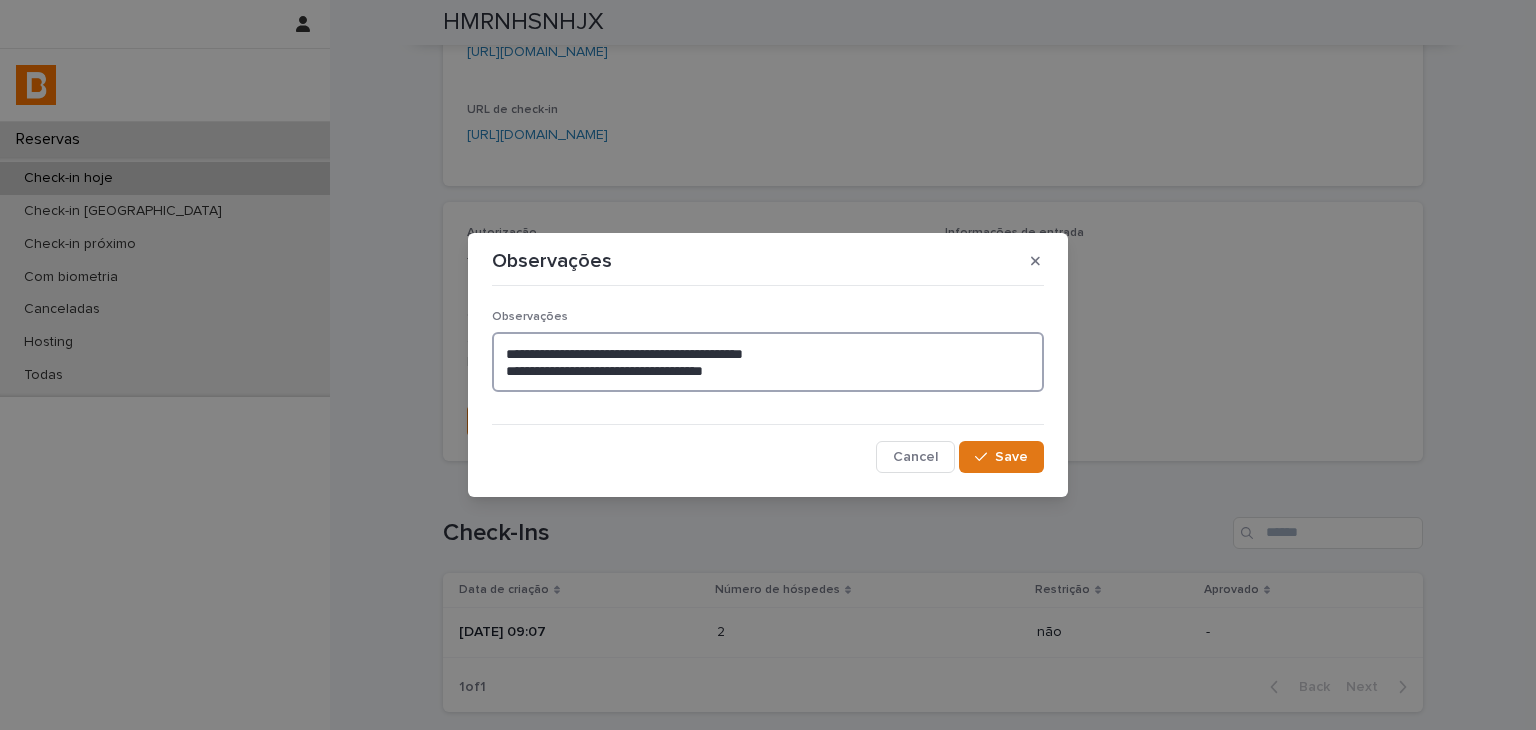 click on "**********" at bounding box center [768, 362] 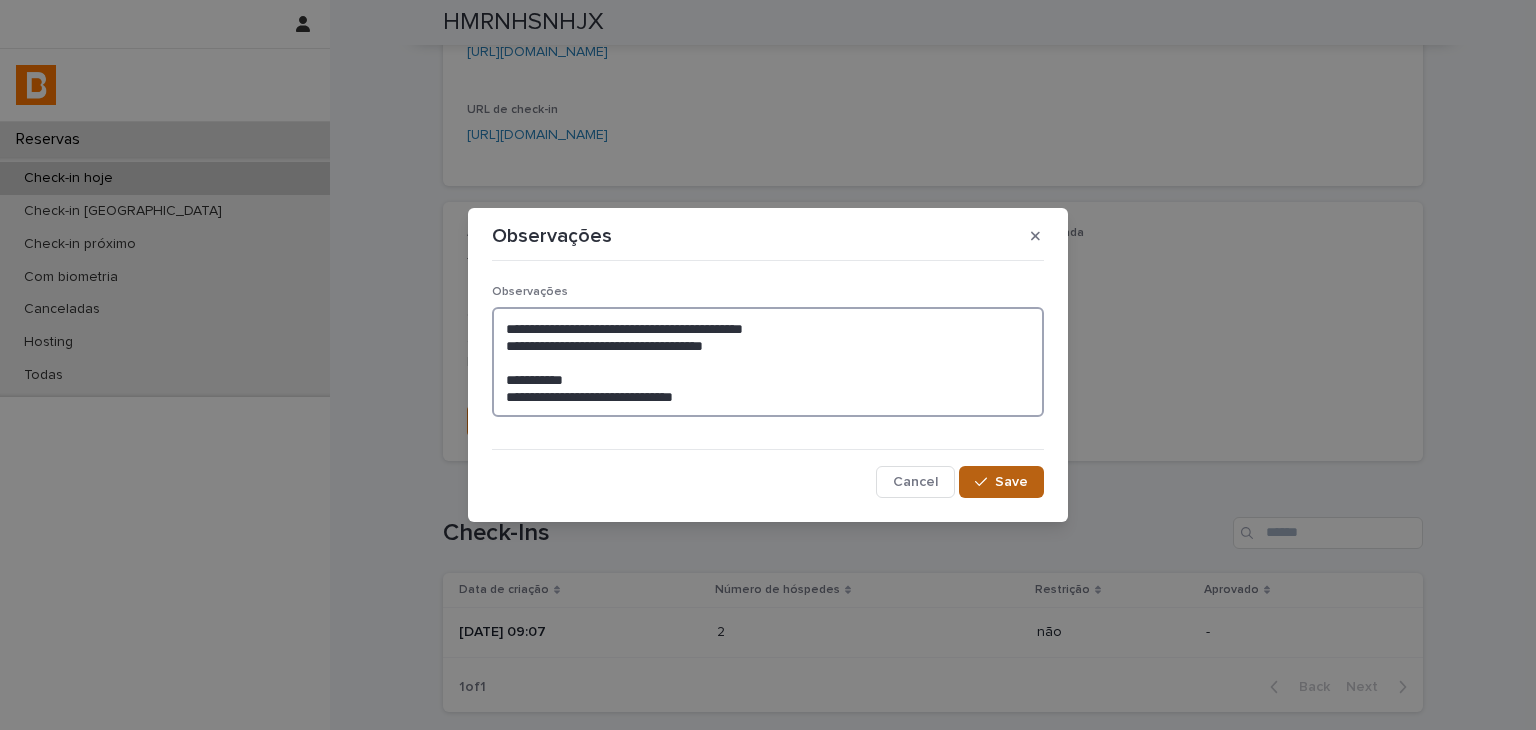 type on "**********" 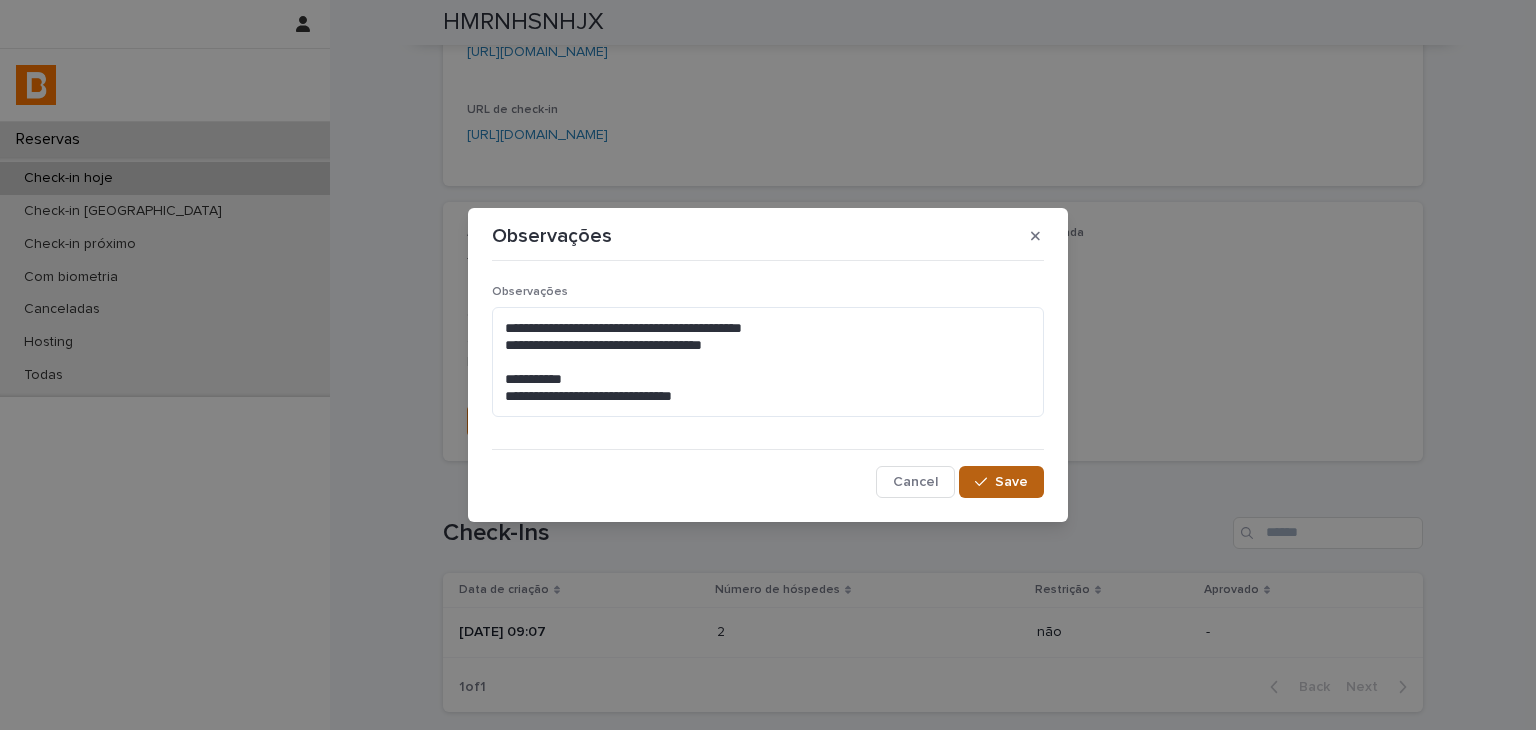 click on "Save" at bounding box center (1011, 482) 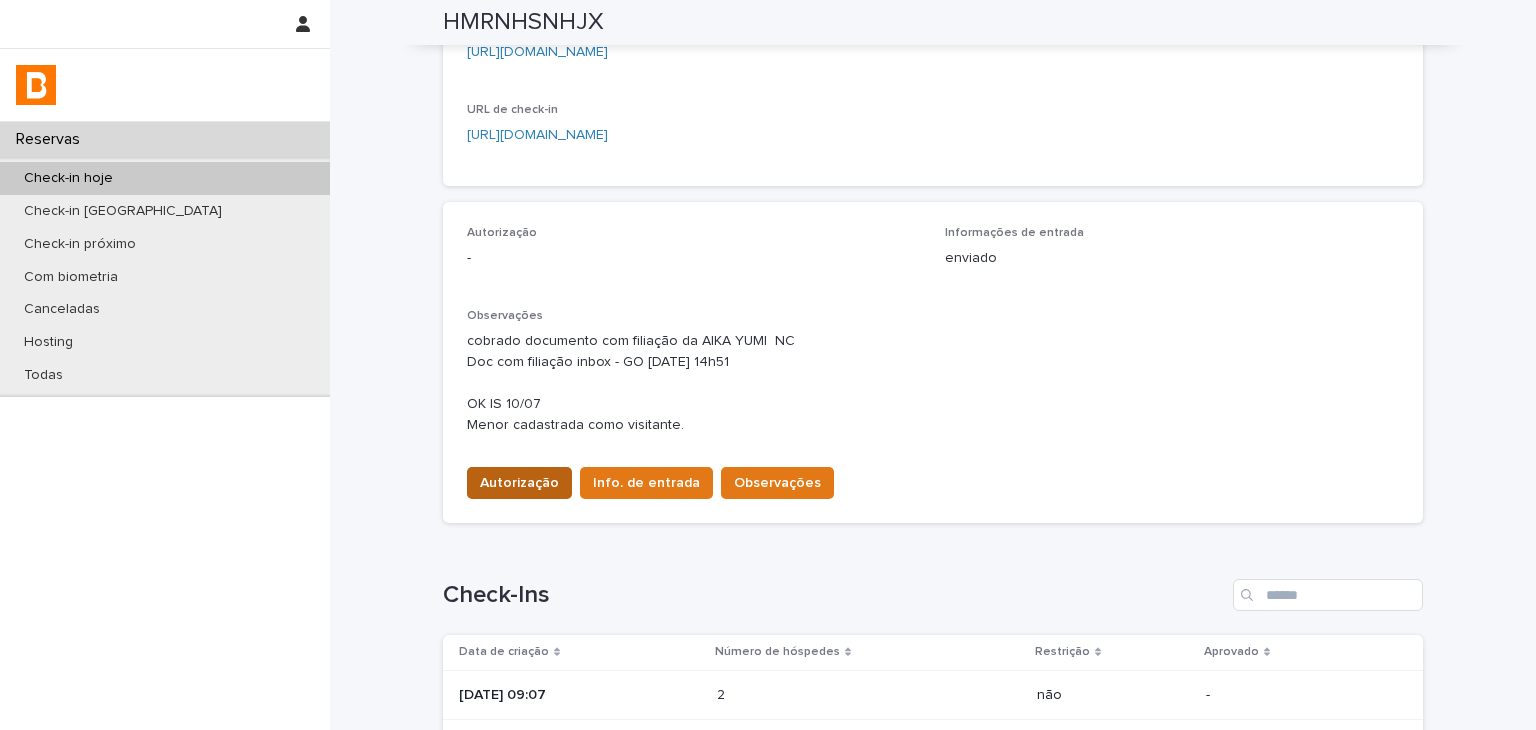 scroll, scrollTop: 431, scrollLeft: 0, axis: vertical 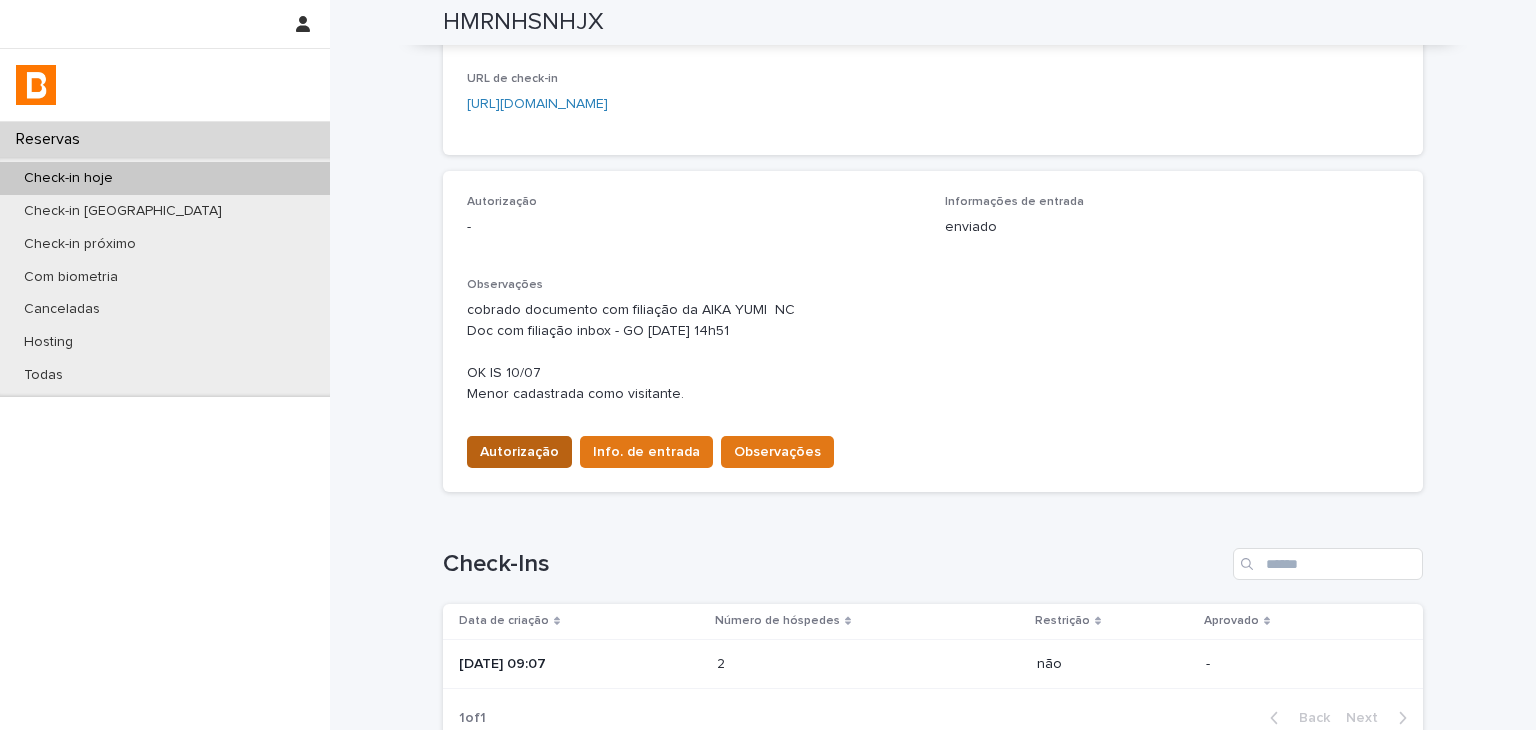 click on "Autorização" at bounding box center (519, 452) 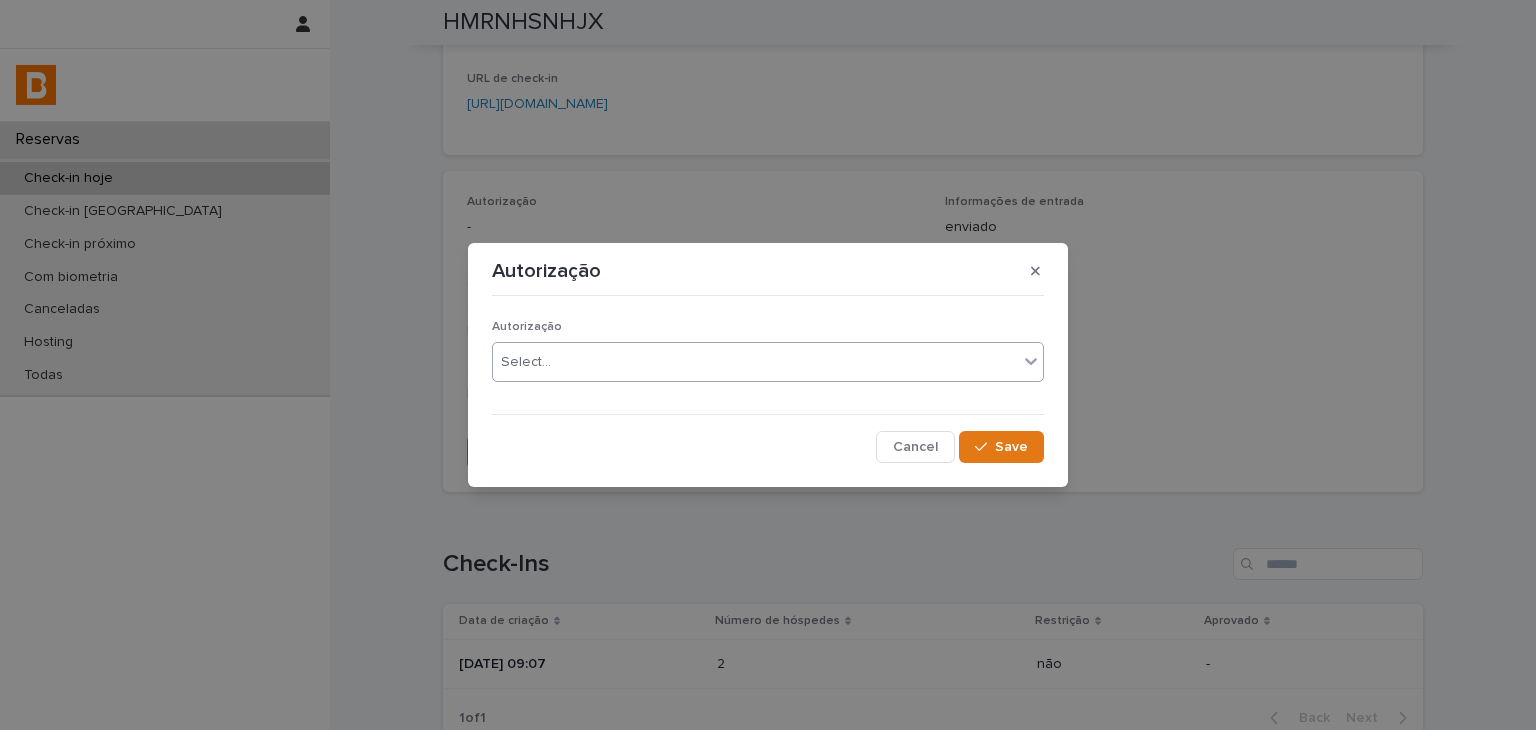 click on "Select..." at bounding box center (768, 362) 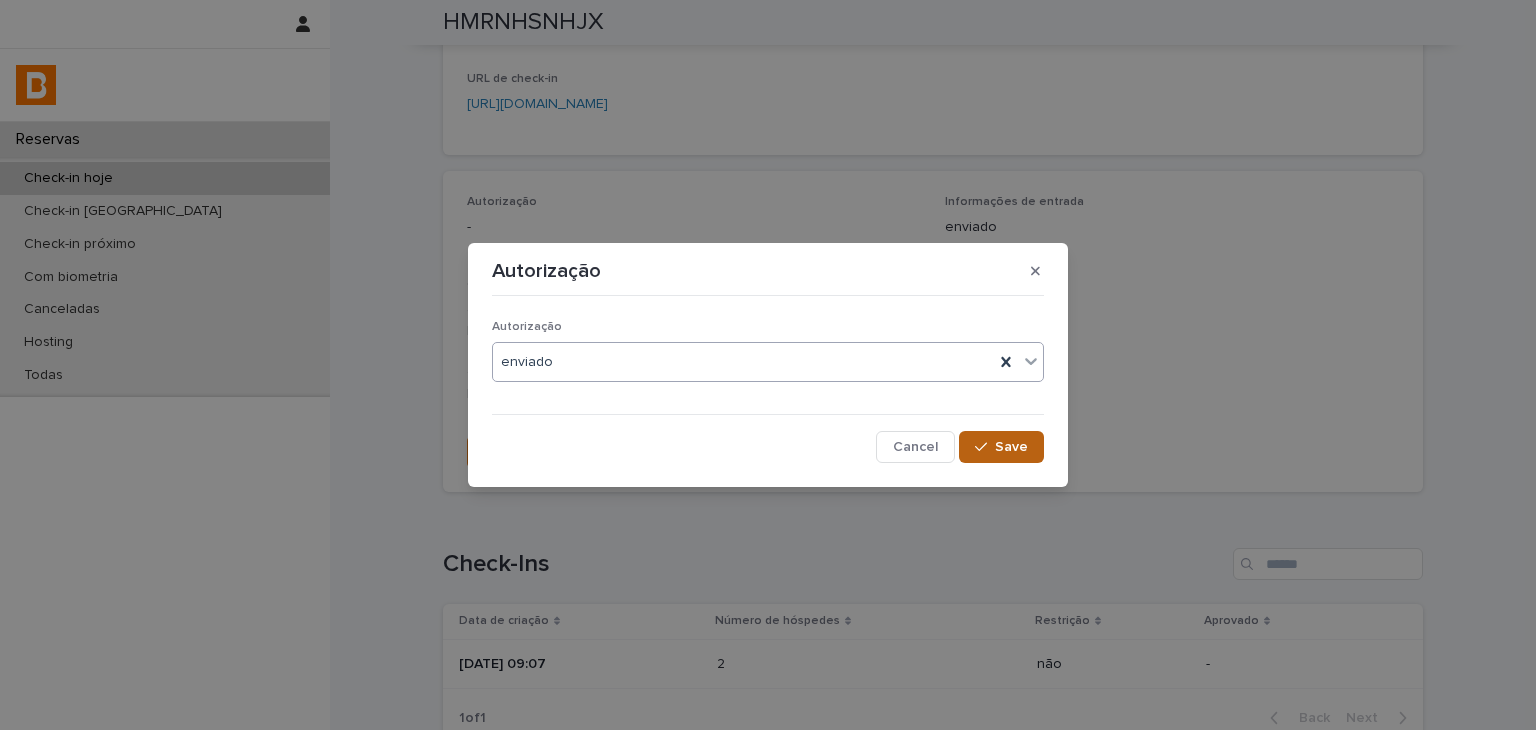 click 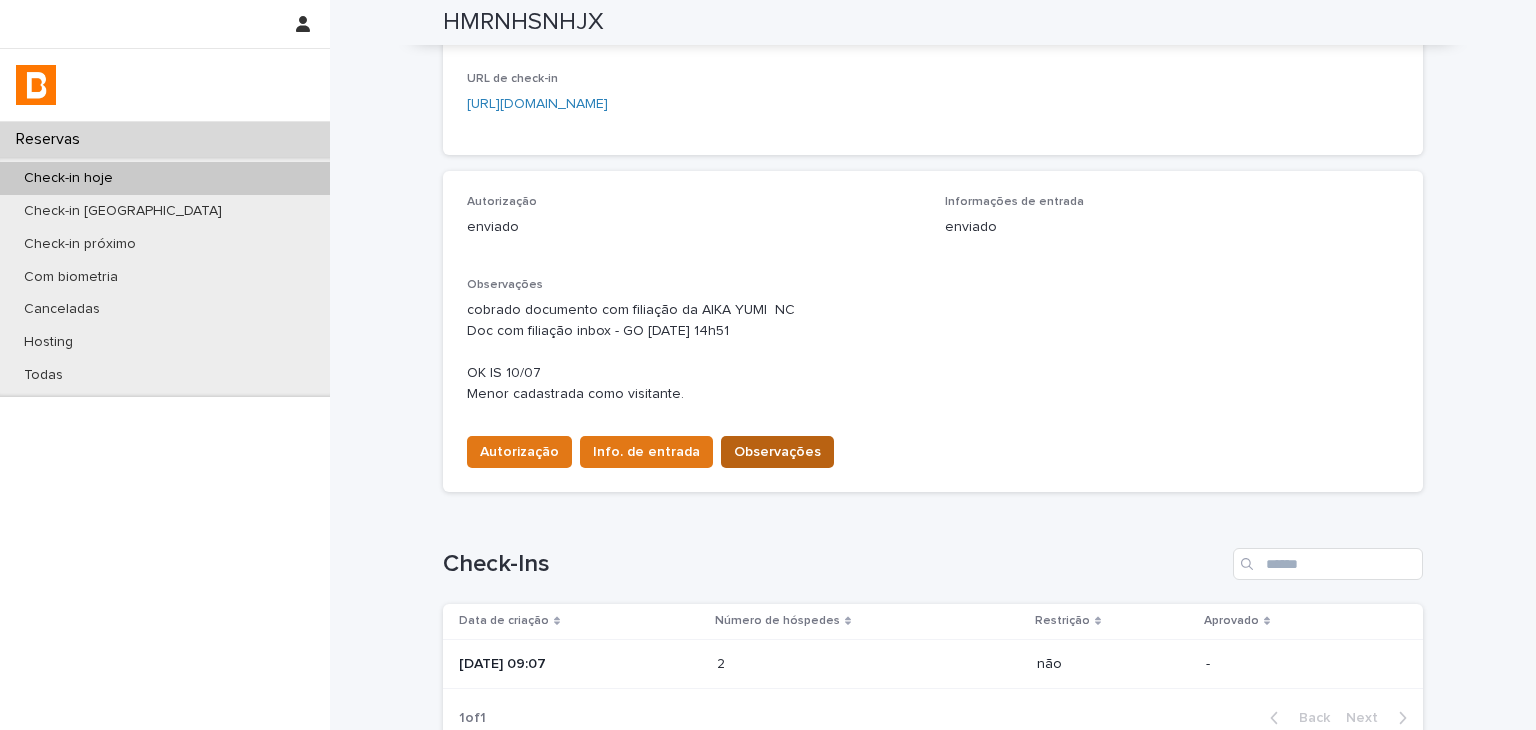click on "Observações" at bounding box center [777, 452] 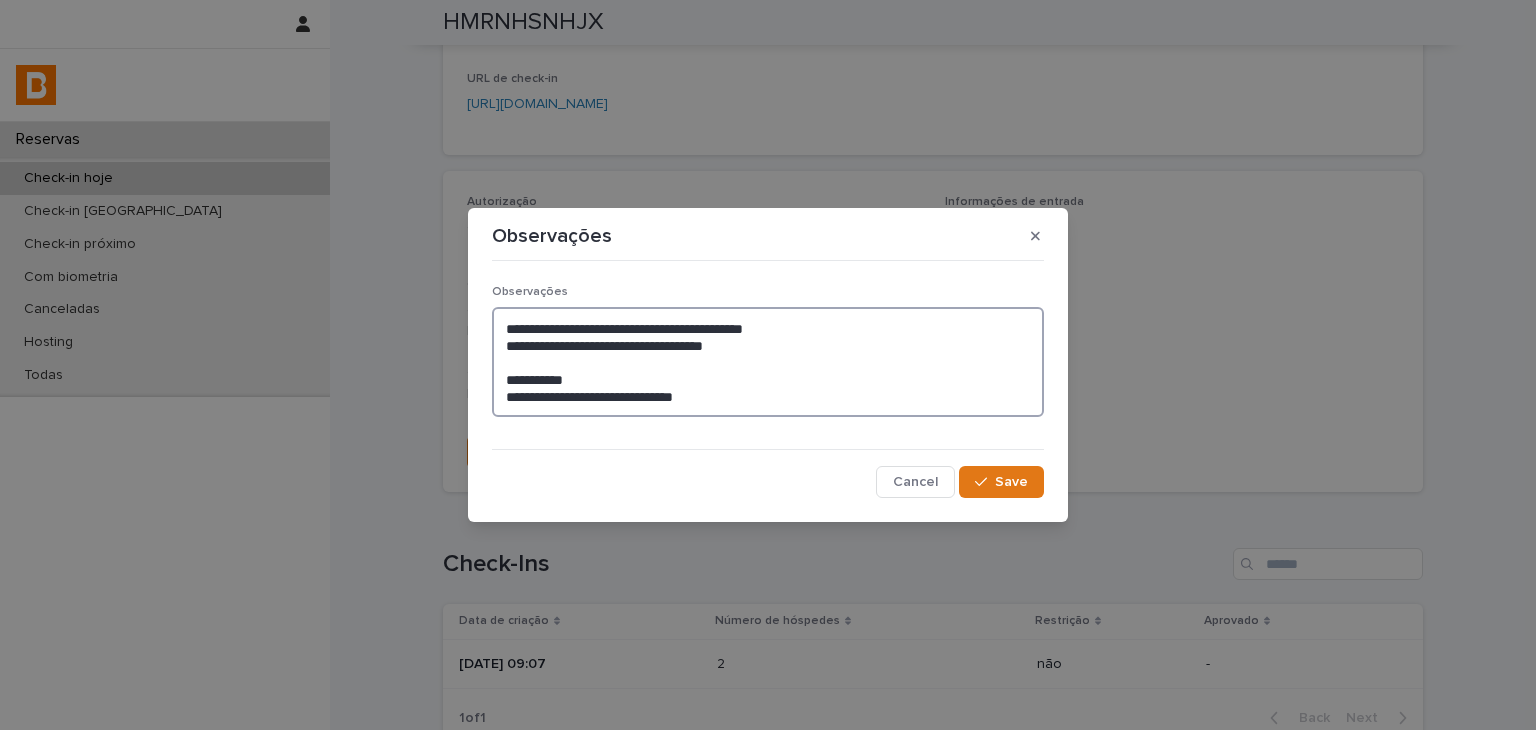 click on "**********" at bounding box center [768, 362] 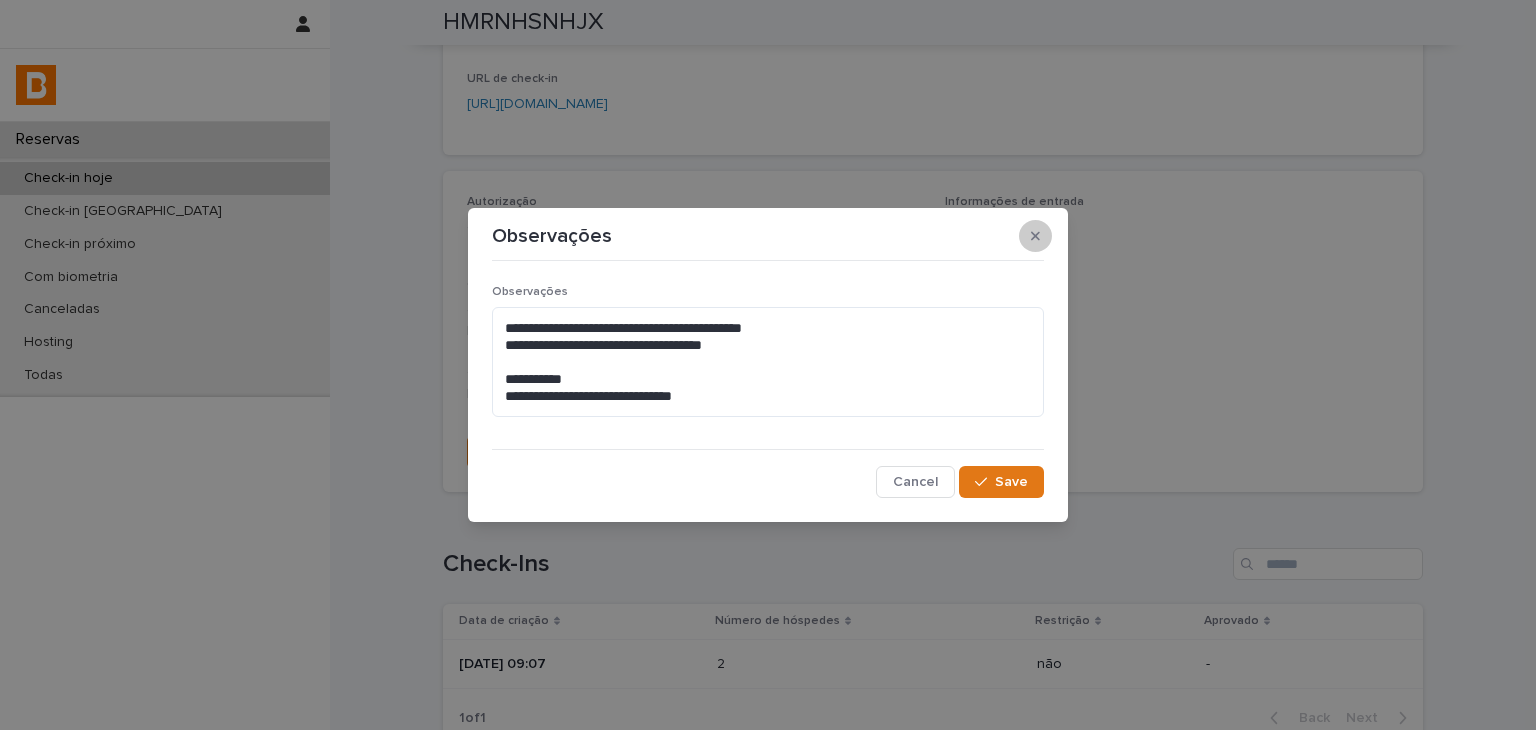 click at bounding box center (1035, 236) 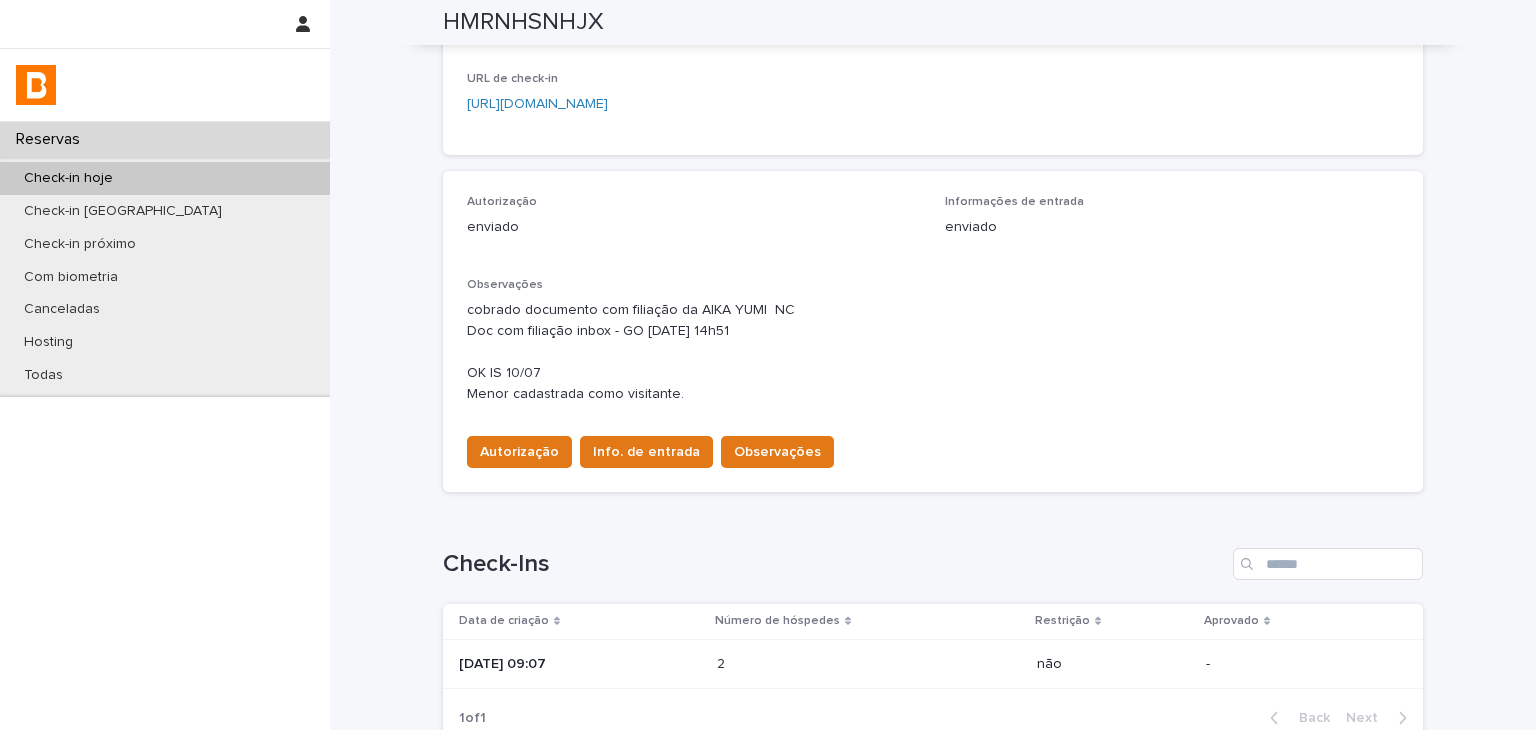 scroll, scrollTop: 0, scrollLeft: 0, axis: both 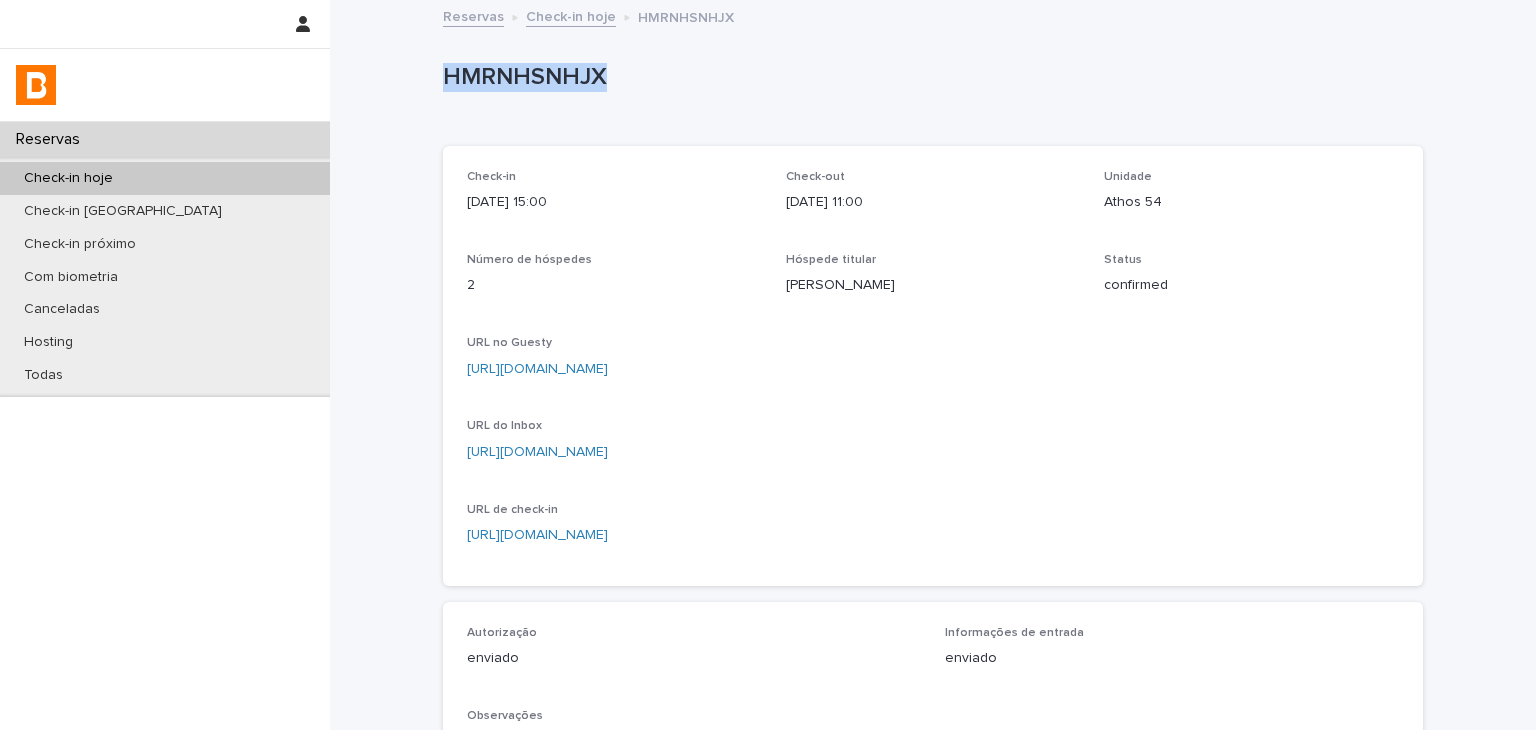 drag, startPoint x: 428, startPoint y: 66, endPoint x: 601, endPoint y: 73, distance: 173.14156 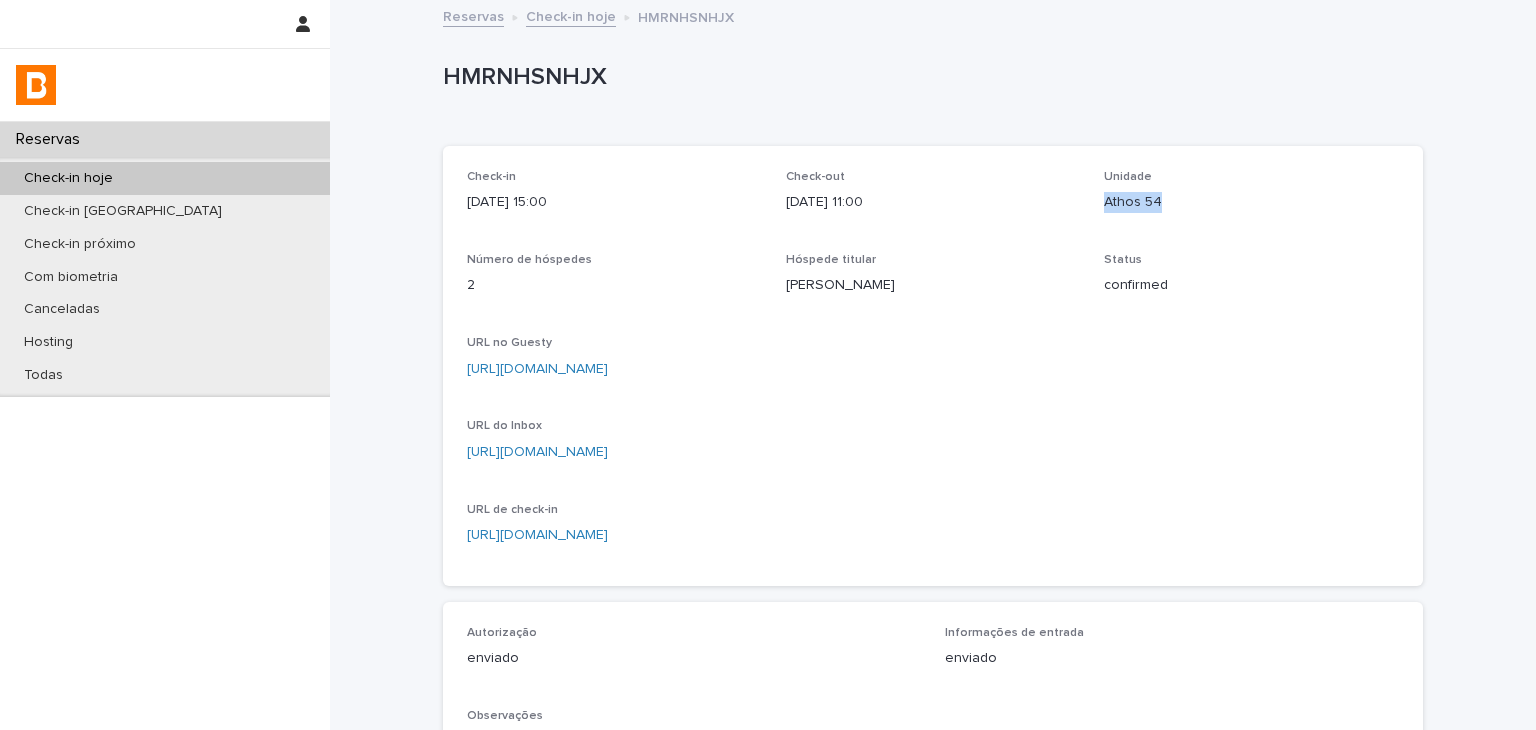 drag, startPoint x: 1104, startPoint y: 193, endPoint x: 1192, endPoint y: 185, distance: 88.362885 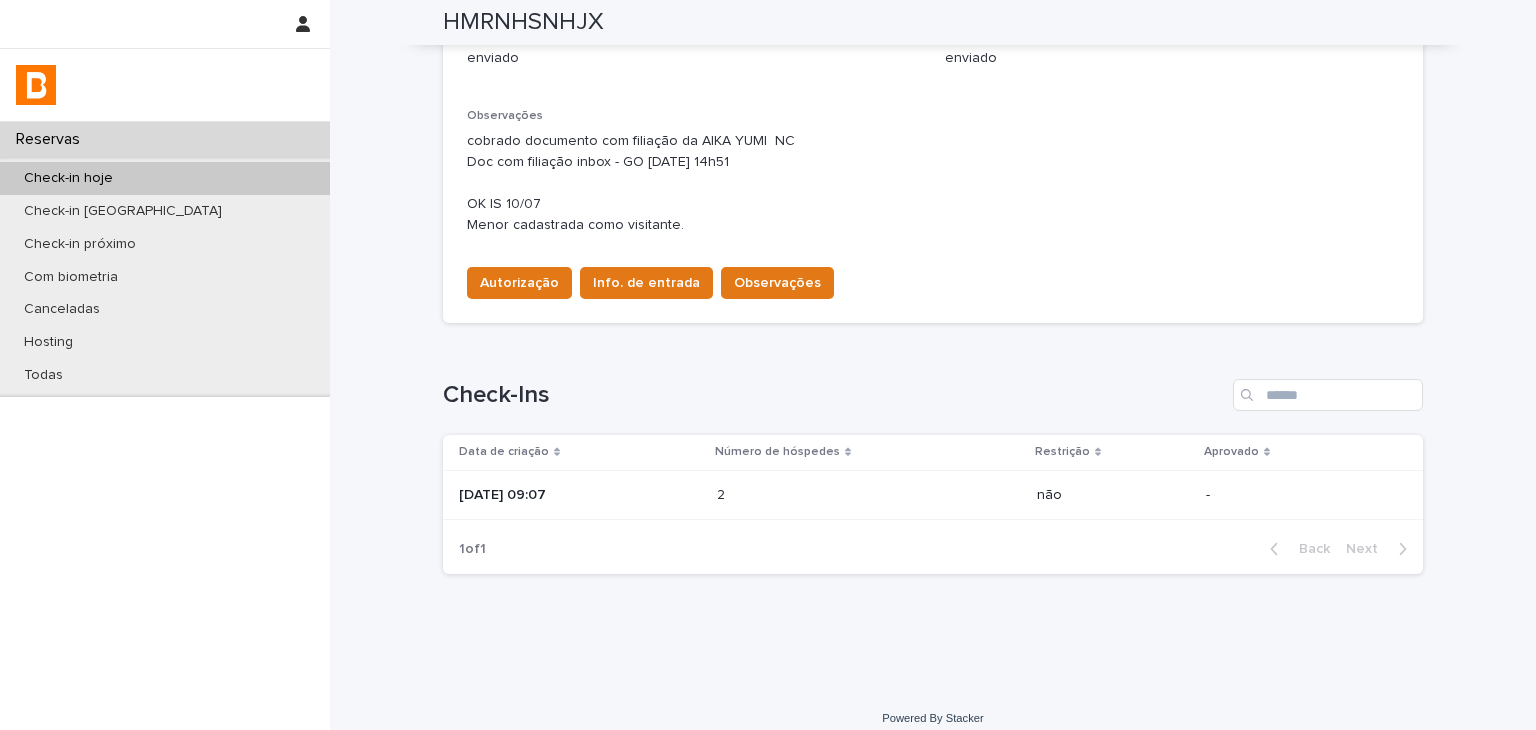 scroll, scrollTop: 200, scrollLeft: 0, axis: vertical 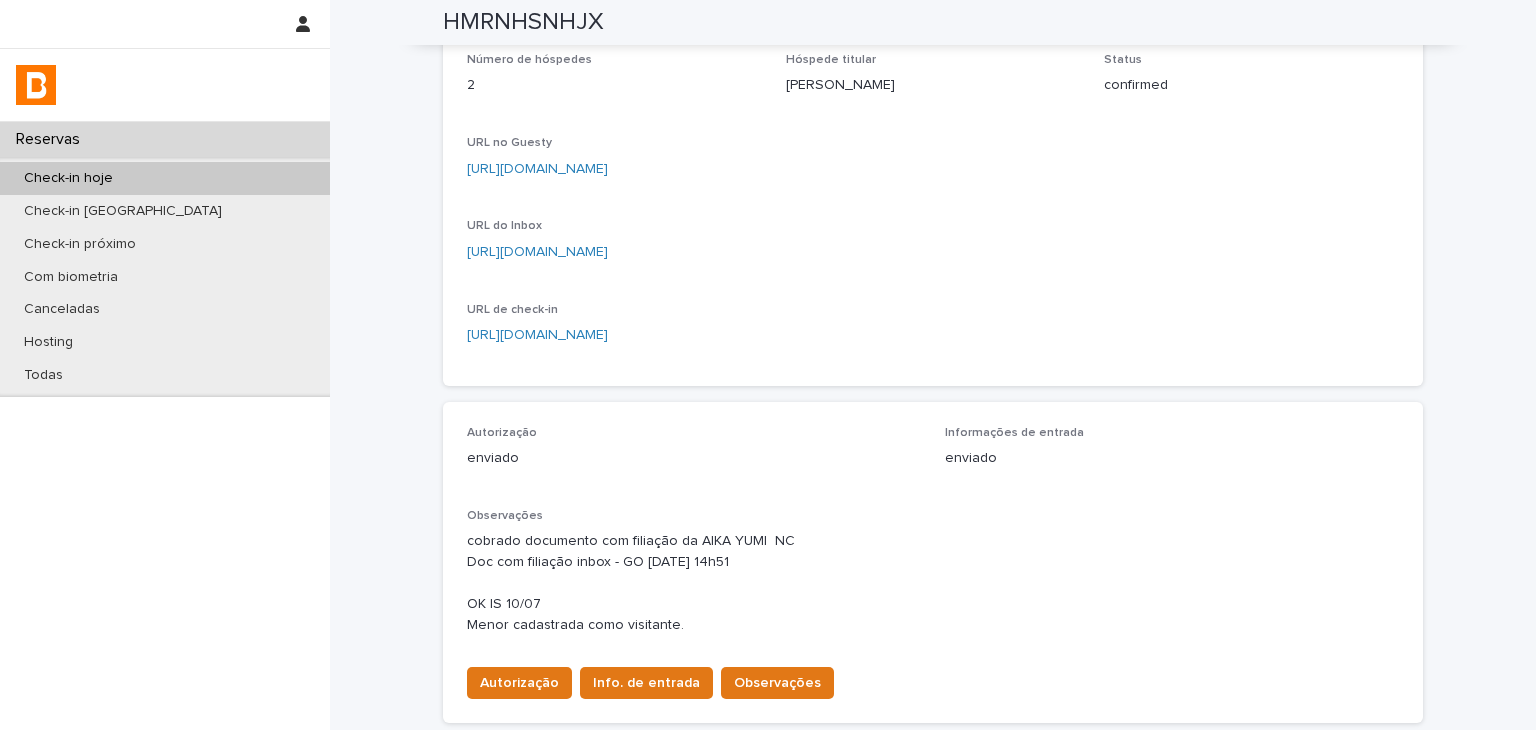 click on "[URL][DOMAIN_NAME]" at bounding box center (537, 169) 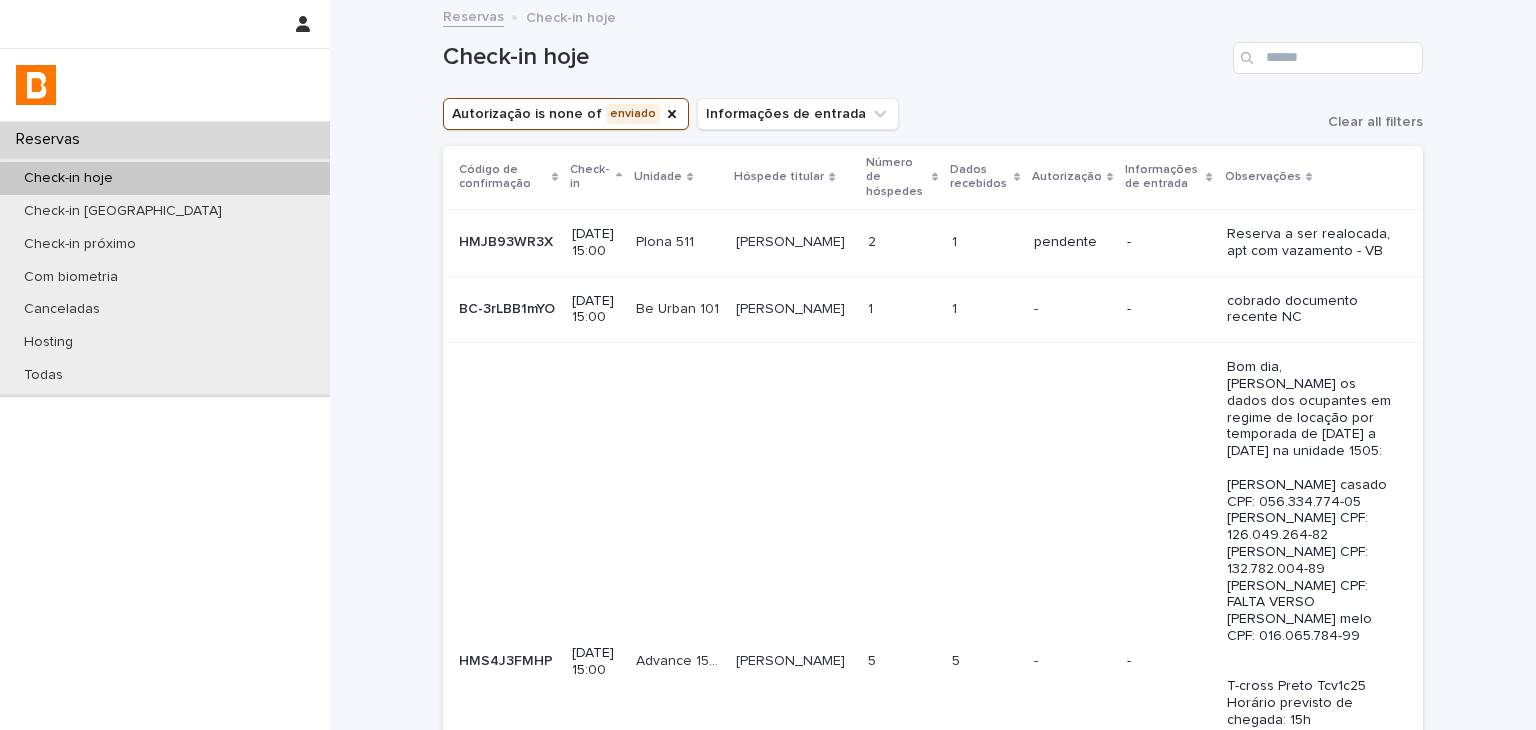 scroll, scrollTop: 100, scrollLeft: 0, axis: vertical 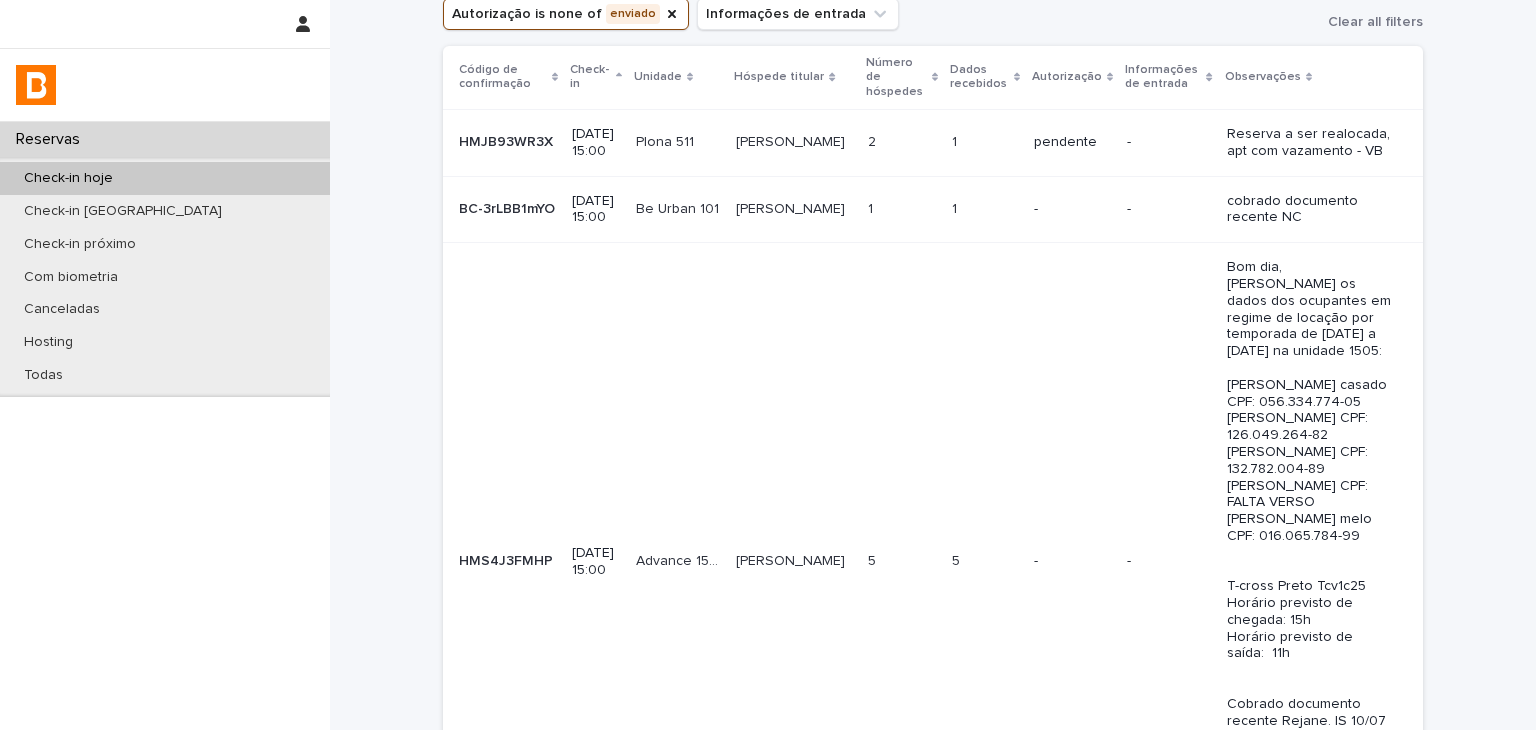 click on "-" at bounding box center [1072, 209] 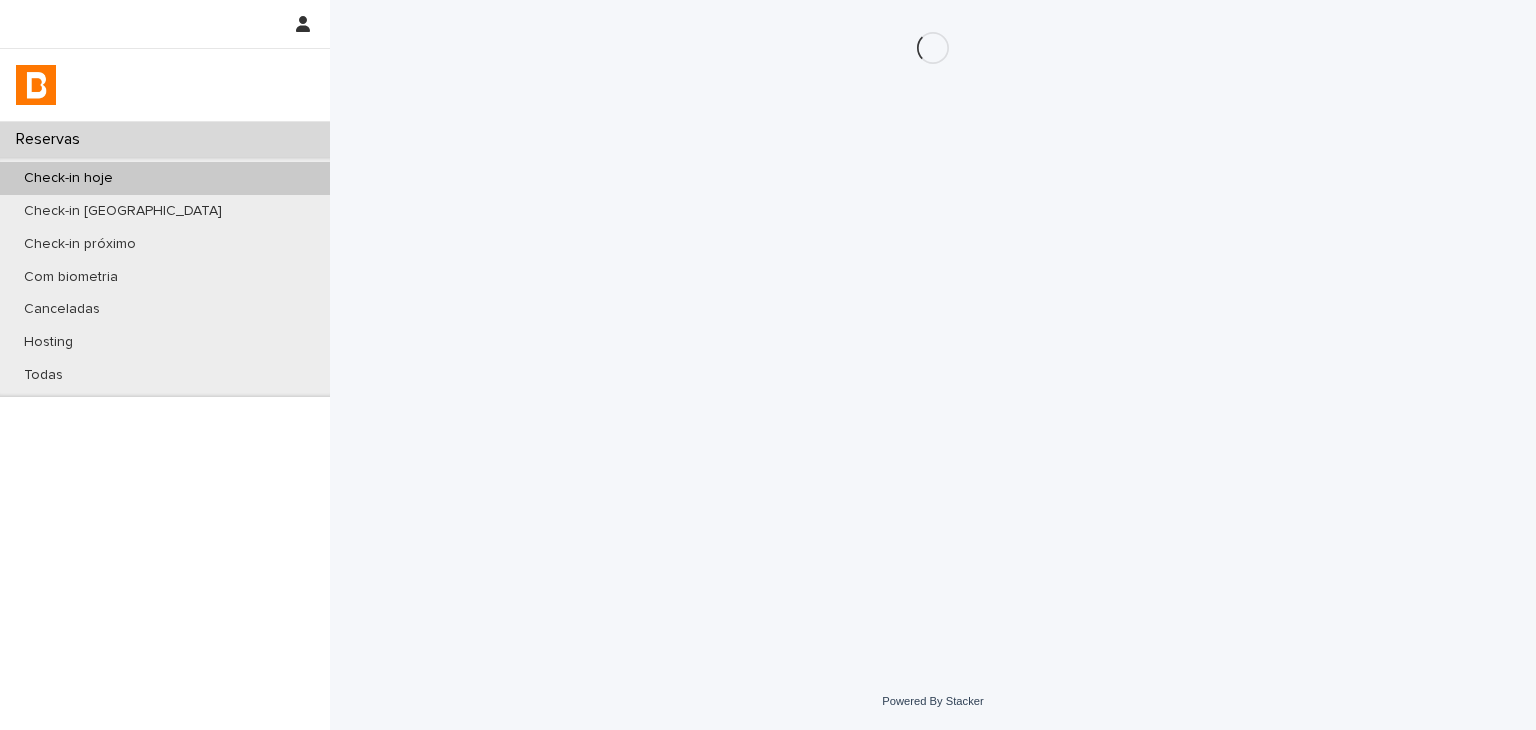 scroll, scrollTop: 0, scrollLeft: 0, axis: both 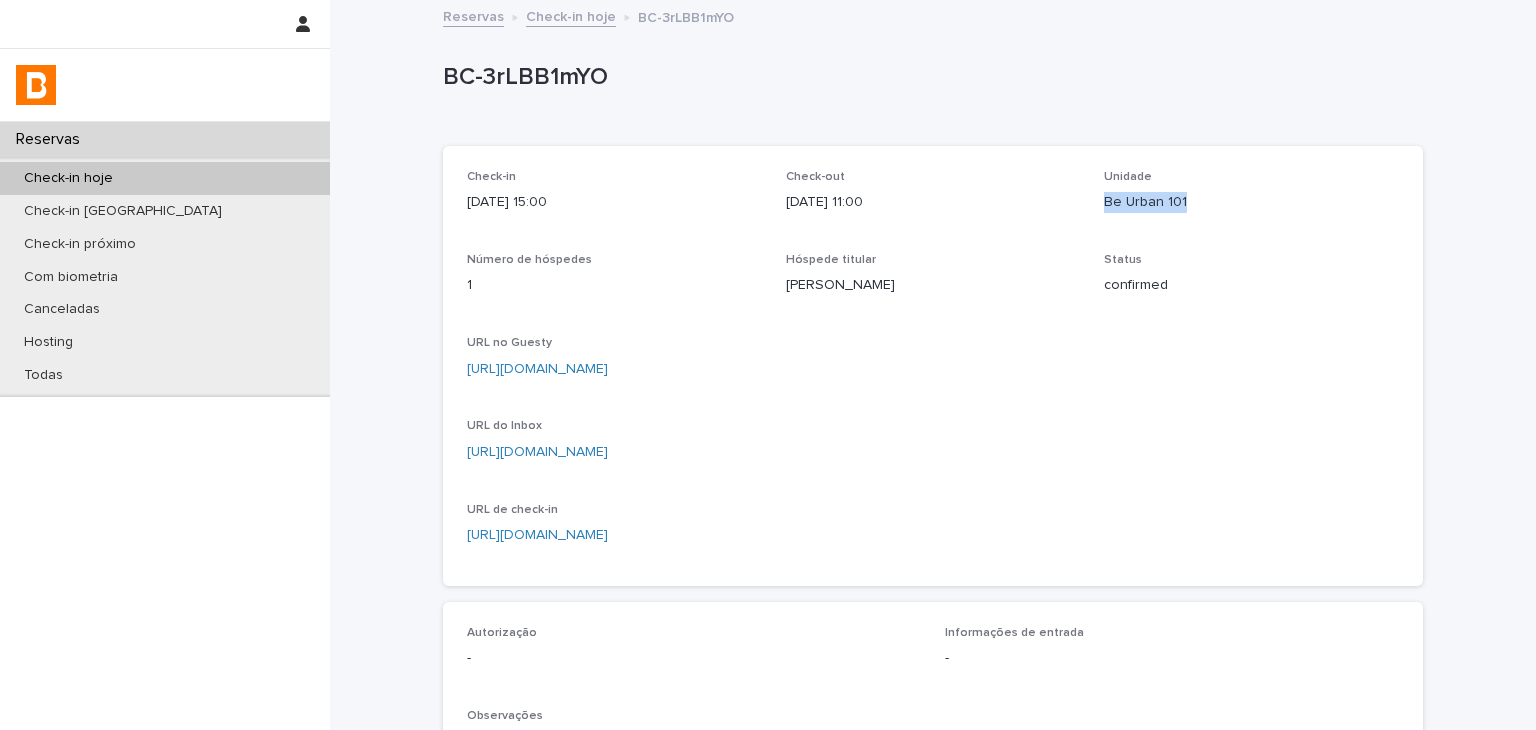drag, startPoint x: 1097, startPoint y: 210, endPoint x: 1197, endPoint y: 215, distance: 100.12492 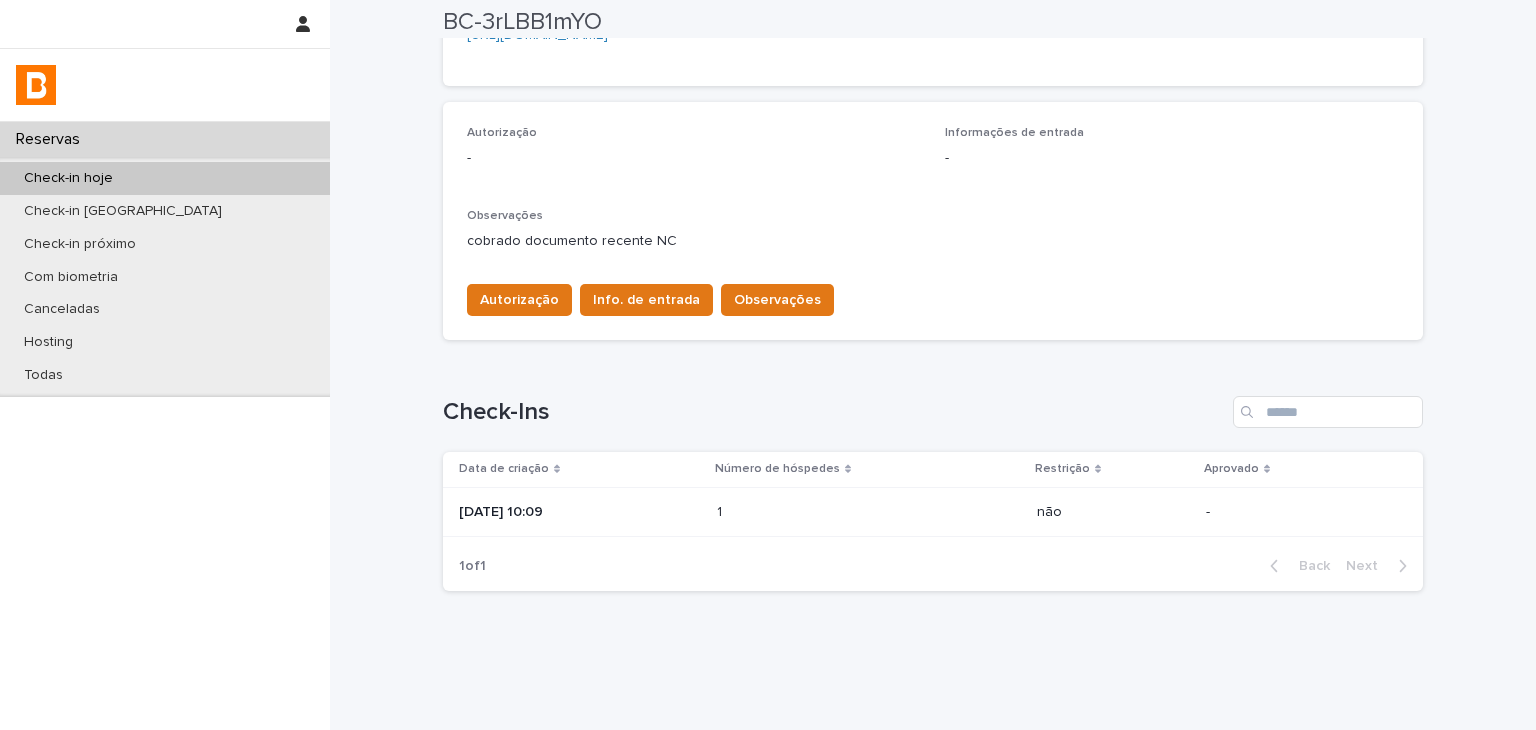 click at bounding box center (804, 512) 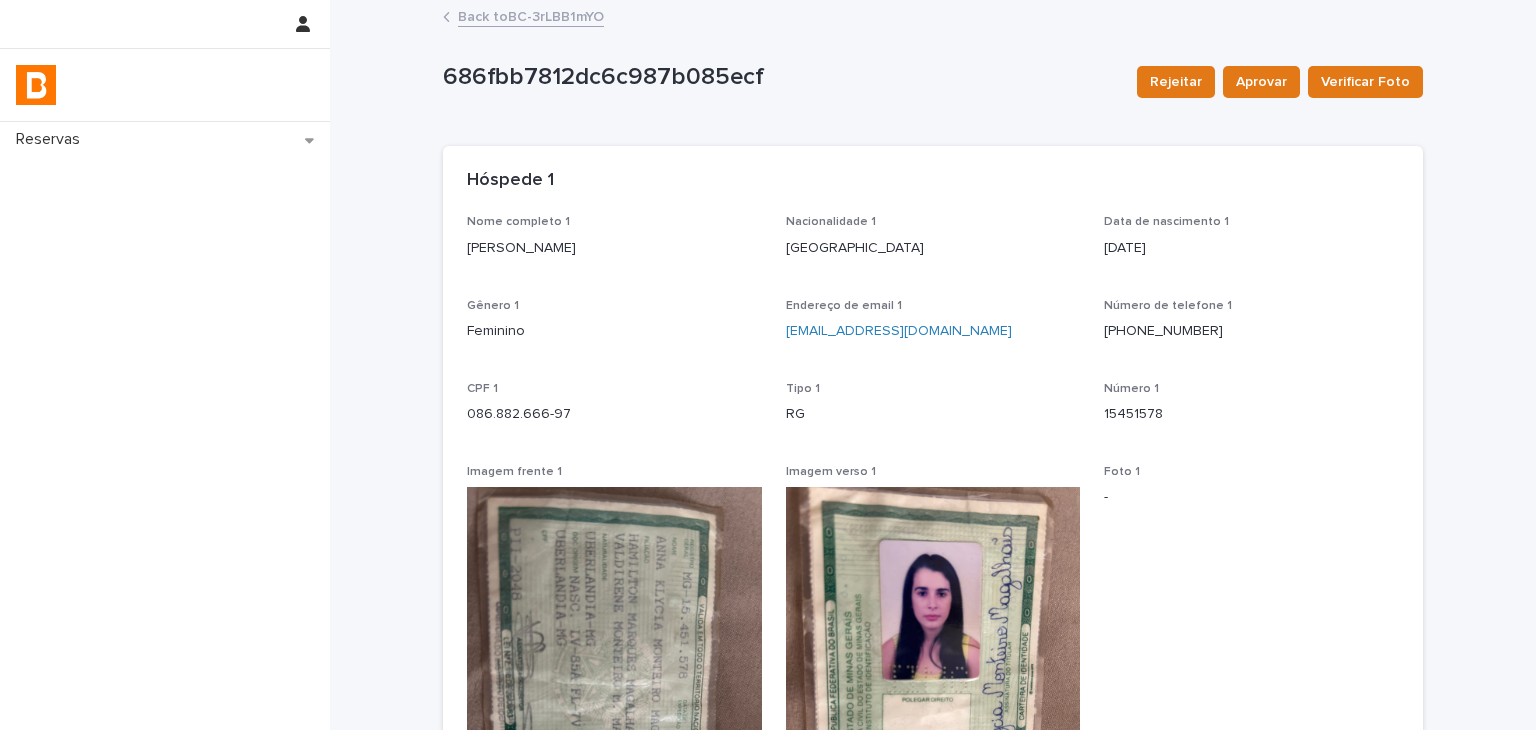 scroll, scrollTop: 400, scrollLeft: 0, axis: vertical 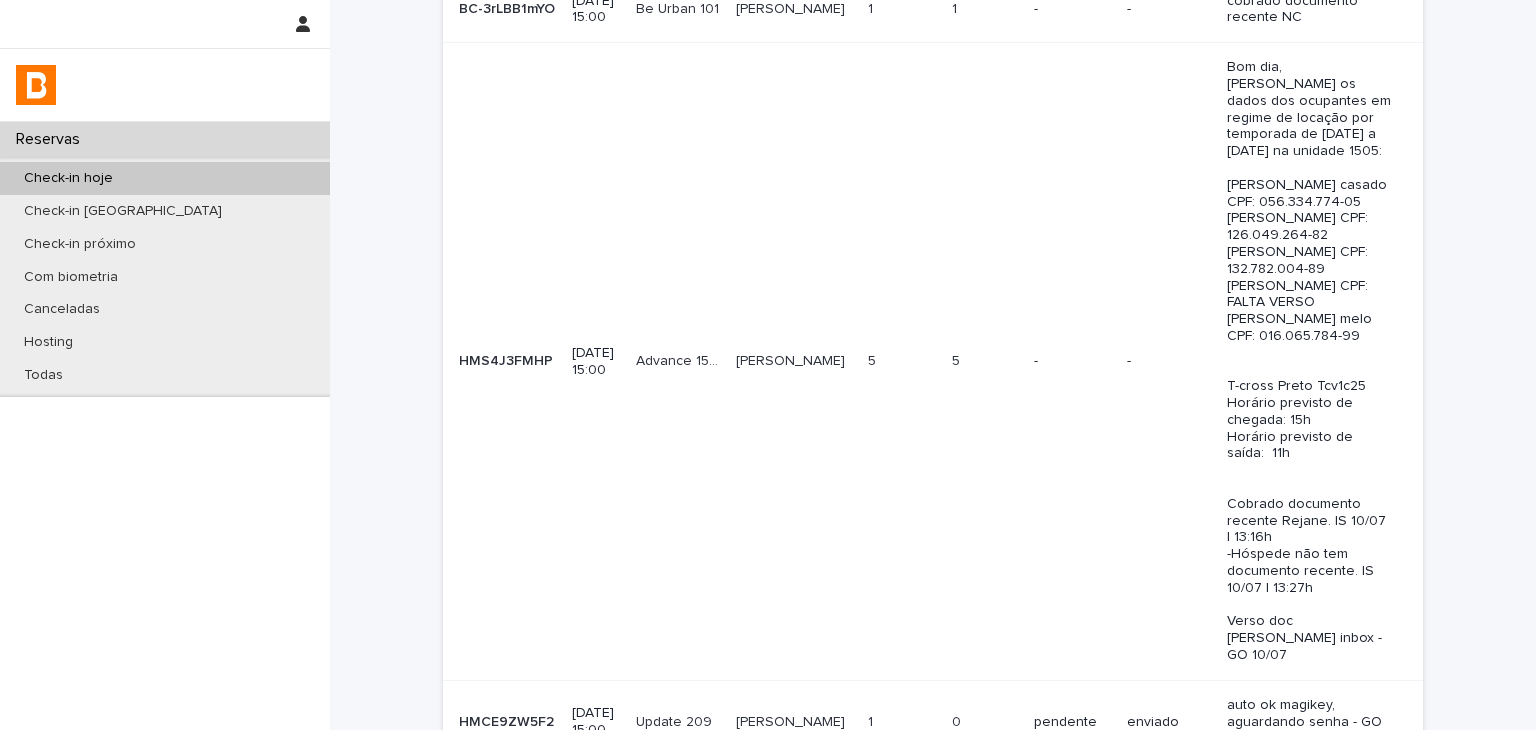 click on "Bom dia,
[PERSON_NAME] os dados dos ocupantes em regime de locação por temporada de [DATE] a [DATE] na unidade 1505:
[PERSON_NAME] casado CPF: 056.334.774-05
[PERSON_NAME] CPF: 126.049.264-82
[PERSON_NAME] CPF: 132.782.004-89
[PERSON_NAME] CPF: FALTA VERSO
[PERSON_NAME] melo CPF: 016.065.784-99
T-cross Preto Tcv1c25
Horário previsto de chegada: 15h
Horário previsto de saída:  11h
Cobrado documento recente Rejane. IS 10/07 | 13:16h
-Hóspede não tem documento recente. IS 10/07 | 13:27h
Verso doc [PERSON_NAME] inbox - GO 10/07" at bounding box center (1309, 361) 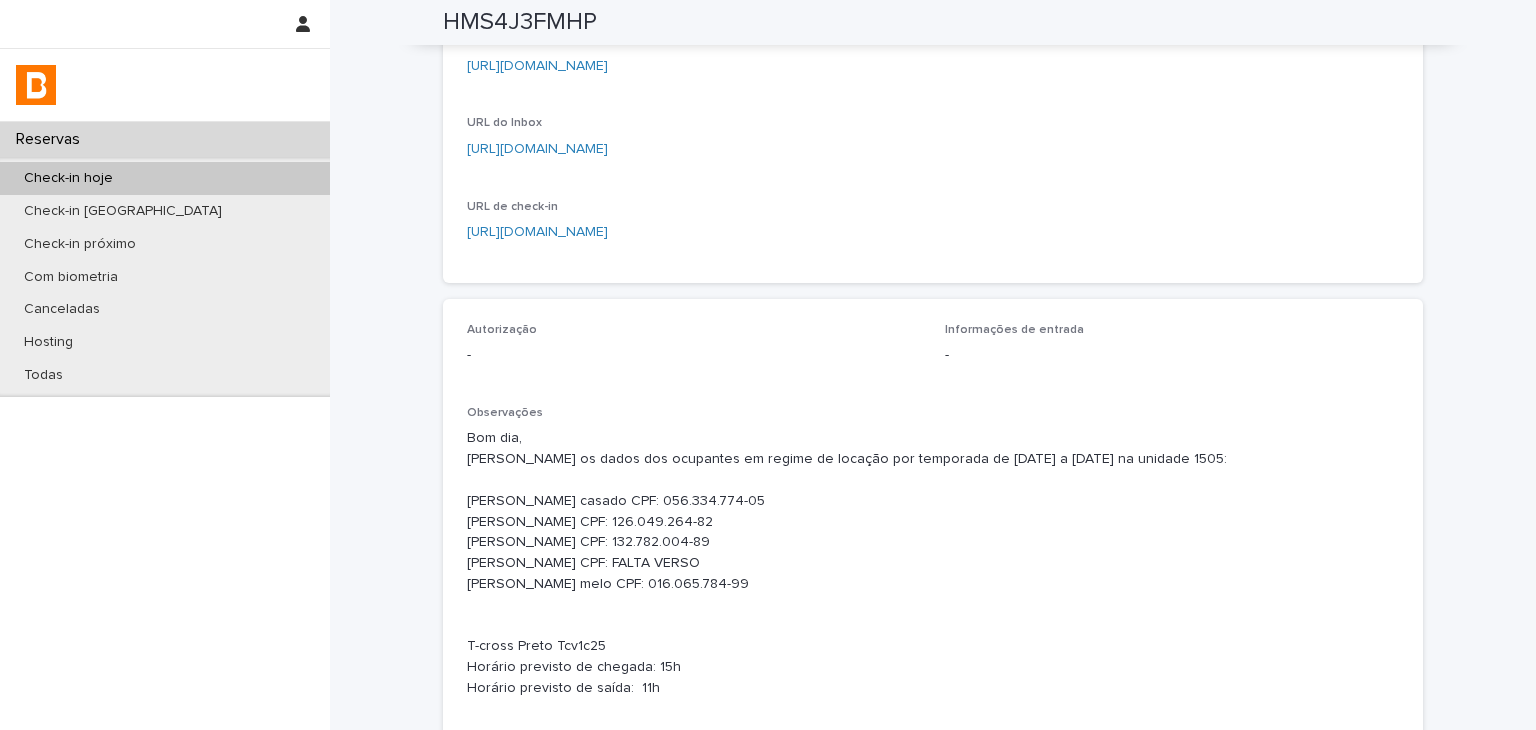 scroll, scrollTop: 1003, scrollLeft: 0, axis: vertical 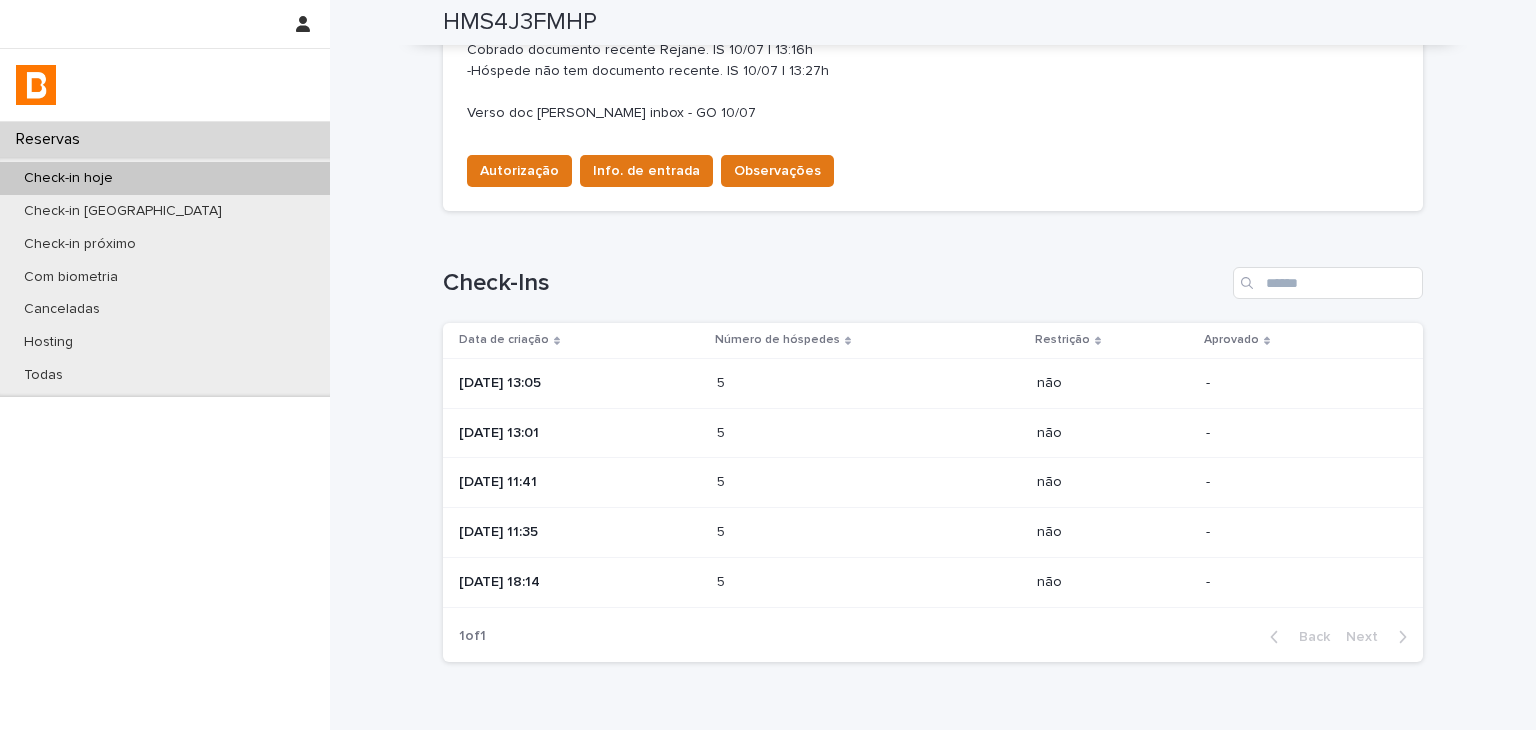 click on "5 5" at bounding box center [869, 383] 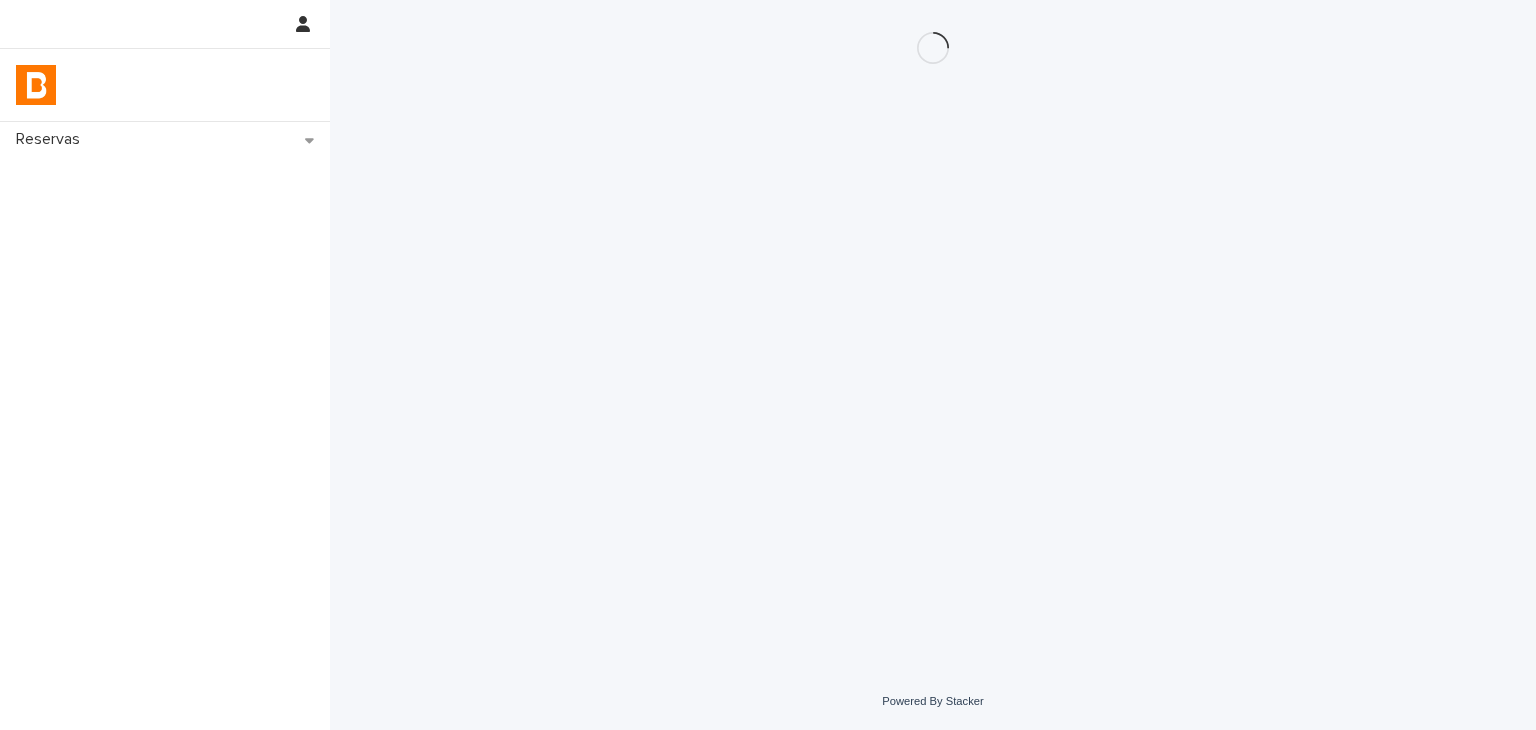scroll, scrollTop: 0, scrollLeft: 0, axis: both 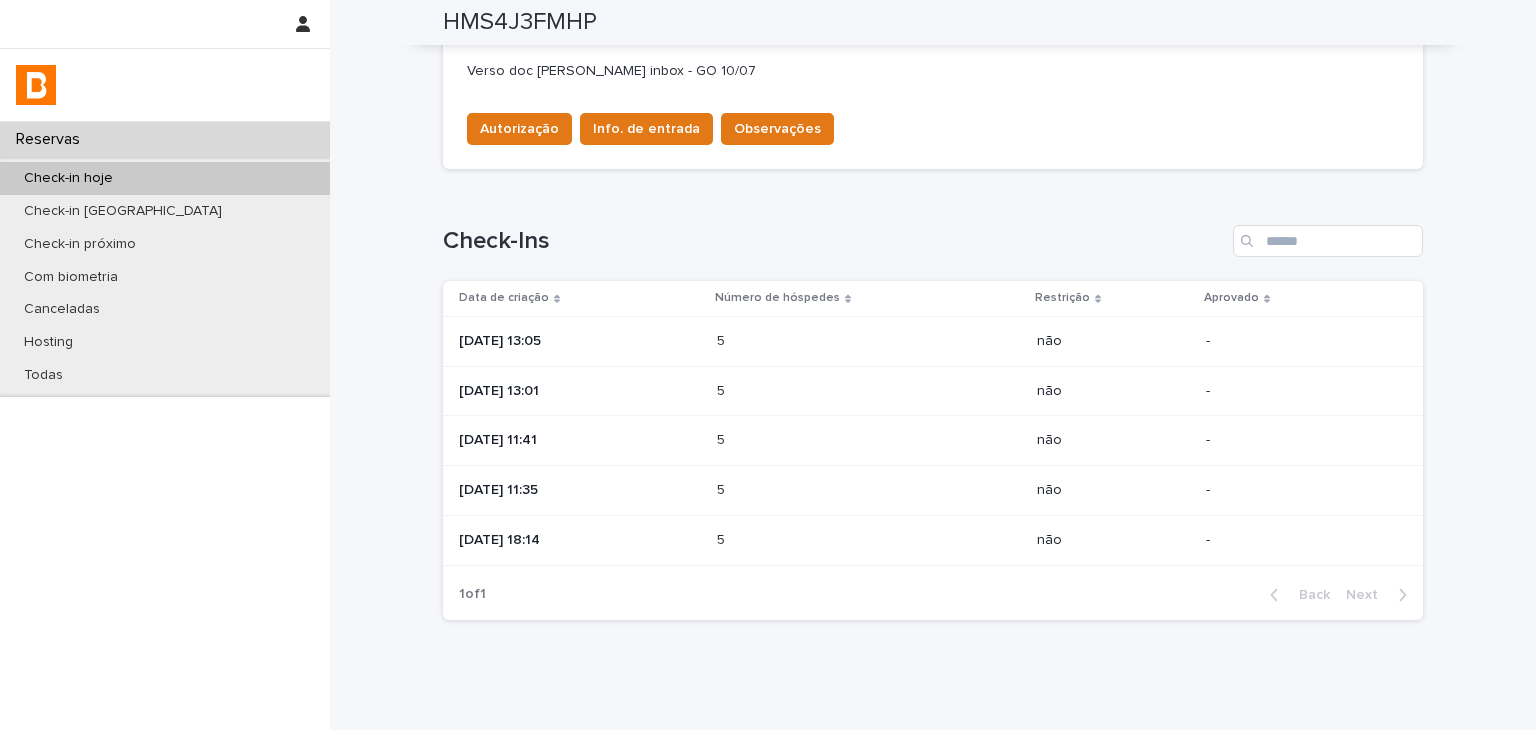 click at bounding box center [804, 391] 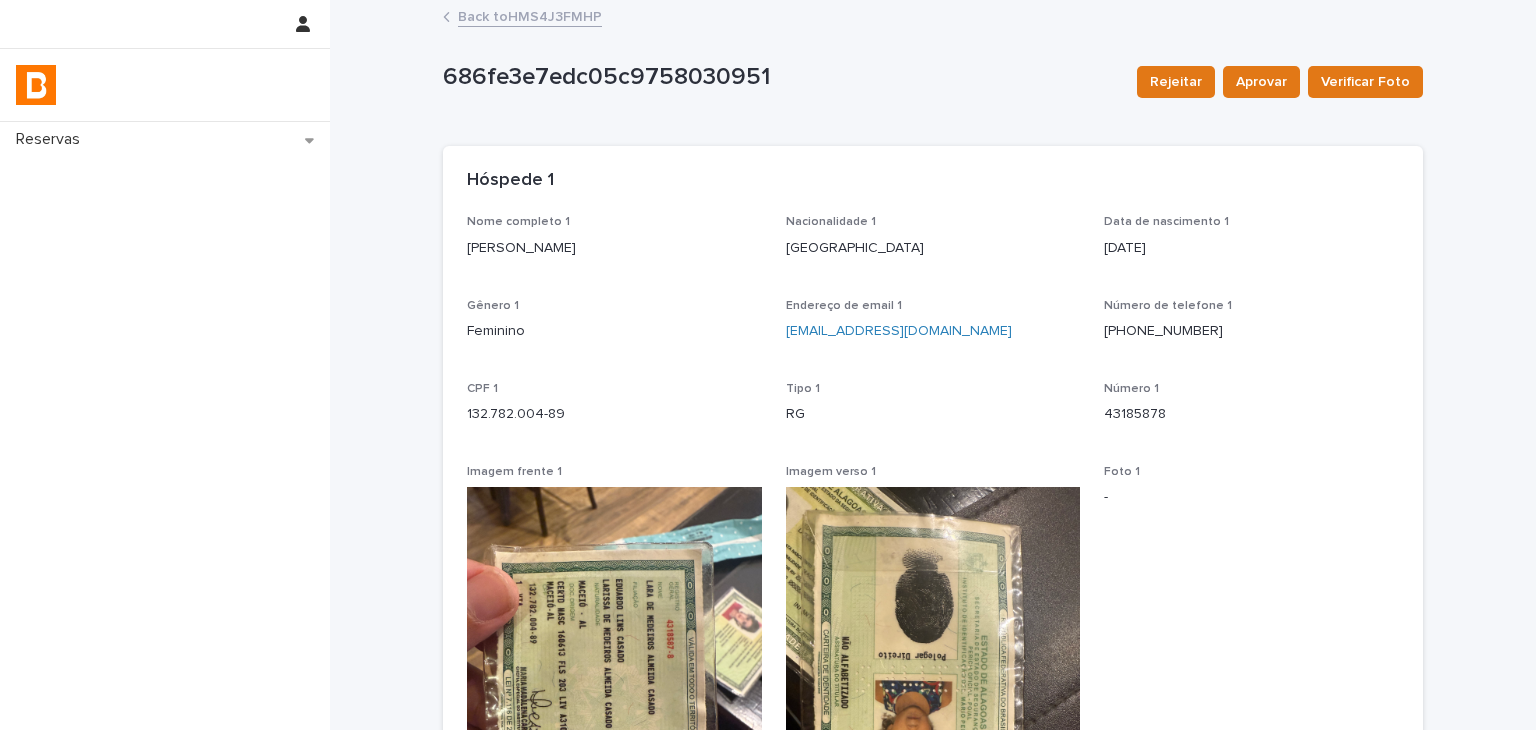 scroll, scrollTop: 300, scrollLeft: 0, axis: vertical 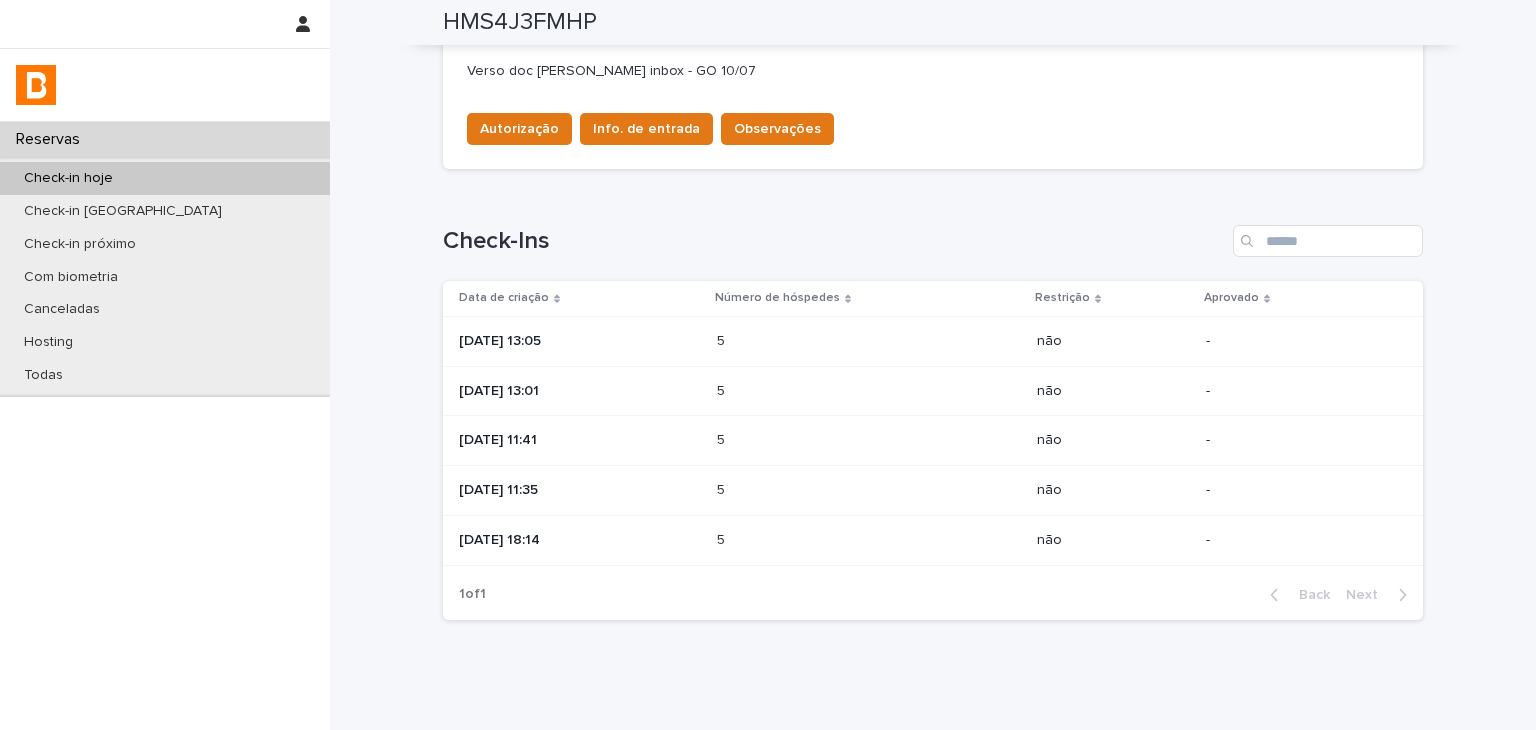 click at bounding box center [804, 440] 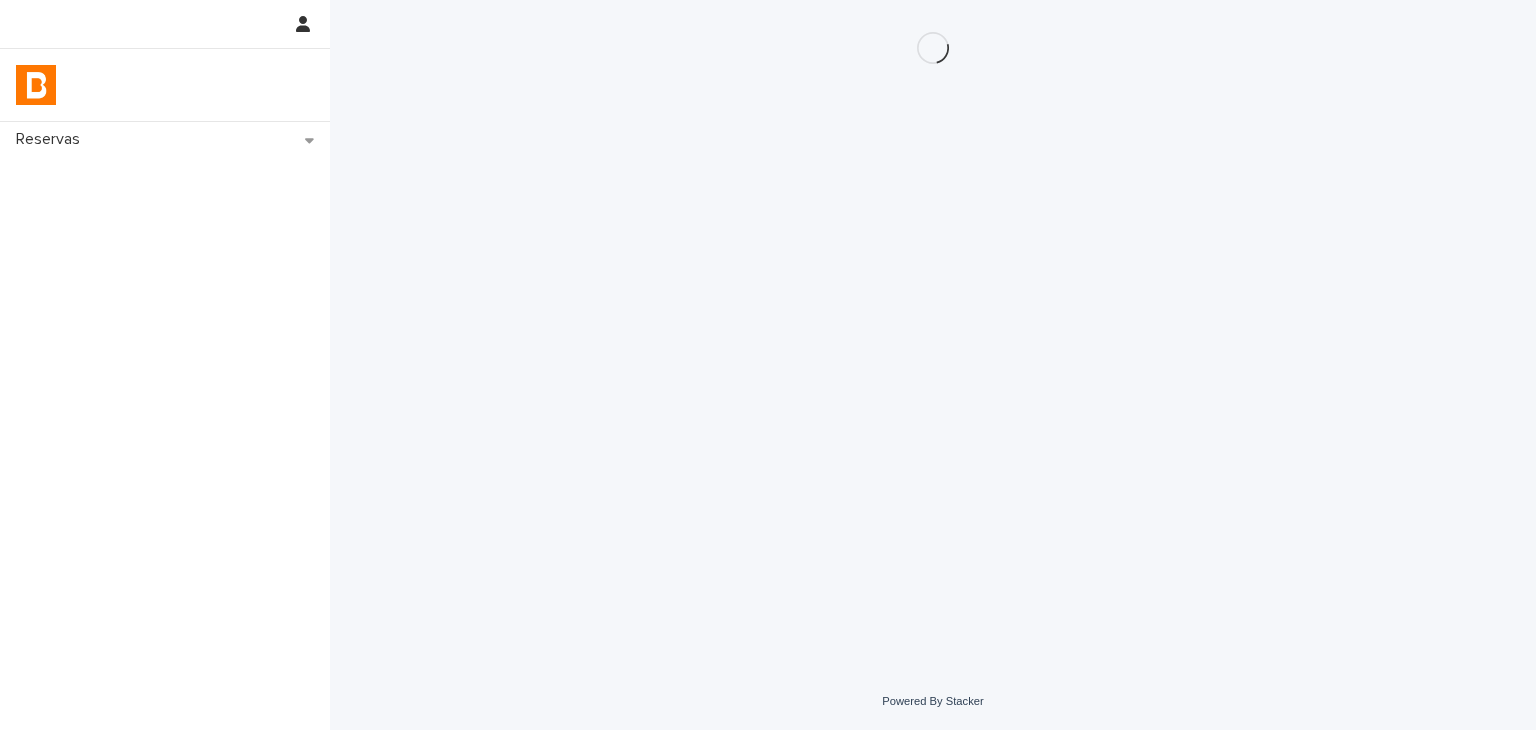 scroll, scrollTop: 0, scrollLeft: 0, axis: both 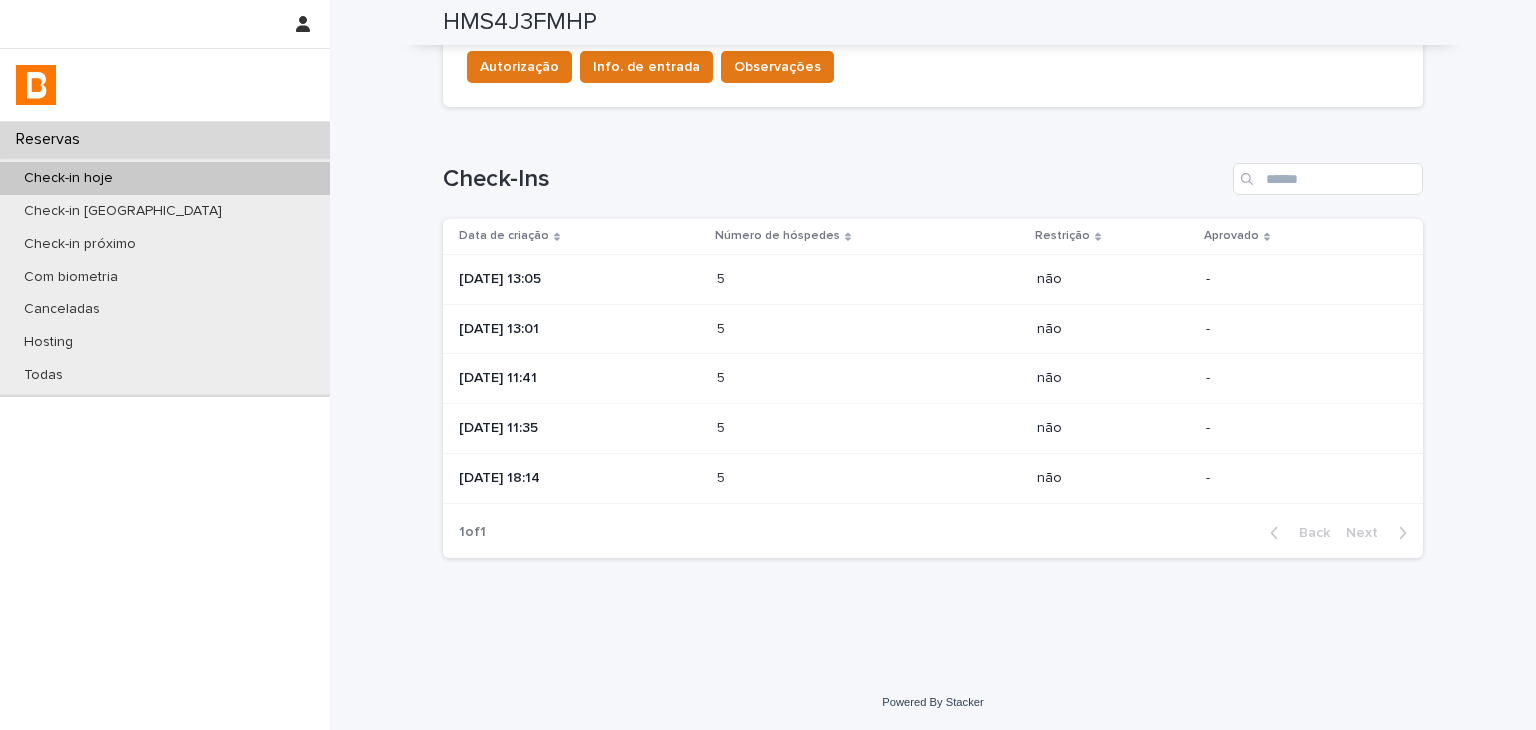 click on "5 5" at bounding box center (869, 379) 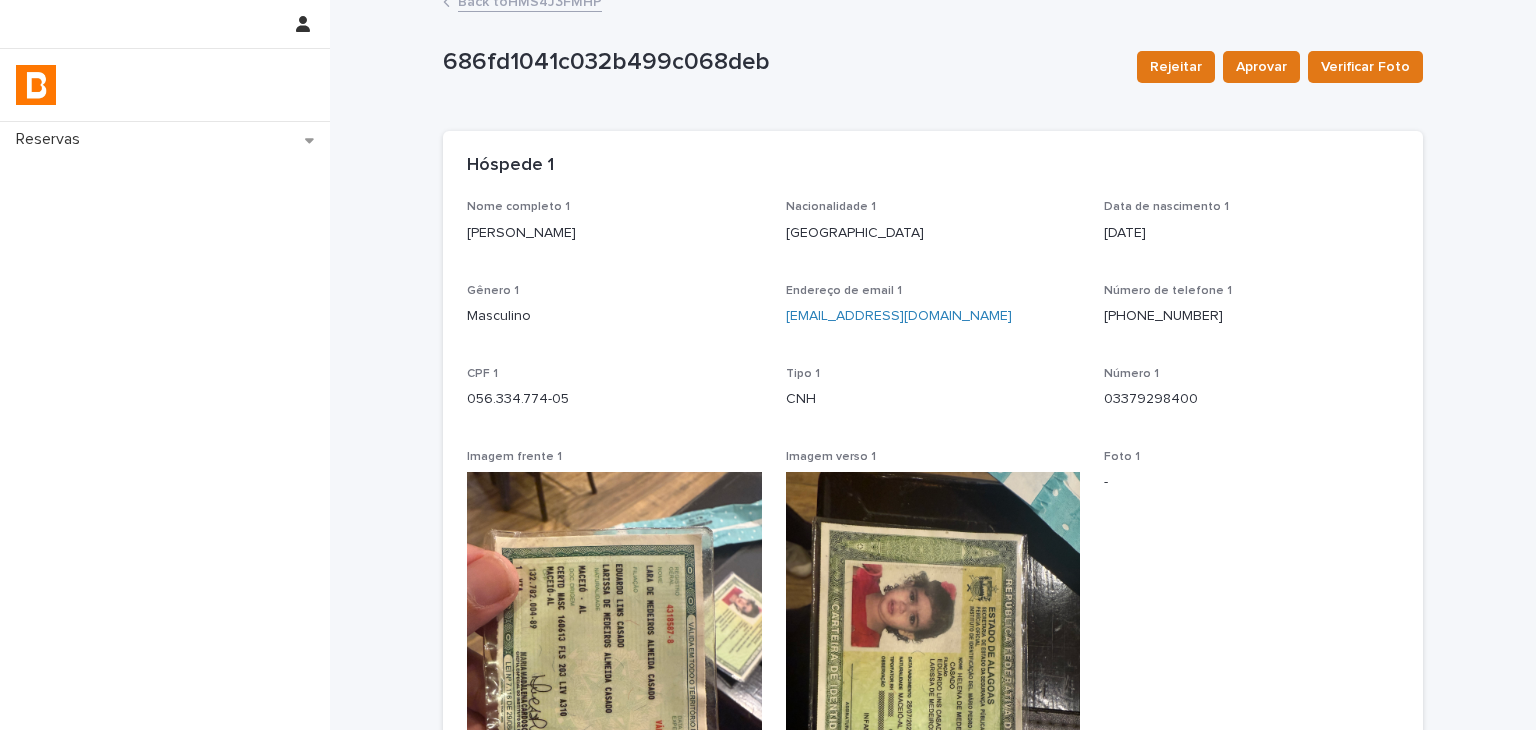 scroll, scrollTop: 215, scrollLeft: 0, axis: vertical 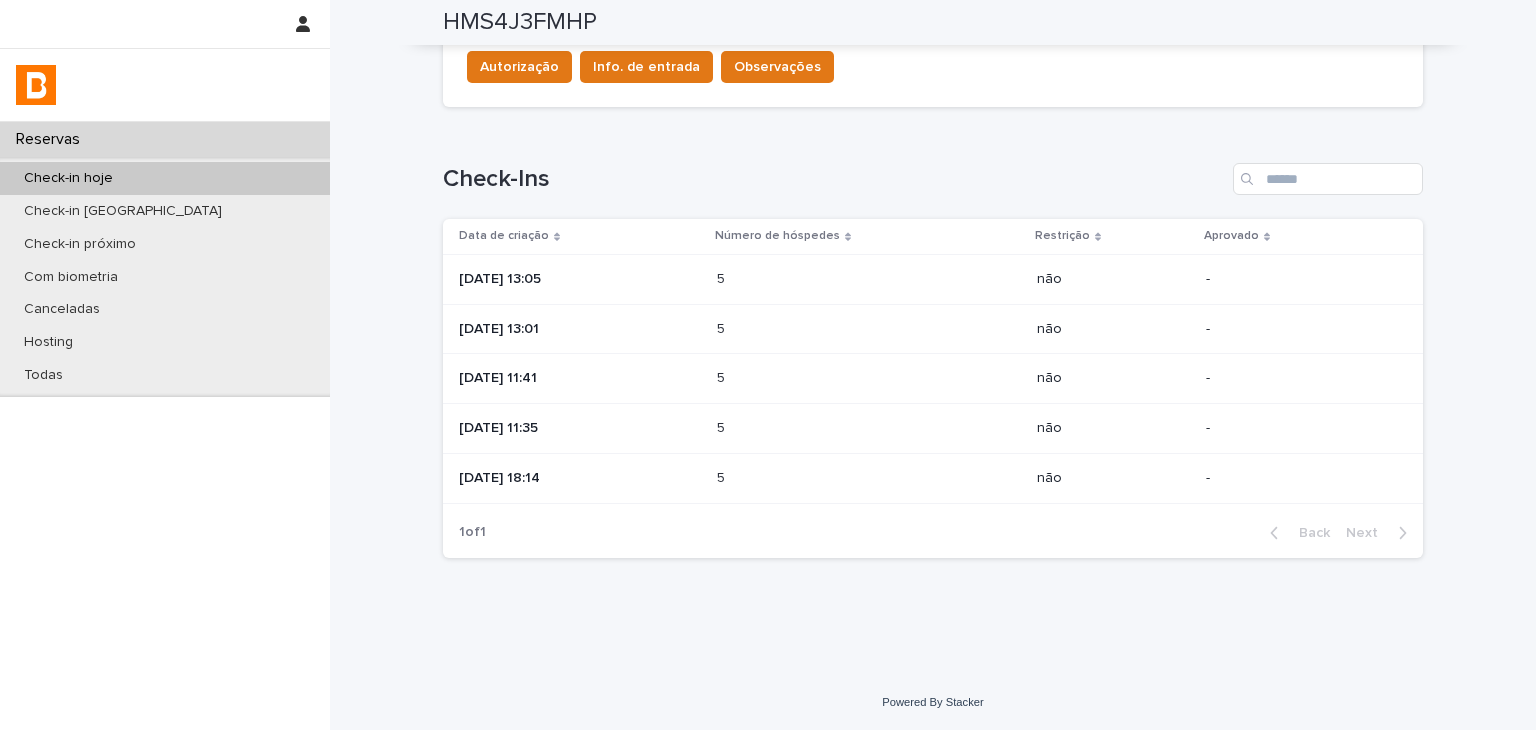 click on "[DATE] 11:35" at bounding box center [580, 428] 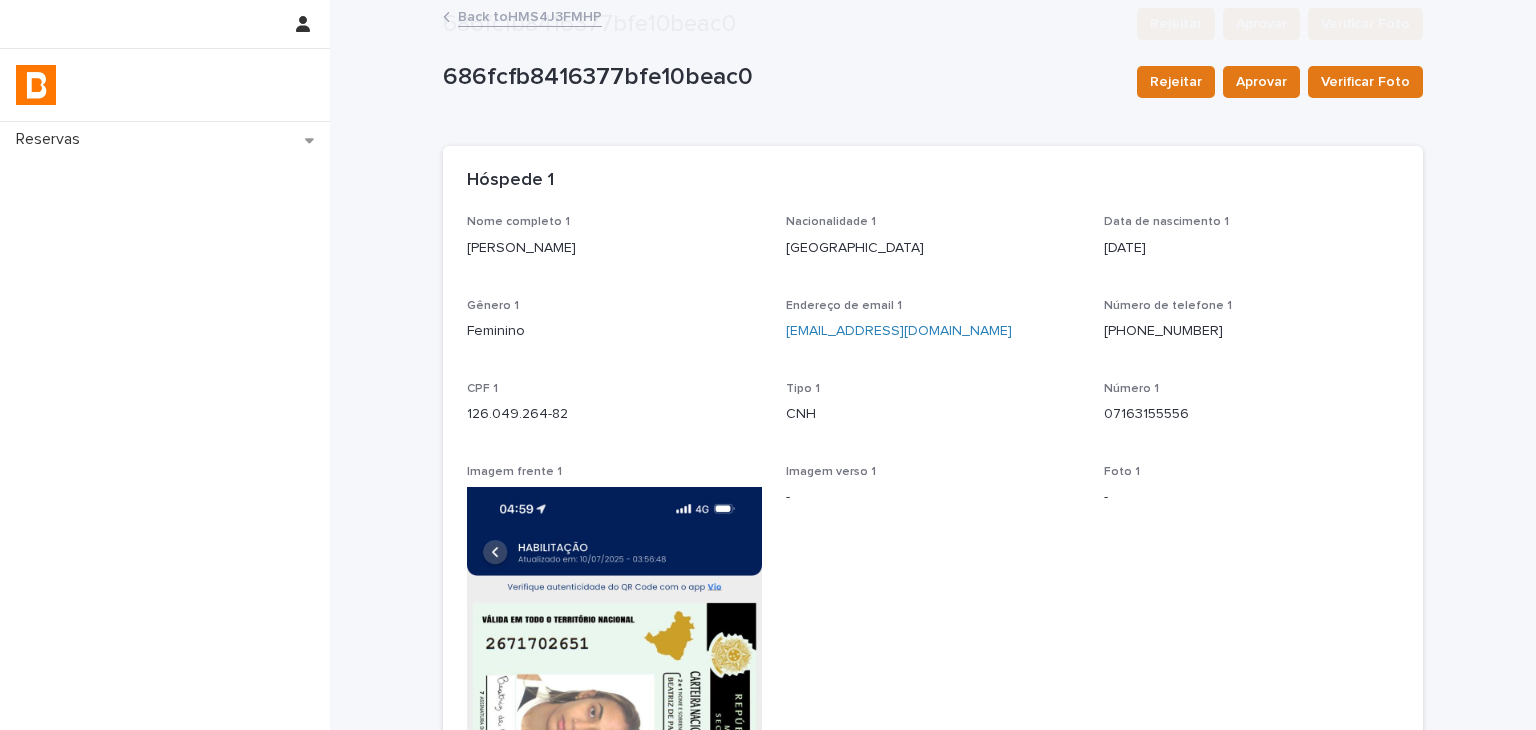scroll, scrollTop: 500, scrollLeft: 0, axis: vertical 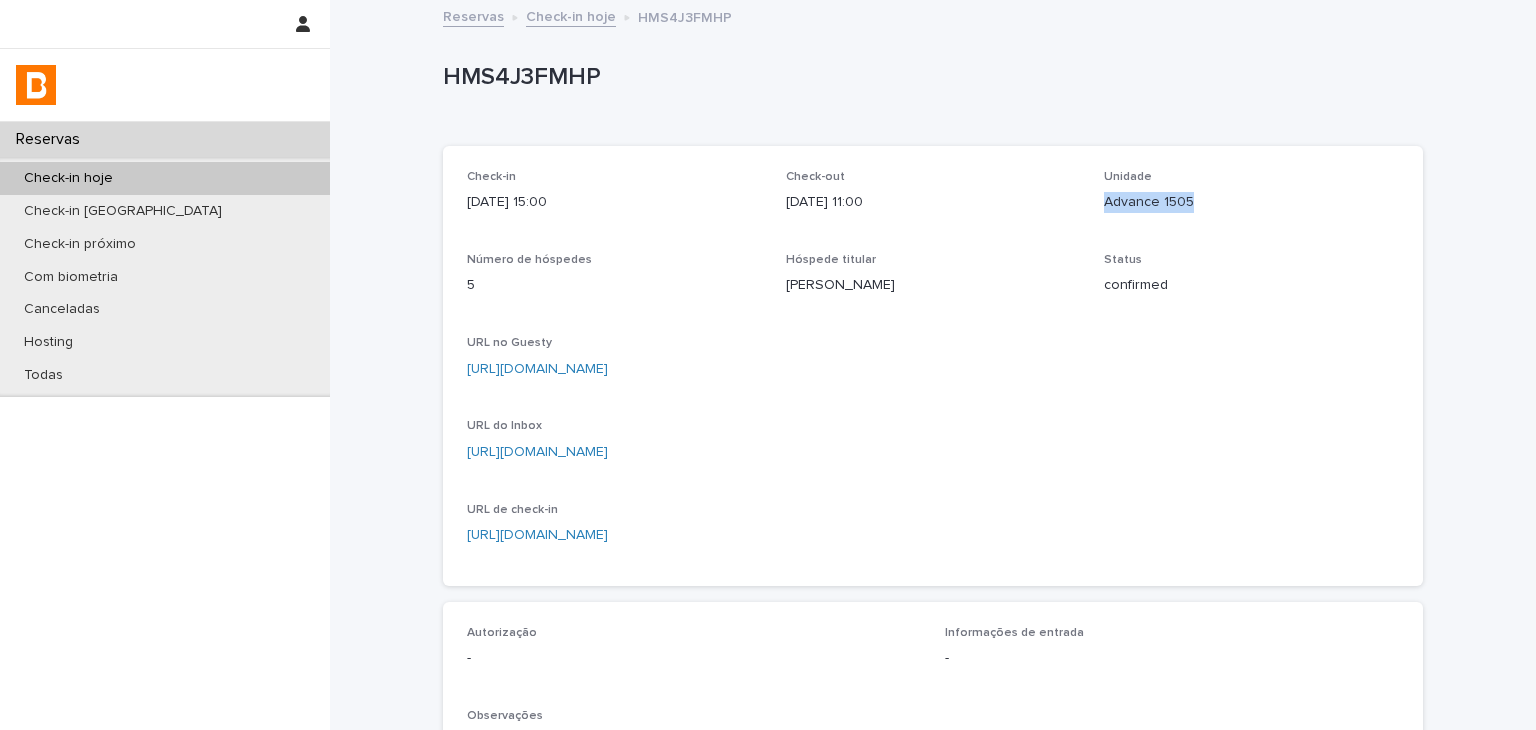 drag, startPoint x: 1092, startPoint y: 205, endPoint x: 1244, endPoint y: 209, distance: 152.05263 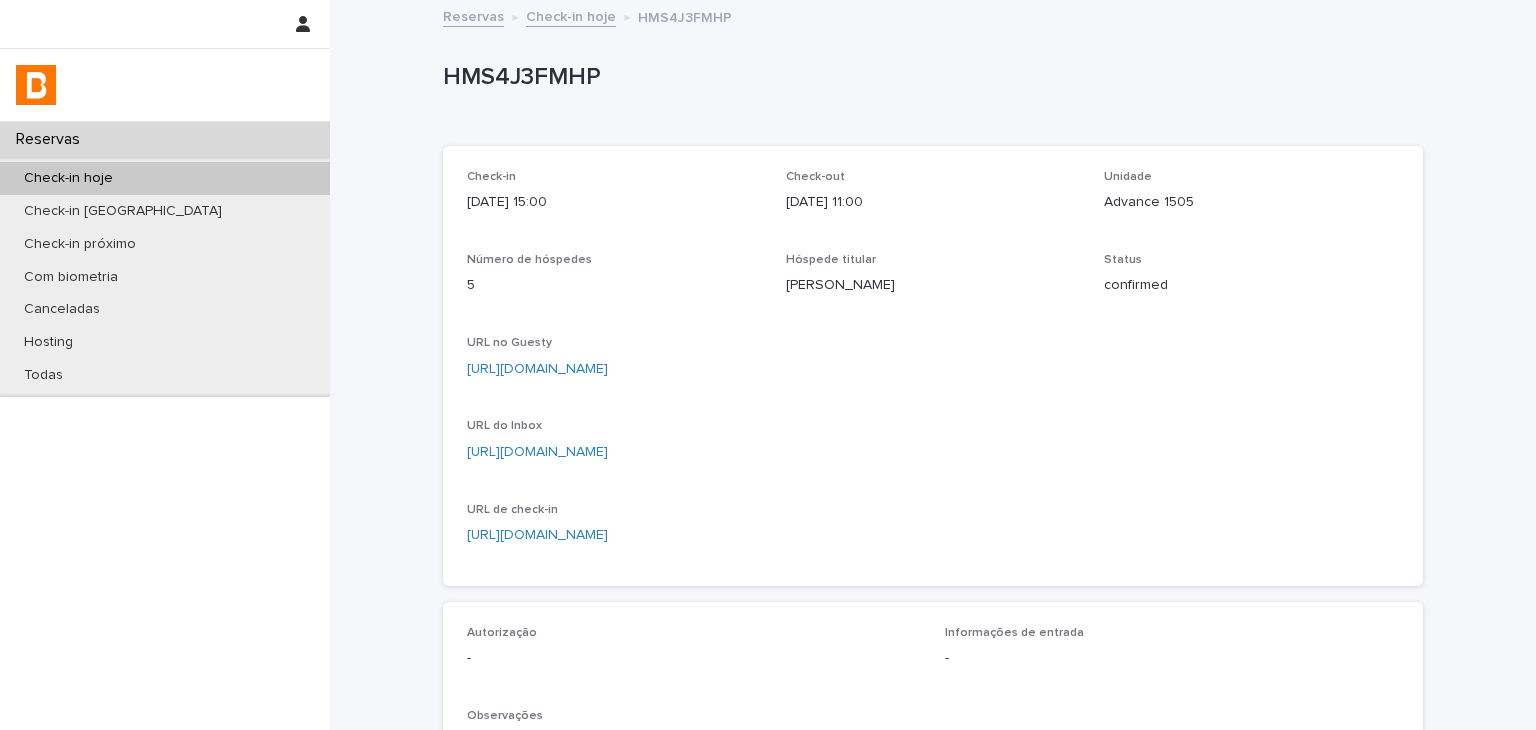 click on "Check-in [DATE] 15:00 Check-out [DATE] 11:00 Unidade Advance 1505 Número de hóspedes 5 Hóspede titular [PERSON_NAME] Status confirmed URL no Guesty [URL][DOMAIN_NAME] URL do Inbox [URL][DOMAIN_NAME] URL de check-in [URL][DOMAIN_NAME]" at bounding box center (933, 366) 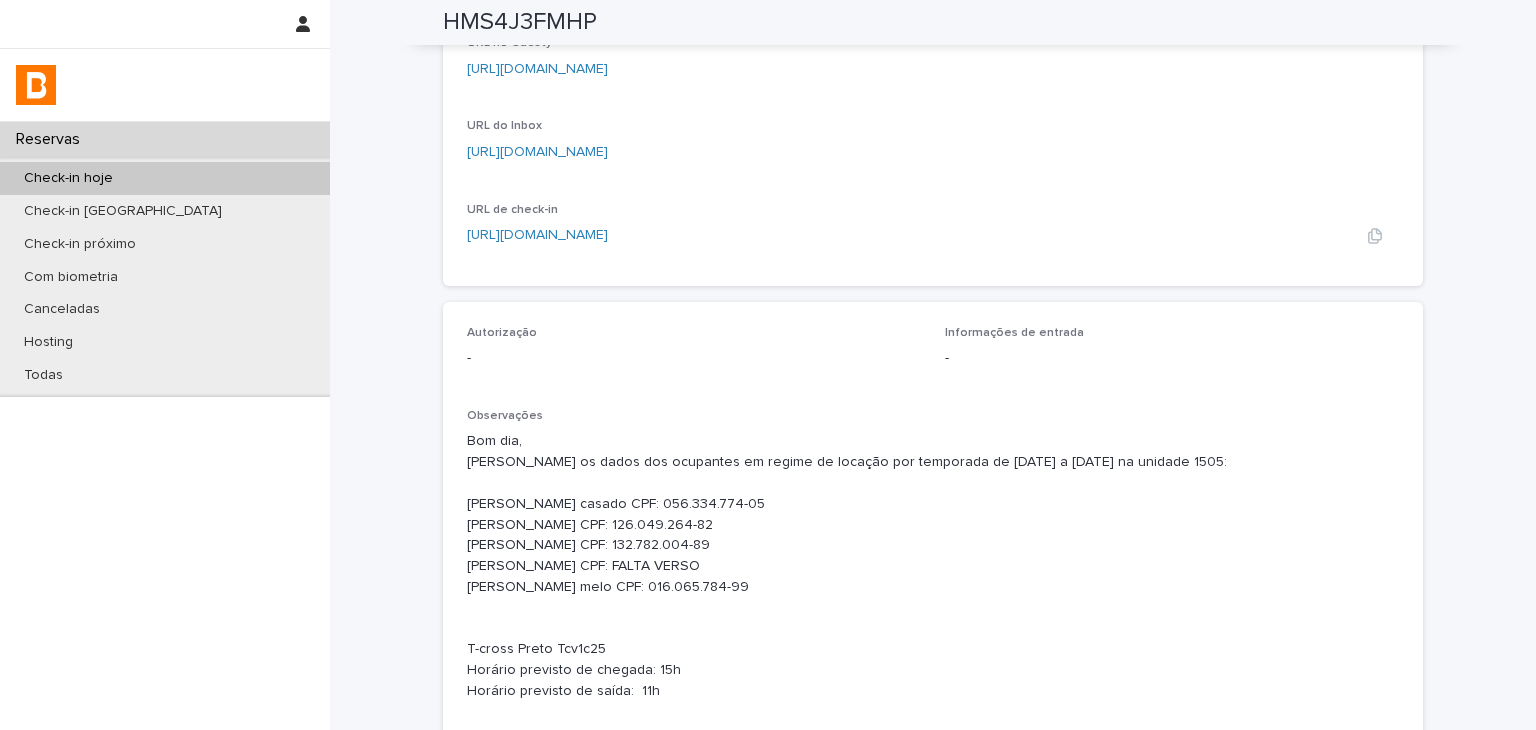 scroll, scrollTop: 600, scrollLeft: 0, axis: vertical 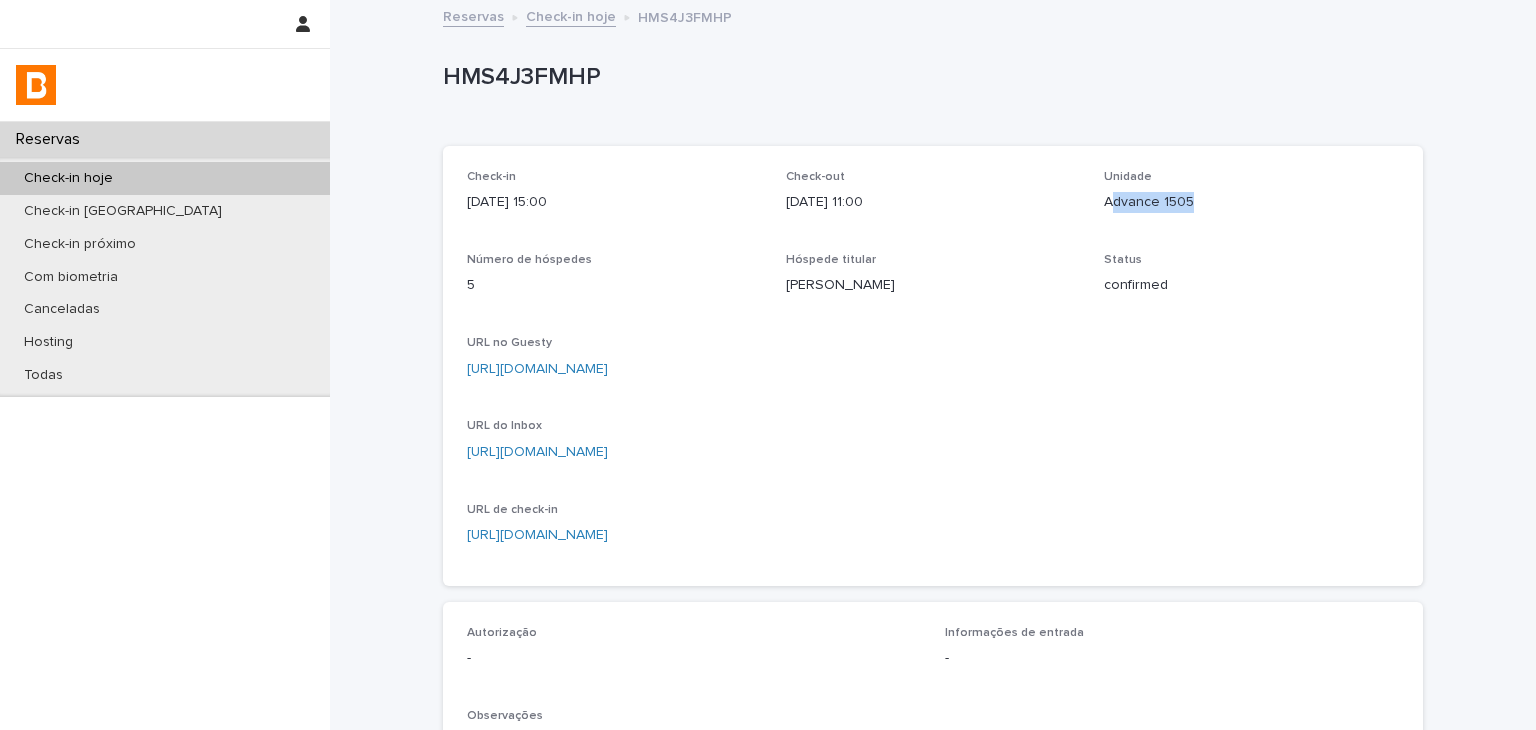 drag, startPoint x: 1105, startPoint y: 209, endPoint x: 1184, endPoint y: 213, distance: 79.101204 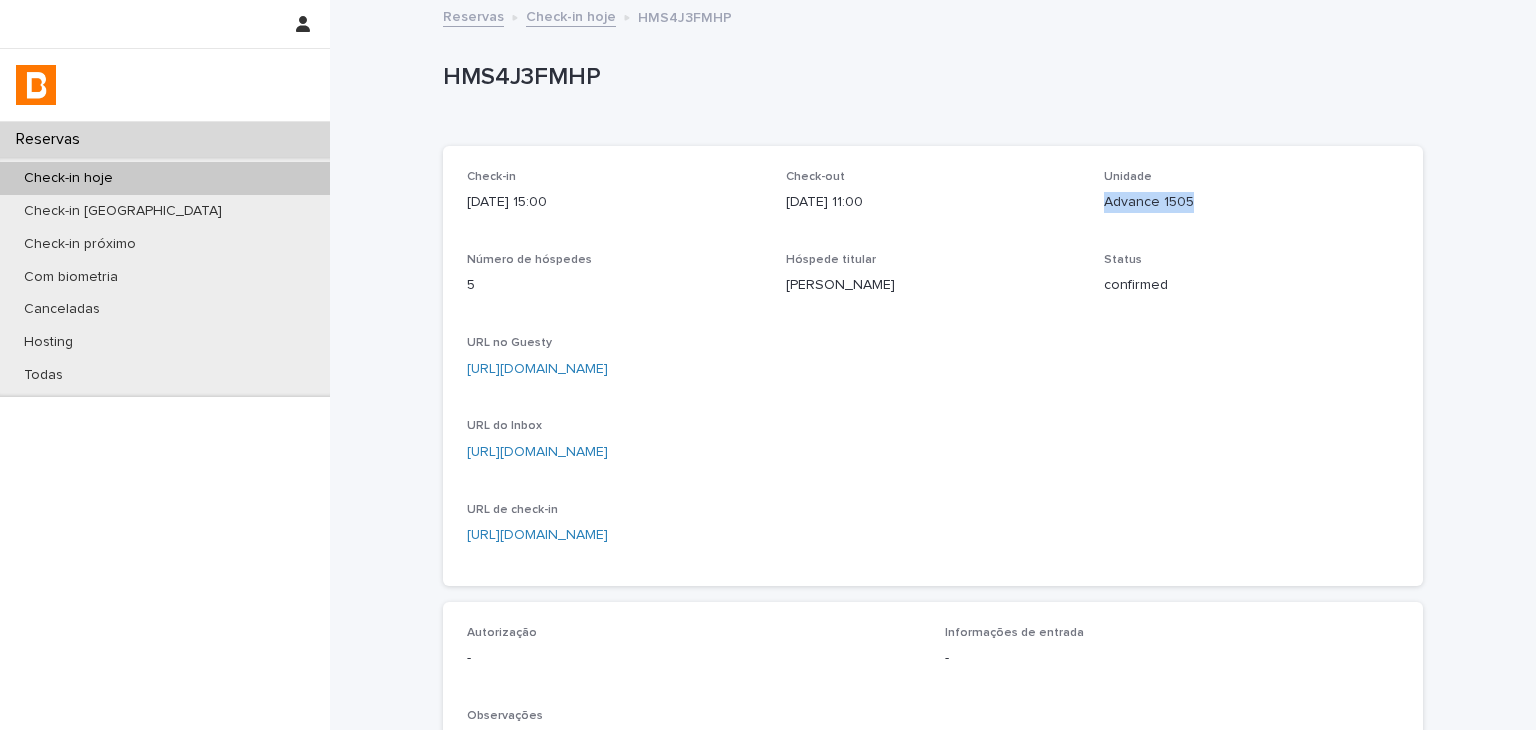 drag, startPoint x: 1102, startPoint y: 202, endPoint x: 1224, endPoint y: 205, distance: 122.03688 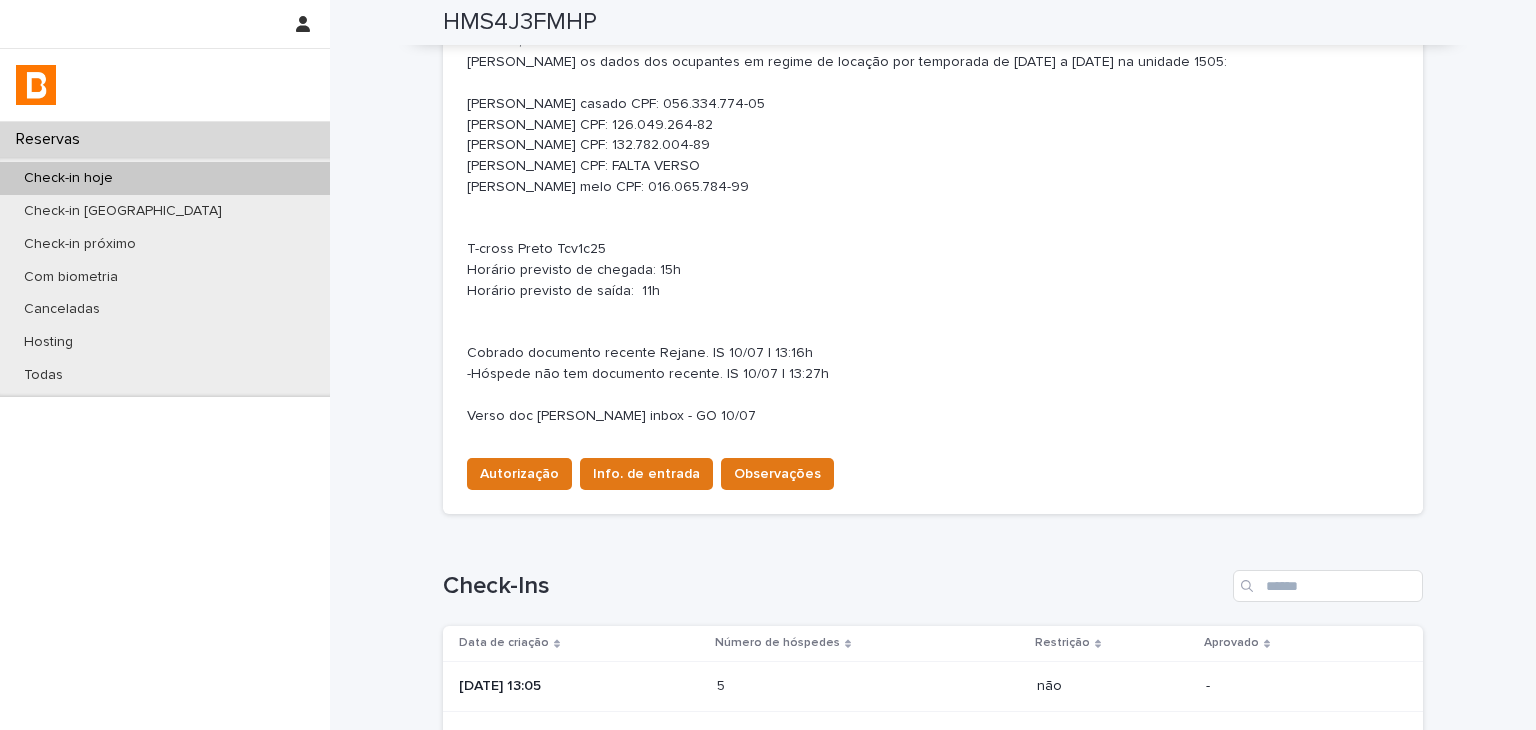 scroll, scrollTop: 500, scrollLeft: 0, axis: vertical 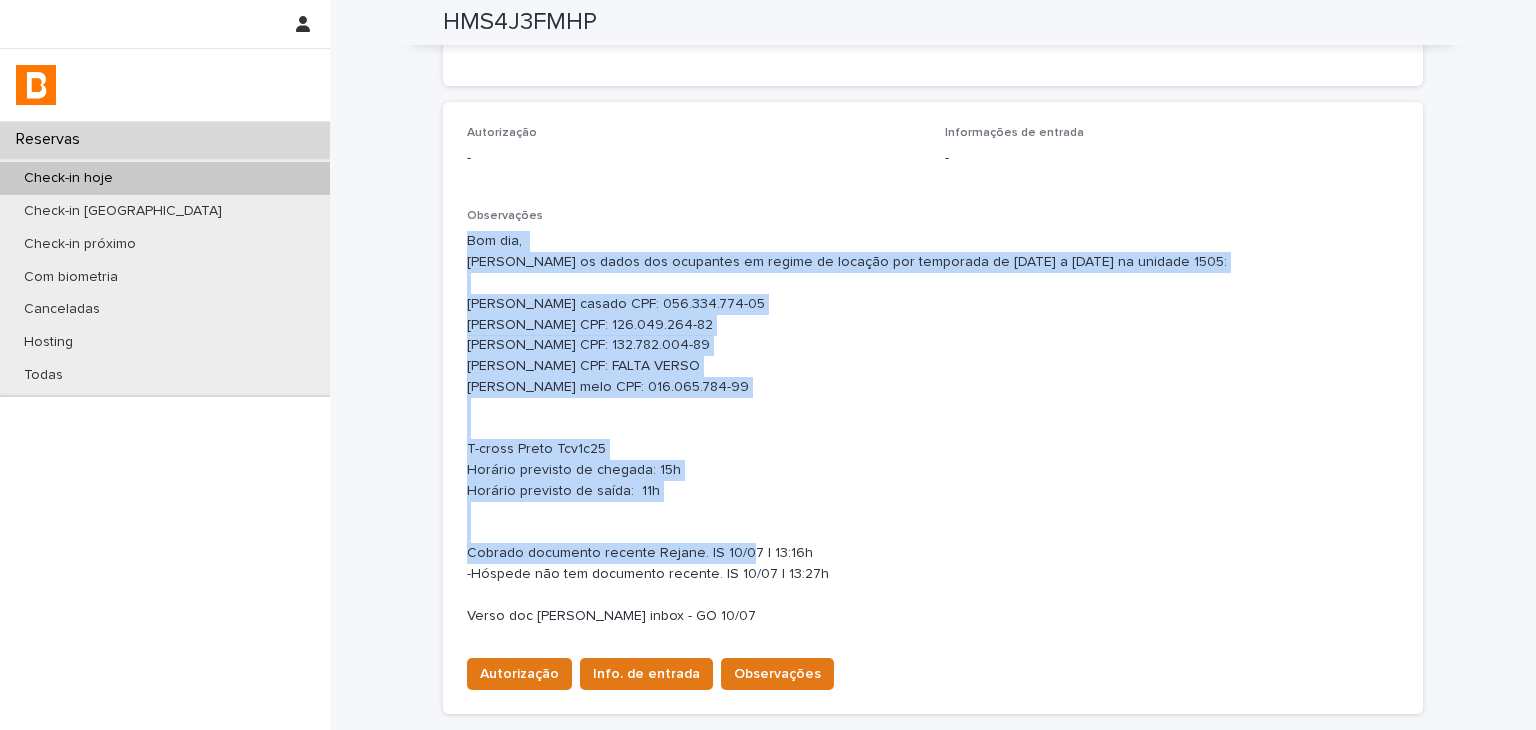 drag, startPoint x: 453, startPoint y: 235, endPoint x: 764, endPoint y: 531, distance: 429.34485 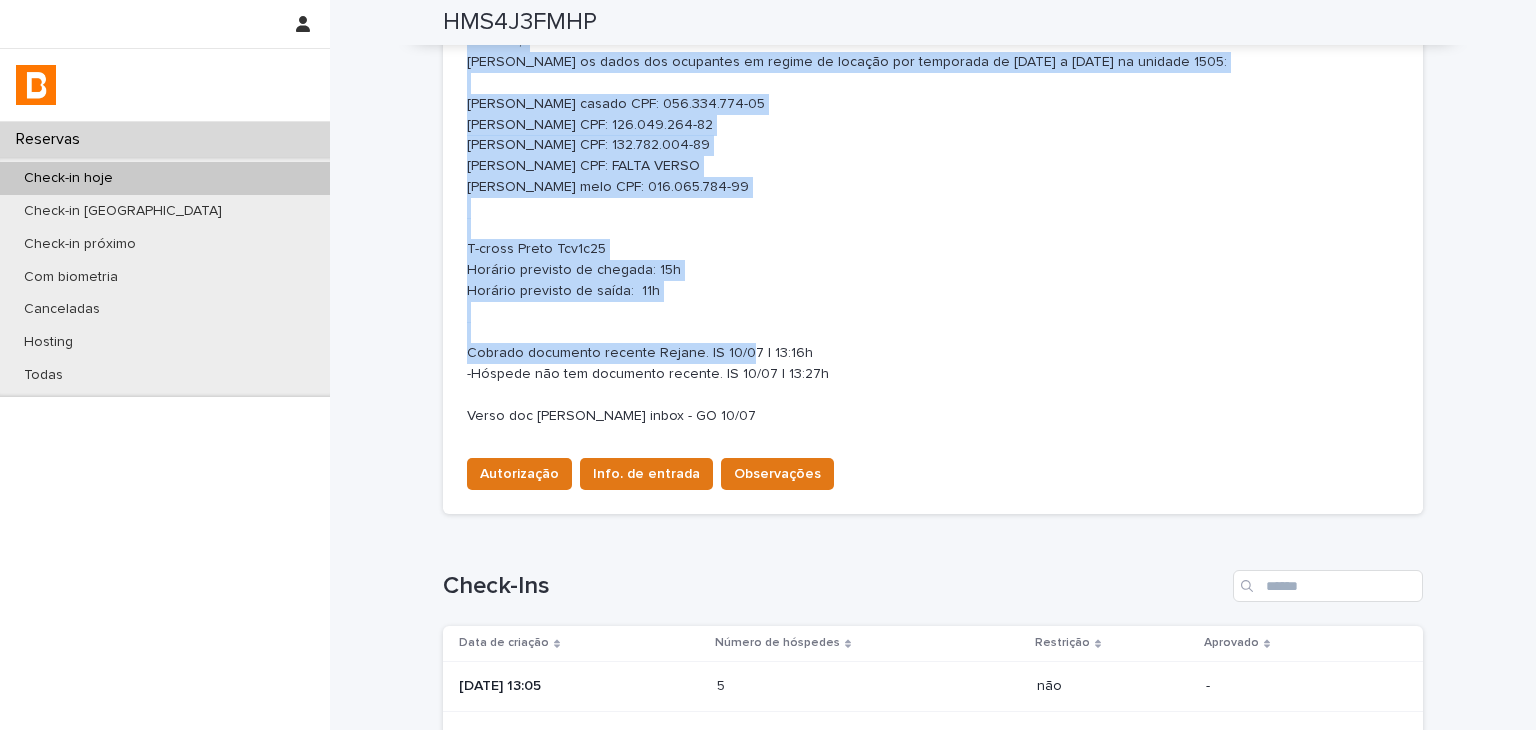 scroll, scrollTop: 200, scrollLeft: 0, axis: vertical 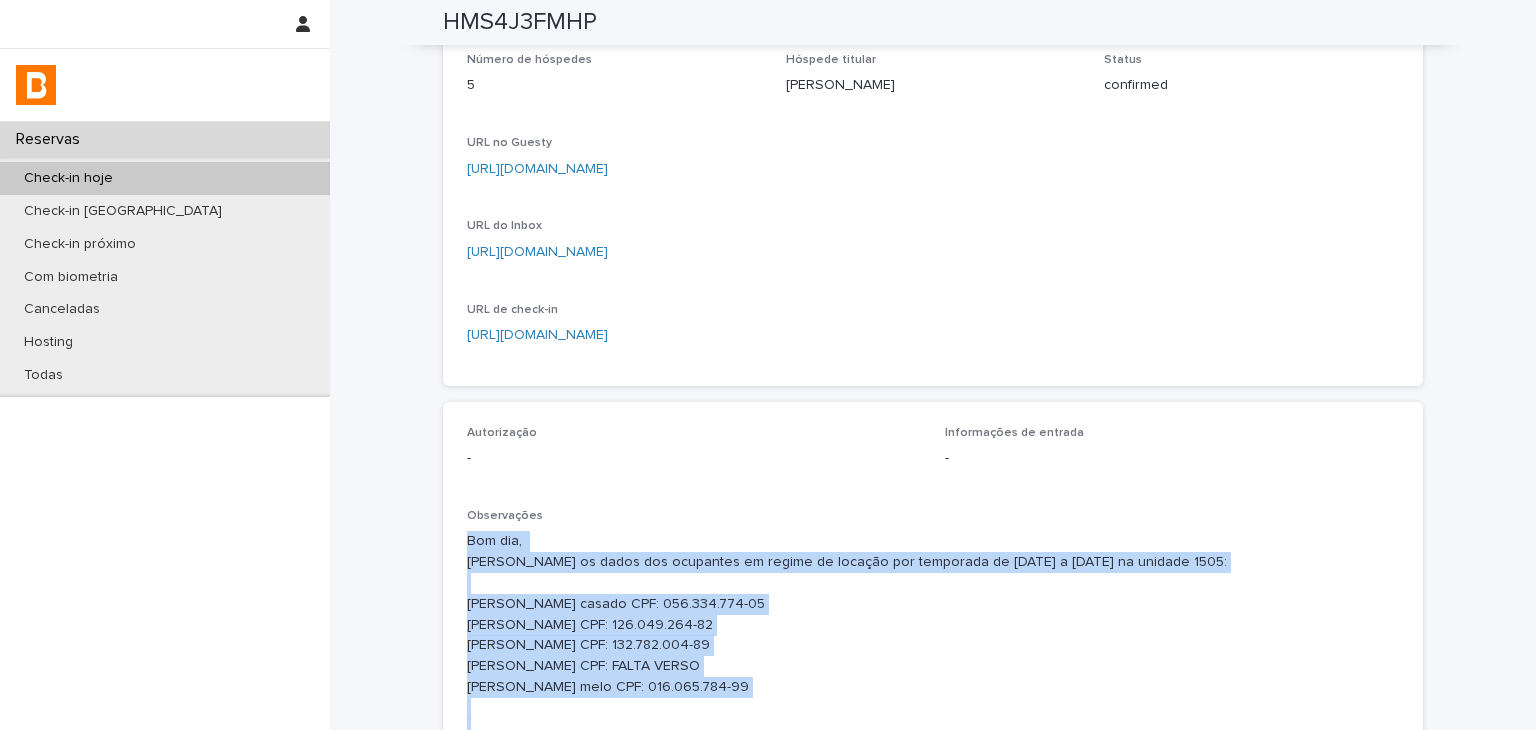 click on "[URL][DOMAIN_NAME]" at bounding box center [537, 169] 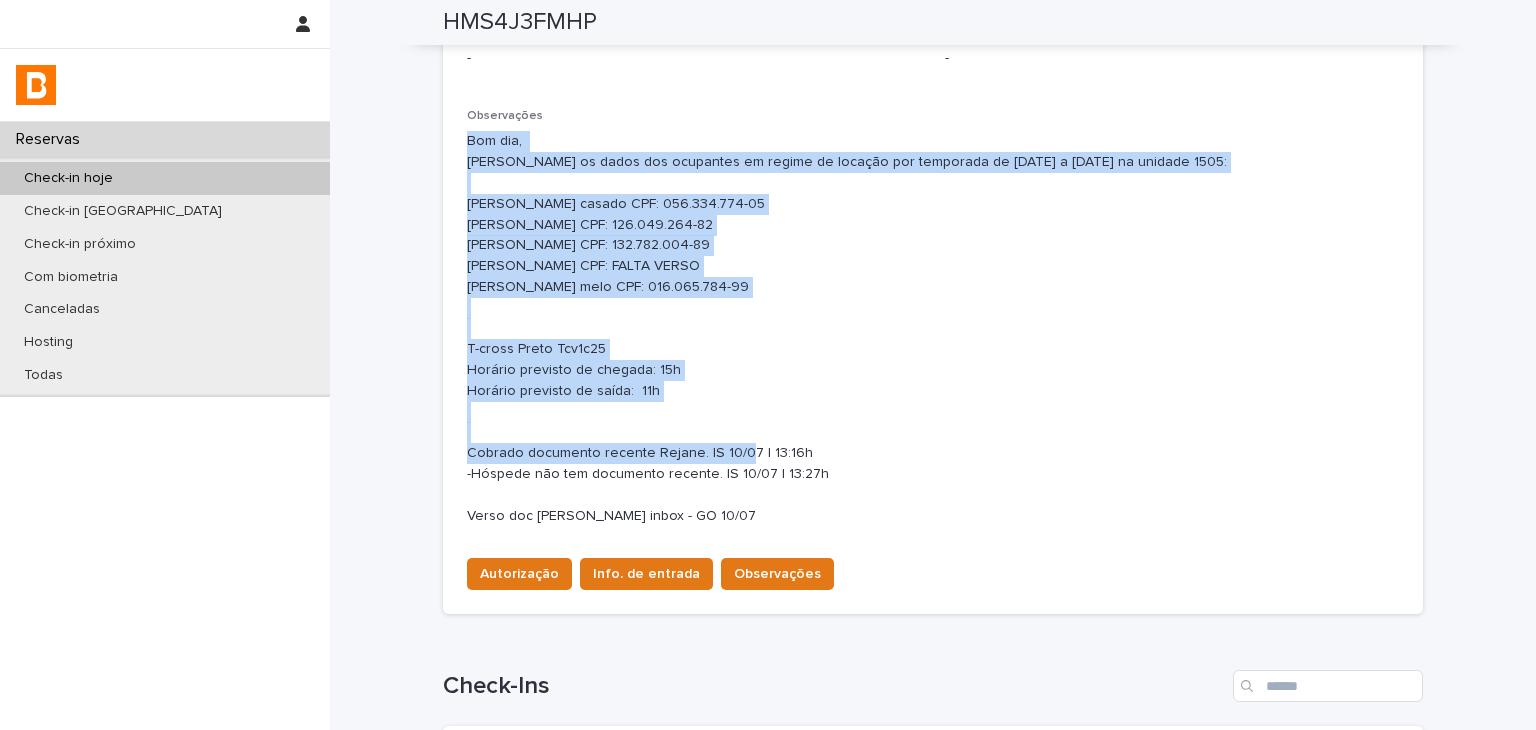 scroll, scrollTop: 500, scrollLeft: 0, axis: vertical 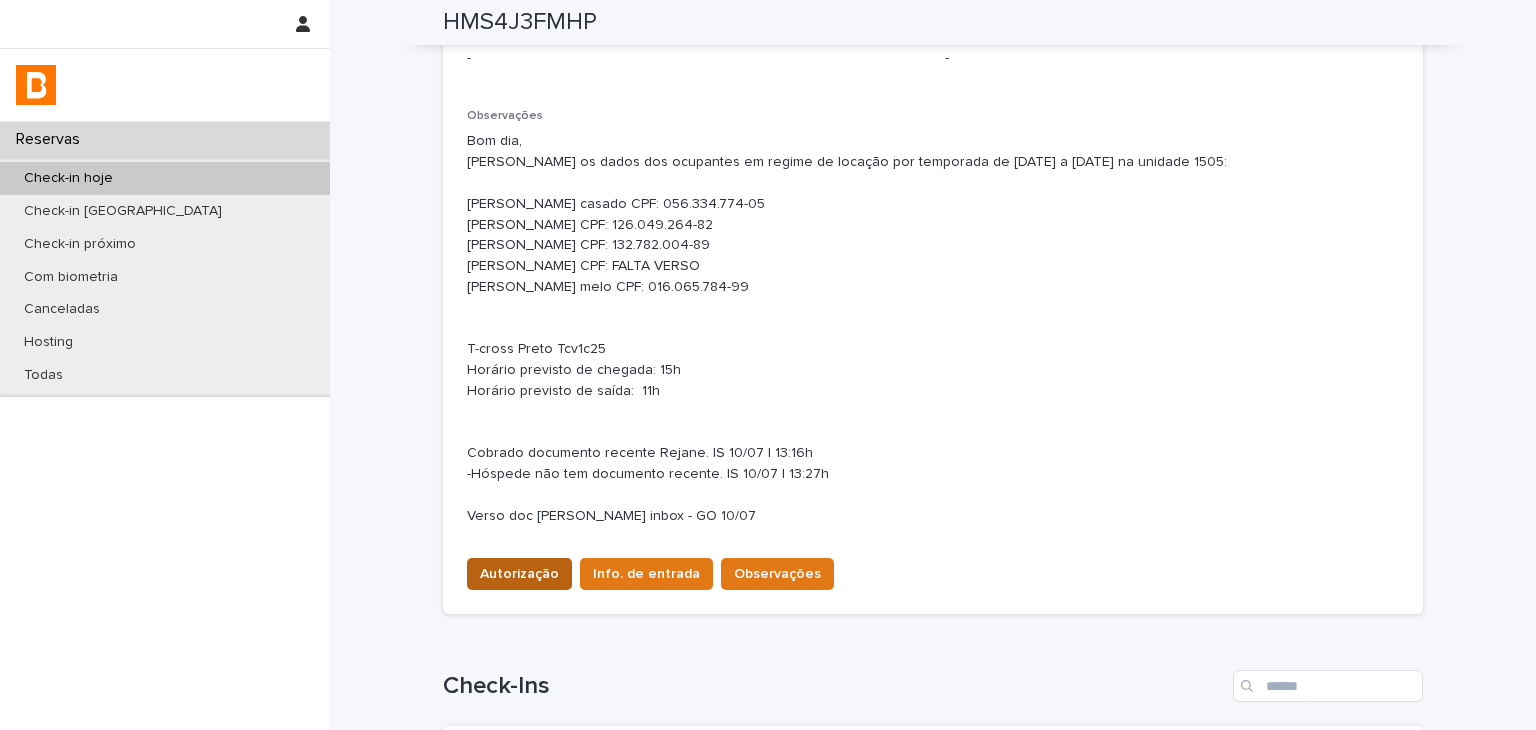 click on "Autorização" at bounding box center (519, 574) 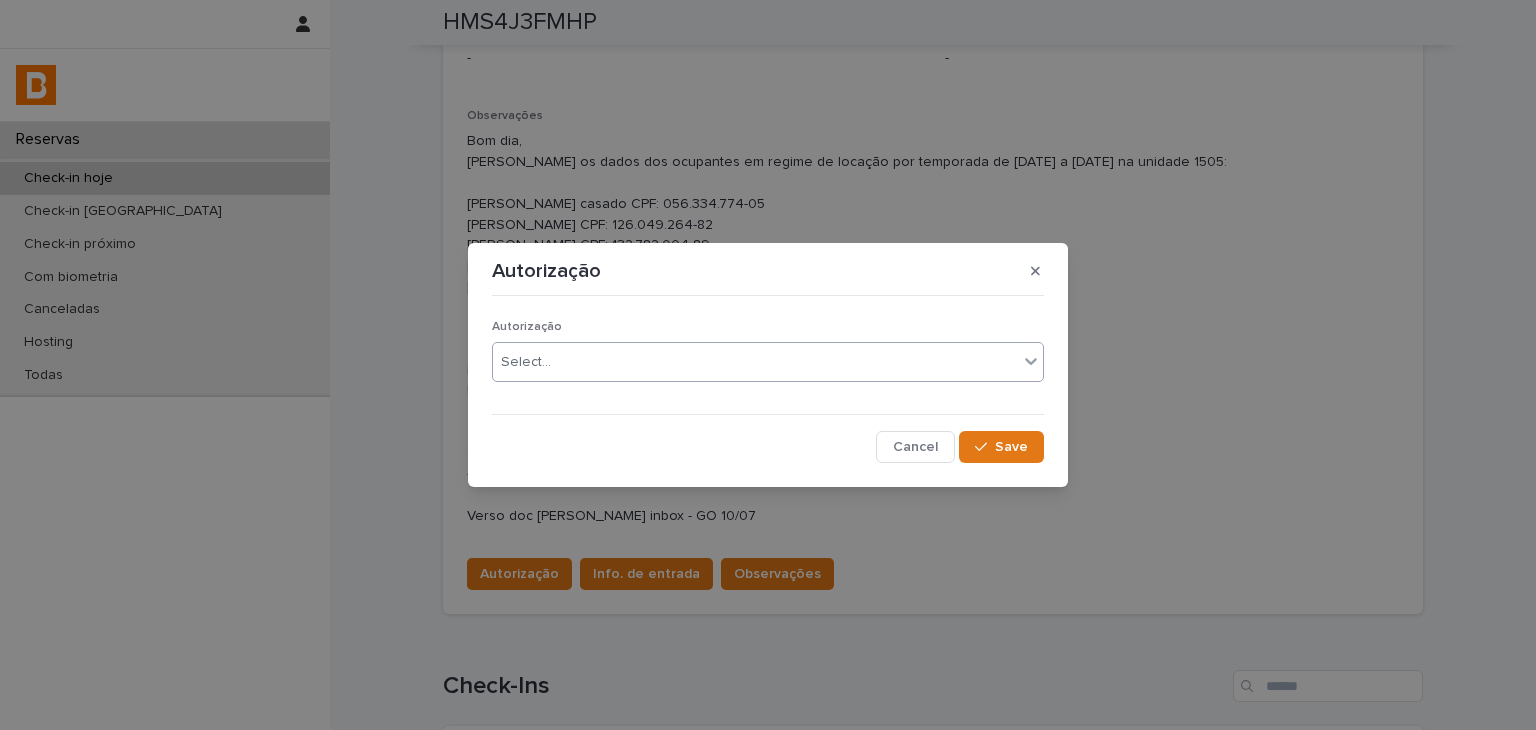 click on "Select..." at bounding box center (755, 362) 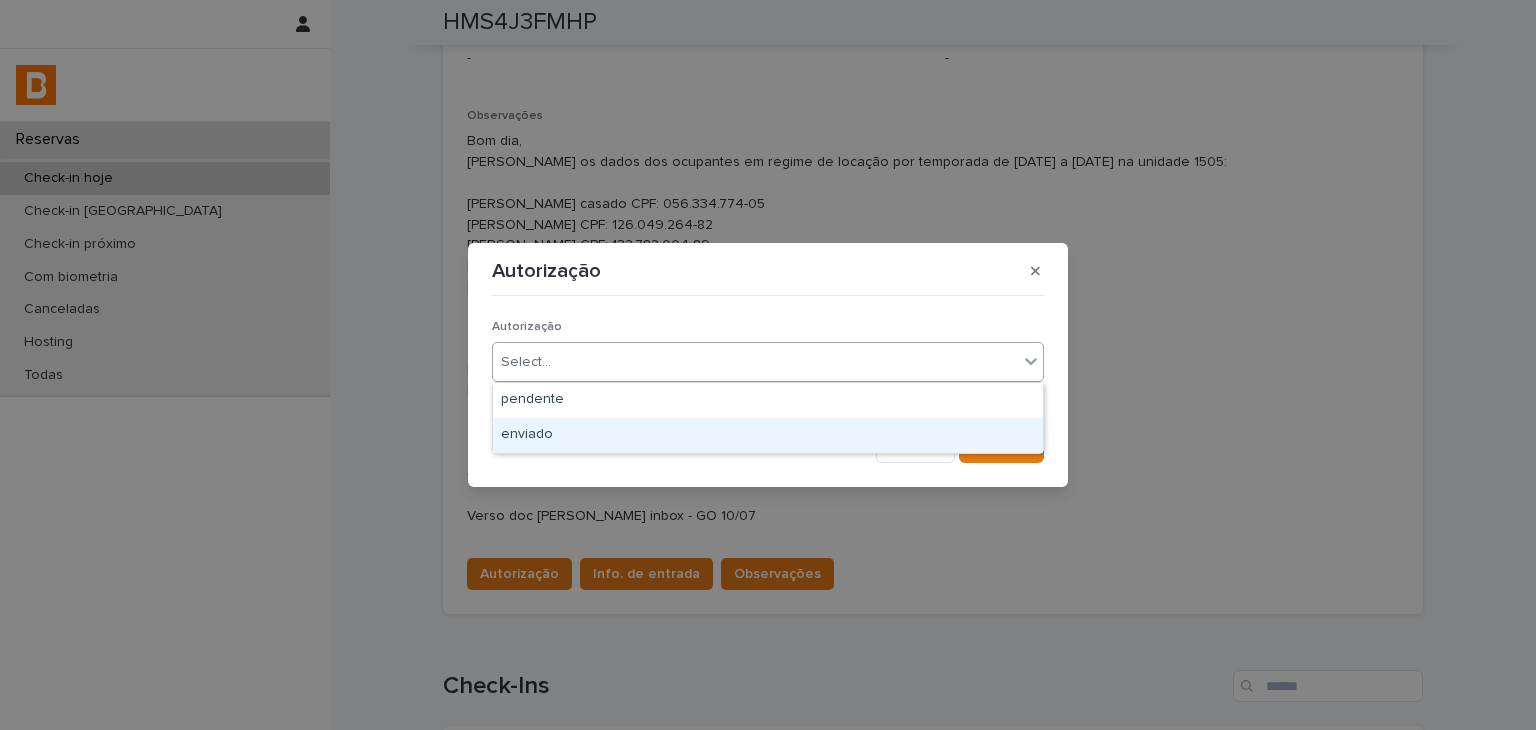 click on "enviado" at bounding box center [768, 435] 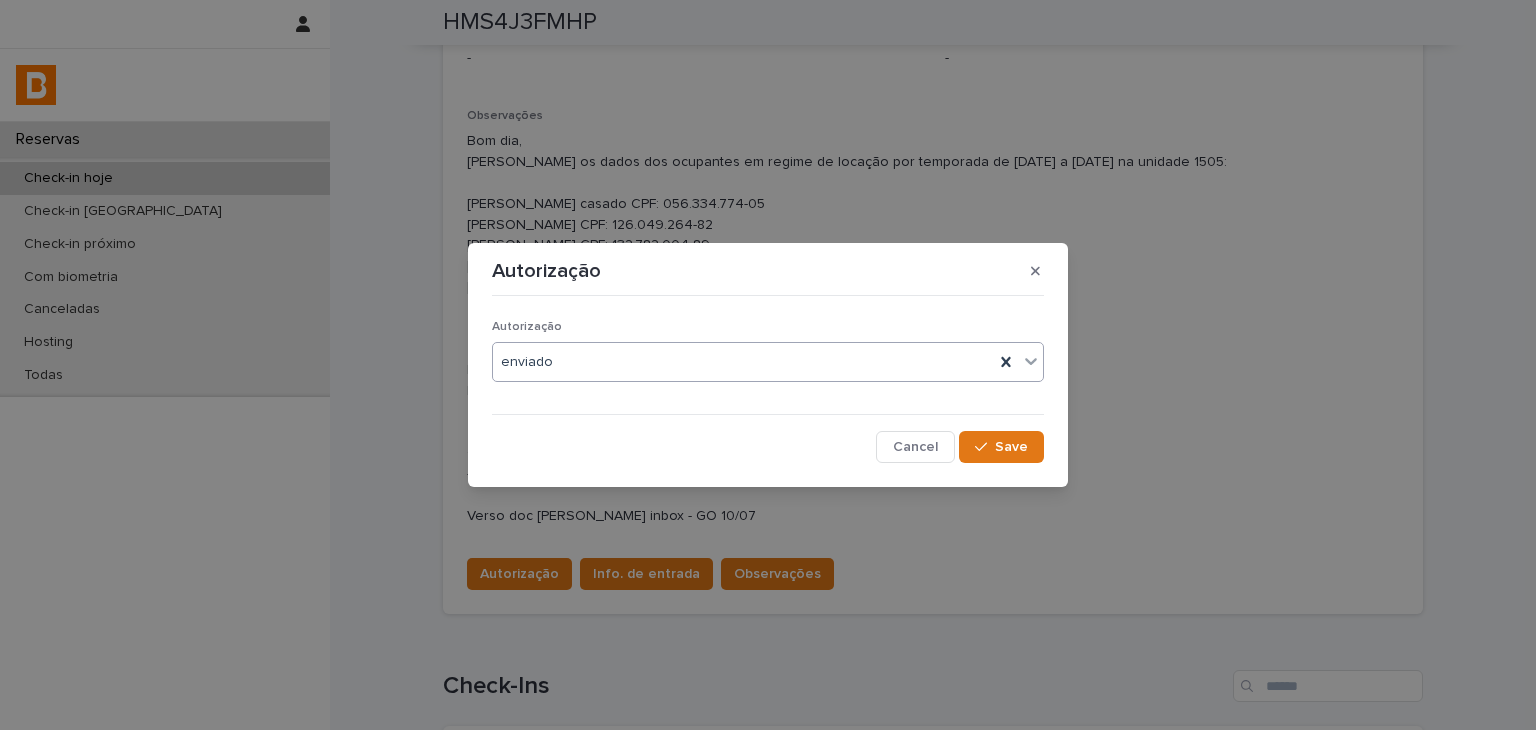 click on "Save" at bounding box center (1011, 447) 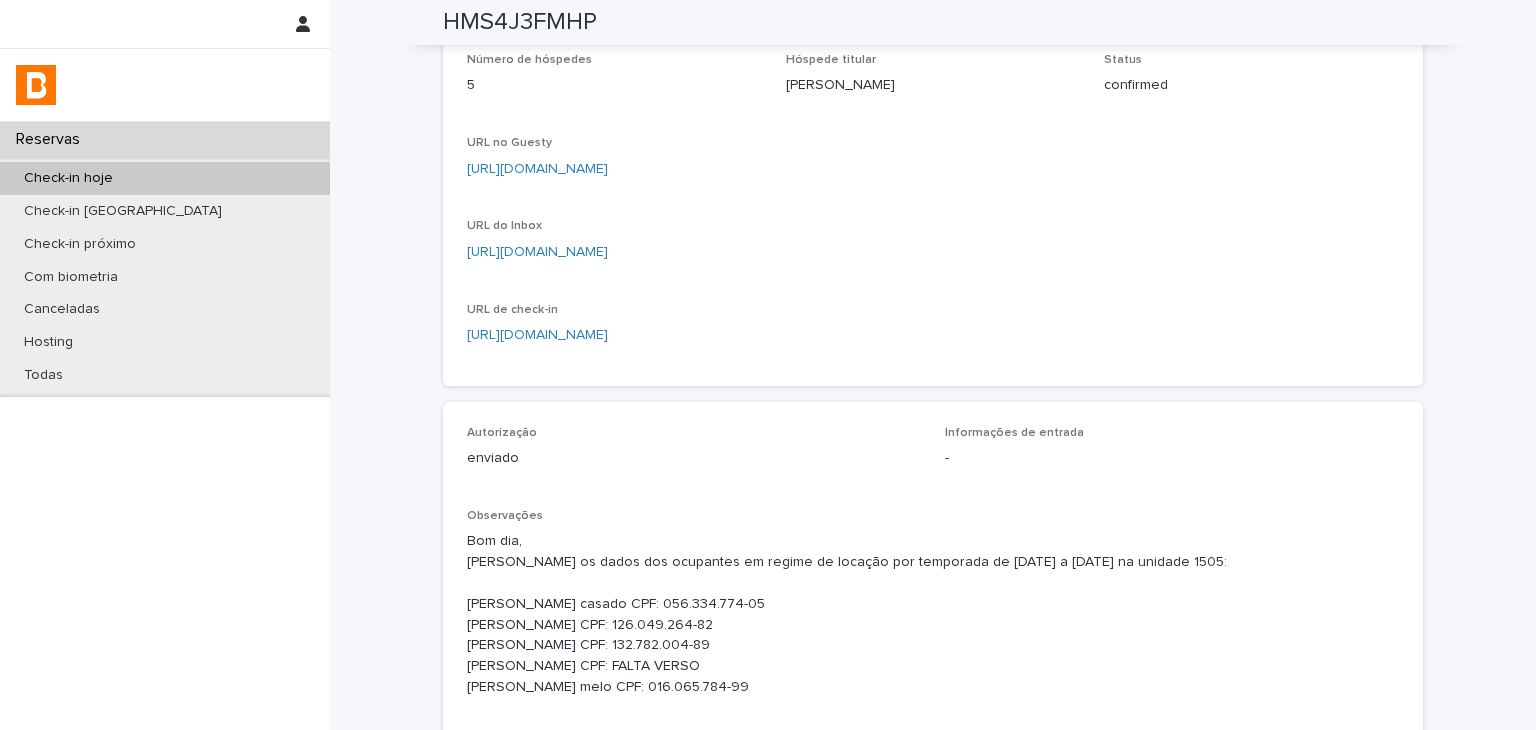 scroll, scrollTop: 100, scrollLeft: 0, axis: vertical 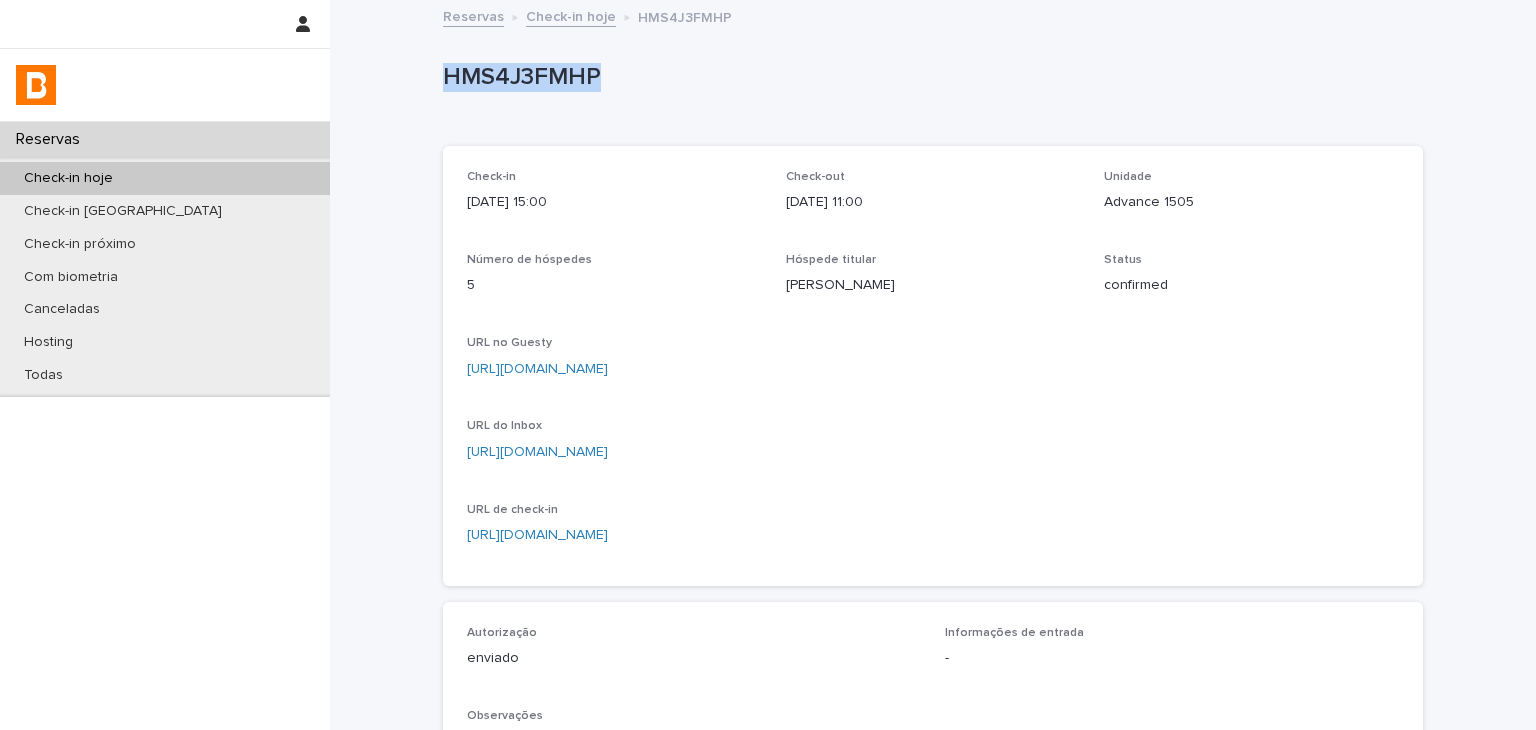 drag, startPoint x: 468, startPoint y: 78, endPoint x: 612, endPoint y: 77, distance: 144.00348 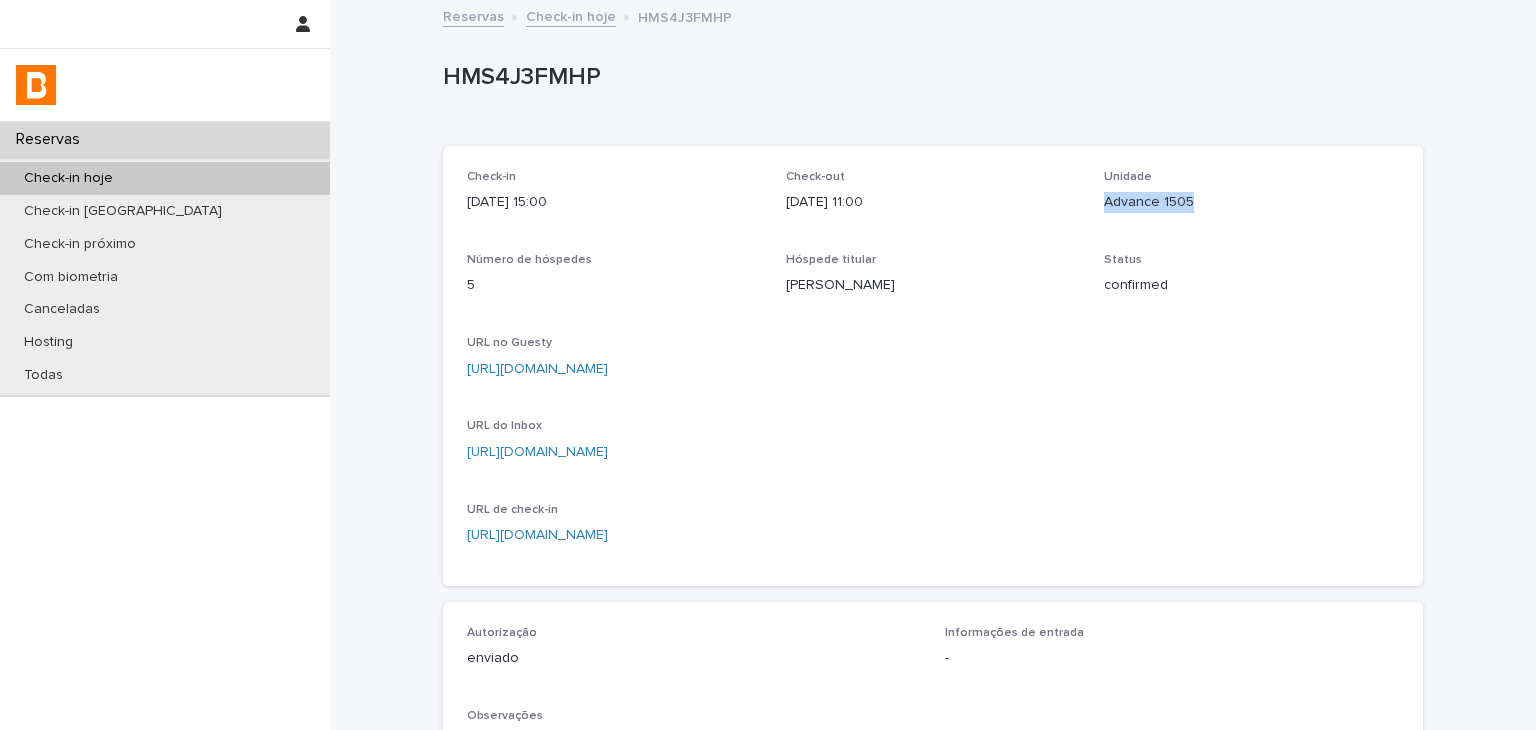 drag, startPoint x: 1116, startPoint y: 215, endPoint x: 1210, endPoint y: 208, distance: 94.26028 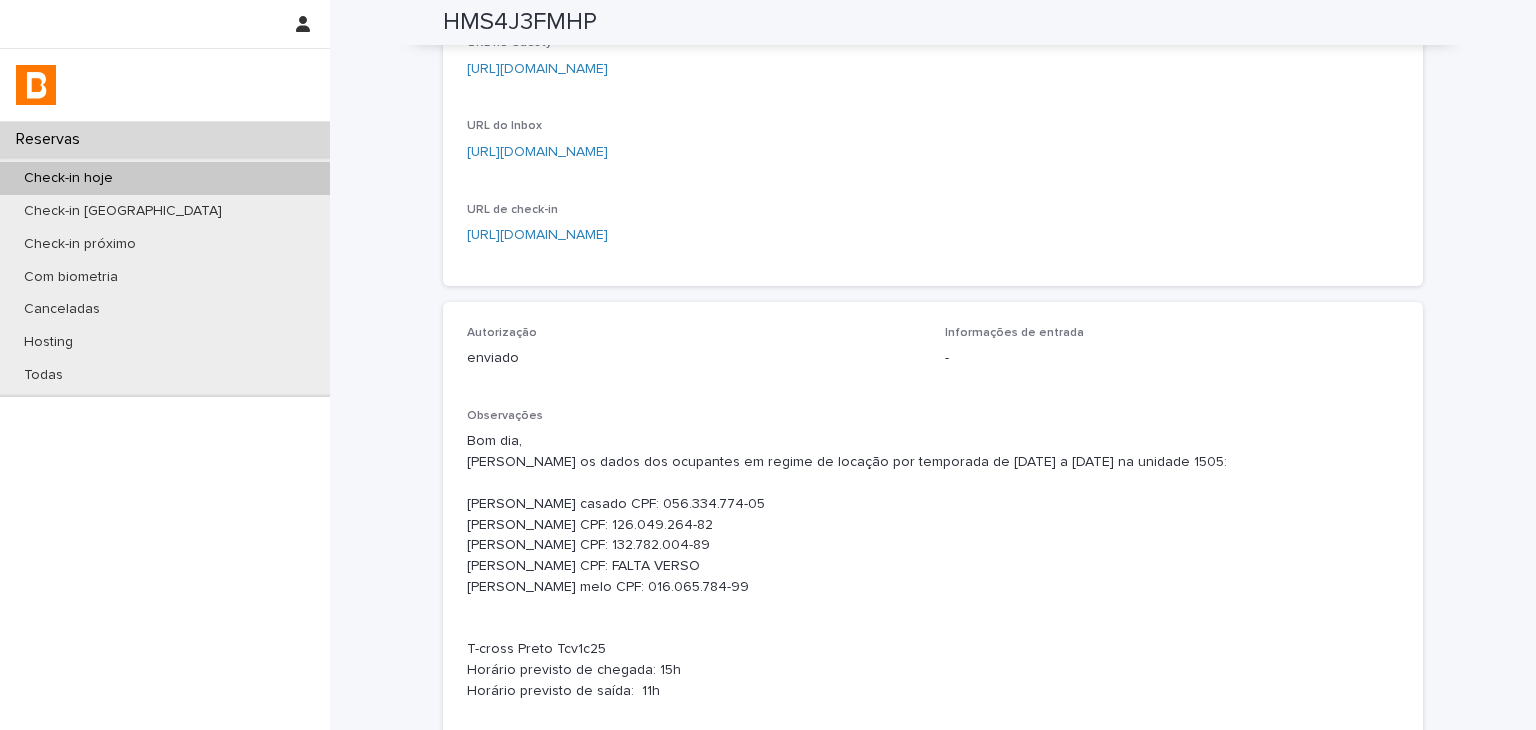 scroll, scrollTop: 800, scrollLeft: 0, axis: vertical 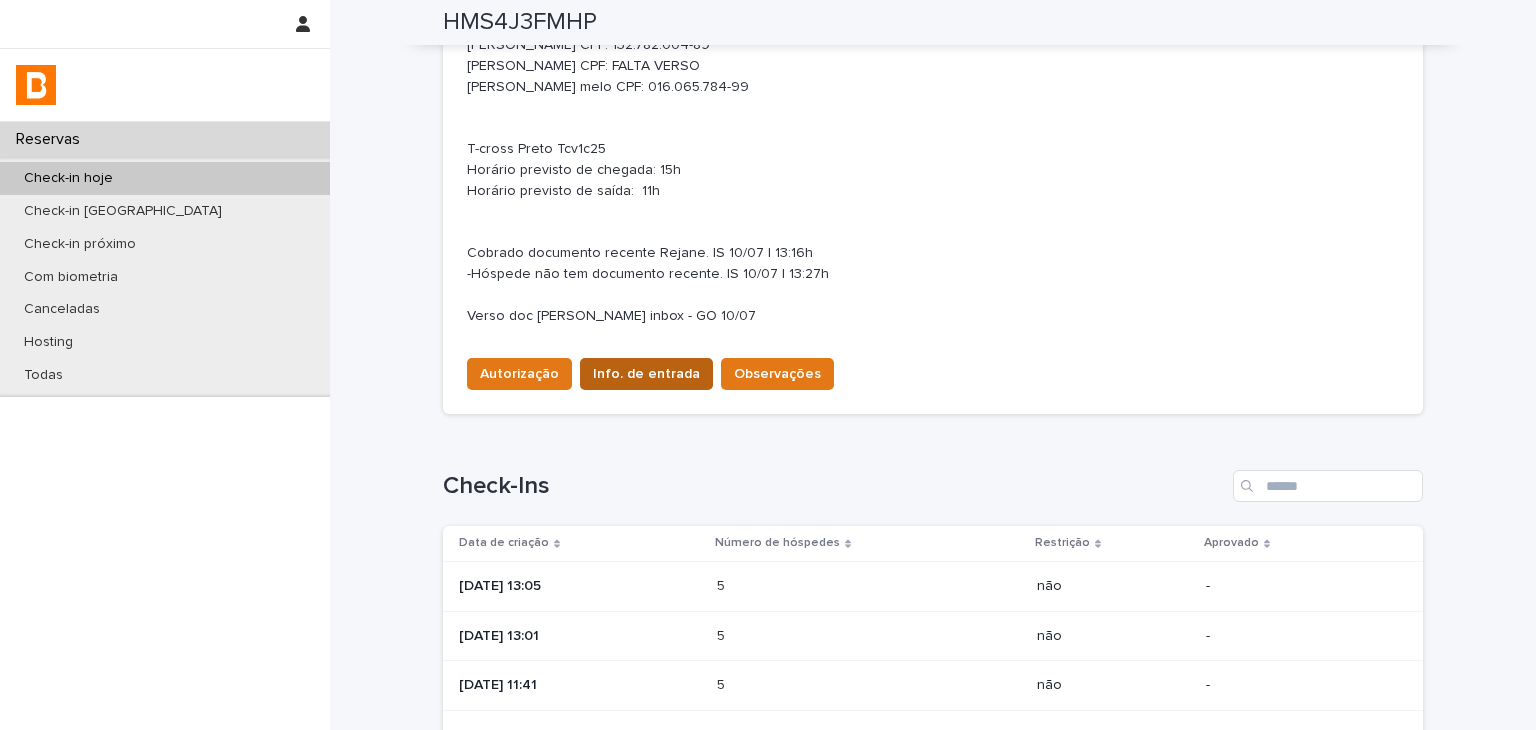 click on "Info. de entrada" at bounding box center [646, 374] 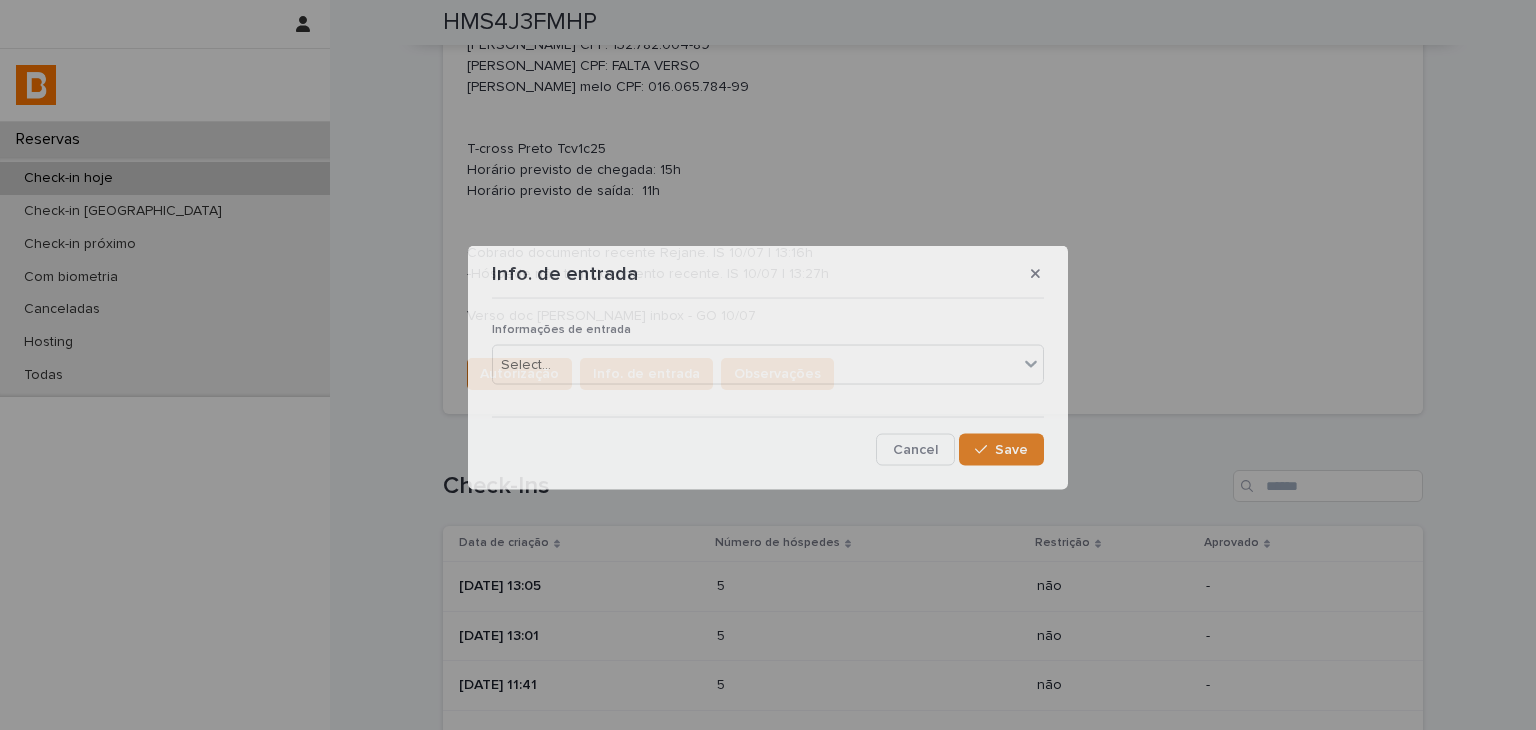 drag, startPoint x: 620, startPoint y: 318, endPoint x: 620, endPoint y: 336, distance: 18 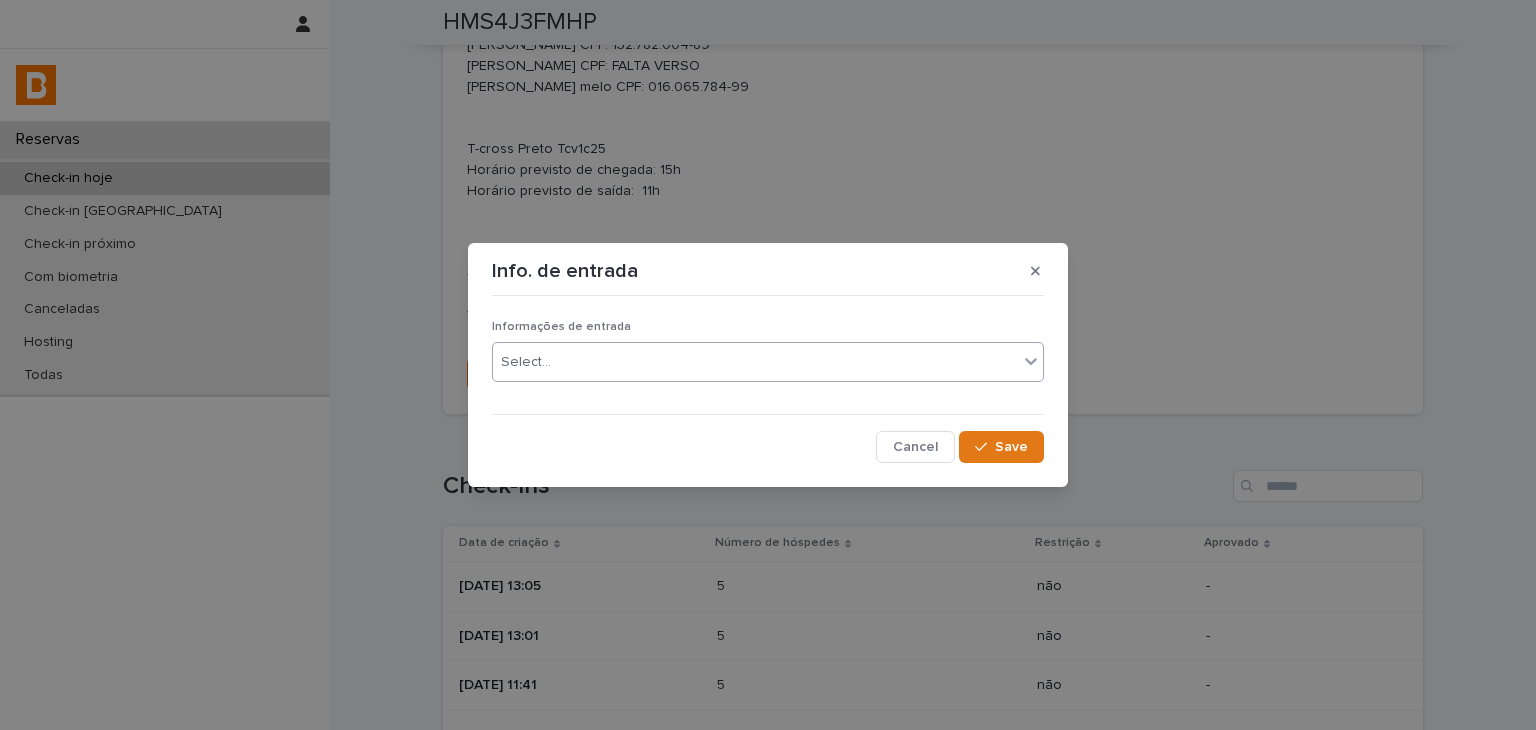 click on "Select..." at bounding box center [755, 362] 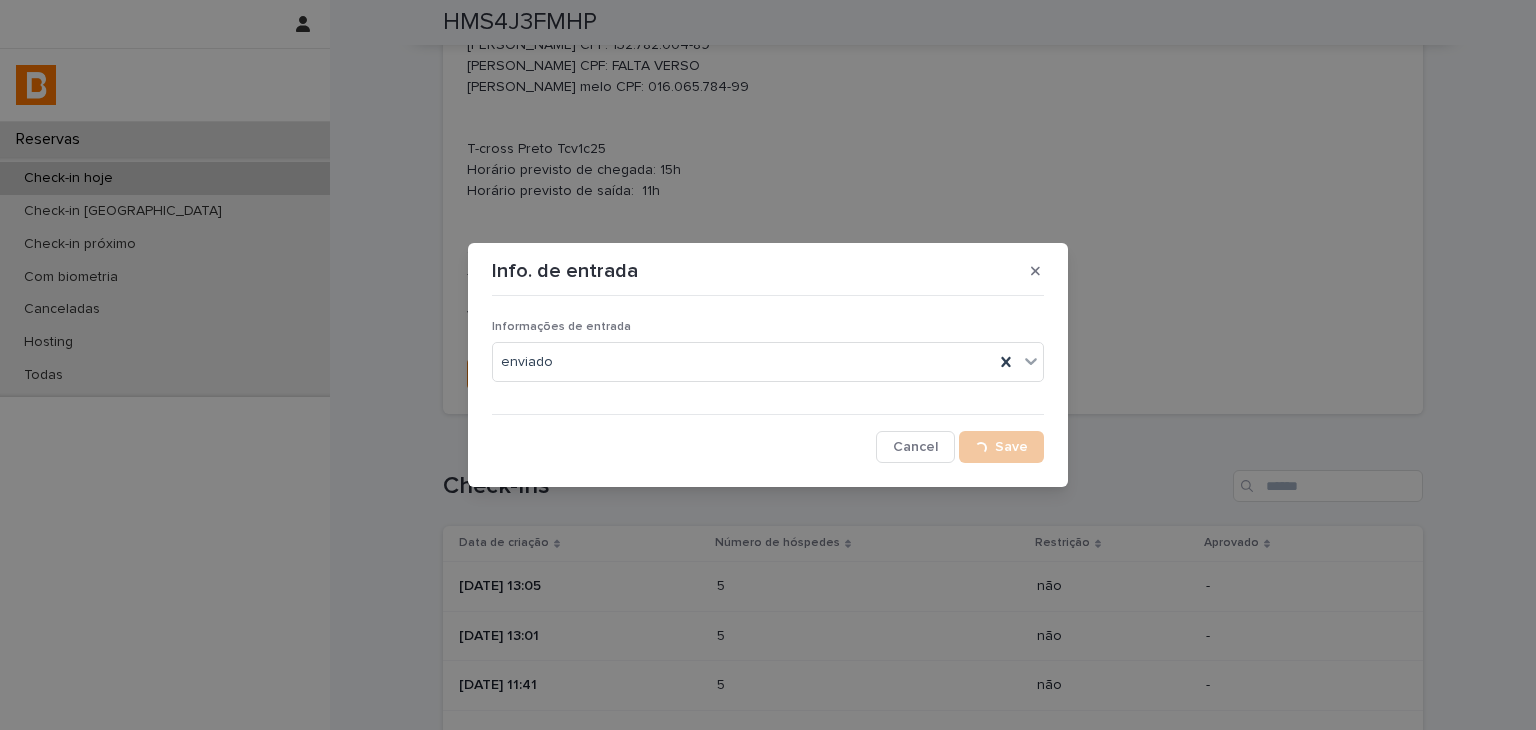click on "Autorização Info. de entrada Observações" at bounding box center (933, 370) 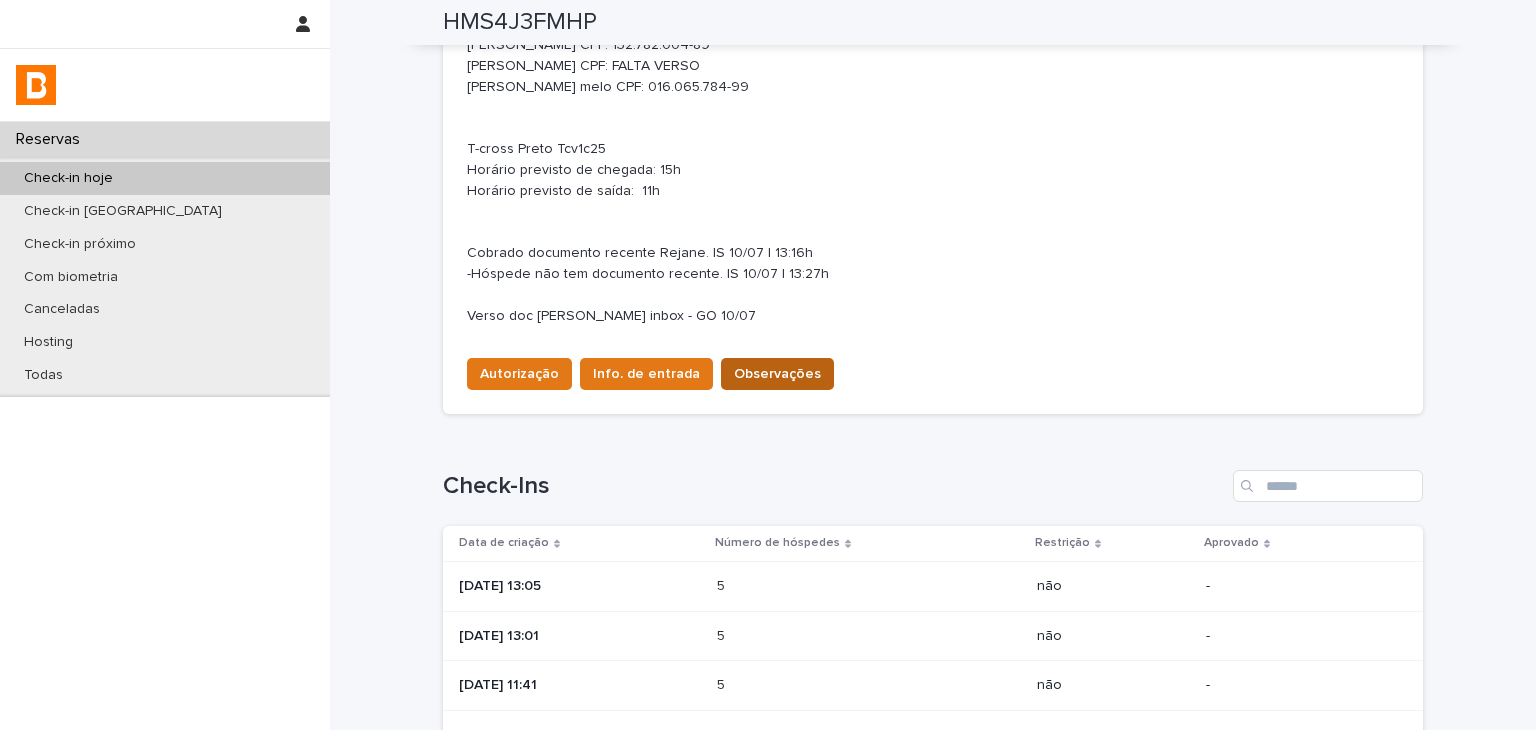 click on "Observações" at bounding box center (777, 374) 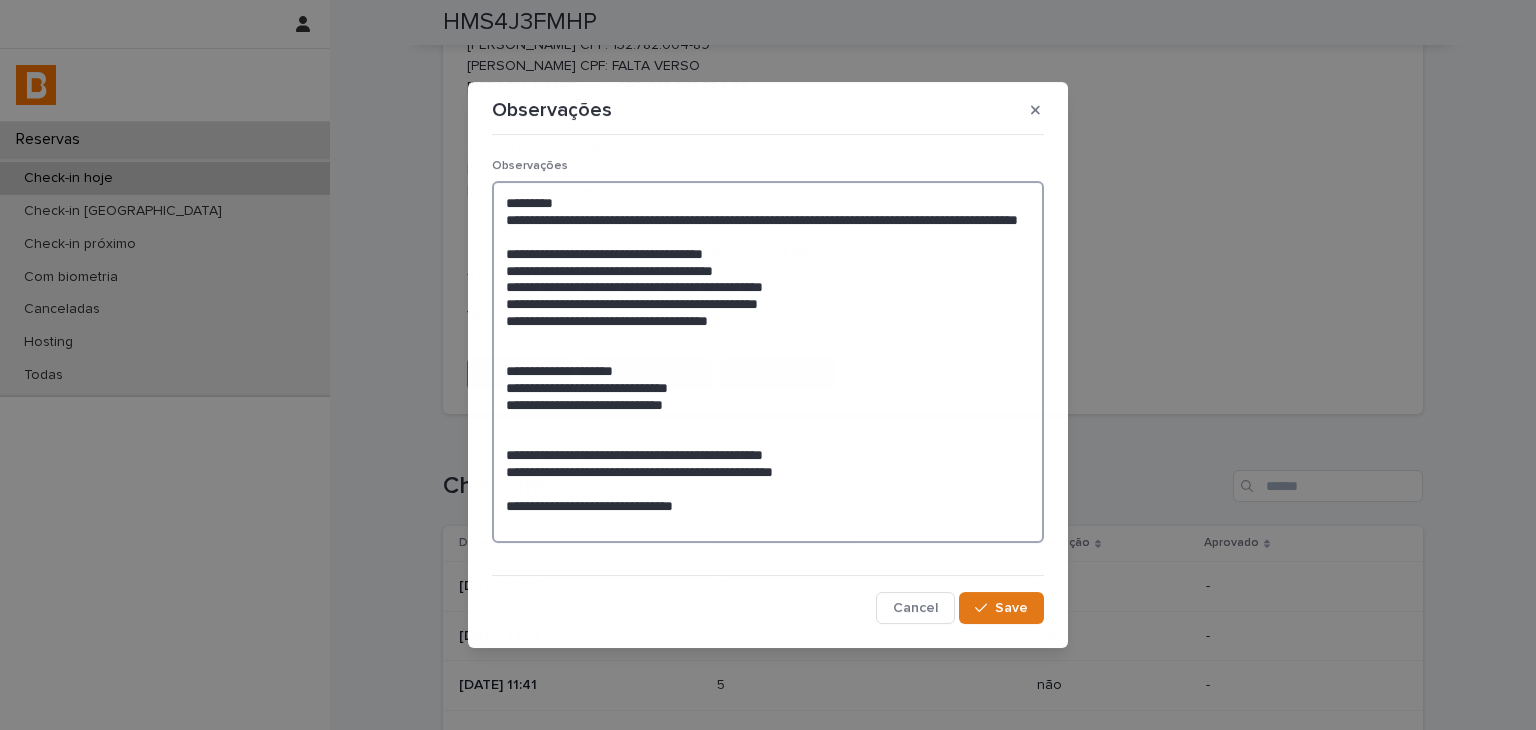 click on "**********" at bounding box center [768, 362] 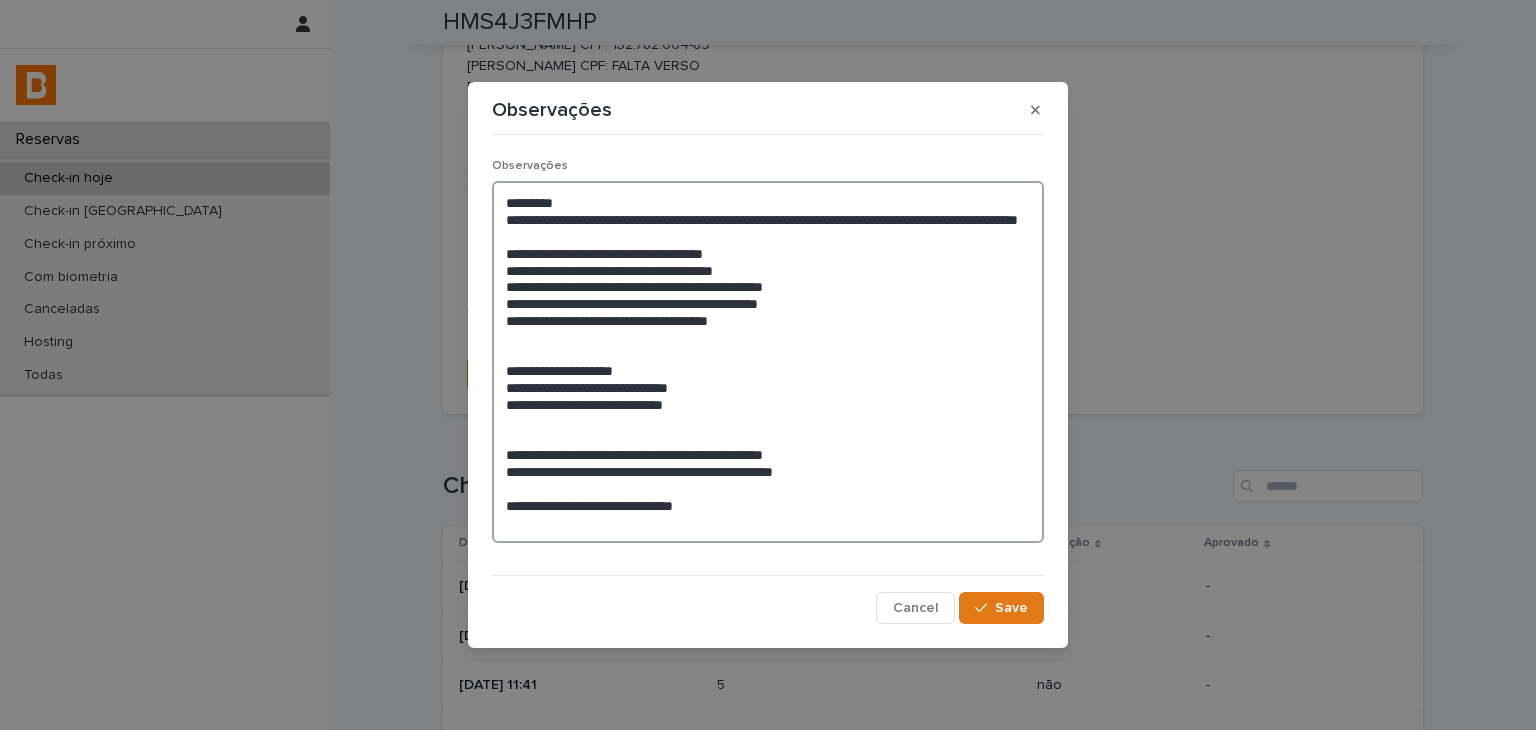 click on "**********" at bounding box center [768, 362] 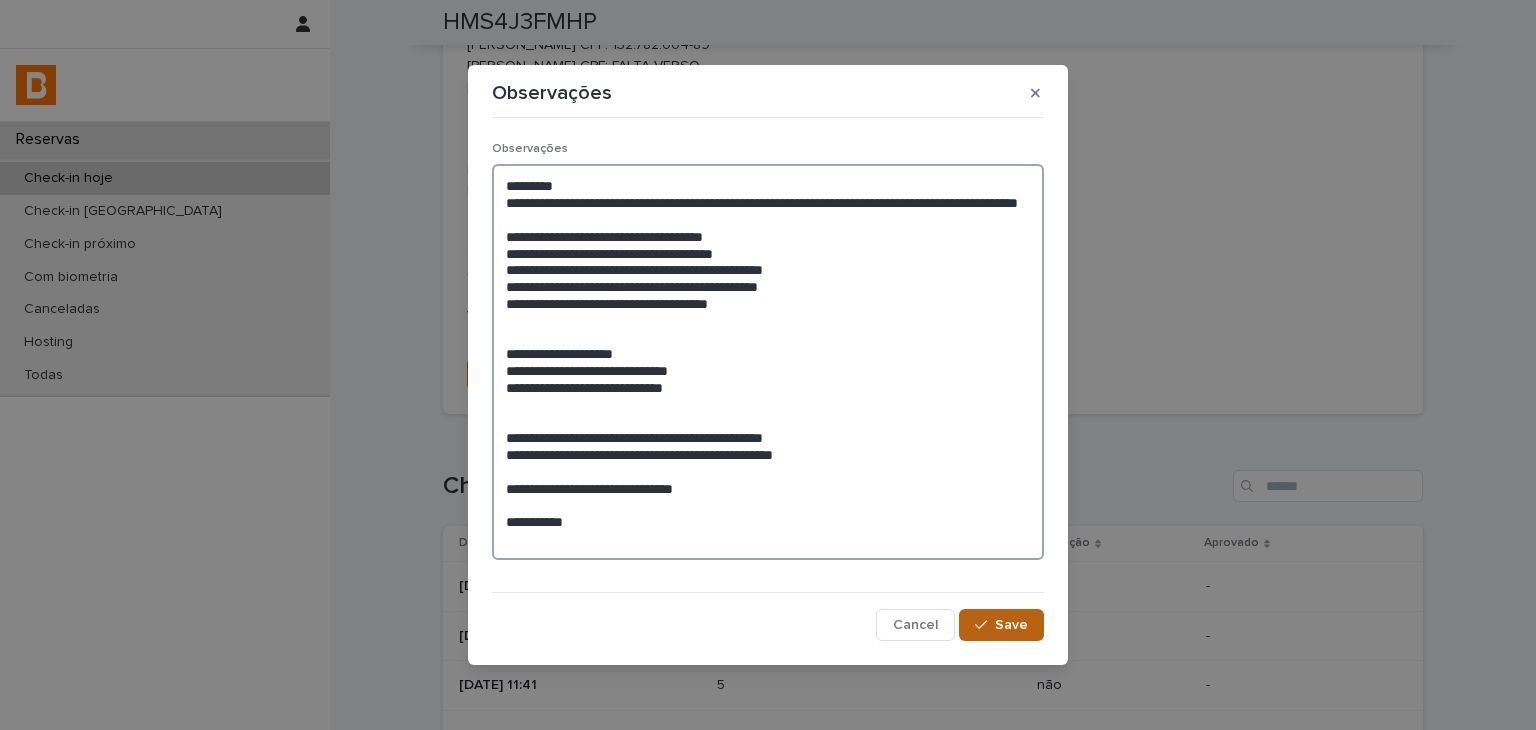 type on "**********" 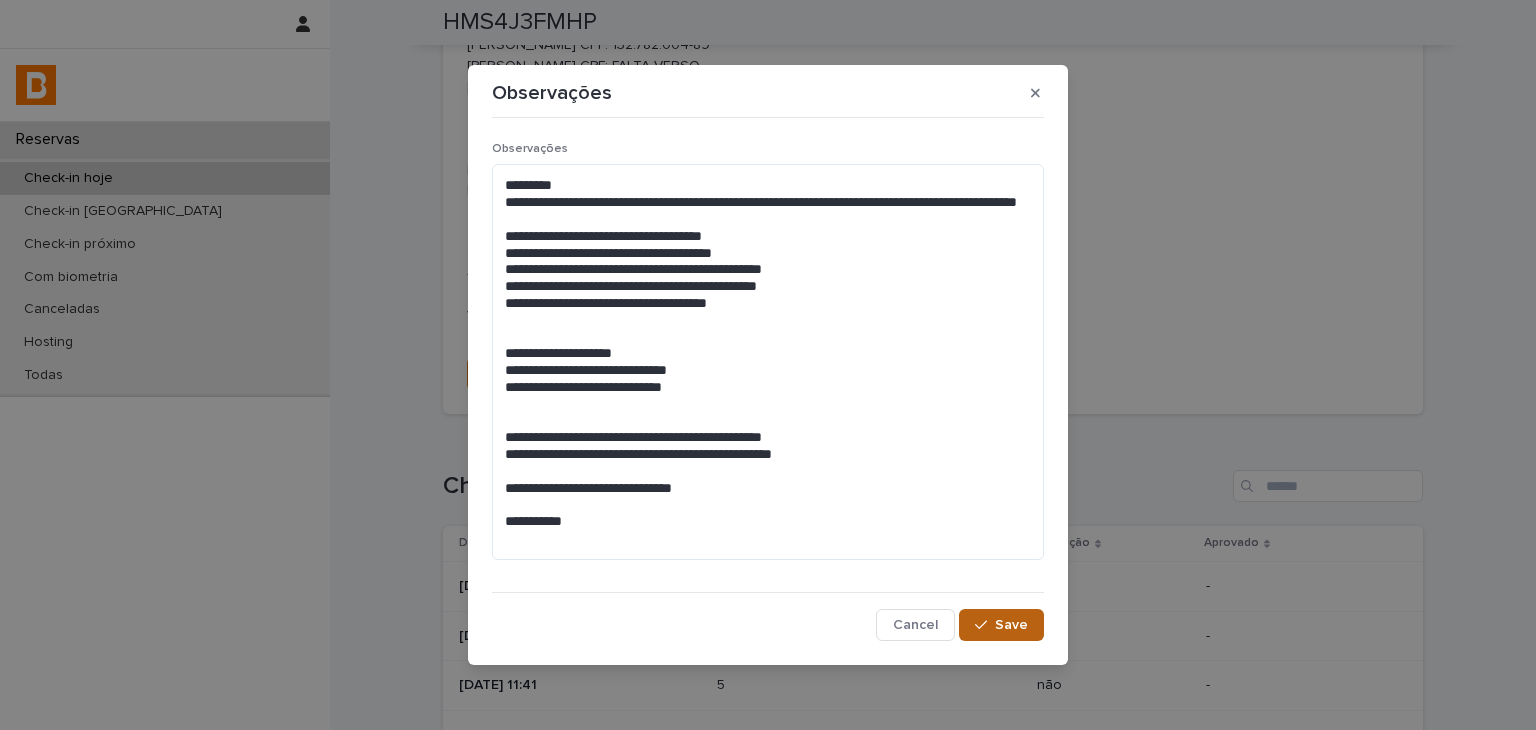 click on "Save" at bounding box center [1001, 625] 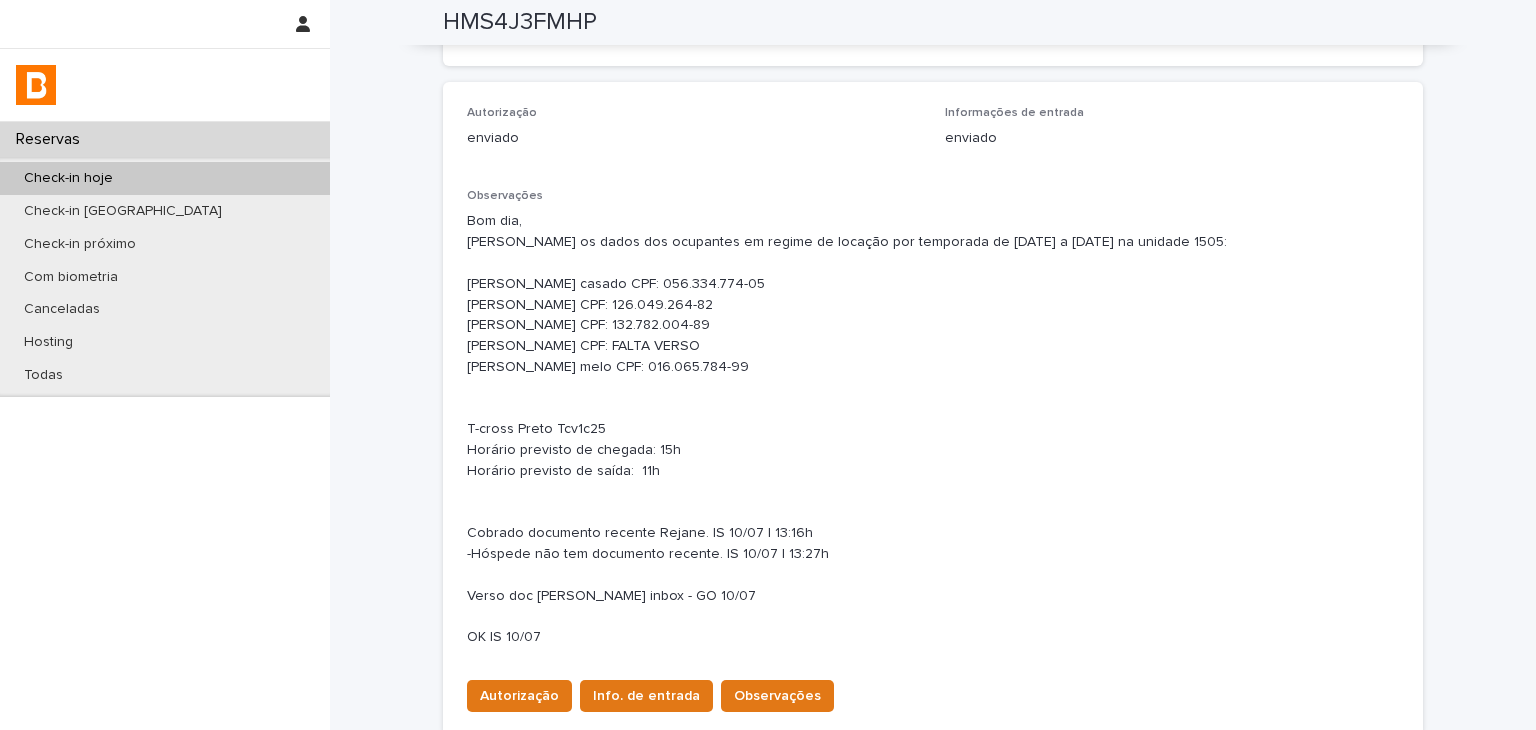 scroll, scrollTop: 420, scrollLeft: 0, axis: vertical 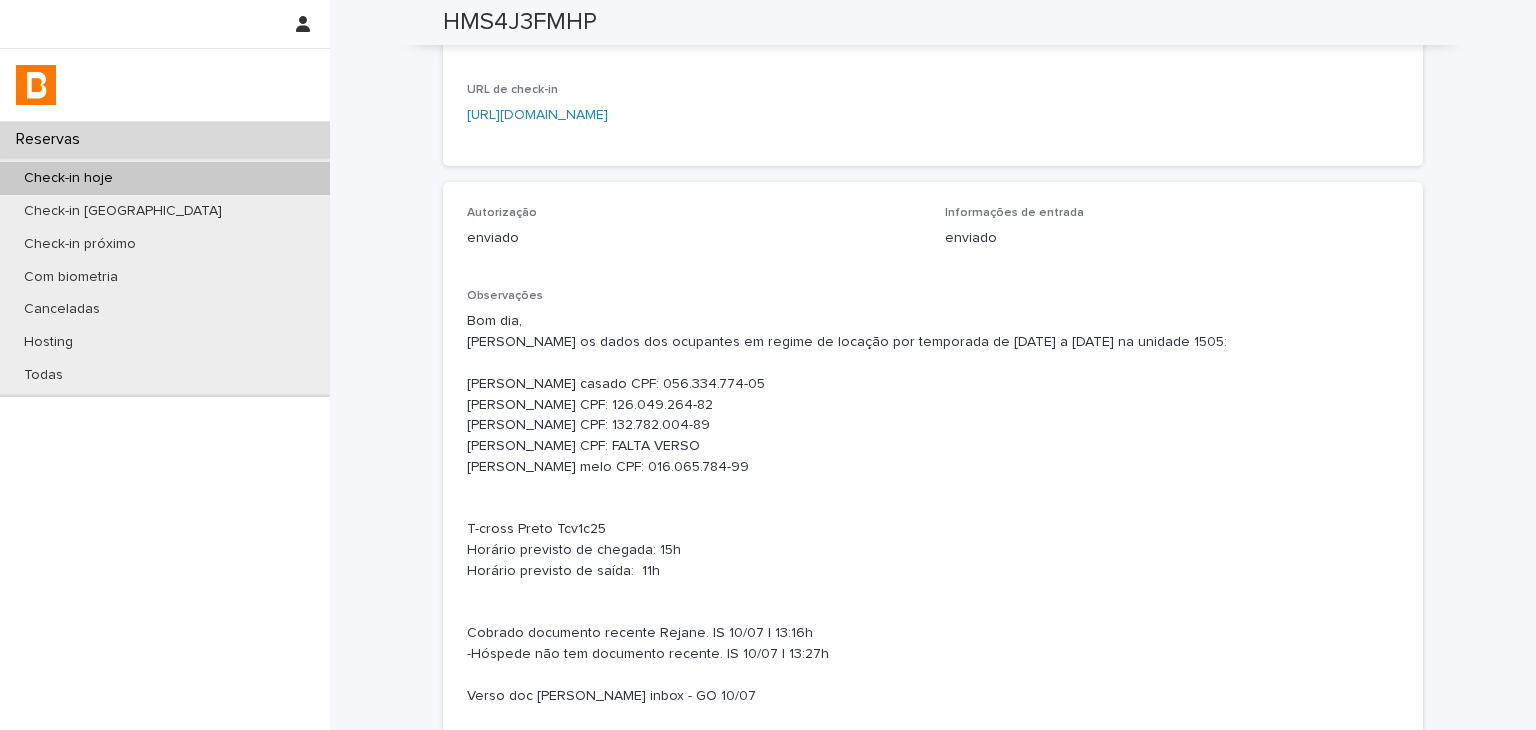 type 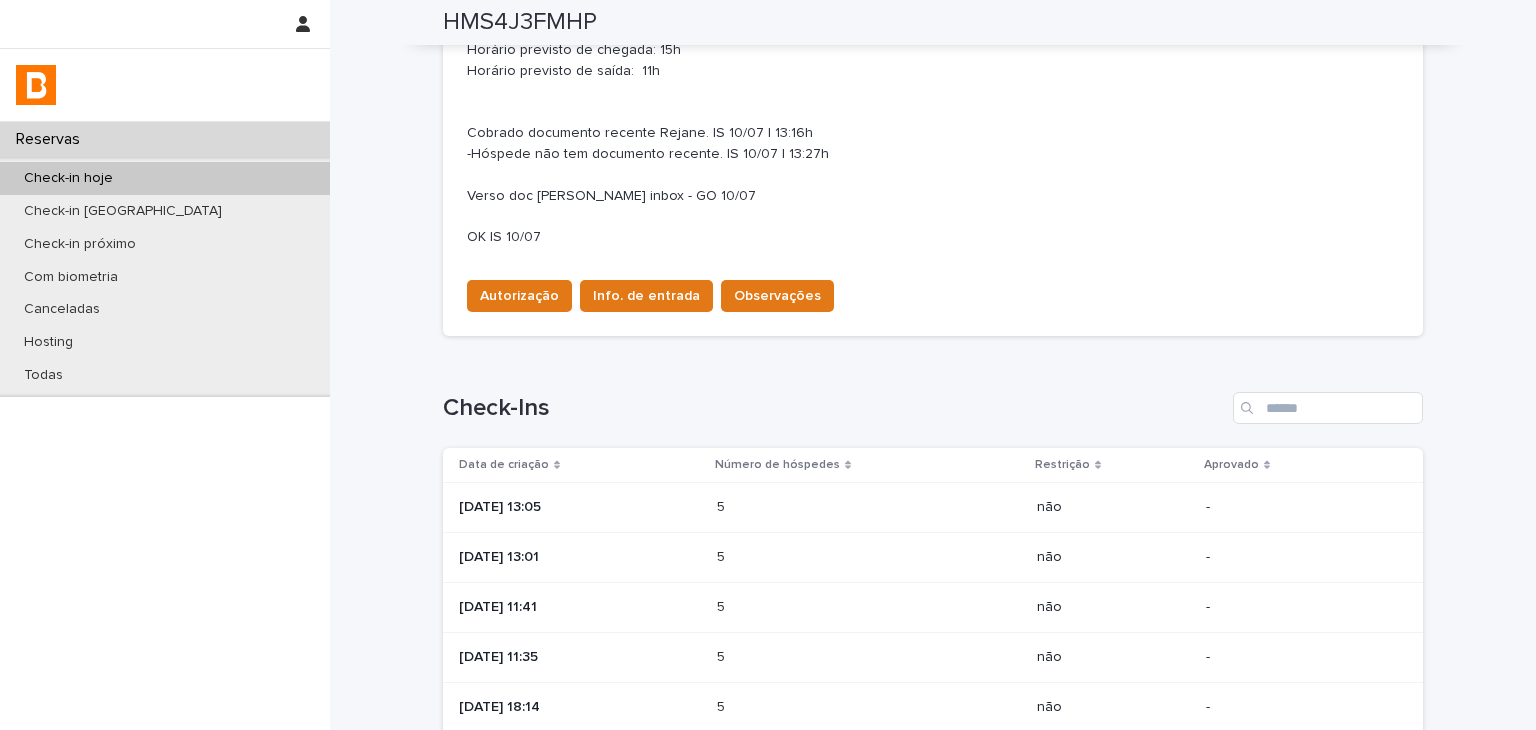 scroll, scrollTop: 420, scrollLeft: 0, axis: vertical 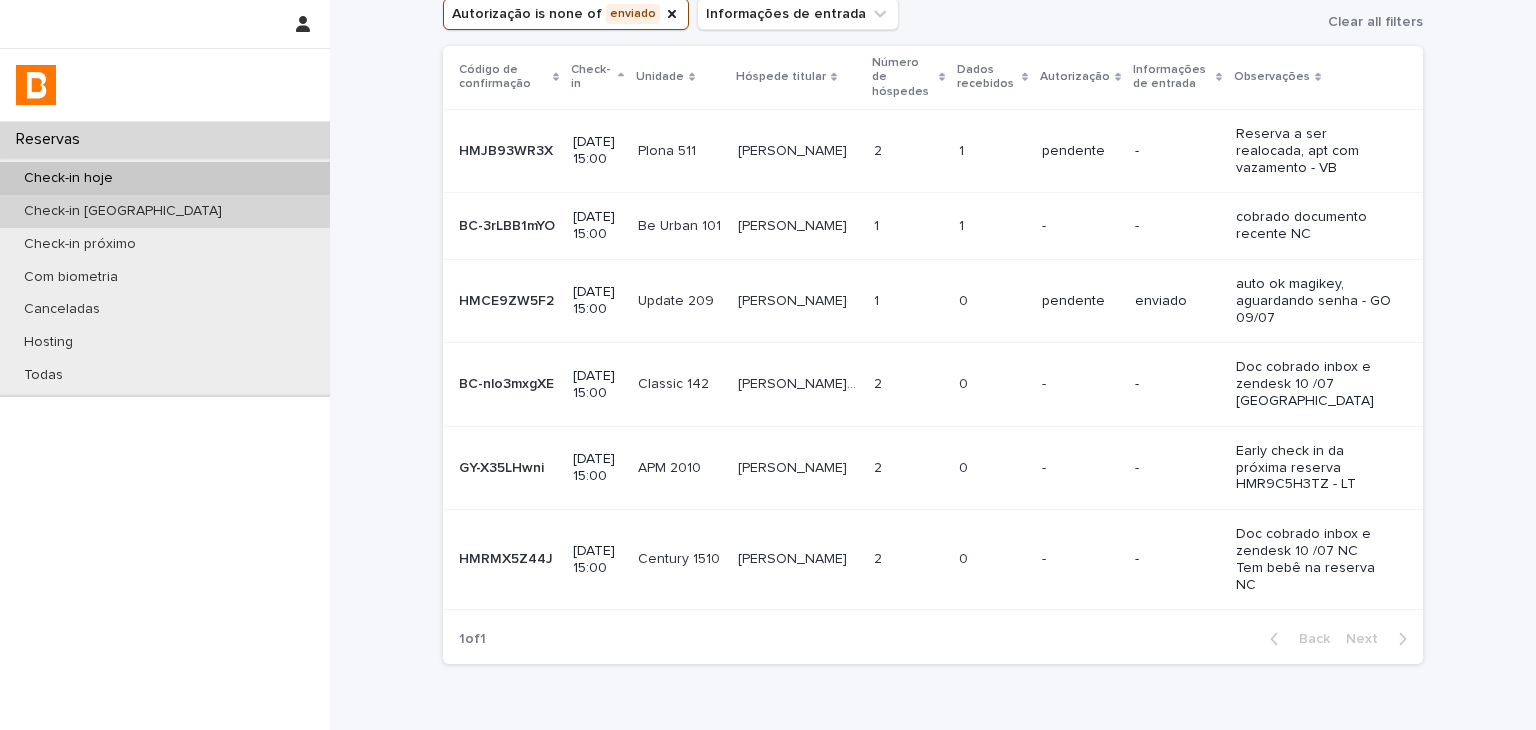 click on "Check-in [GEOGRAPHIC_DATA]" at bounding box center [165, 211] 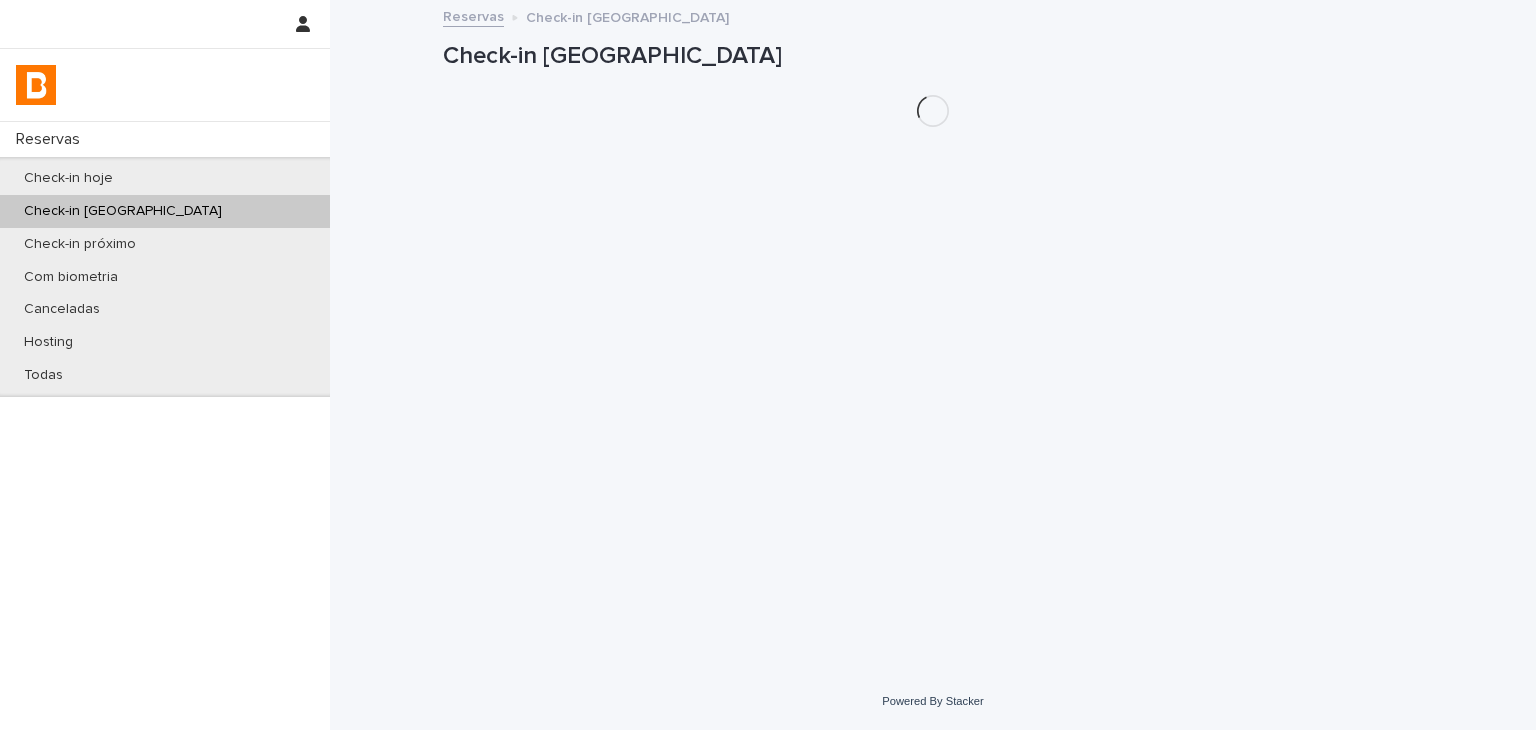 scroll, scrollTop: 0, scrollLeft: 0, axis: both 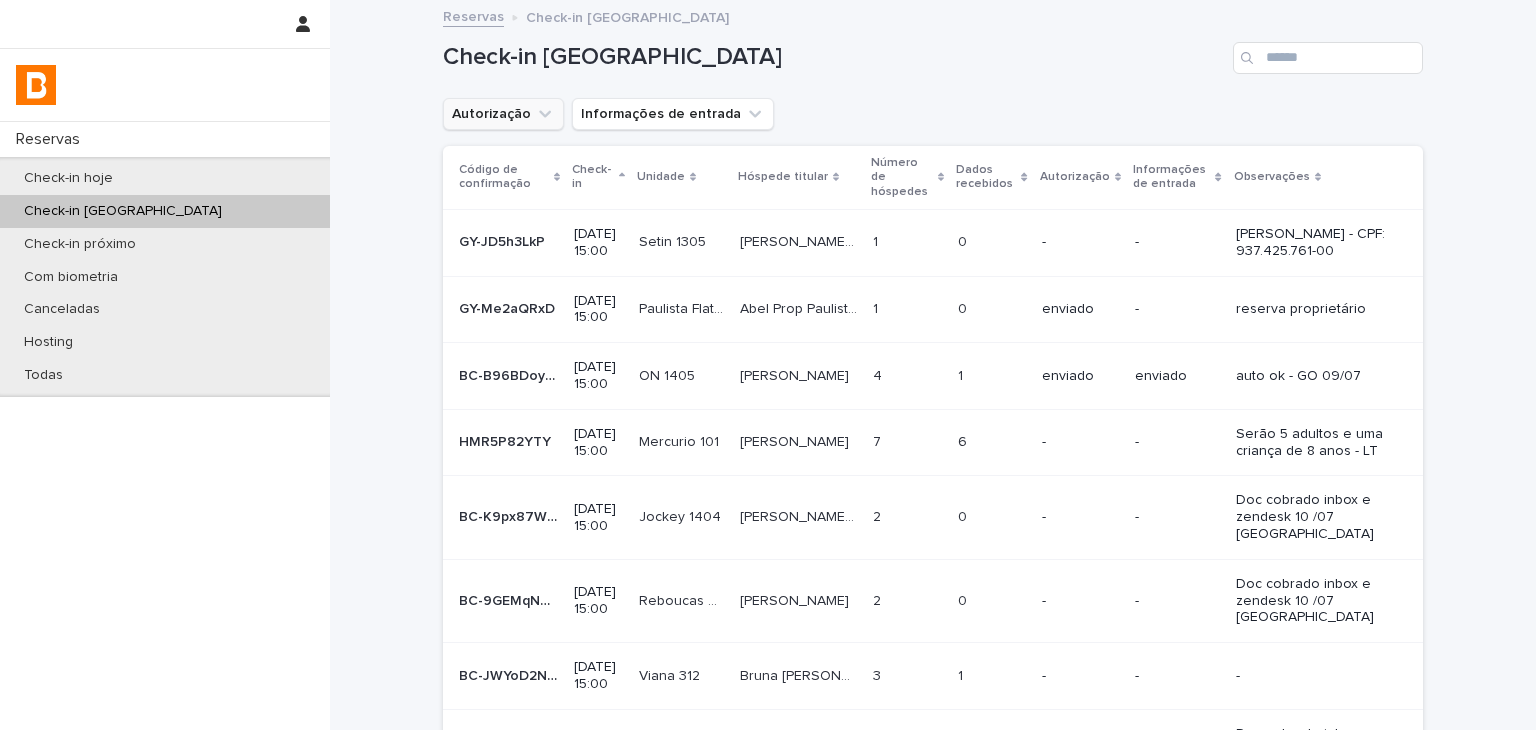 click on "Autorização" at bounding box center [503, 114] 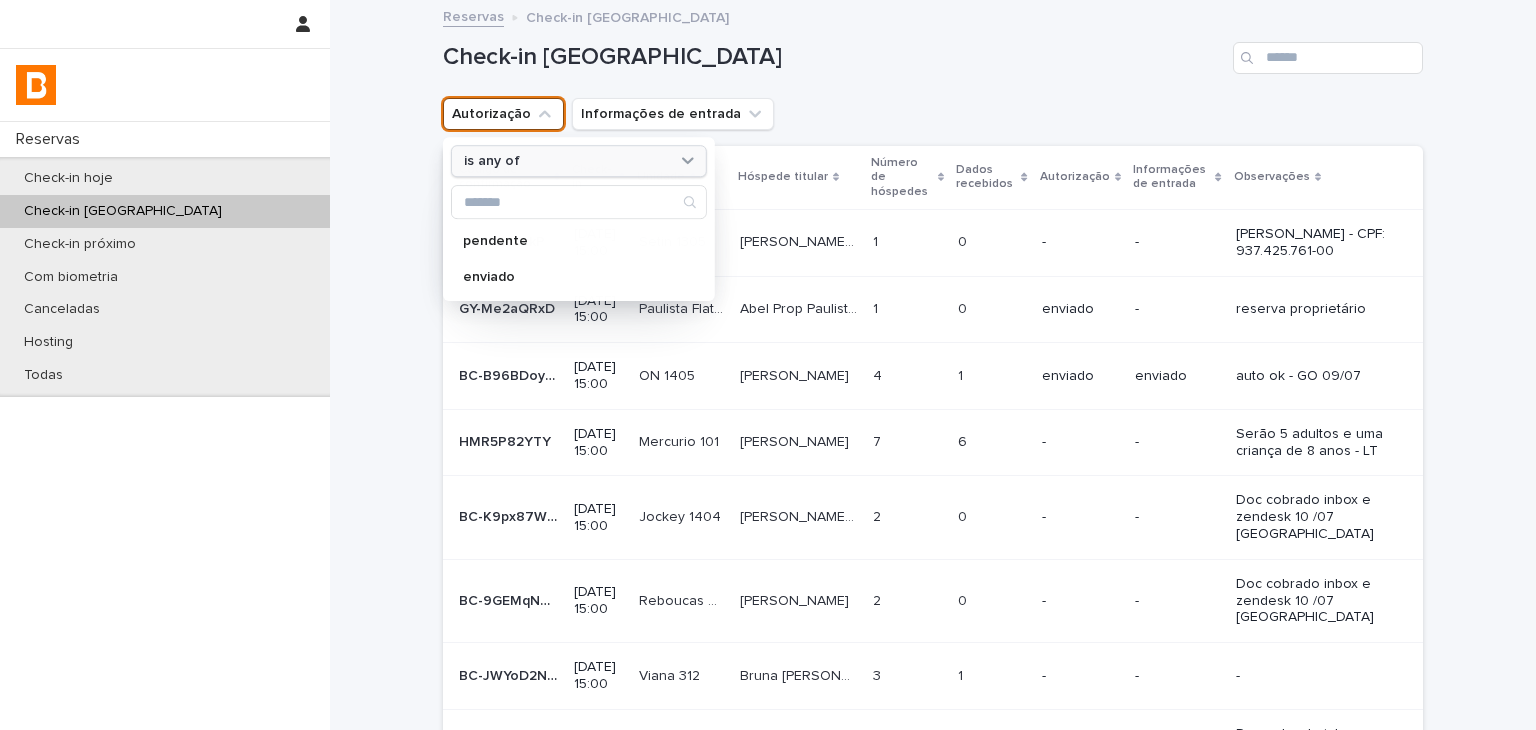 click on "is any of" at bounding box center (492, 161) 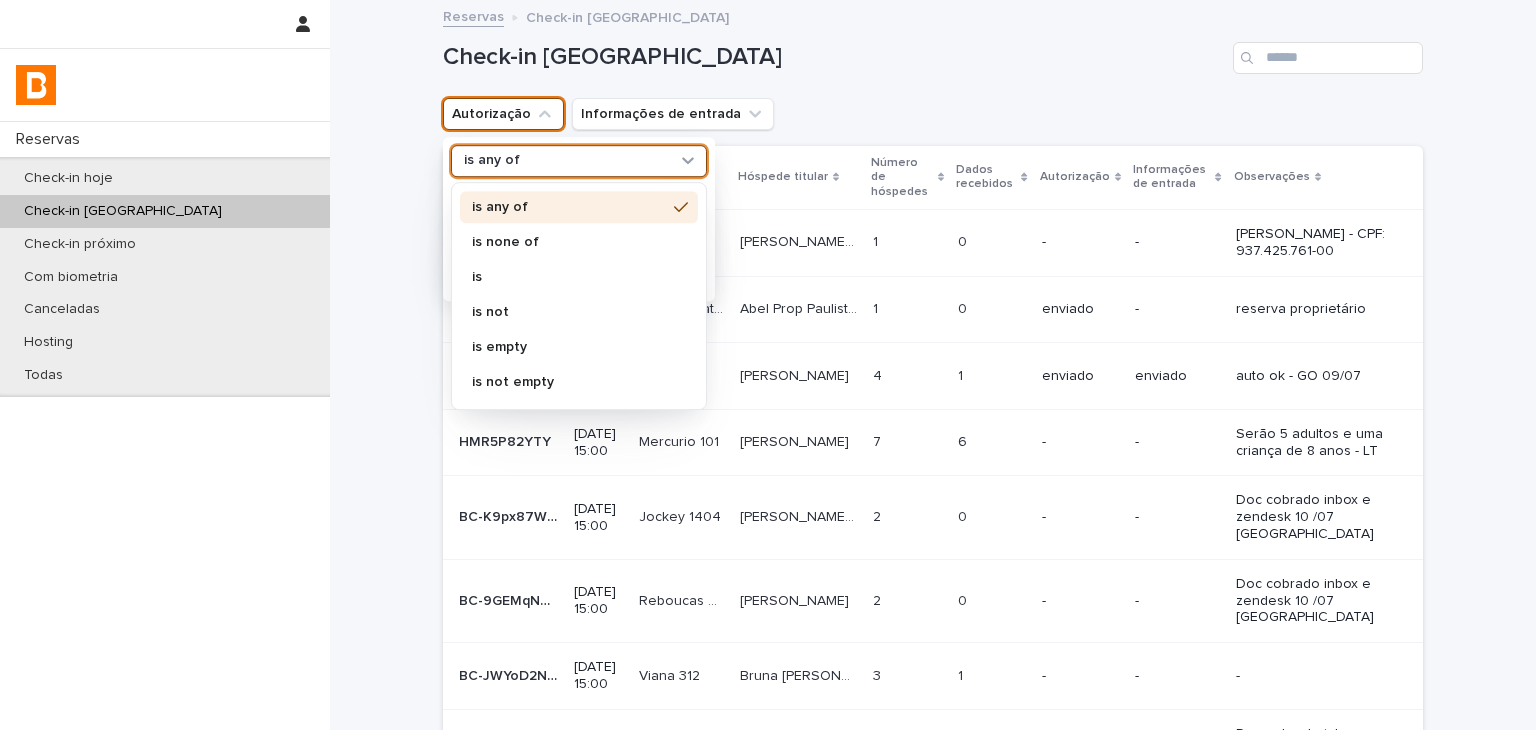 drag, startPoint x: 508, startPoint y: 226, endPoint x: 512, endPoint y: 275, distance: 49.162994 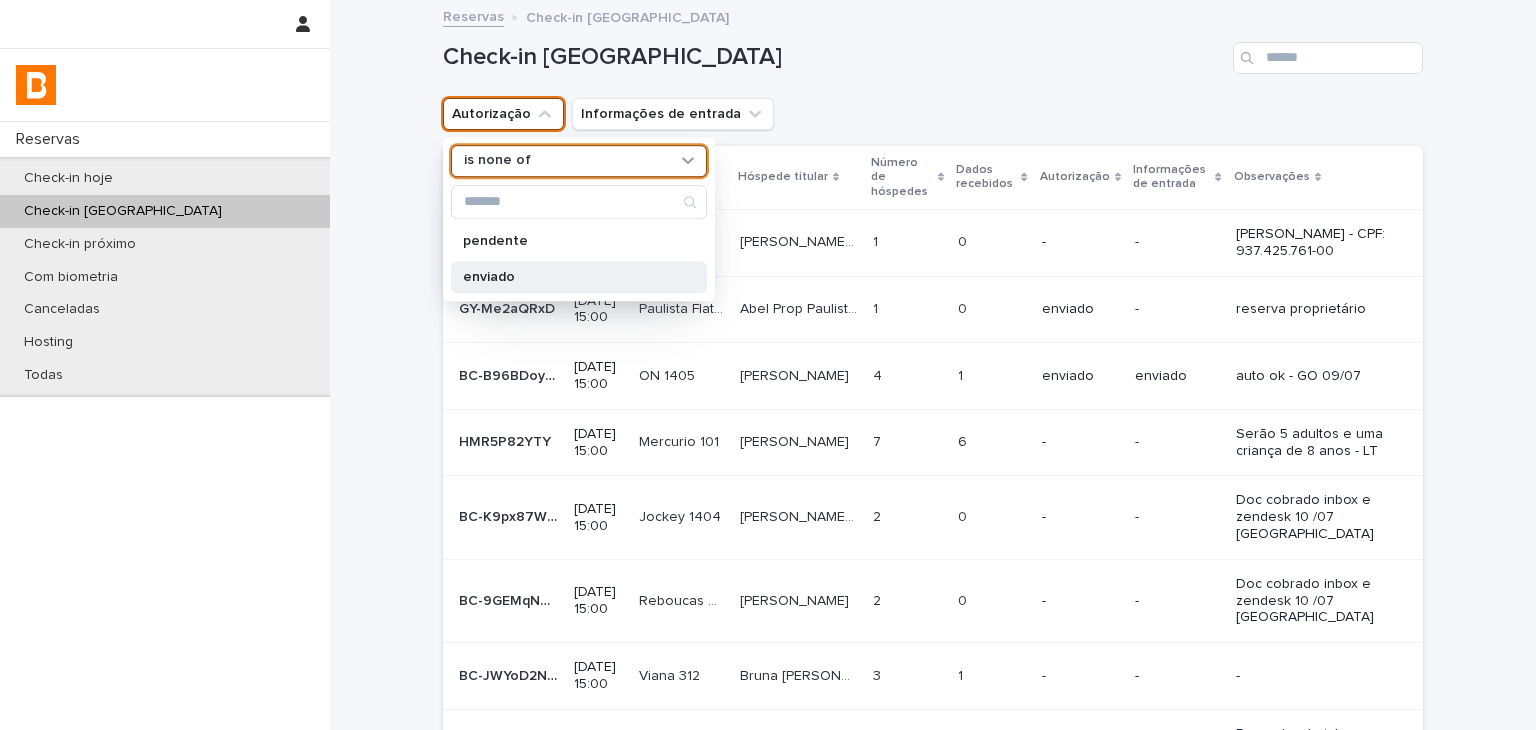 click on "enviado" at bounding box center [579, 277] 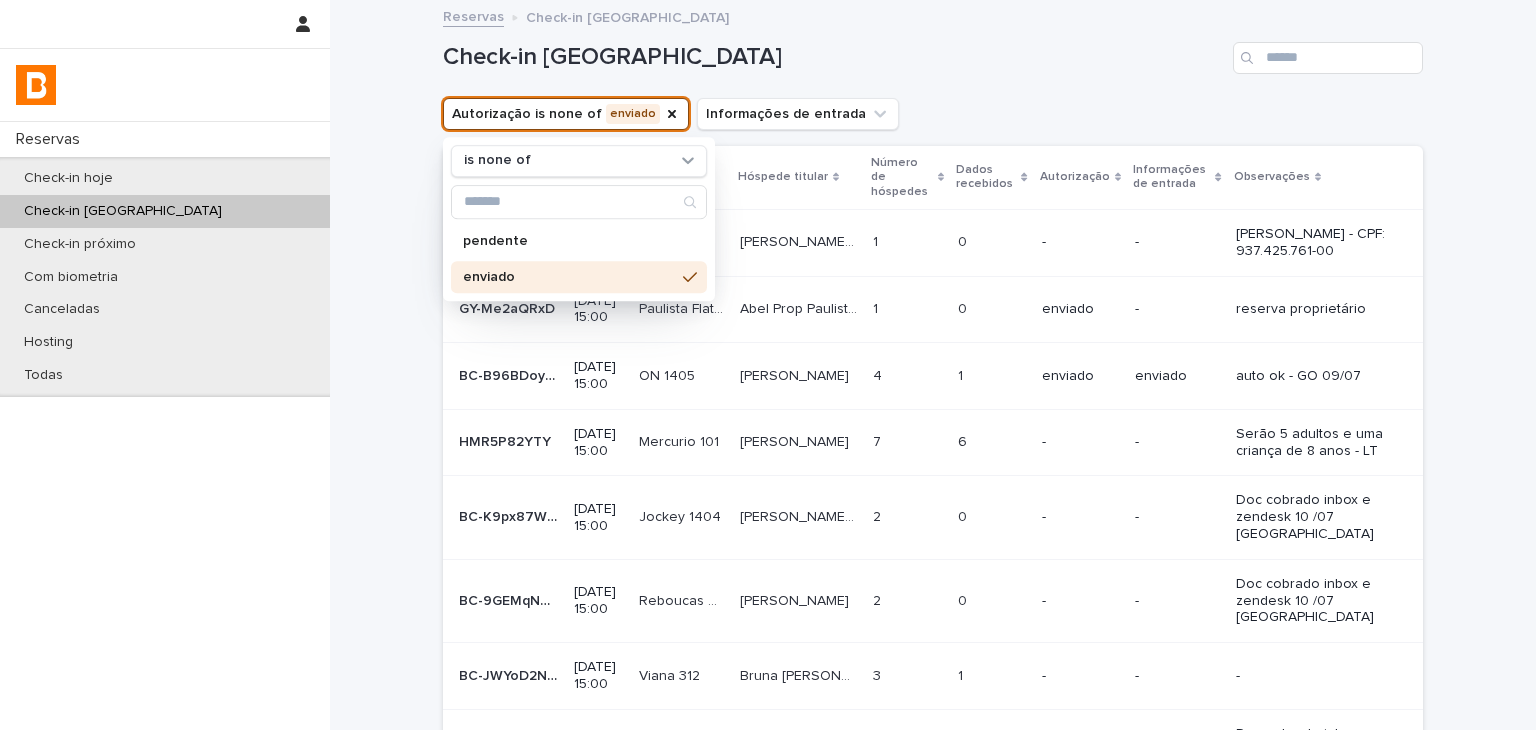 click on "Check-in [GEOGRAPHIC_DATA]" at bounding box center (933, 50) 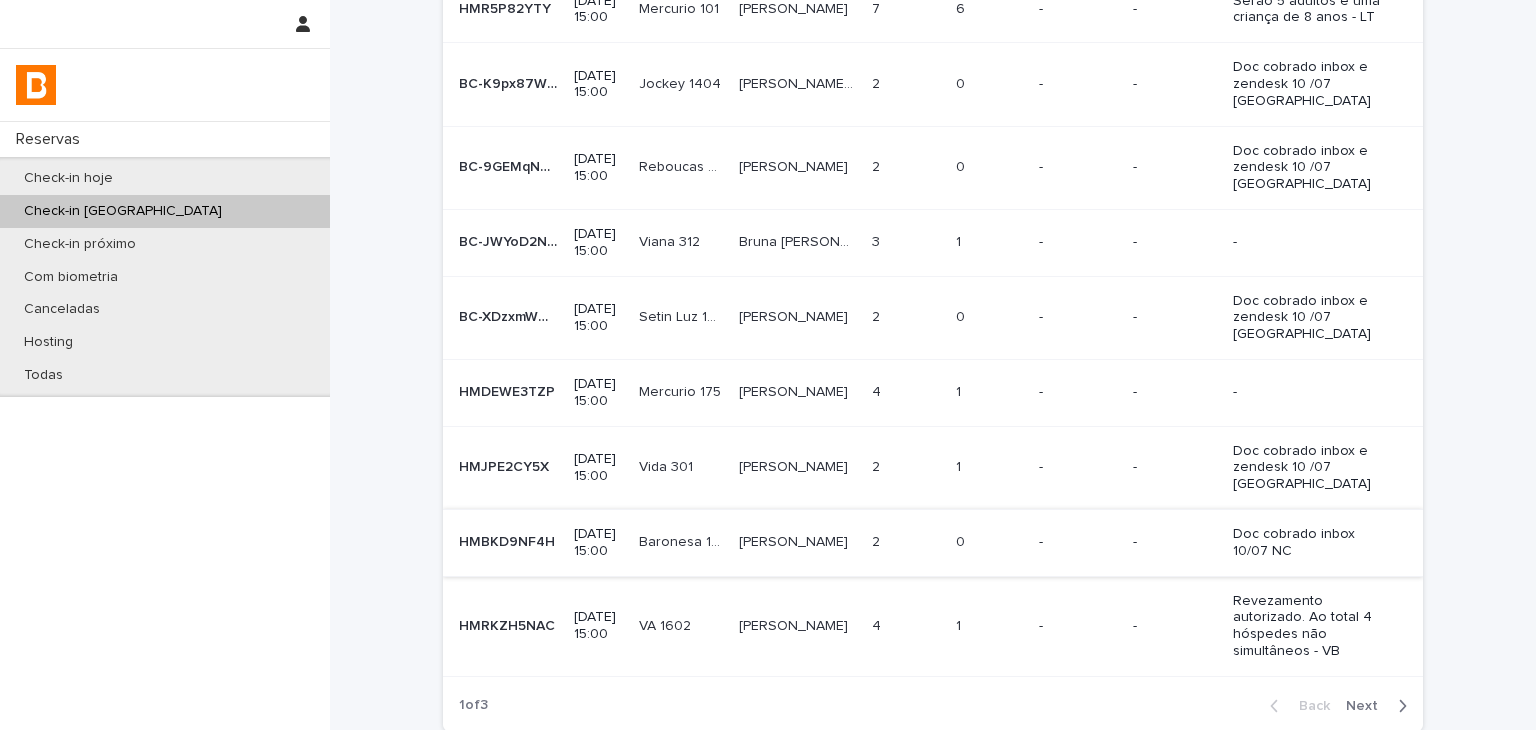 scroll, scrollTop: 540, scrollLeft: 0, axis: vertical 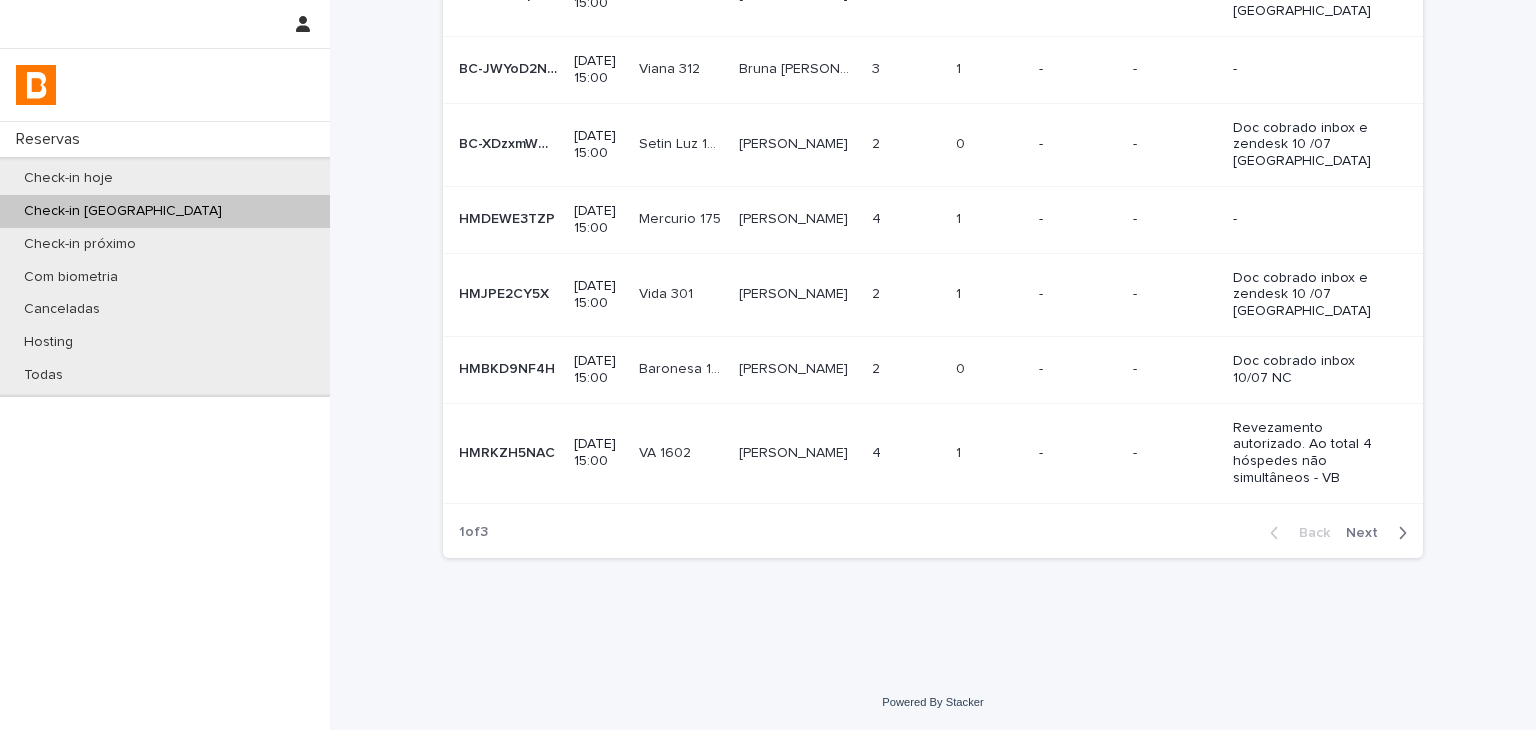 click at bounding box center [1398, 533] 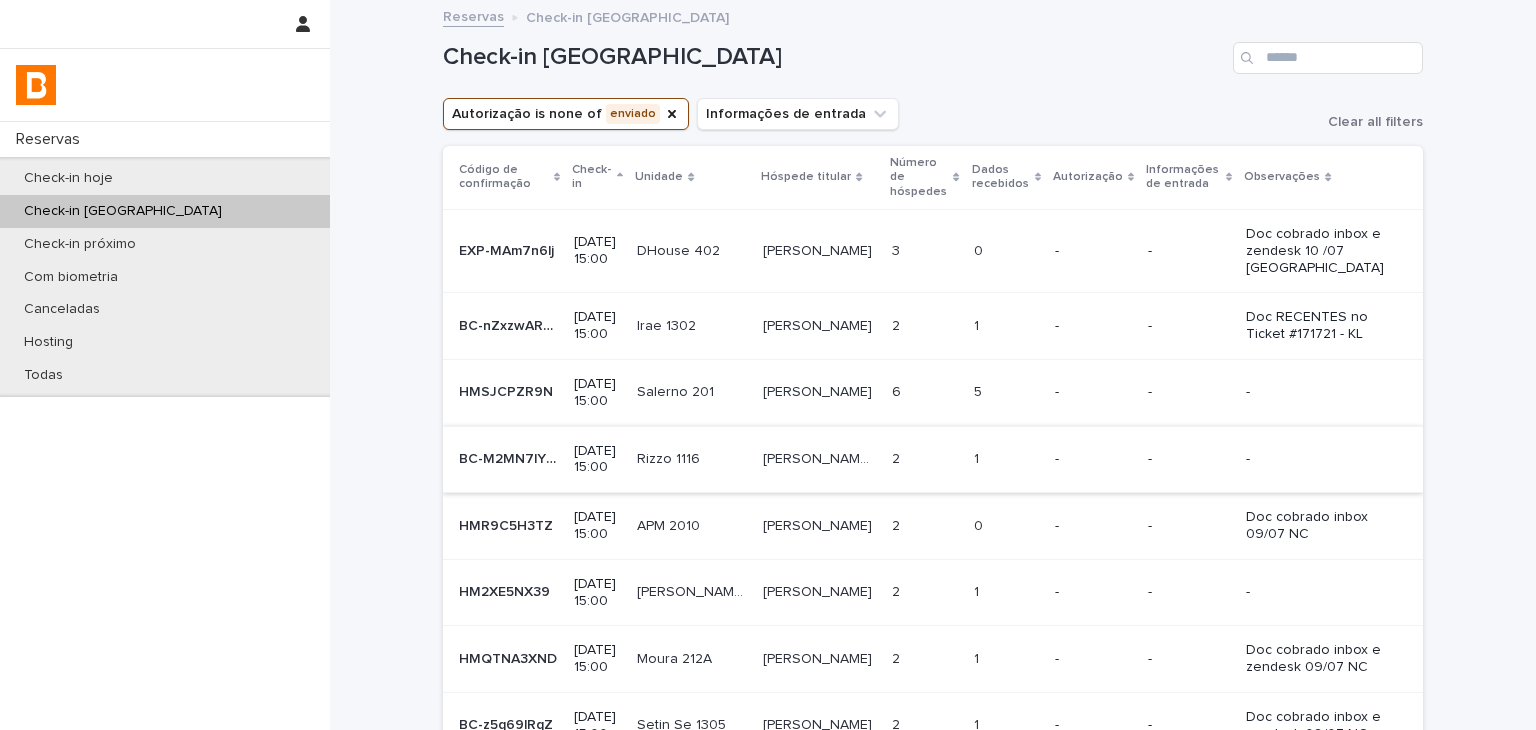scroll, scrollTop: 372, scrollLeft: 0, axis: vertical 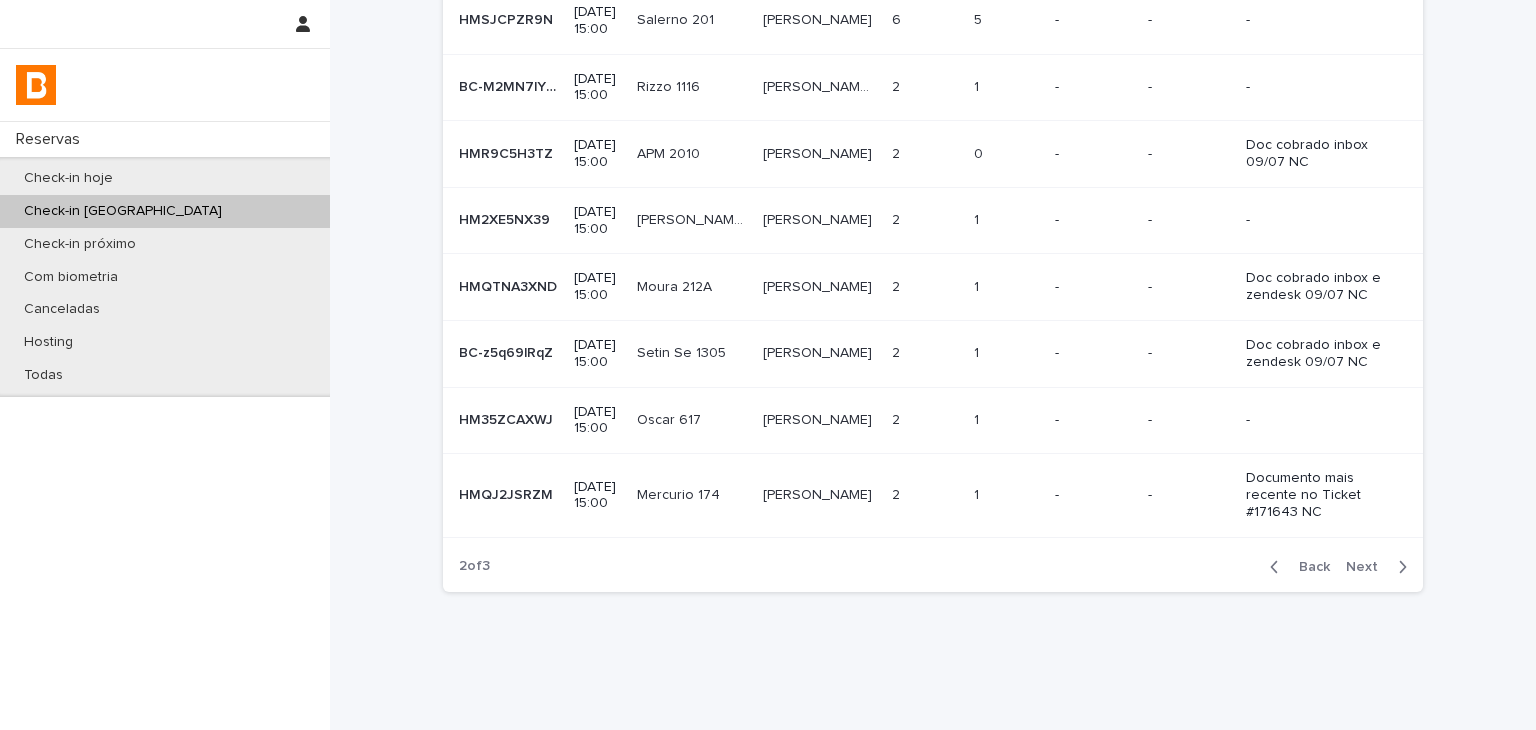 click on "Next" at bounding box center [1368, 567] 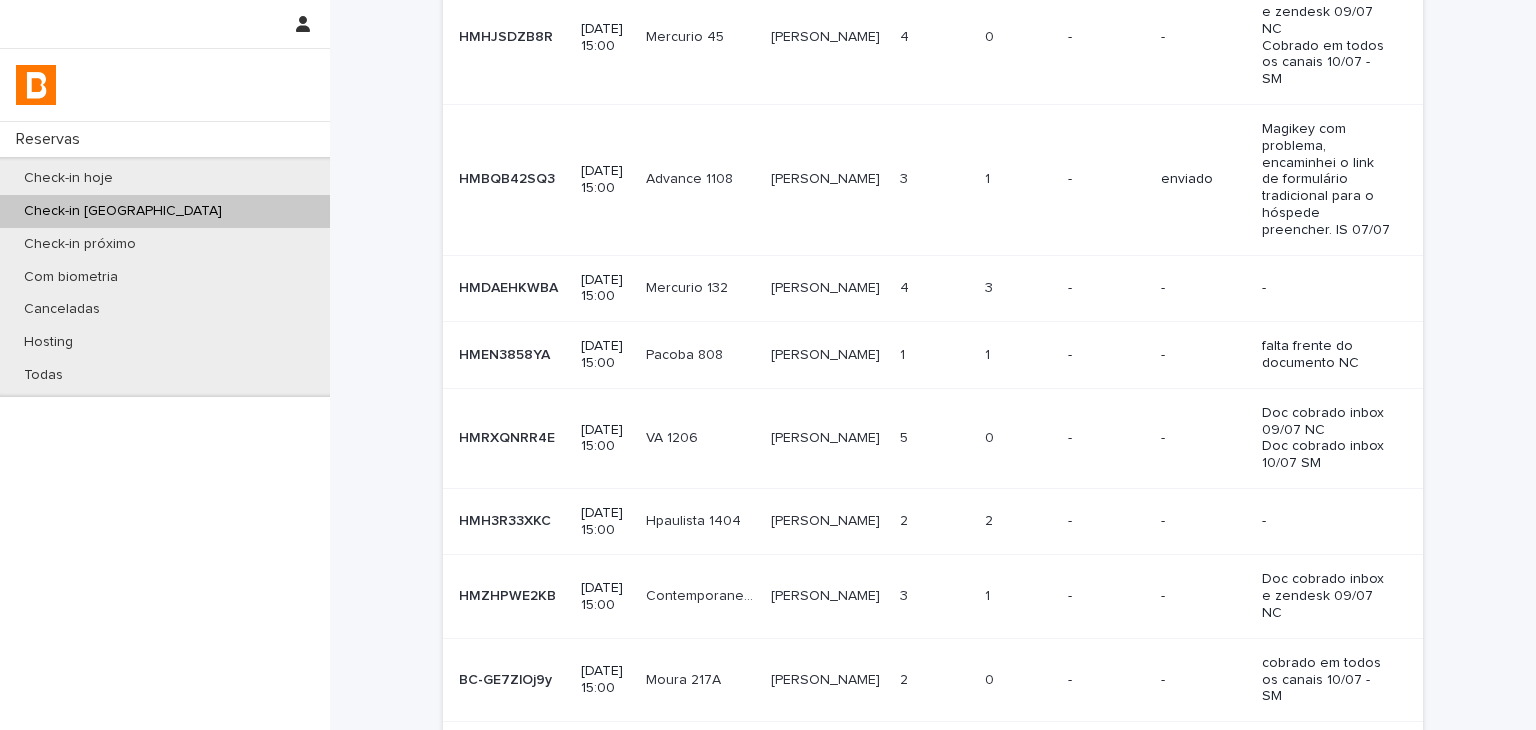 scroll, scrollTop: 481, scrollLeft: 0, axis: vertical 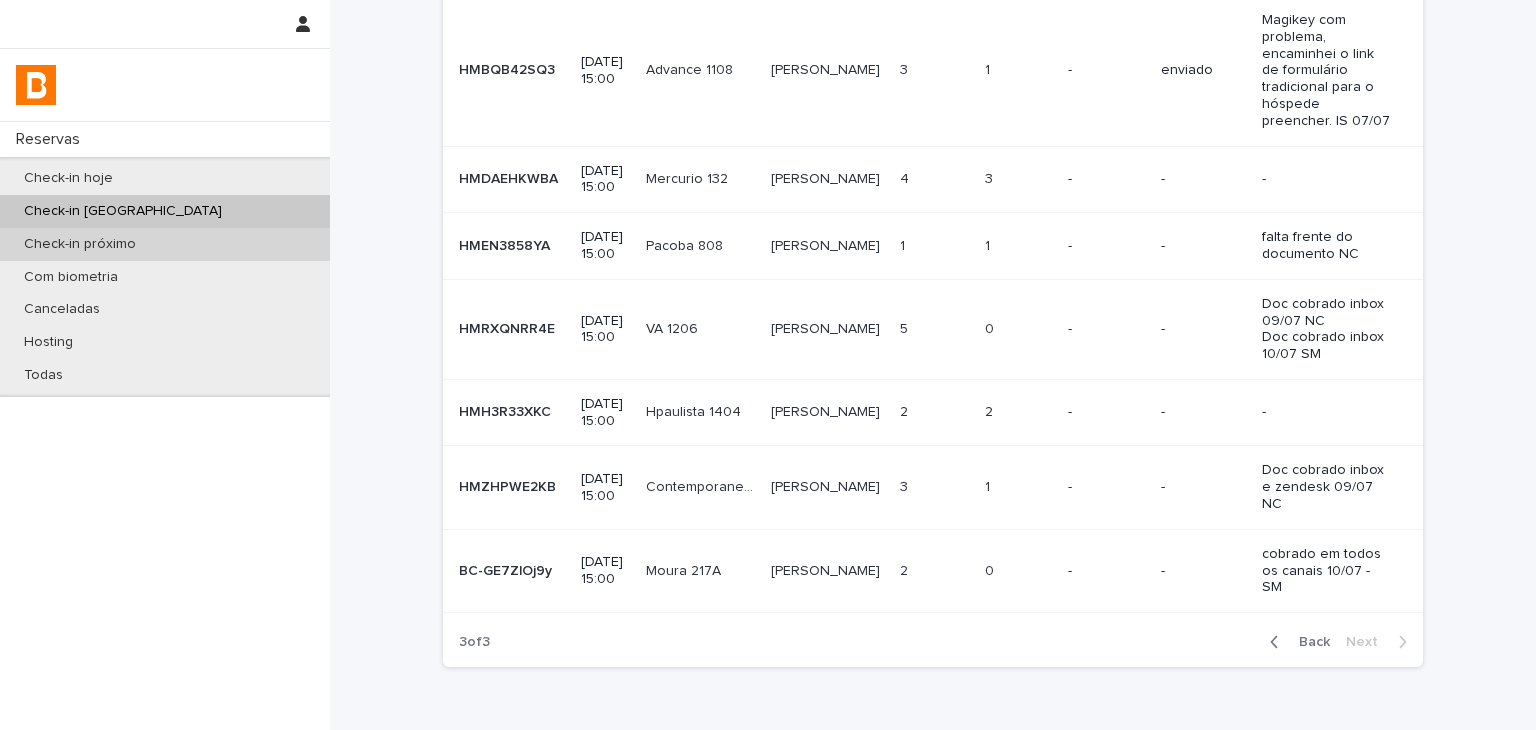 click on "Check-in próximo" at bounding box center [165, 244] 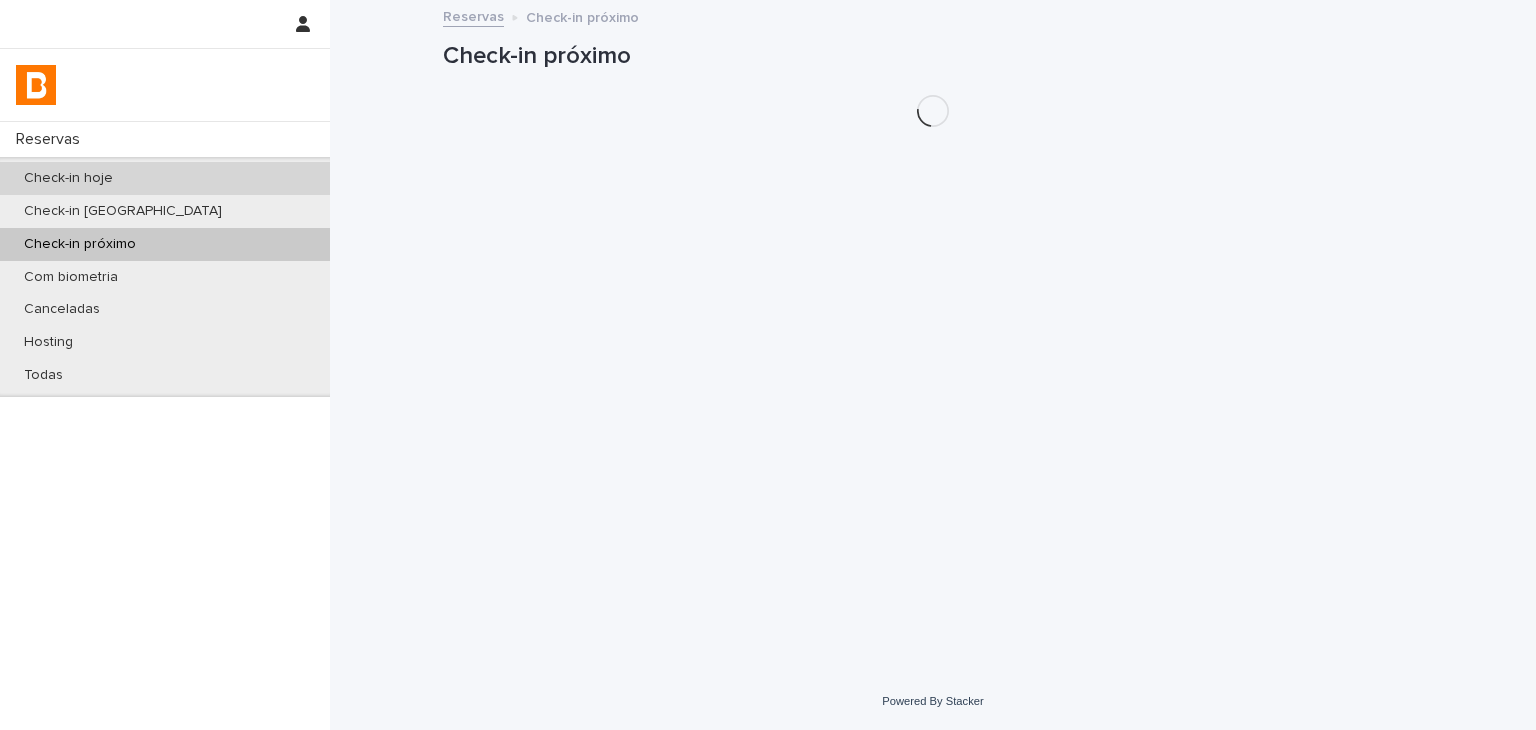 click on "Check-in hoje" at bounding box center [165, 178] 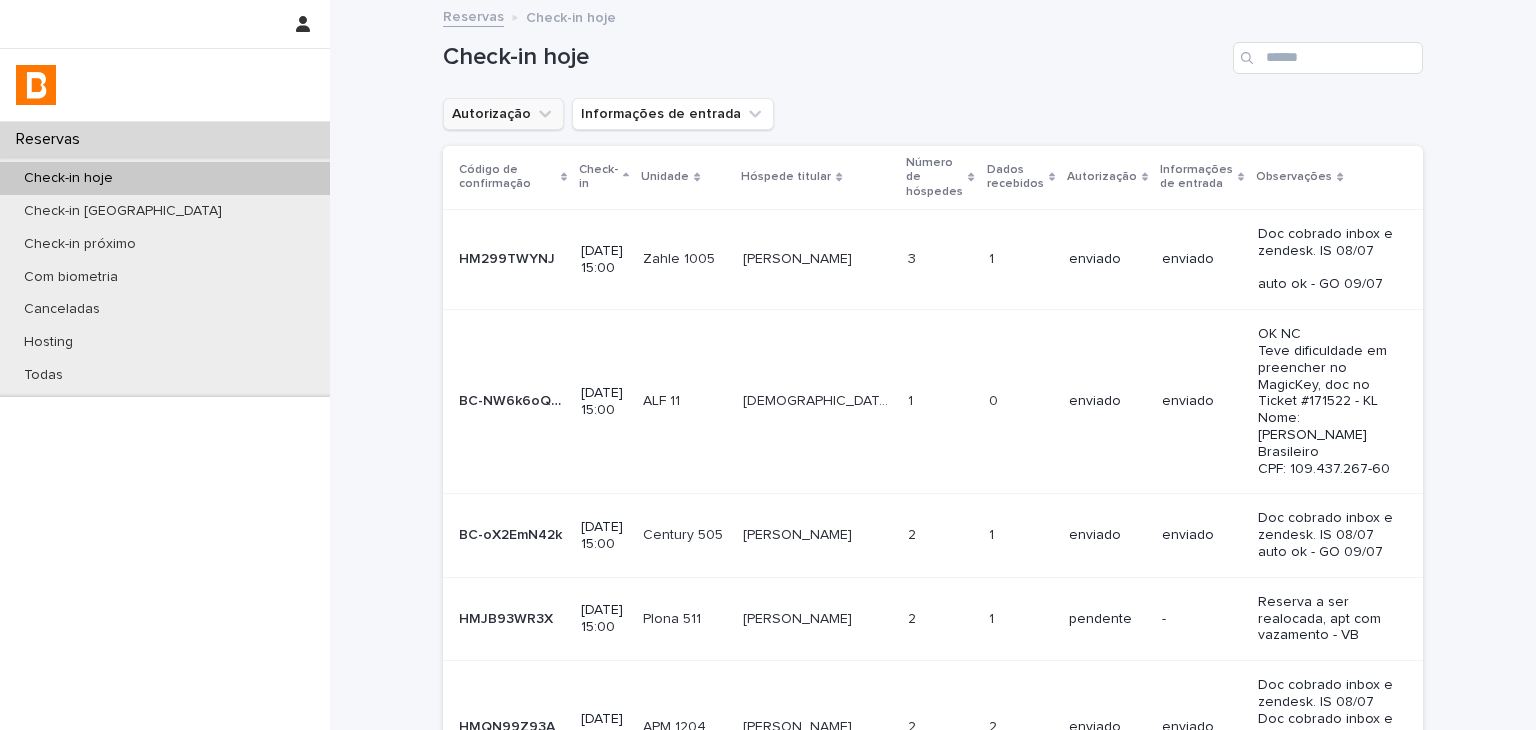 click on "Autorização" at bounding box center [503, 114] 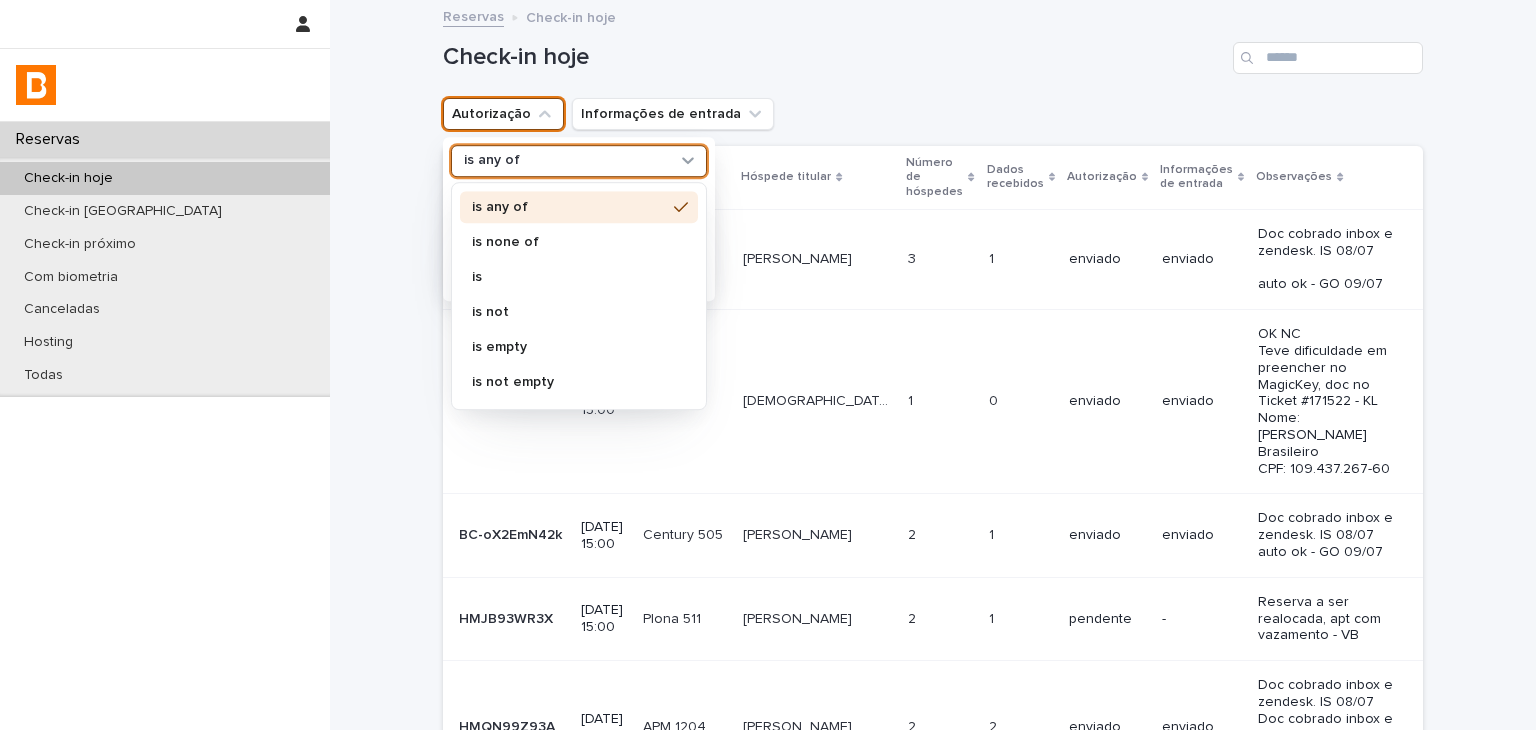 click on "is any of" at bounding box center (566, 161) 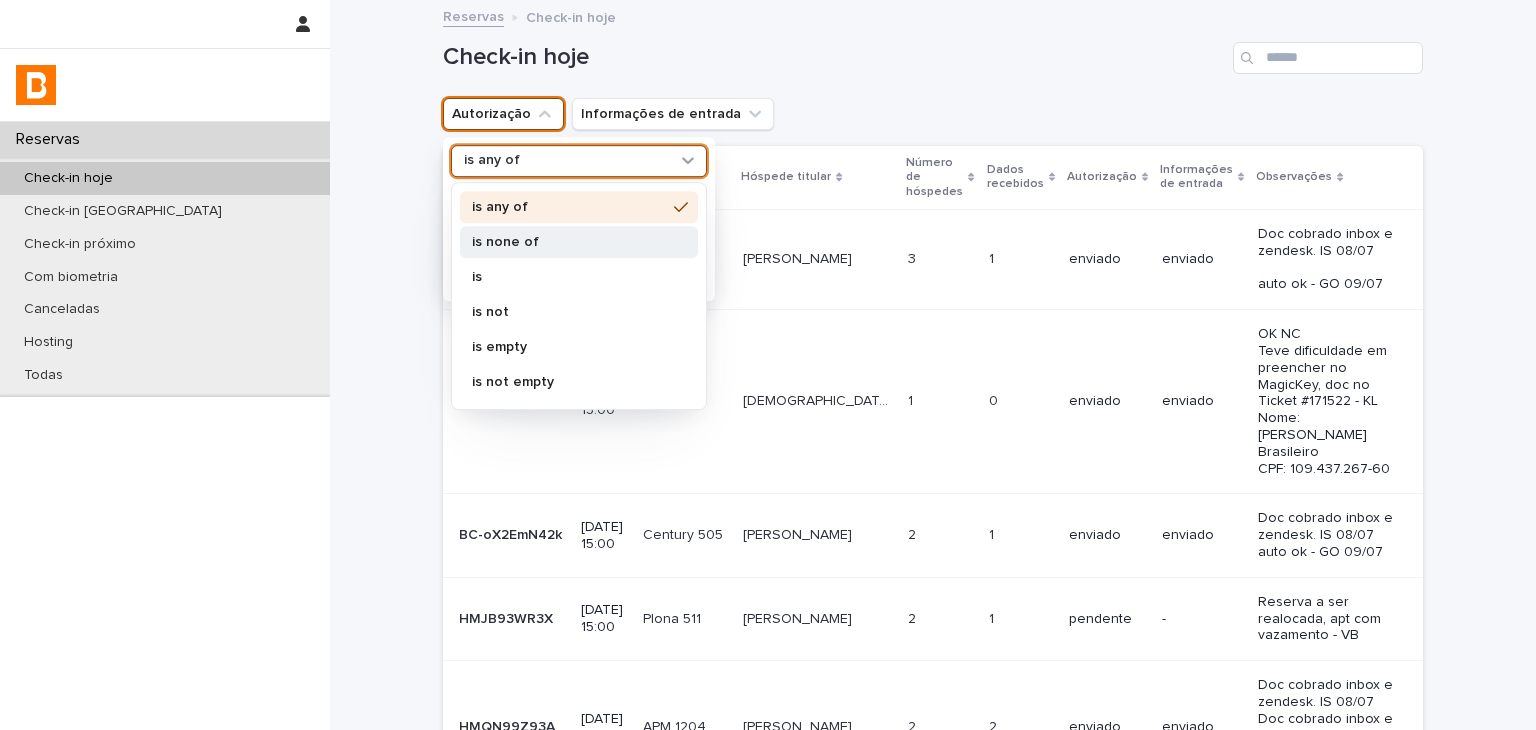 click on "is none of" at bounding box center (579, 242) 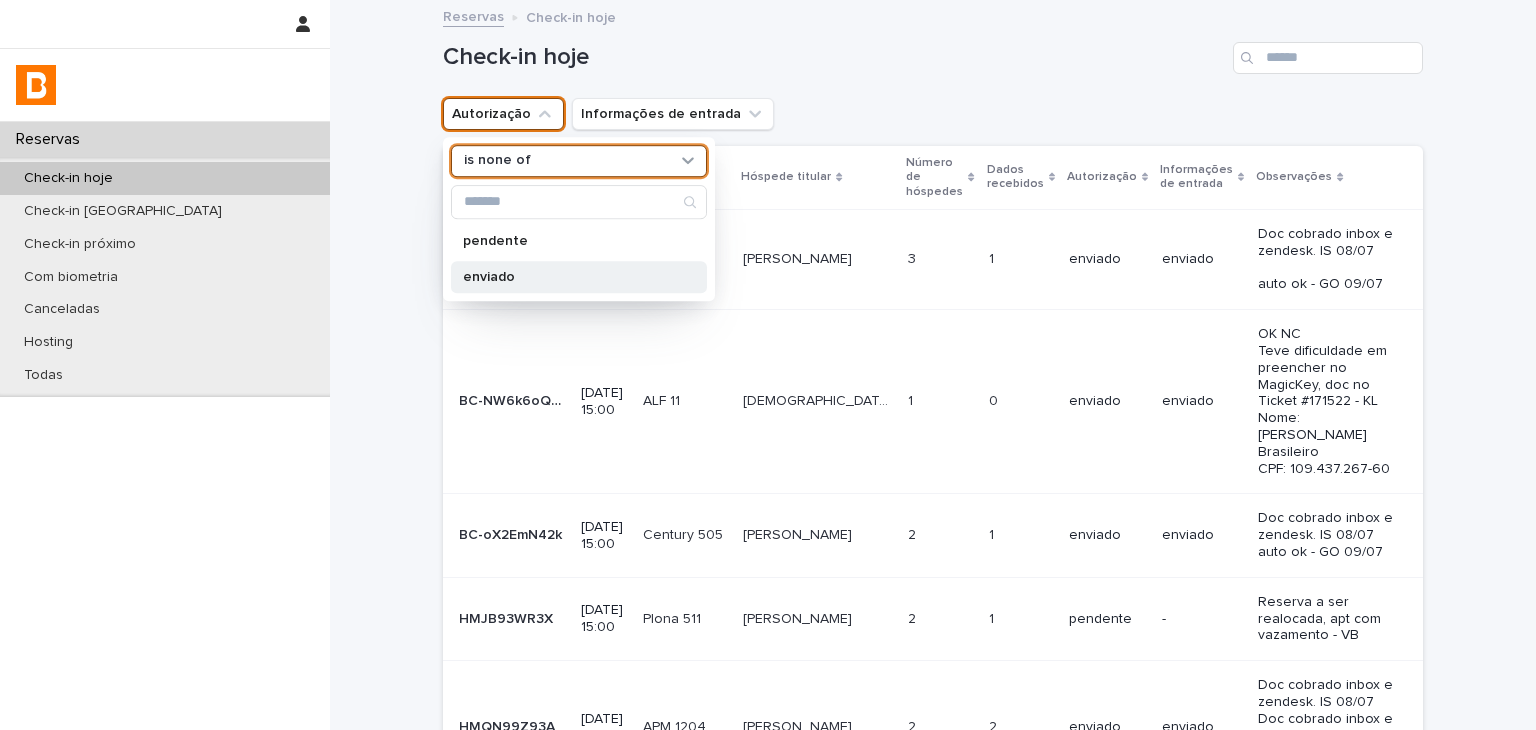 click on "enviado" at bounding box center (569, 277) 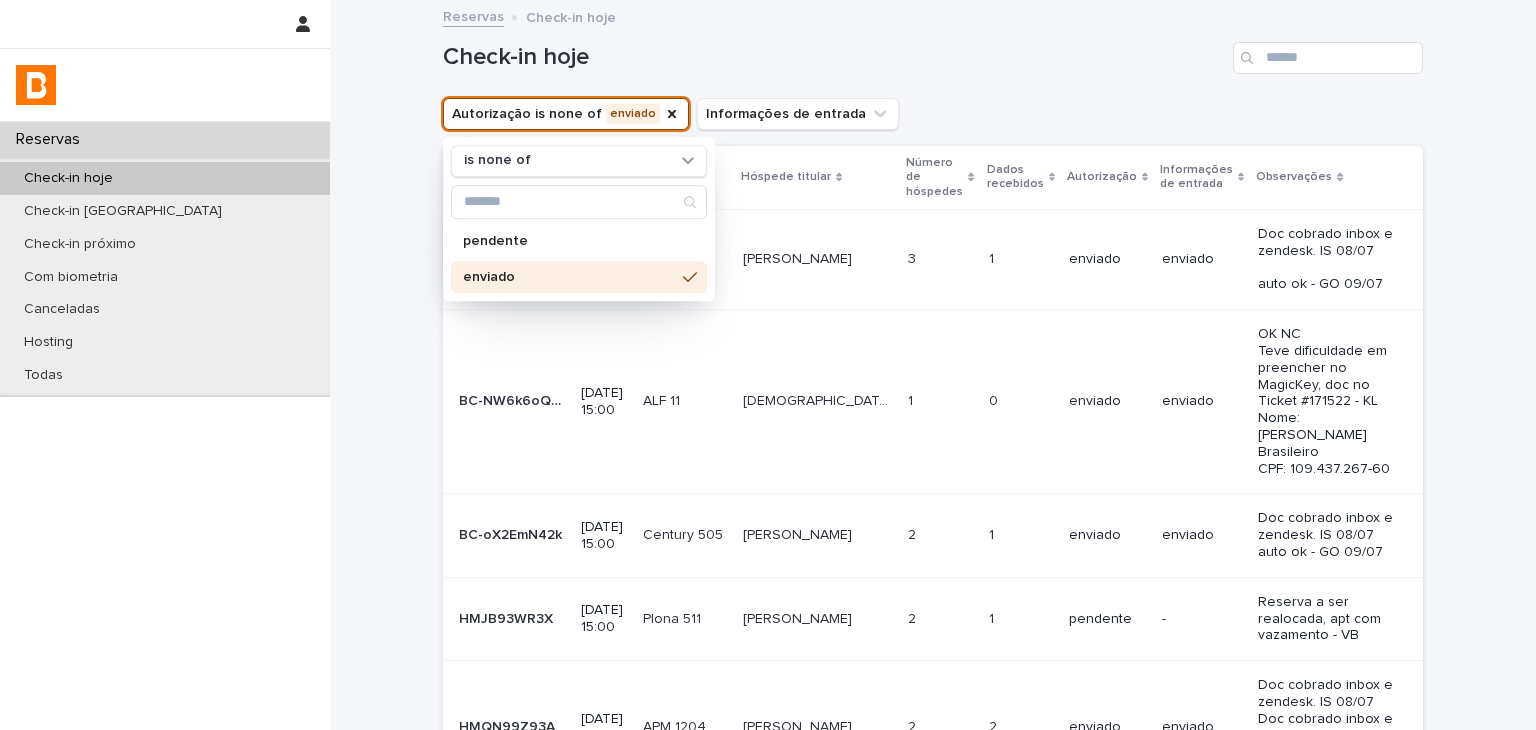 click on "Reservas Check-in hoje" at bounding box center (933, 18) 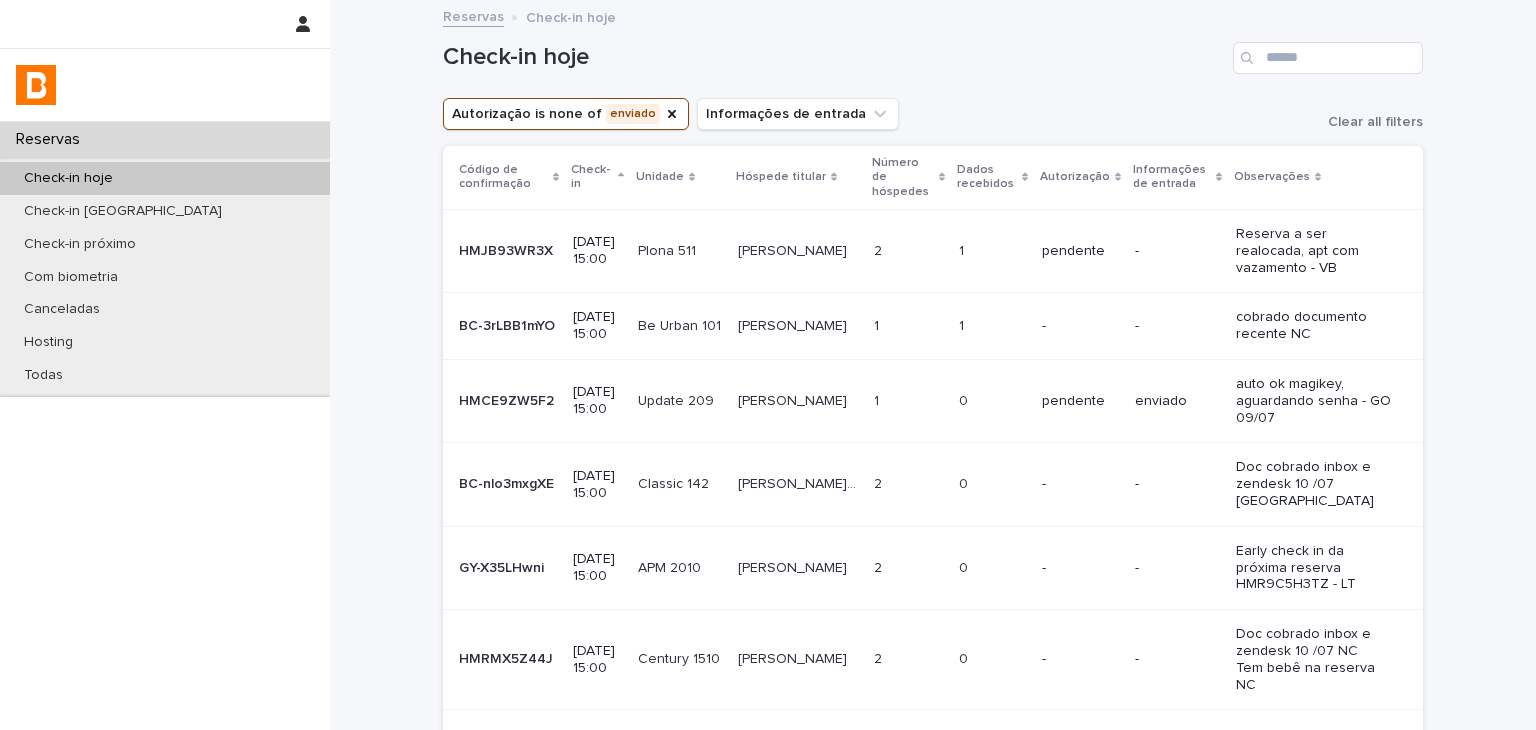 click on "Check-in hoje Check-in amanhã Check-in próximo Com biometria Canceladas Hosting Todas" at bounding box center (165, 277) 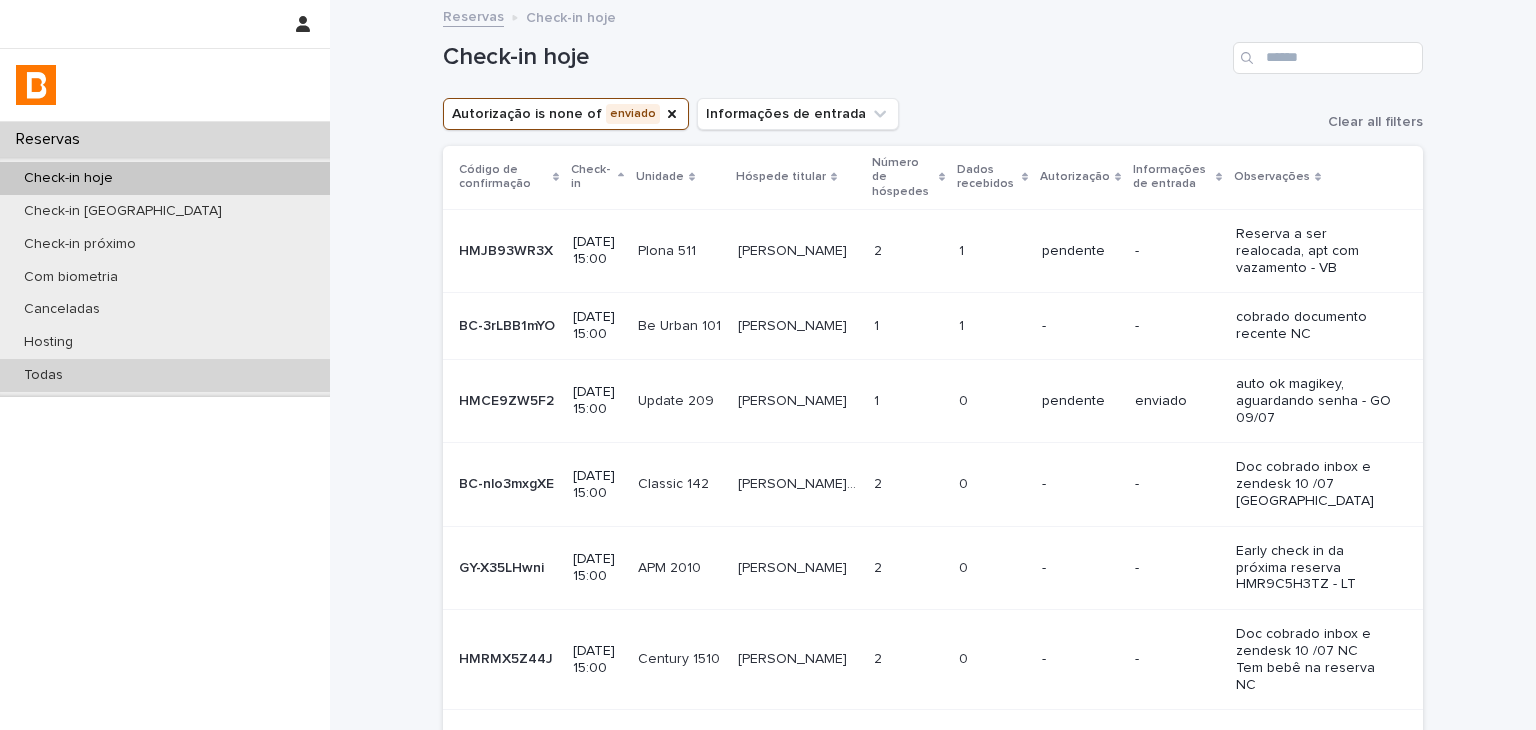 click on "Todas" at bounding box center [165, 375] 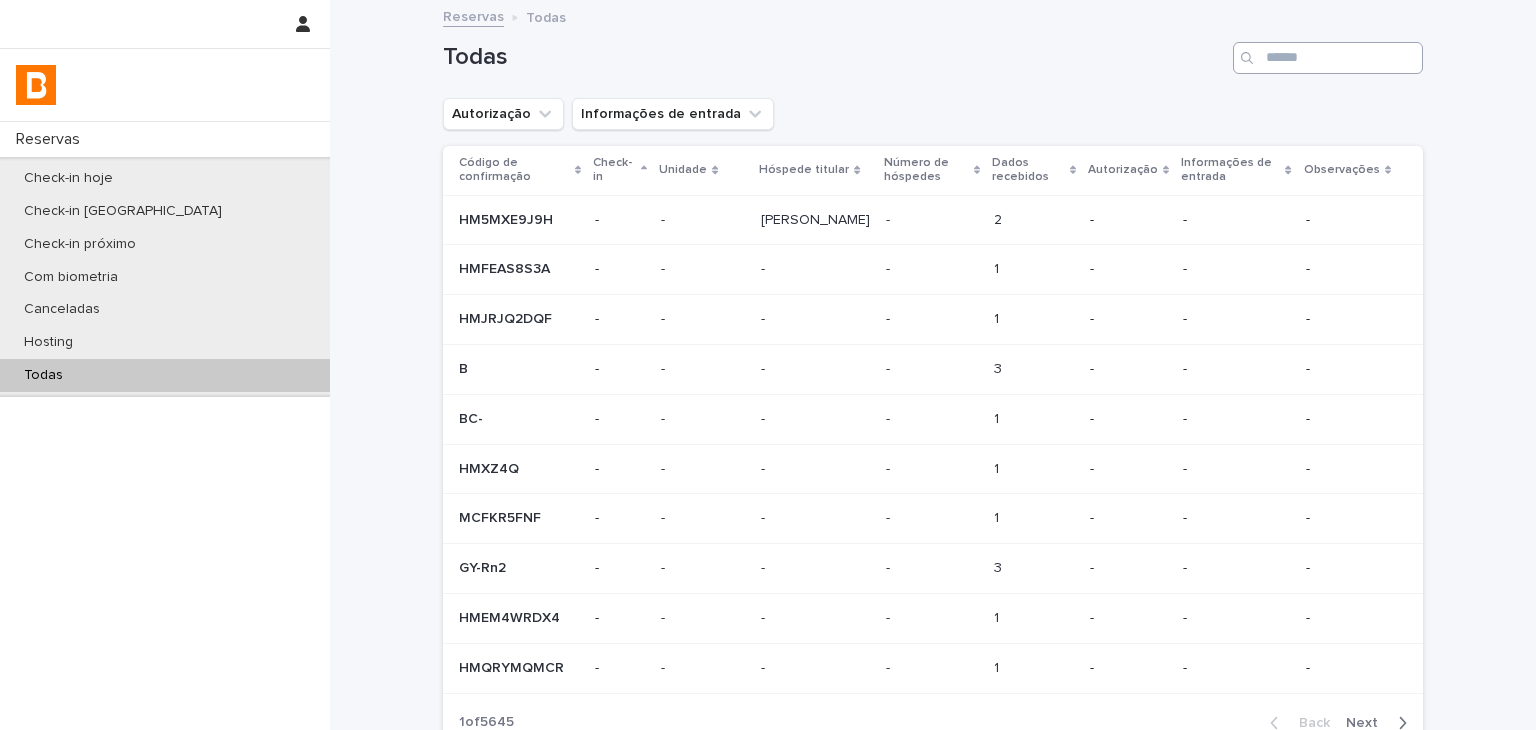 click at bounding box center [1328, 58] 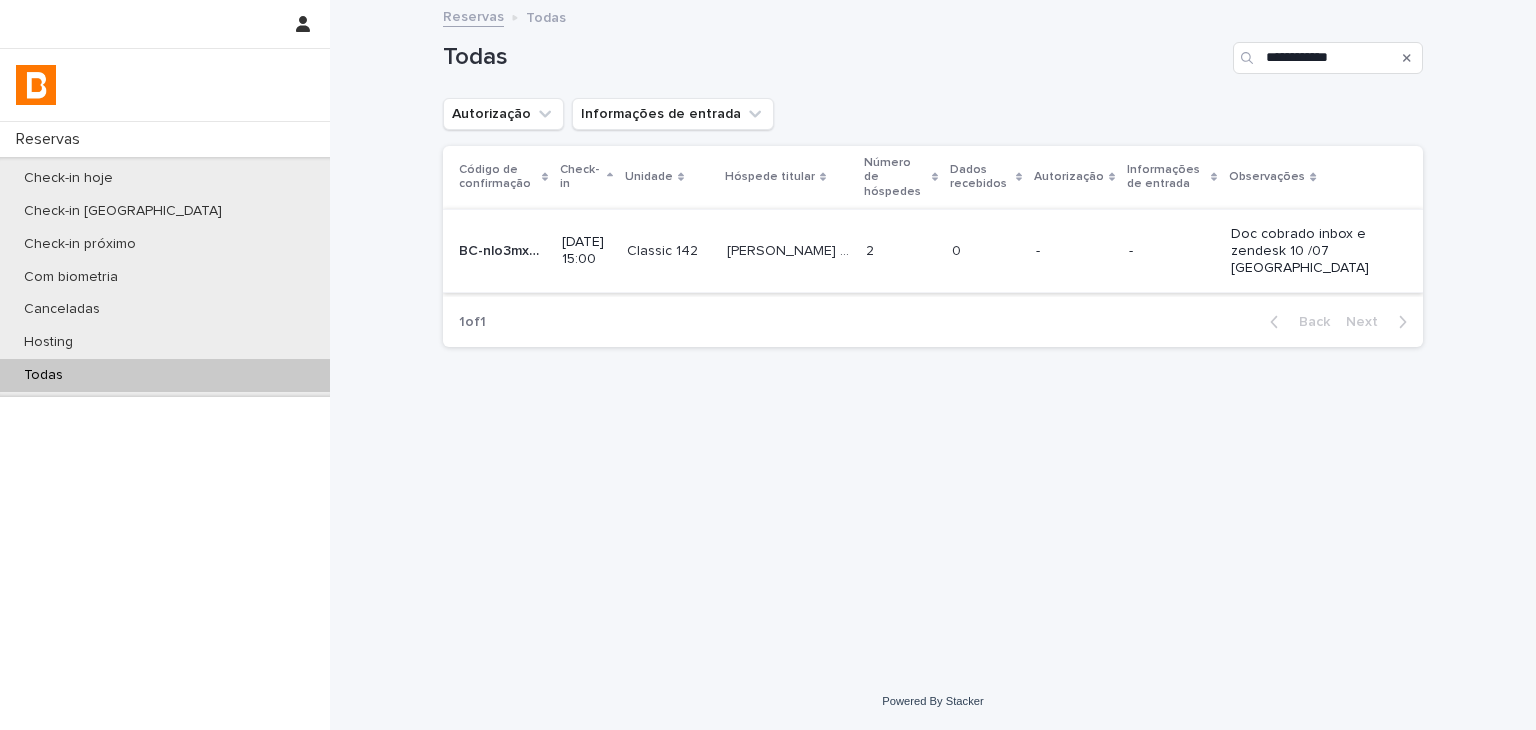 type on "**********" 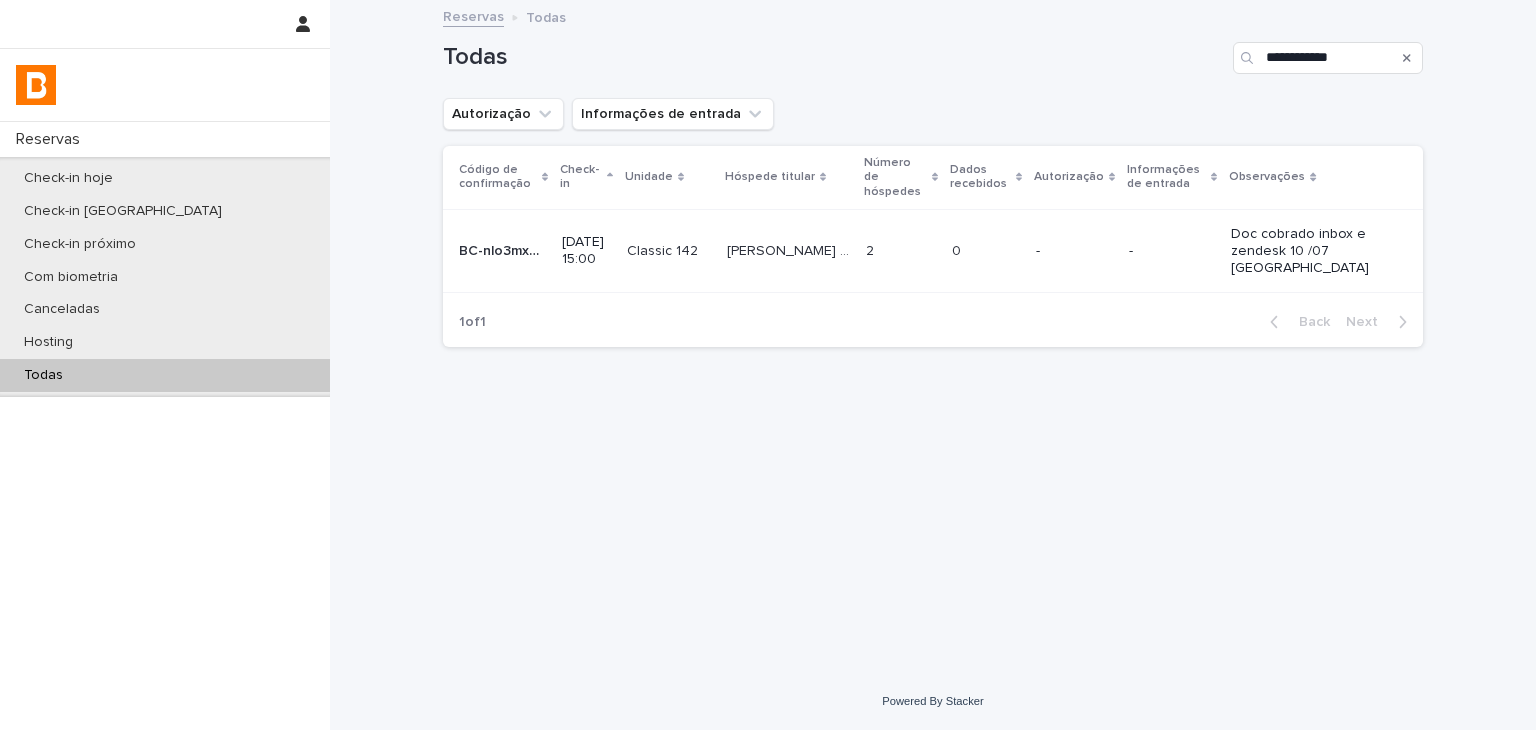 click on "0" at bounding box center (958, 249) 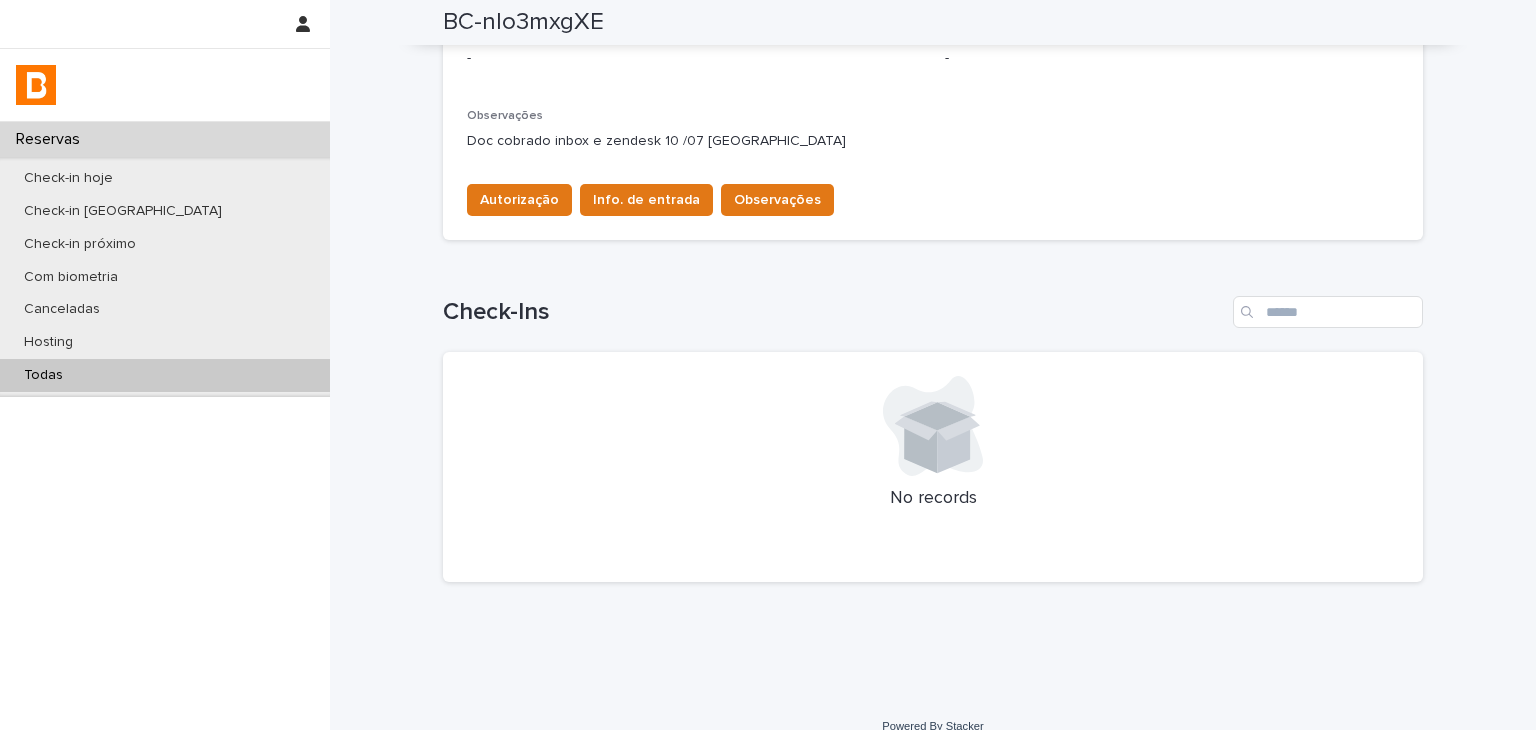 scroll, scrollTop: 100, scrollLeft: 0, axis: vertical 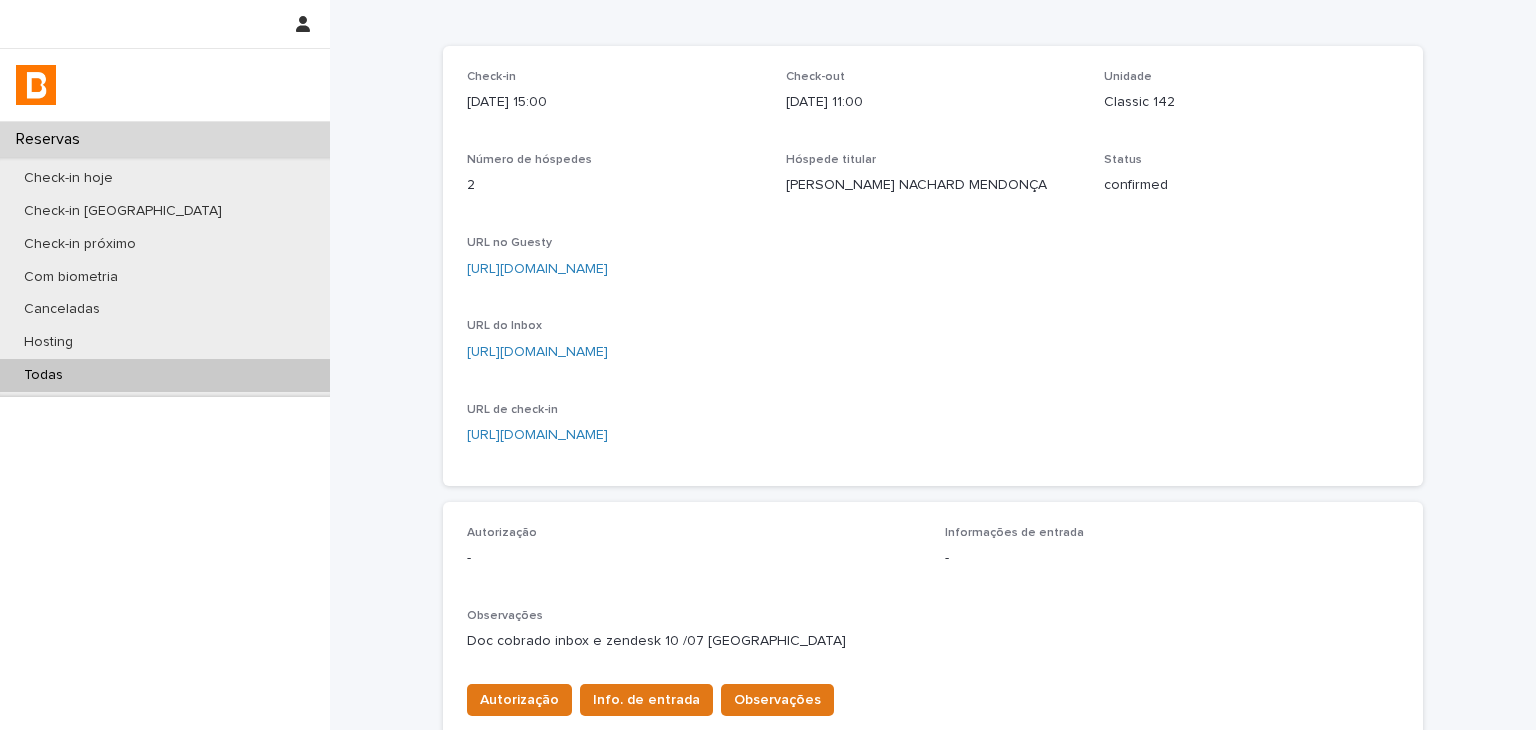 click on "[URL][DOMAIN_NAME]" at bounding box center (537, 269) 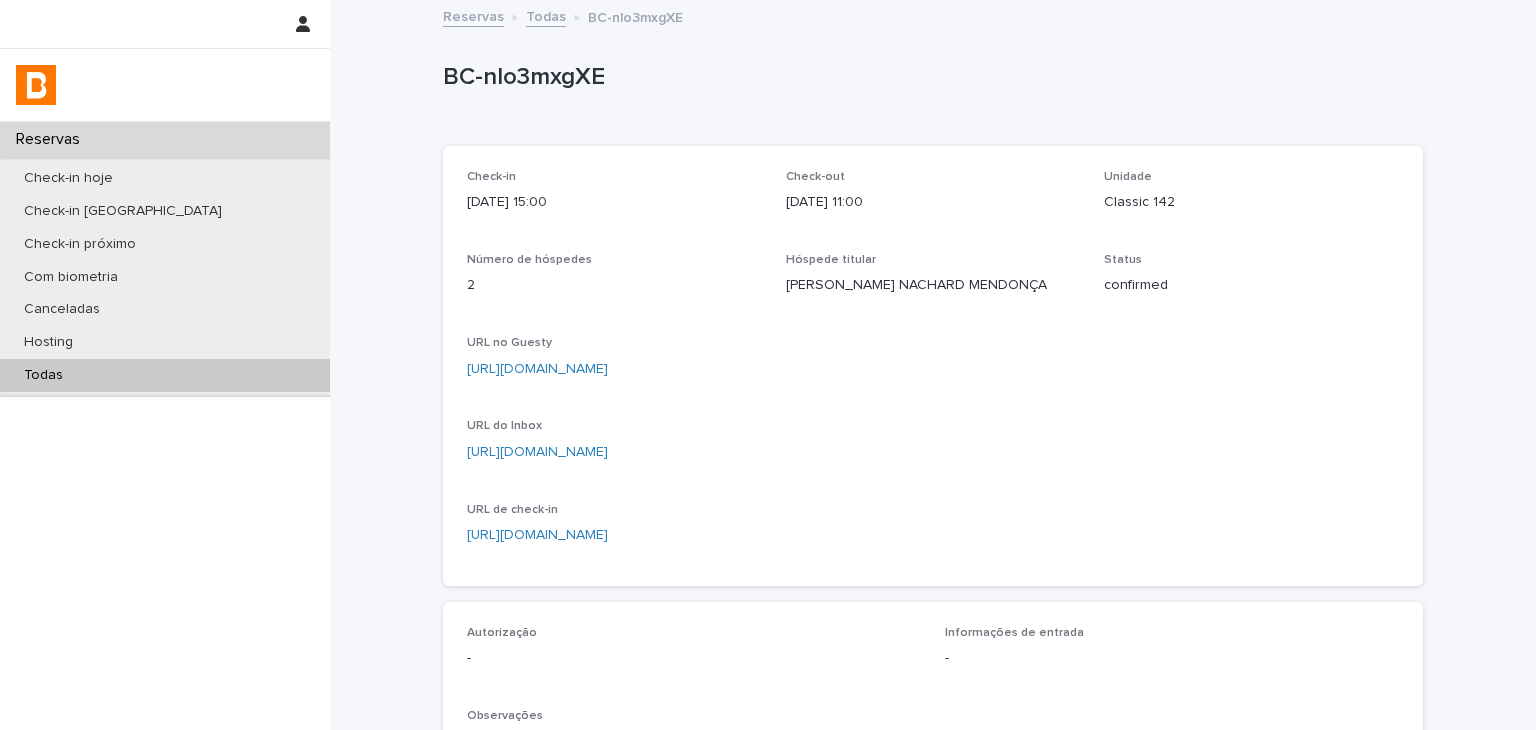 drag, startPoint x: 1082, startPoint y: 192, endPoint x: 1128, endPoint y: 200, distance: 46.69047 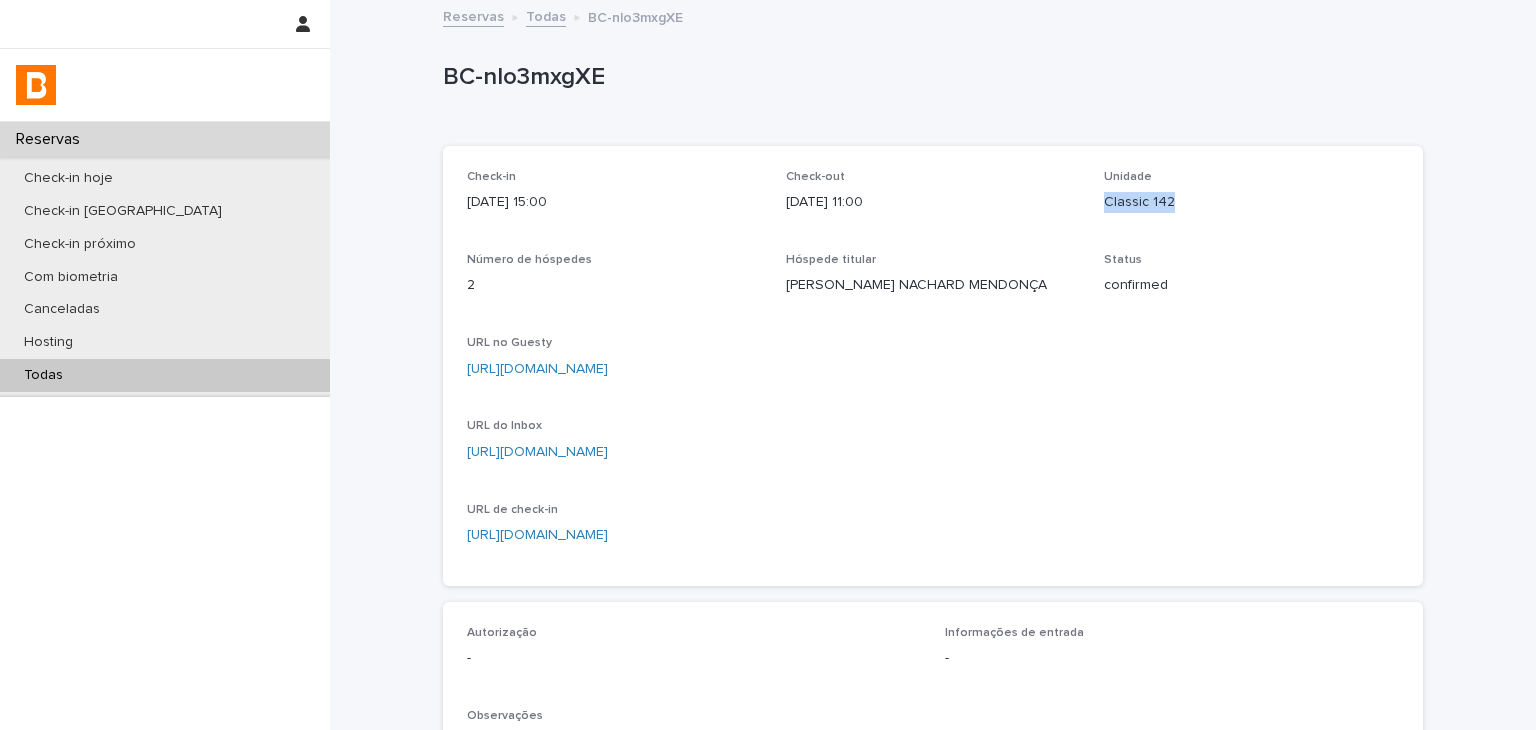 drag, startPoint x: 1100, startPoint y: 207, endPoint x: 1171, endPoint y: 213, distance: 71.25307 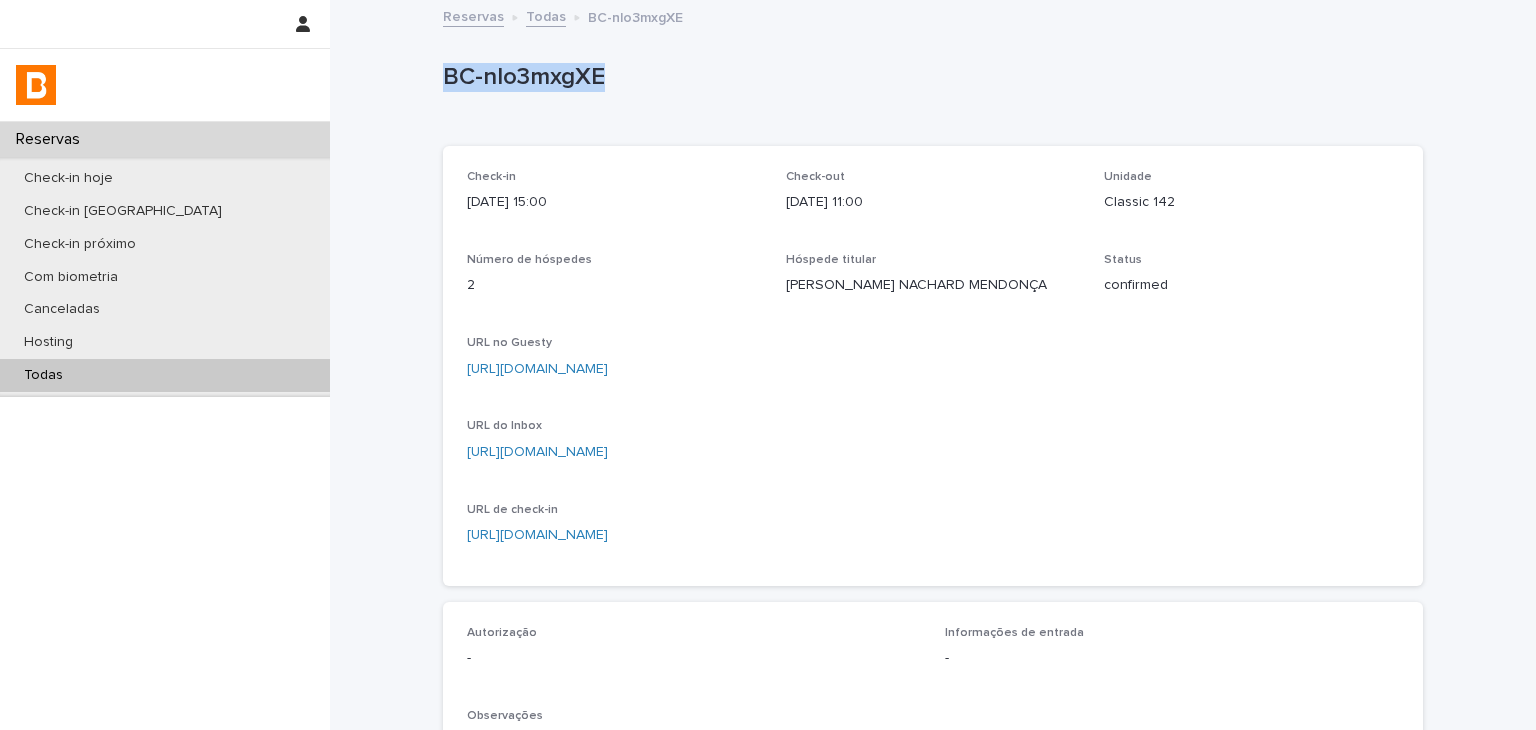 drag, startPoint x: 442, startPoint y: 73, endPoint x: 680, endPoint y: 81, distance: 238.13441 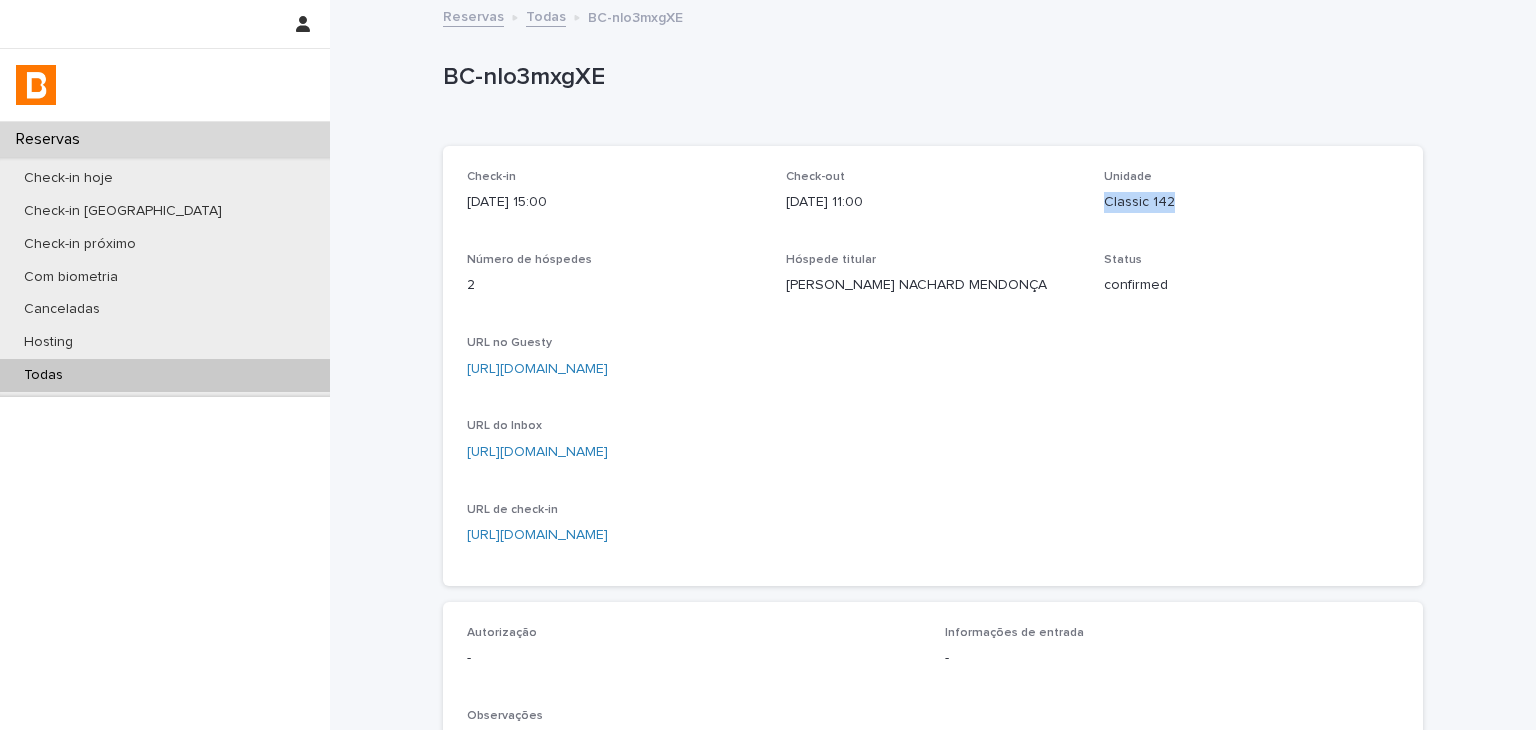 drag, startPoint x: 1092, startPoint y: 210, endPoint x: 1179, endPoint y: 213, distance: 87.05171 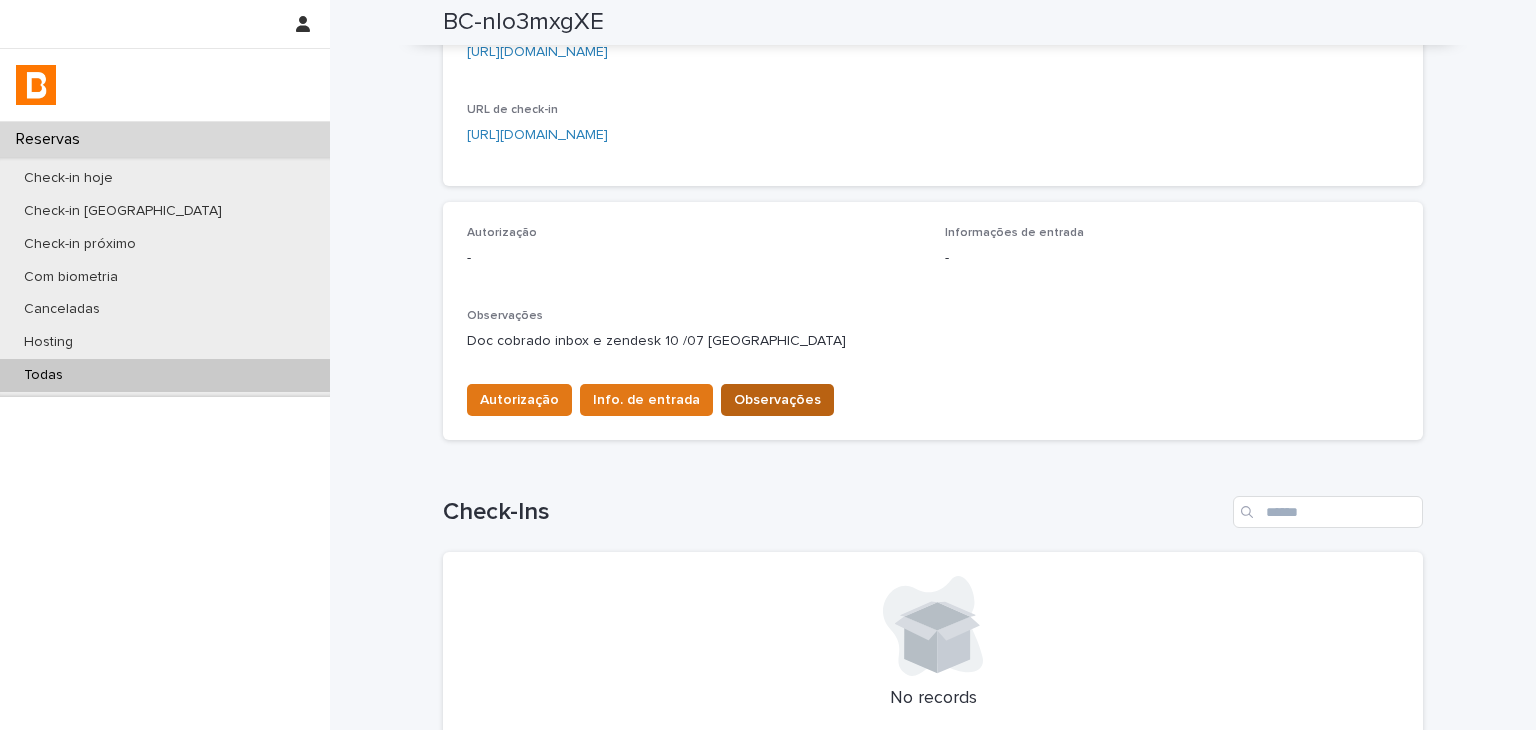 click on "Observações" at bounding box center (777, 400) 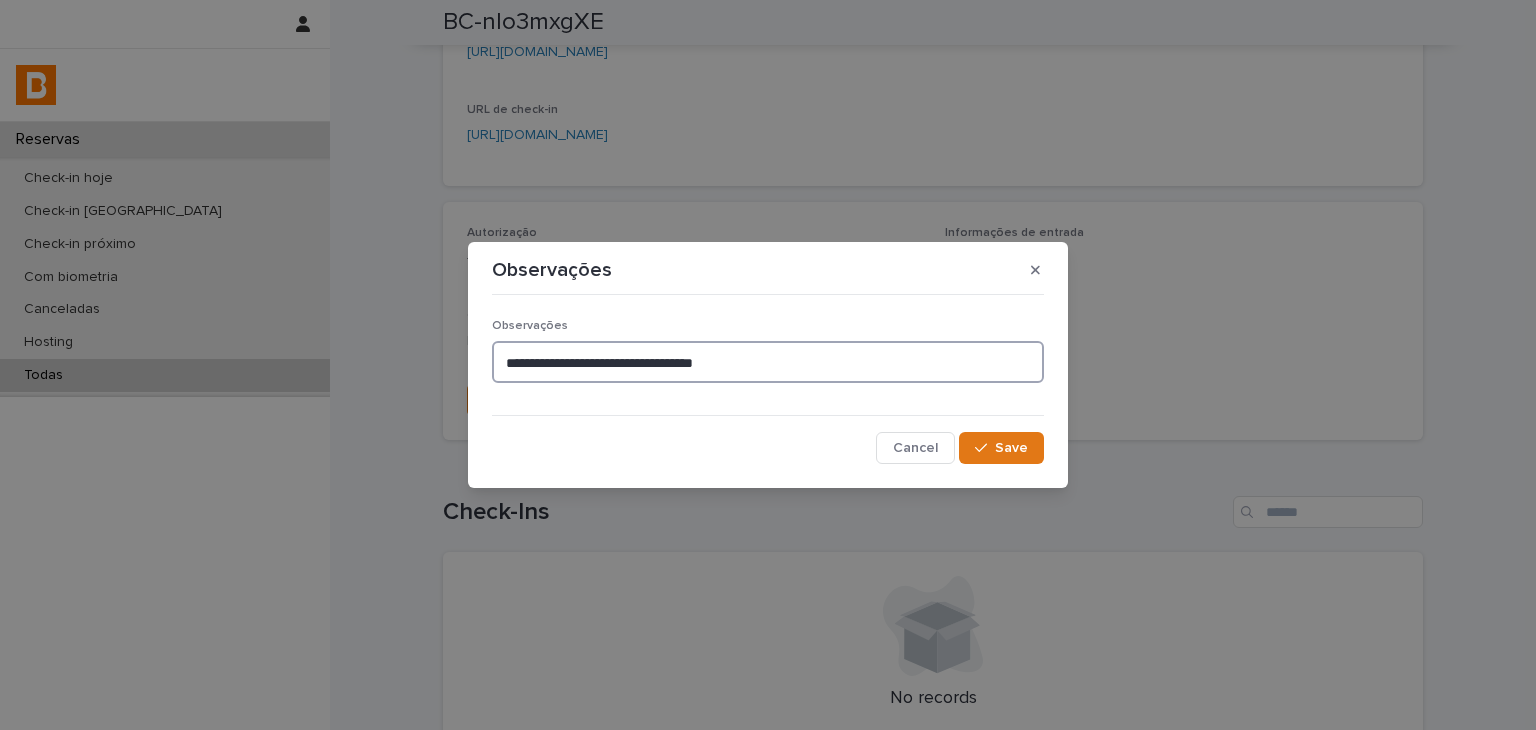 click on "**********" at bounding box center [768, 362] 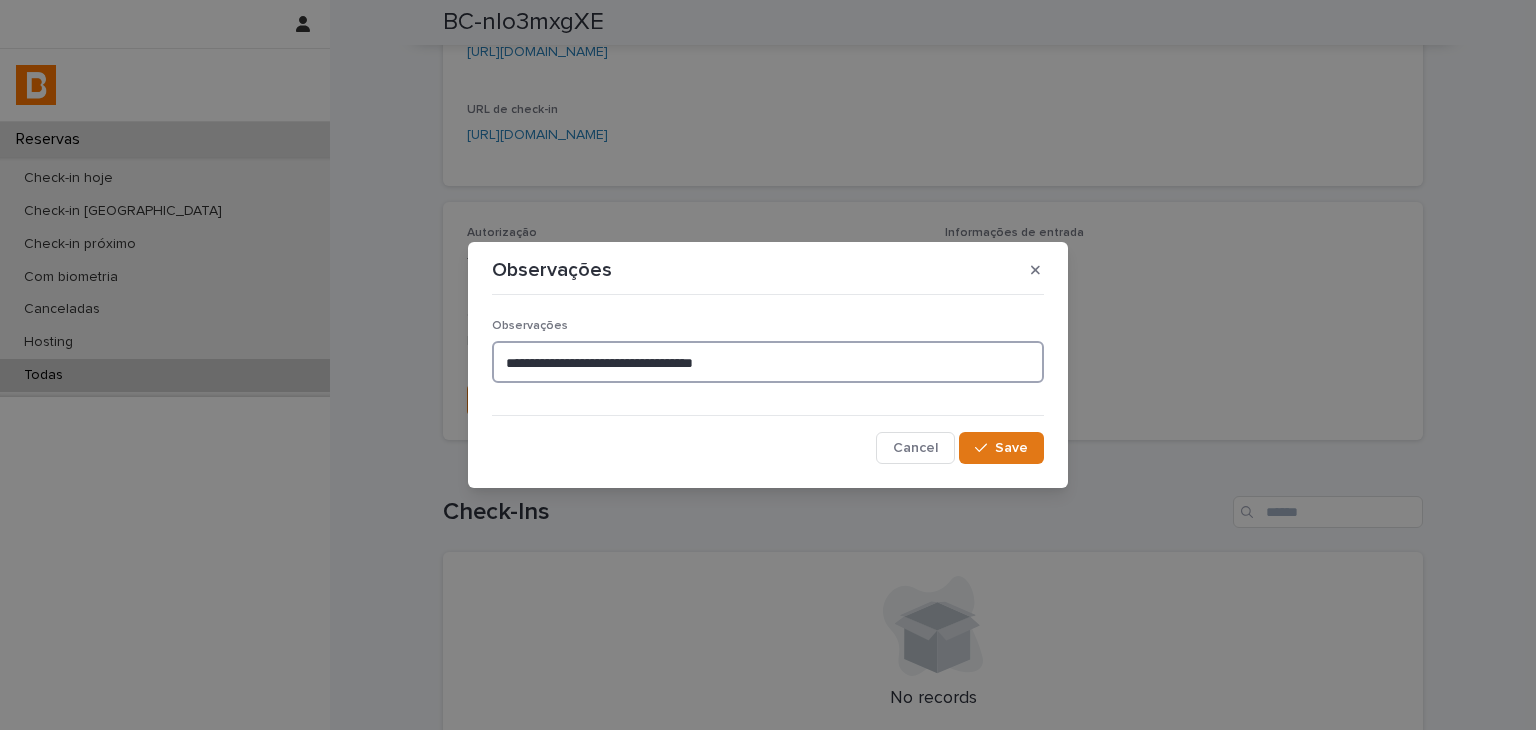 drag, startPoint x: 782, startPoint y: 381, endPoint x: 527, endPoint y: 365, distance: 255.50146 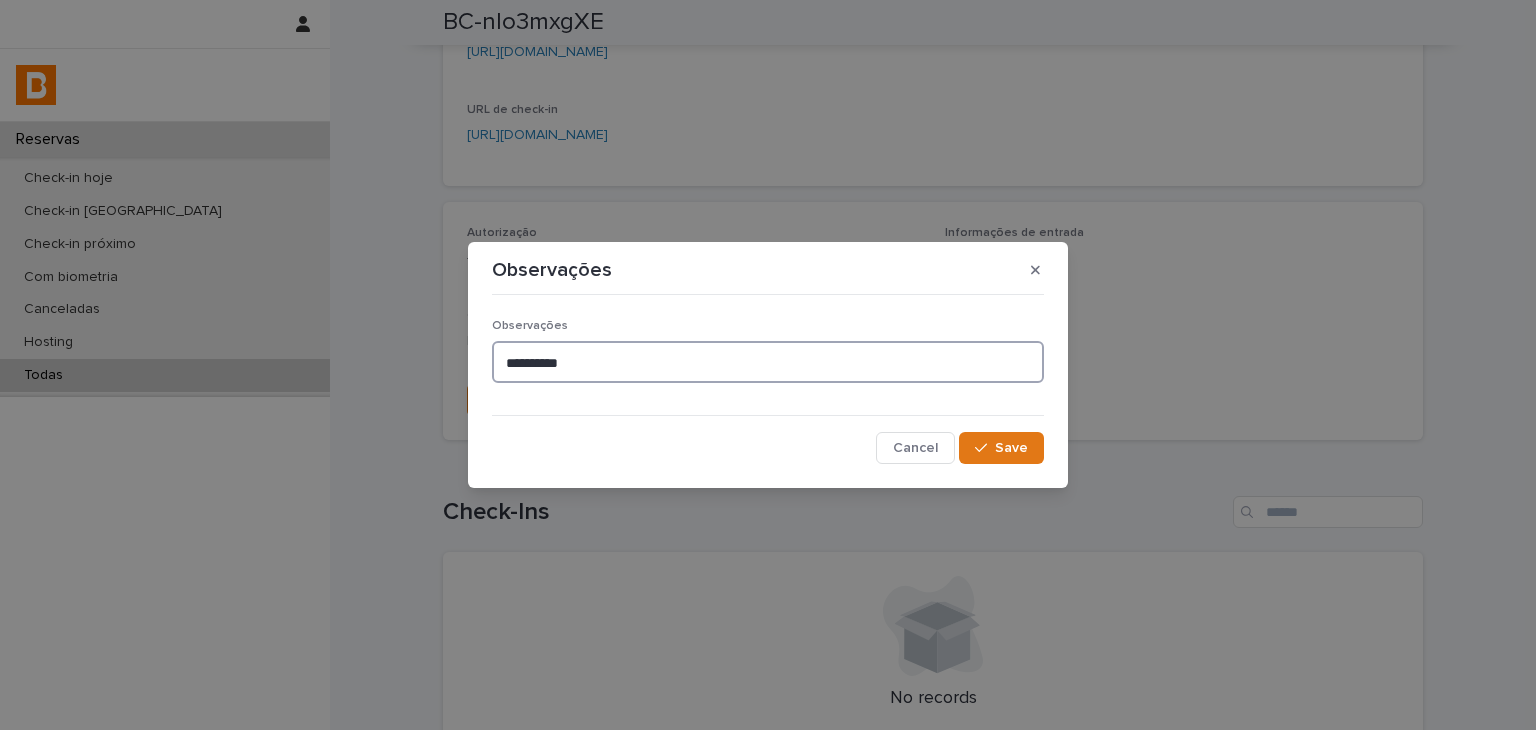 paste on "**********" 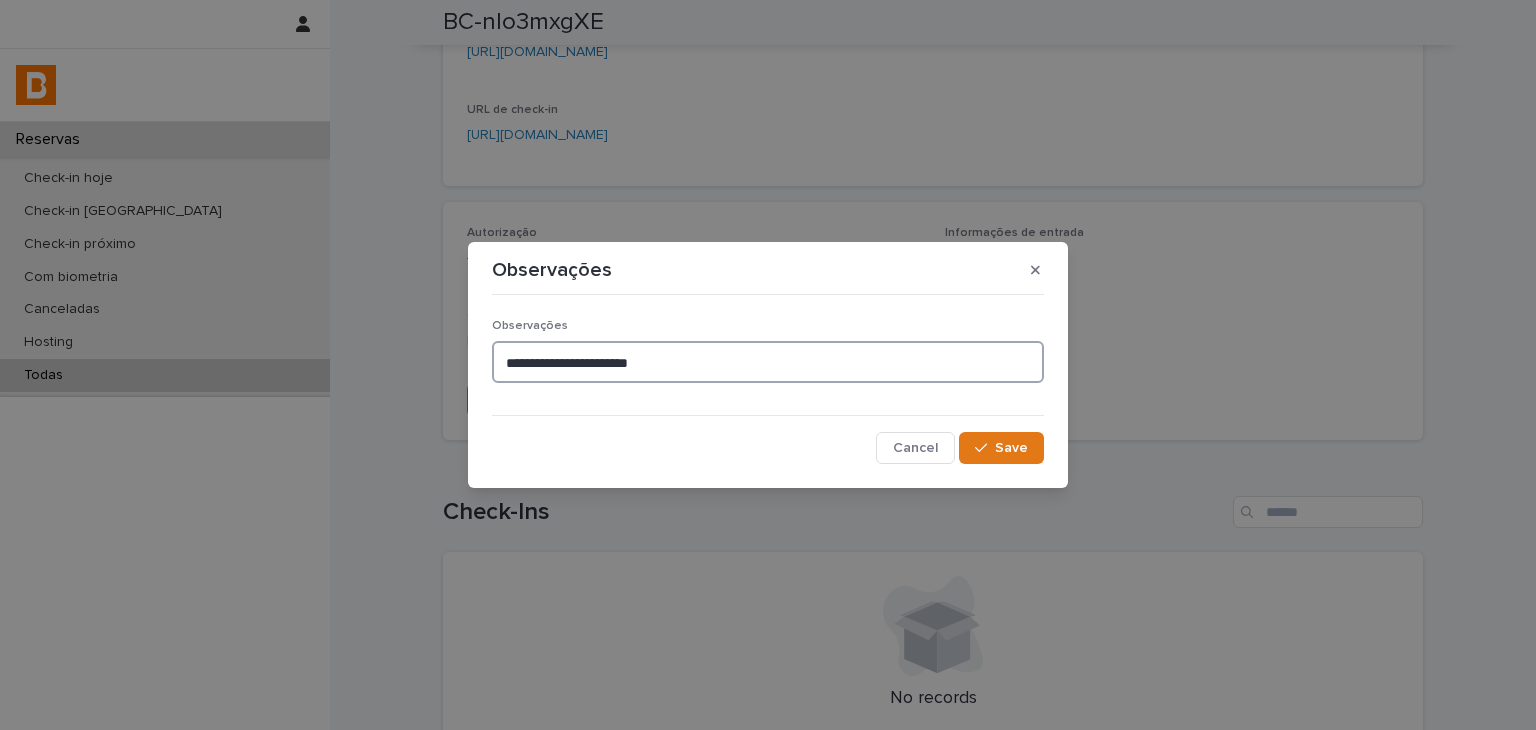 click on "**********" at bounding box center [768, 362] 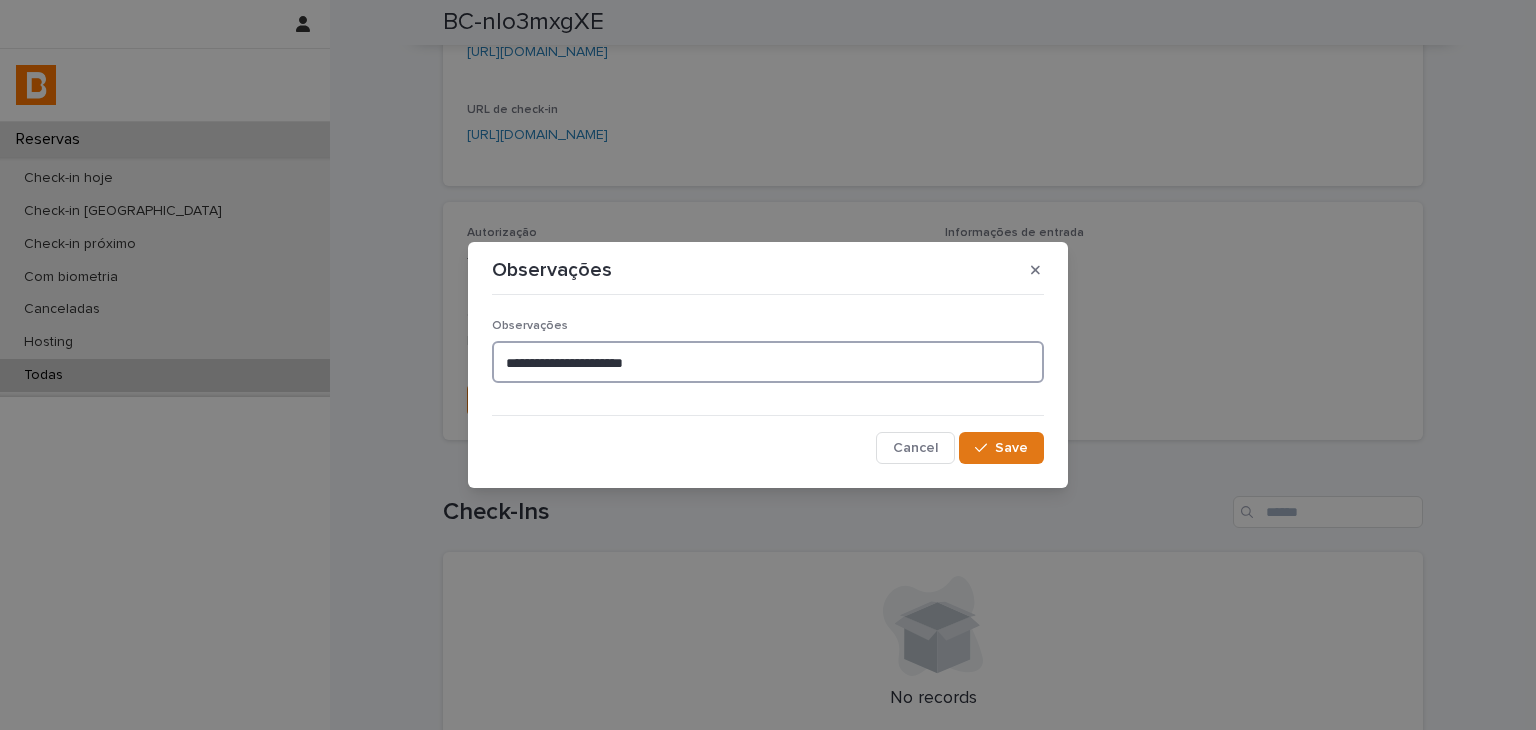 click on "**********" at bounding box center (768, 362) 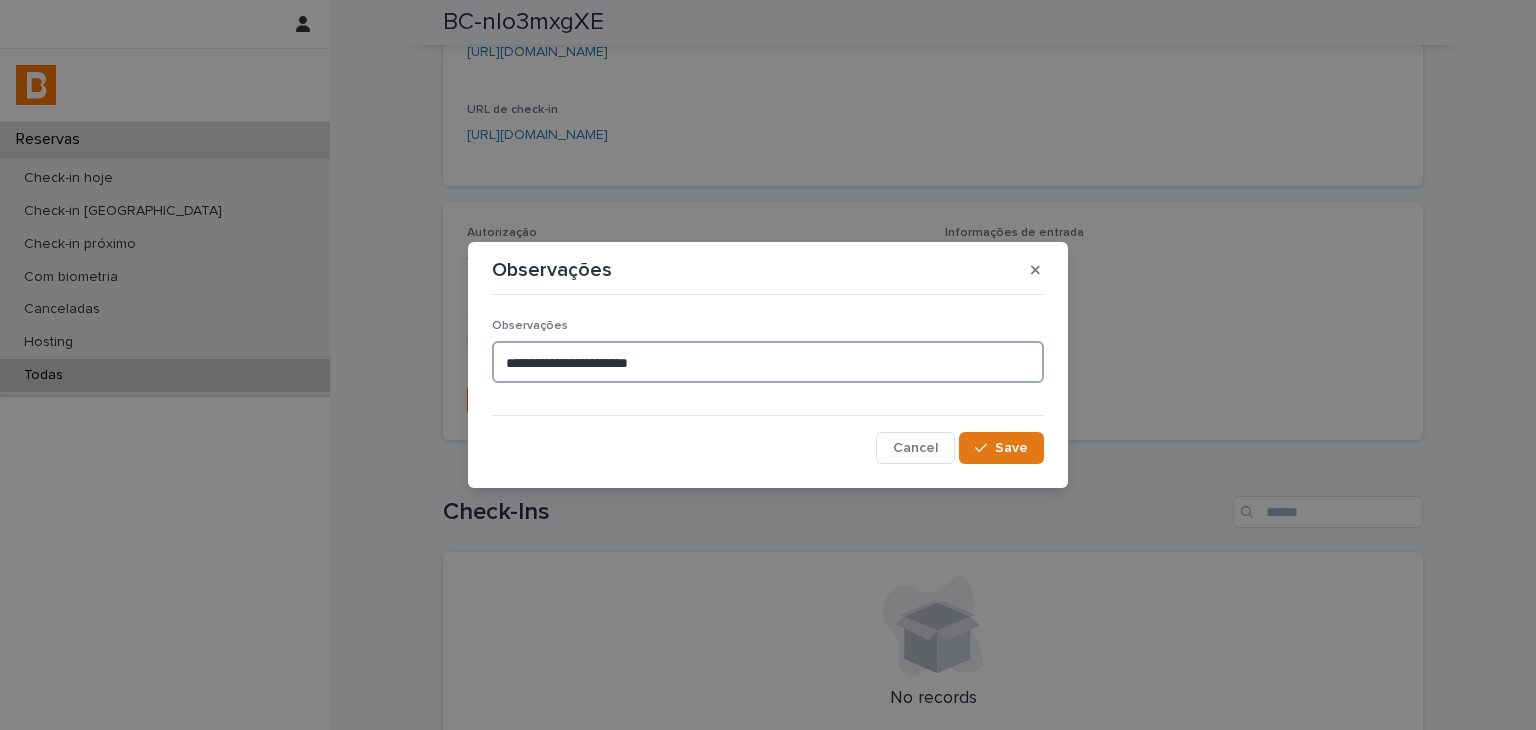 click on "**********" at bounding box center [768, 362] 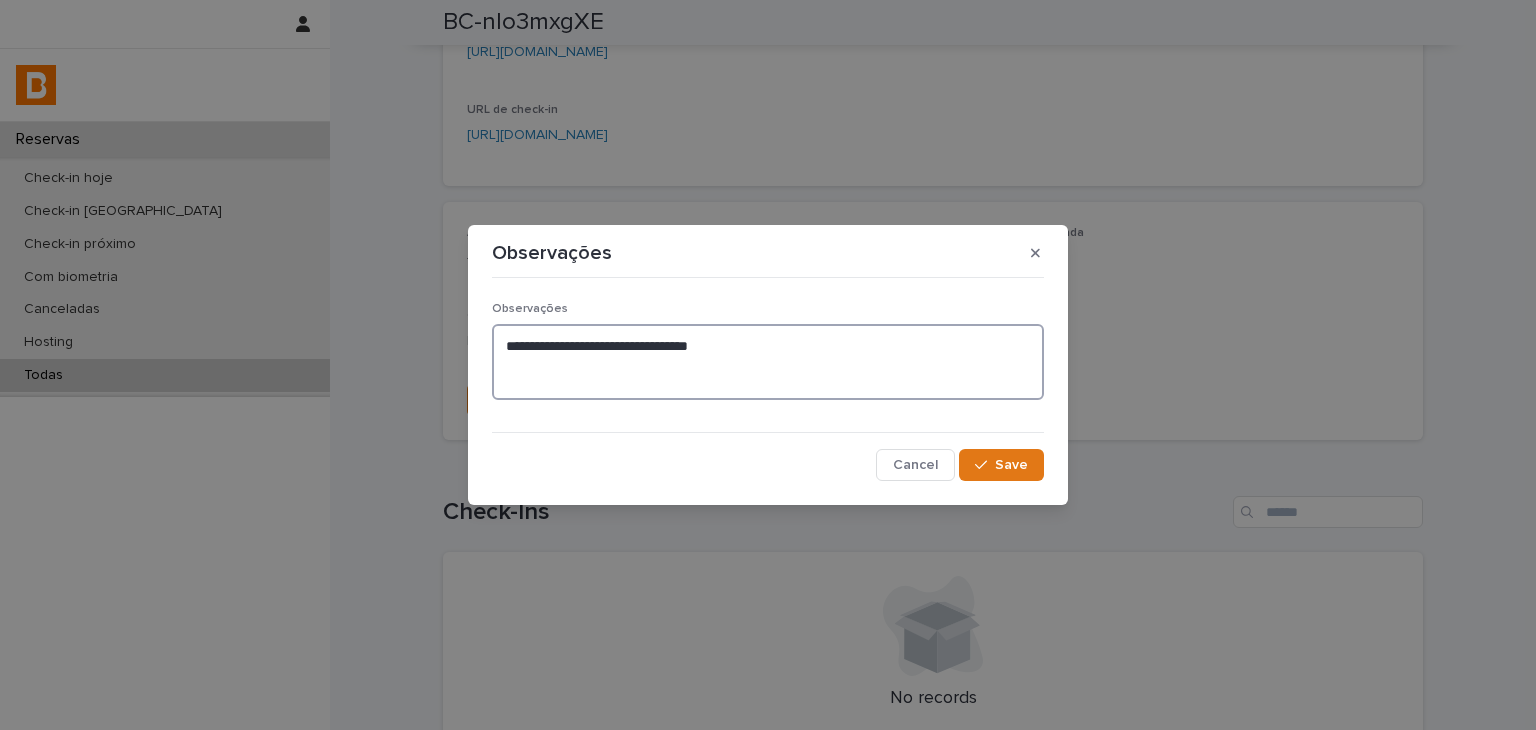 paste on "**********" 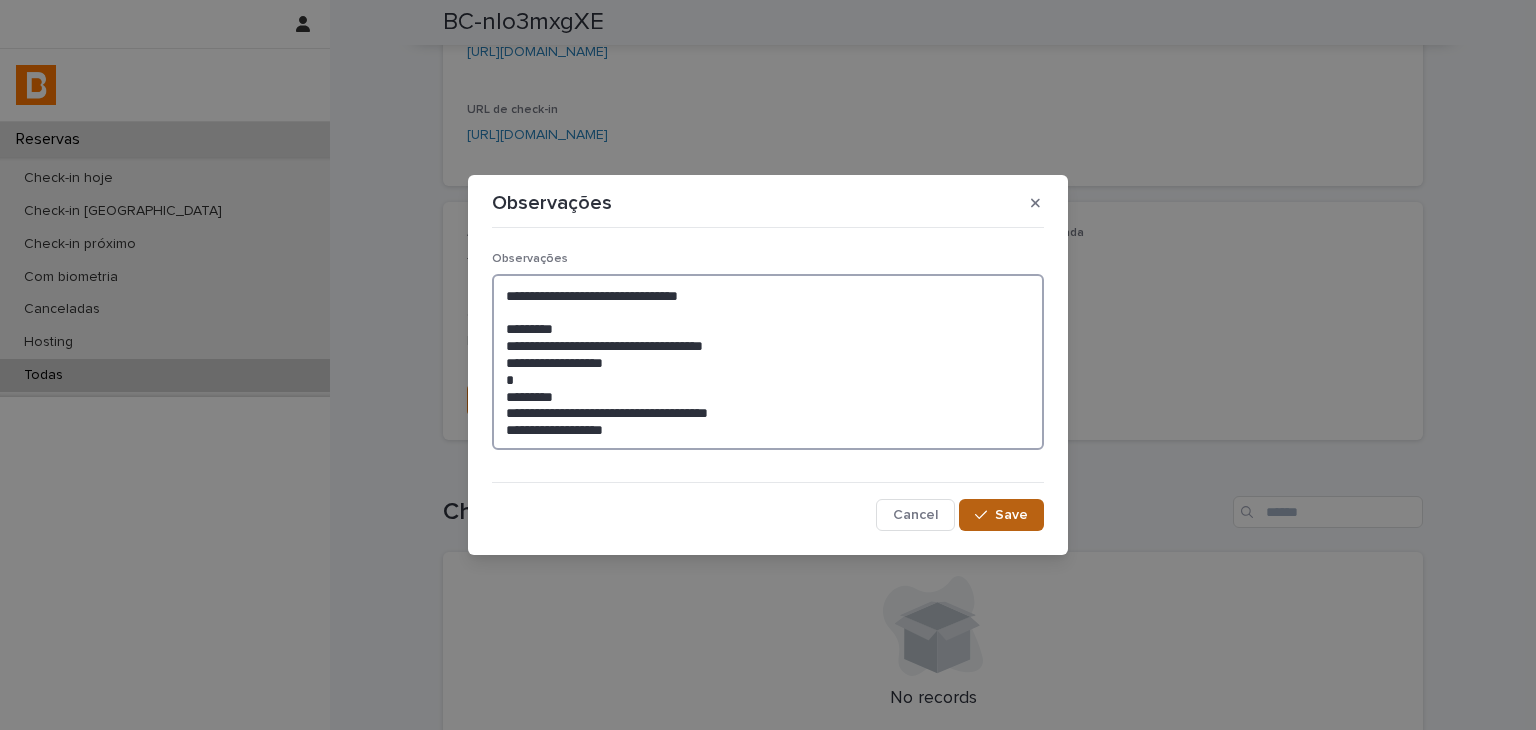 type on "**********" 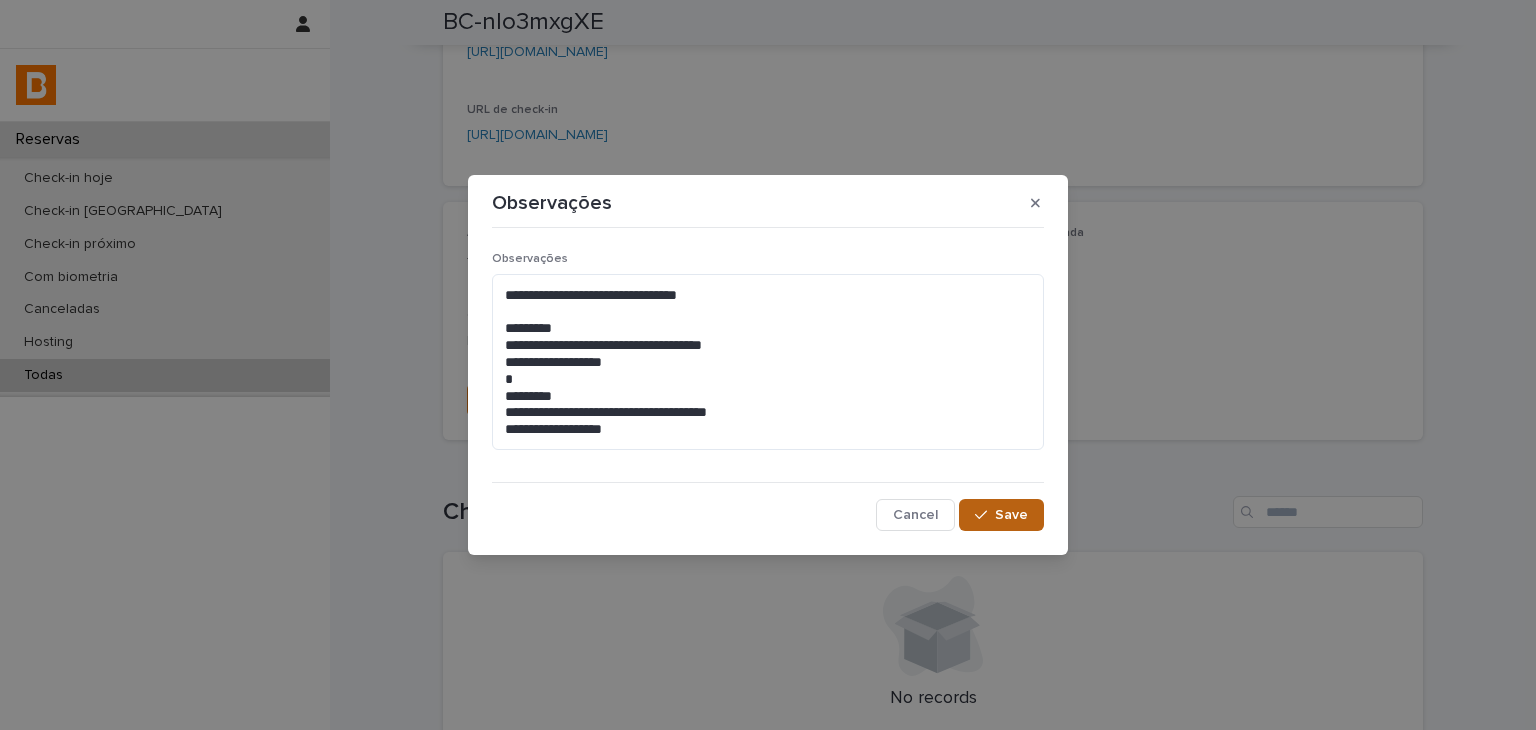 click on "Save" at bounding box center (1011, 515) 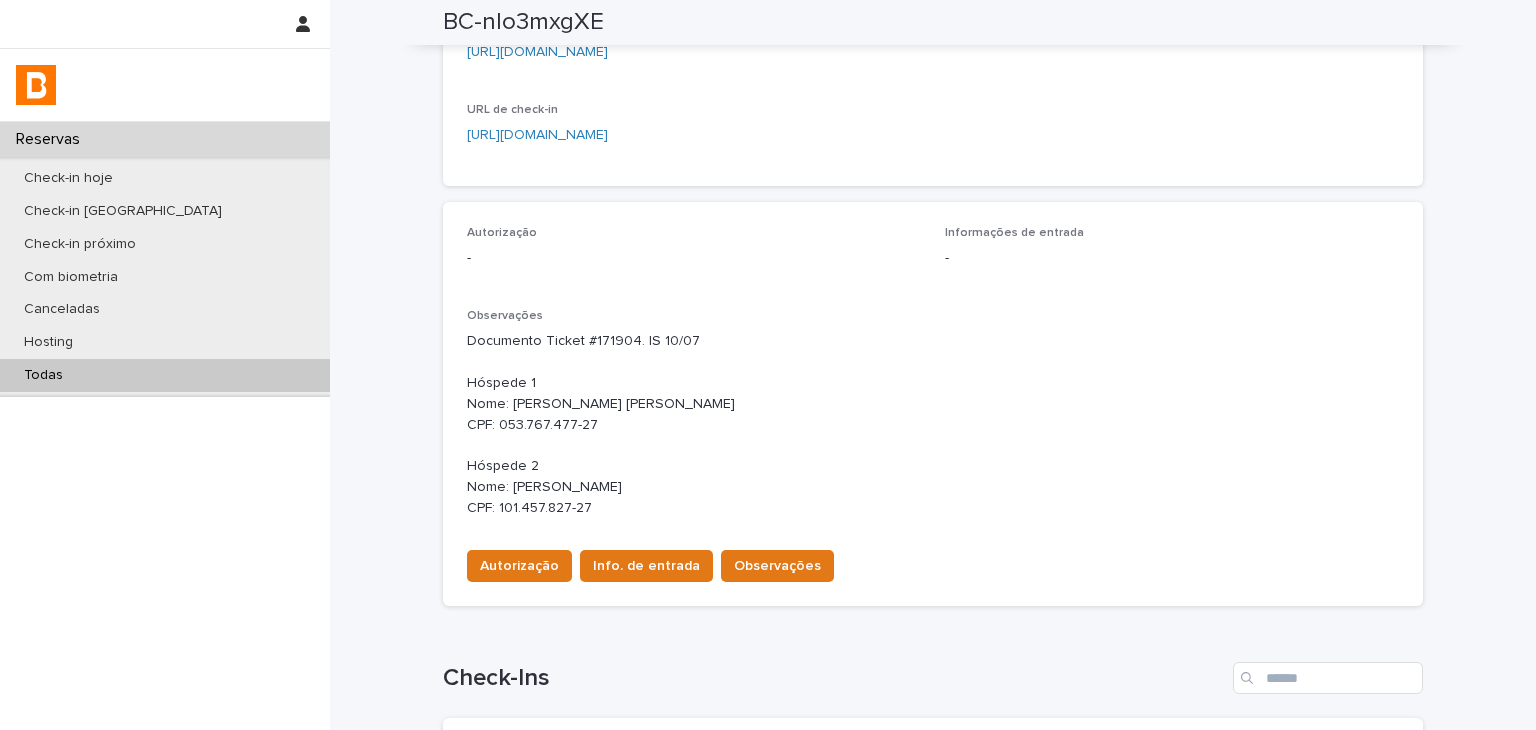 scroll, scrollTop: 483, scrollLeft: 0, axis: vertical 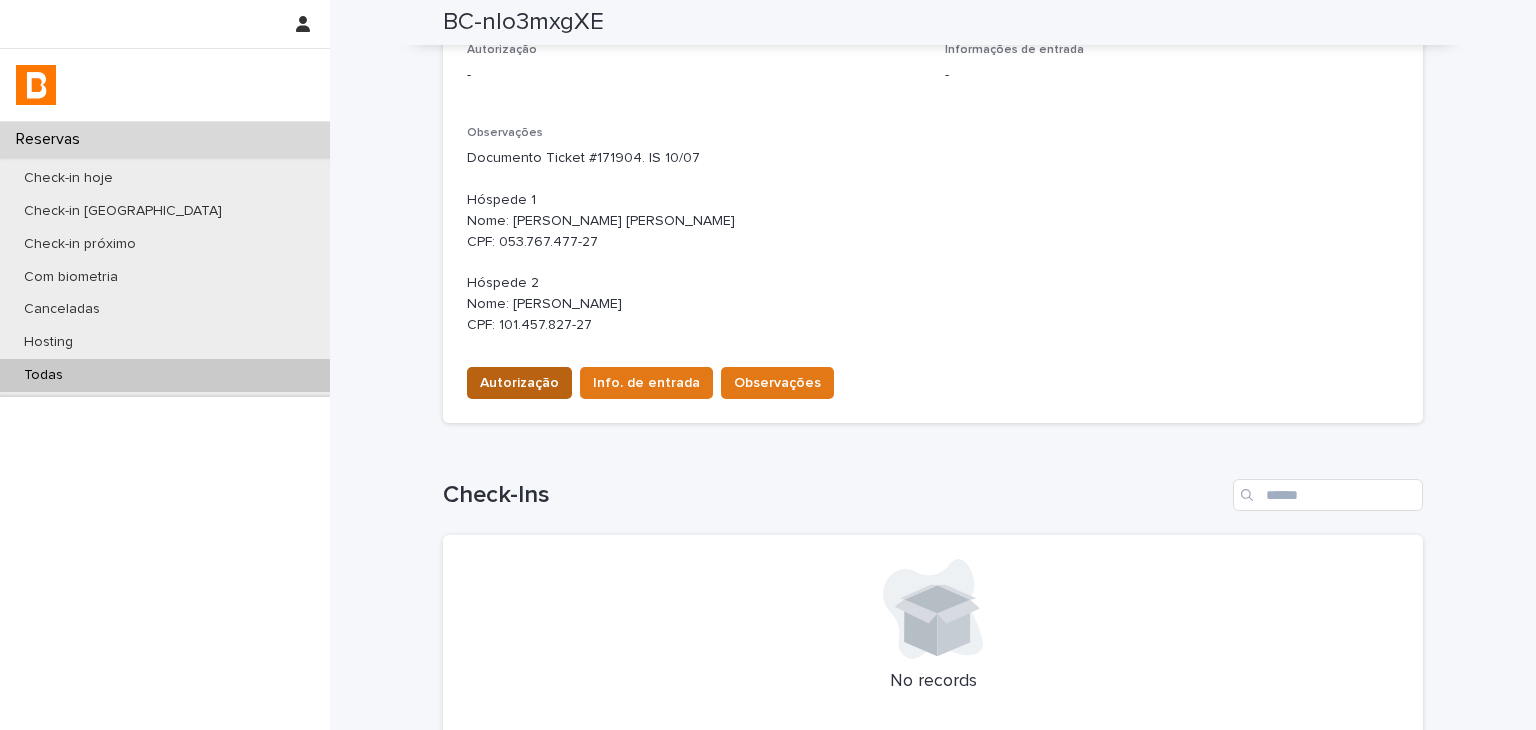 click on "Autorização" at bounding box center [519, 383] 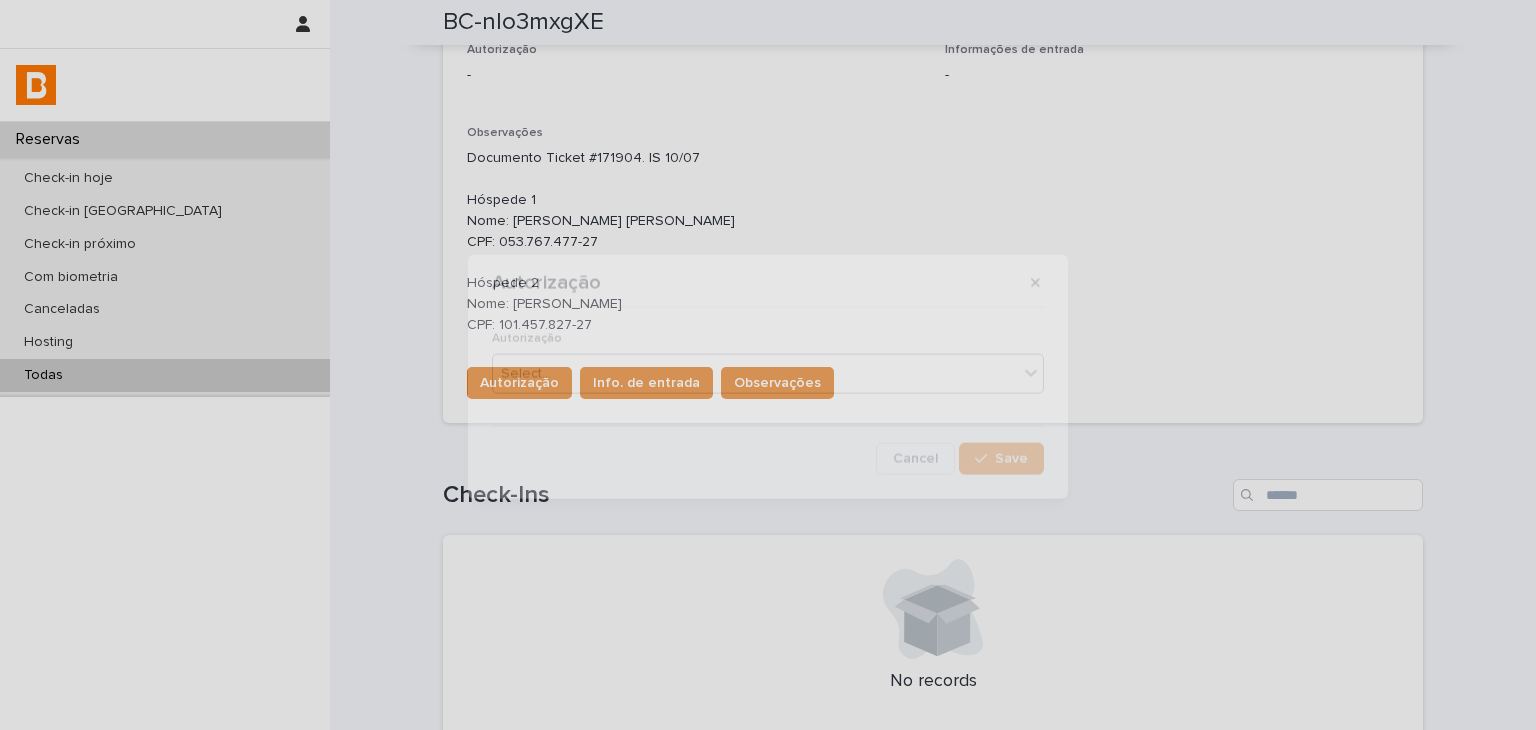 click on "Select..." at bounding box center (755, 373) 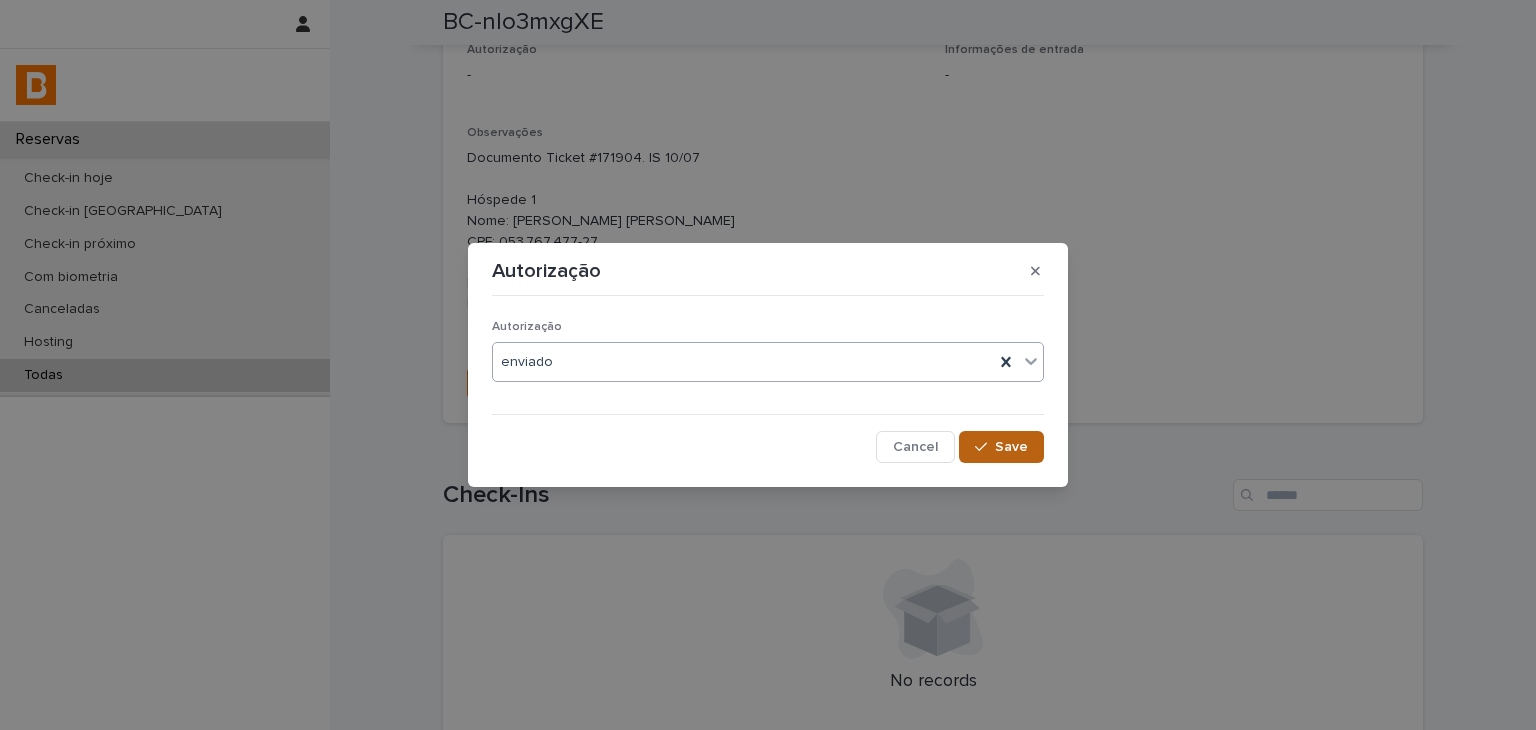 click on "Save" at bounding box center (1011, 447) 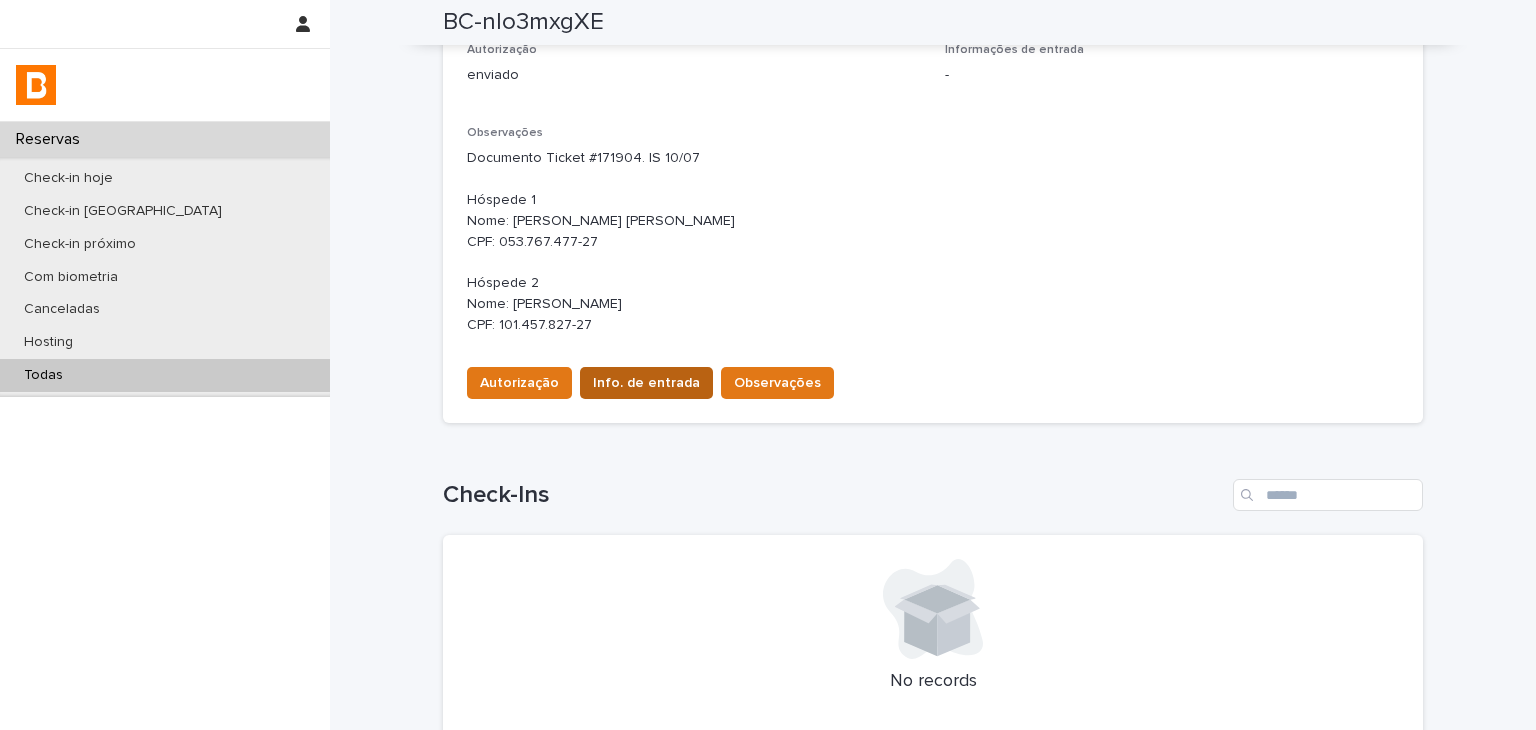 click on "Info. de entrada" at bounding box center [646, 383] 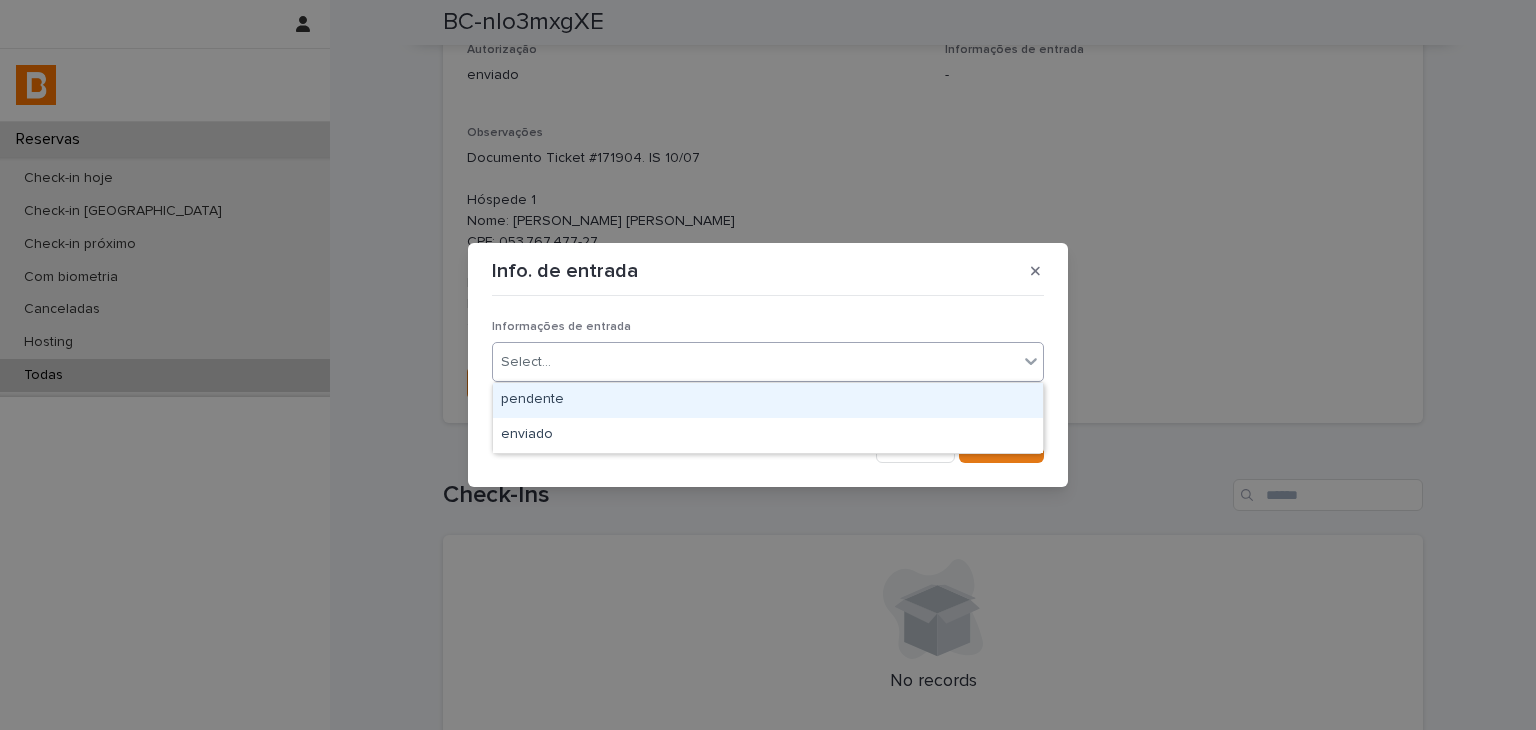 click on "Select..." at bounding box center (755, 362) 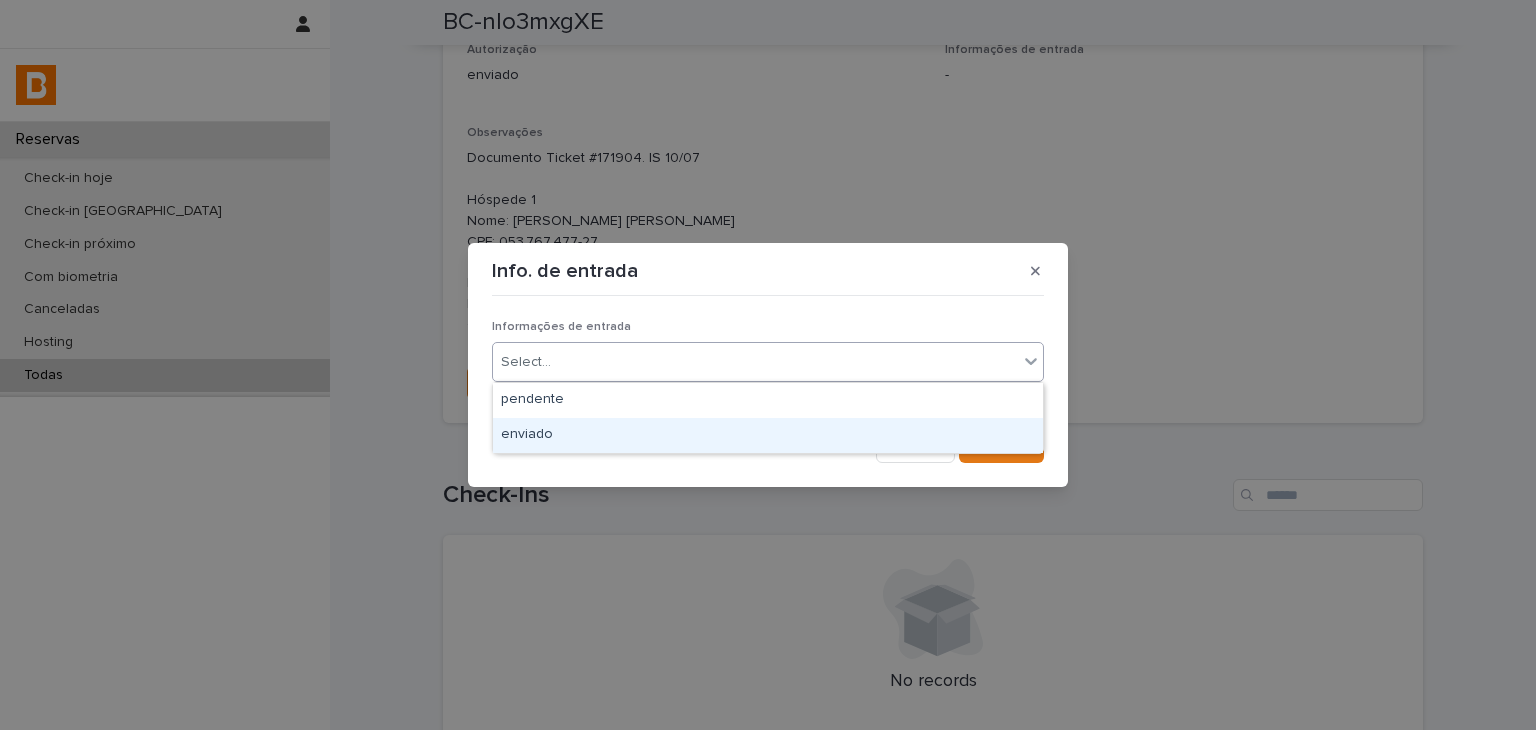 drag, startPoint x: 575, startPoint y: 414, endPoint x: 811, endPoint y: 420, distance: 236.07626 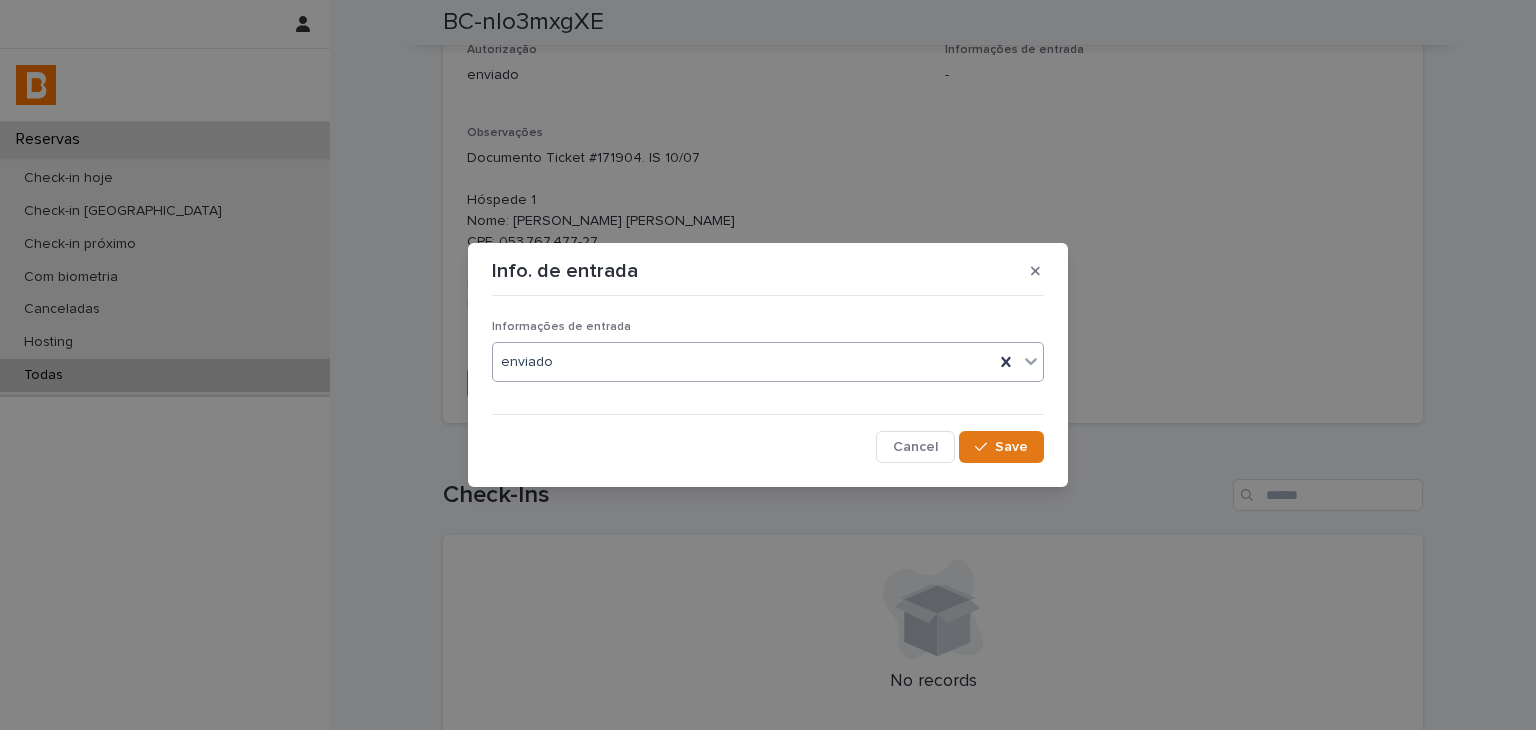 click 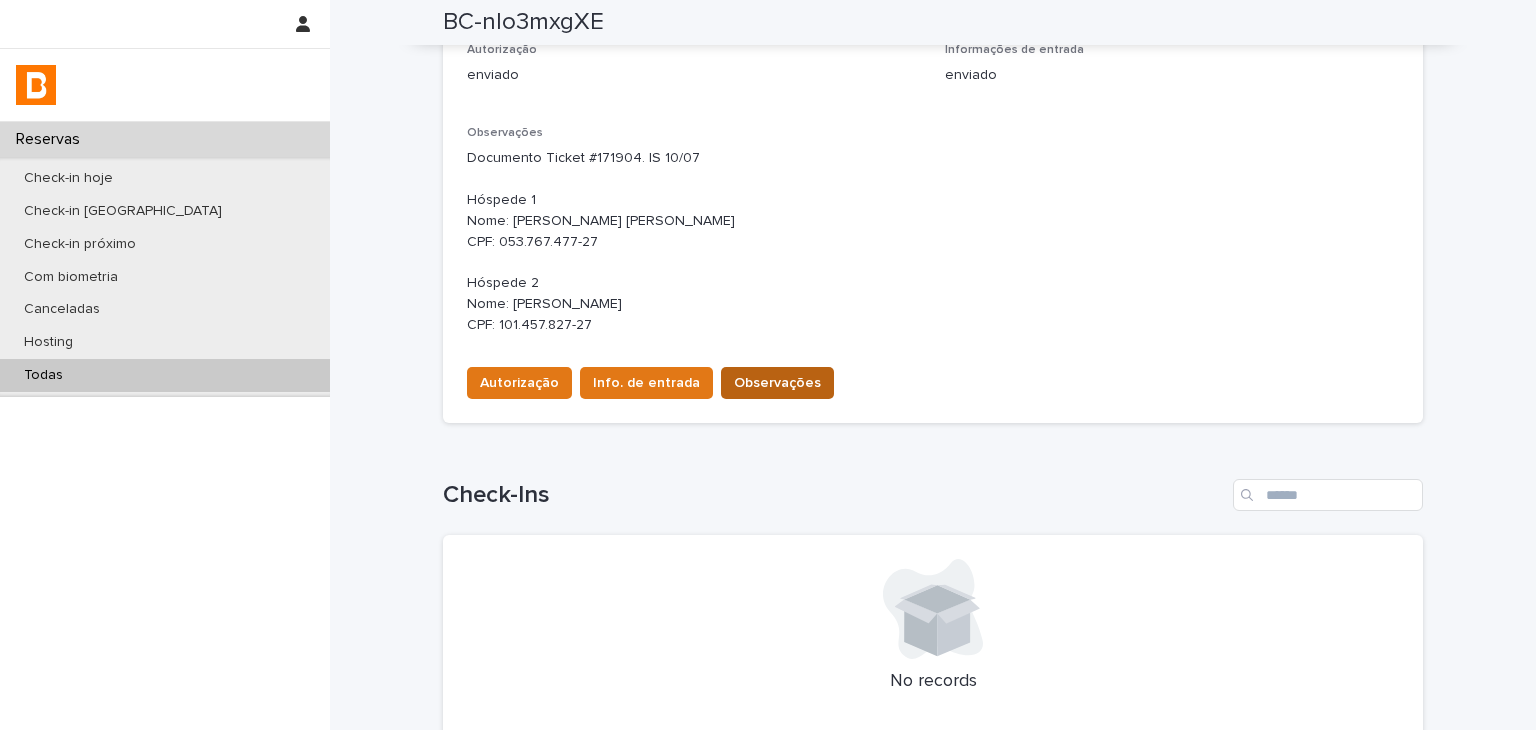 click on "Observações" at bounding box center (777, 383) 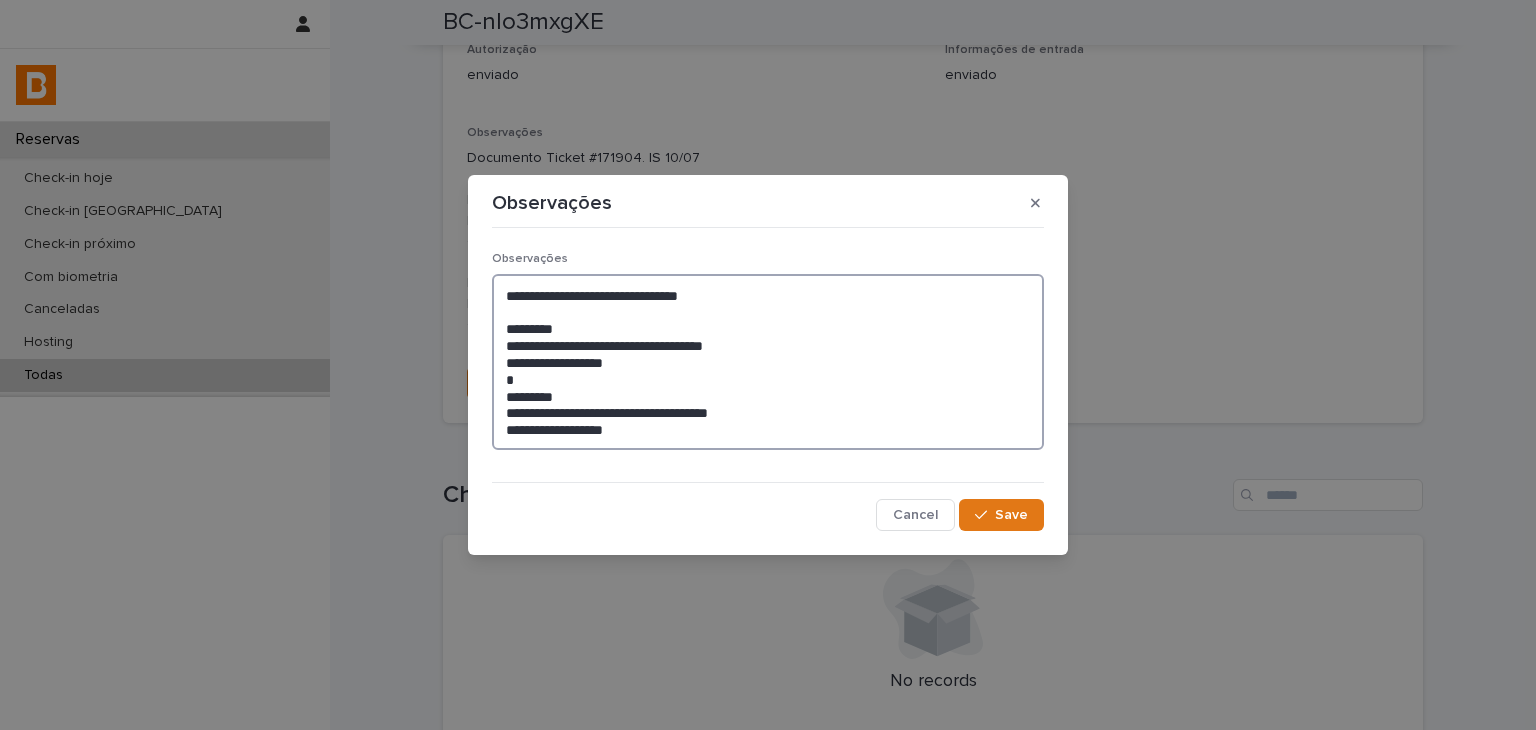 click on "**********" at bounding box center [768, 362] 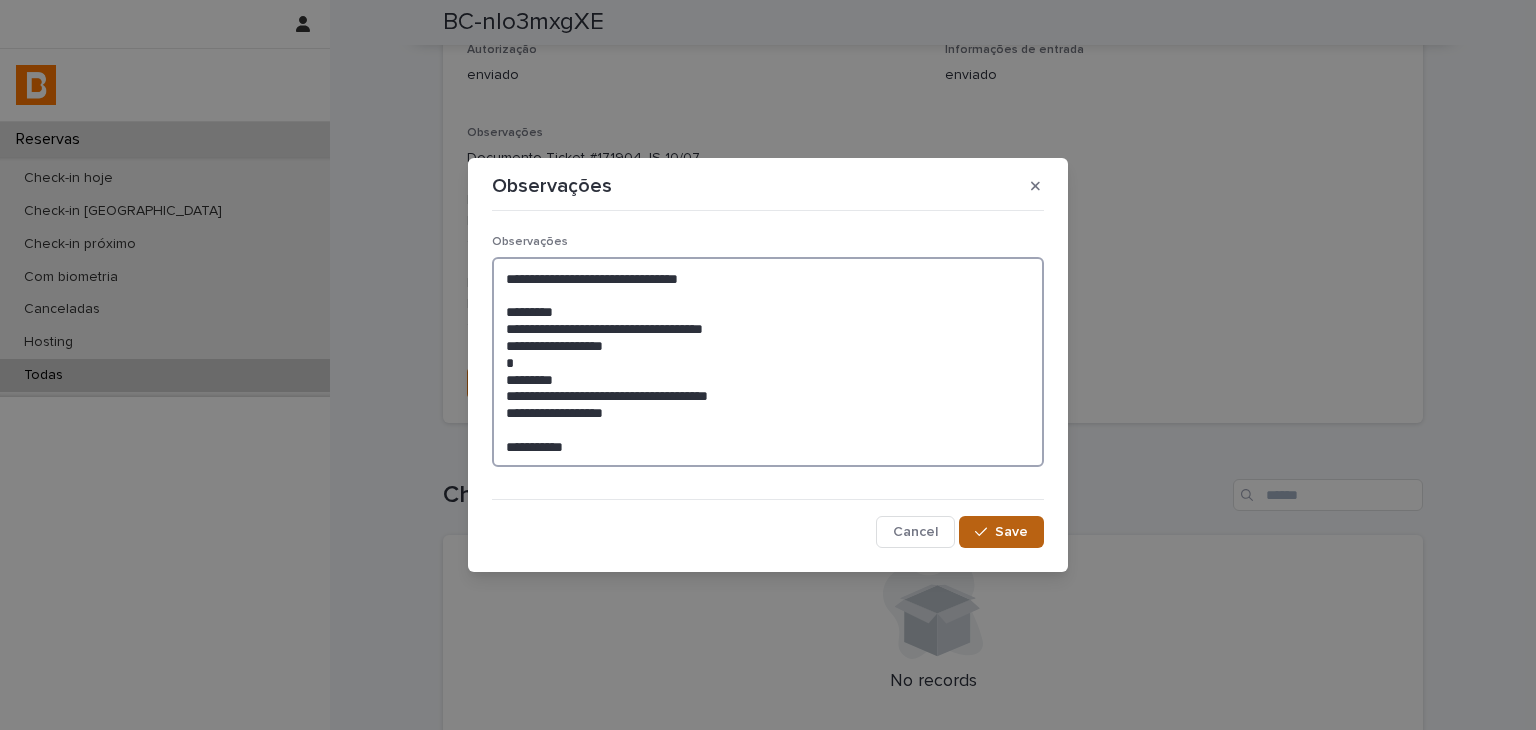 type on "**********" 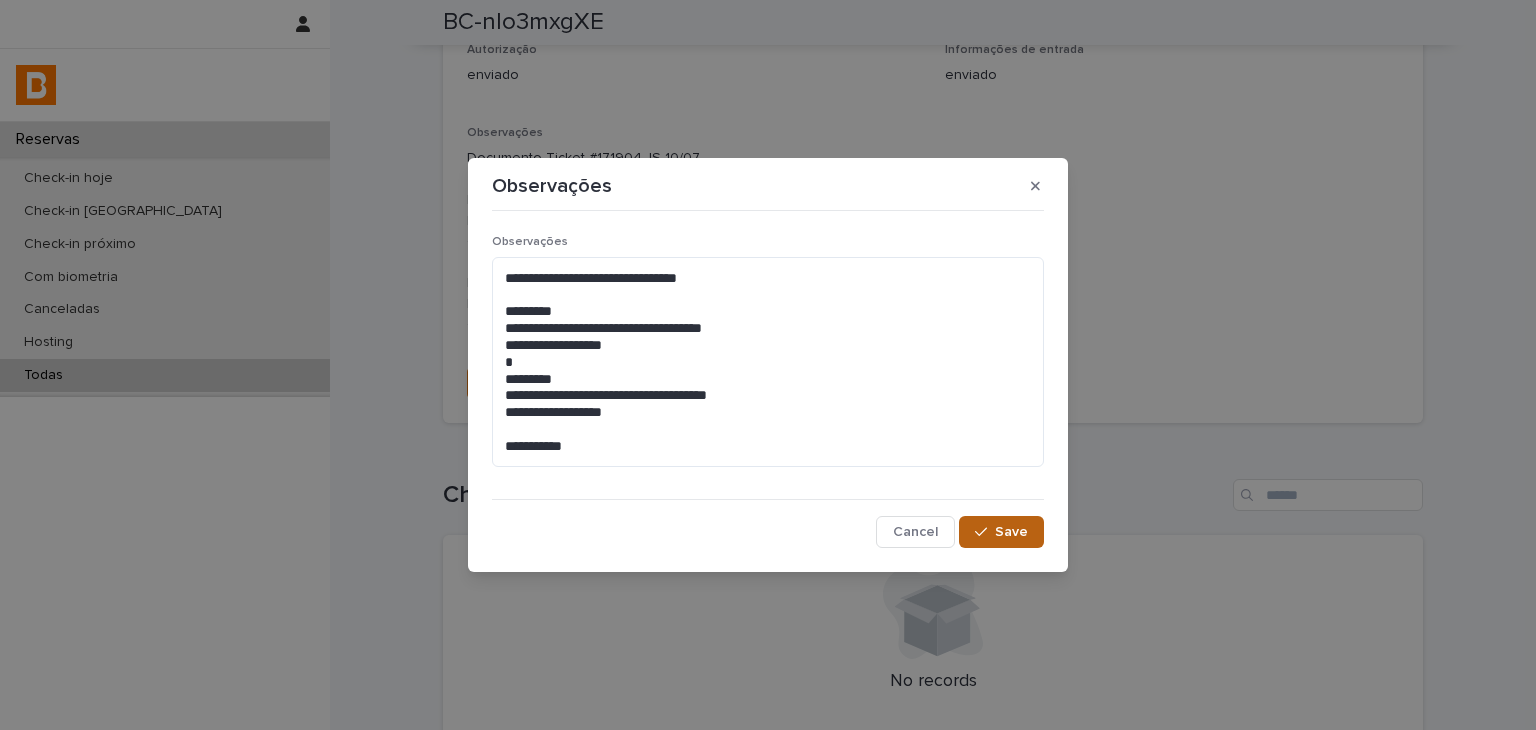 drag, startPoint x: 1040, startPoint y: 541, endPoint x: 1024, endPoint y: 535, distance: 17.088007 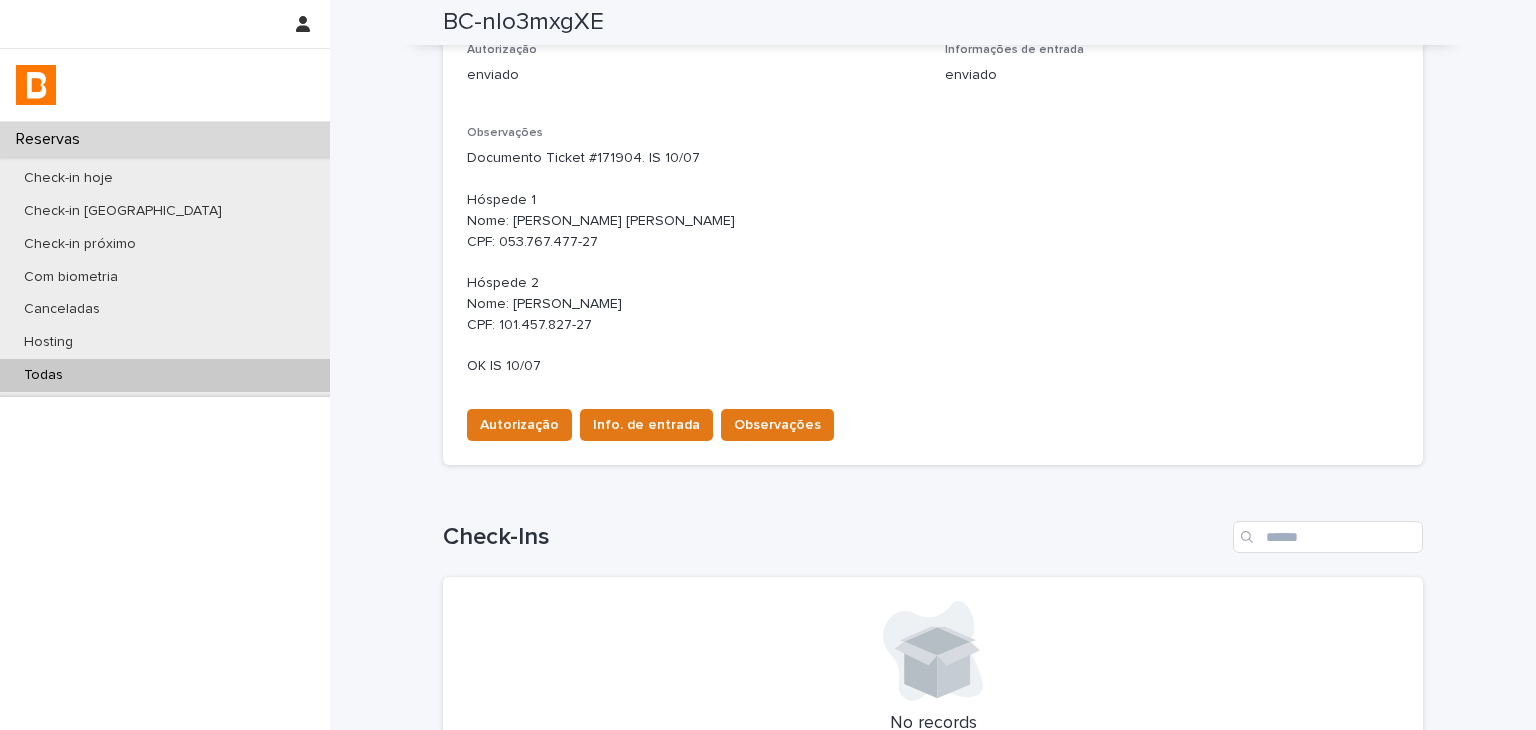 scroll, scrollTop: 604, scrollLeft: 0, axis: vertical 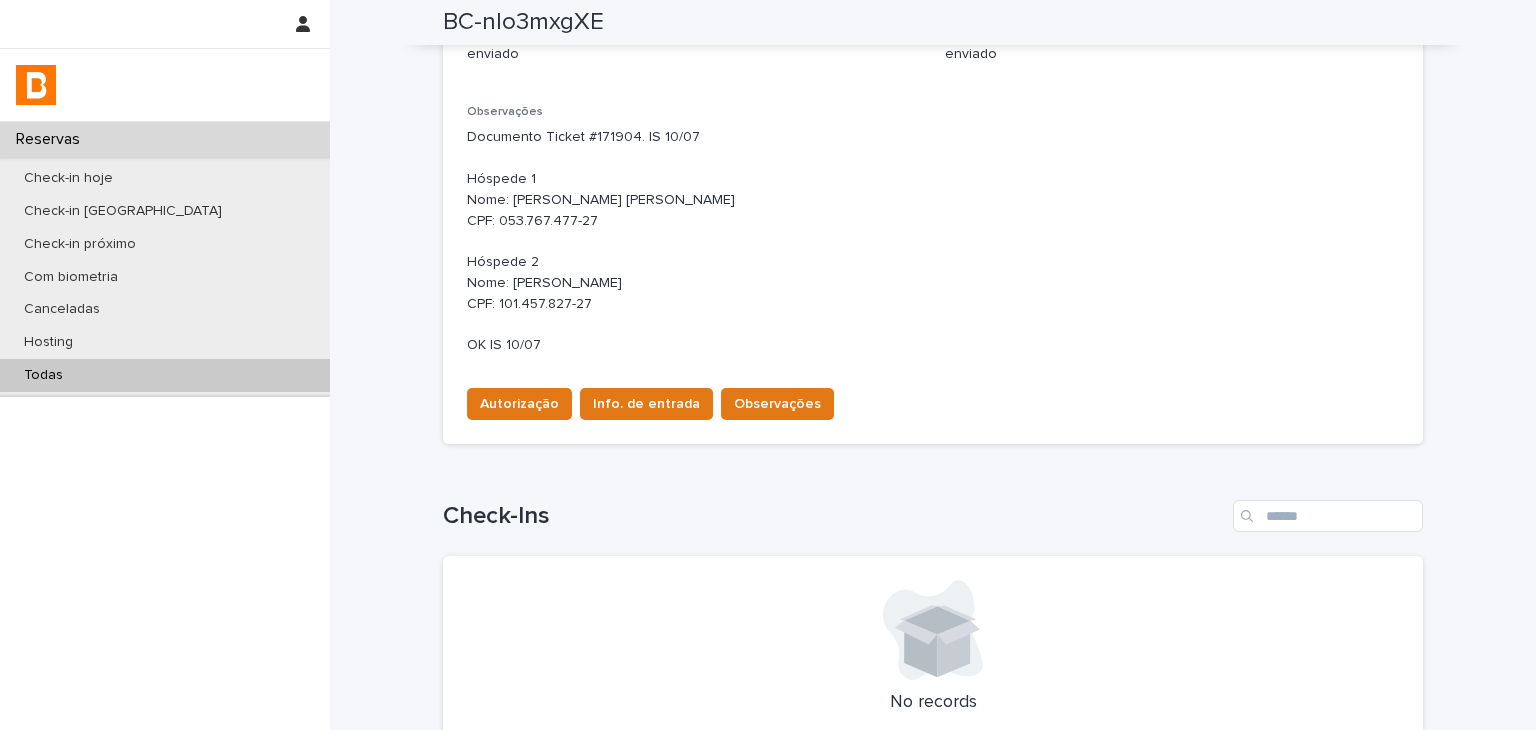 type 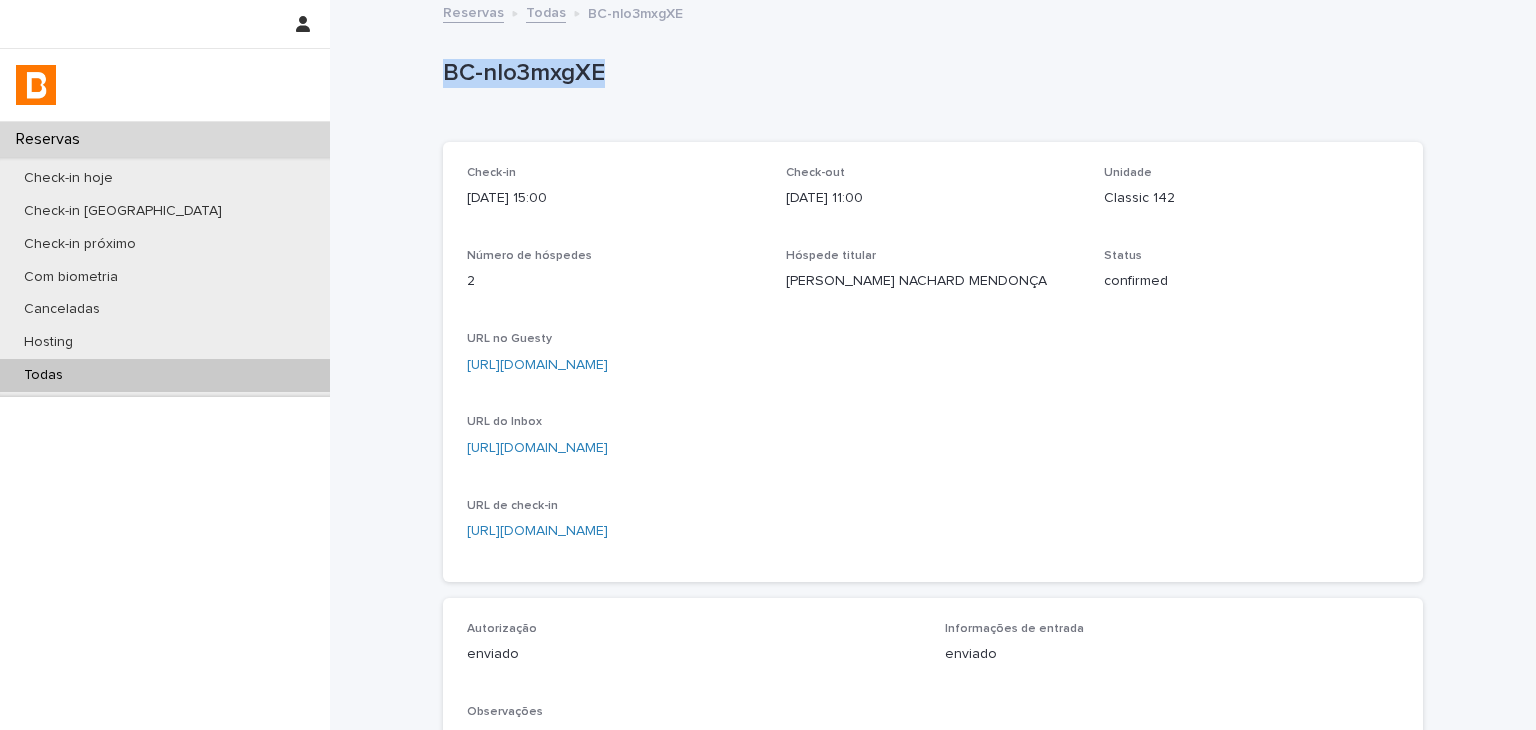 drag, startPoint x: 504, startPoint y: 77, endPoint x: 615, endPoint y: 77, distance: 111 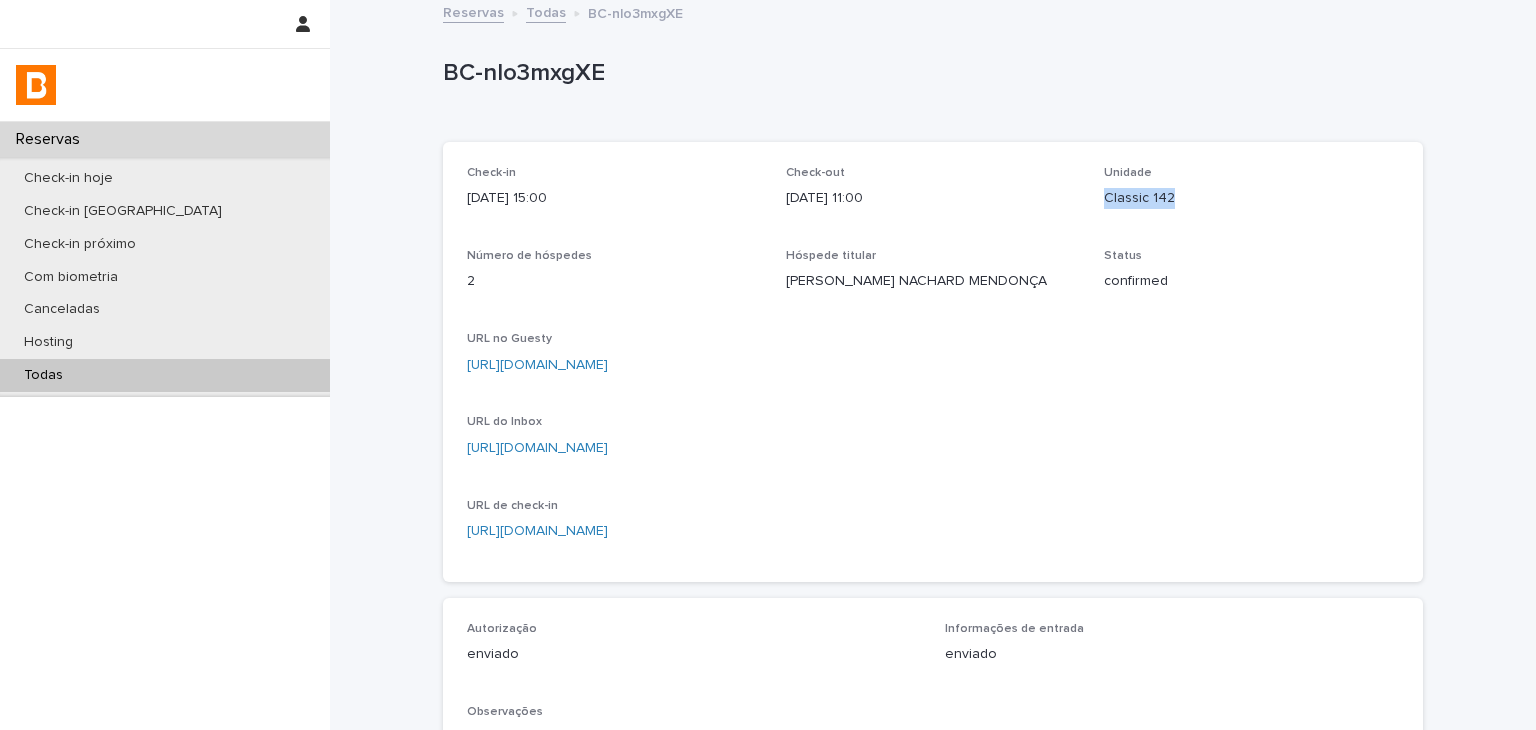 drag, startPoint x: 1113, startPoint y: 192, endPoint x: 1200, endPoint y: 196, distance: 87.0919 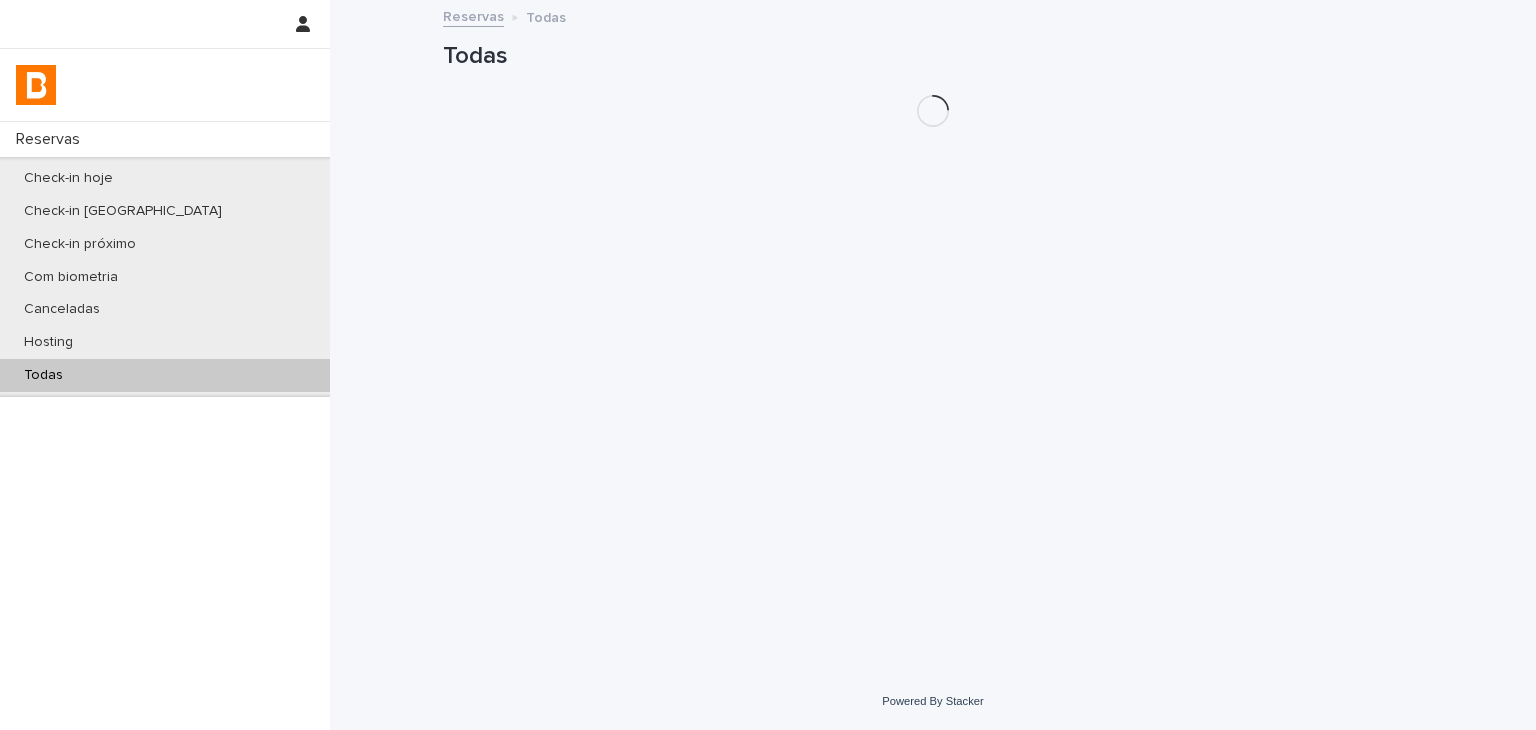 scroll, scrollTop: 0, scrollLeft: 0, axis: both 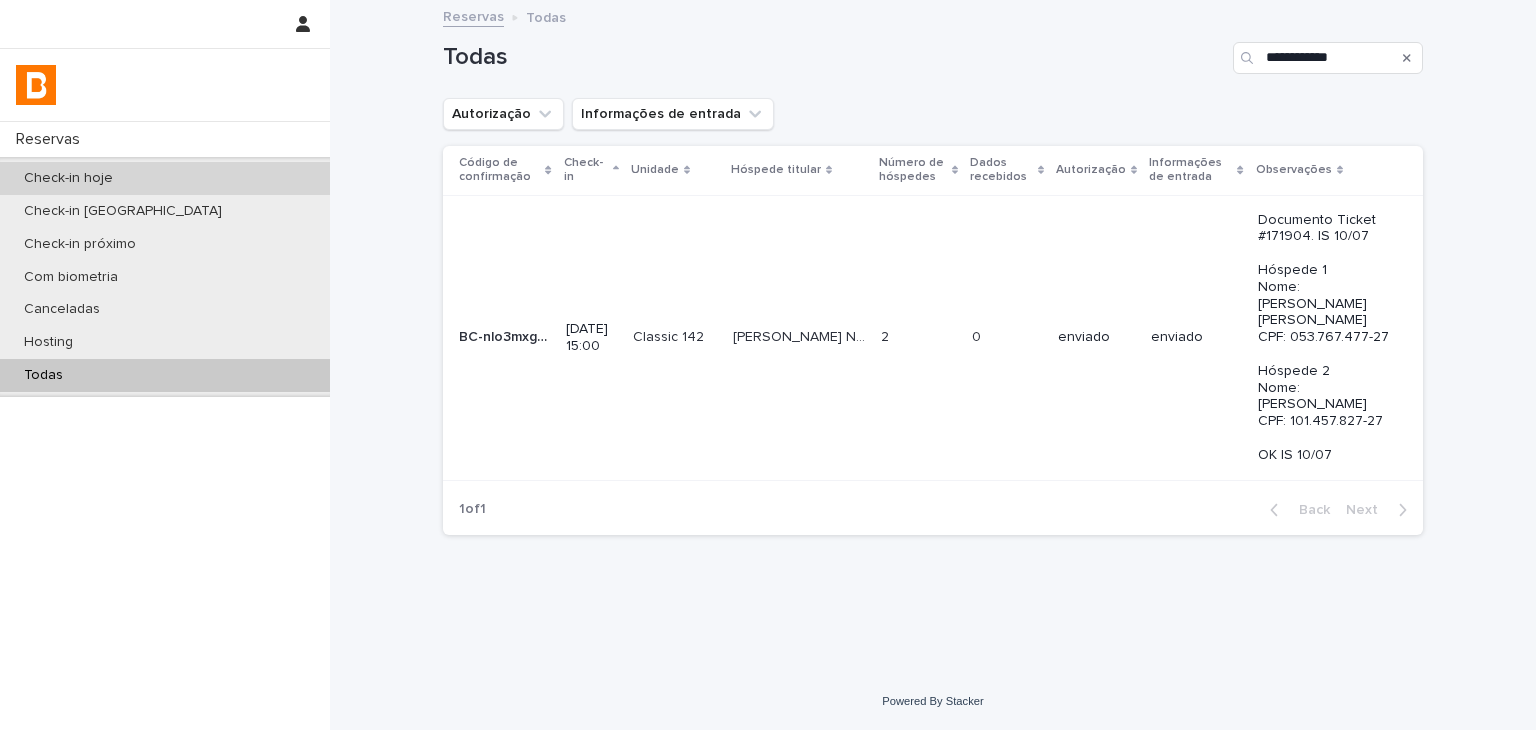 click on "Check-in hoje" at bounding box center [165, 178] 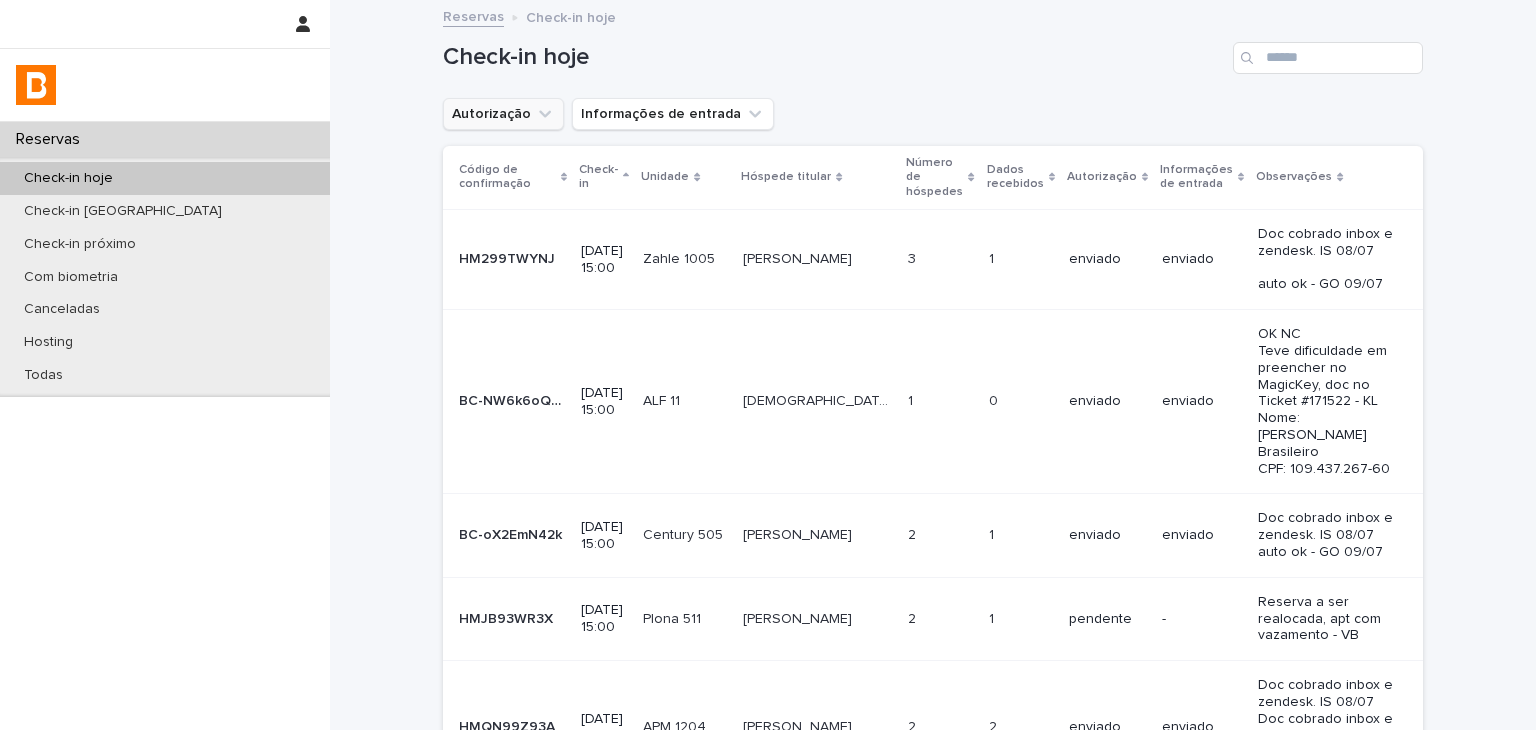 click on "Autorização" at bounding box center [503, 114] 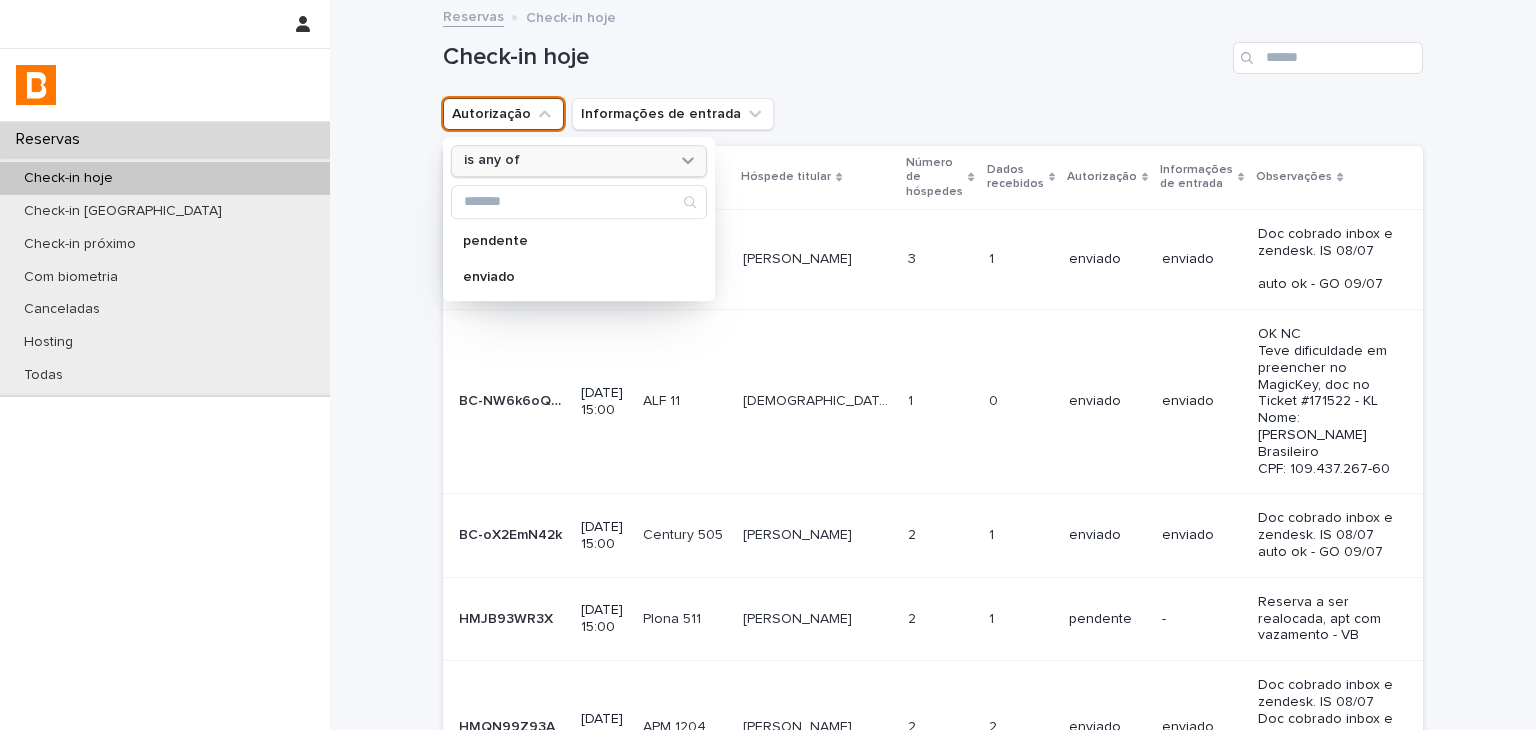 click on "is any of" at bounding box center (492, 161) 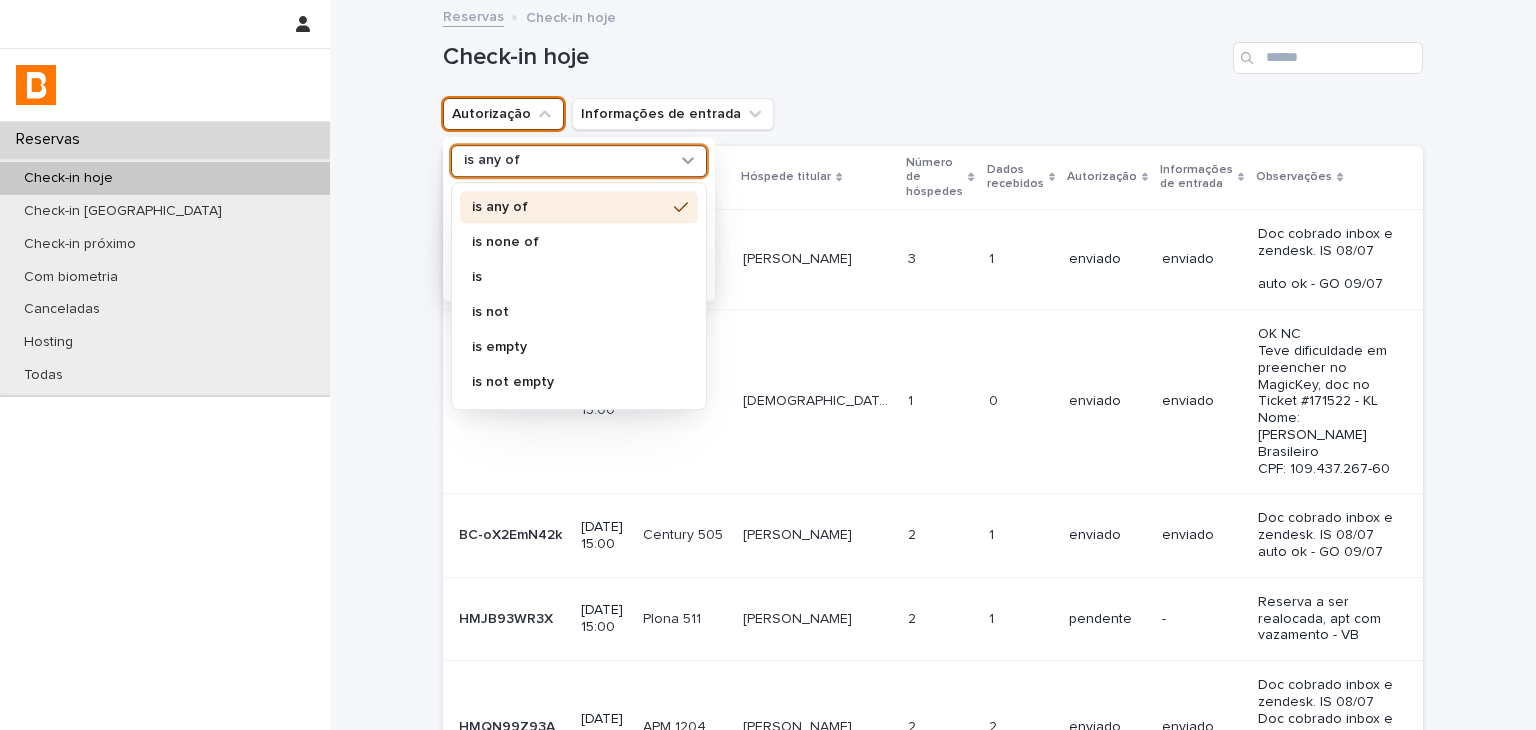 click on "is none of" at bounding box center (569, 242) 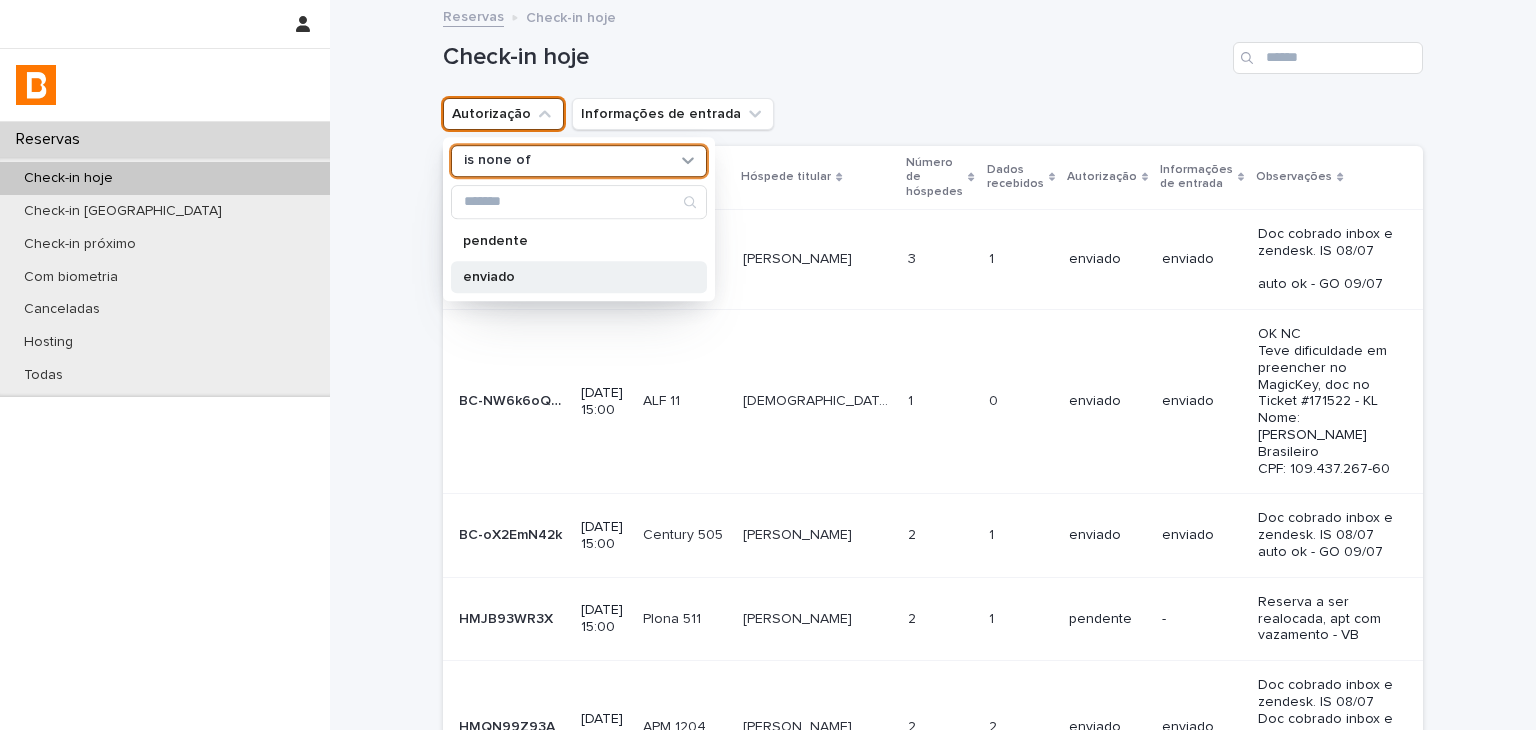 click on "enviado" at bounding box center (569, 277) 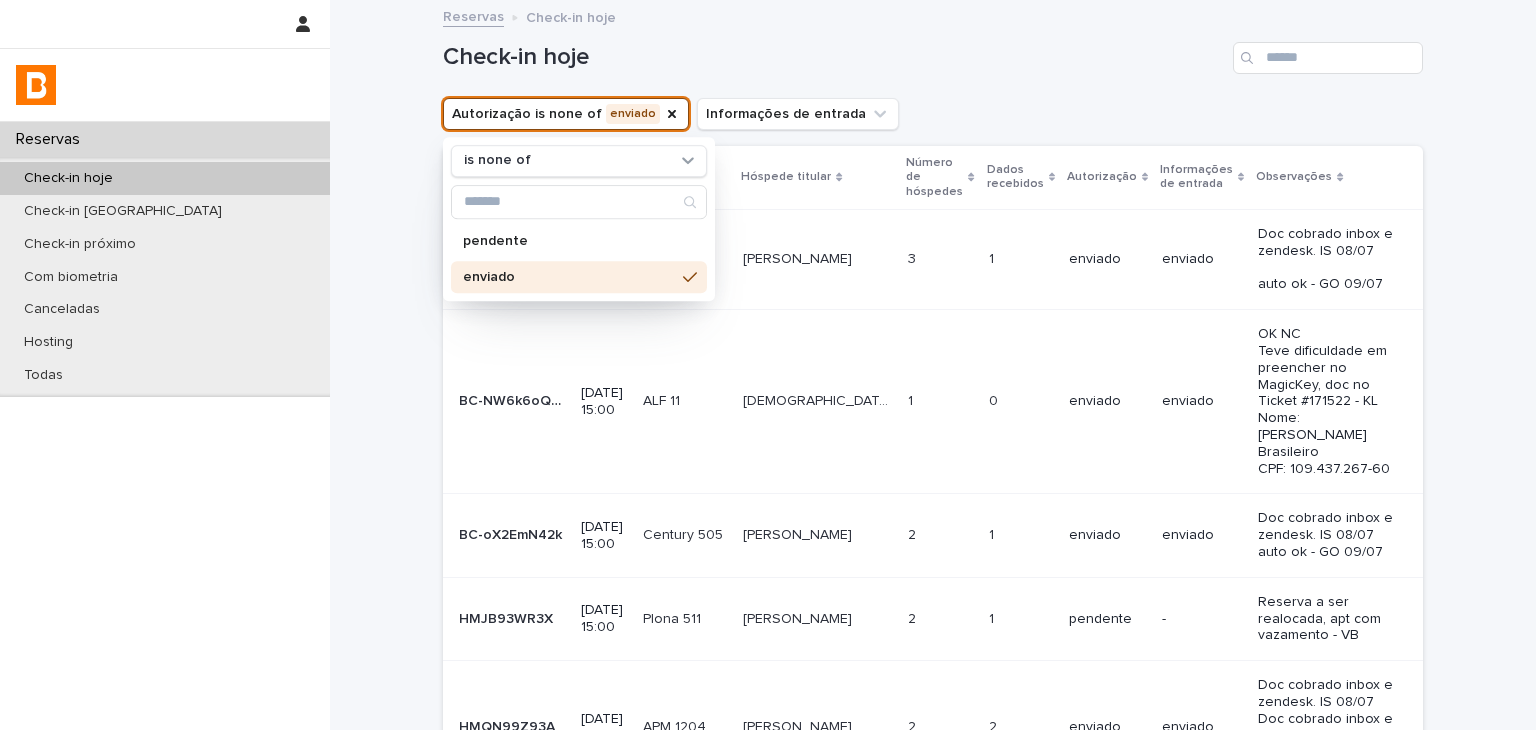 click on "Autorização is none of enviado is none of pendente enviado Informações de entrada" at bounding box center [933, 114] 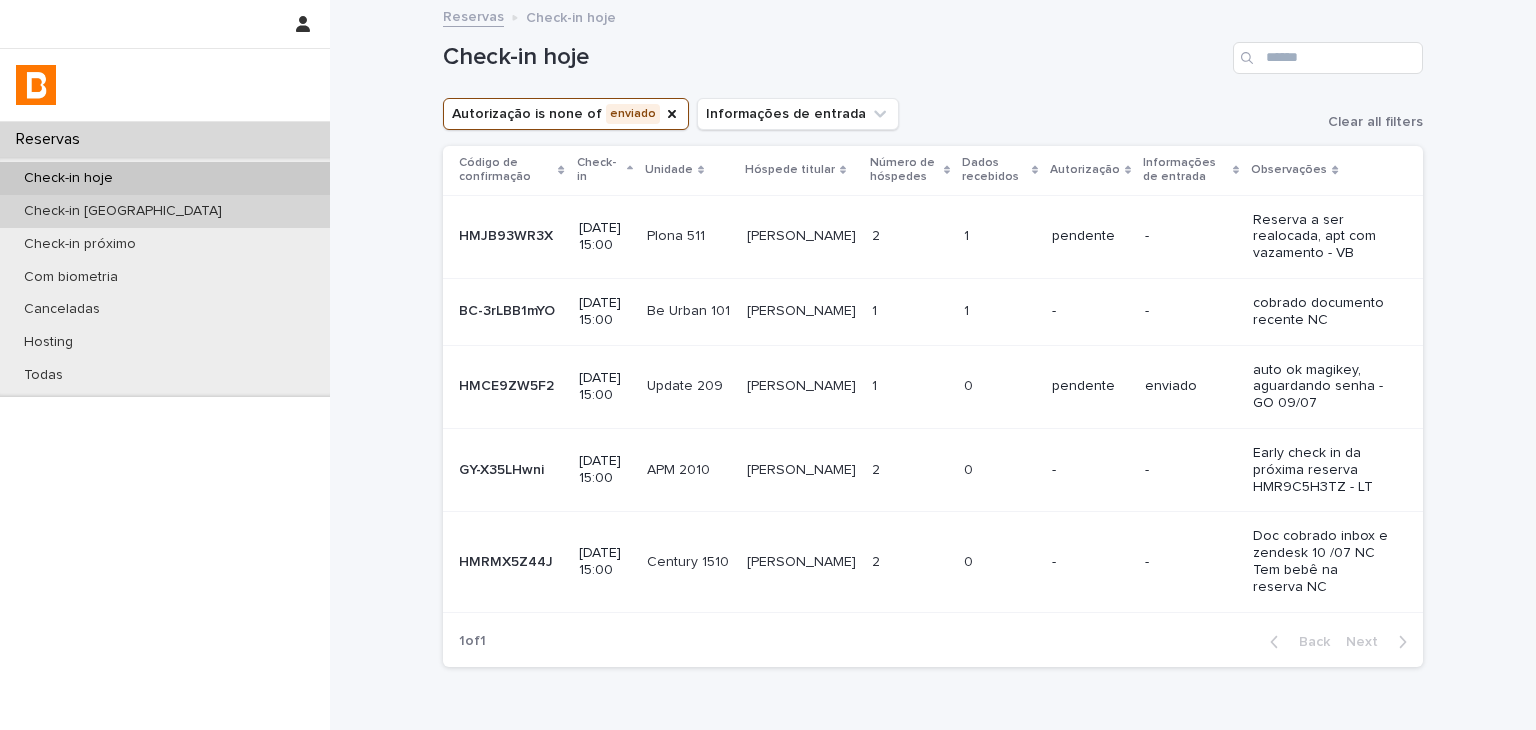click on "Check-in [GEOGRAPHIC_DATA]" at bounding box center (165, 211) 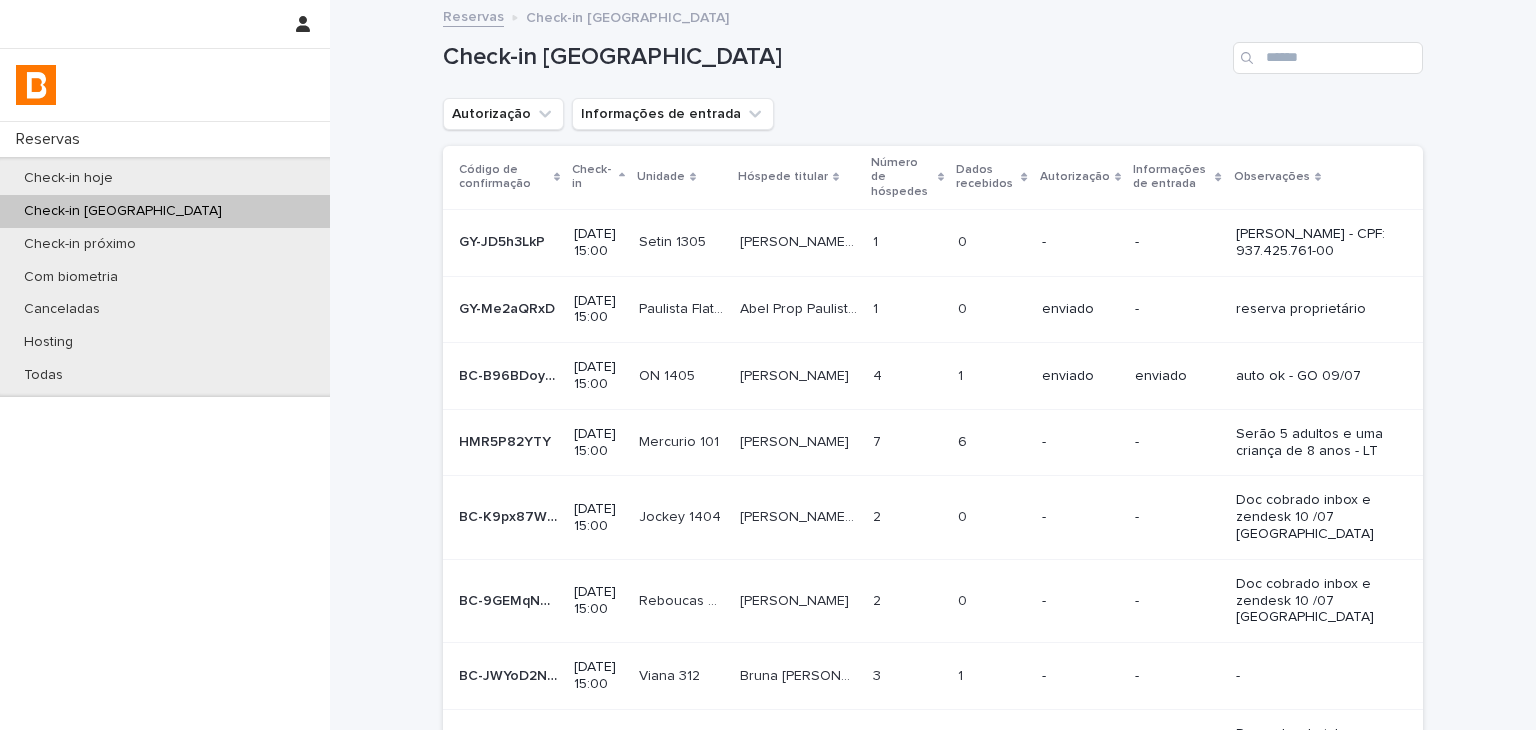 click on "Loading... Saving… Loading... Saving… Check-in amanhã Autorização Informações de entrada Código de confirmação Check-in Unidade Hóspede titular Número de hóspedes Dados recebidos Autorização Informações de entrada Observações GY-JD5h3LkP GY-JD5h3LkP   [DATE] 15:00 Setin 1305 Setin 1305   [PERSON_NAME] - prop Setin 1305 [PERSON_NAME] - prop Setin 1305   1 1   0 0   - - [PERSON_NAME] - CPF: 937.425.761-00 GY-Me2aQRxD GY-Me2aQRxD   [DATE] 15:00 Paulista Flat 93 Paulista Flat 93   Abel Prop Paulista Flat 93 Abel Prop Paulista Flat 93   1 1   0 0   enviado - reserva proprietário BC-B96BDoyoN BC-B96BDoyoN   [DATE] 15:00 ON 1405 ON 1405   [PERSON_NAME]   4 4   1 1   enviado enviado auto ok - GO 09/07 HMR5P82YTY HMR5P82YTY   [DATE] 15:00 Mercurio 101 Mercurio 101   [PERSON_NAME]   7 7   6 6   - - Serão 5 adultos e uma criança de 8 anos - LT BC-K9px87WEM BC-K9px87WEM   [DATE] 15:00 Jockey 1404 Jockey 1404     2 2   0 0" at bounding box center [933, 549] 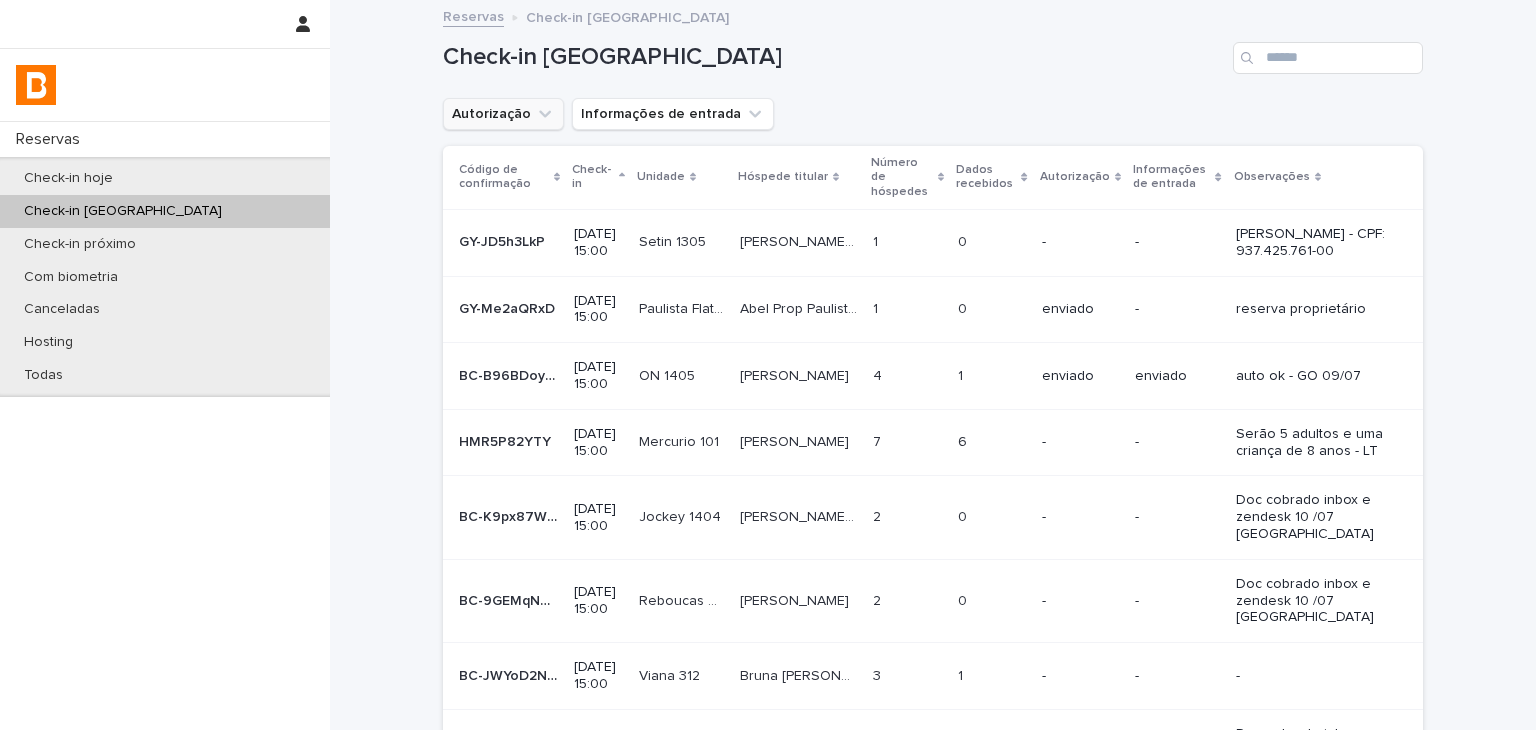 click on "Autorização" at bounding box center (503, 114) 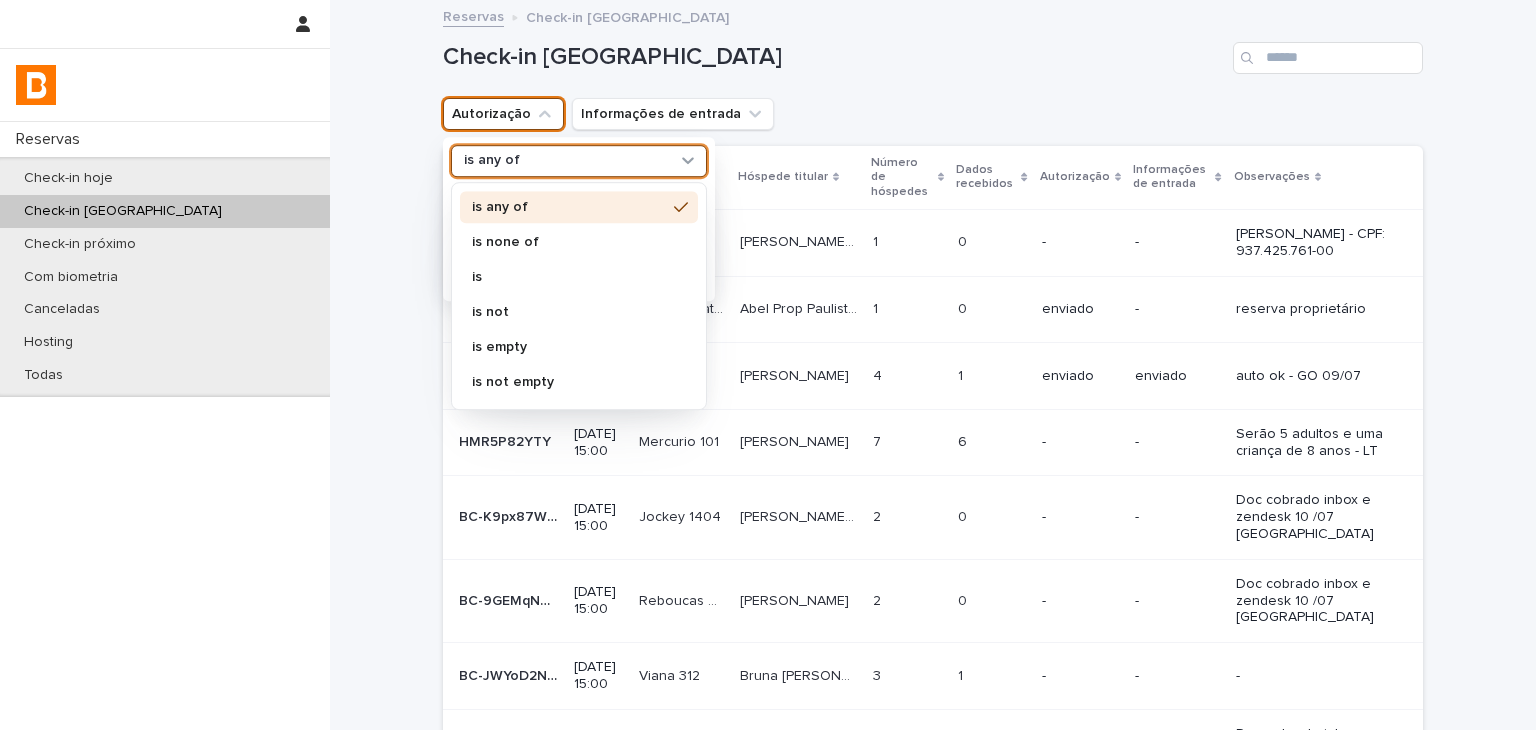 click on "is any of" at bounding box center [566, 161] 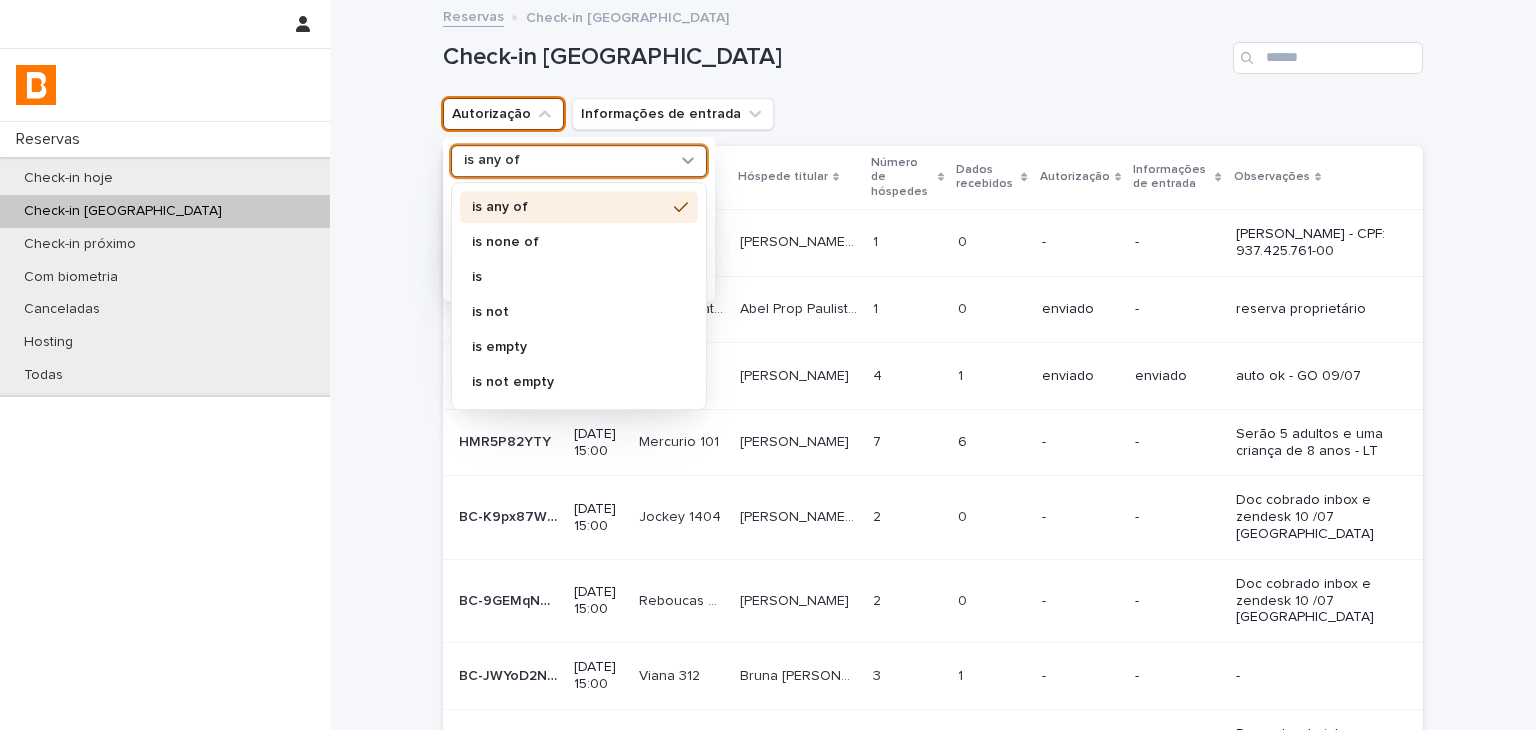 click on "is none of" at bounding box center [569, 242] 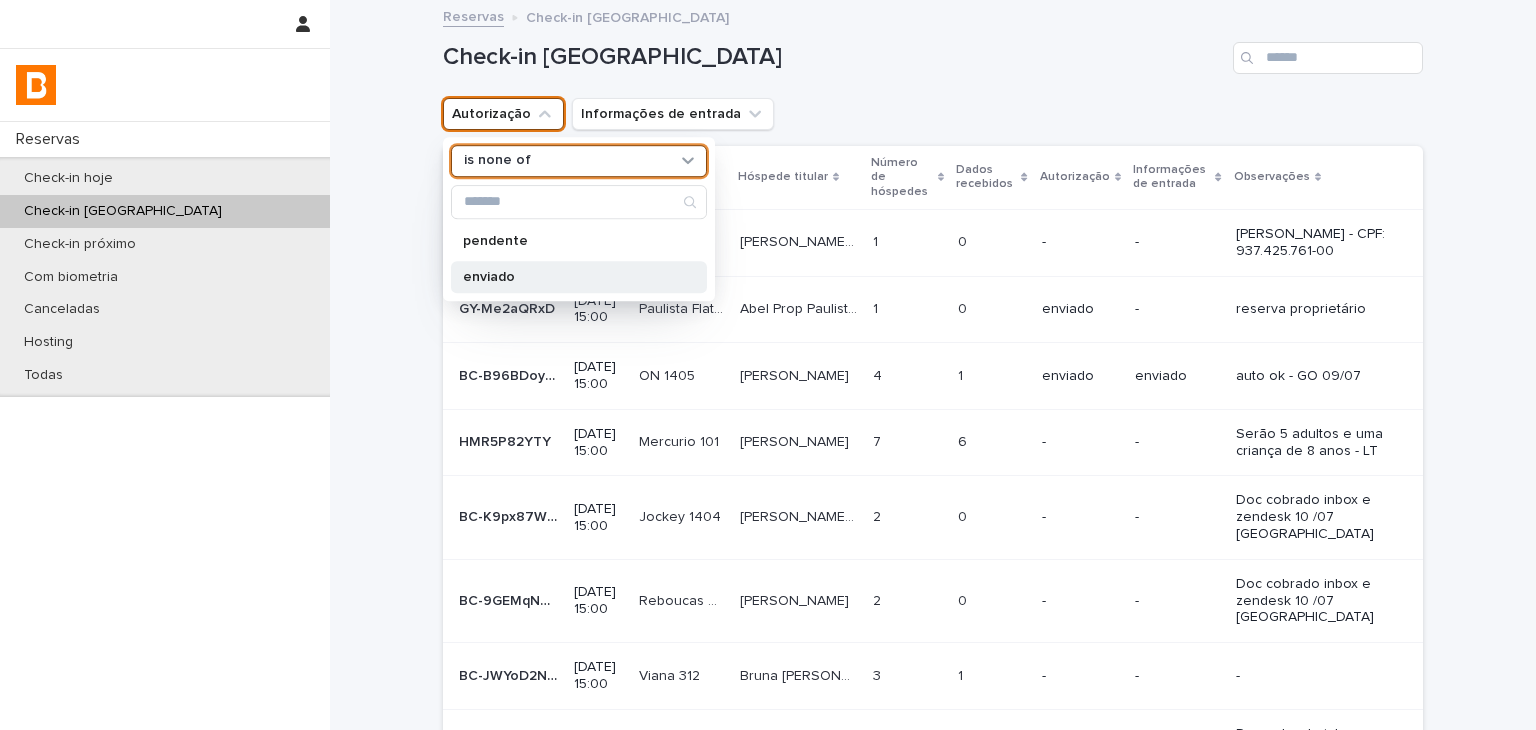 click on "enviado" at bounding box center [569, 277] 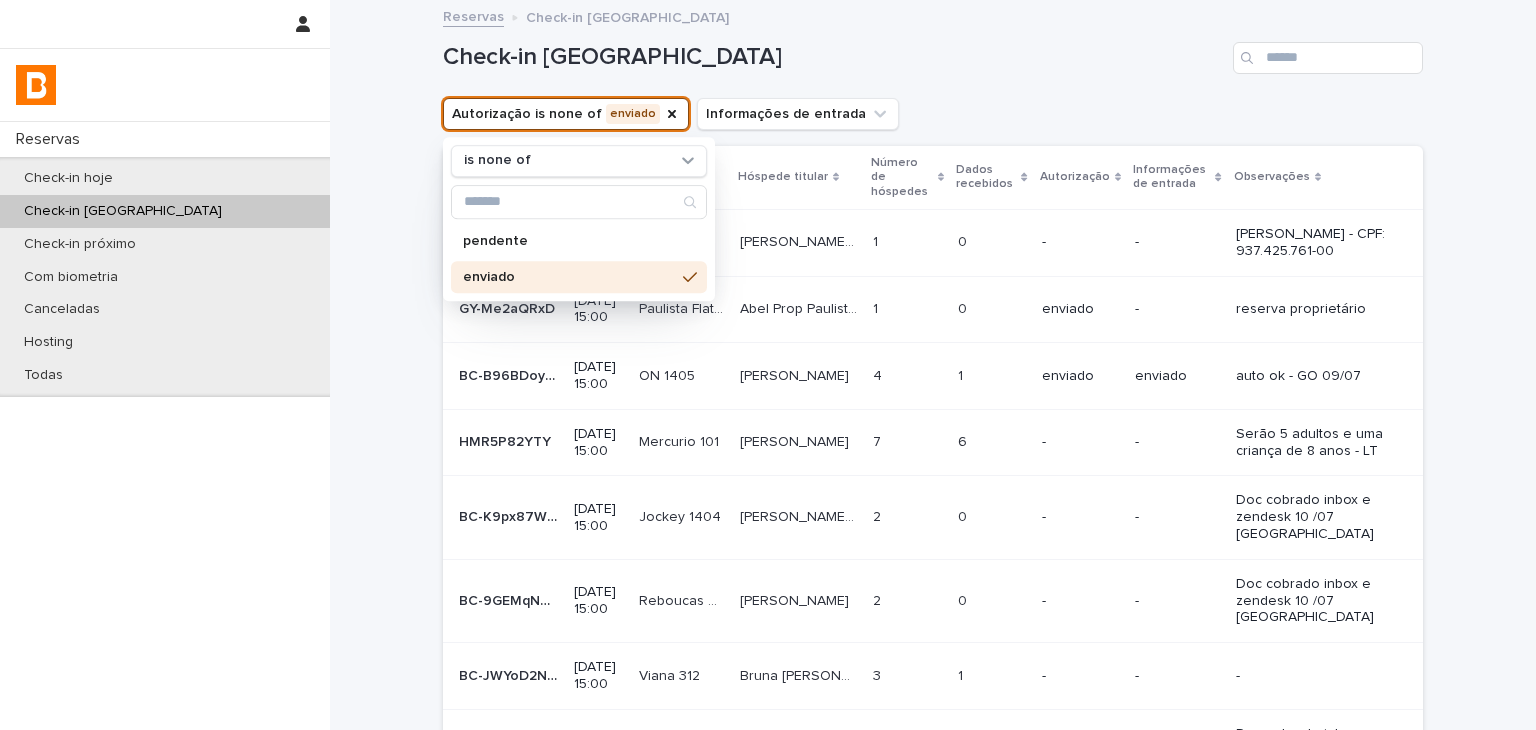 click on "Check-in [GEOGRAPHIC_DATA]" at bounding box center (933, 50) 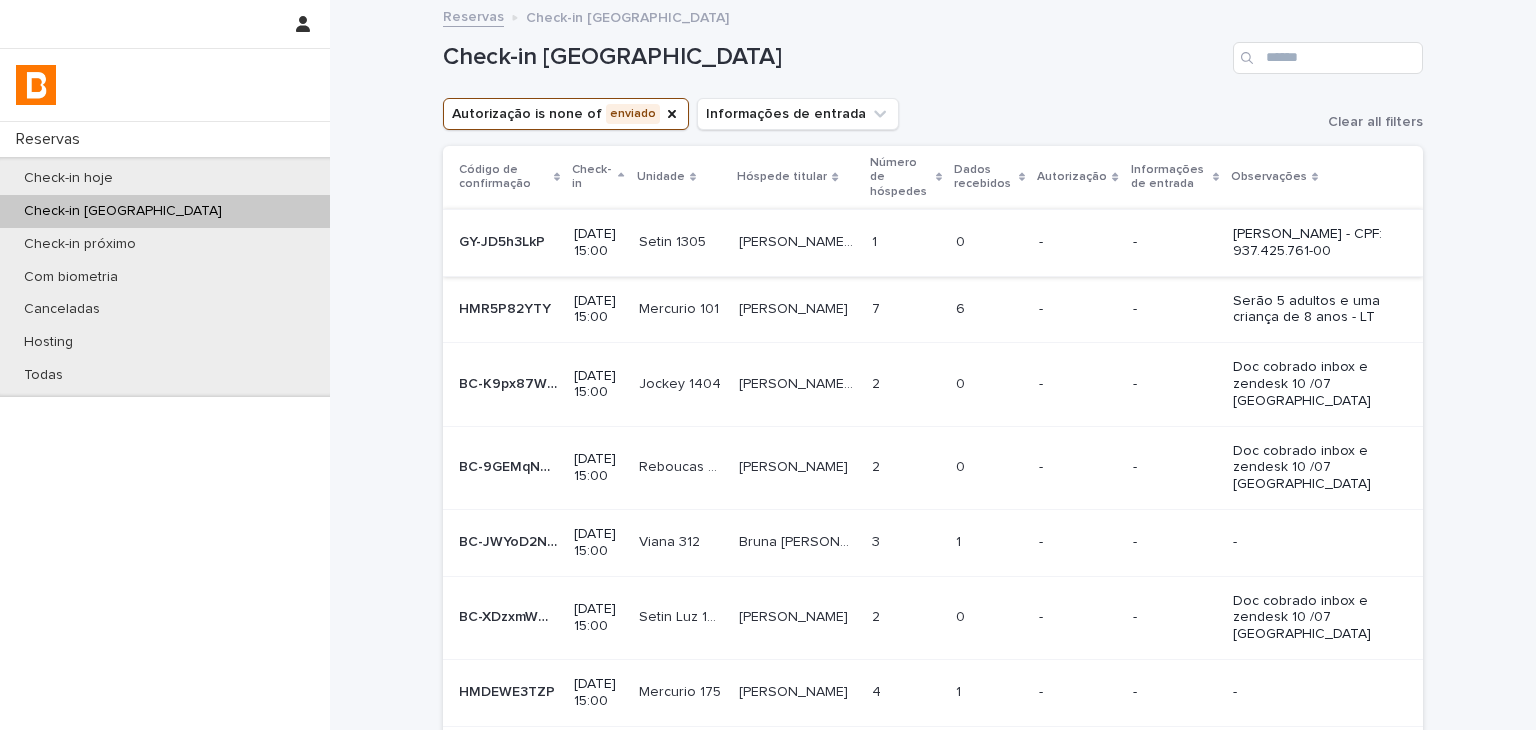 scroll, scrollTop: 100, scrollLeft: 0, axis: vertical 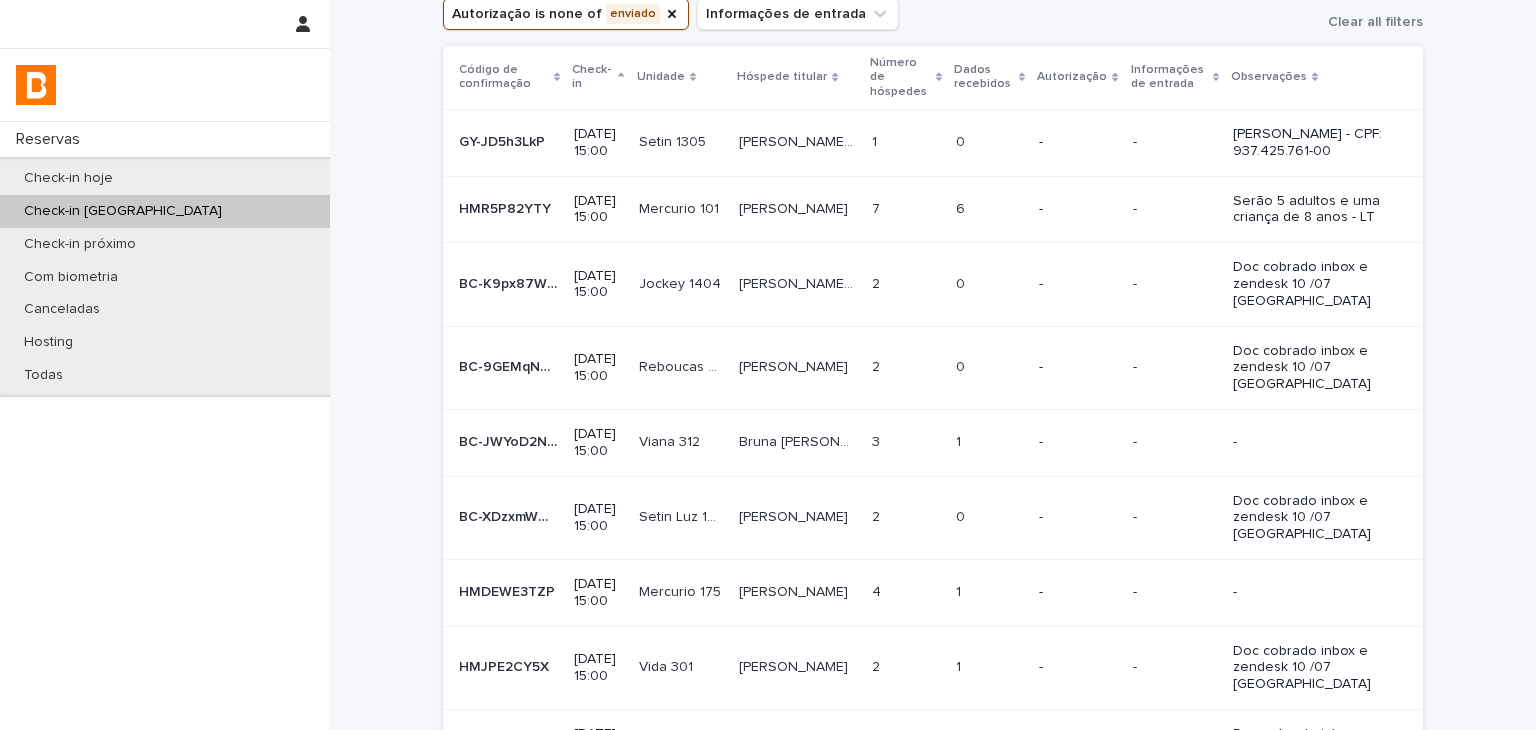 click on "3 3" at bounding box center (906, 442) 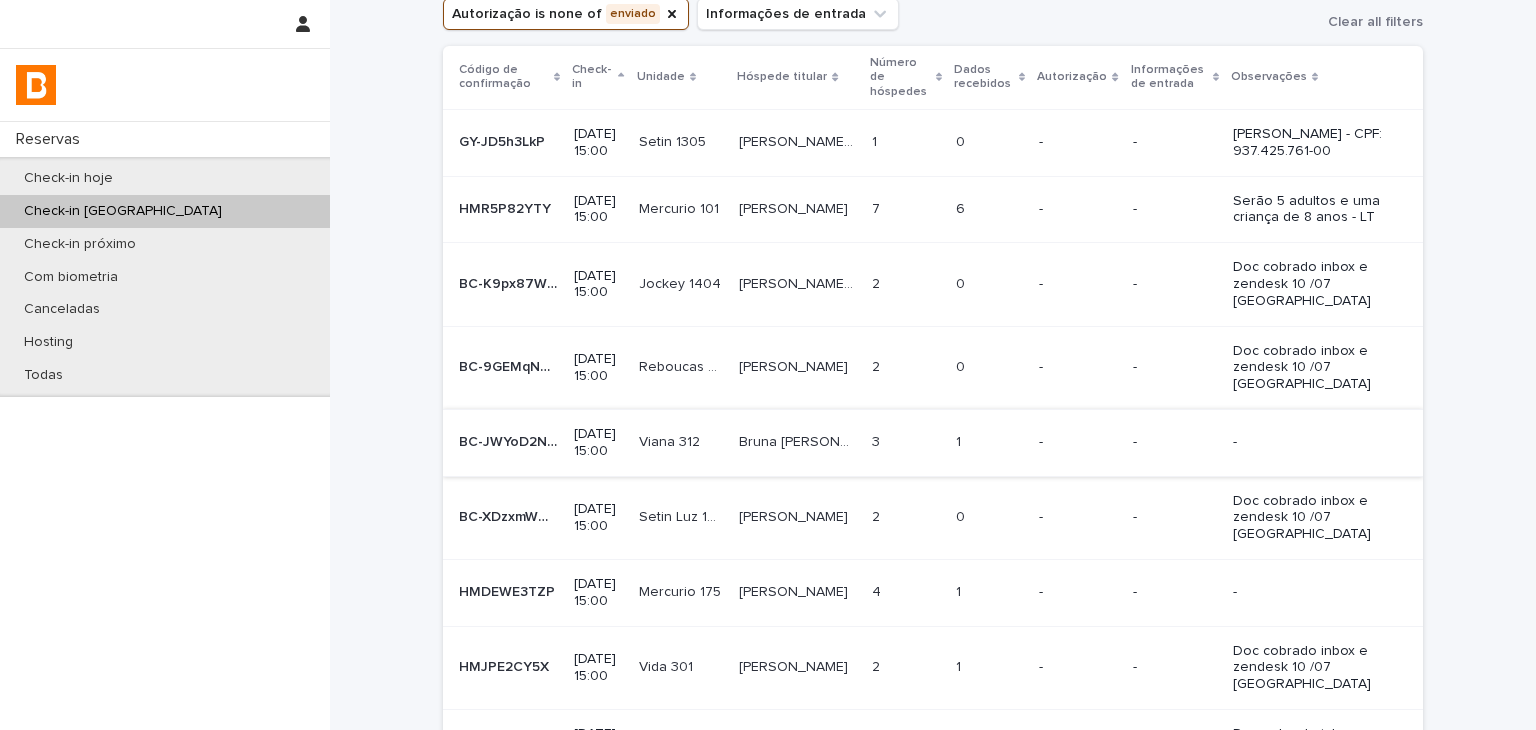 scroll, scrollTop: 0, scrollLeft: 0, axis: both 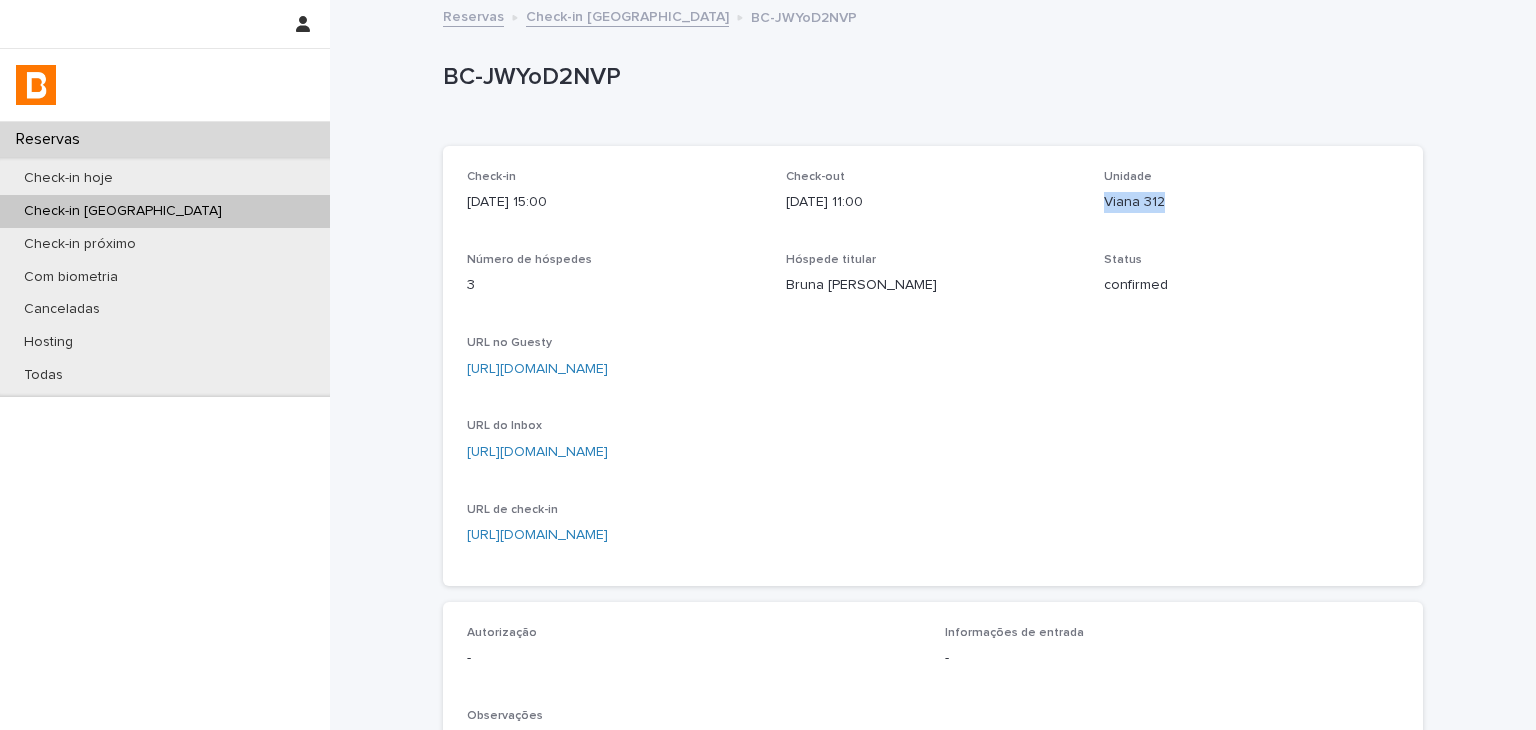 drag, startPoint x: 1138, startPoint y: 209, endPoint x: 1187, endPoint y: 214, distance: 49.25444 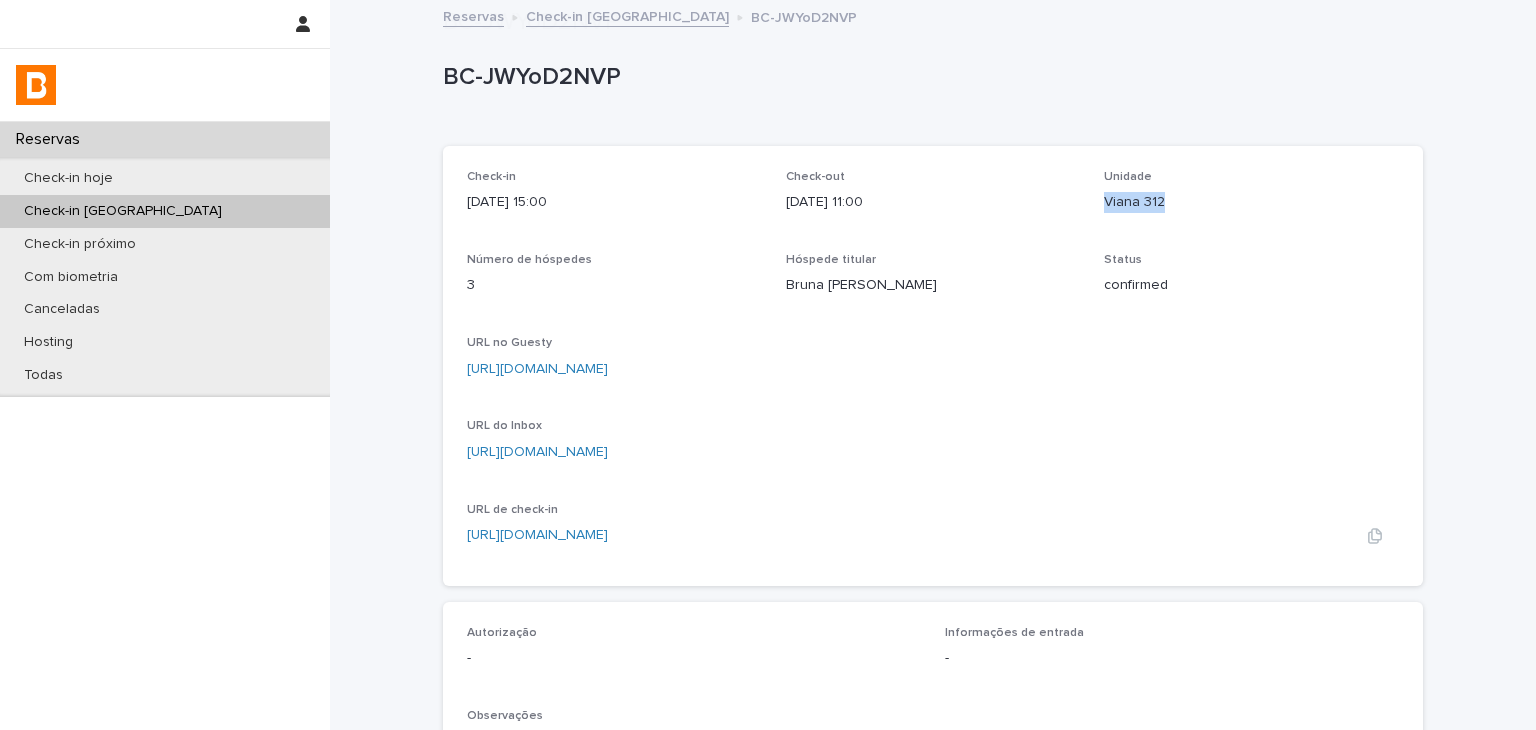scroll, scrollTop: 500, scrollLeft: 0, axis: vertical 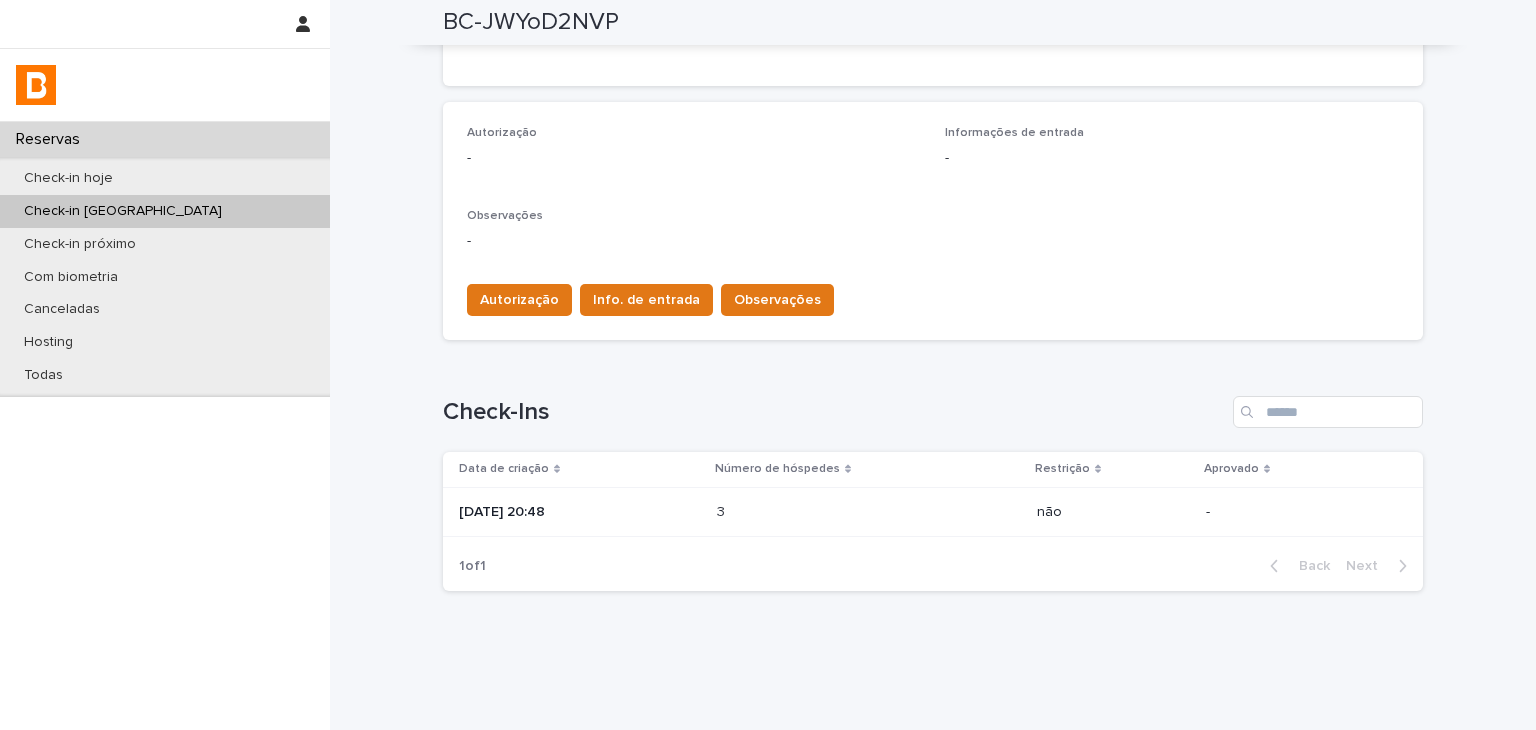 click at bounding box center (804, 512) 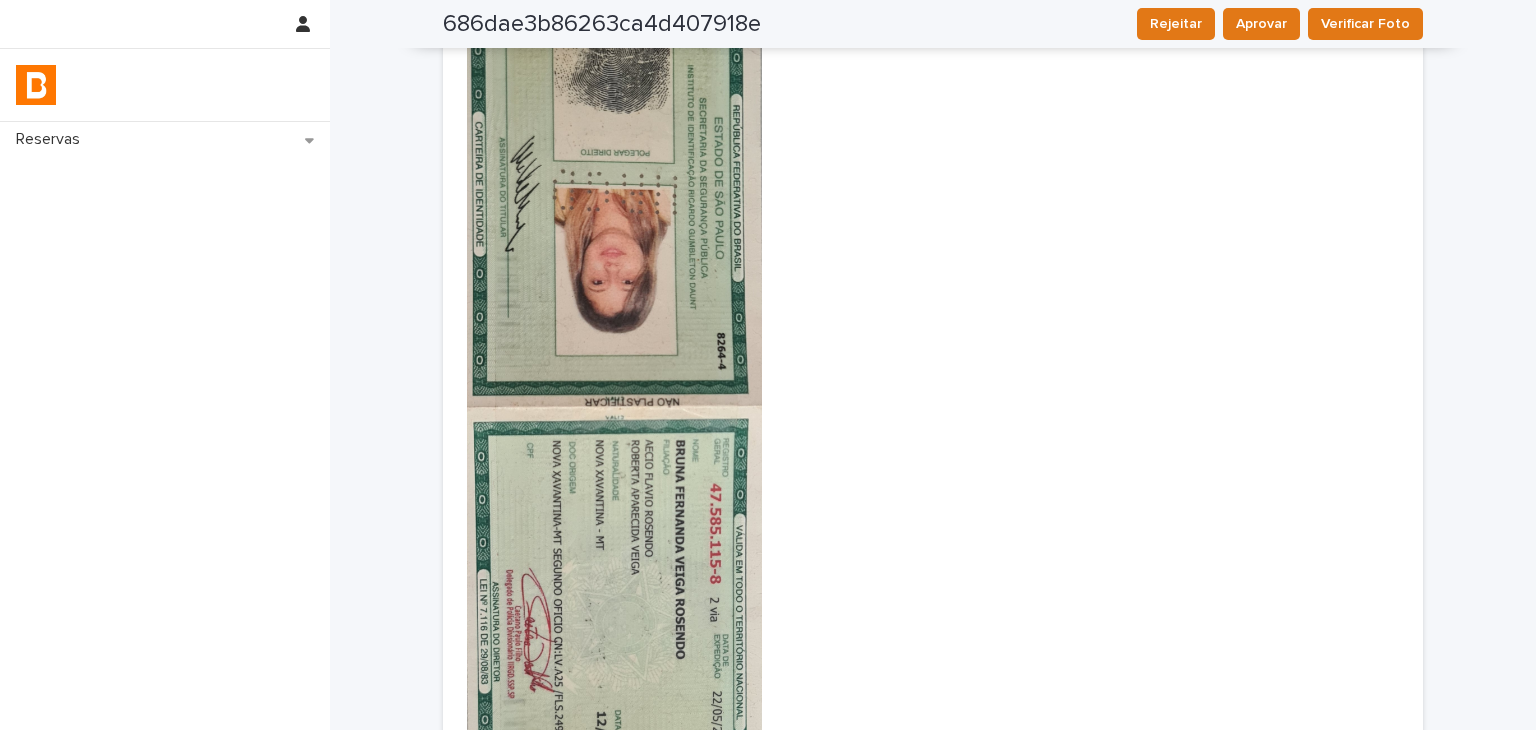 scroll, scrollTop: 0, scrollLeft: 0, axis: both 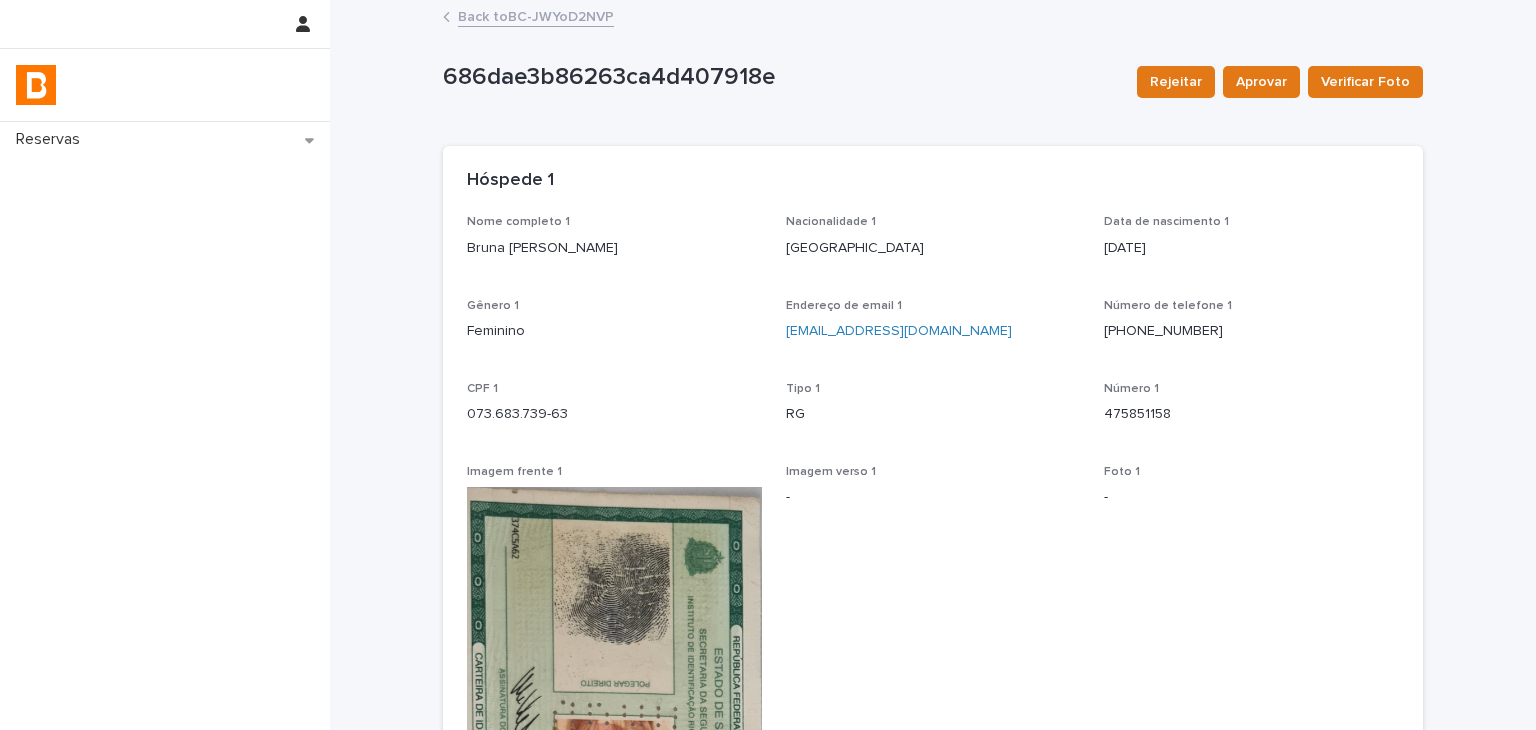 drag, startPoint x: 486, startPoint y: 258, endPoint x: 661, endPoint y: 263, distance: 175.07141 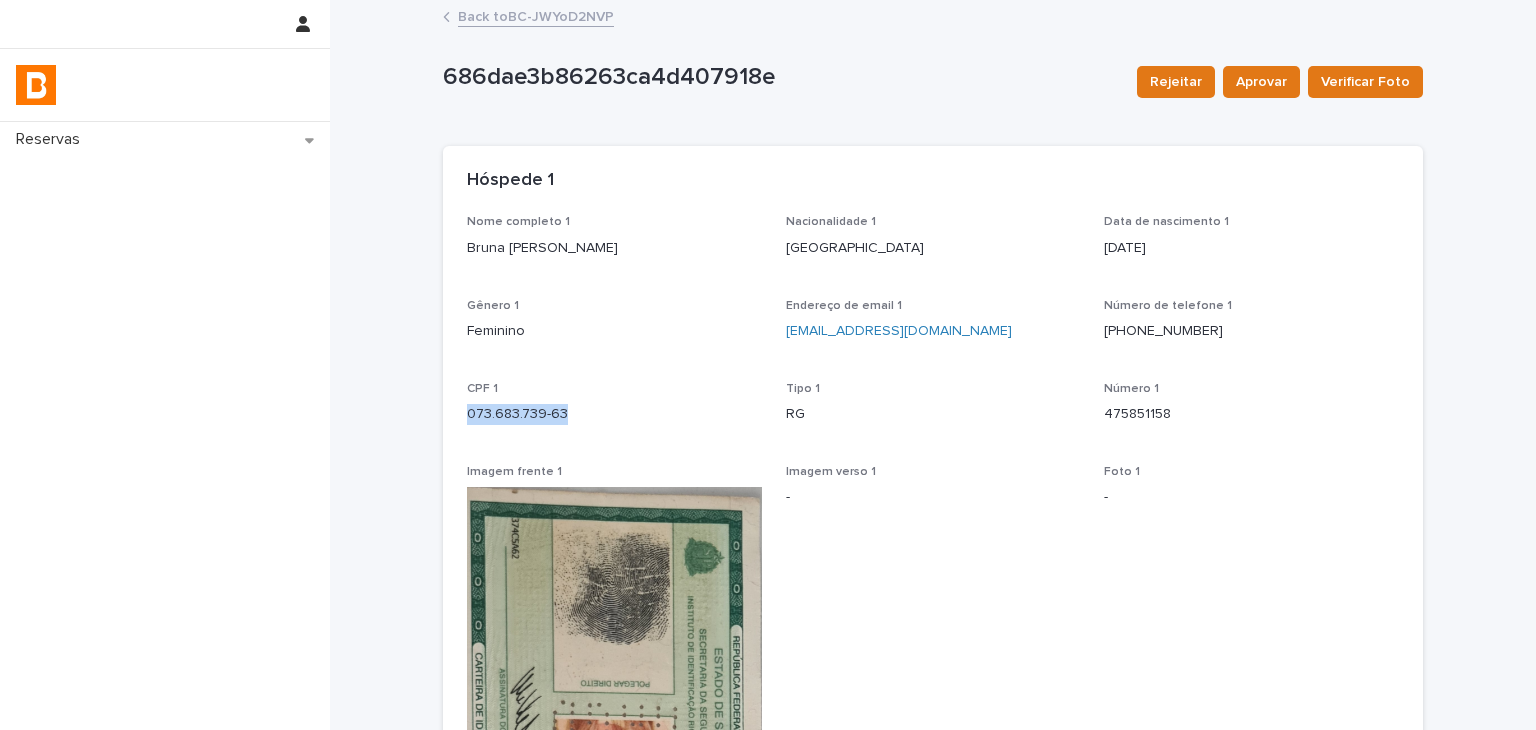drag, startPoint x: 453, startPoint y: 407, endPoint x: 572, endPoint y: 418, distance: 119.507324 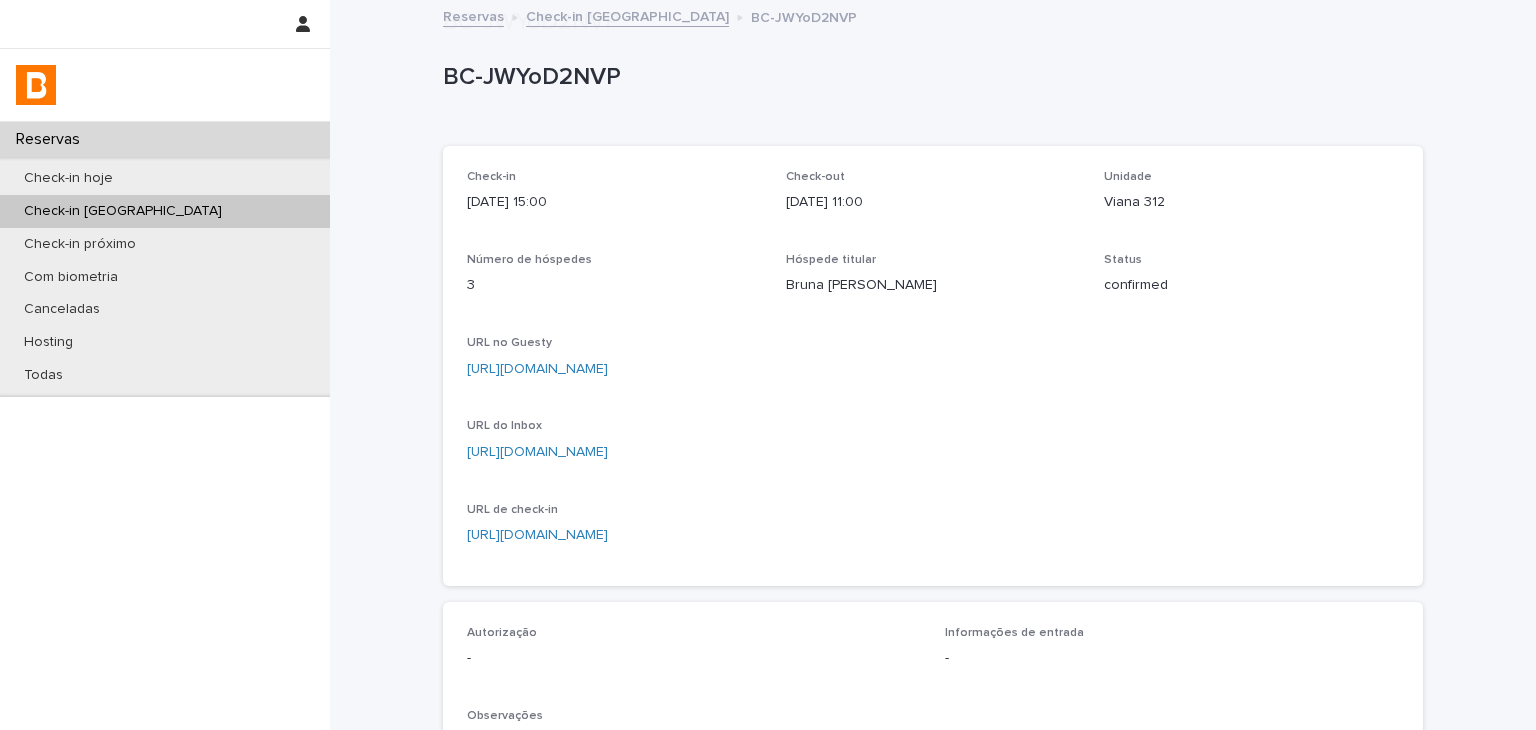 scroll, scrollTop: 534, scrollLeft: 0, axis: vertical 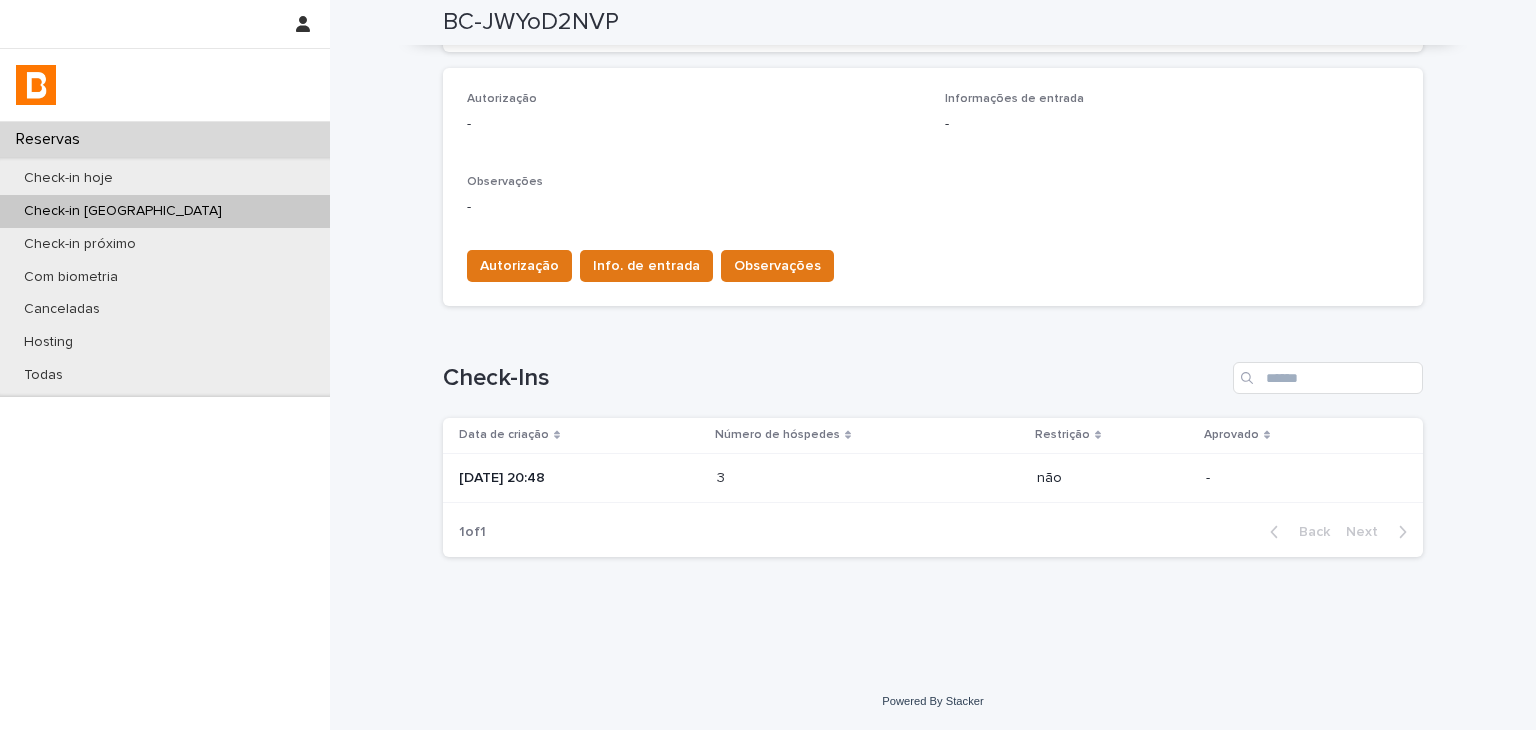 click on "3" at bounding box center [723, 476] 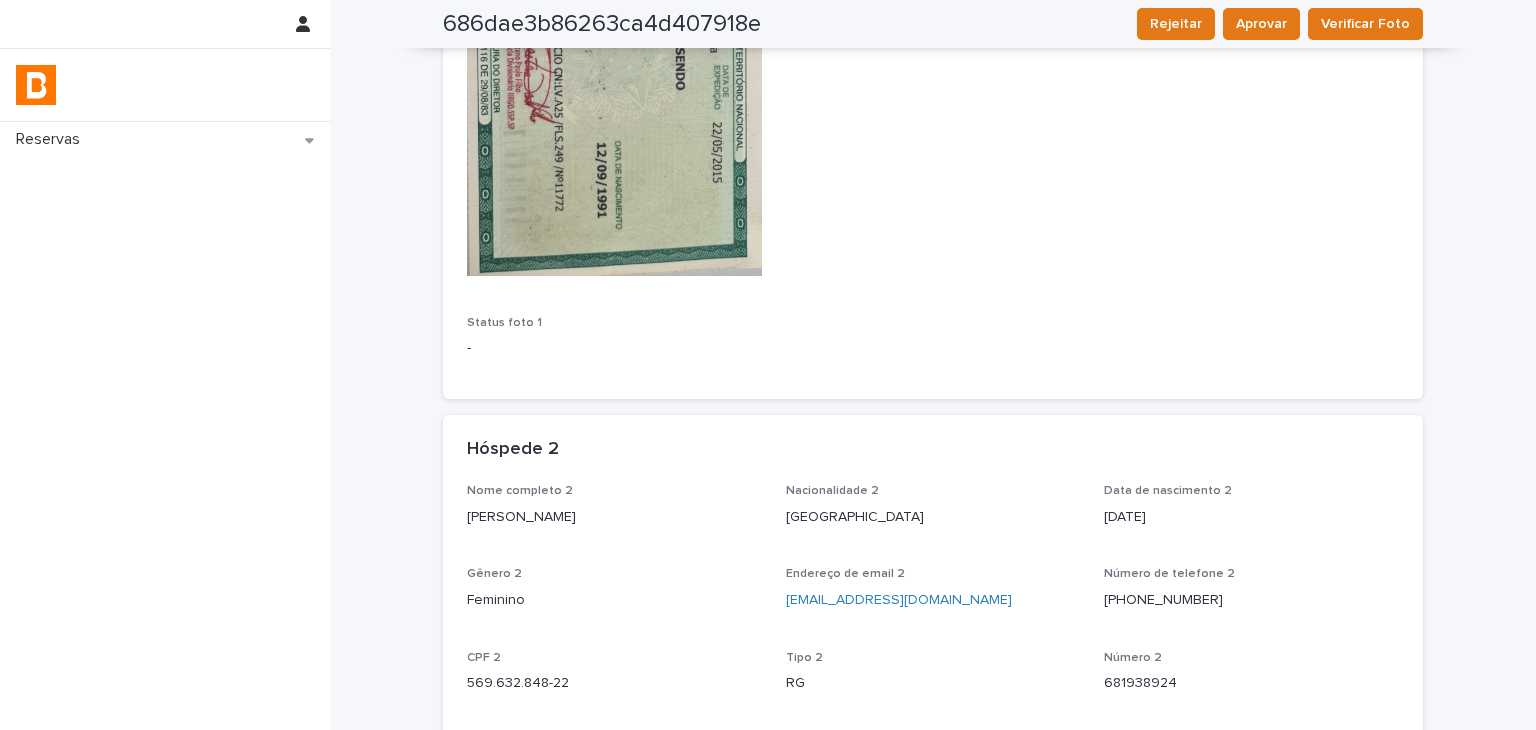 scroll, scrollTop: 1400, scrollLeft: 0, axis: vertical 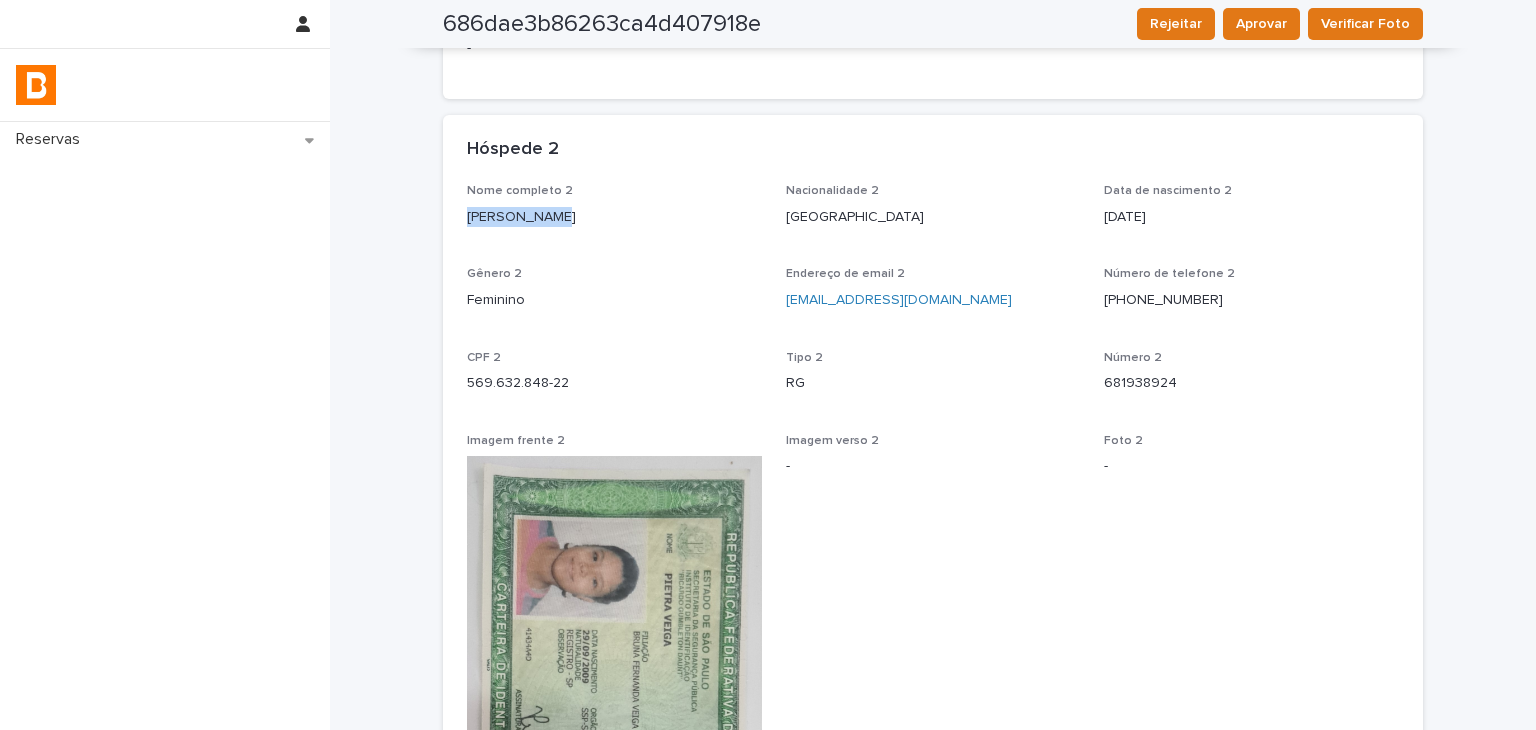 drag, startPoint x: 460, startPoint y: 221, endPoint x: 548, endPoint y: 223, distance: 88.02273 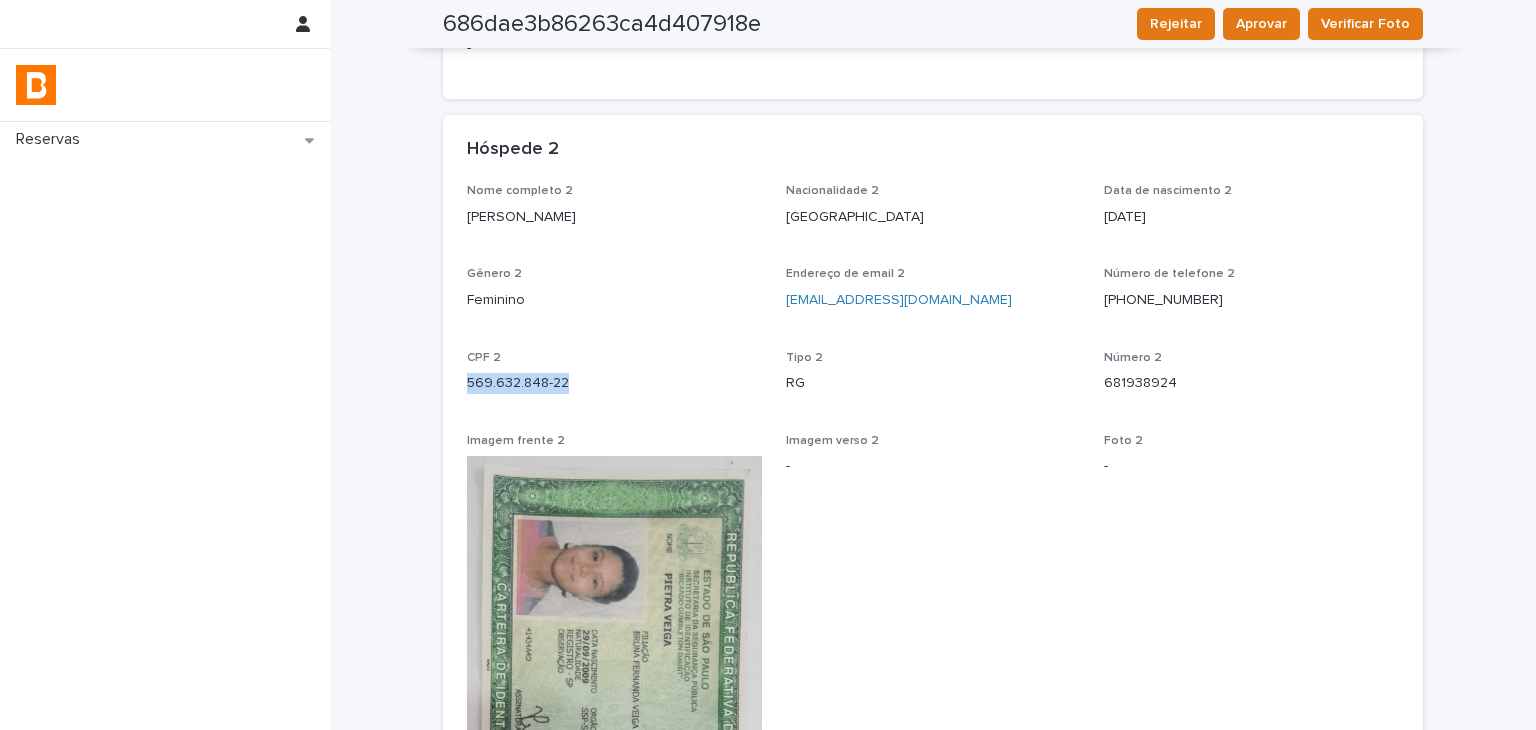 drag, startPoint x: 511, startPoint y: 391, endPoint x: 610, endPoint y: 397, distance: 99.18165 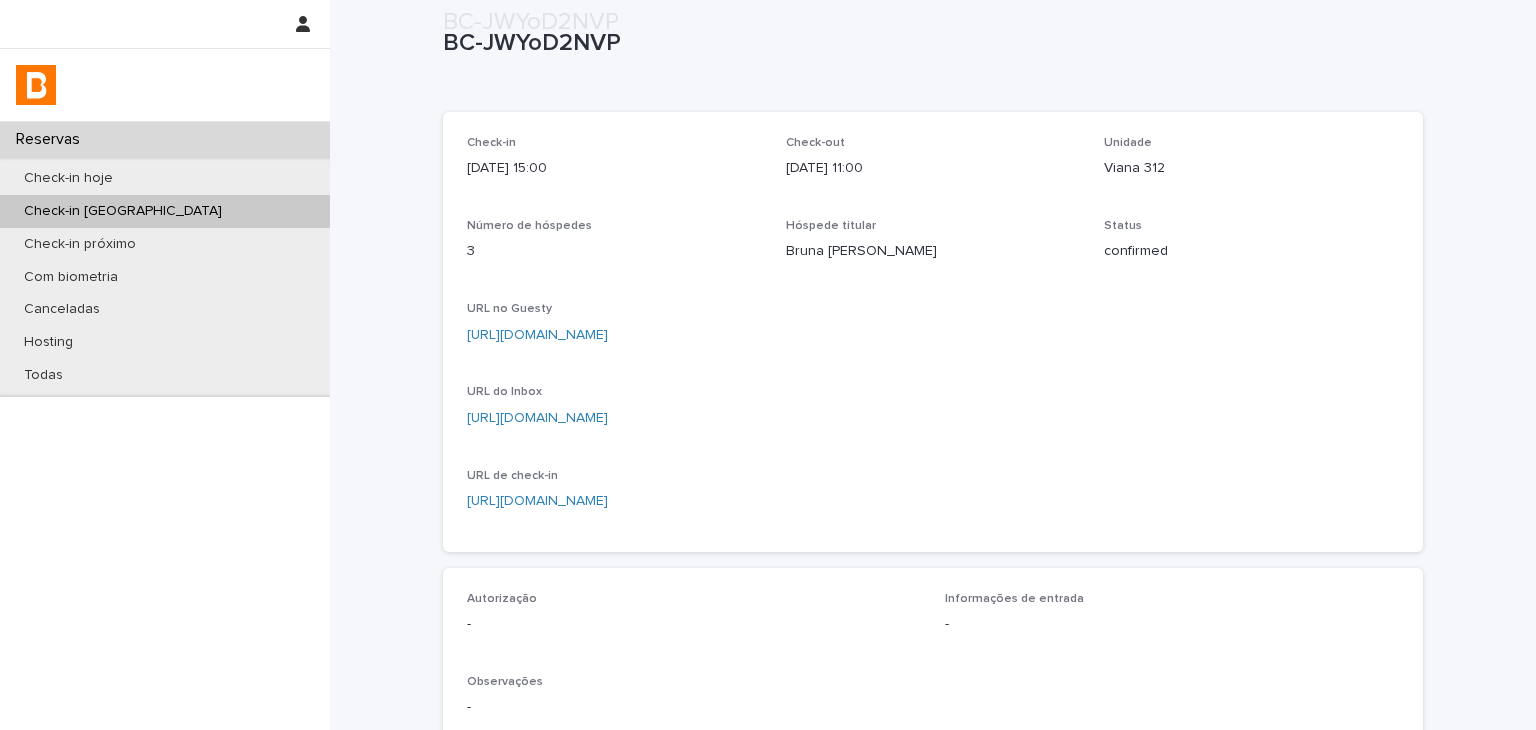 scroll, scrollTop: 434, scrollLeft: 0, axis: vertical 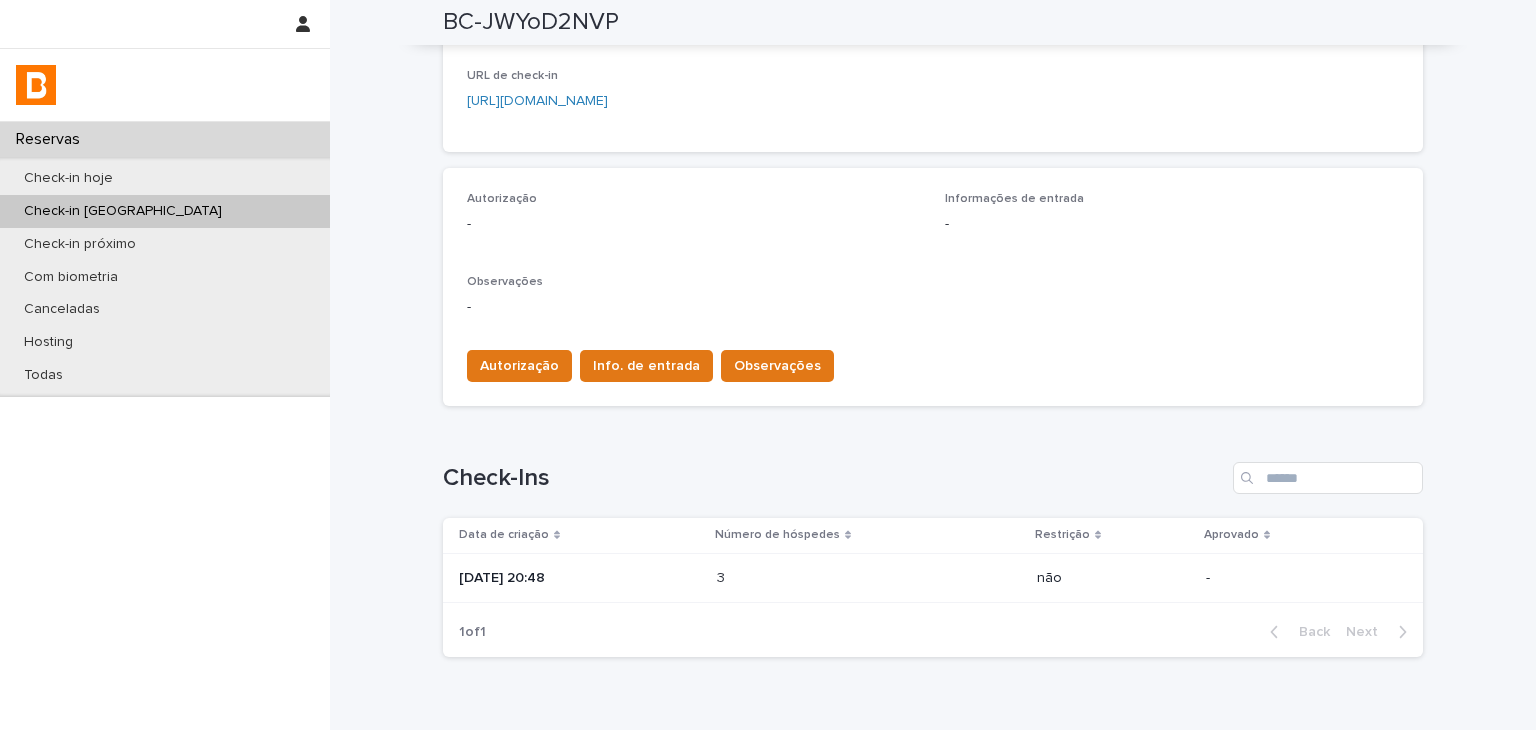 click on "3 3" at bounding box center [869, 578] 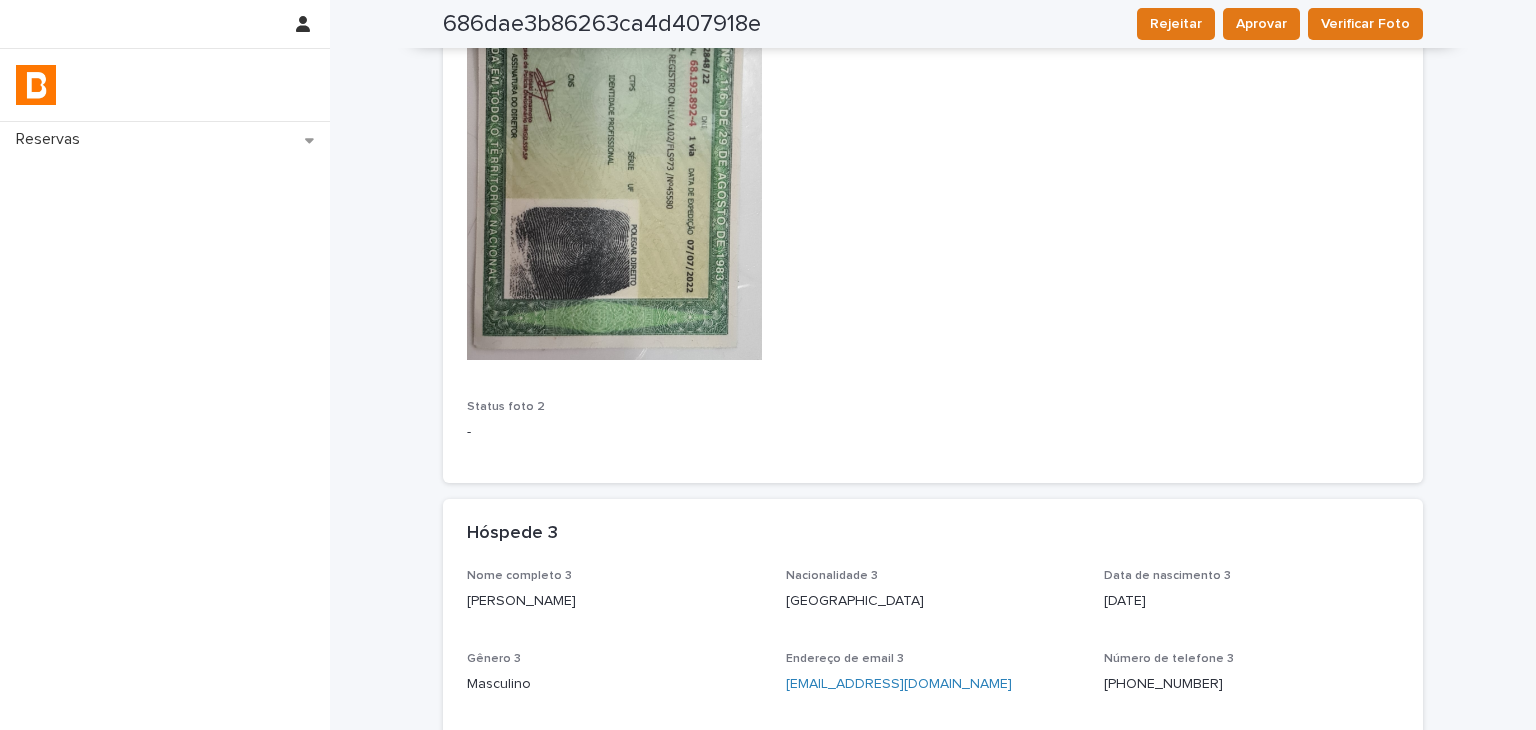 scroll, scrollTop: 2700, scrollLeft: 0, axis: vertical 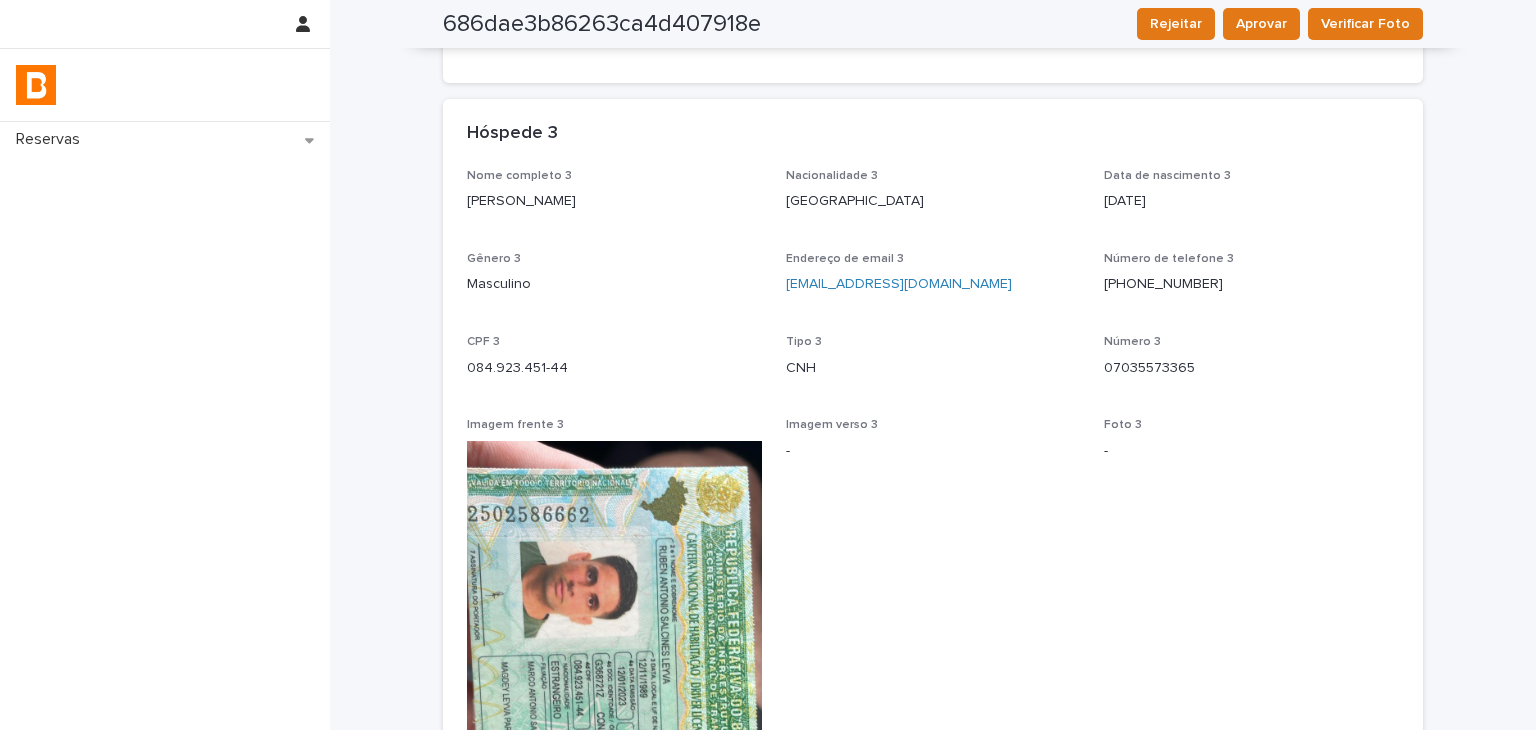 drag, startPoint x: 488, startPoint y: 209, endPoint x: 649, endPoint y: 206, distance: 161.02795 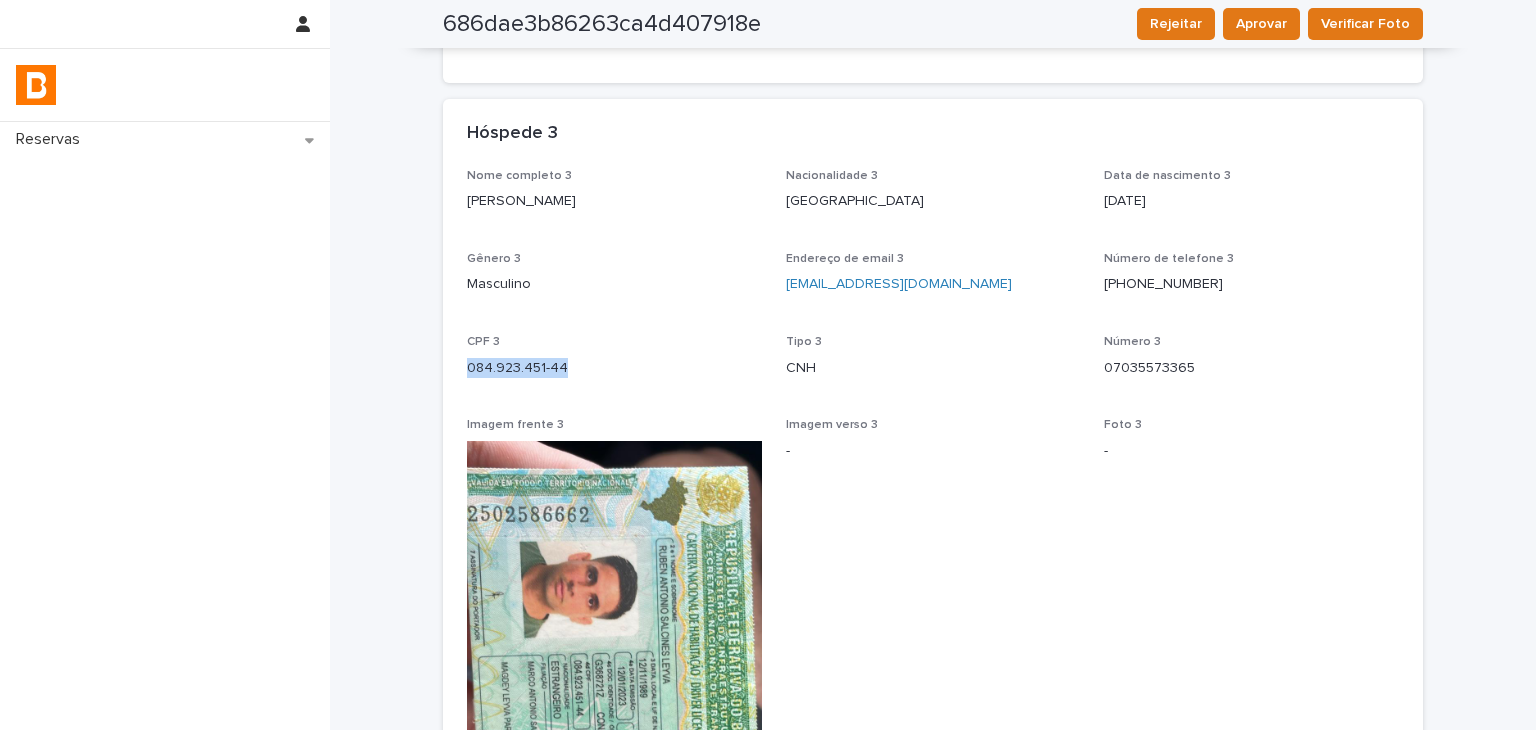 drag, startPoint x: 492, startPoint y: 371, endPoint x: 582, endPoint y: 371, distance: 90 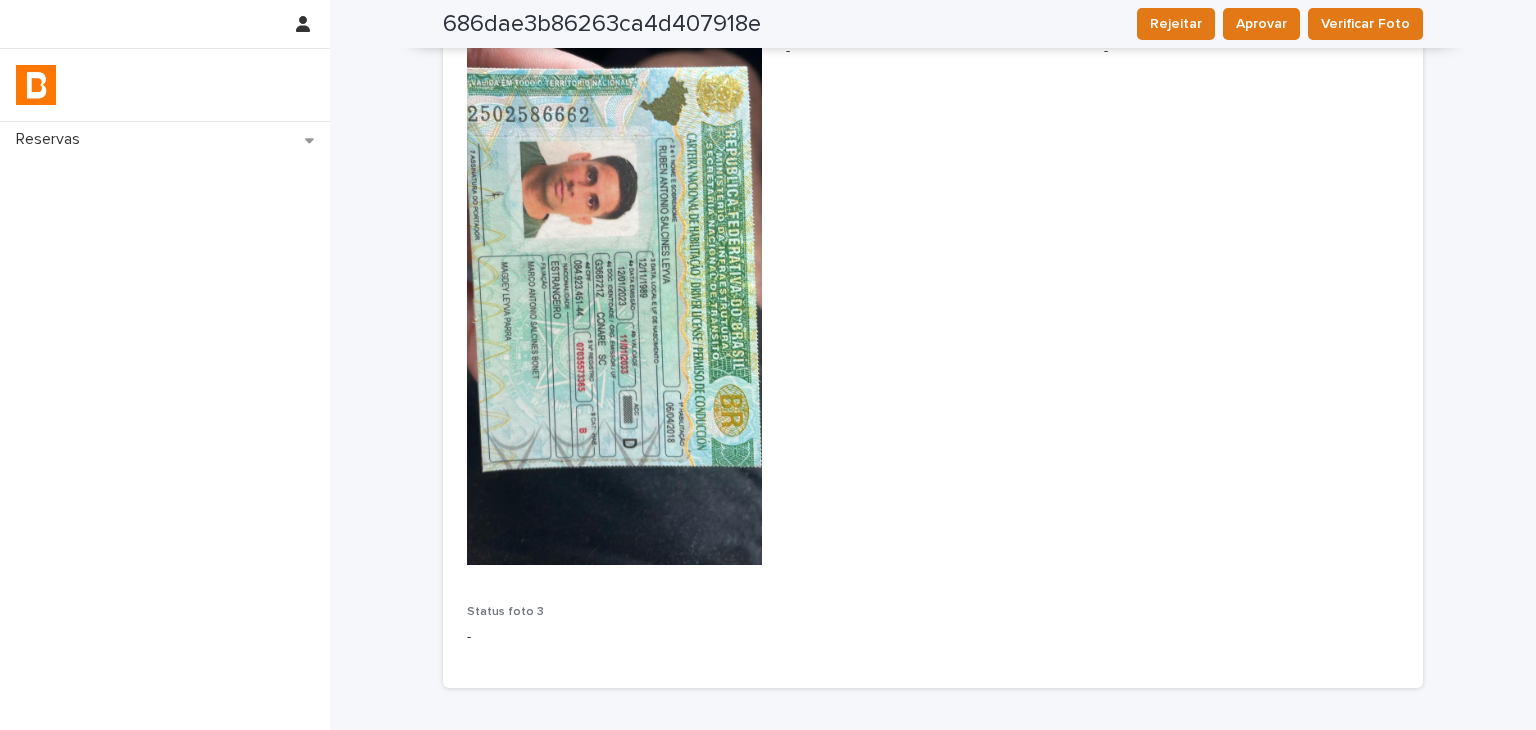 scroll, scrollTop: 3231, scrollLeft: 0, axis: vertical 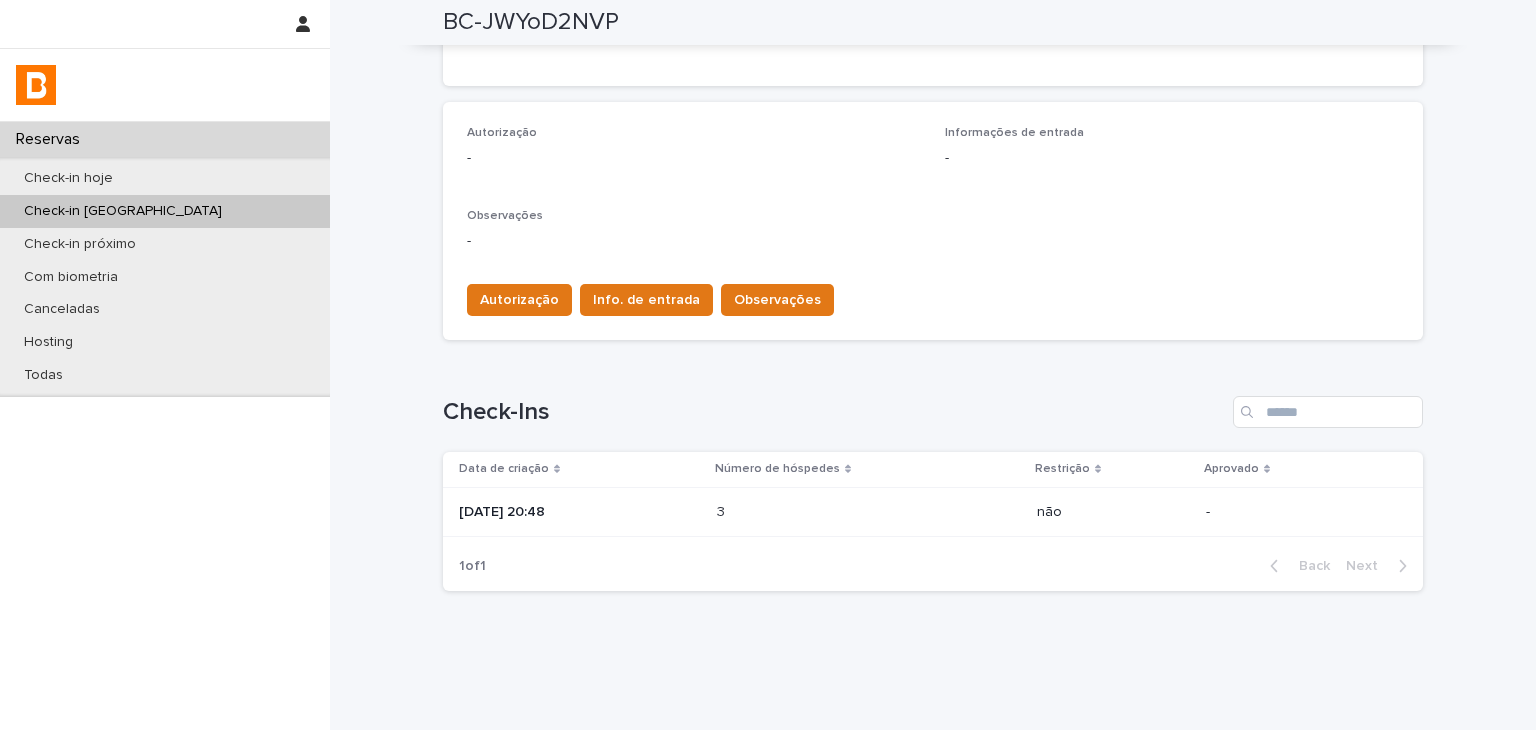 click at bounding box center (804, 512) 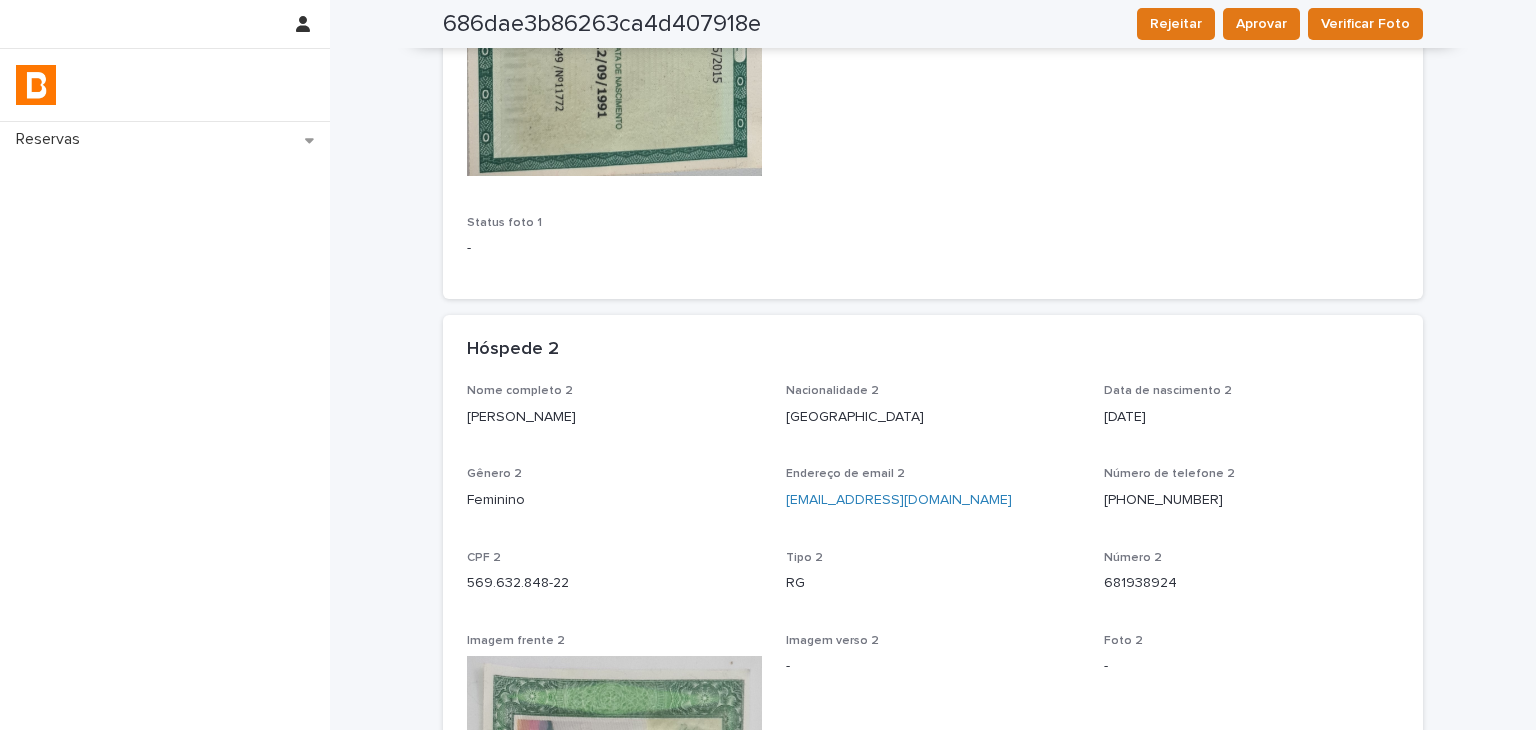 scroll, scrollTop: 1800, scrollLeft: 0, axis: vertical 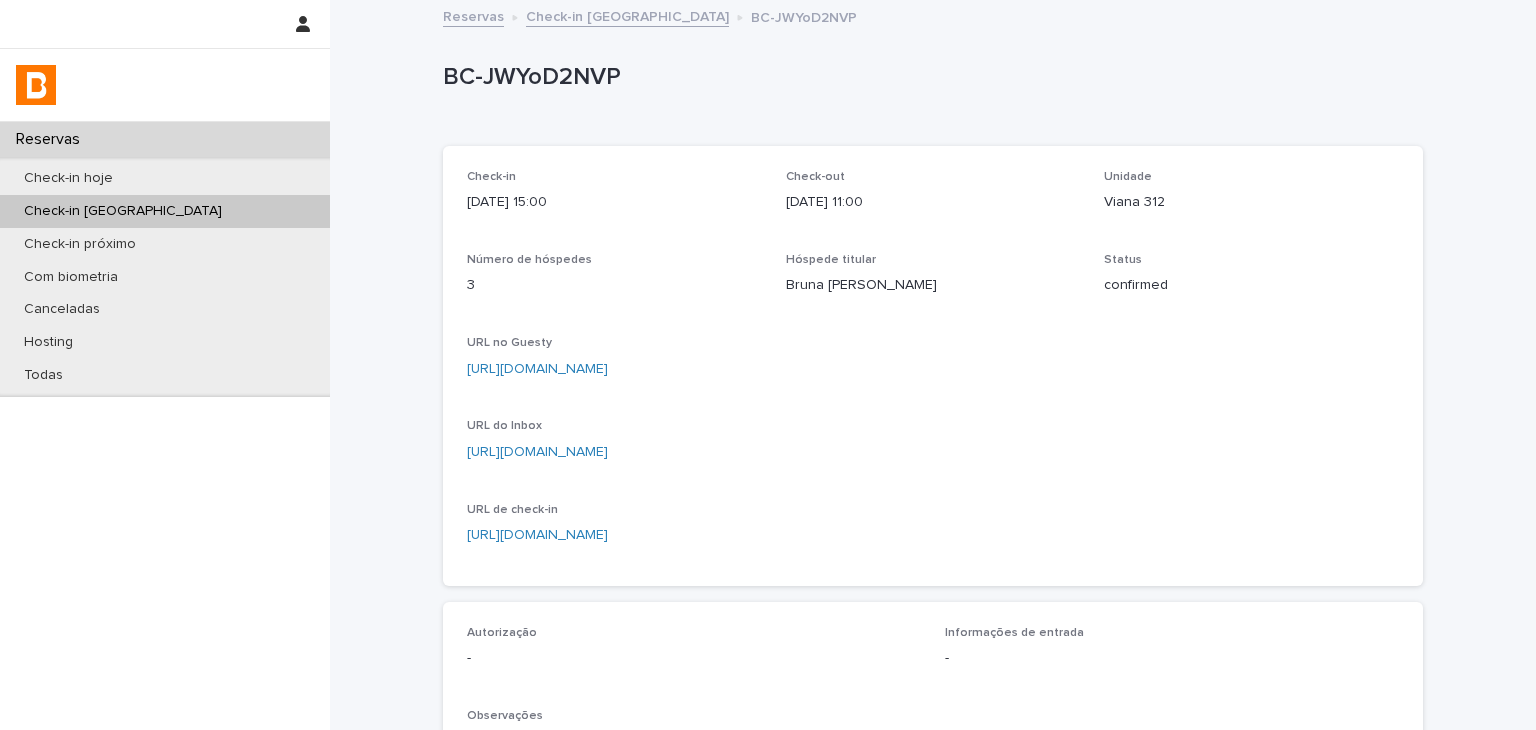 click on "[URL][DOMAIN_NAME]" at bounding box center [933, 367] 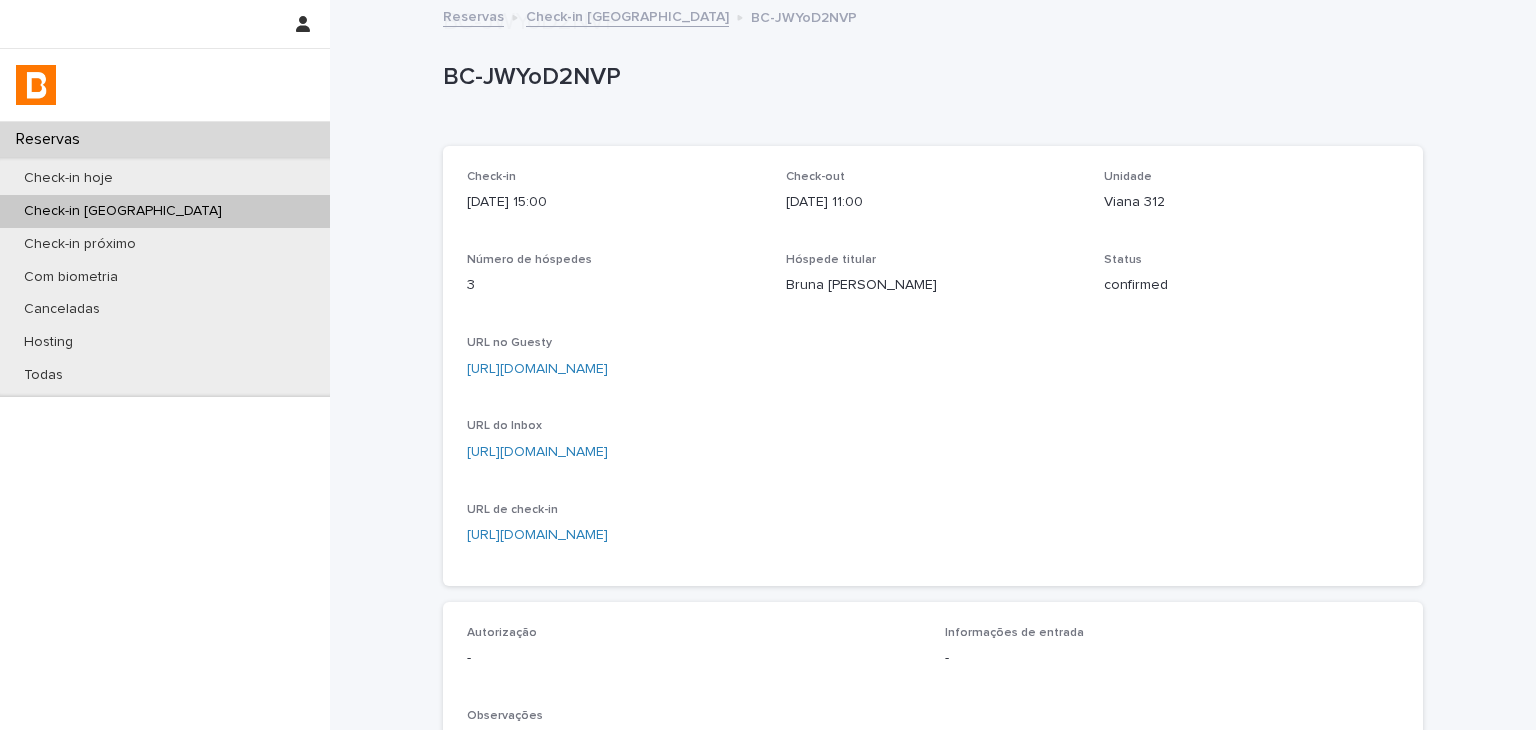 scroll, scrollTop: 500, scrollLeft: 0, axis: vertical 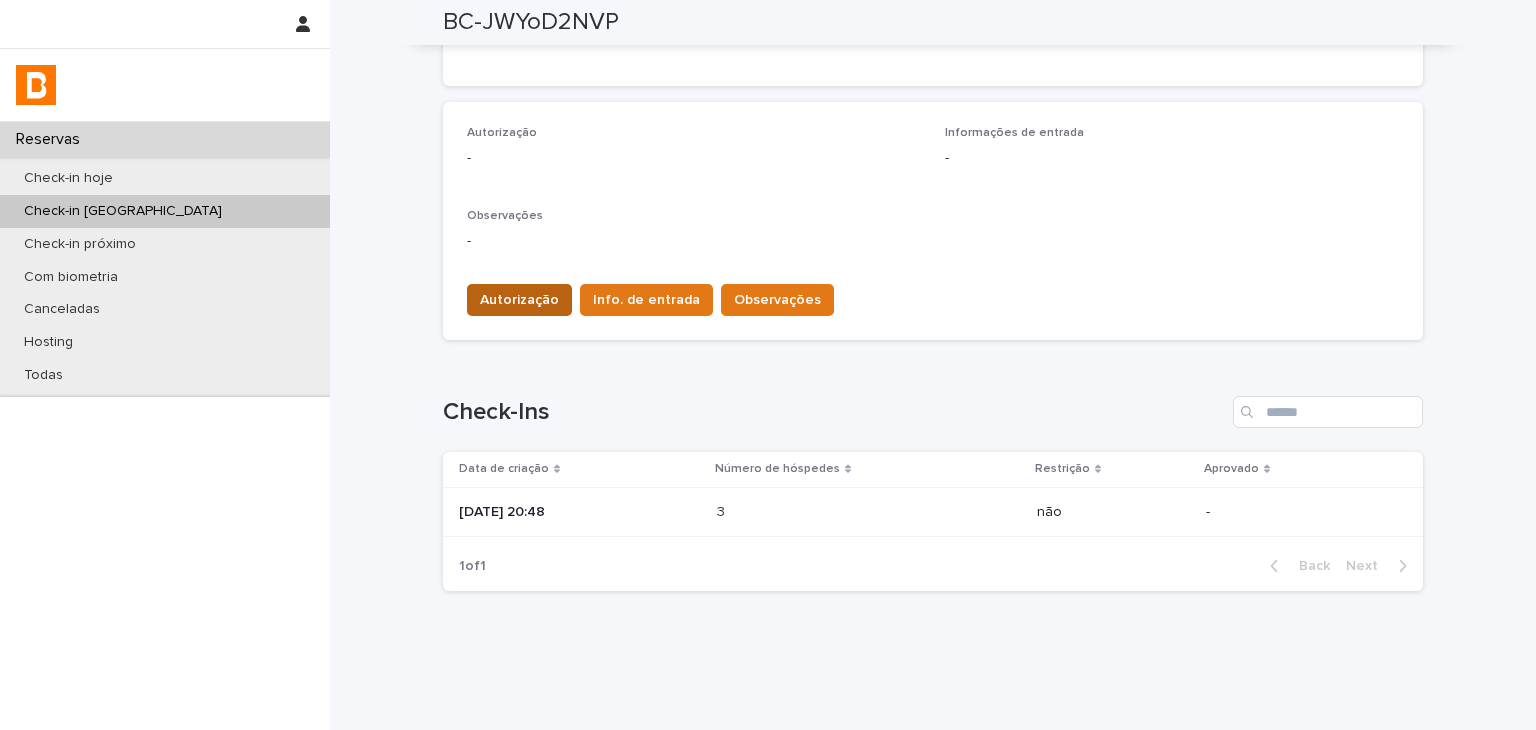 click on "Autorização" at bounding box center (519, 300) 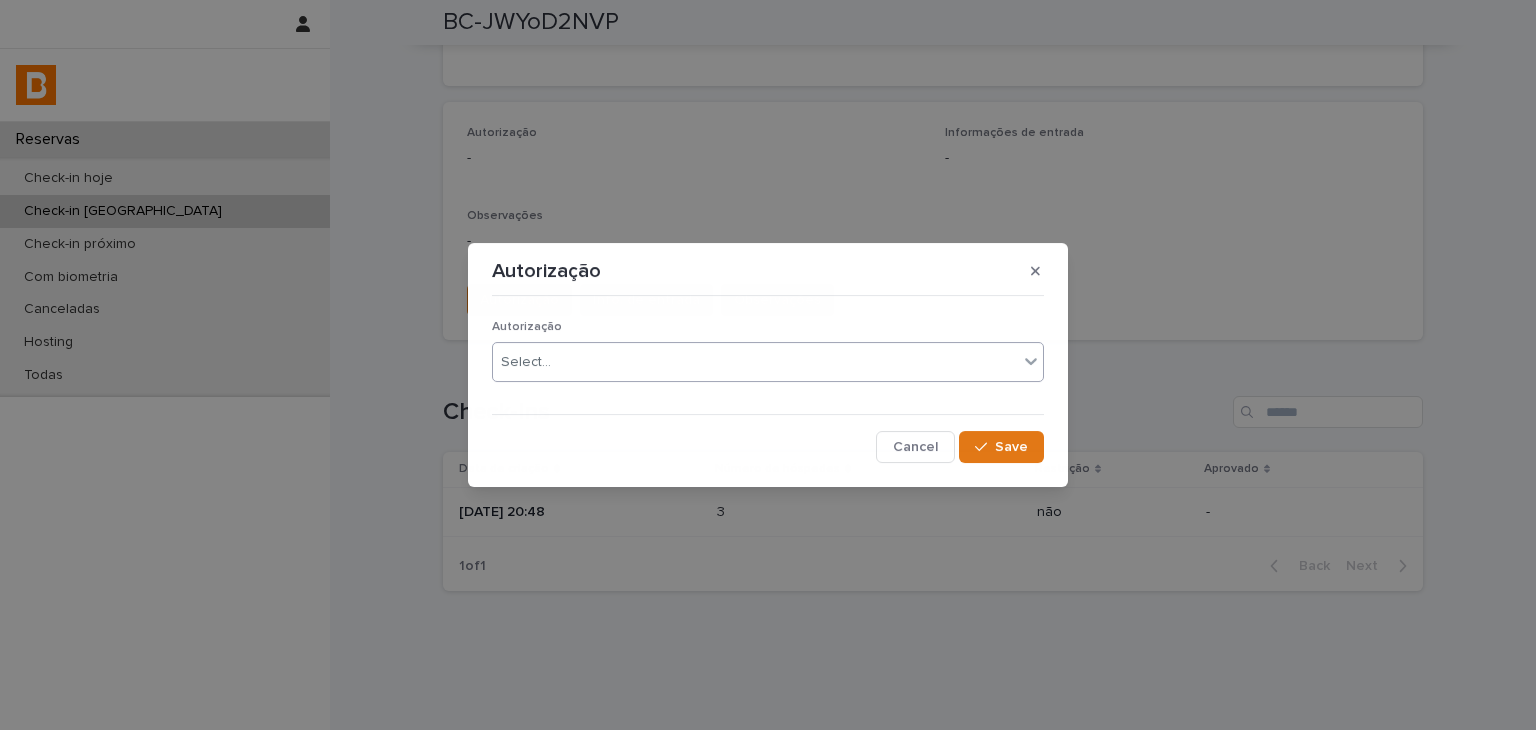 click on "Select..." at bounding box center (755, 362) 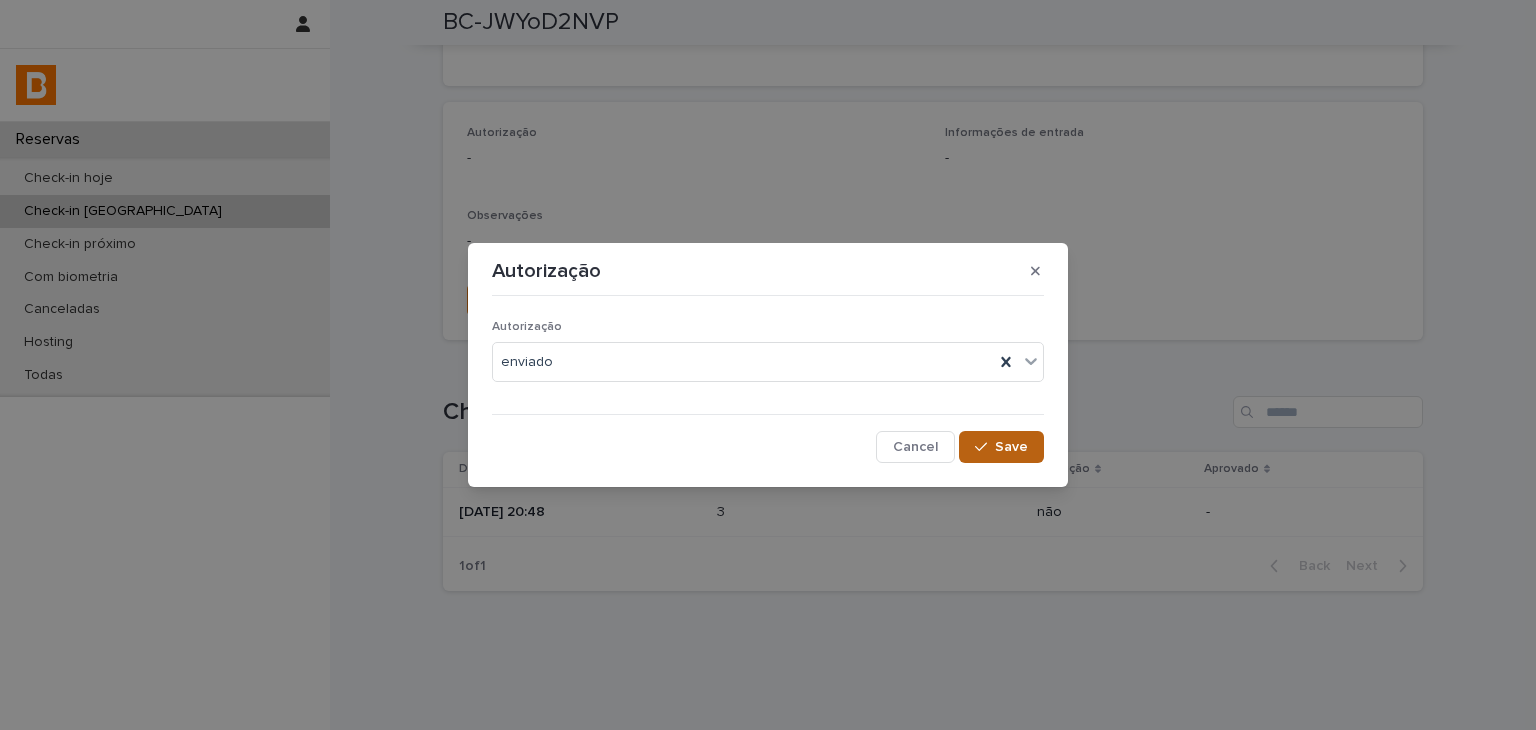 click on "Save" at bounding box center [1001, 447] 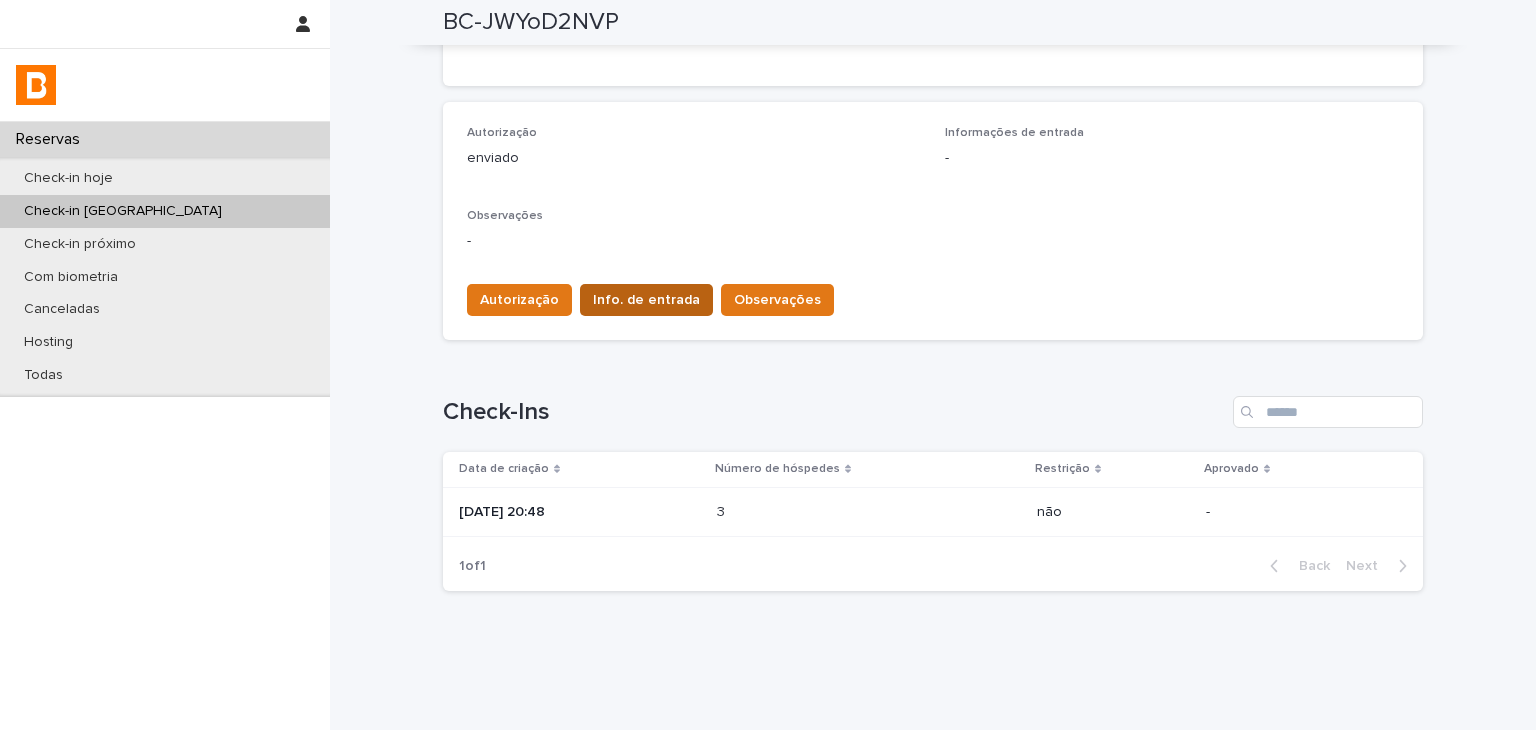 click on "Info. de entrada" at bounding box center [646, 300] 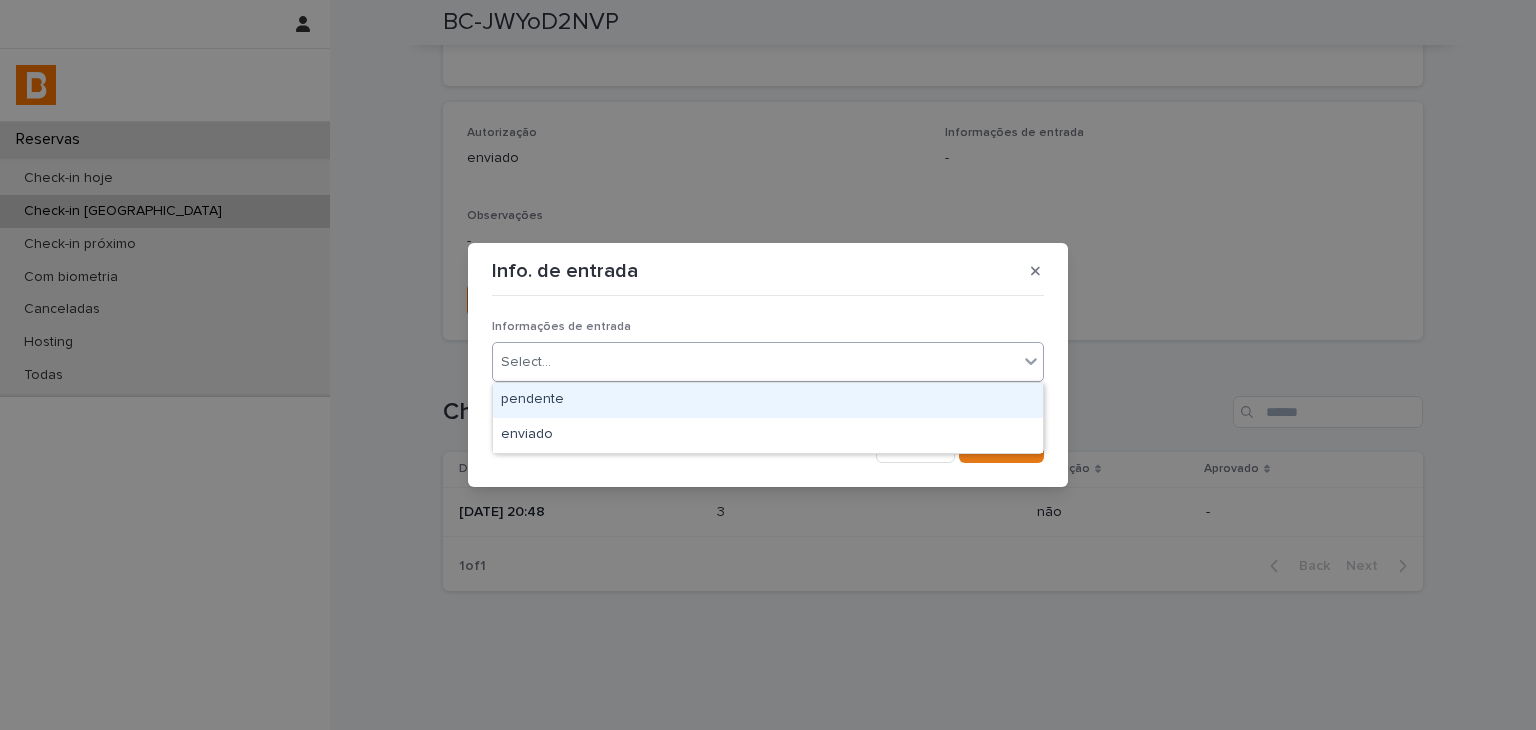drag, startPoint x: 589, startPoint y: 349, endPoint x: 577, endPoint y: 392, distance: 44.64303 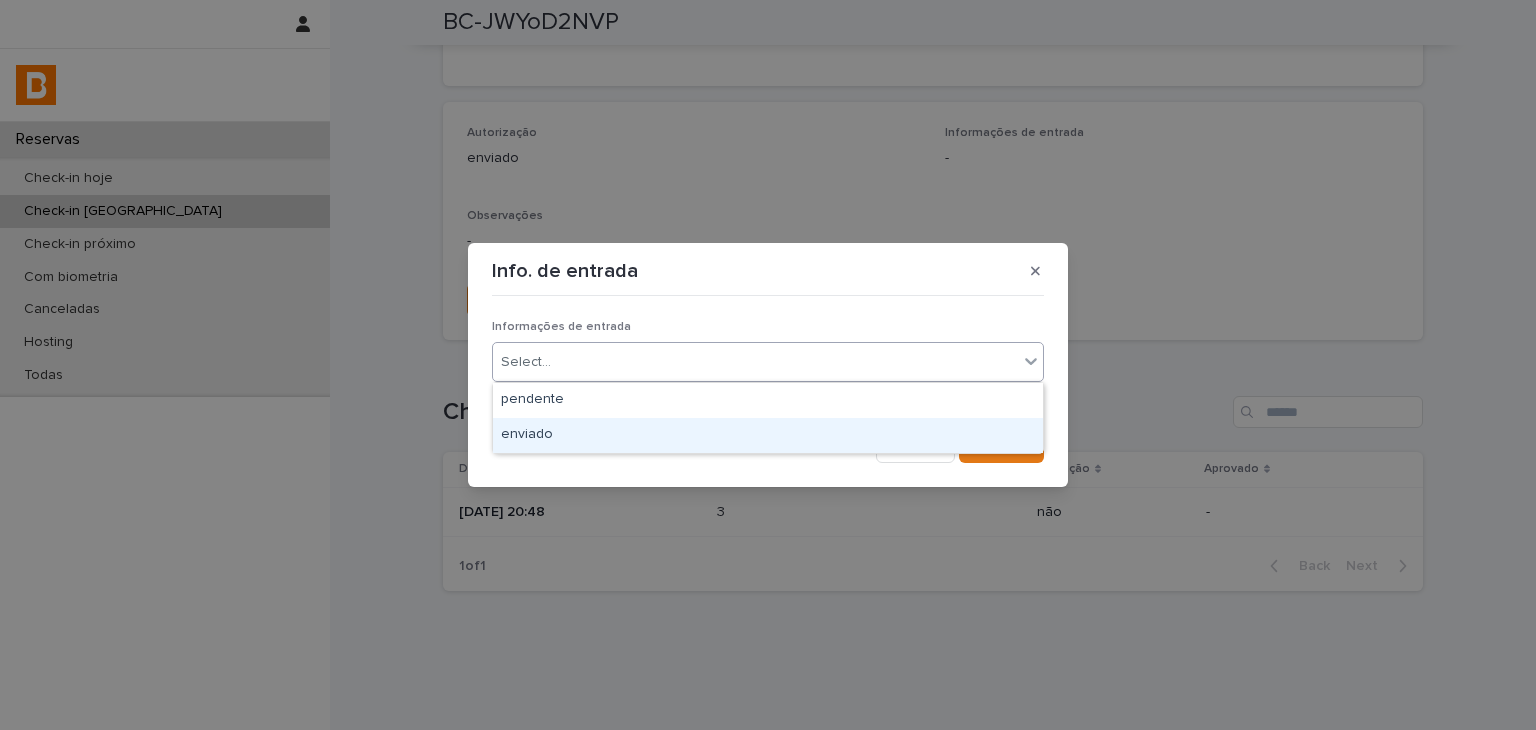 click on "enviado" at bounding box center (768, 435) 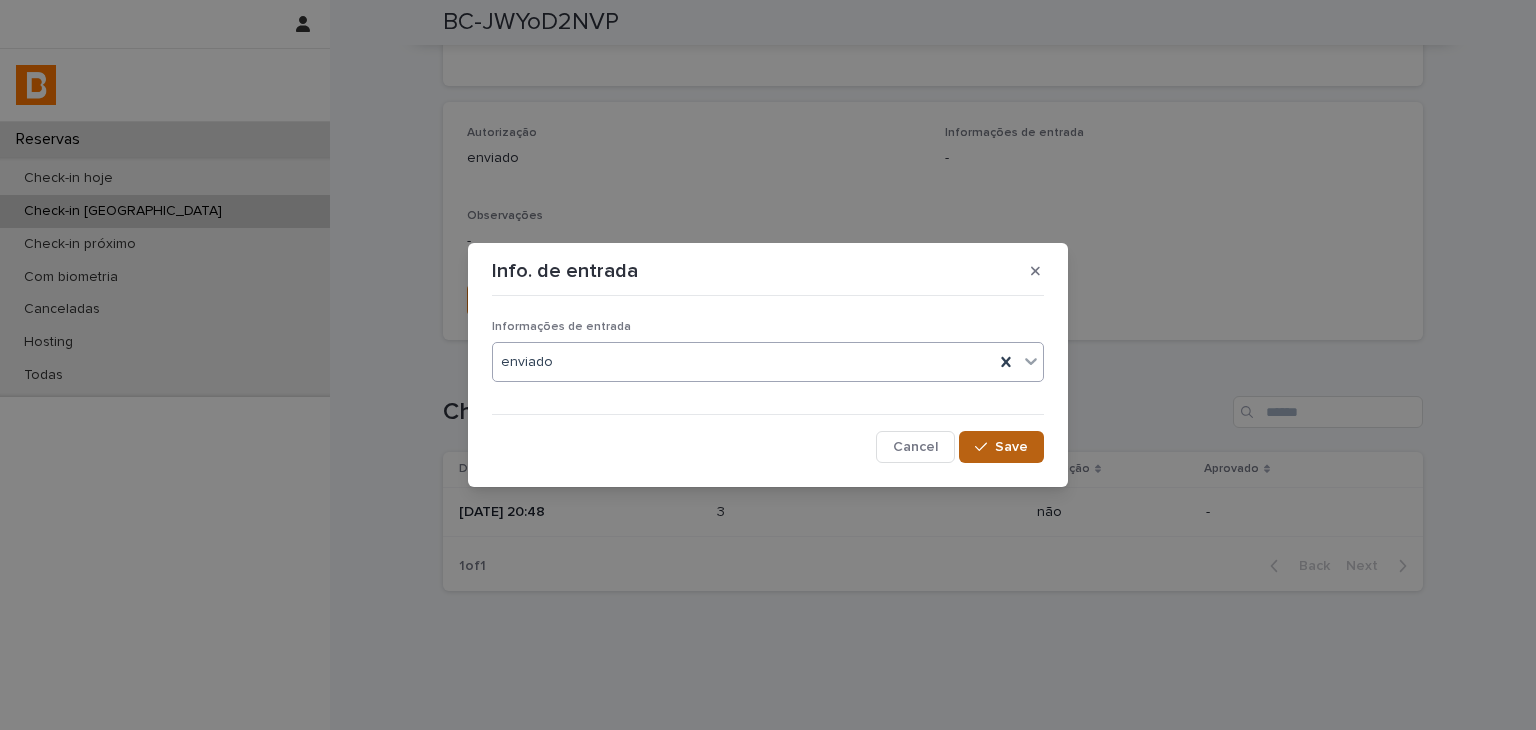 click on "Save" at bounding box center (1001, 447) 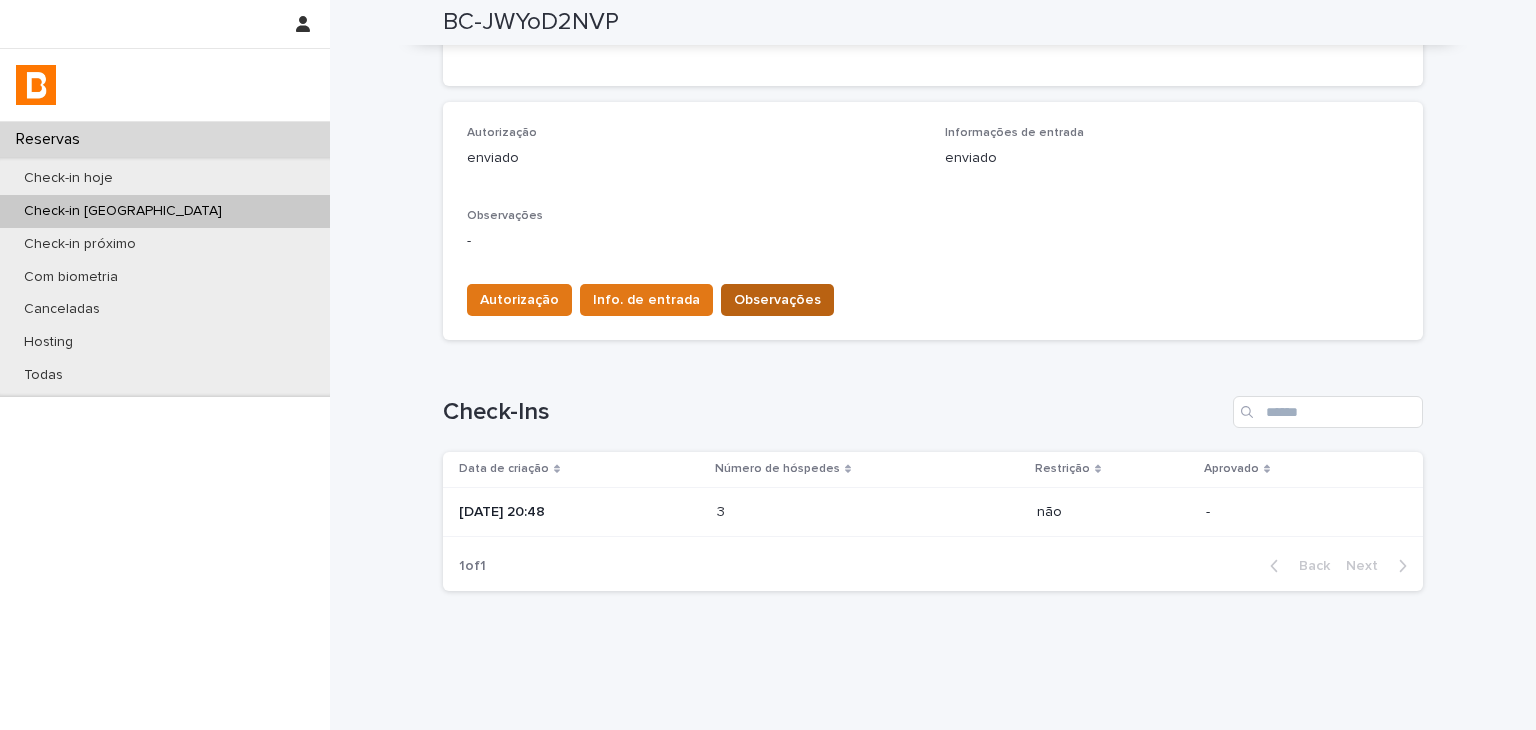 click on "Observações" at bounding box center [777, 300] 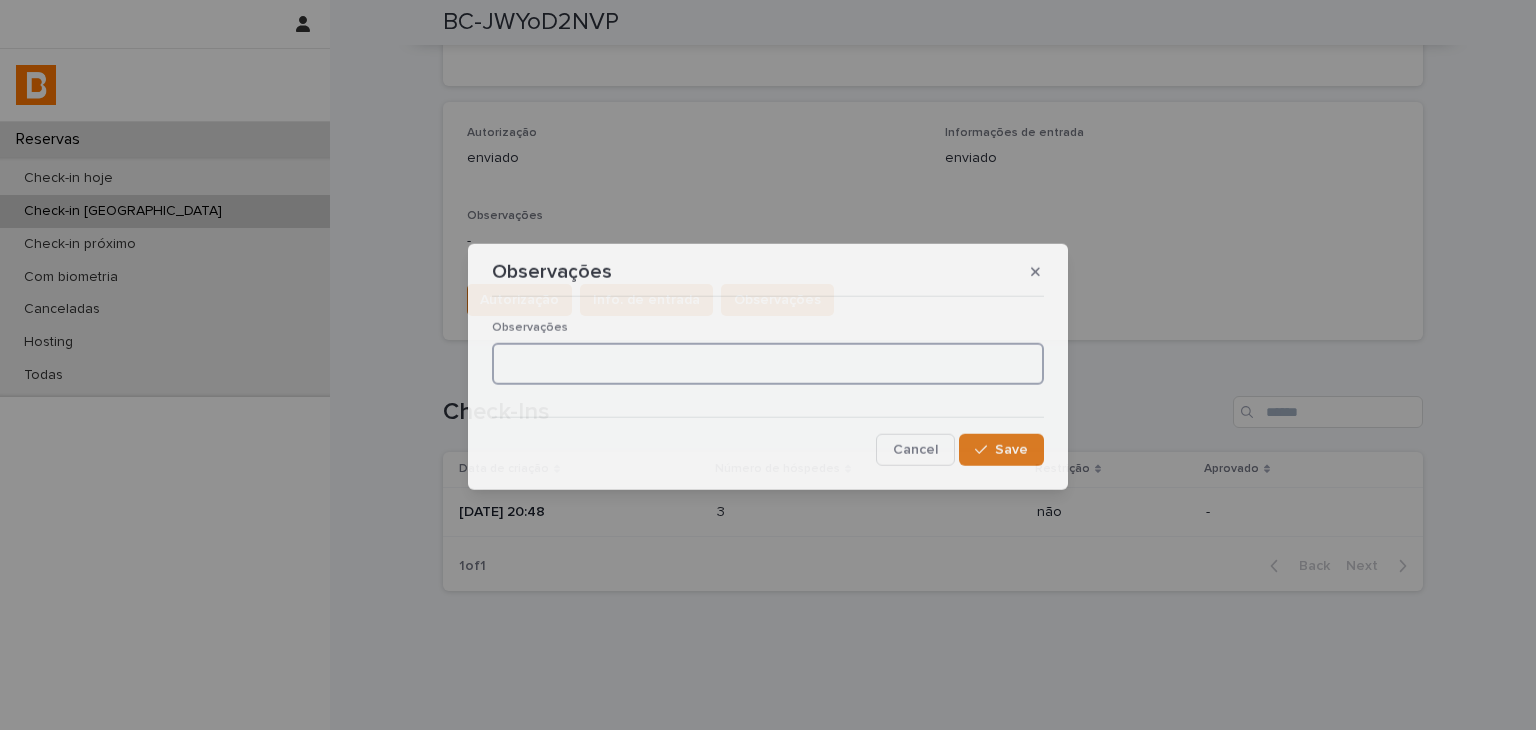 click at bounding box center [768, 364] 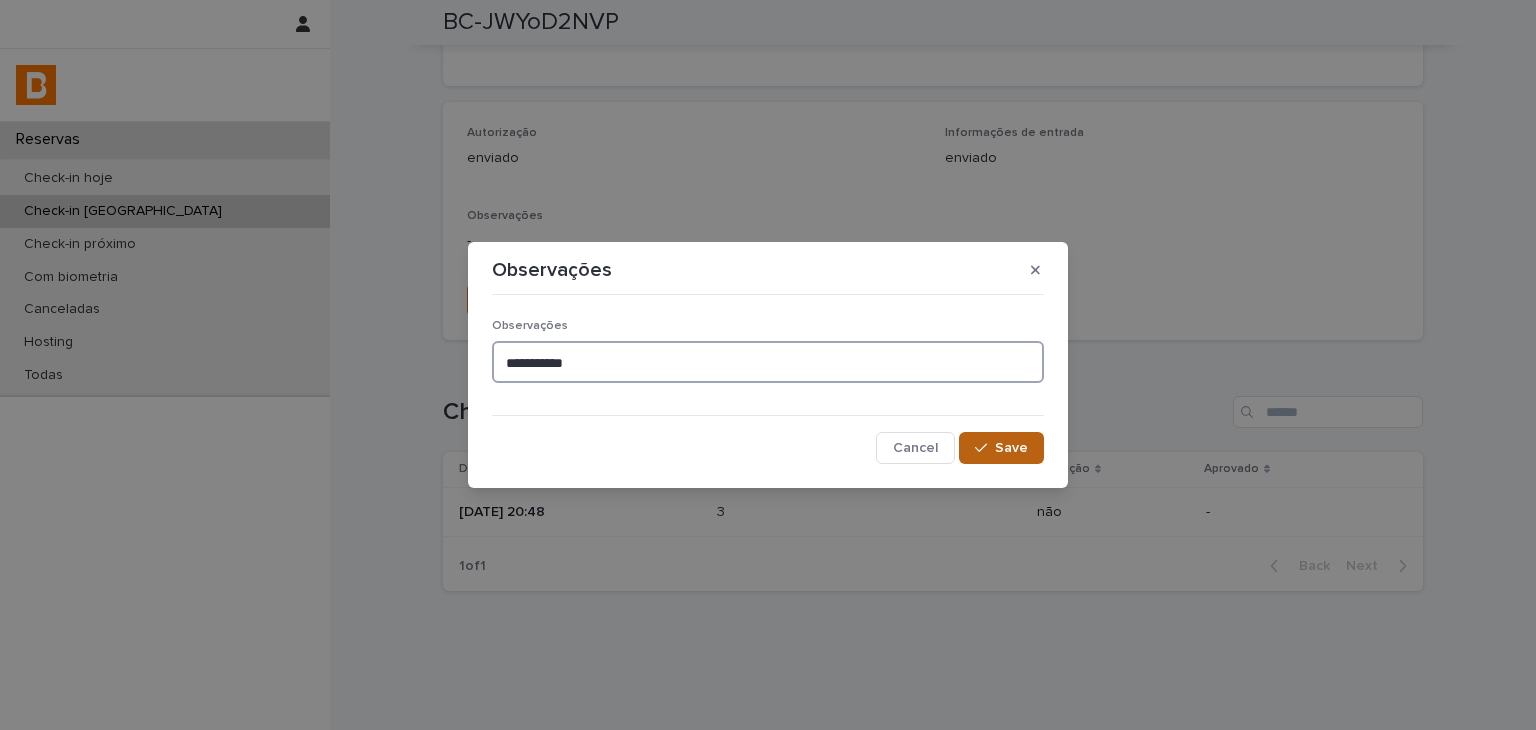 type on "**********" 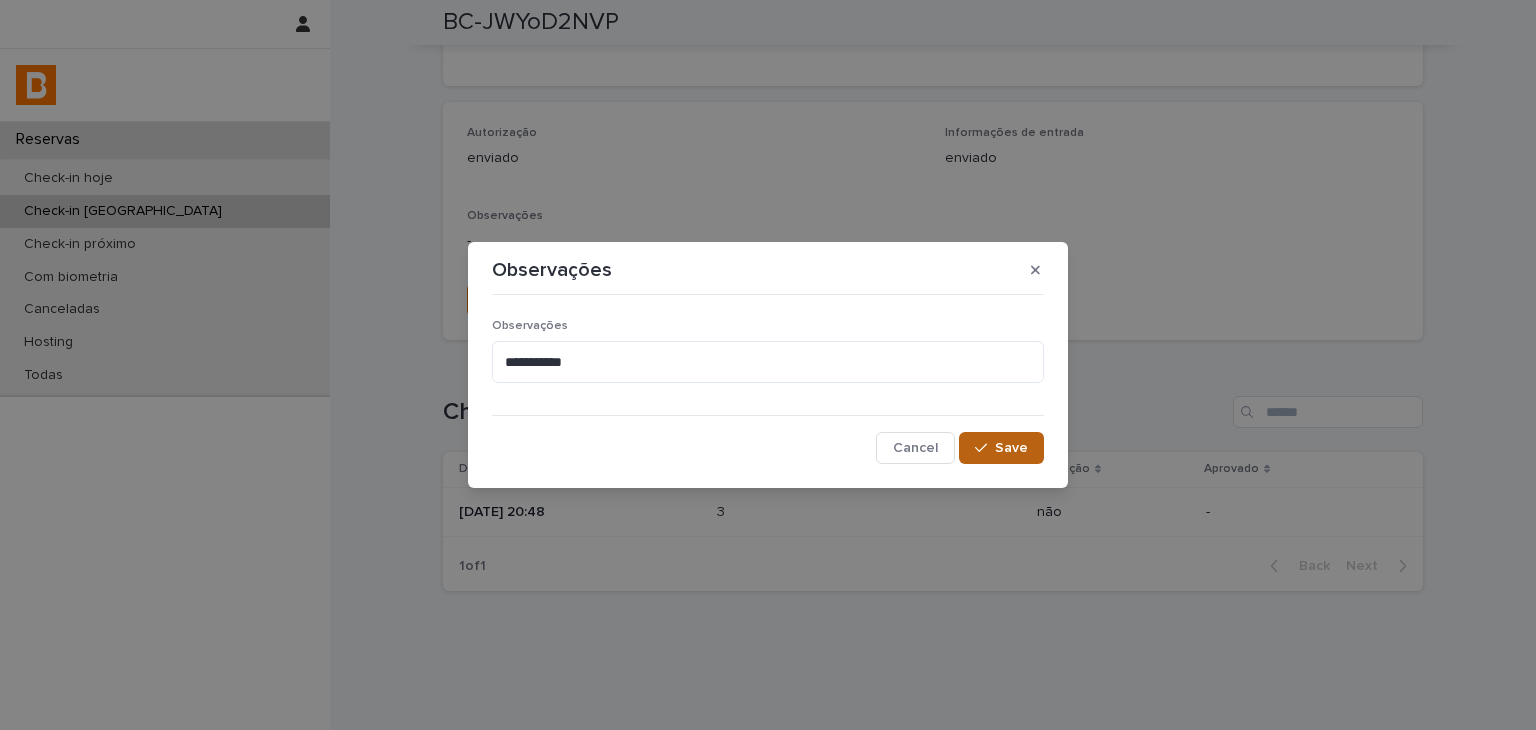 click on "Save" at bounding box center [1001, 448] 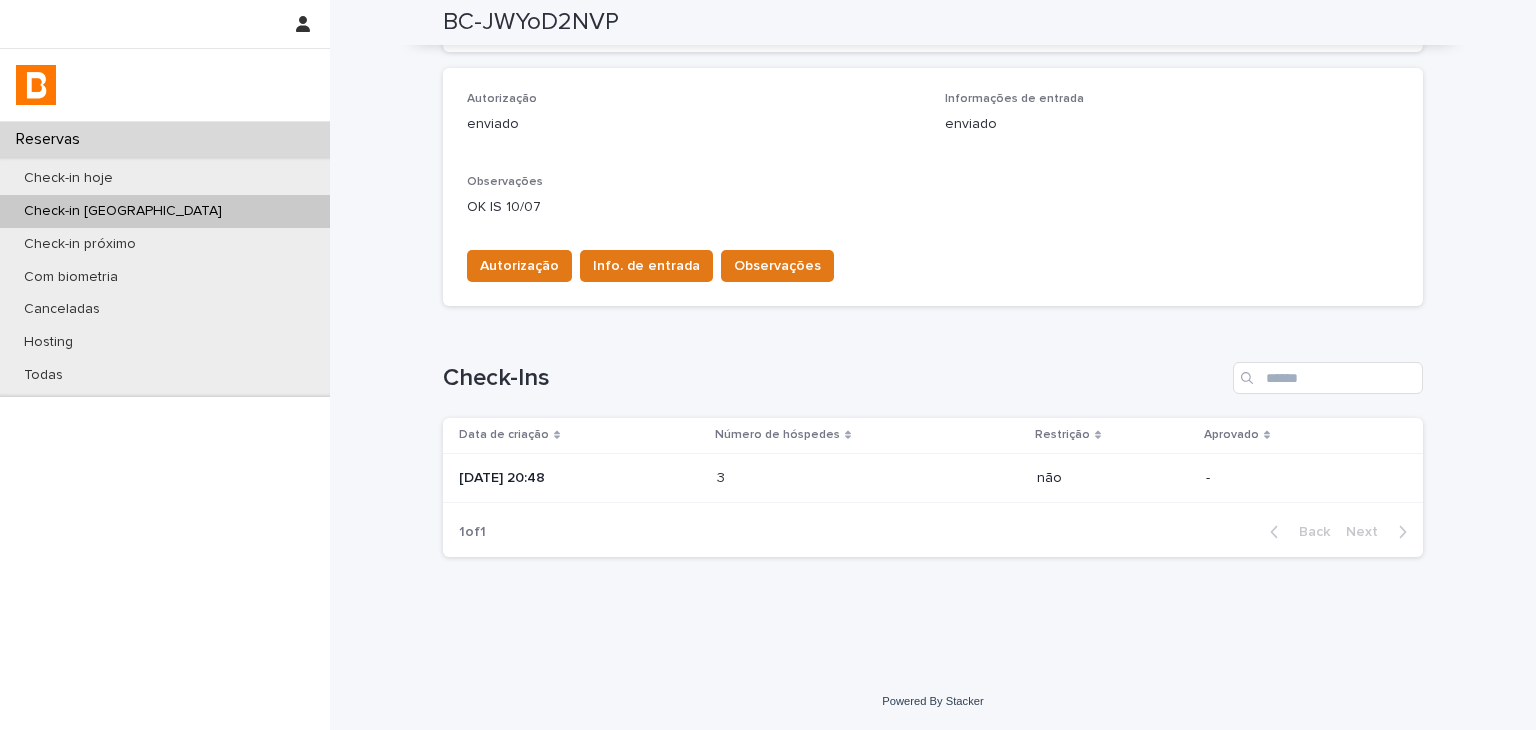 scroll, scrollTop: 0, scrollLeft: 0, axis: both 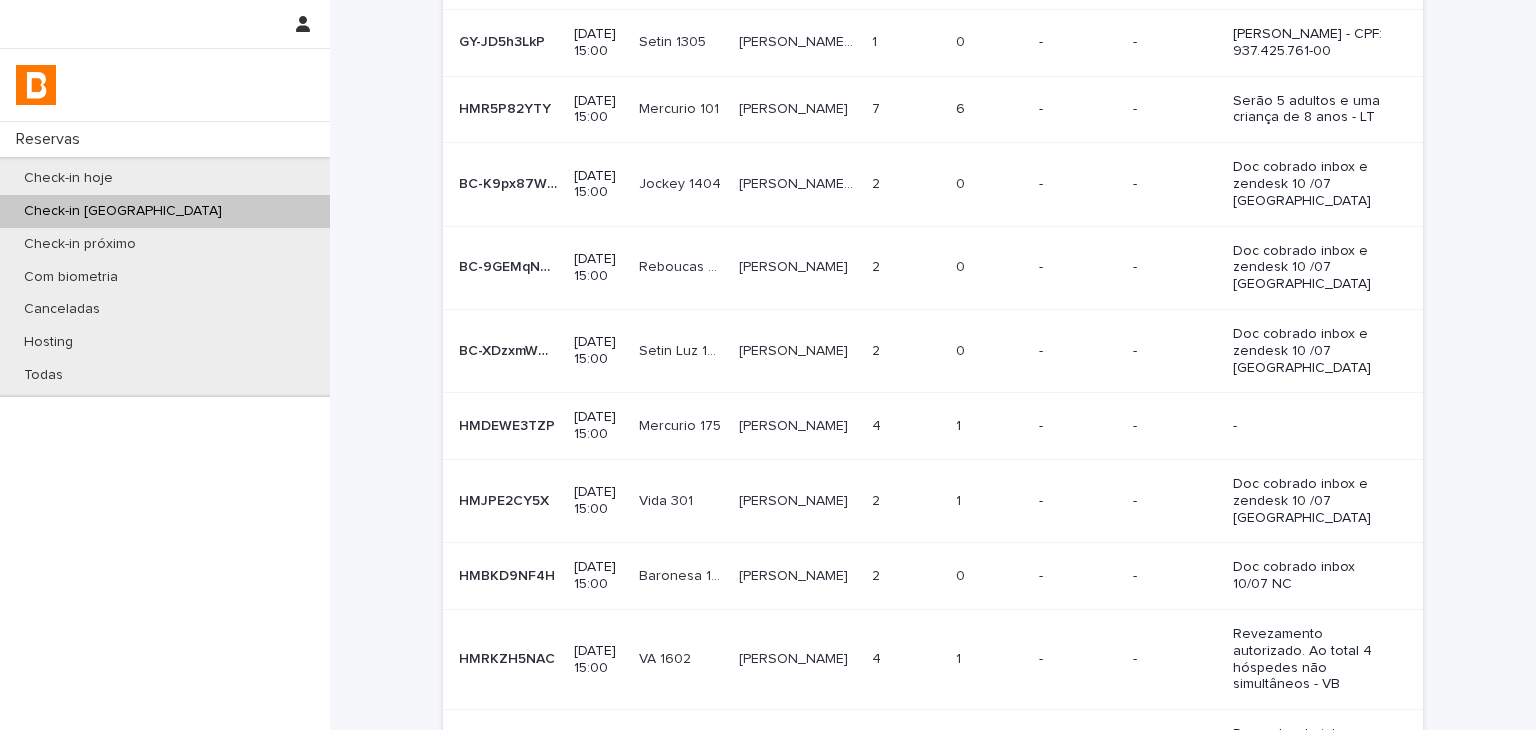 click at bounding box center [989, 426] 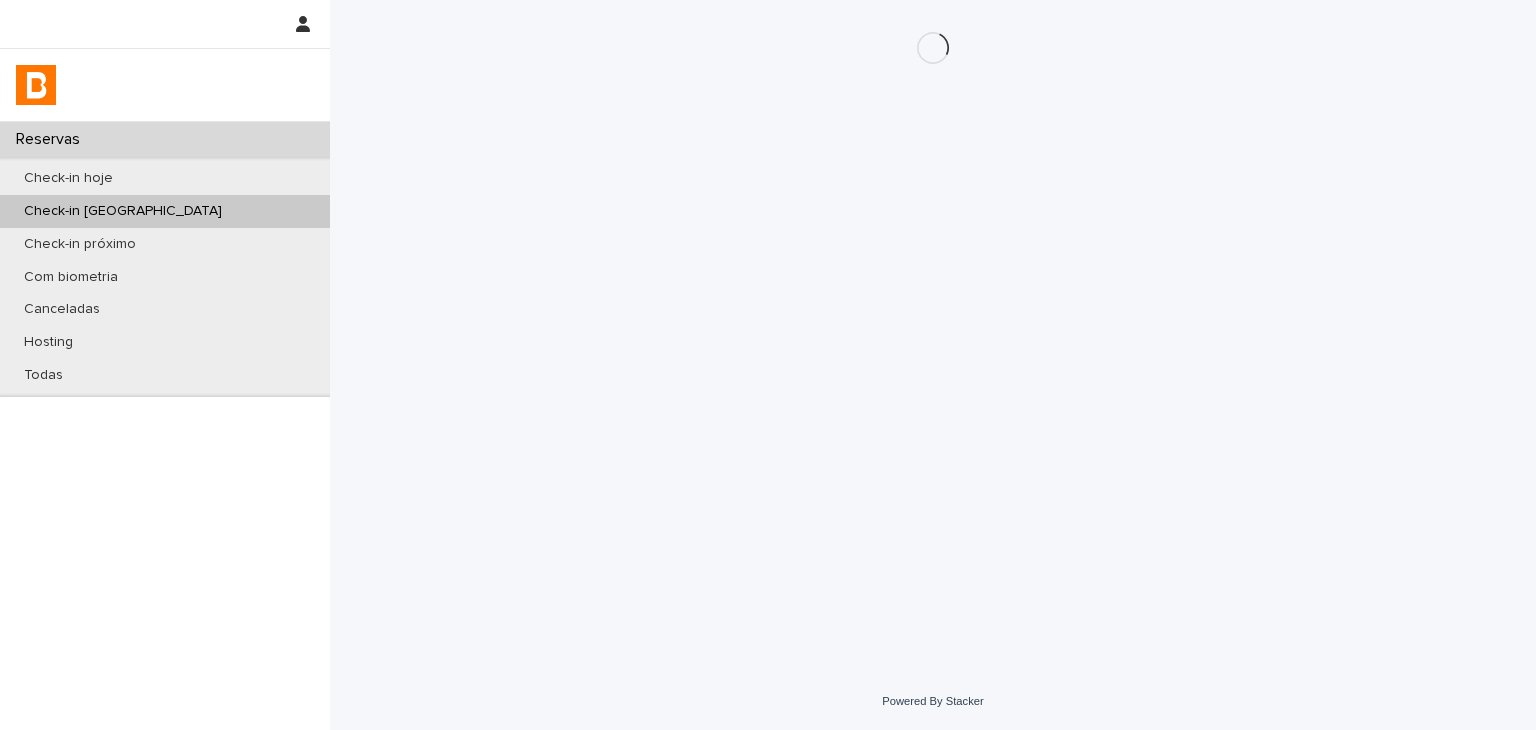 scroll, scrollTop: 0, scrollLeft: 0, axis: both 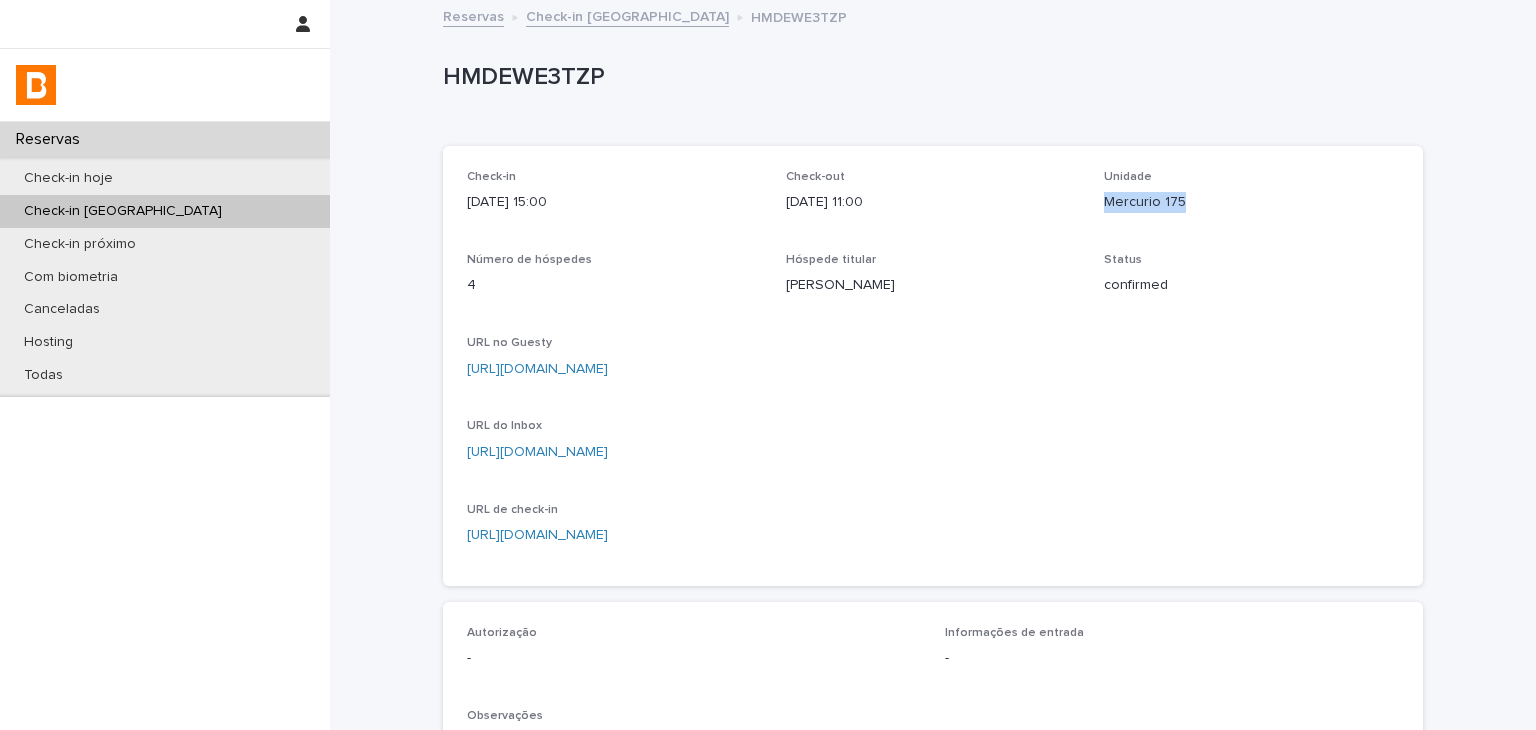 drag, startPoint x: 1109, startPoint y: 191, endPoint x: 1188, endPoint y: 190, distance: 79.00633 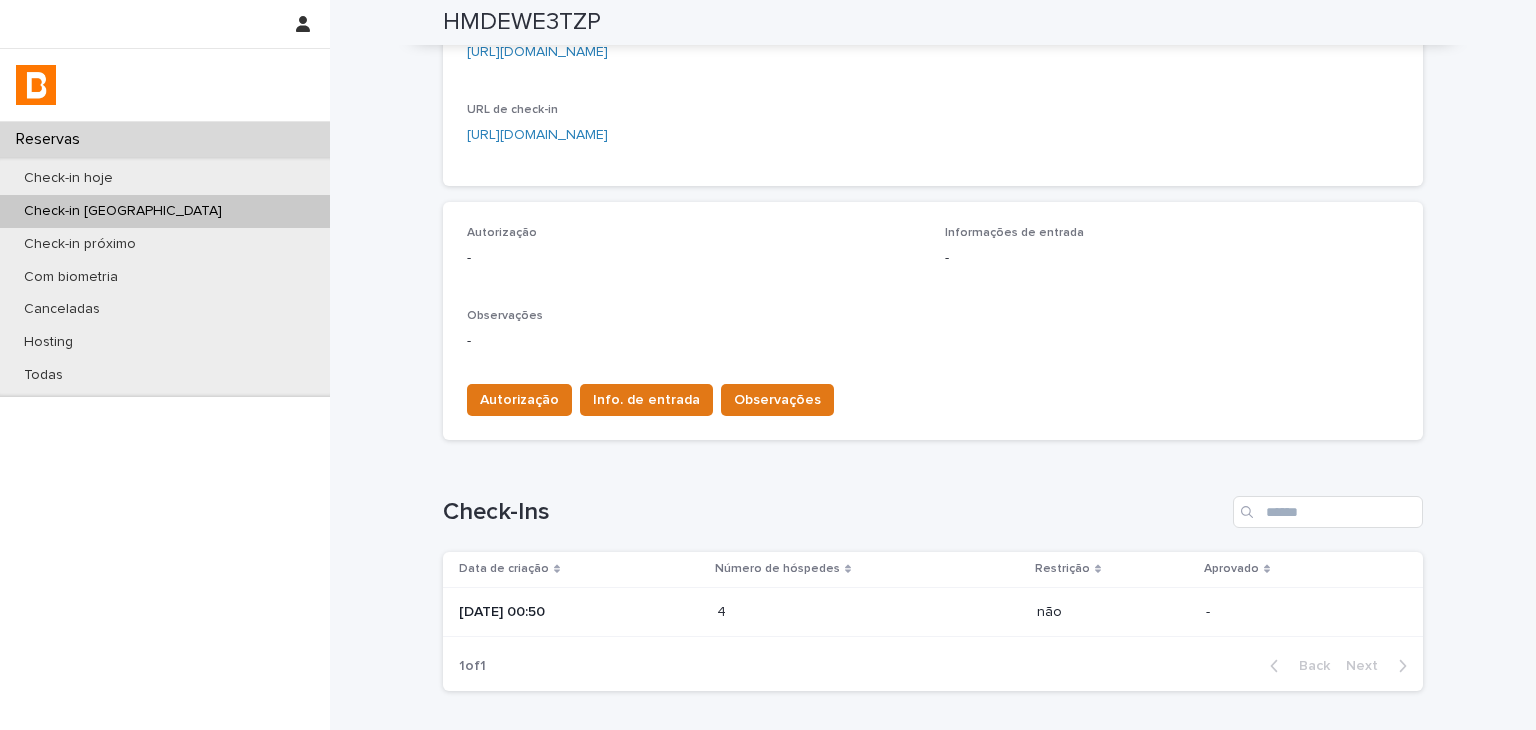 click on "4" at bounding box center (723, 610) 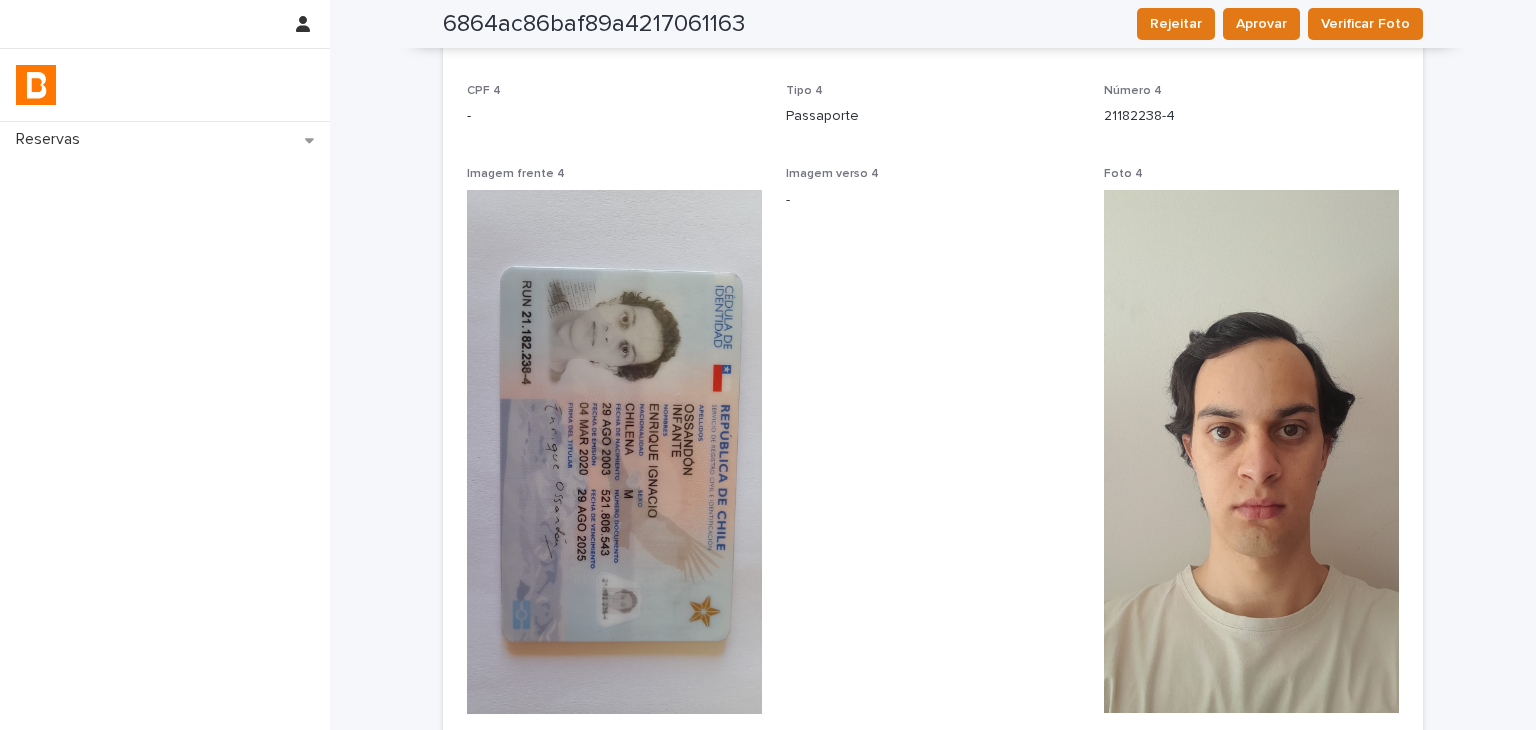 scroll, scrollTop: 3180, scrollLeft: 0, axis: vertical 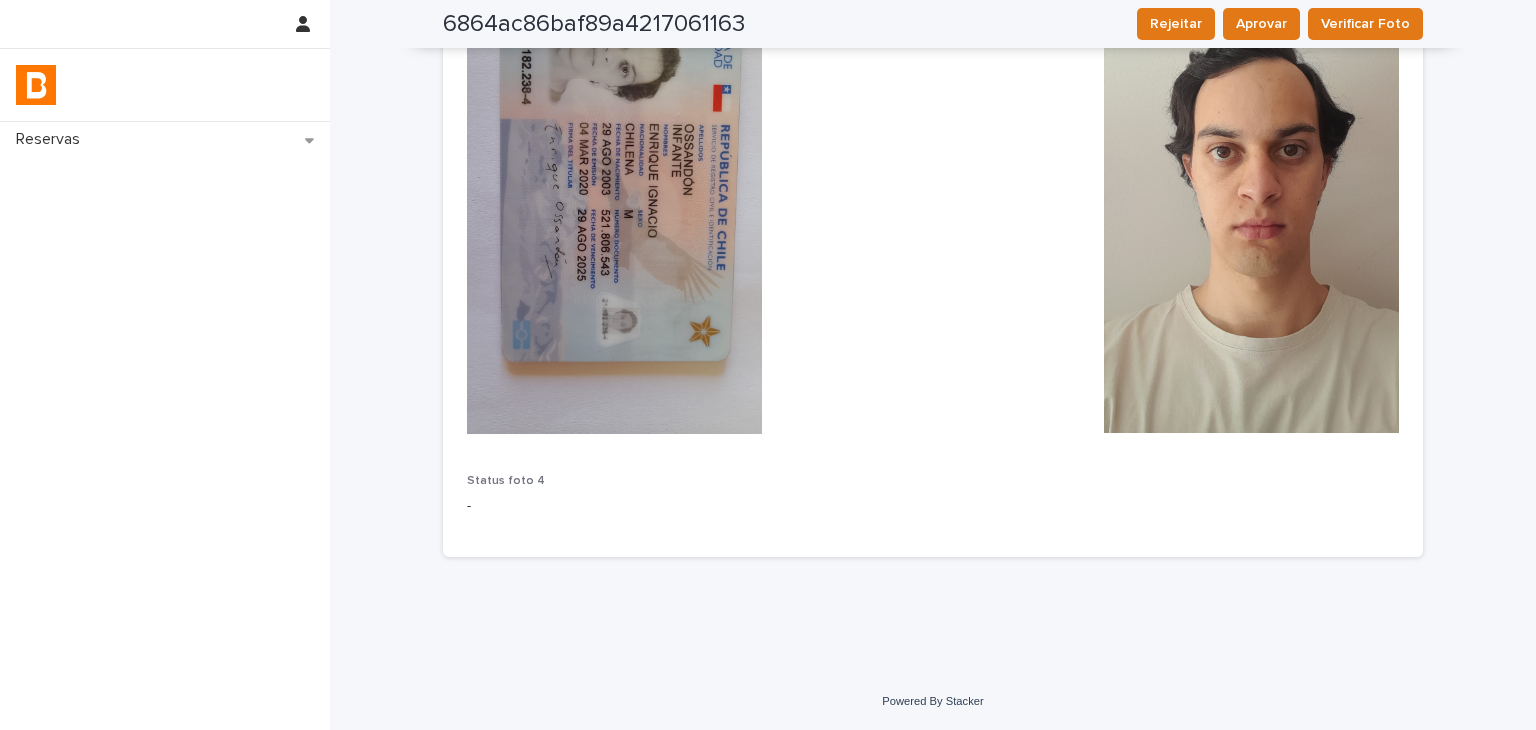 click on "Loading... Saving… Loading... Saving… 6864ac86baf89a4217061163 Rejeitar Aprovar Verificar Foto 6864ac86baf89a4217061163 Rejeitar Aprovar Verificar Foto Sorry, there was an error saving your record. Please try again. Please fill out the required fields below. Loading... Saving… Loading... Saving… Loading... Saving… Restrição não Loading... Saving… Hóspede 1 Nome completo 1 [PERSON_NAME] Alfaro Nacionalidade 1 [DEMOGRAPHIC_DATA] Data de nascimento 1 [DEMOGRAPHIC_DATA] Gênero 1 Masculino Endereço de email 1 [EMAIL_ADDRESS][DOMAIN_NAME] Número de telefone [PHONE_NUMBER] CPF 1 - Tipo 1 Passaporte Número 1 21513741-4 Imagem frente 1 Imagem verso 1 Foto 1 Status foto 1 - Loading... Saving… Hóspede 2 Nome completo 2 [PERSON_NAME] Nacionalidade 2 [DEMOGRAPHIC_DATA] Data de nascimento 2 [DEMOGRAPHIC_DATA] Gênero 2 Feminino Endereço de email 2 [EMAIL_ADDRESS][DOMAIN_NAME] Número de telefone [PHONE_NUMBER] CPF 2 - Tipo 2 Passaporte Número 2 21691963-7 Imagem frente 2 Imagem verso 2 Foto 2 Status foto 2 -" at bounding box center [933, -1253] 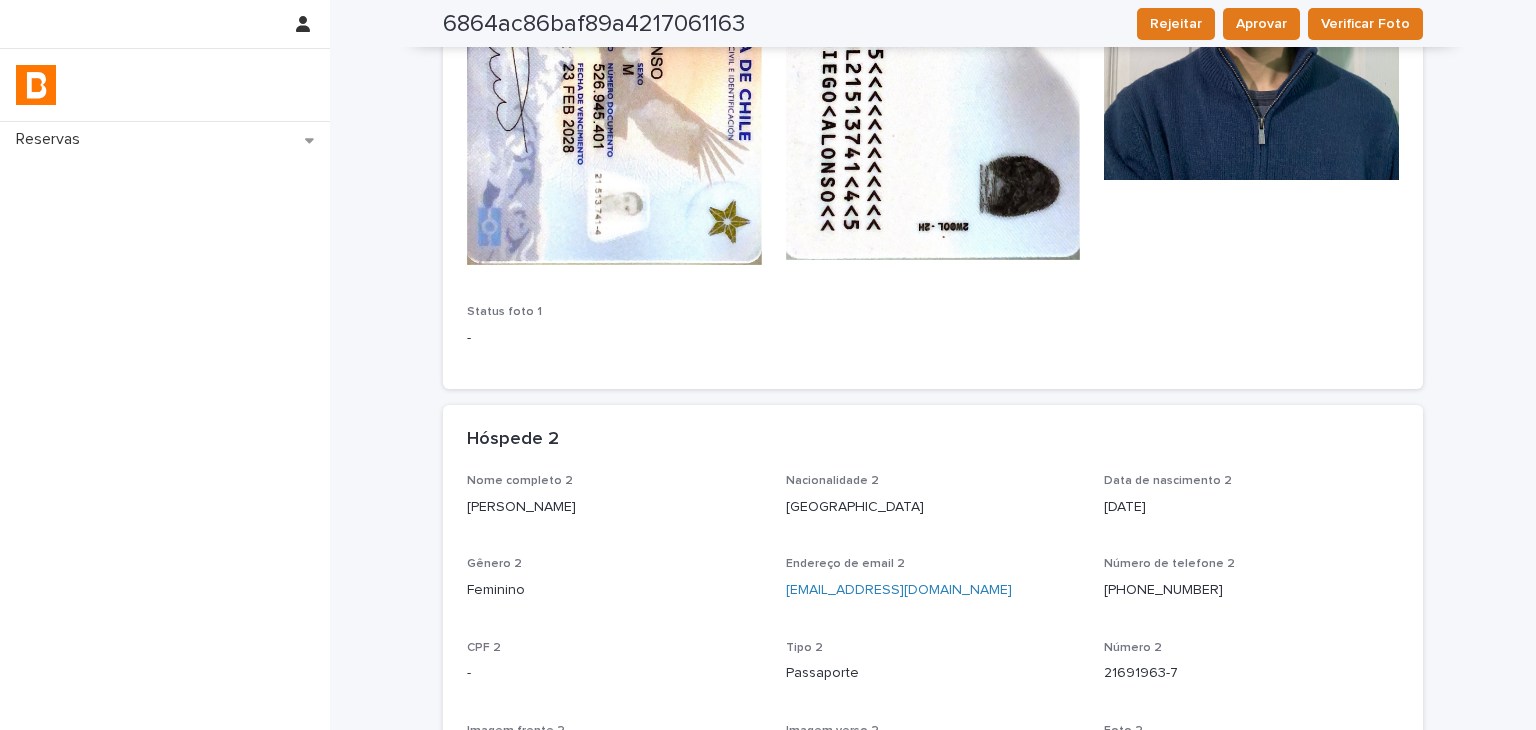 scroll, scrollTop: 1100, scrollLeft: 0, axis: vertical 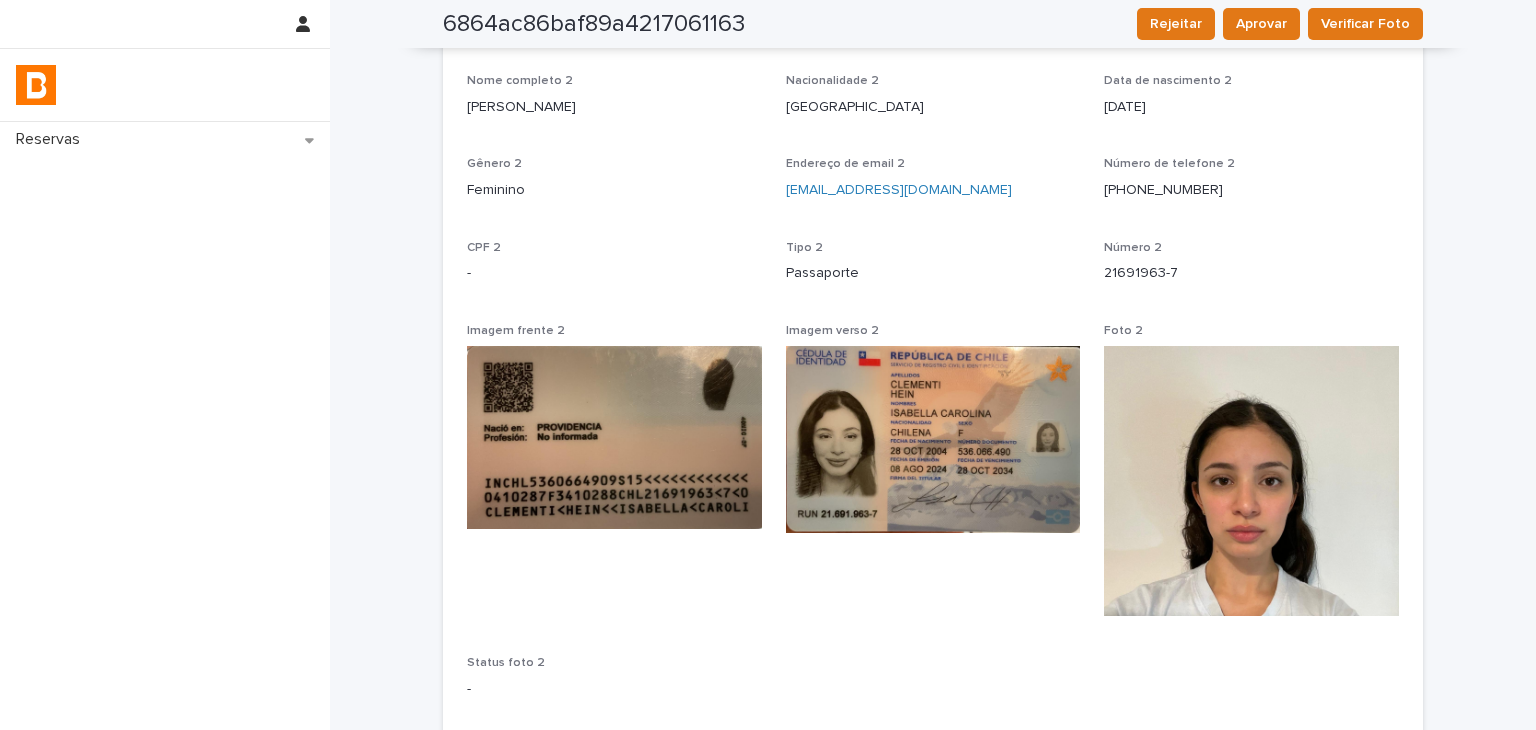 click on "Nome completo 2 [PERSON_NAME] Nacionalidade 2 [DEMOGRAPHIC_DATA] Data de nascimento 2 [DEMOGRAPHIC_DATA] Gênero 2 Feminino Endereço de email 2 [EMAIL_ADDRESS][DOMAIN_NAME] Número de telefone [PHONE_NUMBER] CPF 2 - Tipo 2 Passaporte Número 2 21691963-7 Imagem frente 2 Imagem verso 2 Foto 2 Status foto 2 -" at bounding box center (933, 394) 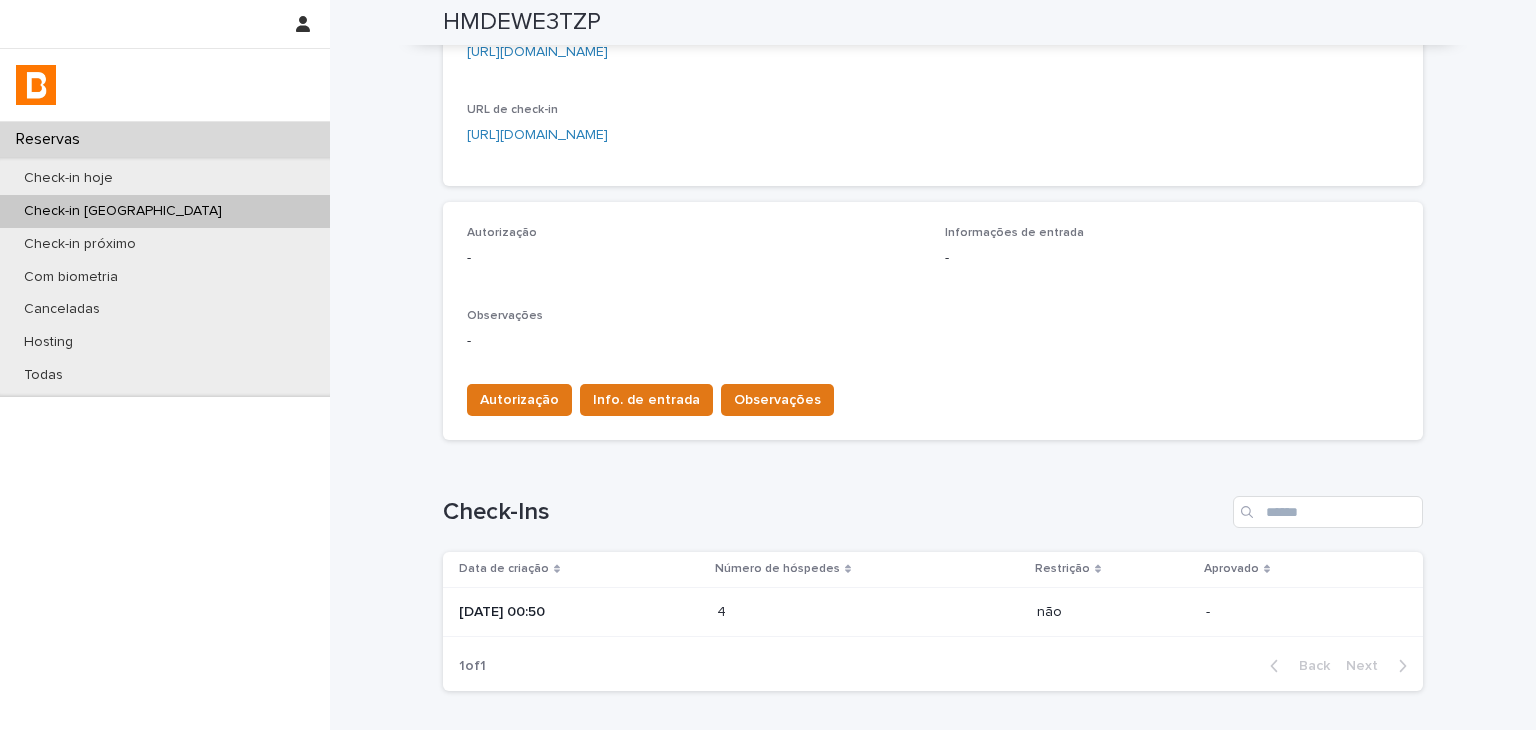 scroll, scrollTop: 0, scrollLeft: 0, axis: both 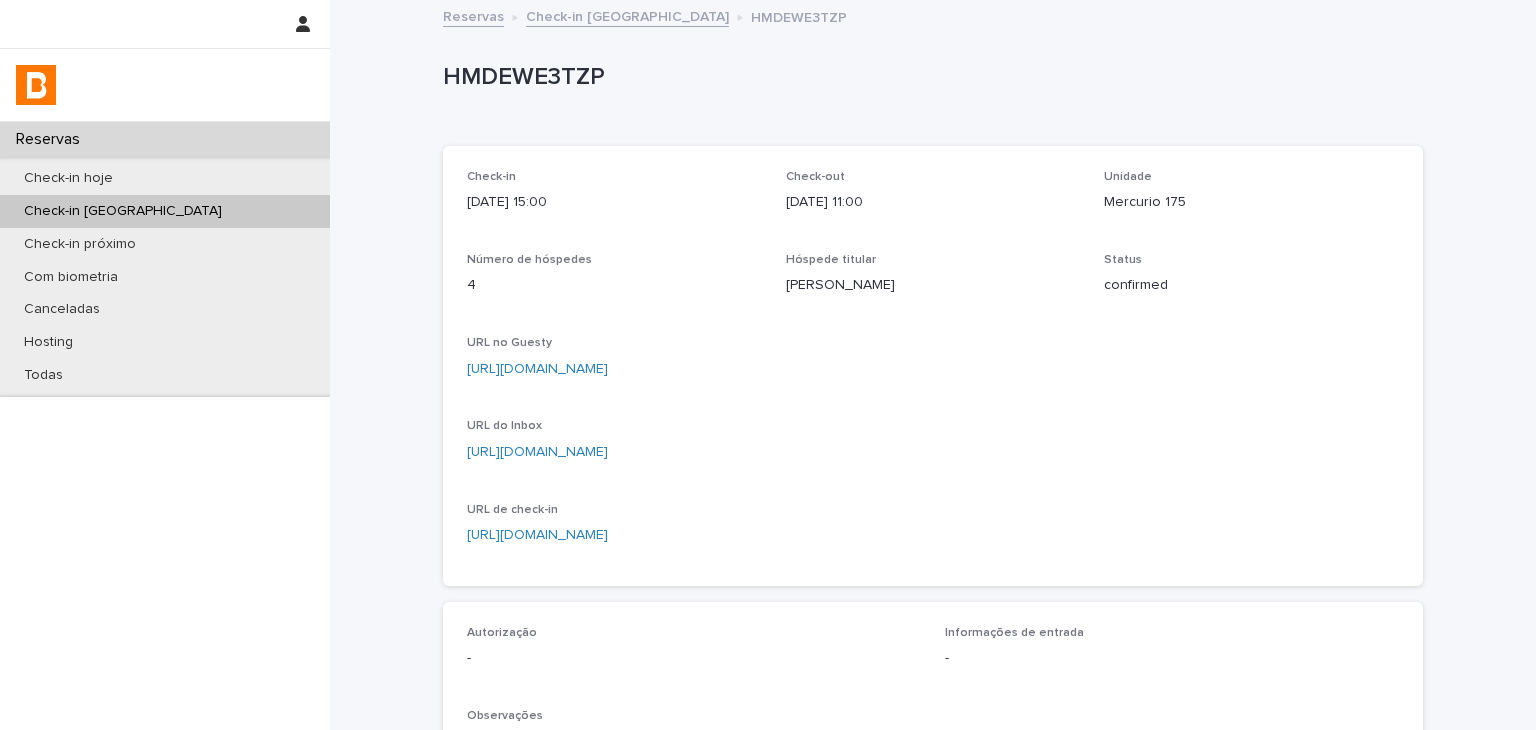 click on "Check-in [DATE] 15:00 Check-out [DATE] 11:00 Unidade Mercurio 175 Número de hóspedes 4 Hóspede titular [PERSON_NAME] Status confirmed URL no Guesty [URL][DOMAIN_NAME] URL do Inbox [URL][DOMAIN_NAME] URL de check-in [URL][DOMAIN_NAME]" at bounding box center (933, 366) 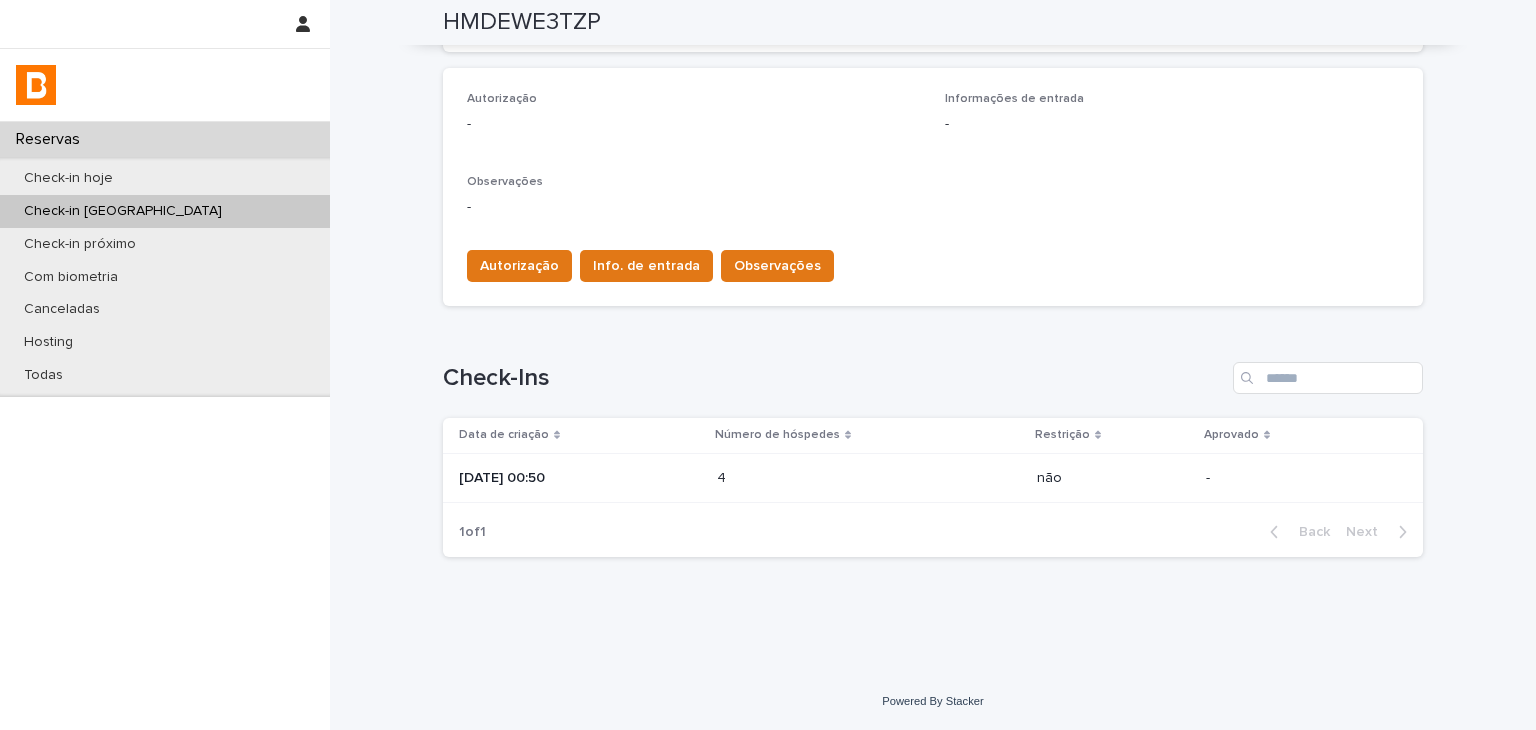 click on "[DATE] 00:50" at bounding box center (580, 476) 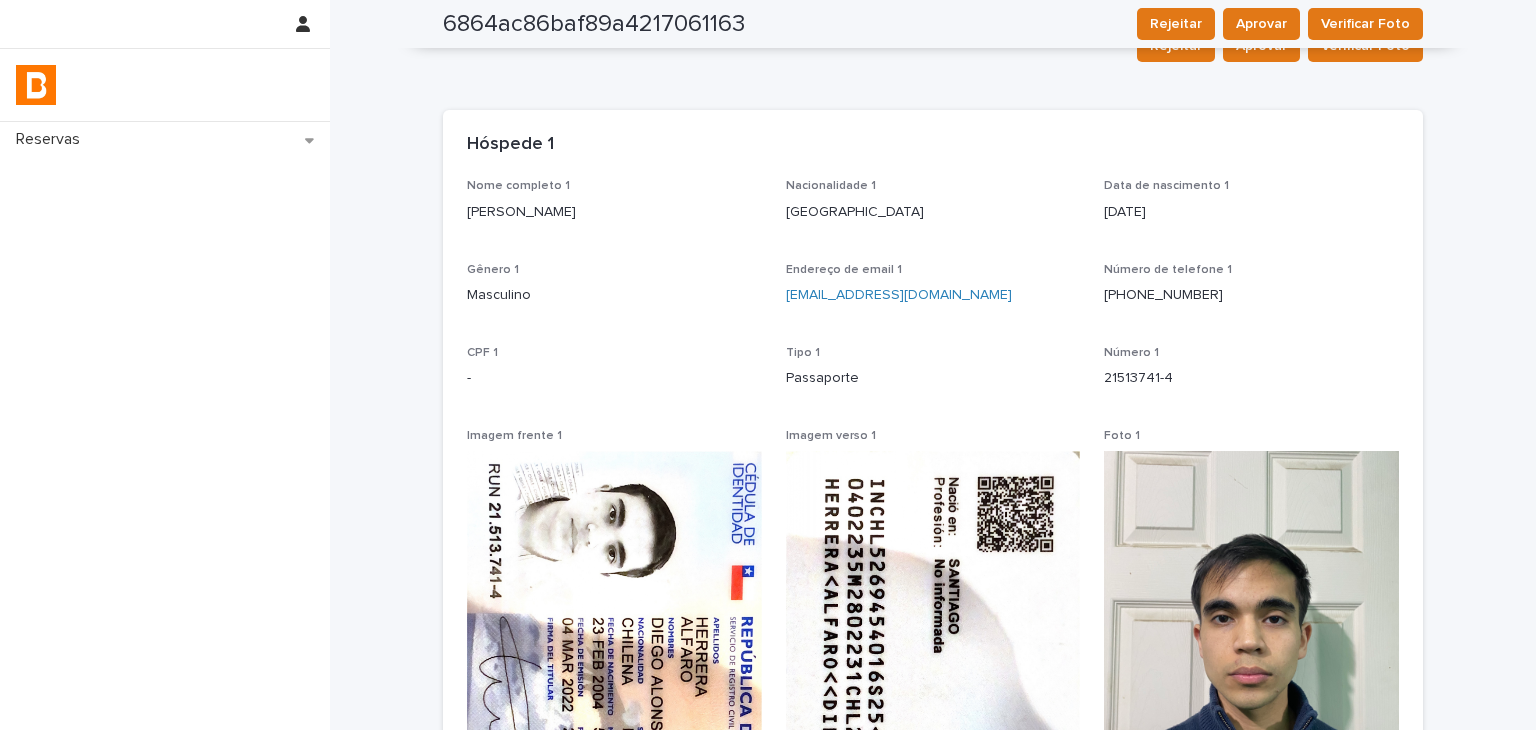 scroll, scrollTop: 0, scrollLeft: 0, axis: both 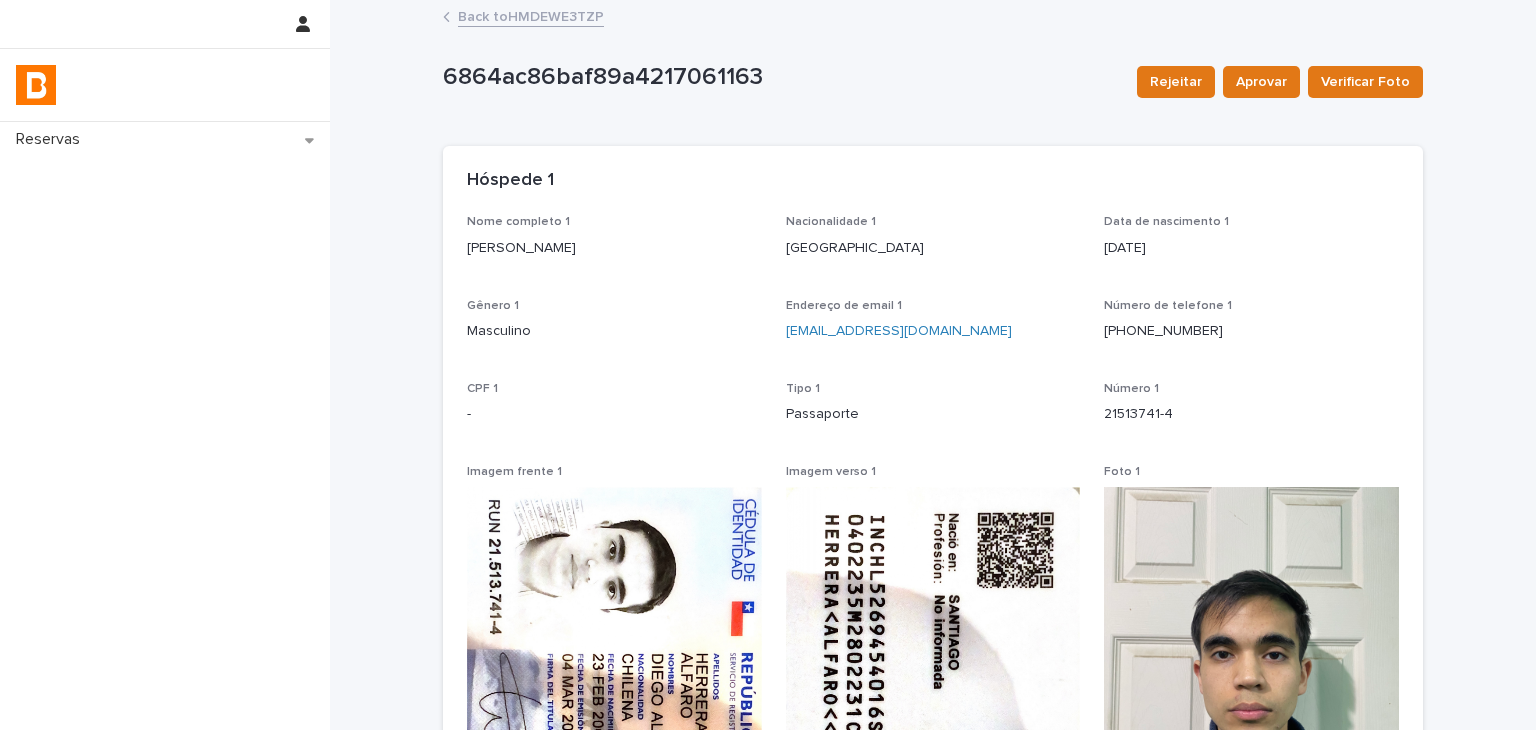 drag, startPoint x: 540, startPoint y: 248, endPoint x: 592, endPoint y: 257, distance: 52.773098 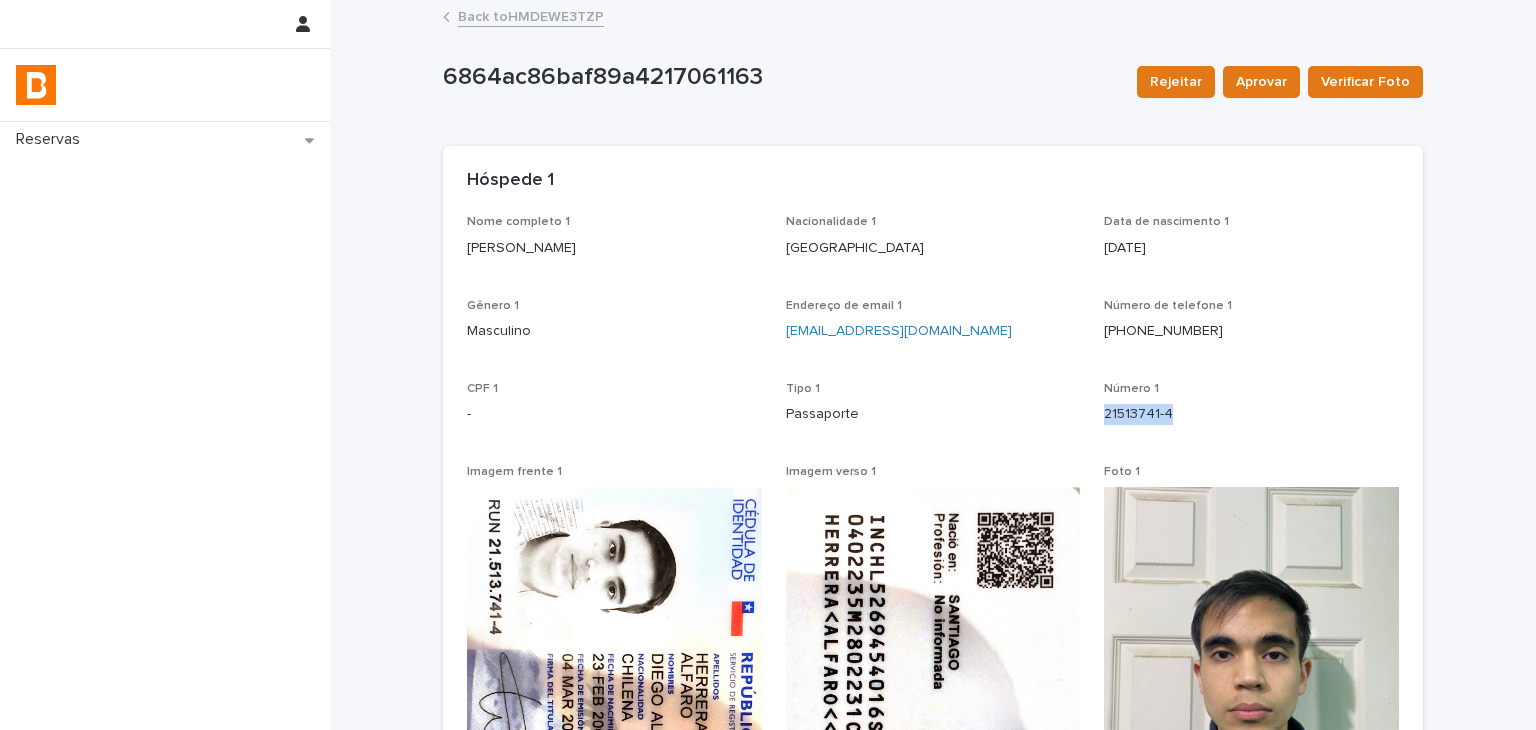 drag, startPoint x: 1119, startPoint y: 417, endPoint x: 1160, endPoint y: 414, distance: 41.109608 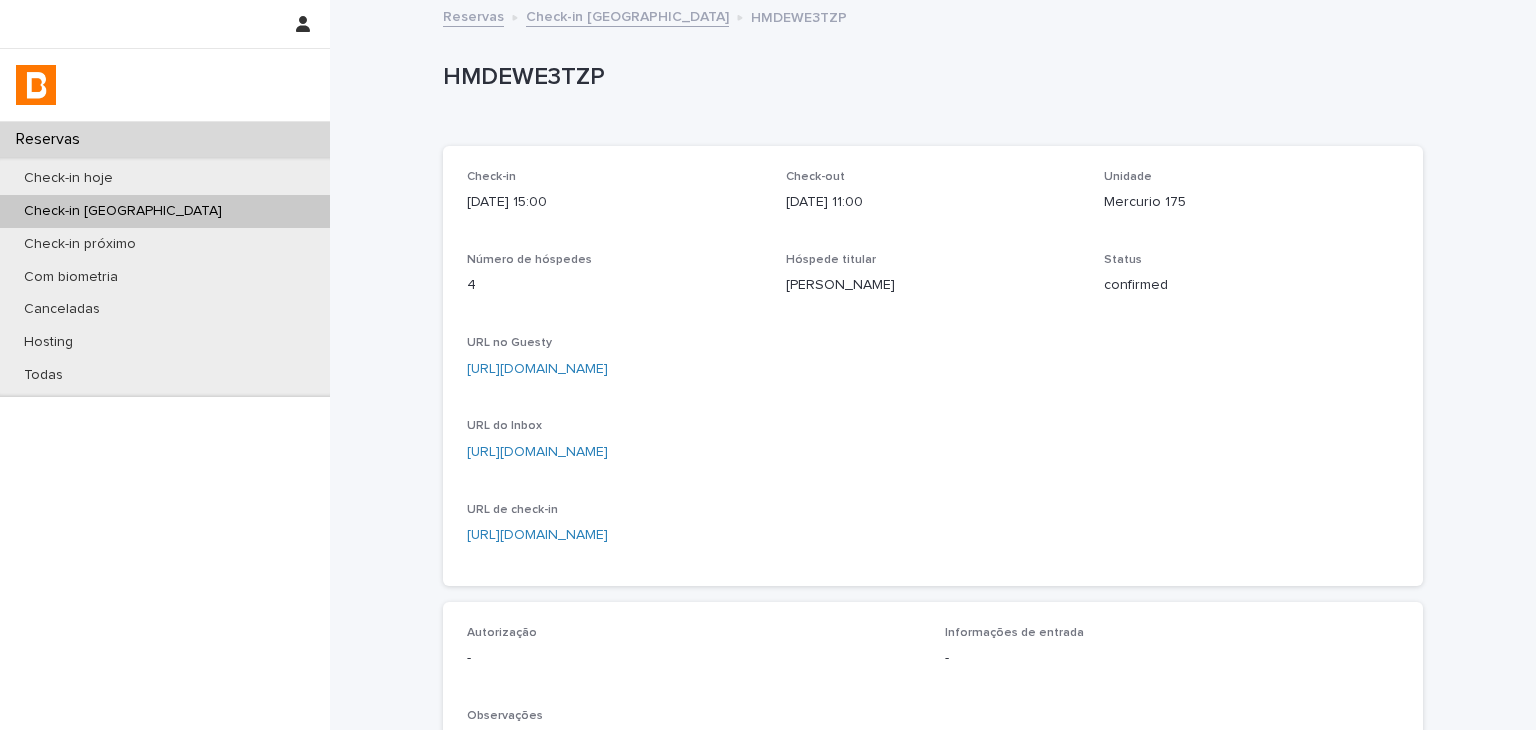 click on "Check-in [DATE] 15:00 Check-out [DATE] 11:00 Unidade Mercurio 175 Número de hóspedes 4 Hóspede titular [PERSON_NAME] Status confirmed URL no Guesty [URL][DOMAIN_NAME] URL do Inbox [URL][DOMAIN_NAME] URL de check-in [URL][DOMAIN_NAME]" at bounding box center (933, 366) 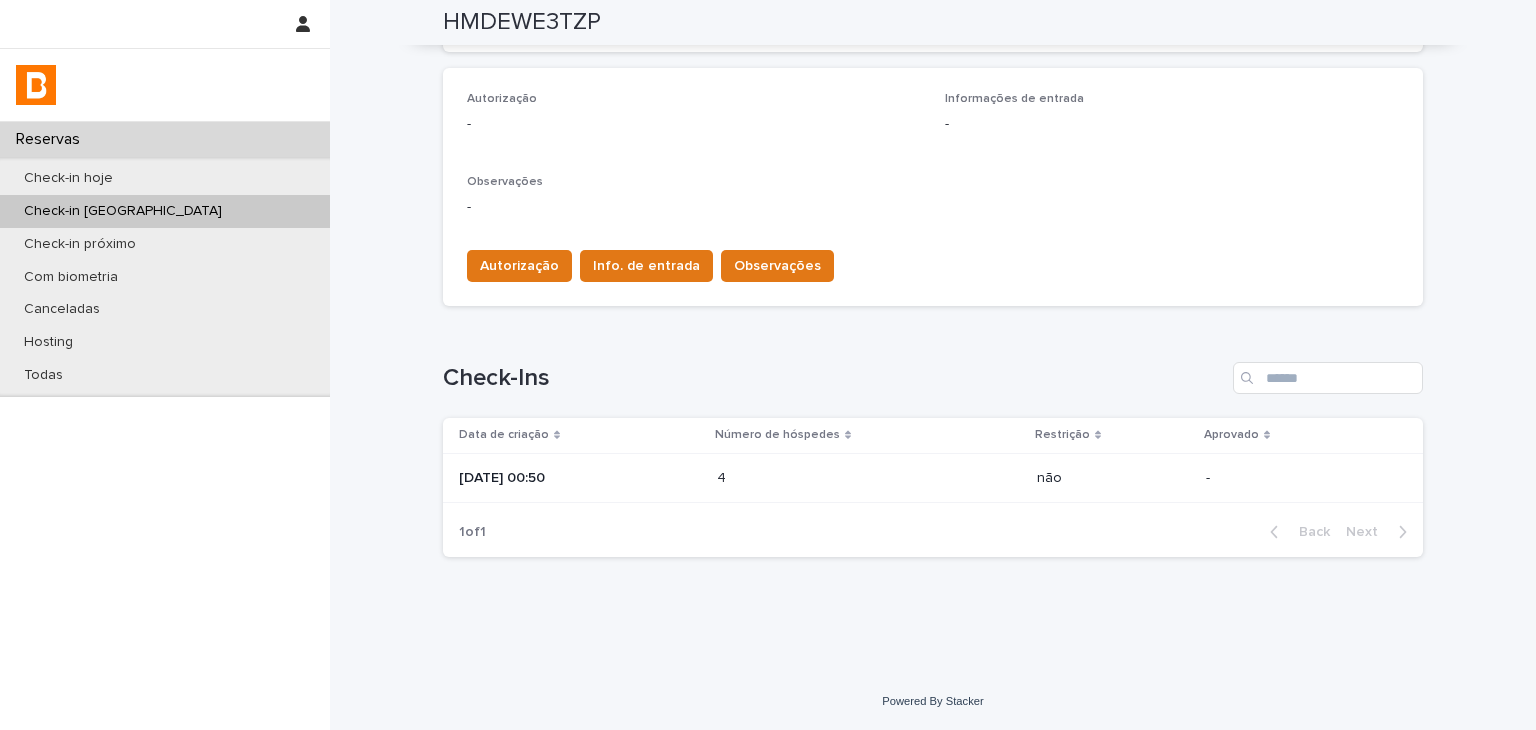 click on "4 4" at bounding box center [869, 478] 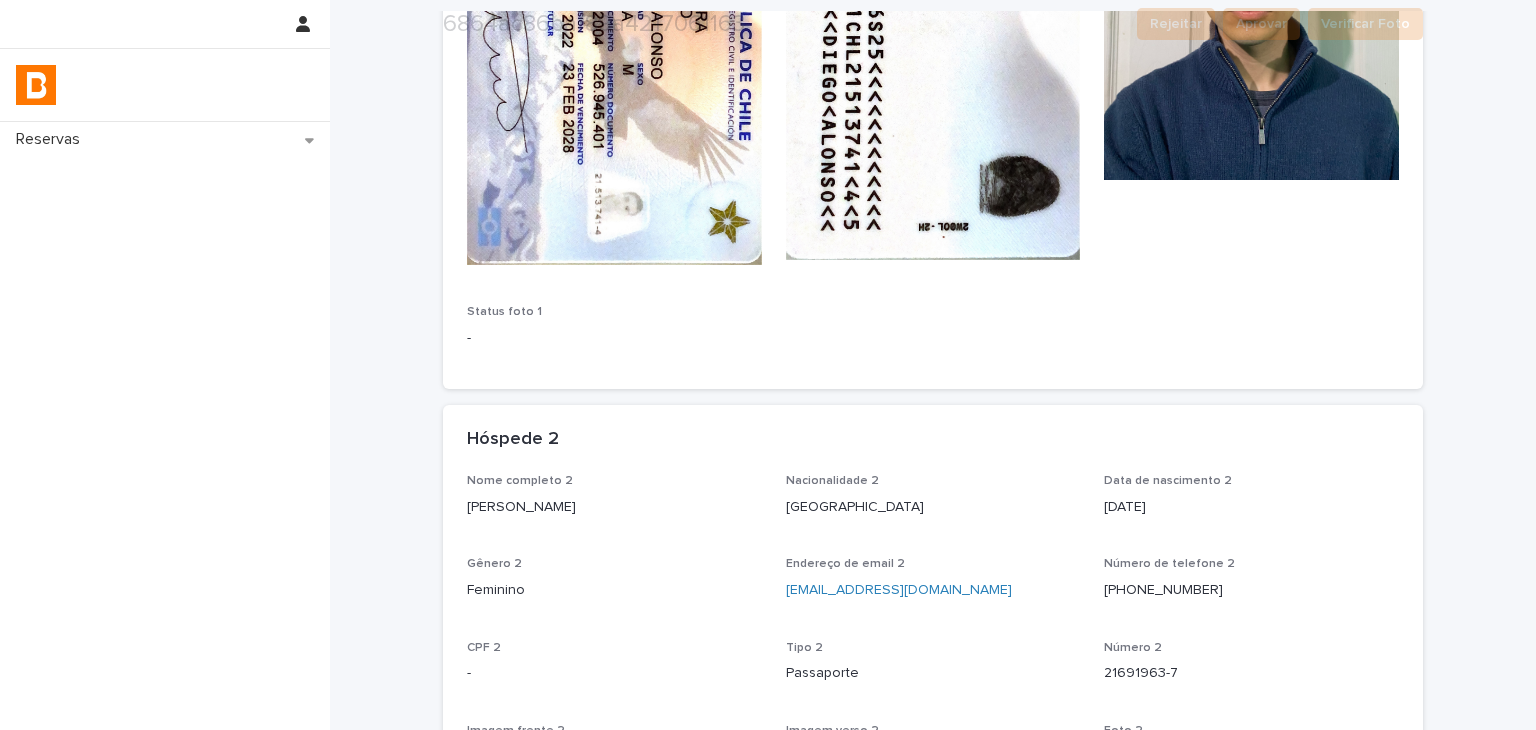 scroll, scrollTop: 1100, scrollLeft: 0, axis: vertical 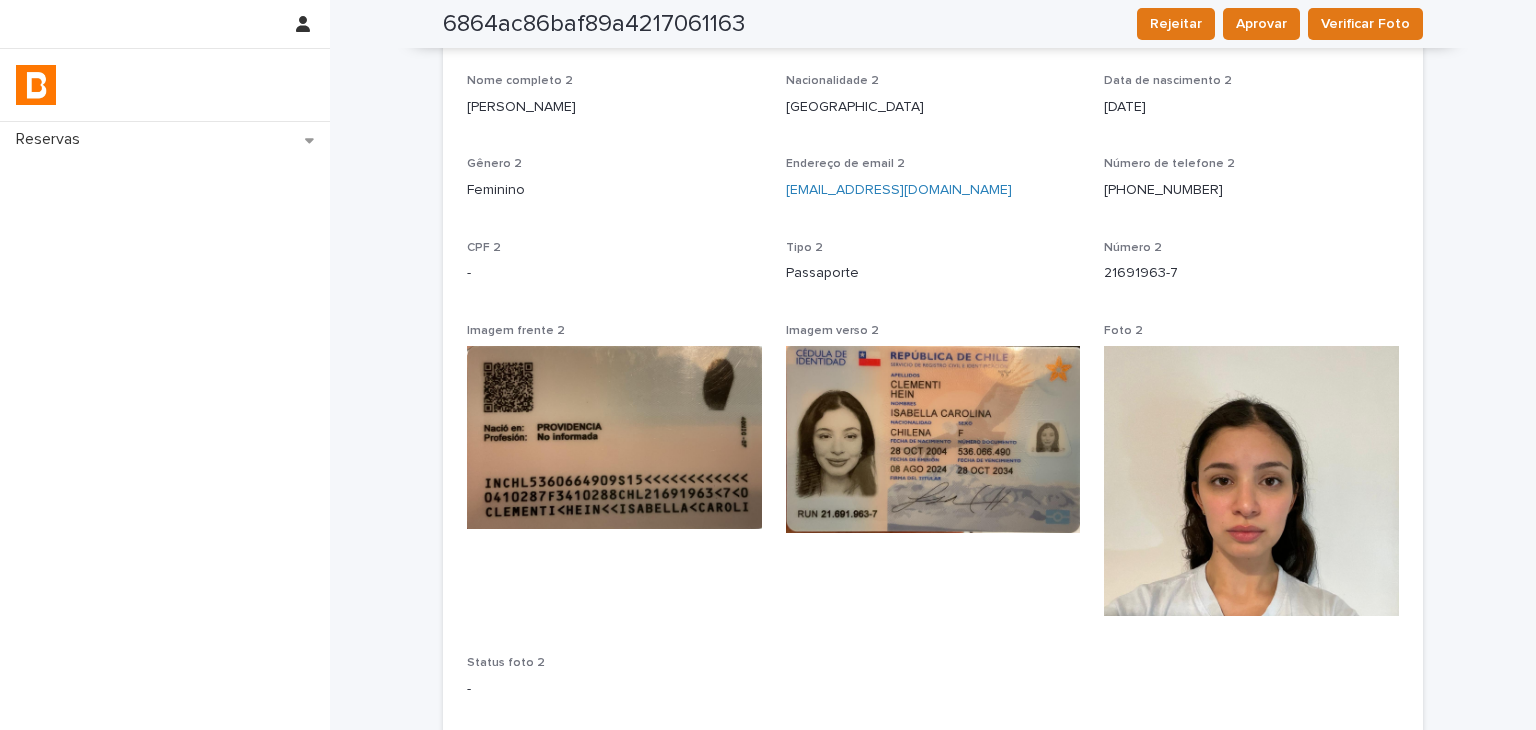 drag, startPoint x: 454, startPoint y: 113, endPoint x: 617, endPoint y: 119, distance: 163.1104 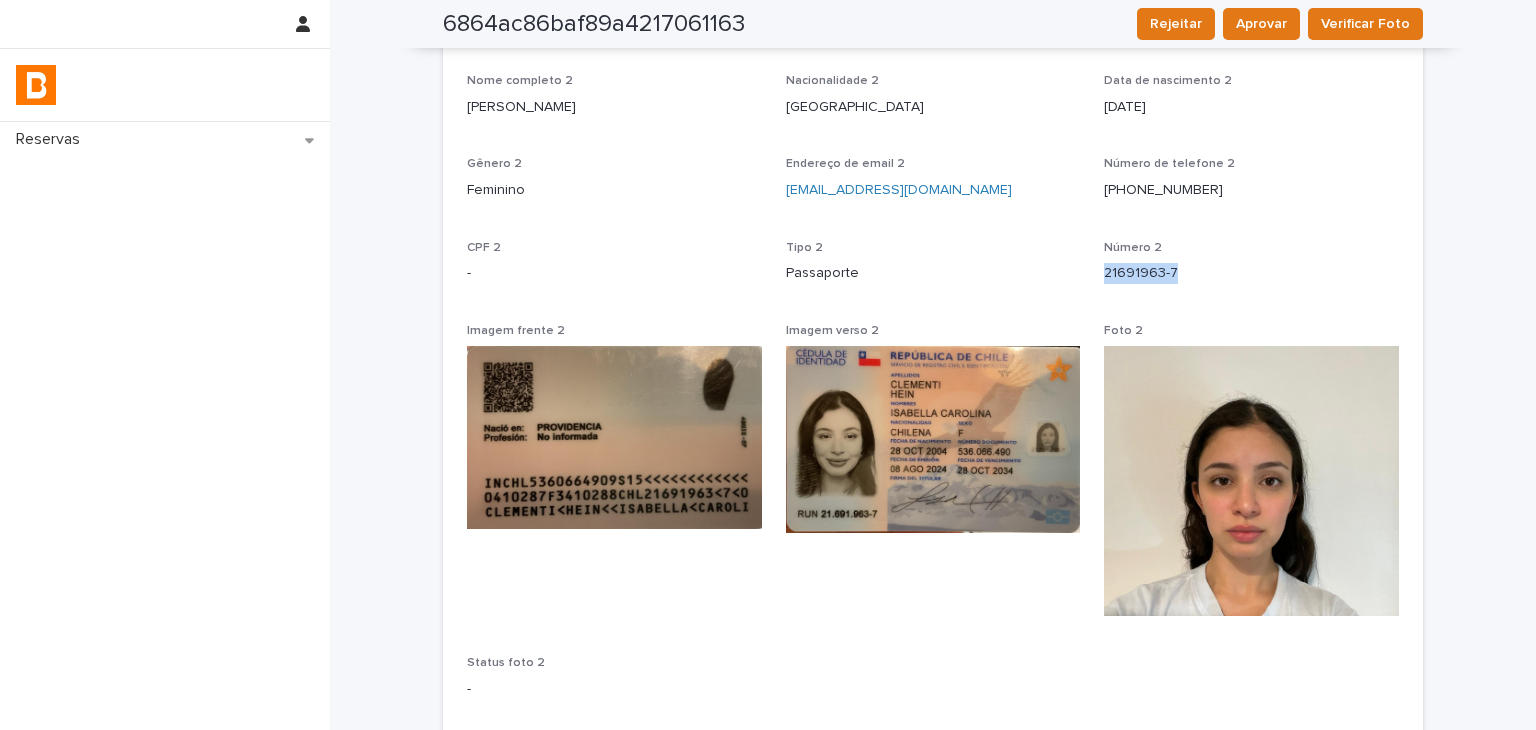 drag, startPoint x: 1088, startPoint y: 282, endPoint x: 1174, endPoint y: 285, distance: 86.05231 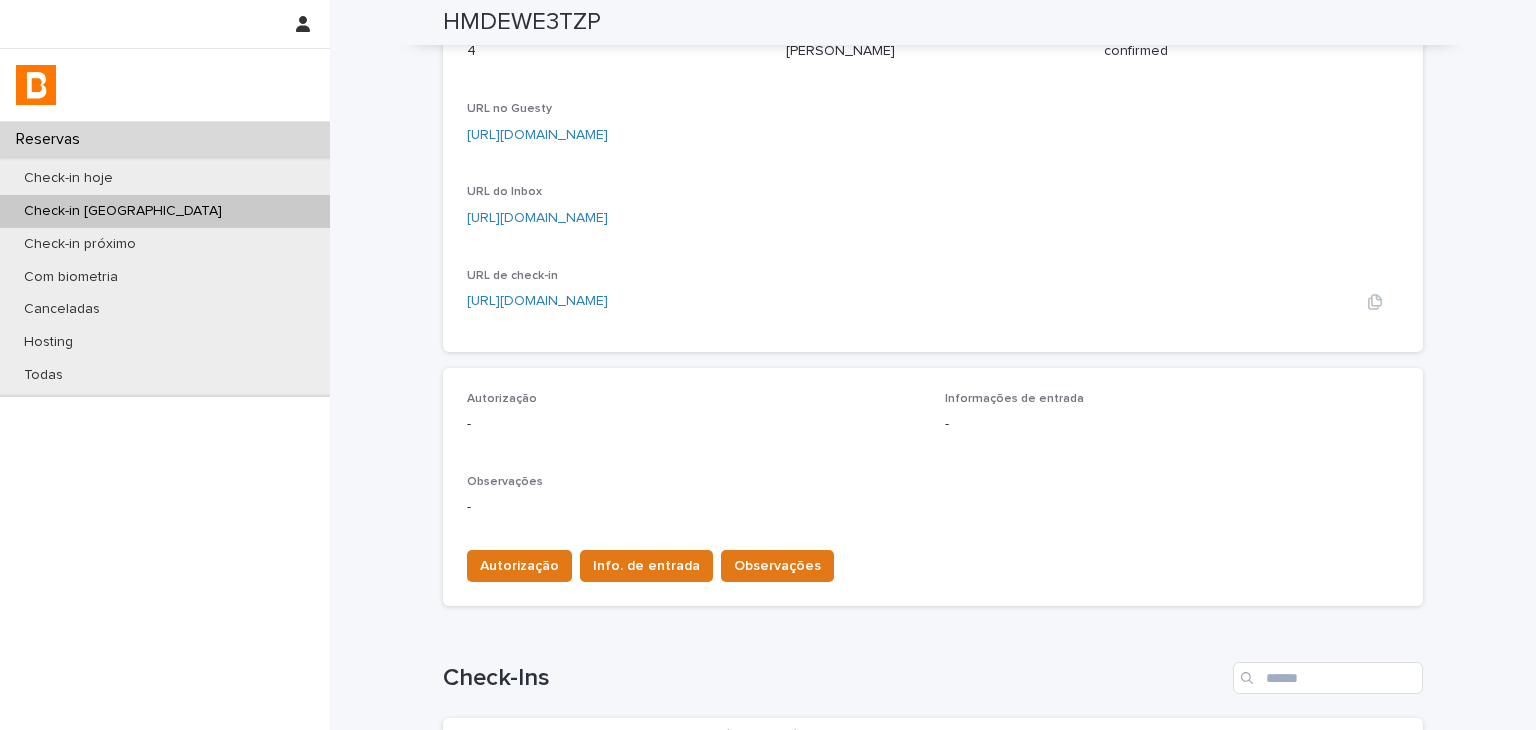 scroll, scrollTop: 134, scrollLeft: 0, axis: vertical 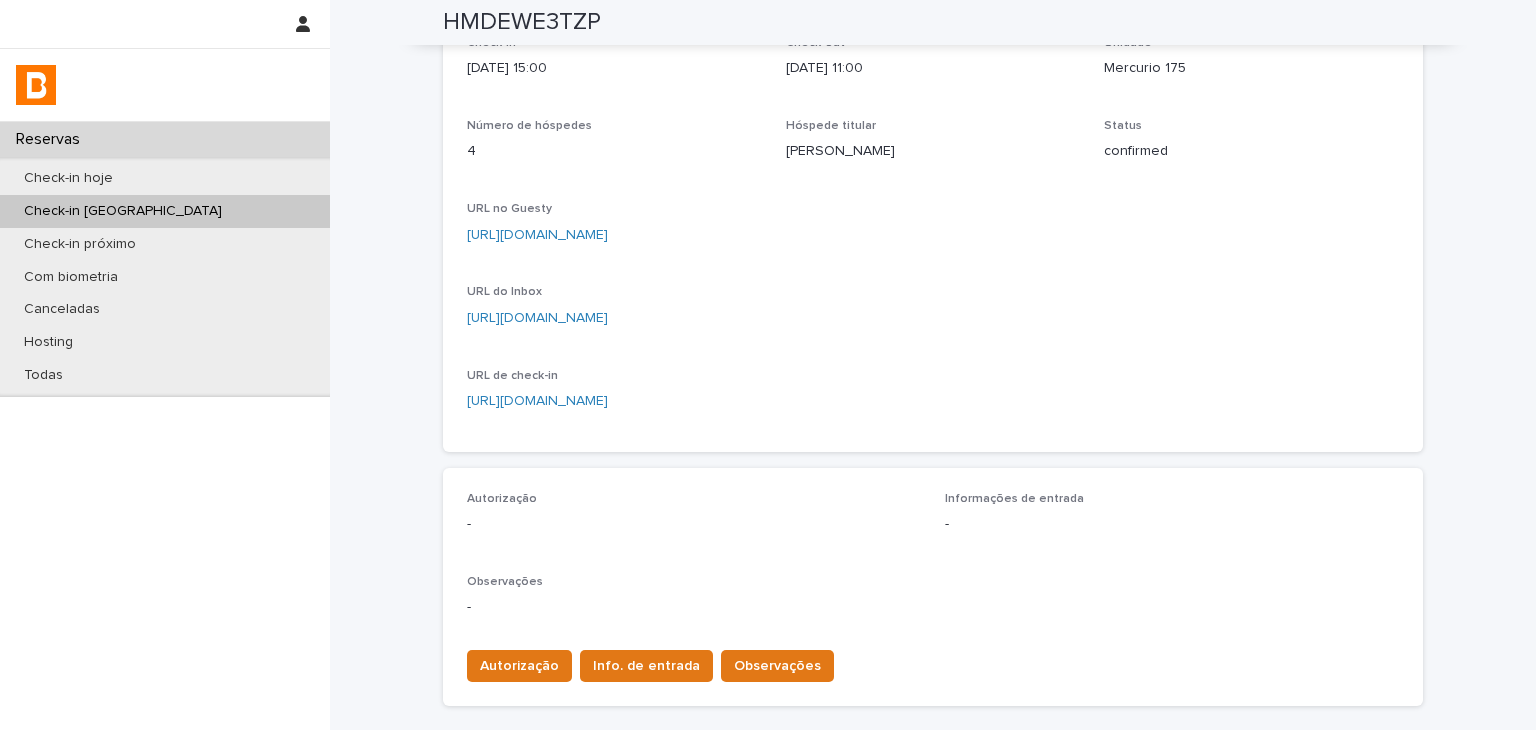 click on "Check-in [DATE] 15:00 Check-out [DATE] 11:00 Unidade Mercurio 175 Número de hóspedes 4 Hóspede titular [PERSON_NAME] Status confirmed URL no Guesty [URL][DOMAIN_NAME] URL do Inbox [URL][DOMAIN_NAME] URL de check-in [URL][DOMAIN_NAME]" at bounding box center [933, 232] 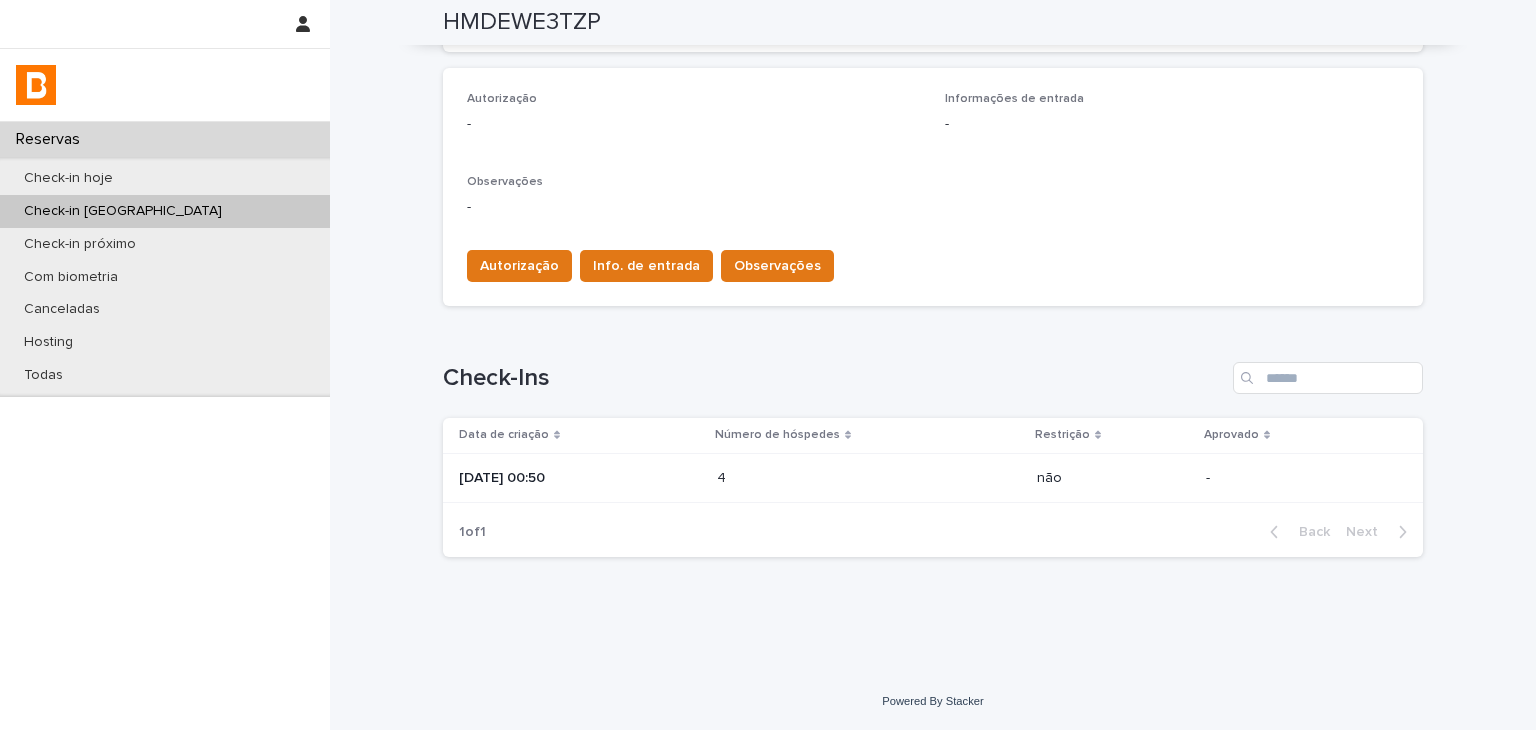 click on "4 4" at bounding box center [869, 478] 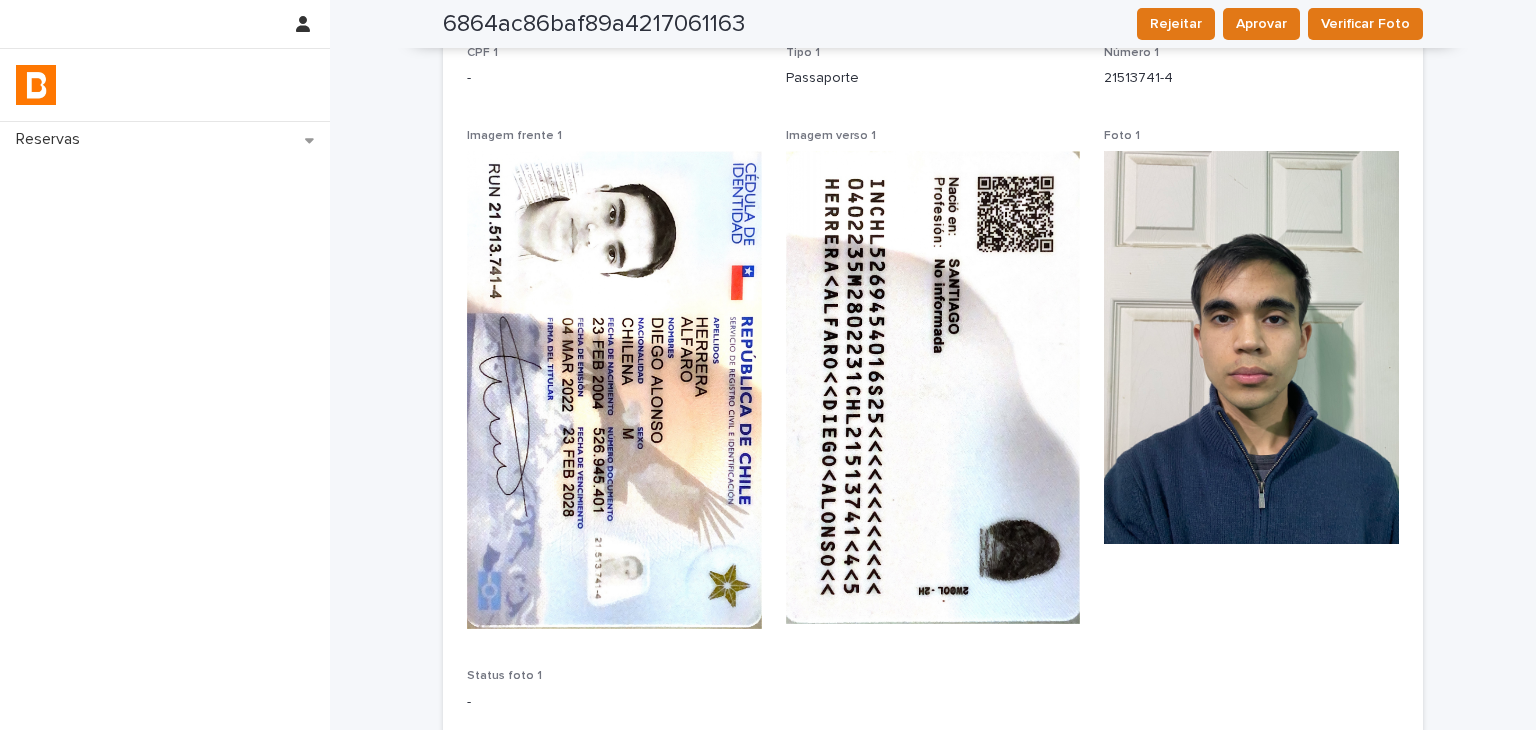 scroll, scrollTop: 936, scrollLeft: 0, axis: vertical 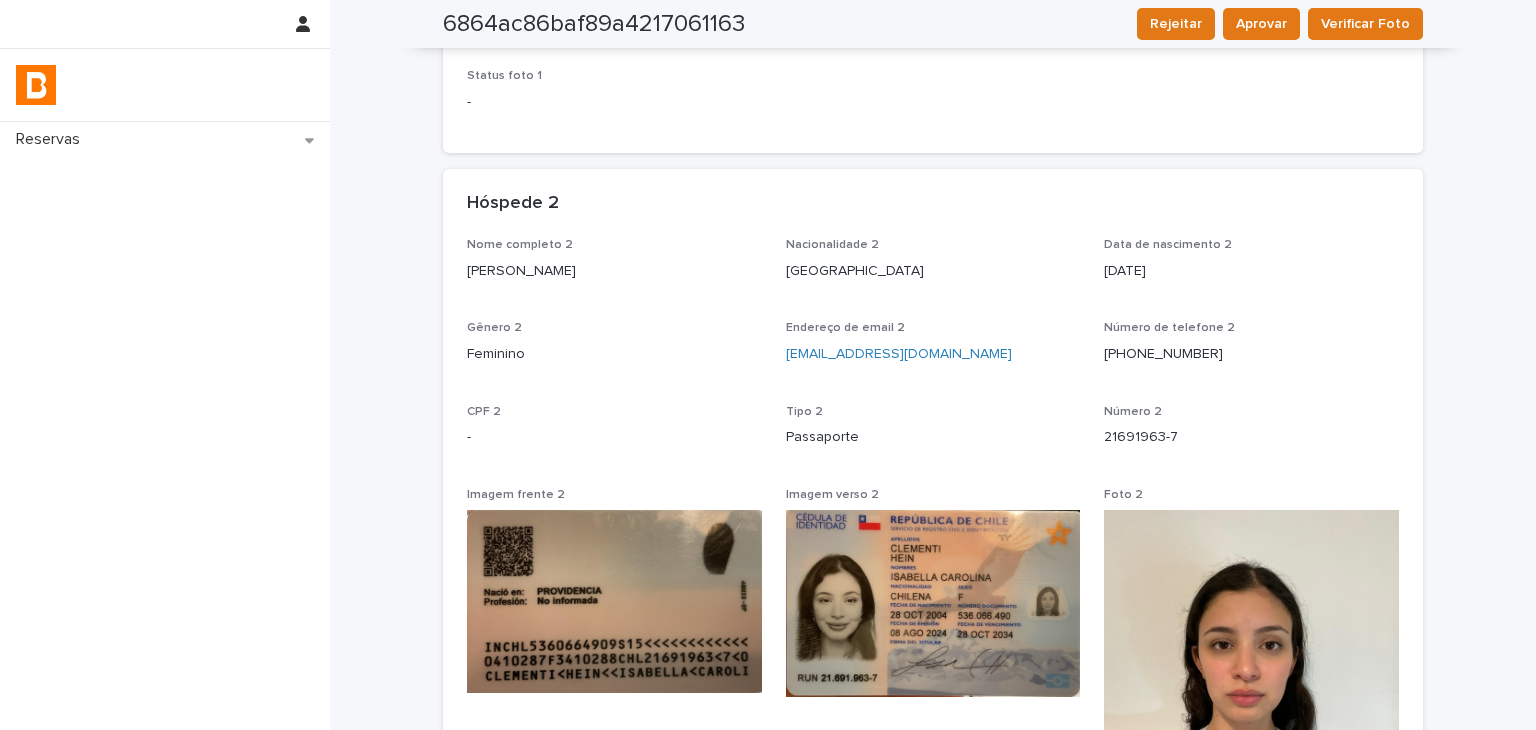 click at bounding box center (1251, 645) 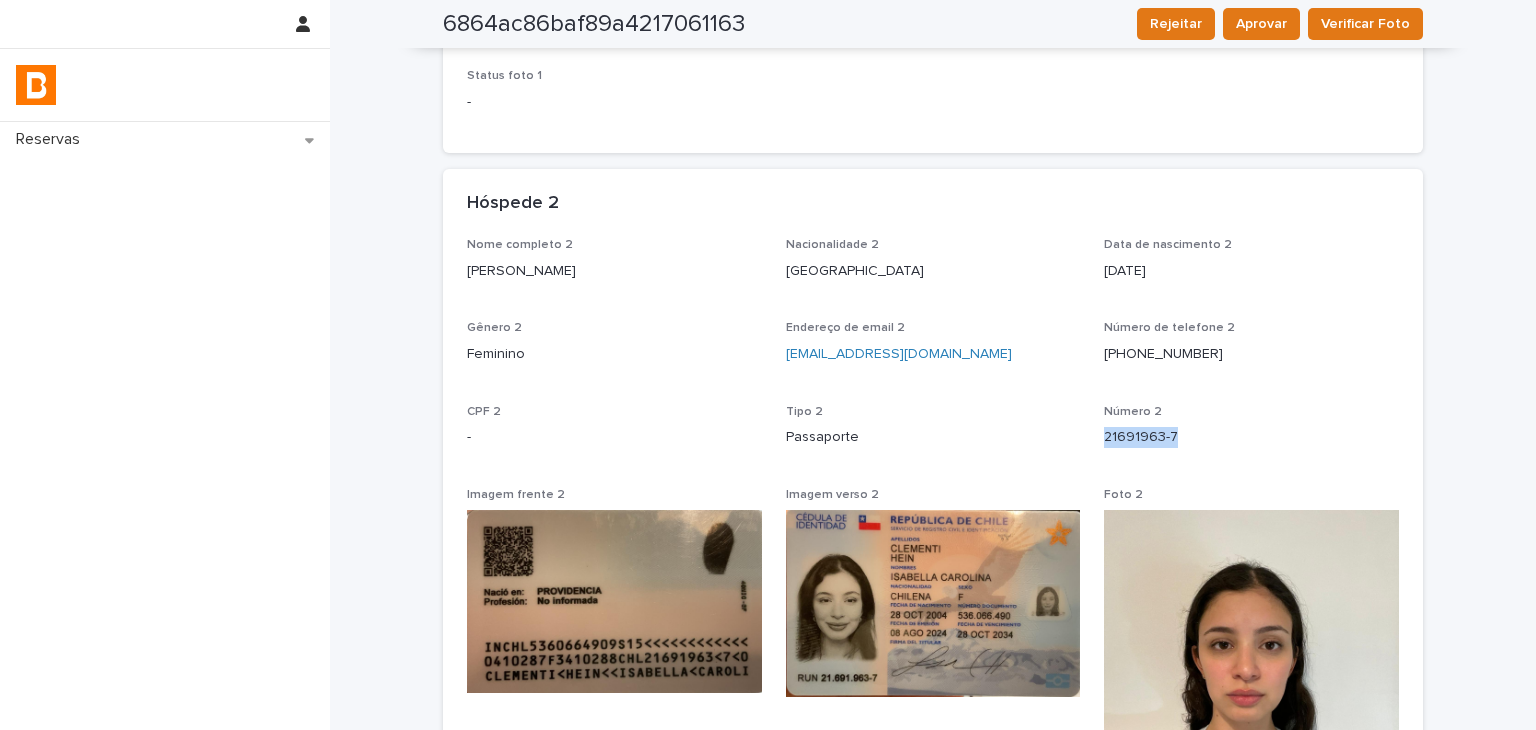 drag, startPoint x: 1091, startPoint y: 438, endPoint x: 1185, endPoint y: 443, distance: 94.13288 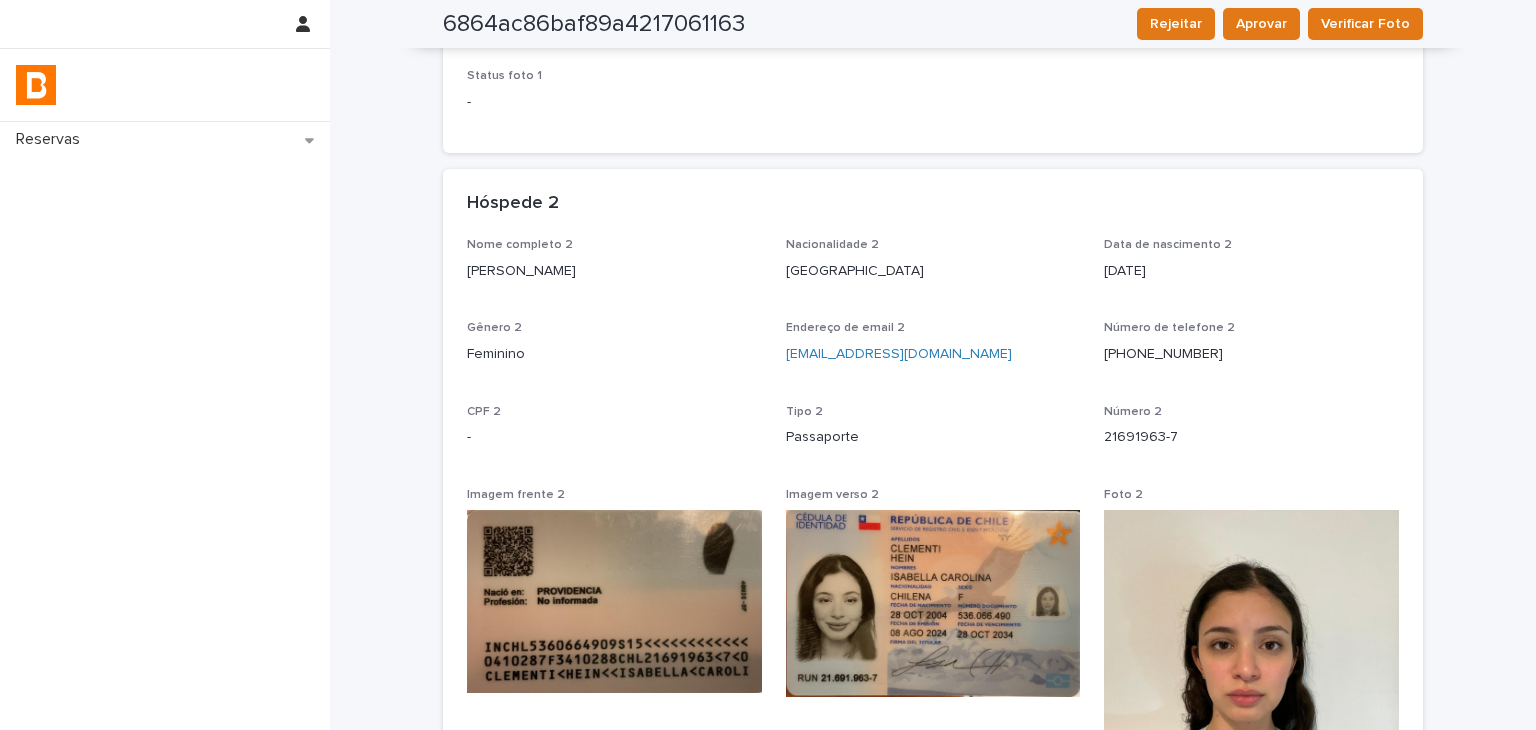 click on "Foto 2" at bounding box center [1251, 642] 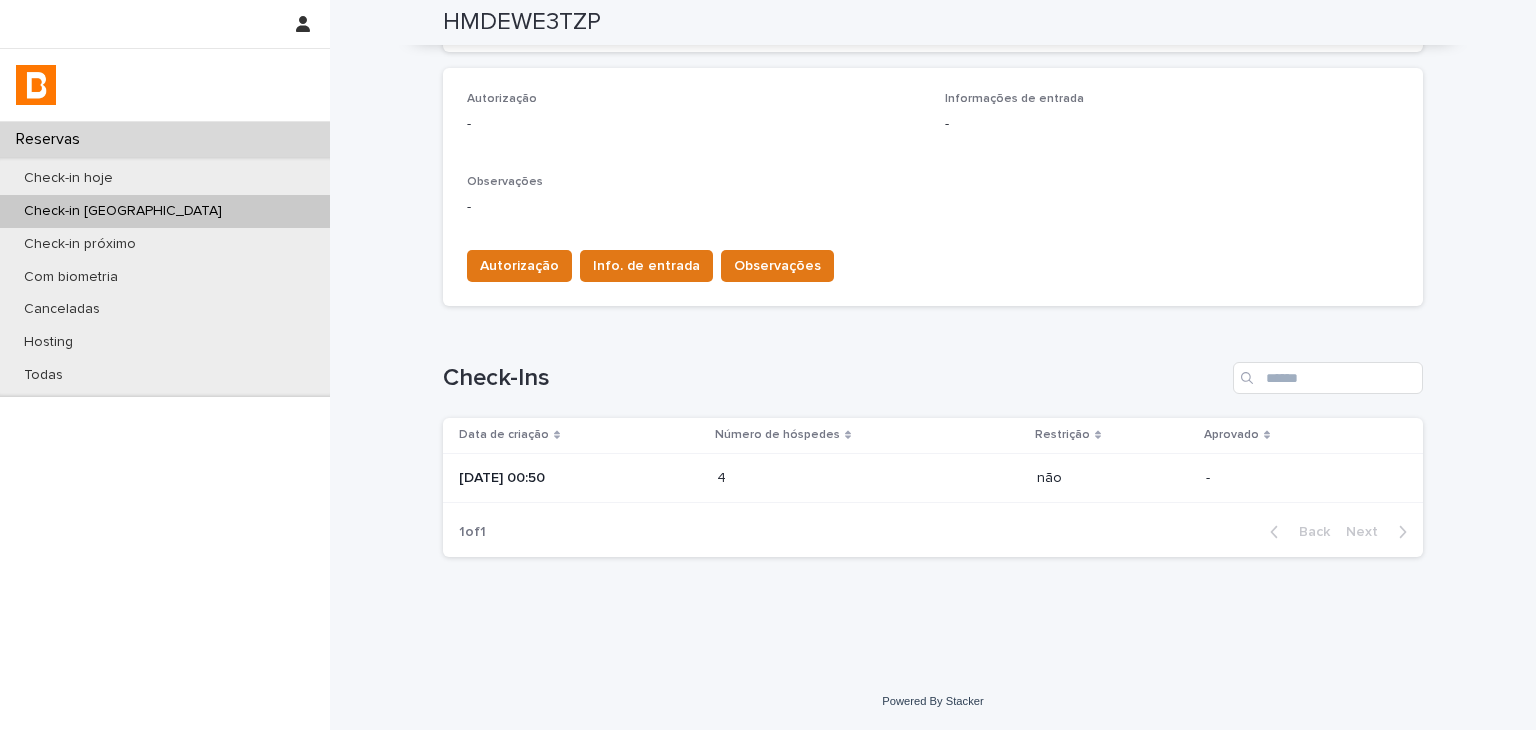 scroll, scrollTop: 34, scrollLeft: 0, axis: vertical 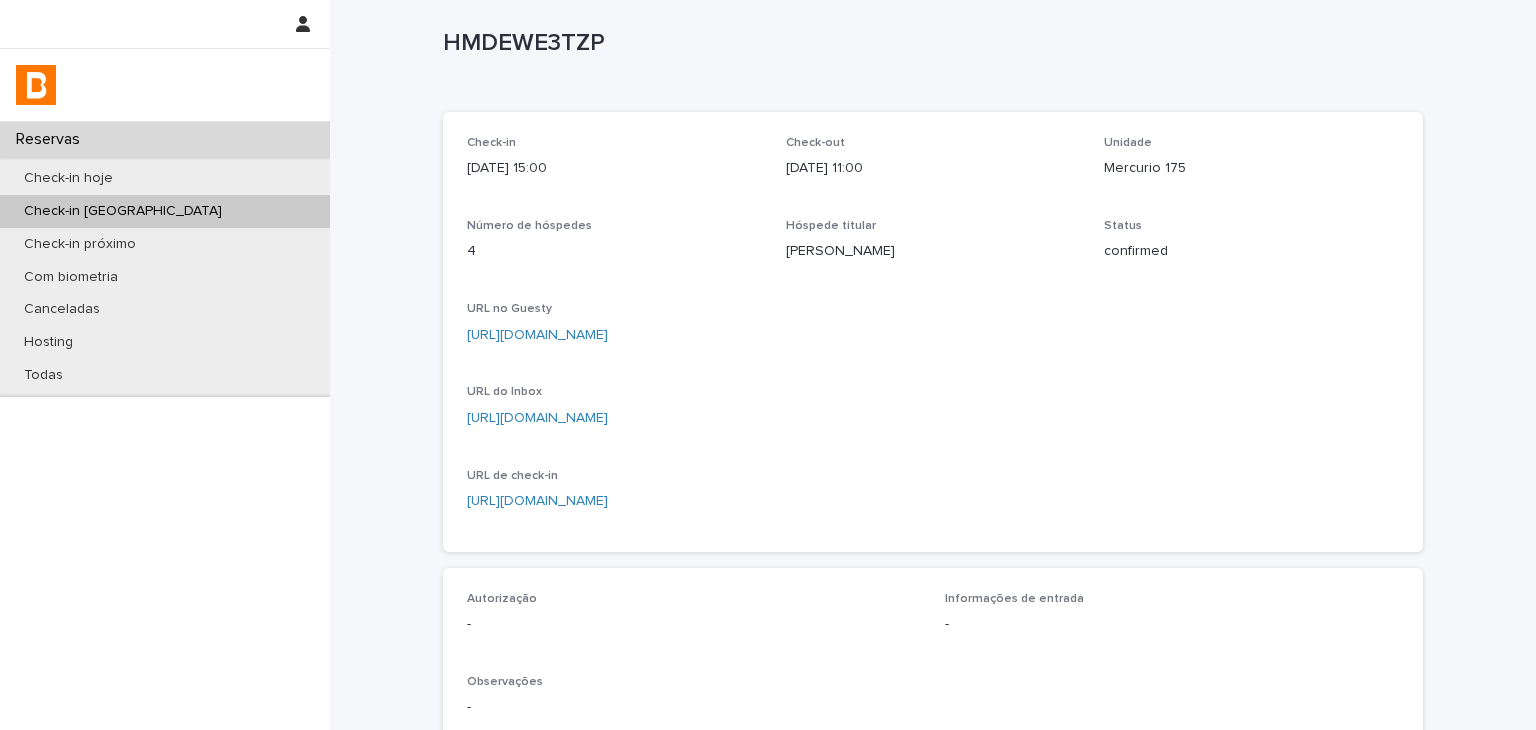 drag, startPoint x: 1427, startPoint y: 509, endPoint x: 1407, endPoint y: 517, distance: 21.540659 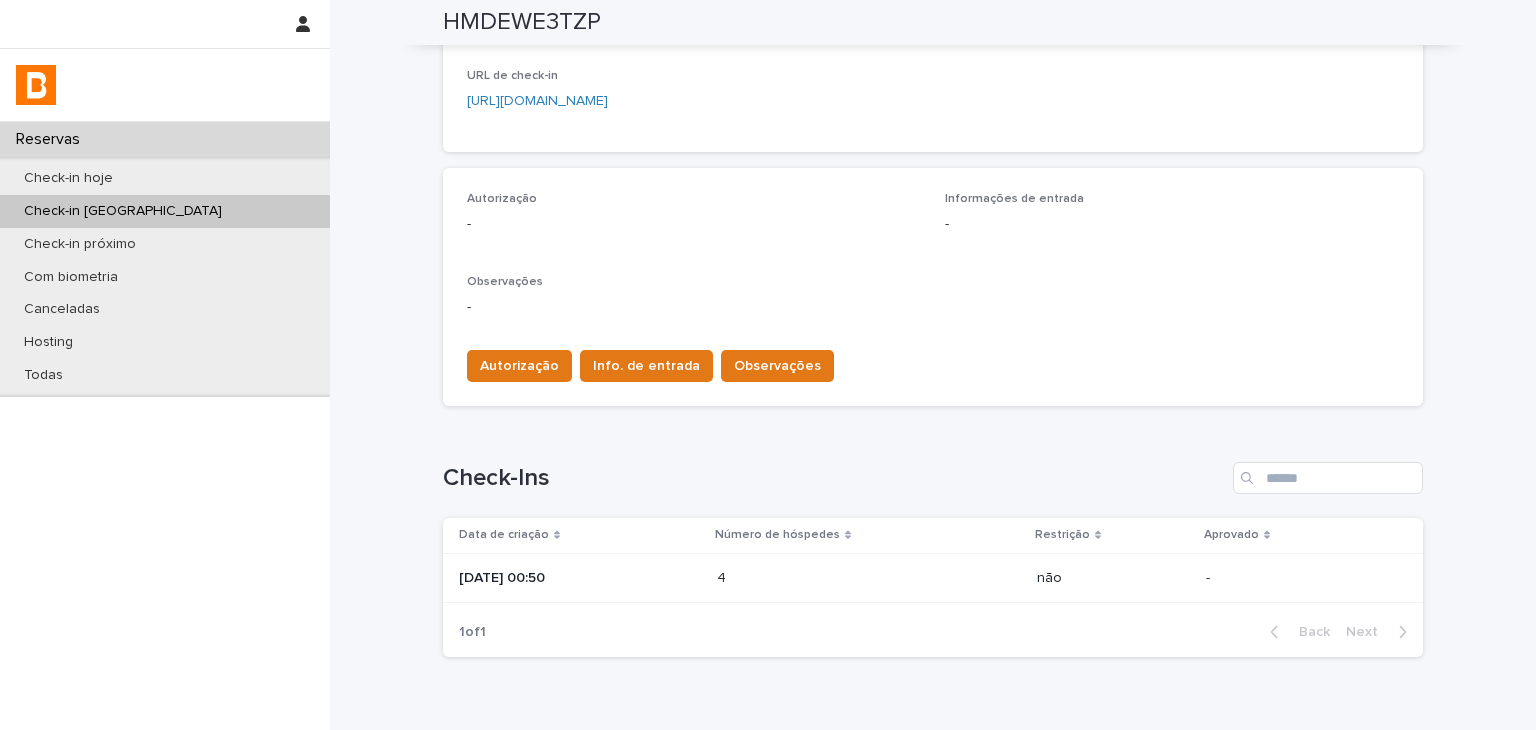 click on "Número de hóspedes" at bounding box center (869, 535) 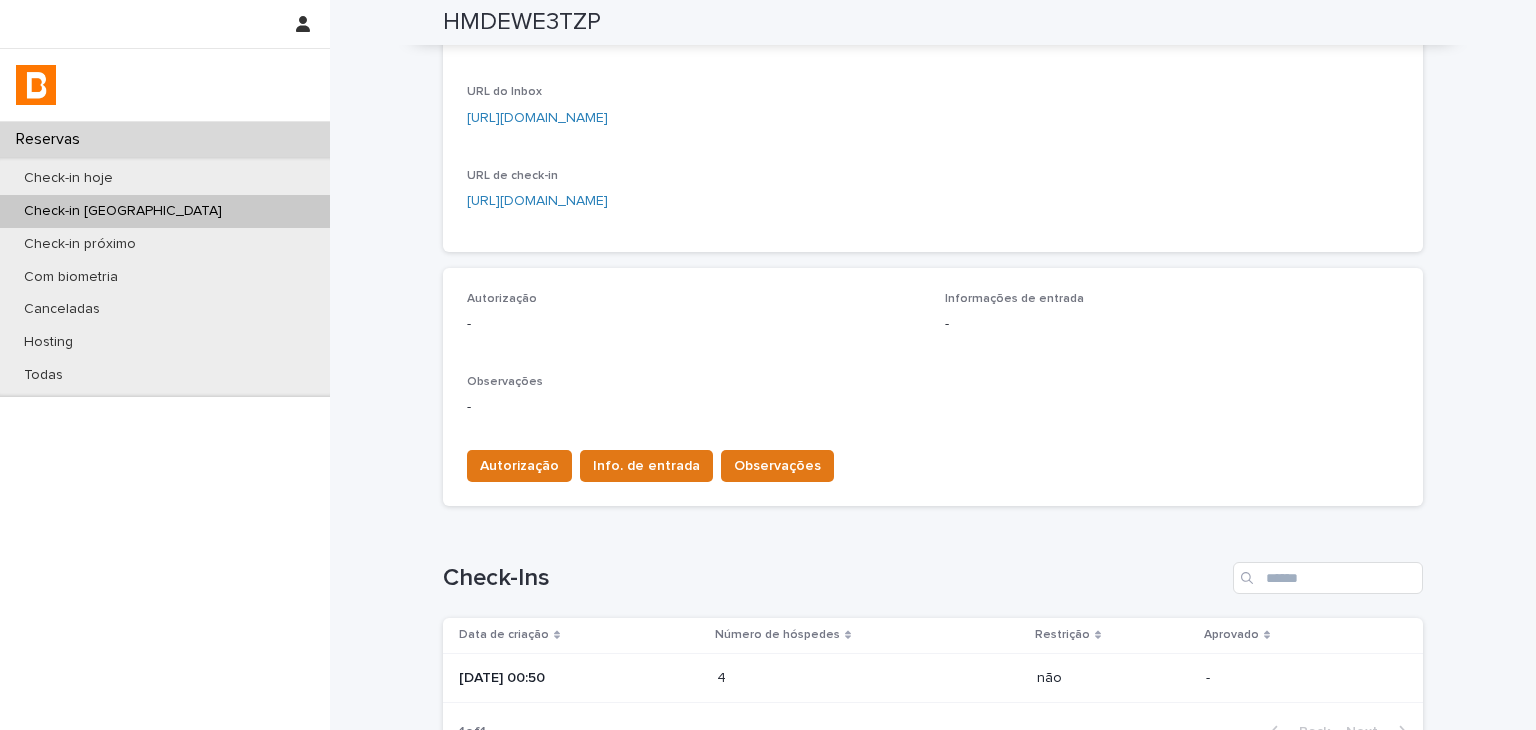 click on "Loading... Saving… Check-Ins Data de criação Número de hóspedes Restrição Aprovado [DATE] 00:50 4 4   não - 1  of  1 Back Next" at bounding box center [933, 647] 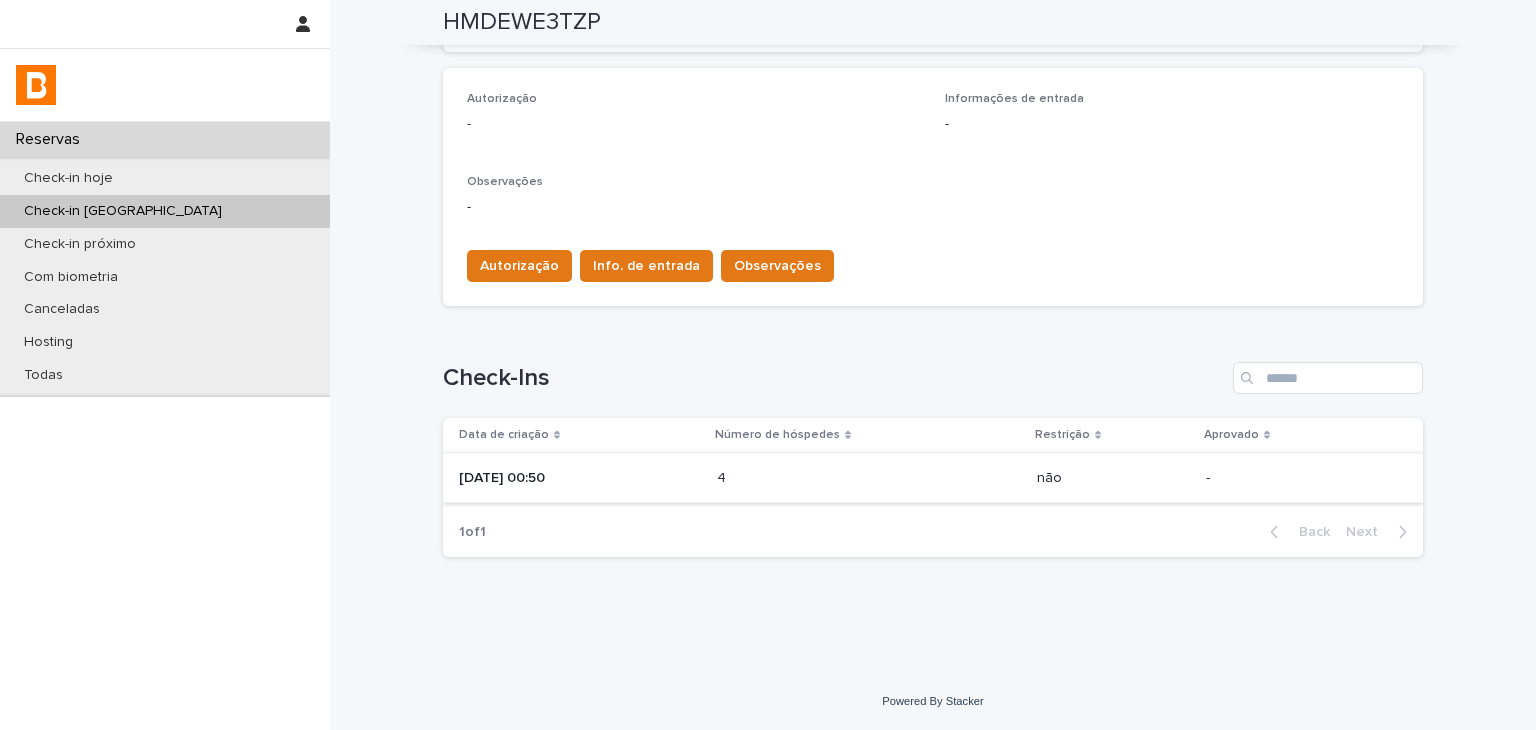click on "Data de criação Número de hóspedes Restrição Aprovado [DATE] 00:50 4 4   não -" at bounding box center [933, 462] 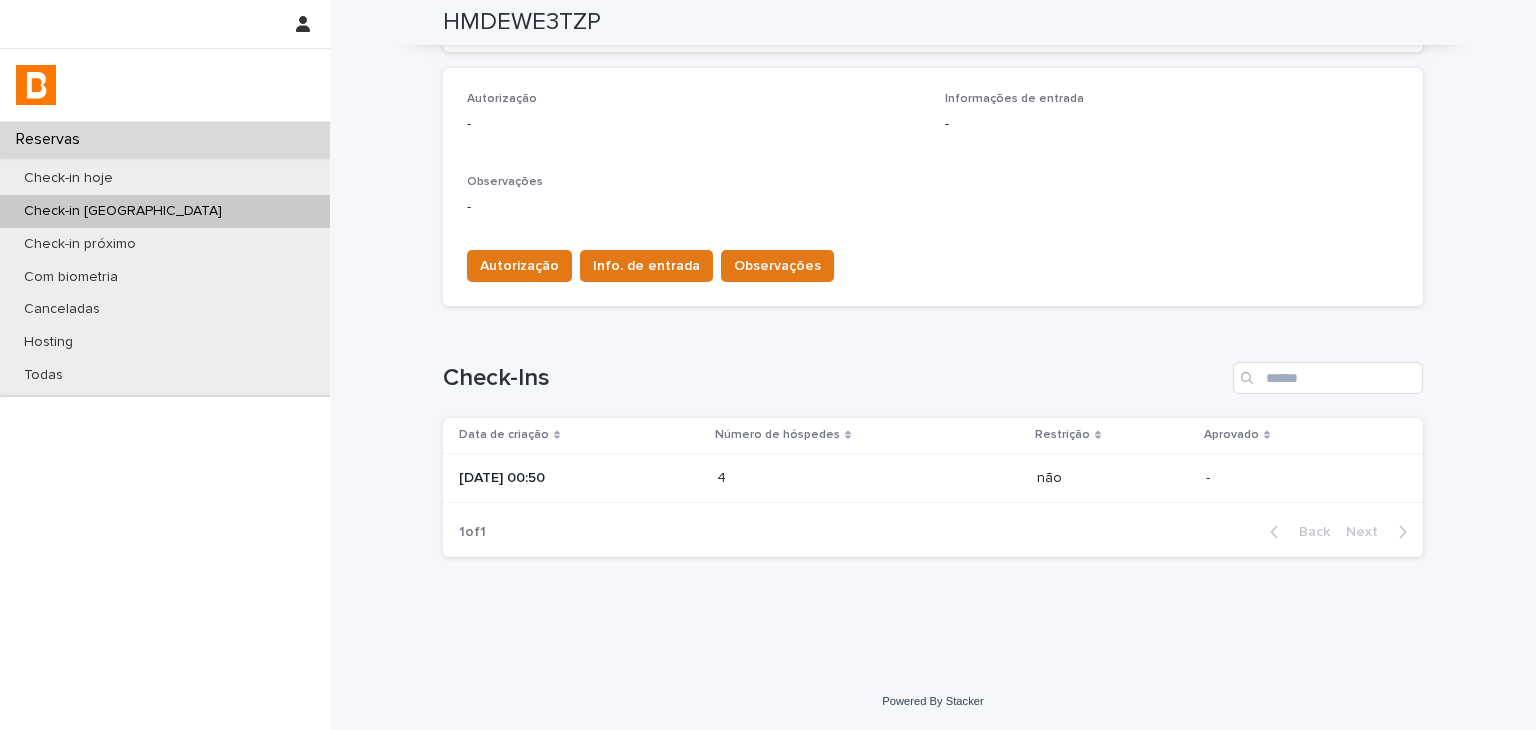 click on "4 4" at bounding box center (869, 478) 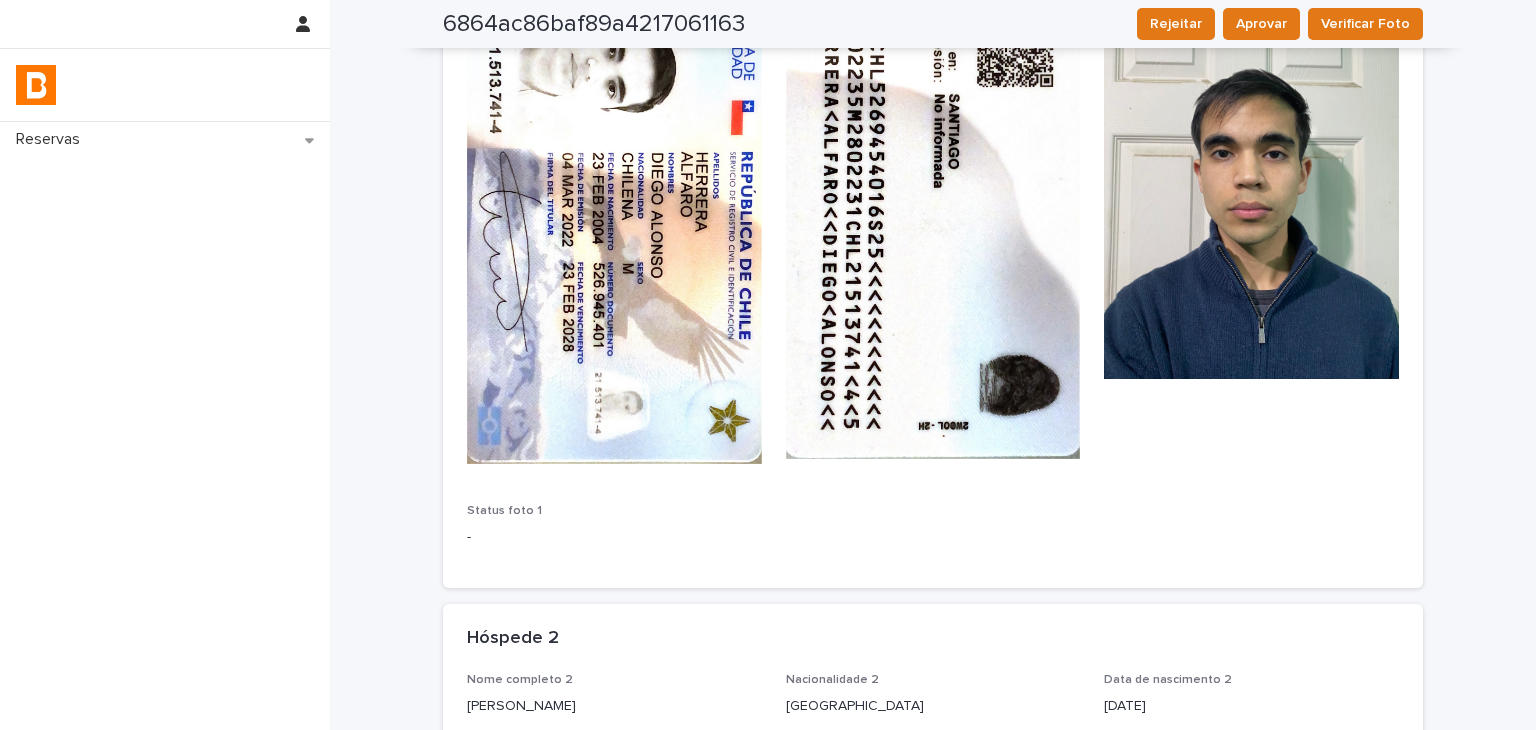 scroll, scrollTop: 901, scrollLeft: 0, axis: vertical 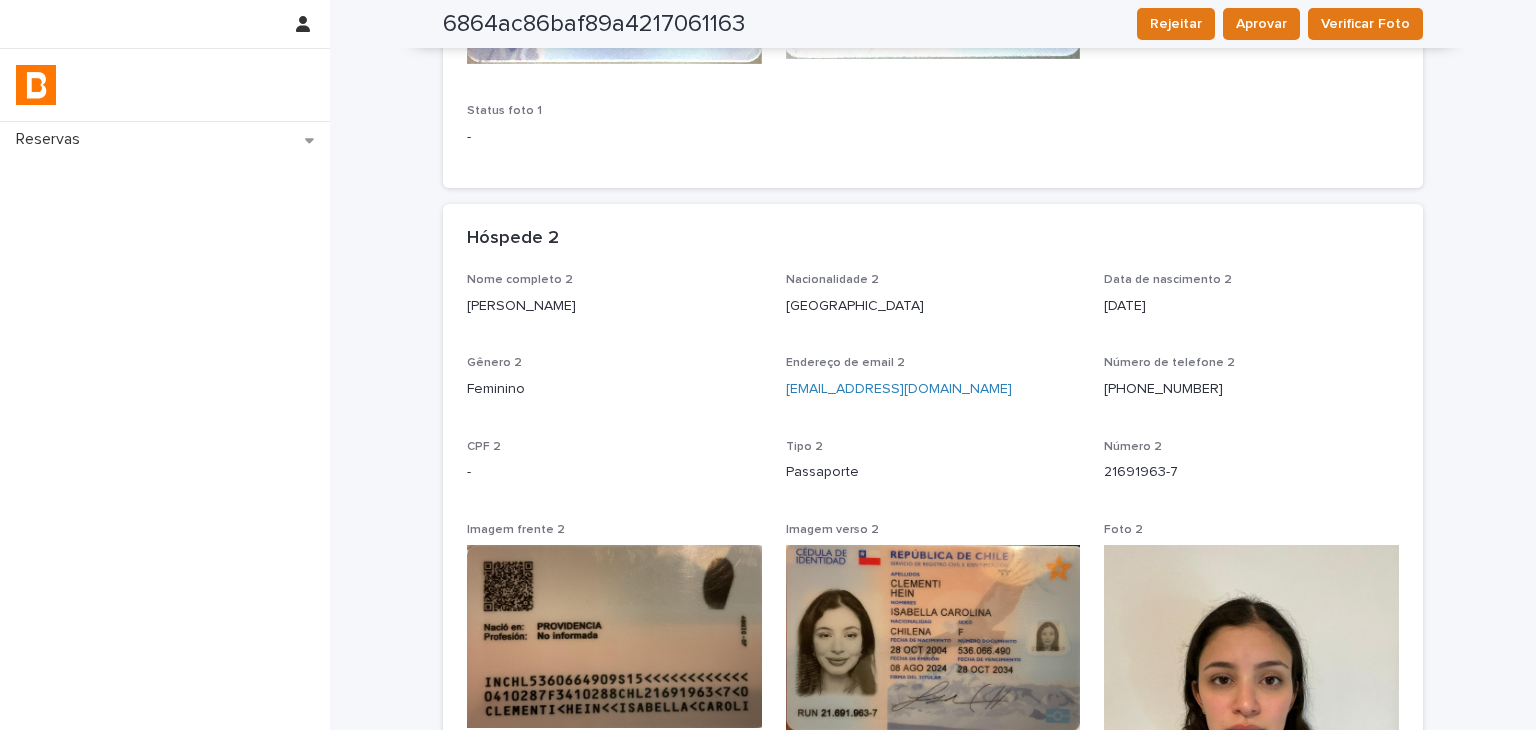 drag, startPoint x: 444, startPoint y: 310, endPoint x: 619, endPoint y: 317, distance: 175.13994 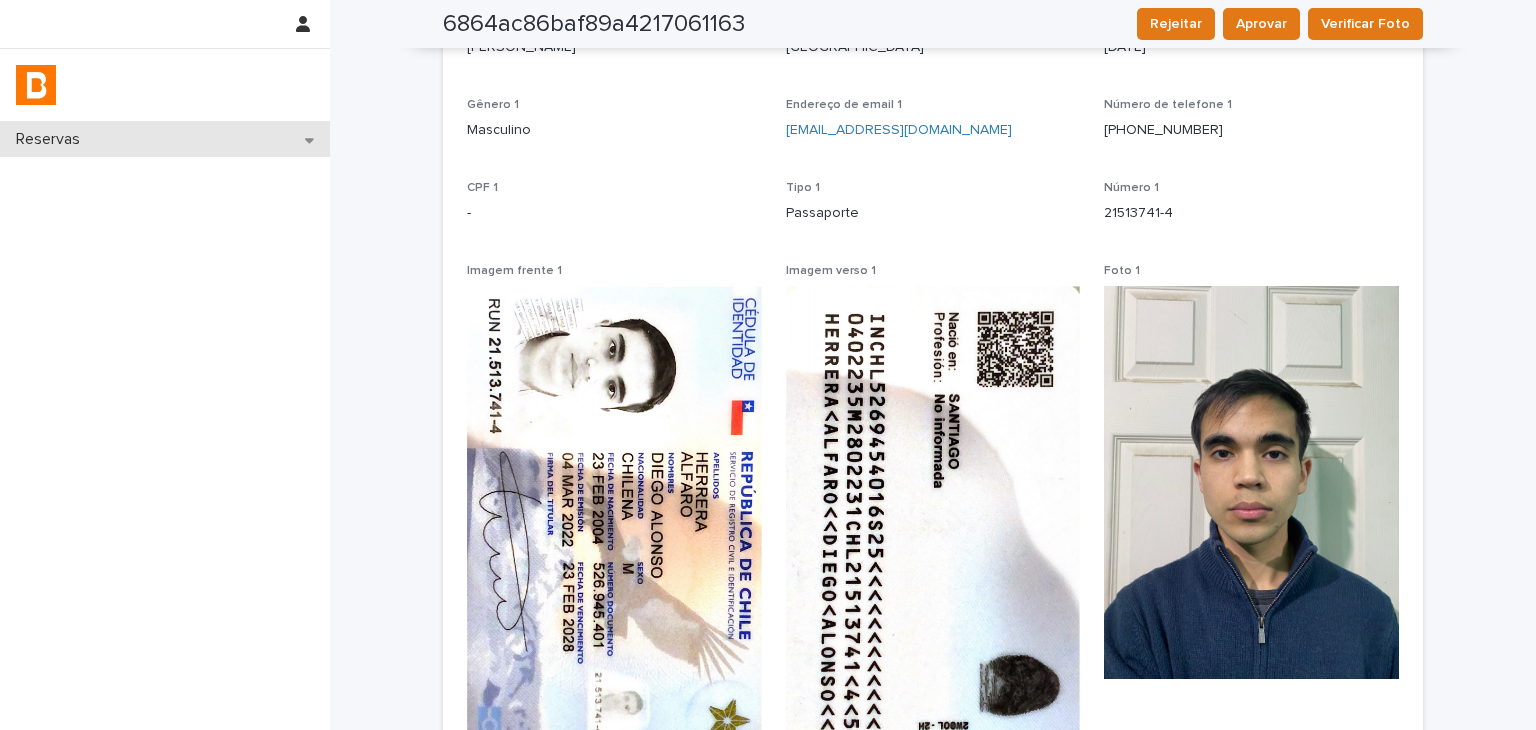 scroll, scrollTop: 0, scrollLeft: 0, axis: both 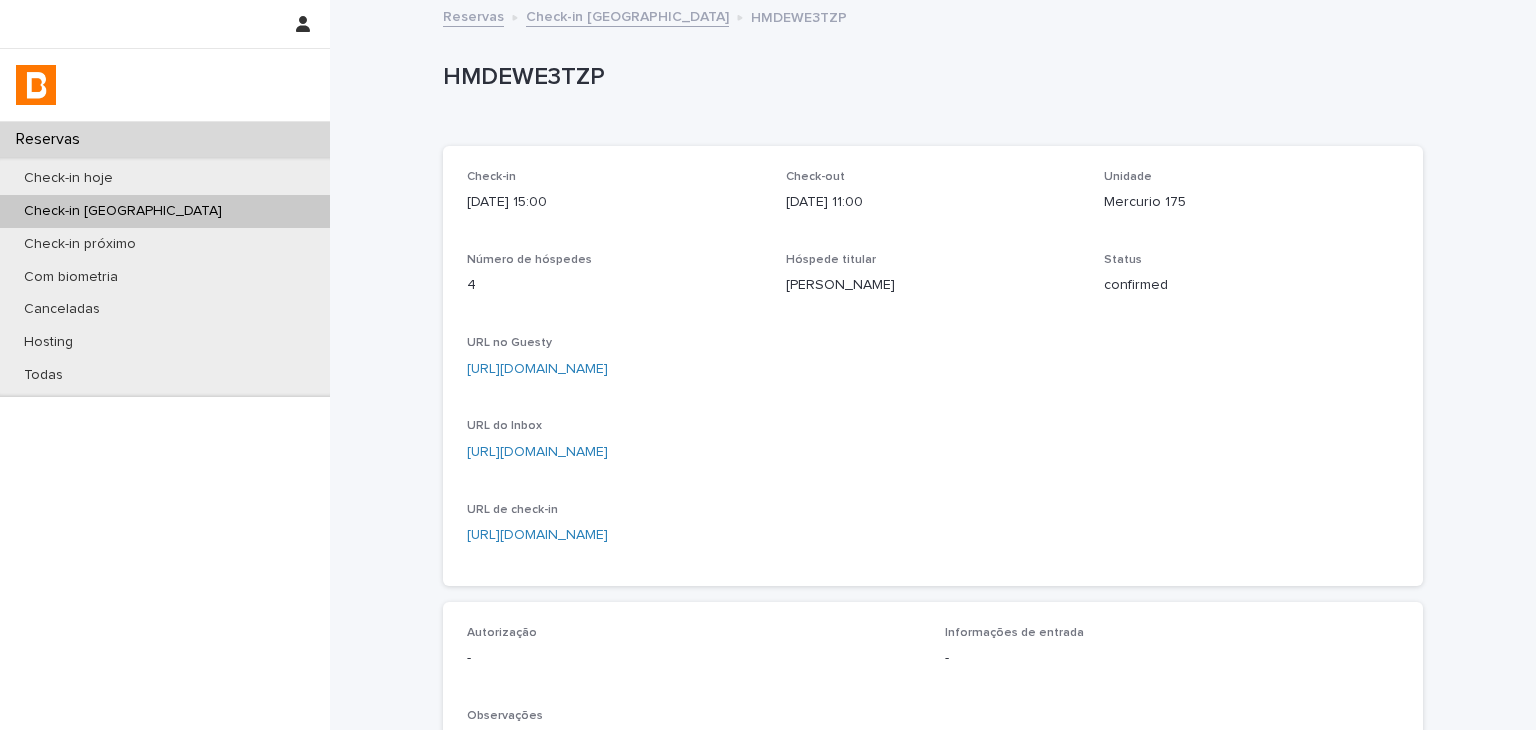 click on "Check-in [DATE] 15:00 Check-out [DATE] 11:00 Unidade Mercurio 175 Número de hóspedes 4 Hóspede titular [PERSON_NAME] Status confirmed URL no Guesty [URL][DOMAIN_NAME] URL do Inbox [URL][DOMAIN_NAME] URL de check-in [URL][DOMAIN_NAME]" at bounding box center [933, 366] 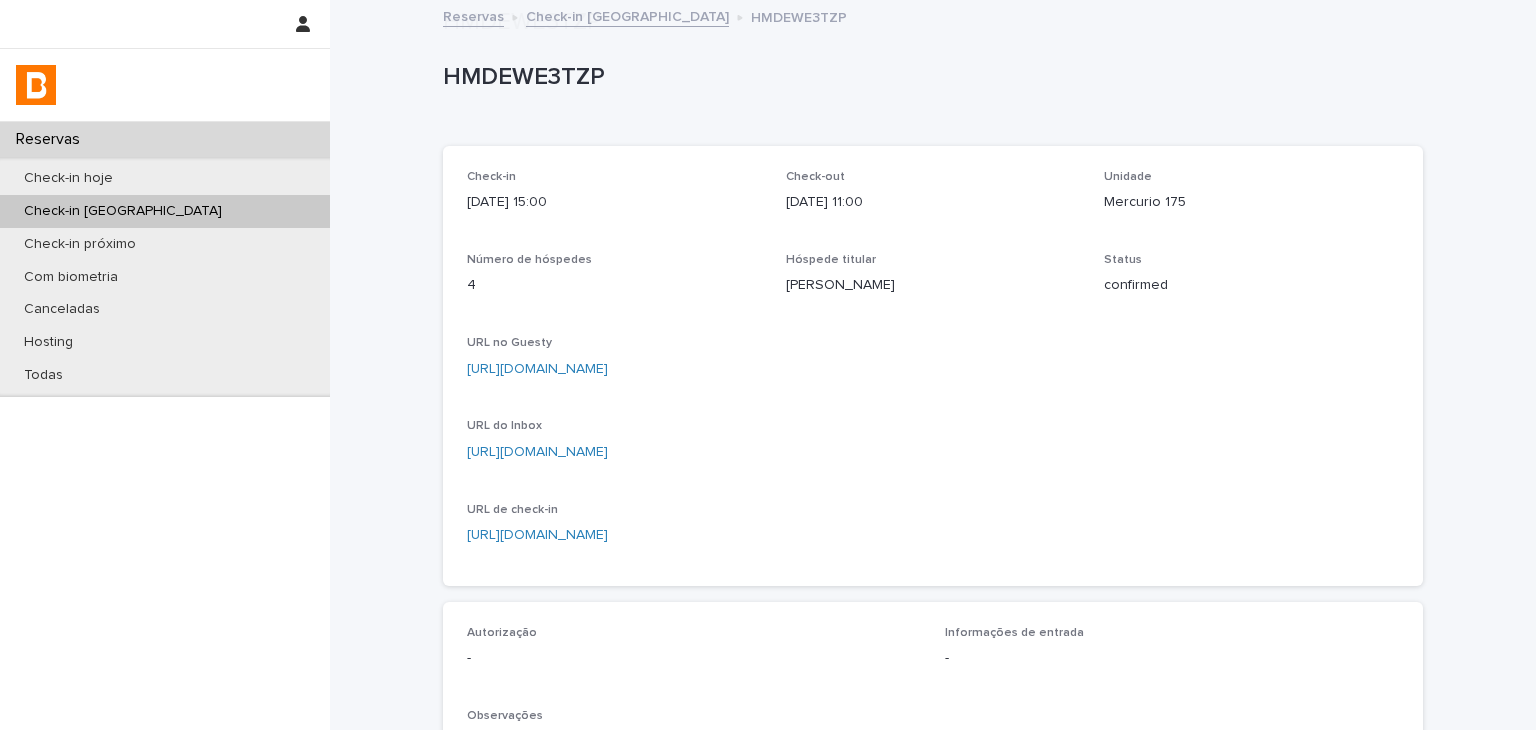 scroll, scrollTop: 534, scrollLeft: 0, axis: vertical 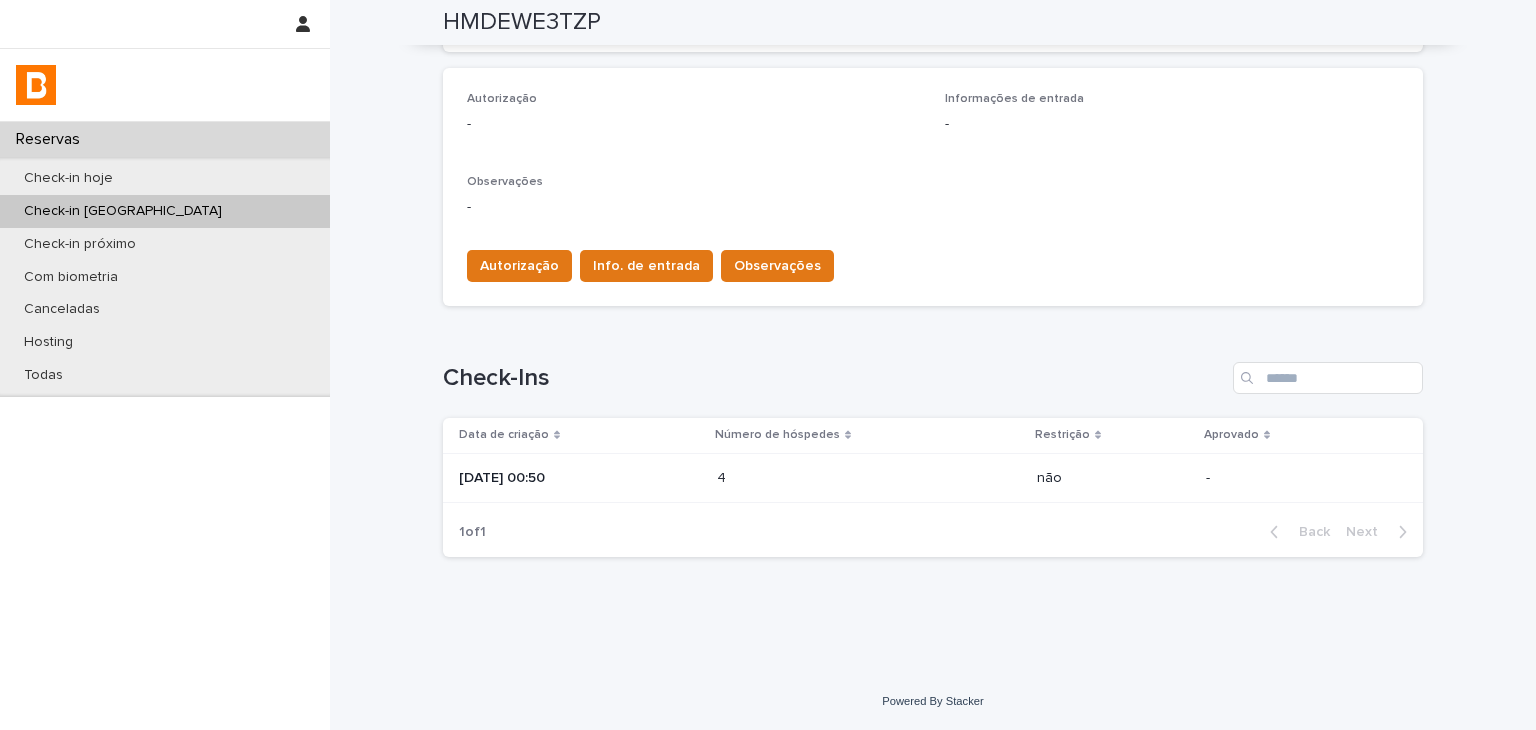click on "4" at bounding box center (723, 476) 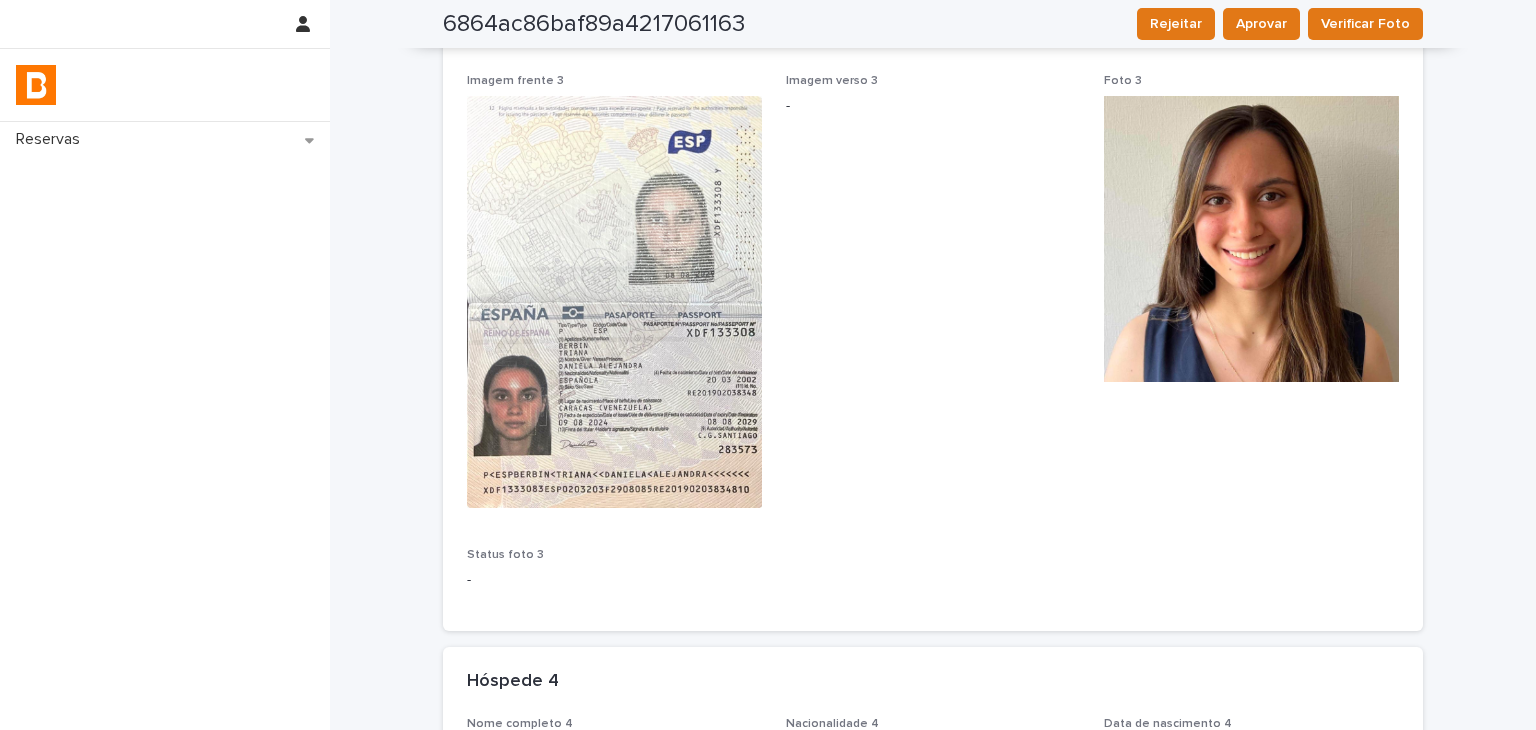 scroll, scrollTop: 1801, scrollLeft: 0, axis: vertical 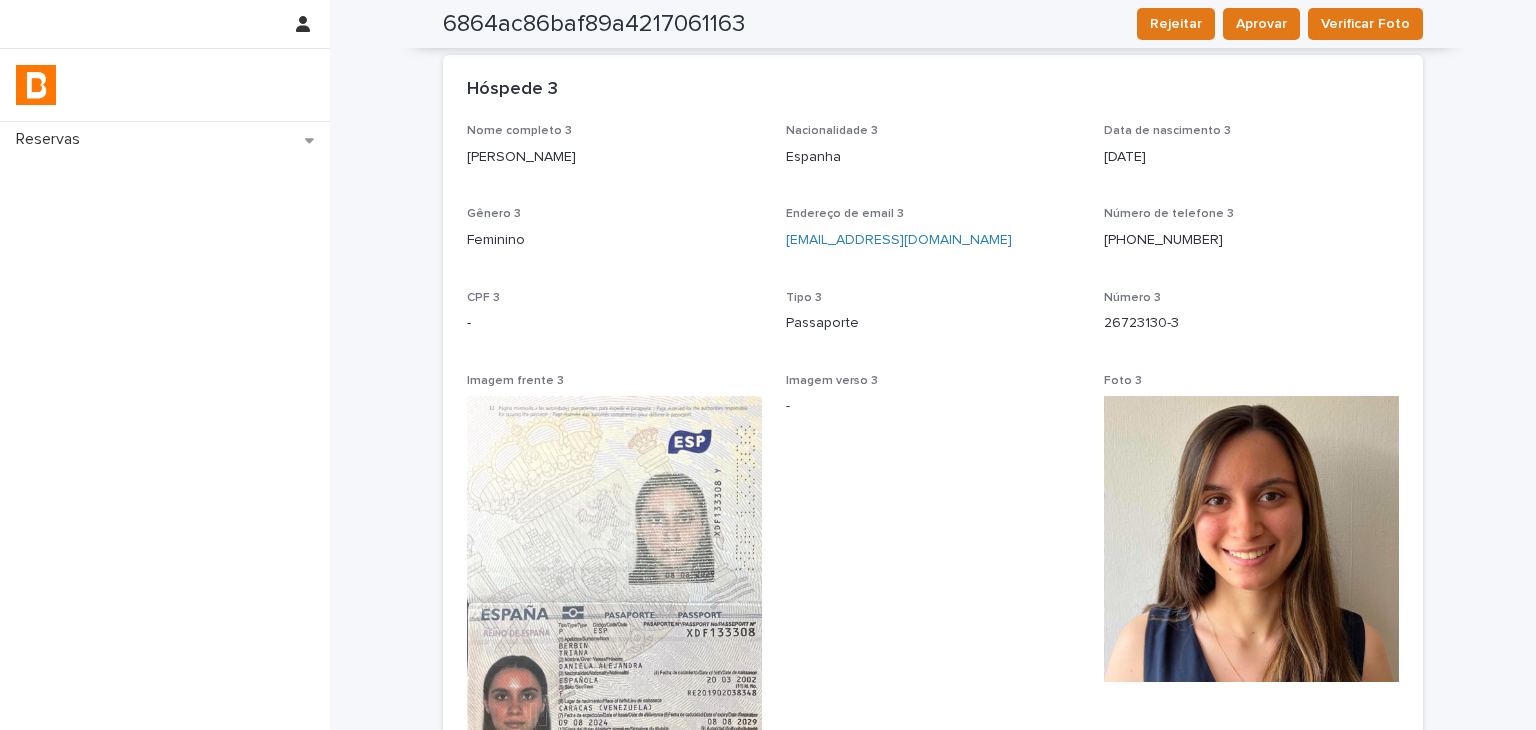 drag, startPoint x: 464, startPoint y: 157, endPoint x: 819, endPoint y: 311, distance: 386.96384 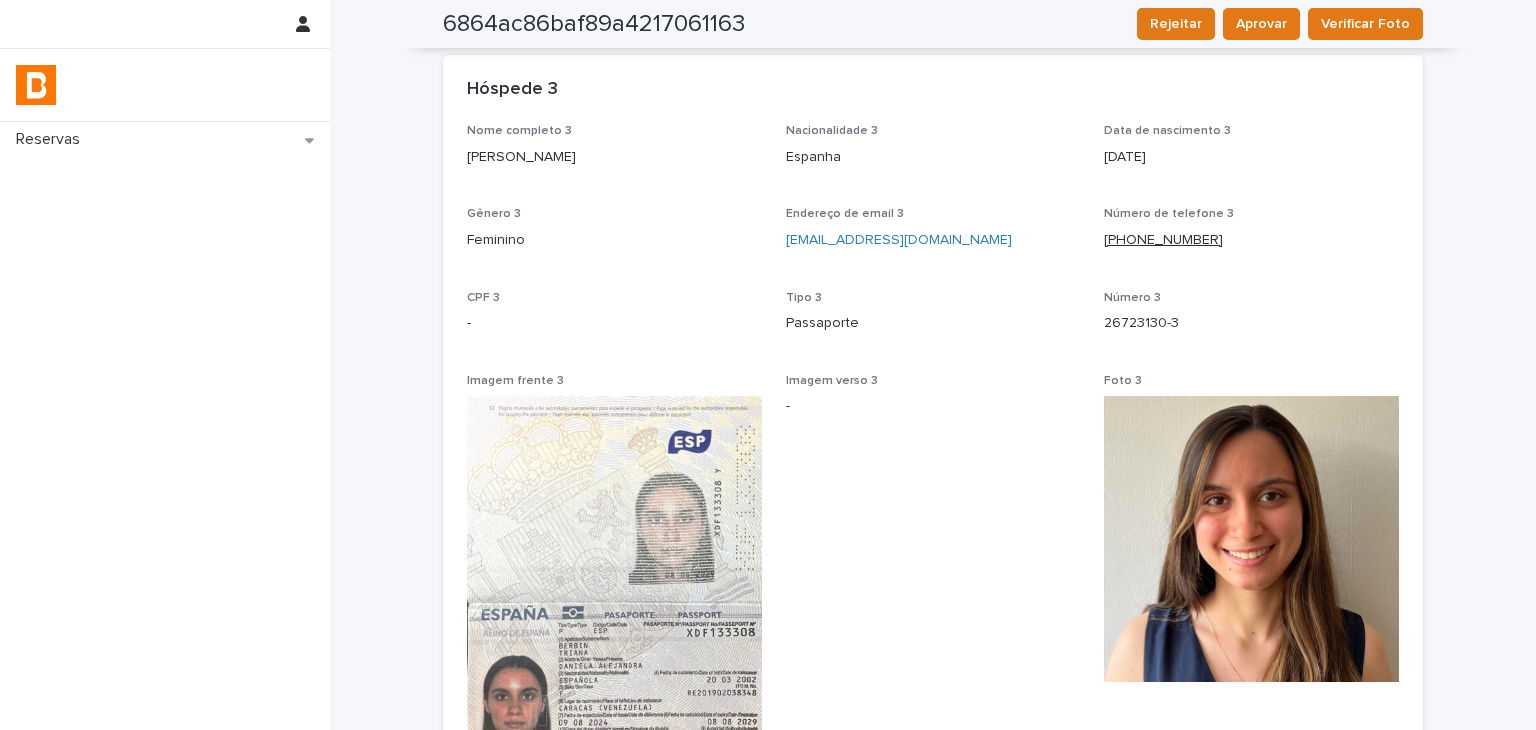 click on "[PHONE_NUMBER]" at bounding box center [1163, 240] 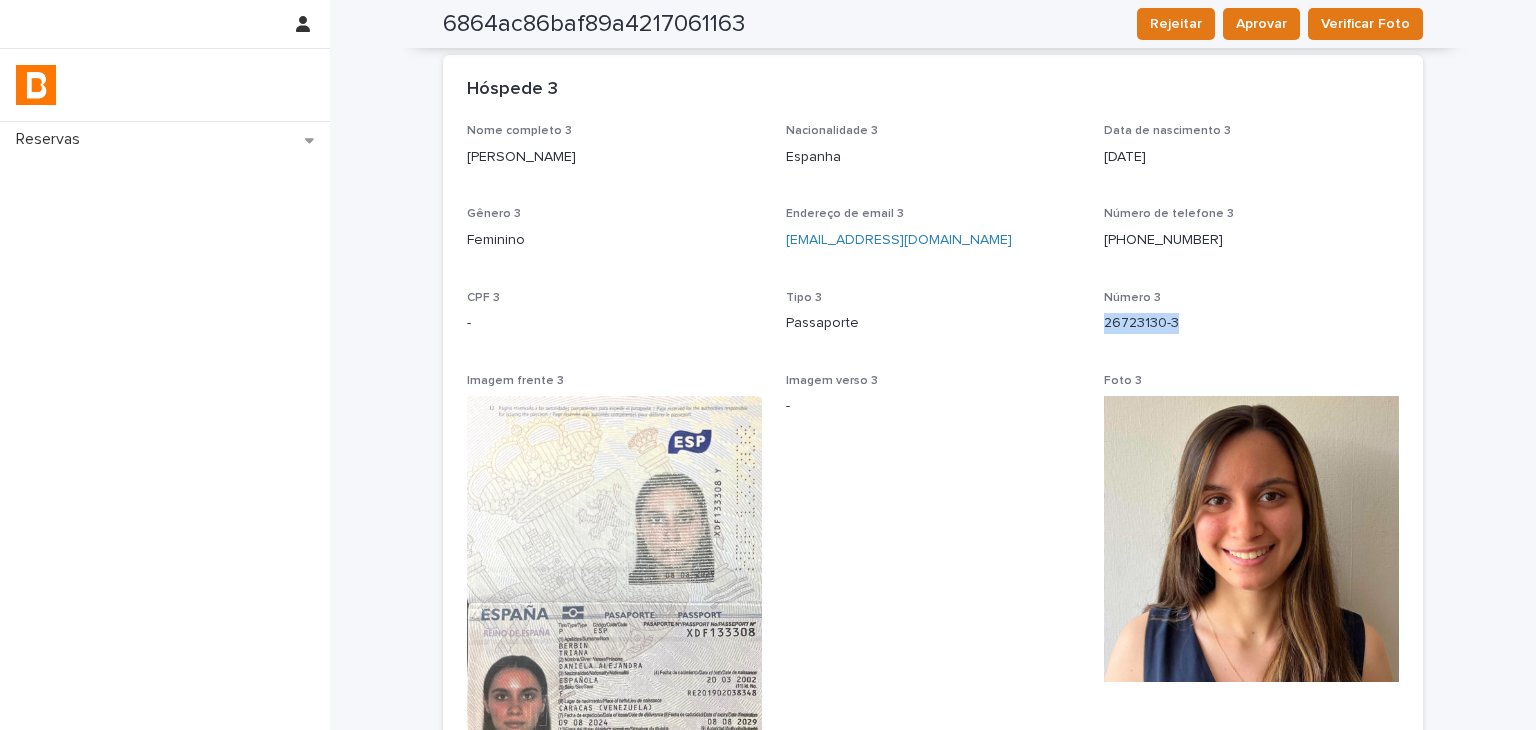drag, startPoint x: 1092, startPoint y: 323, endPoint x: 1172, endPoint y: 327, distance: 80.09994 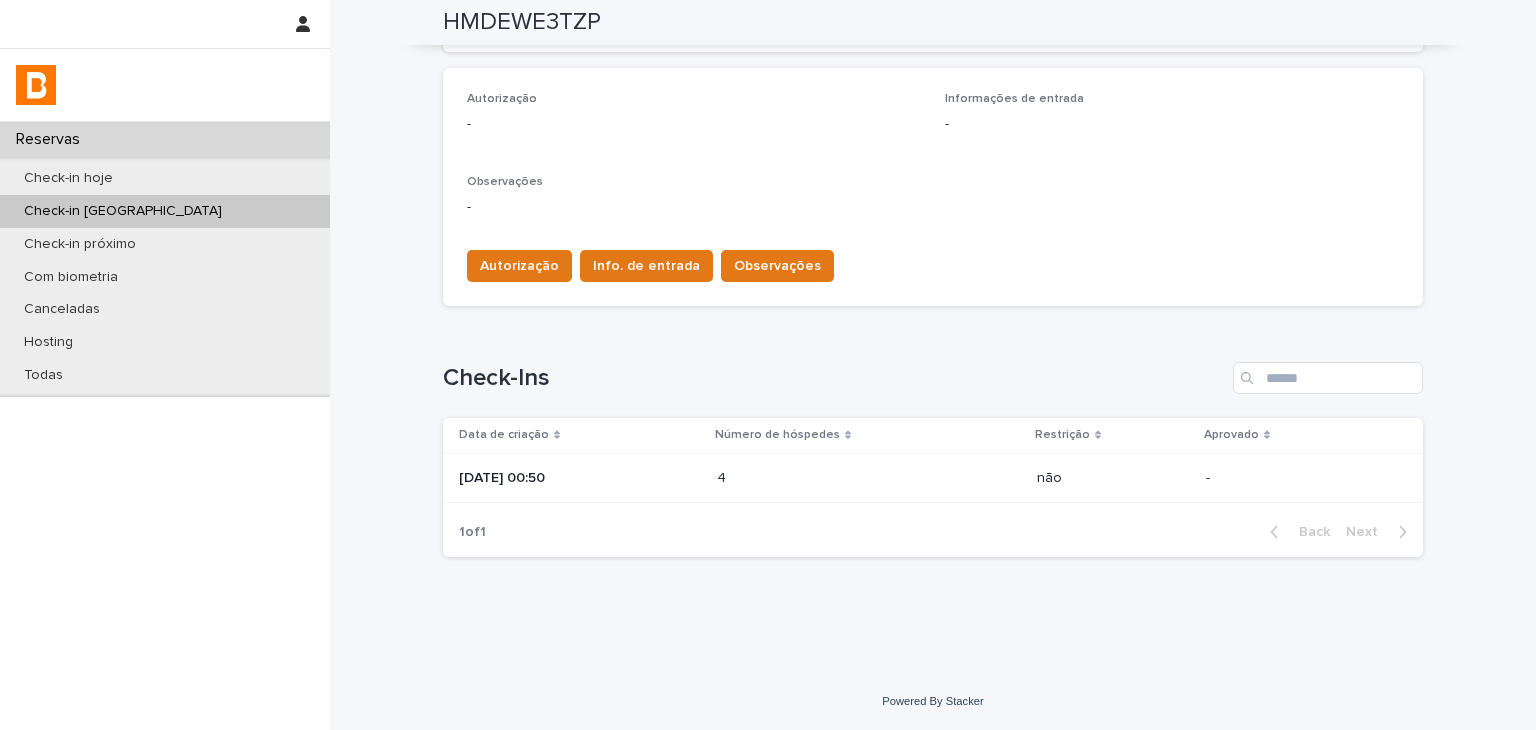 scroll, scrollTop: 0, scrollLeft: 0, axis: both 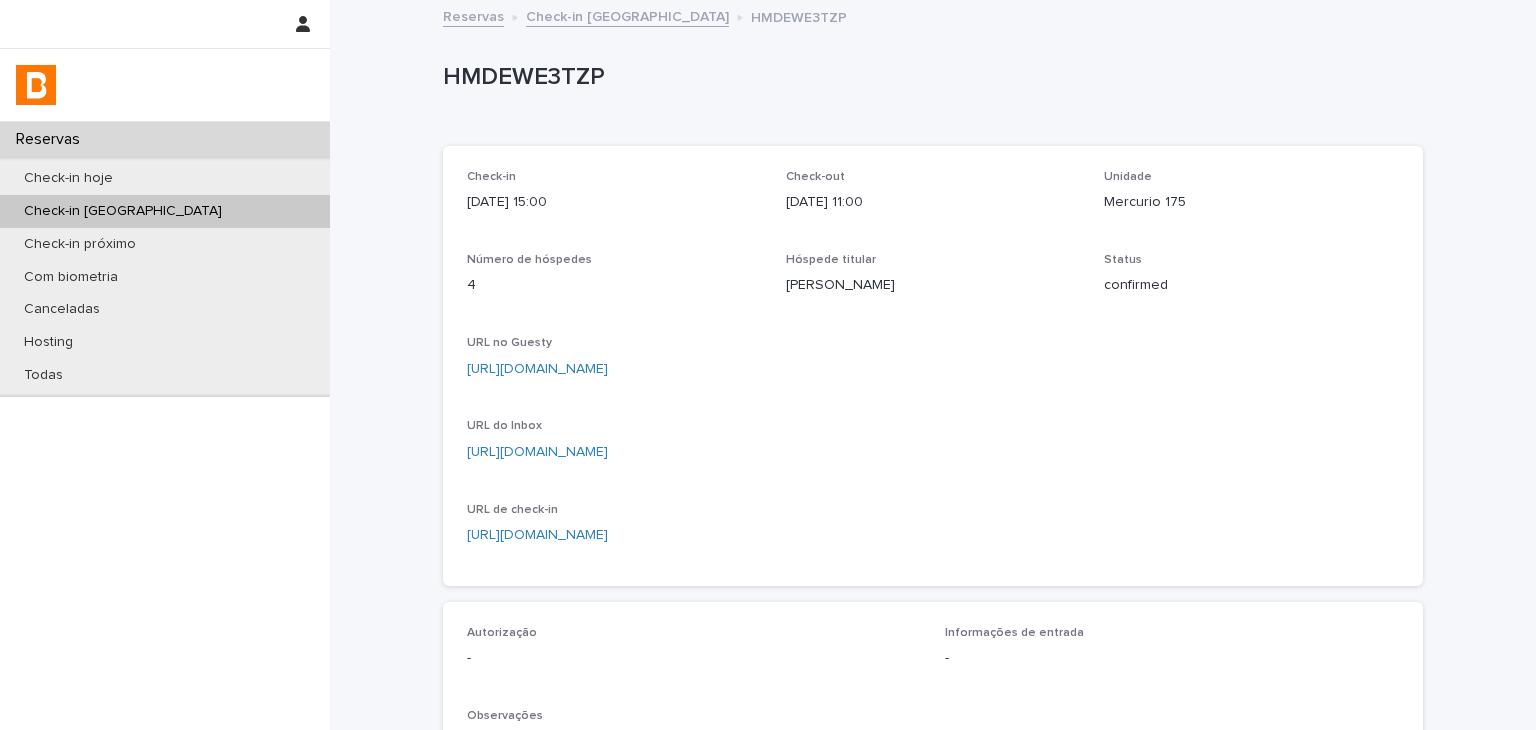 click on "Check-in [DATE] 15:00 Check-out [DATE] 11:00 Unidade Mercurio 175 Número de hóspedes 4 Hóspede titular [PERSON_NAME] Status confirmed URL no Guesty [URL][DOMAIN_NAME] URL do Inbox [URL][DOMAIN_NAME] URL de check-in [URL][DOMAIN_NAME]" at bounding box center [933, 366] 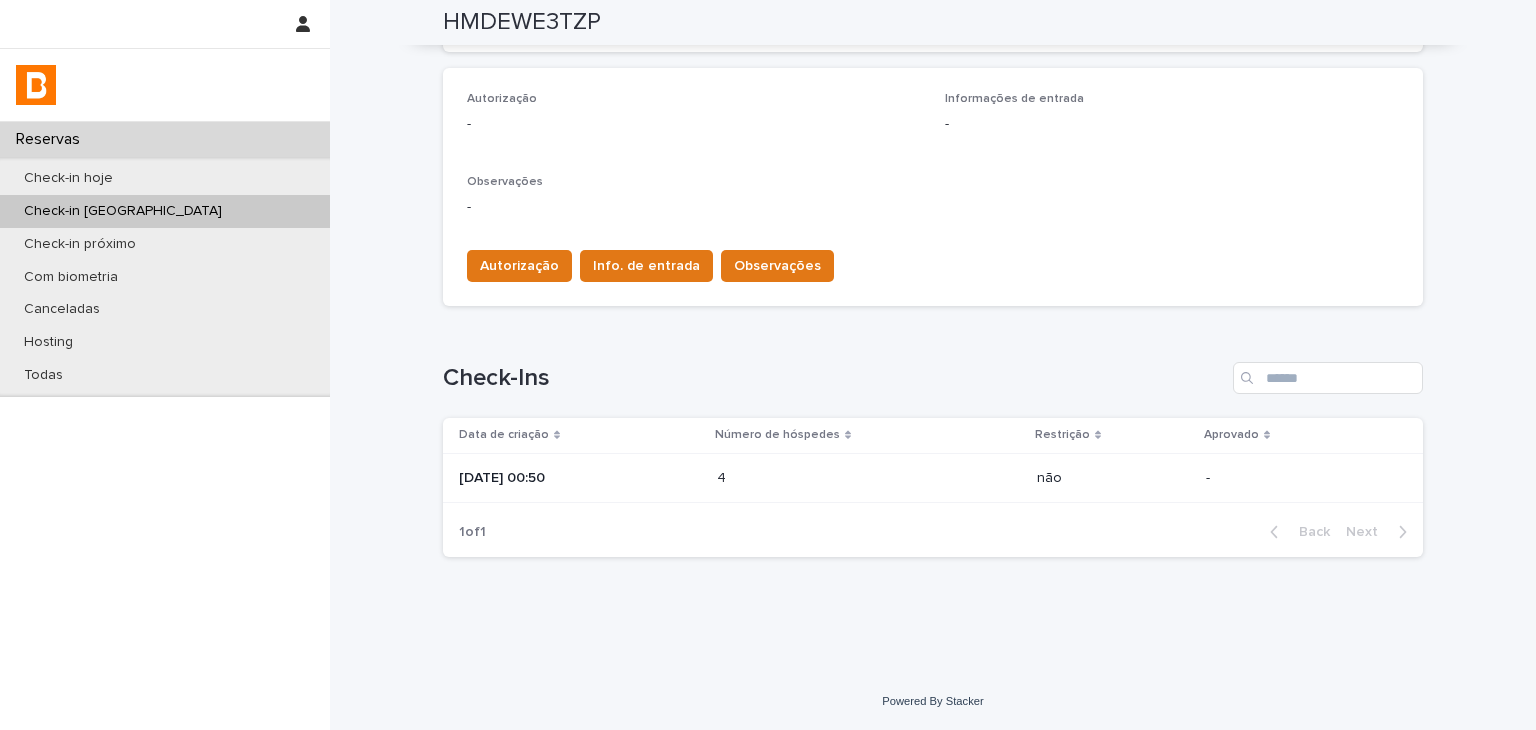 drag, startPoint x: 902, startPoint y: 510, endPoint x: 904, endPoint y: 493, distance: 17.117243 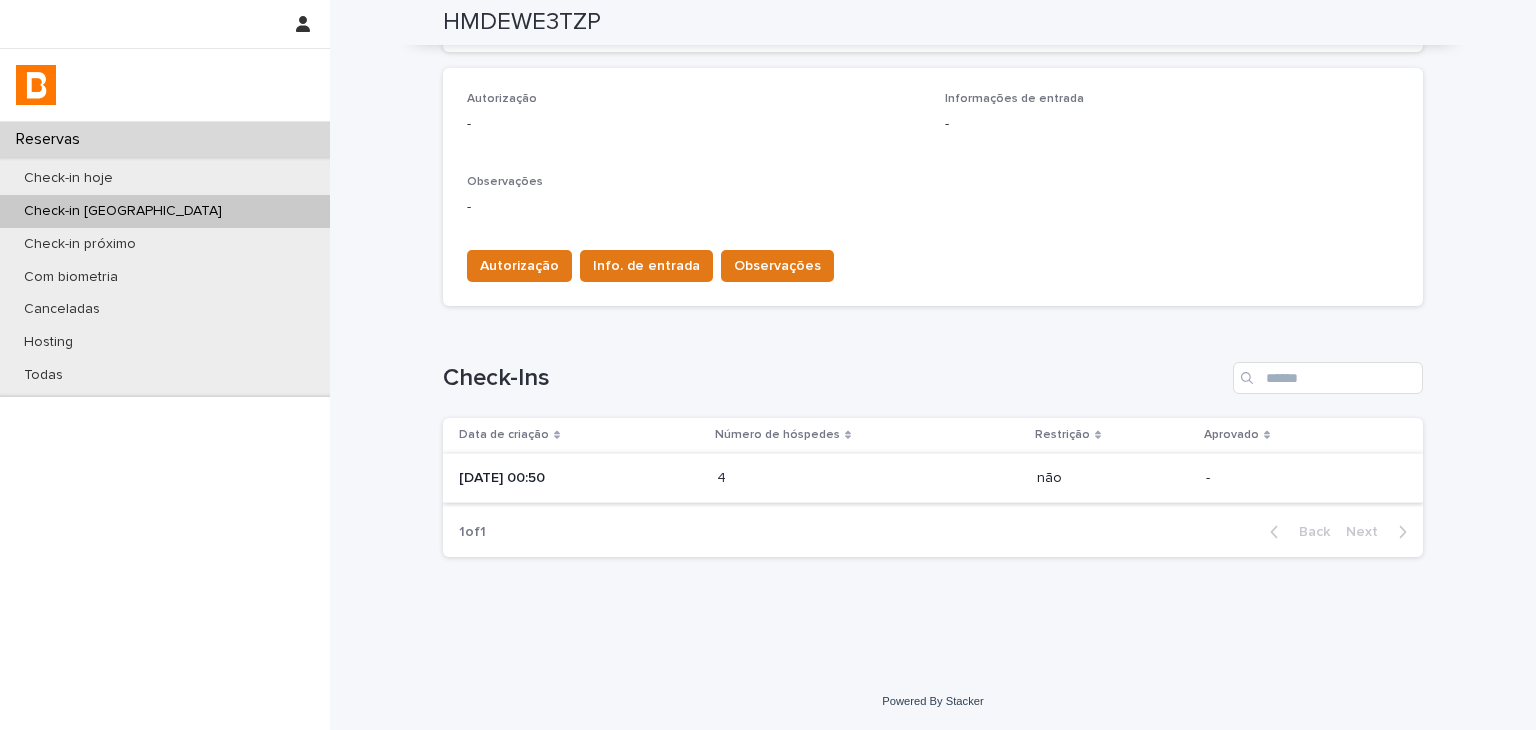 click on "1  of  1 Back Next" at bounding box center [933, 532] 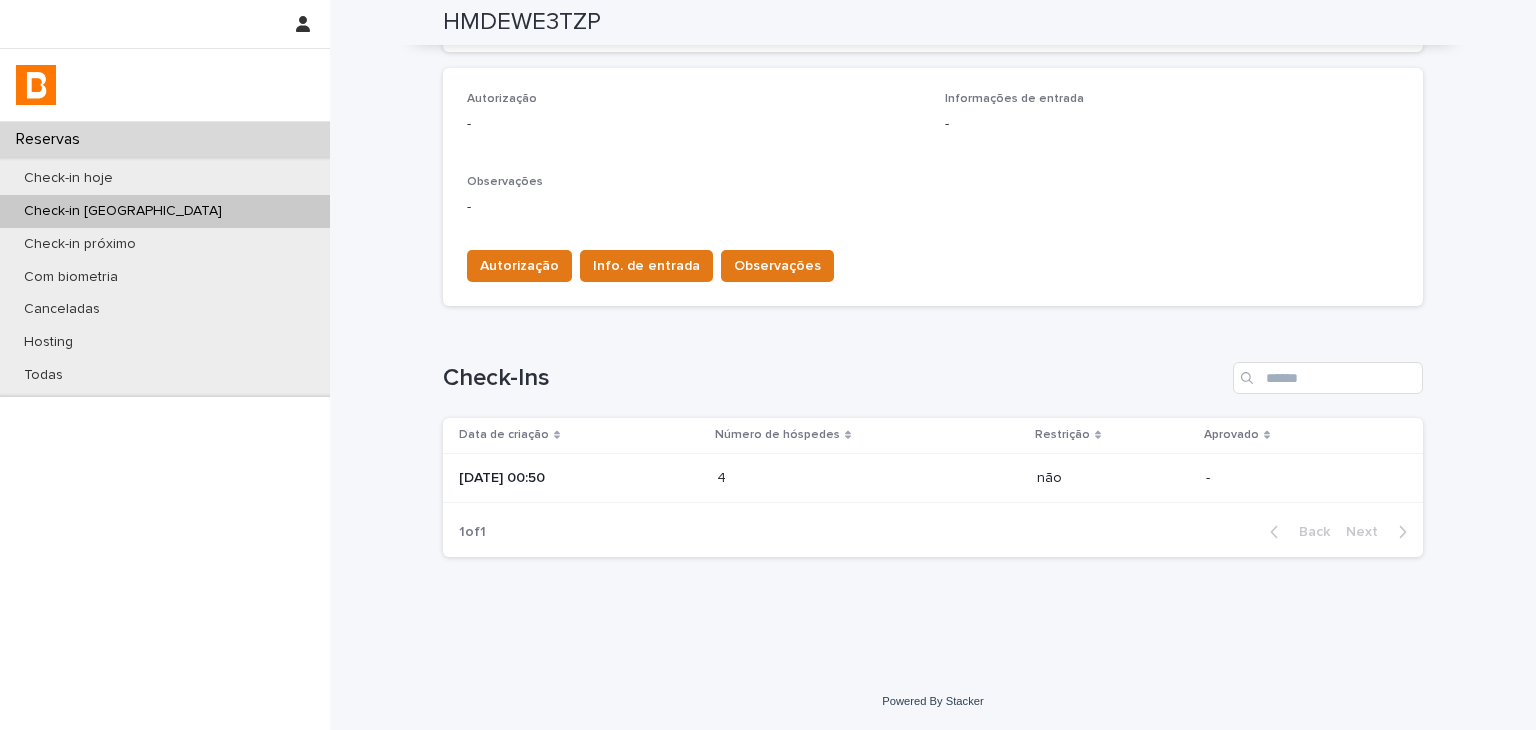 click on "4 4" at bounding box center (869, 478) 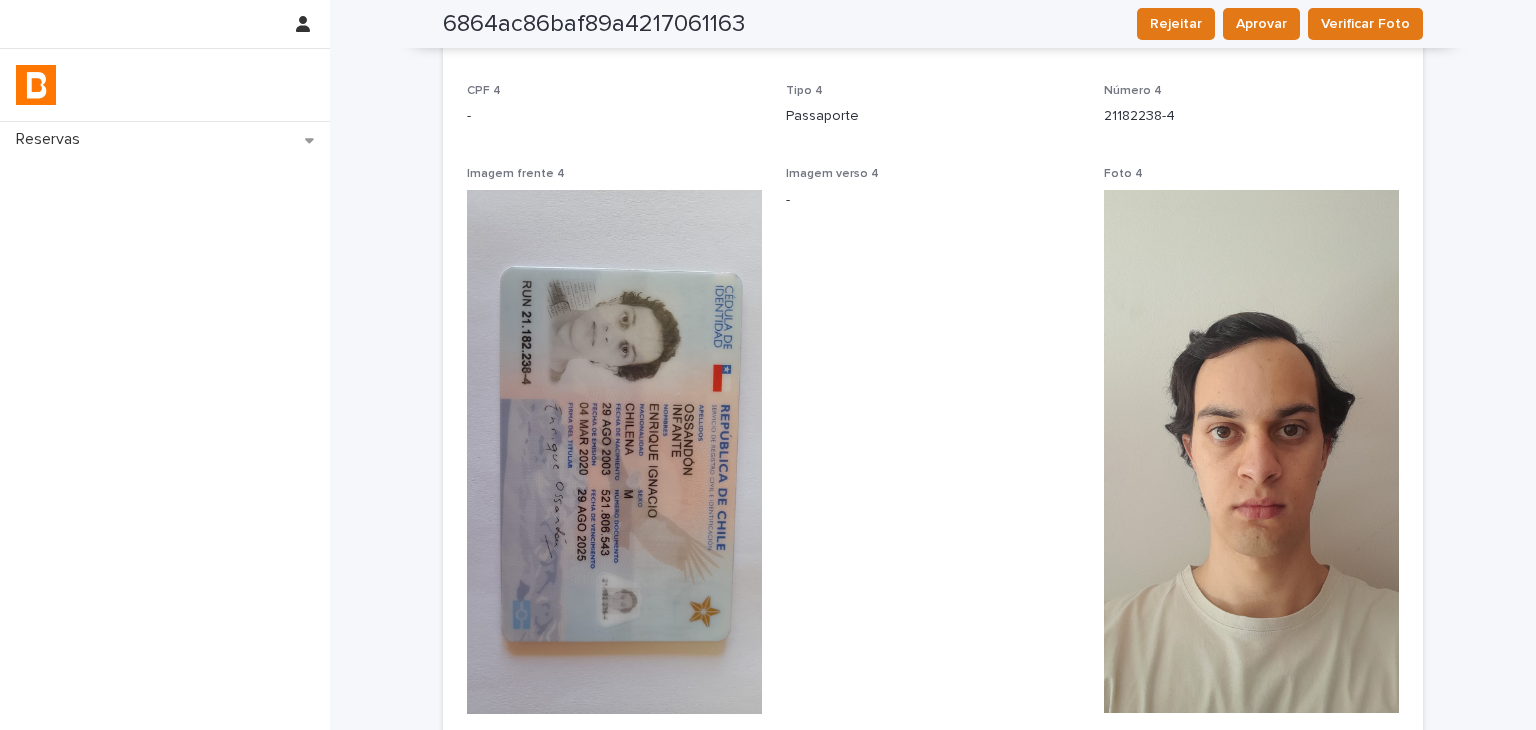 scroll, scrollTop: 2600, scrollLeft: 0, axis: vertical 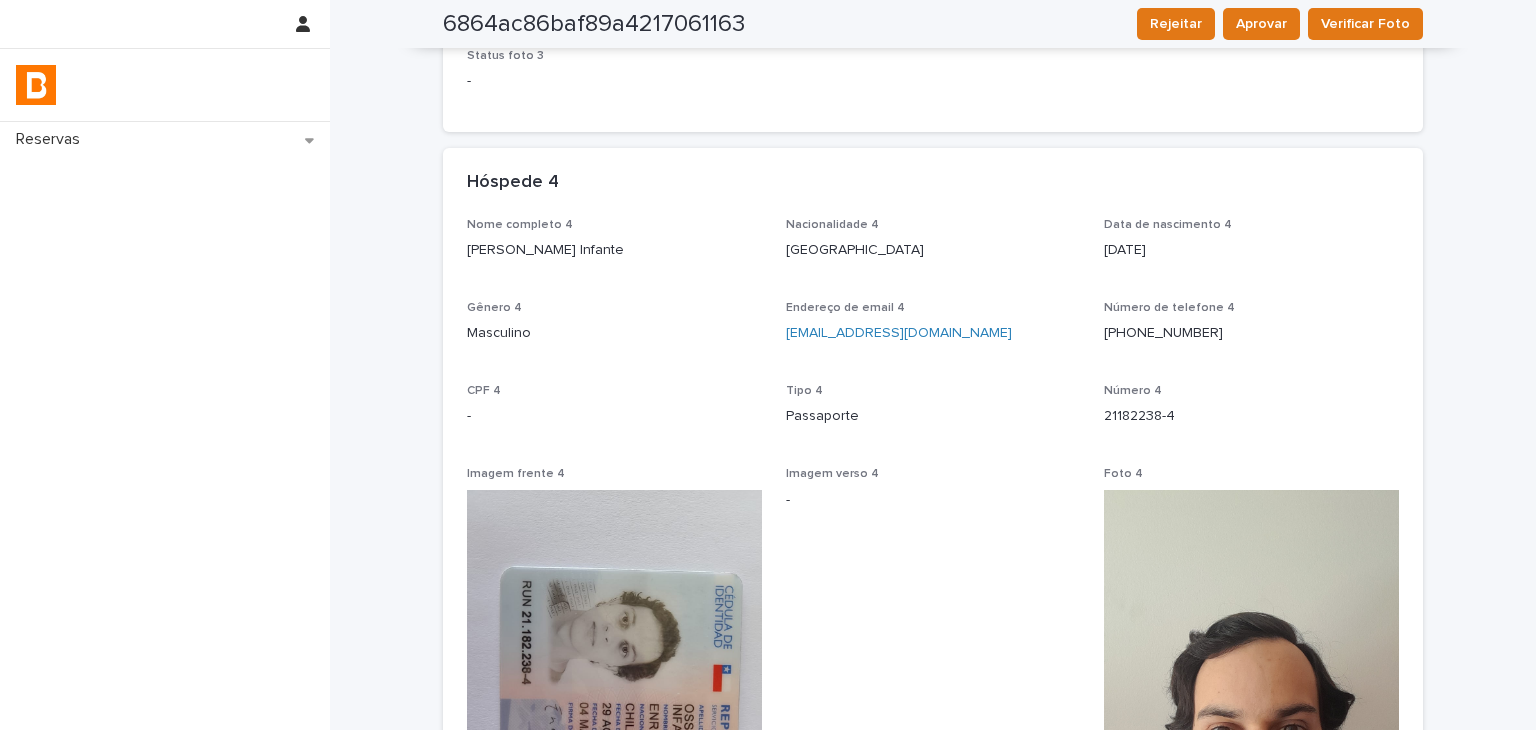 drag, startPoint x: 527, startPoint y: 251, endPoint x: 667, endPoint y: 257, distance: 140.12851 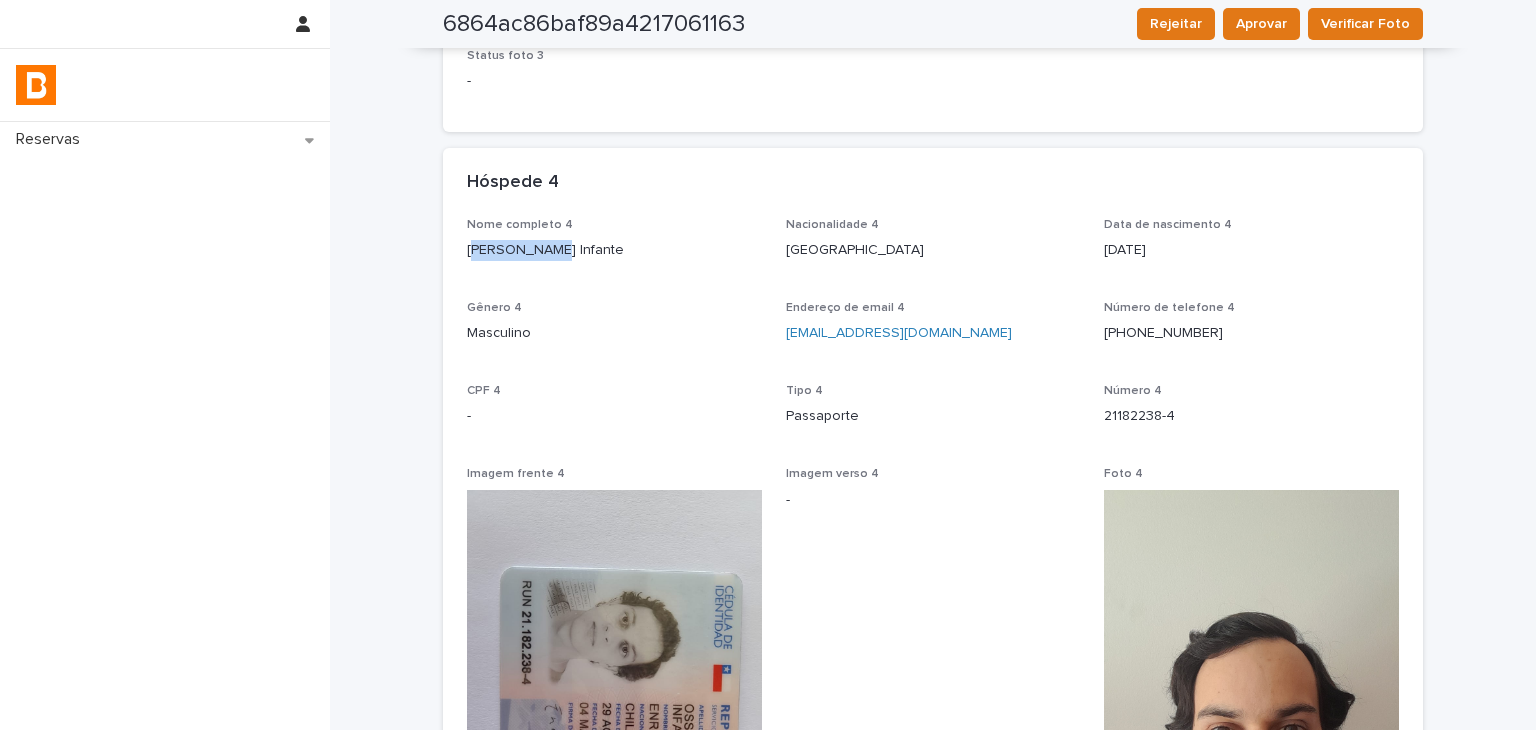 click on "Nome completo 4 [PERSON_NAME]" at bounding box center [614, 247] 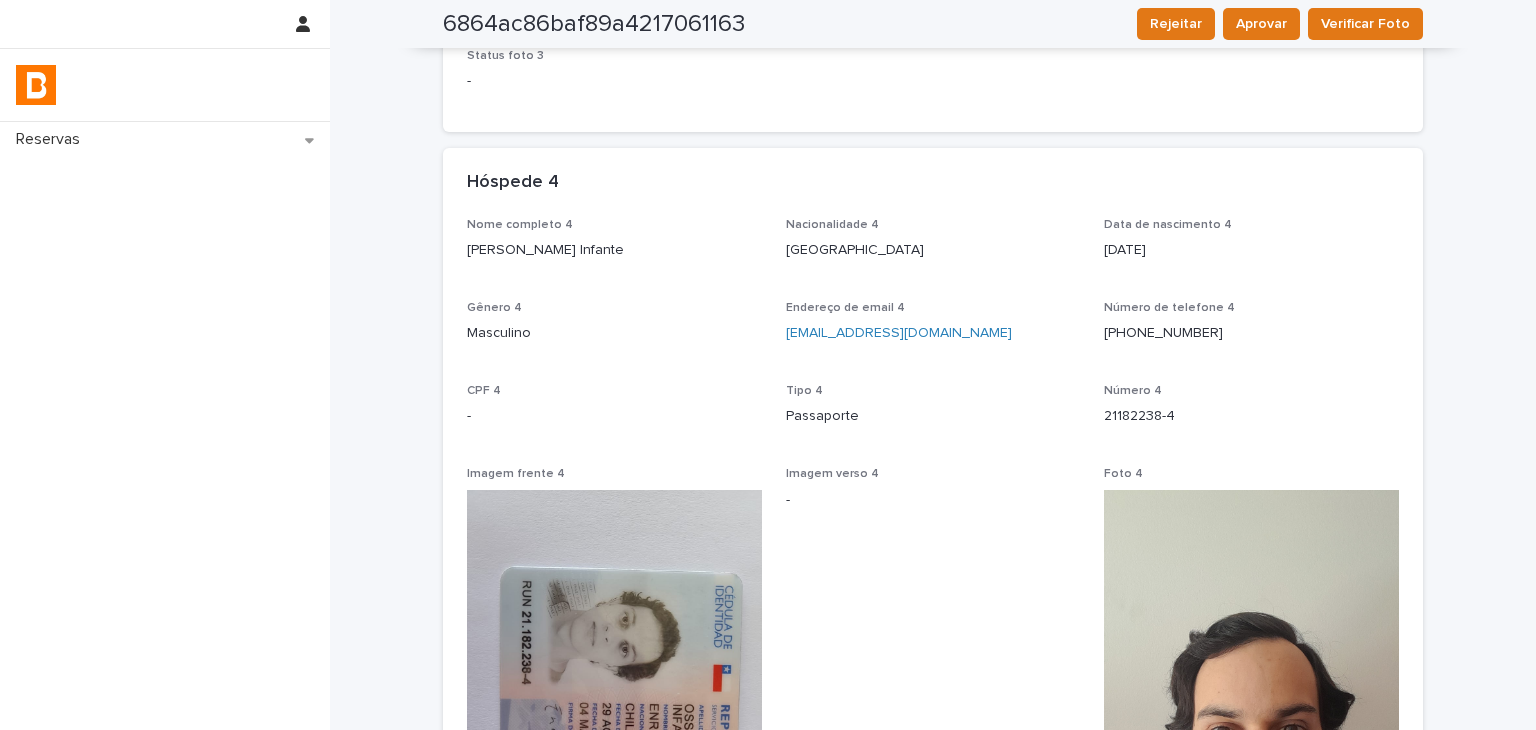 click on "[PERSON_NAME] Infante" at bounding box center (614, 250) 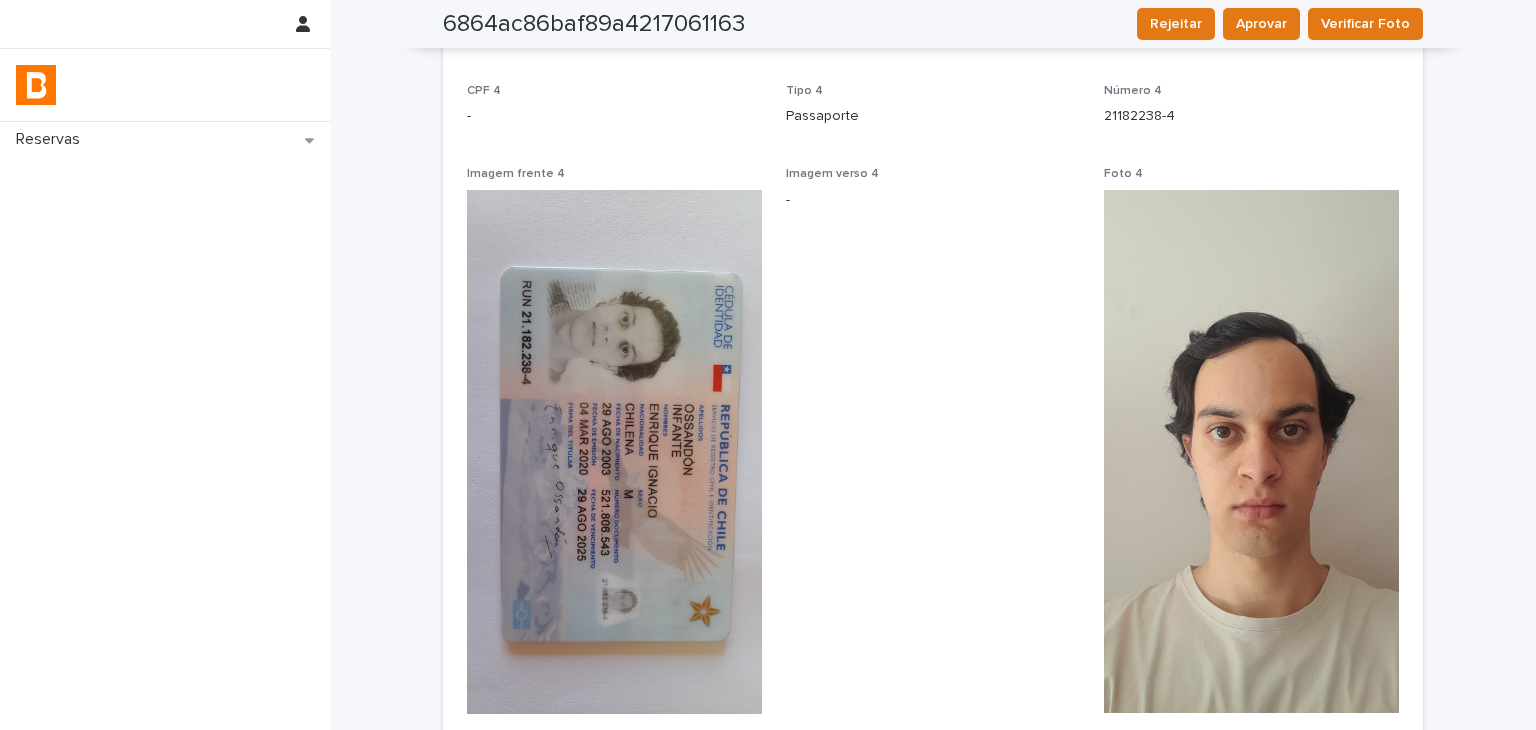 scroll, scrollTop: 2700, scrollLeft: 0, axis: vertical 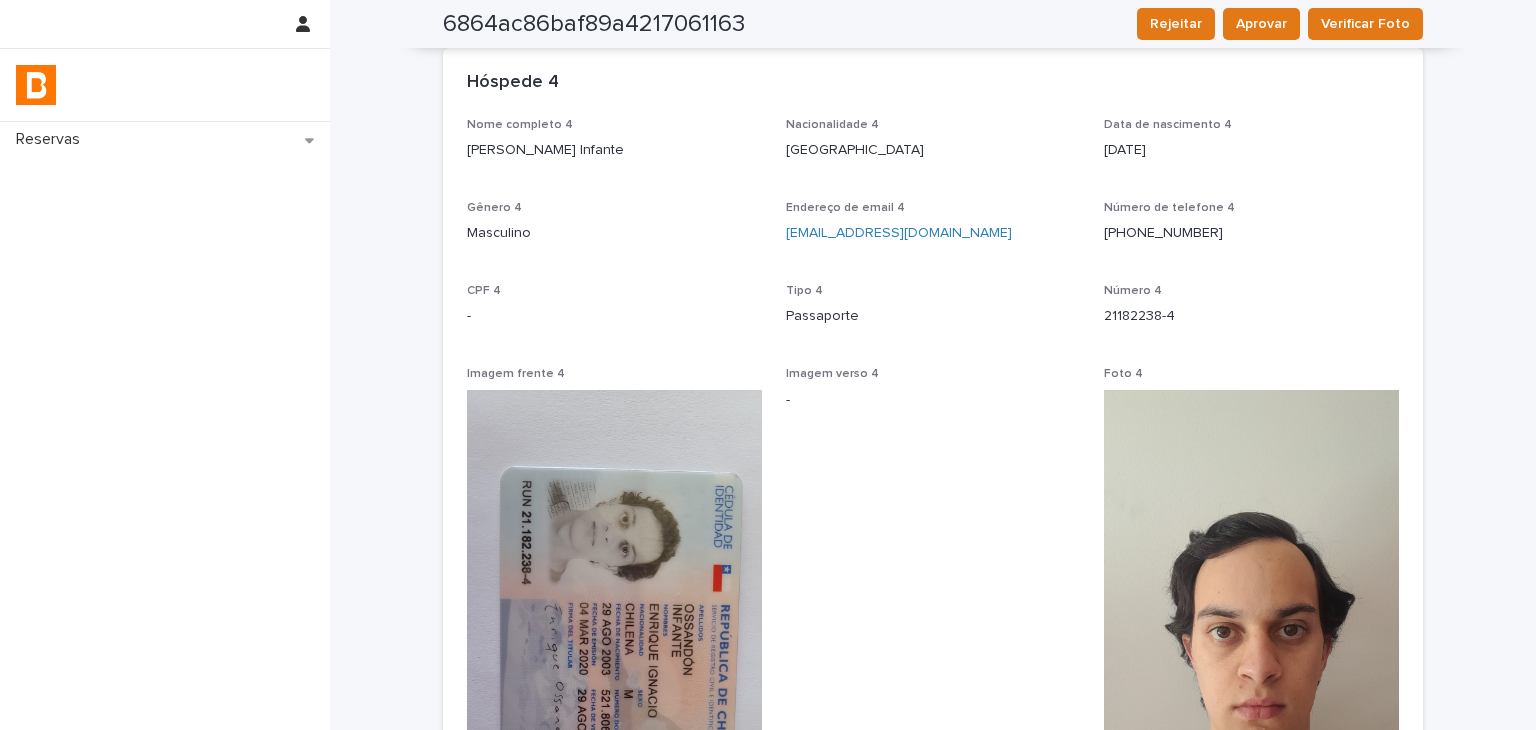 click on "[PERSON_NAME] Infante" at bounding box center (614, 150) 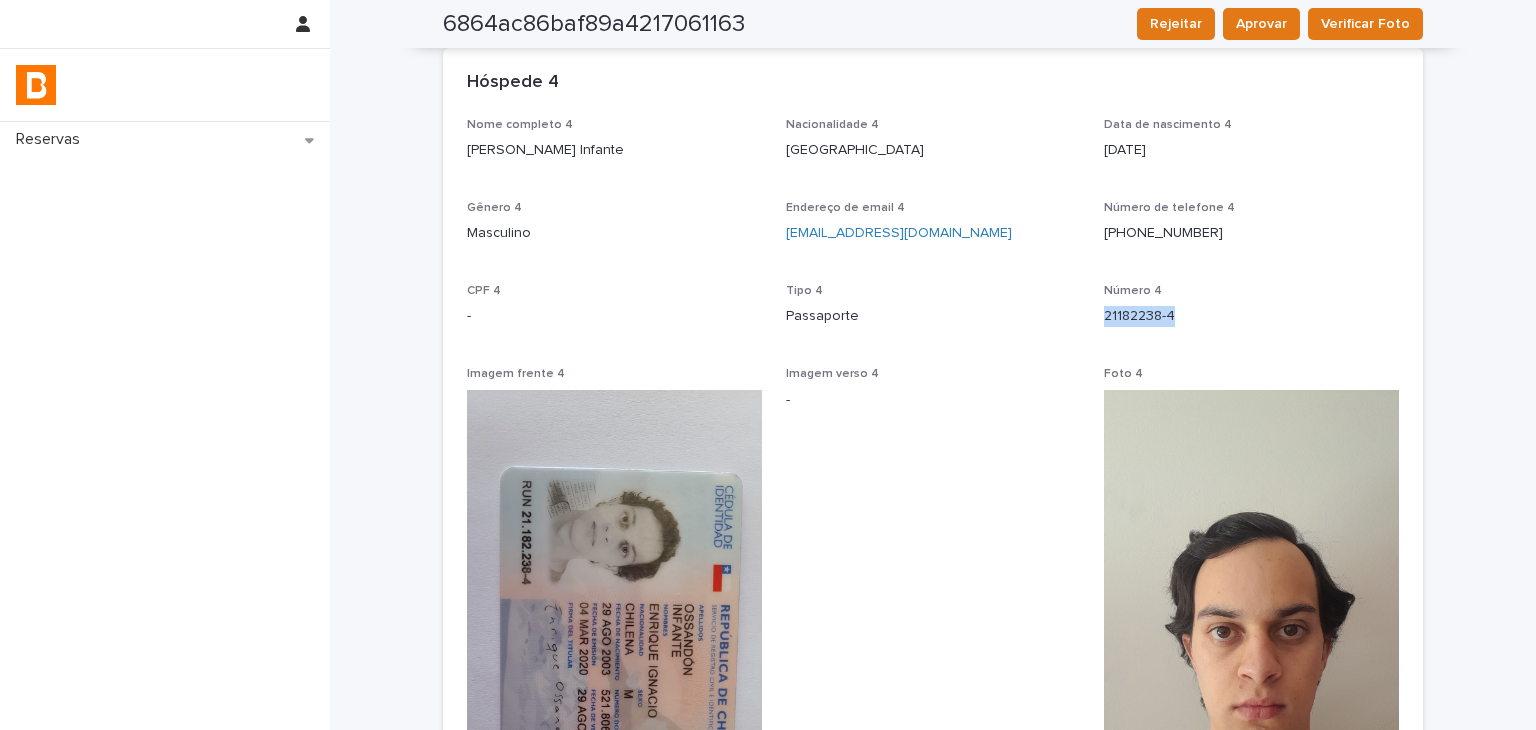 drag, startPoint x: 1087, startPoint y: 323, endPoint x: 1188, endPoint y: 327, distance: 101.07918 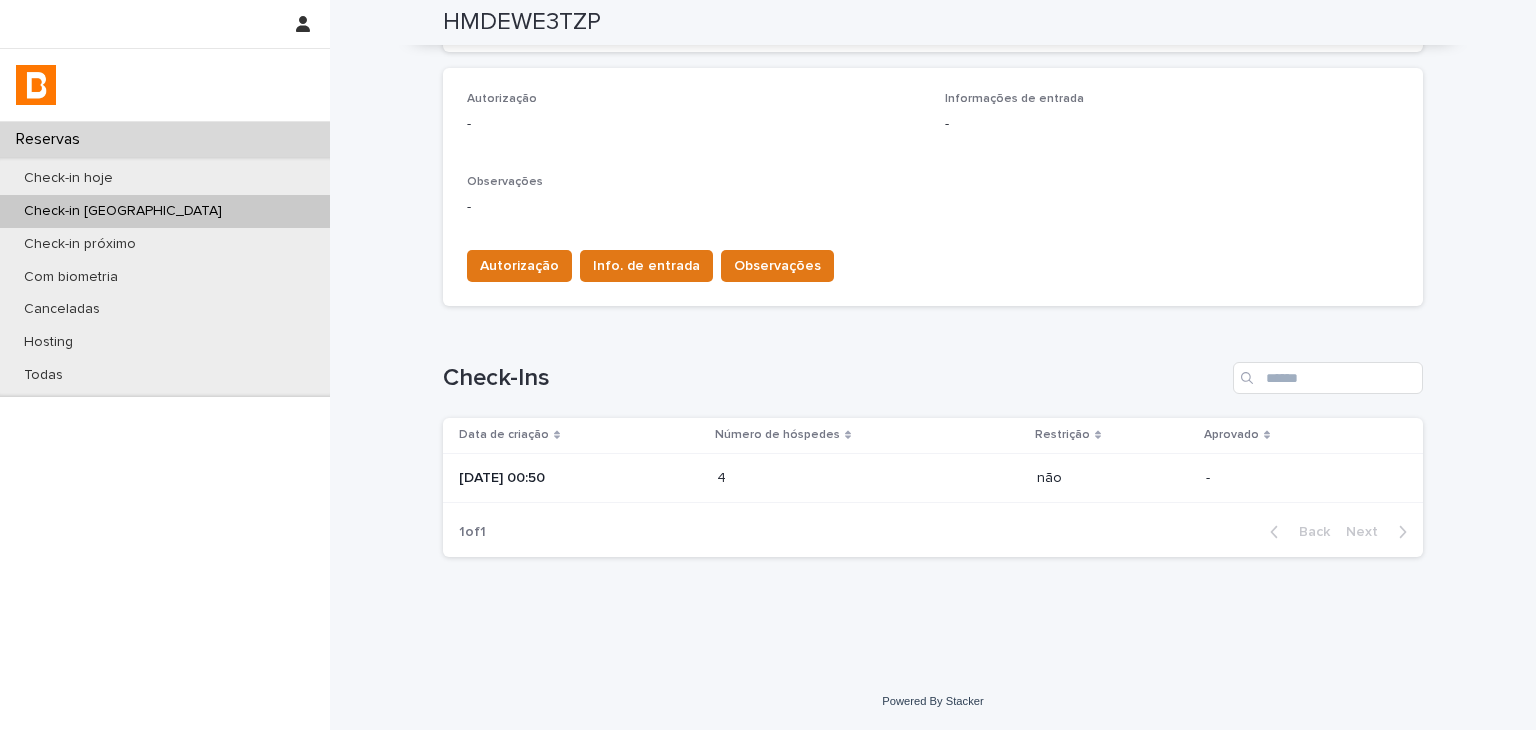 scroll, scrollTop: 34, scrollLeft: 0, axis: vertical 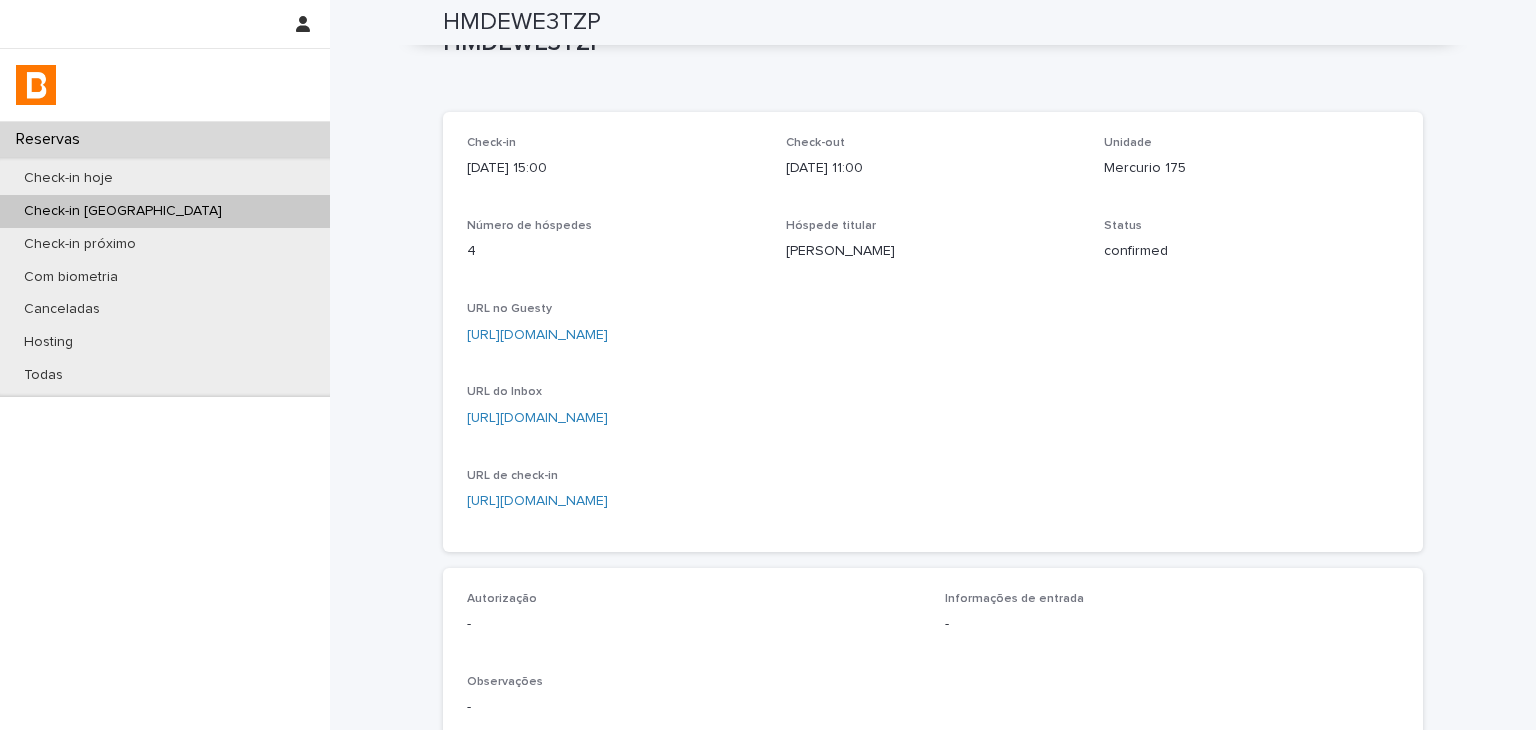 click on "Loading... Saving… Loading... Saving… HMDEWE3TZP HMDEWE3TZP Sorry, there was an error saving your record. Please try again. Please fill out the required fields below. Loading... Saving… Loading... Saving… Loading... Saving… Check-in [DATE] 15:00 Check-out [DATE] 11:00 Unidade Mercurio 175 Número de hóspedes 4 Hóspede titular [PERSON_NAME] Status confirmed URL no Guesty [URL][DOMAIN_NAME] URL do Inbox [URL][DOMAIN_NAME] URL de check-in [URL][DOMAIN_NAME] Loading... Saving… Autorização - Informações de entrada - Observações - Autorização Info. de entrada Observações Loading... Saving… Check-Ins Data de criação Número de hóspedes Restrição Aprovado [DATE] 00:50 4 4   não - 1  of  1 Back Next" at bounding box center [933, 546] 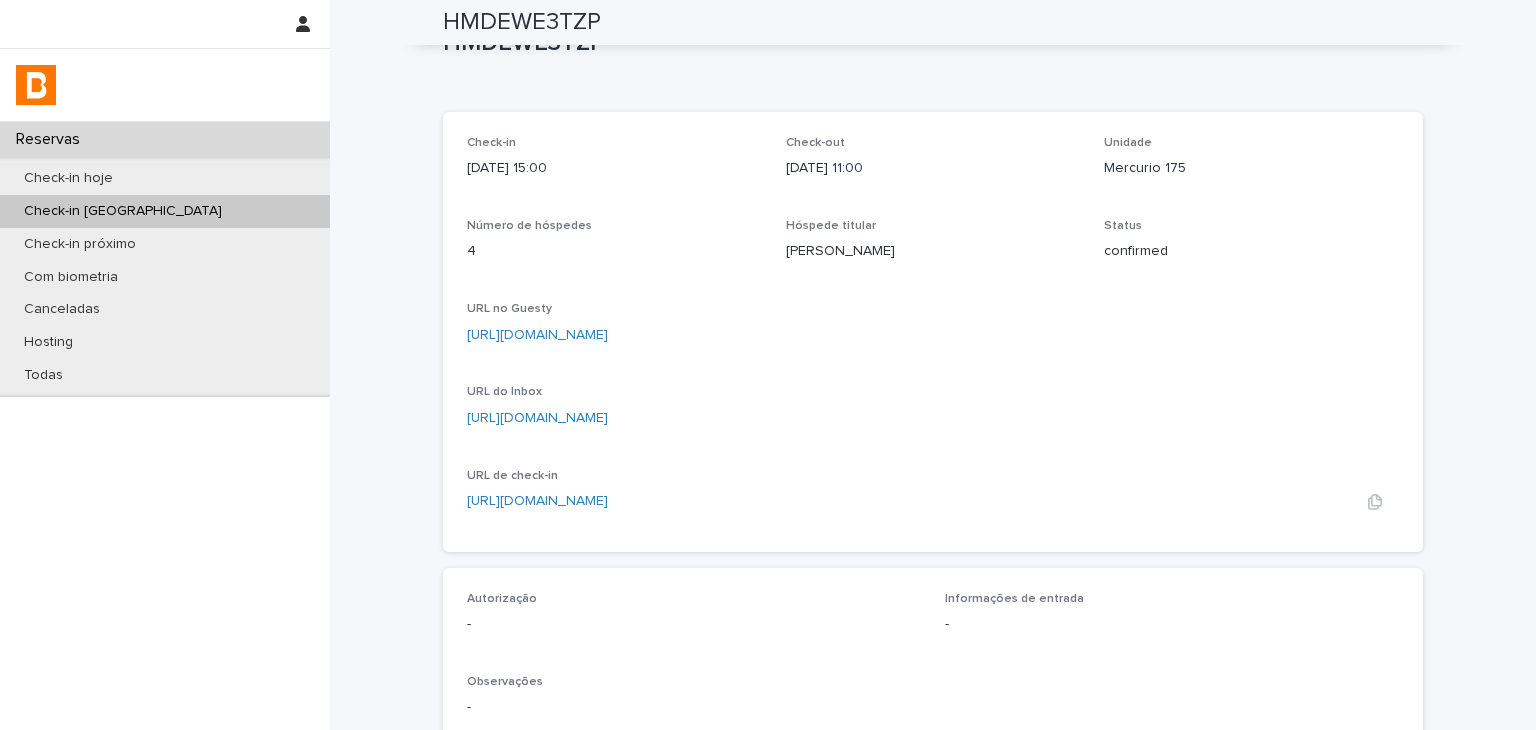 scroll, scrollTop: 334, scrollLeft: 0, axis: vertical 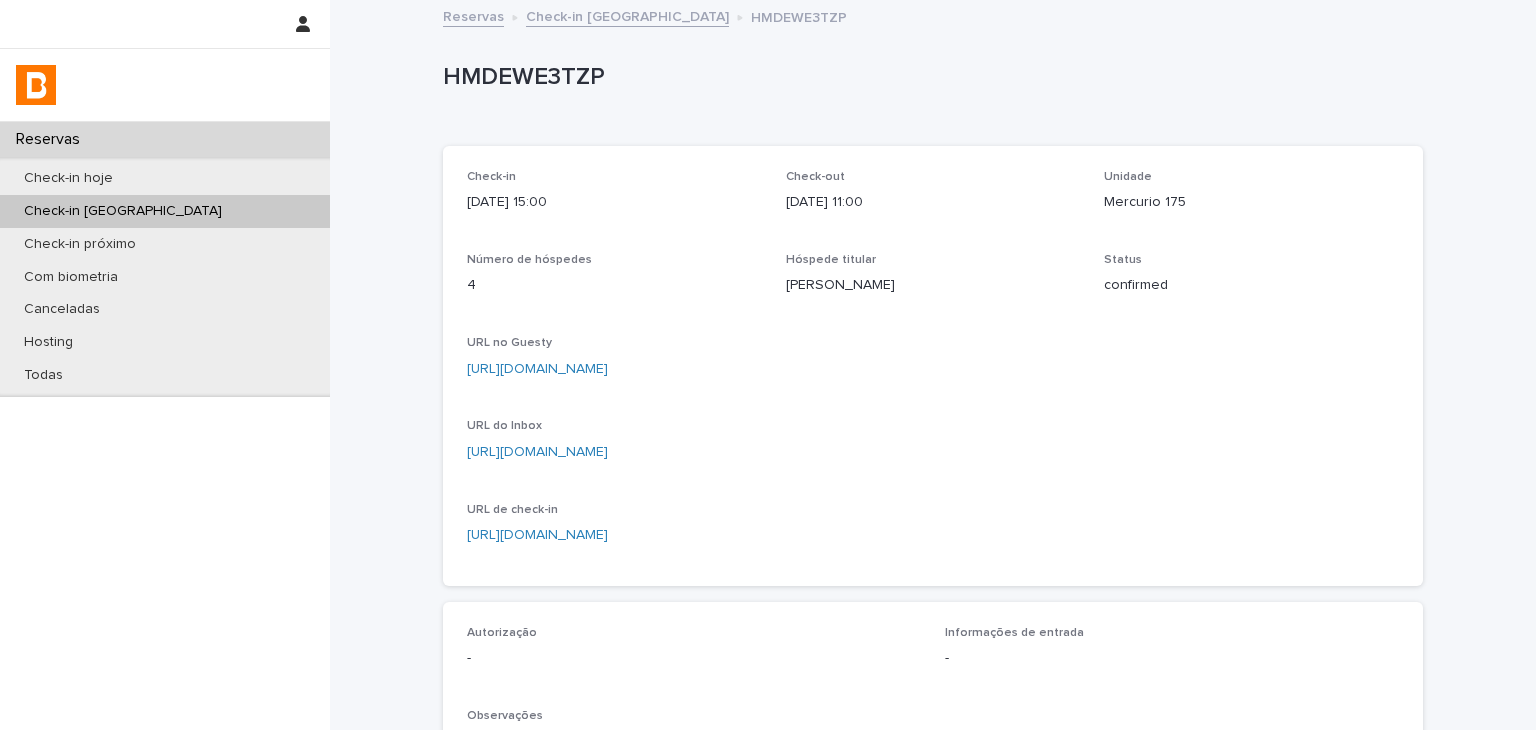 click on "[URL][DOMAIN_NAME]" at bounding box center (537, 369) 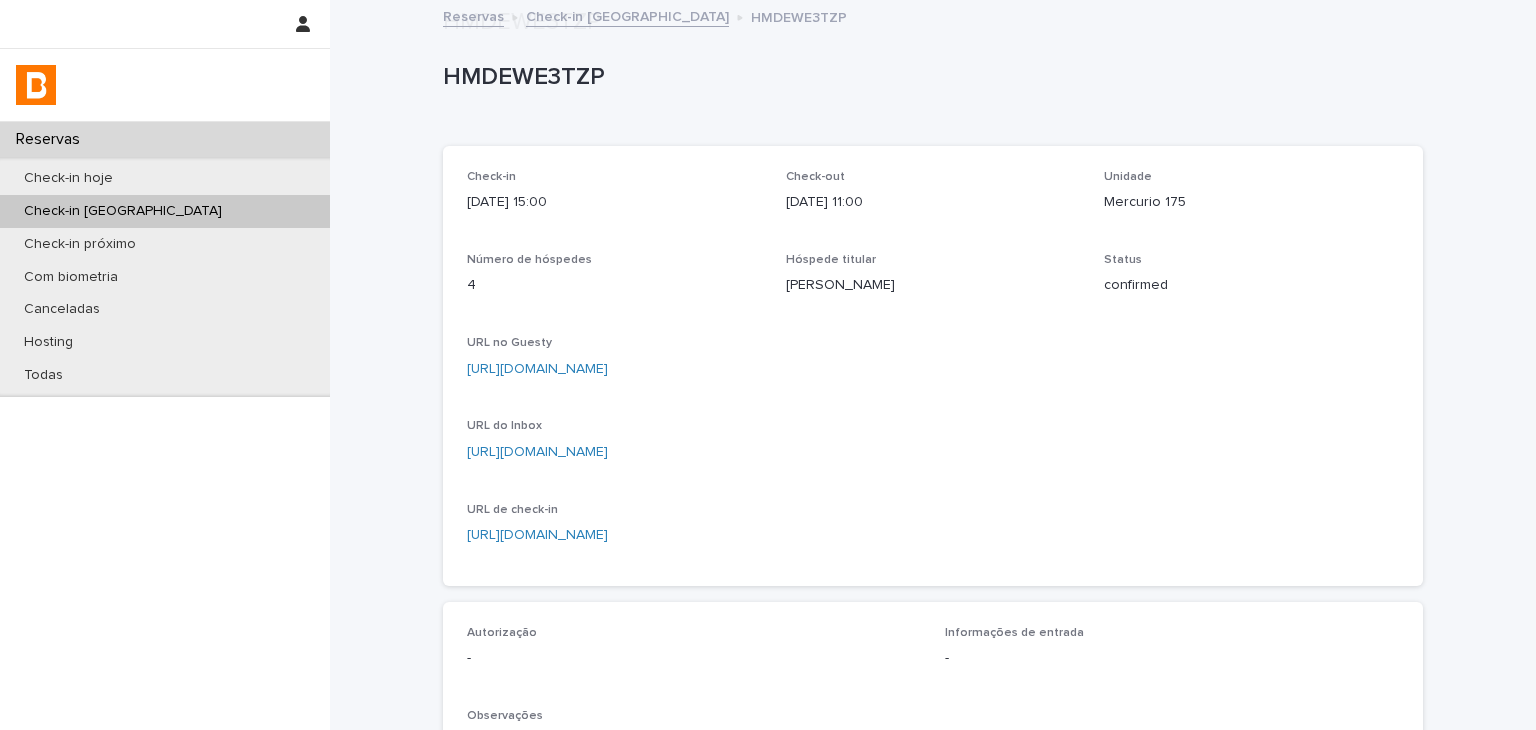 scroll, scrollTop: 300, scrollLeft: 0, axis: vertical 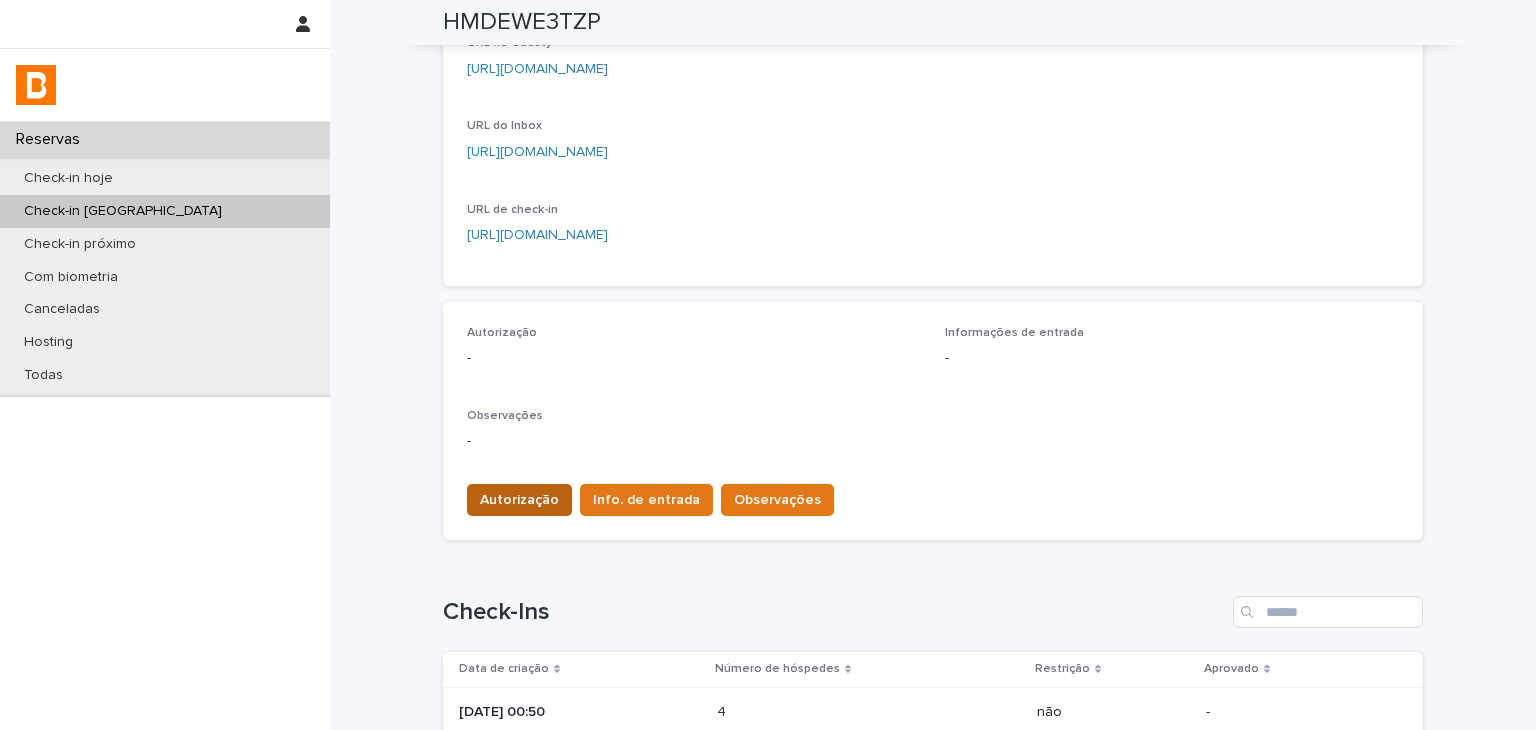 click on "Autorização" at bounding box center [519, 500] 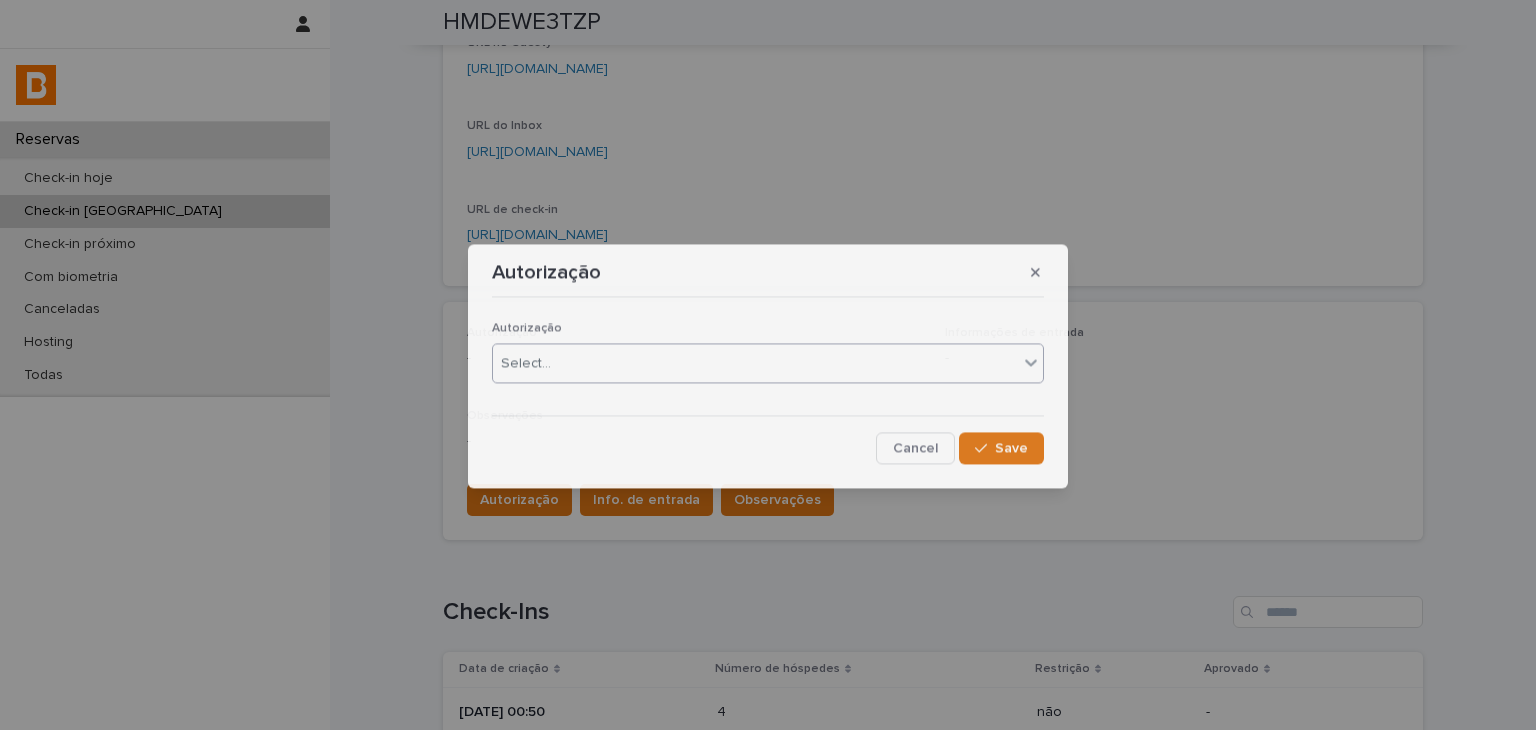 click on "Select..." at bounding box center [526, 363] 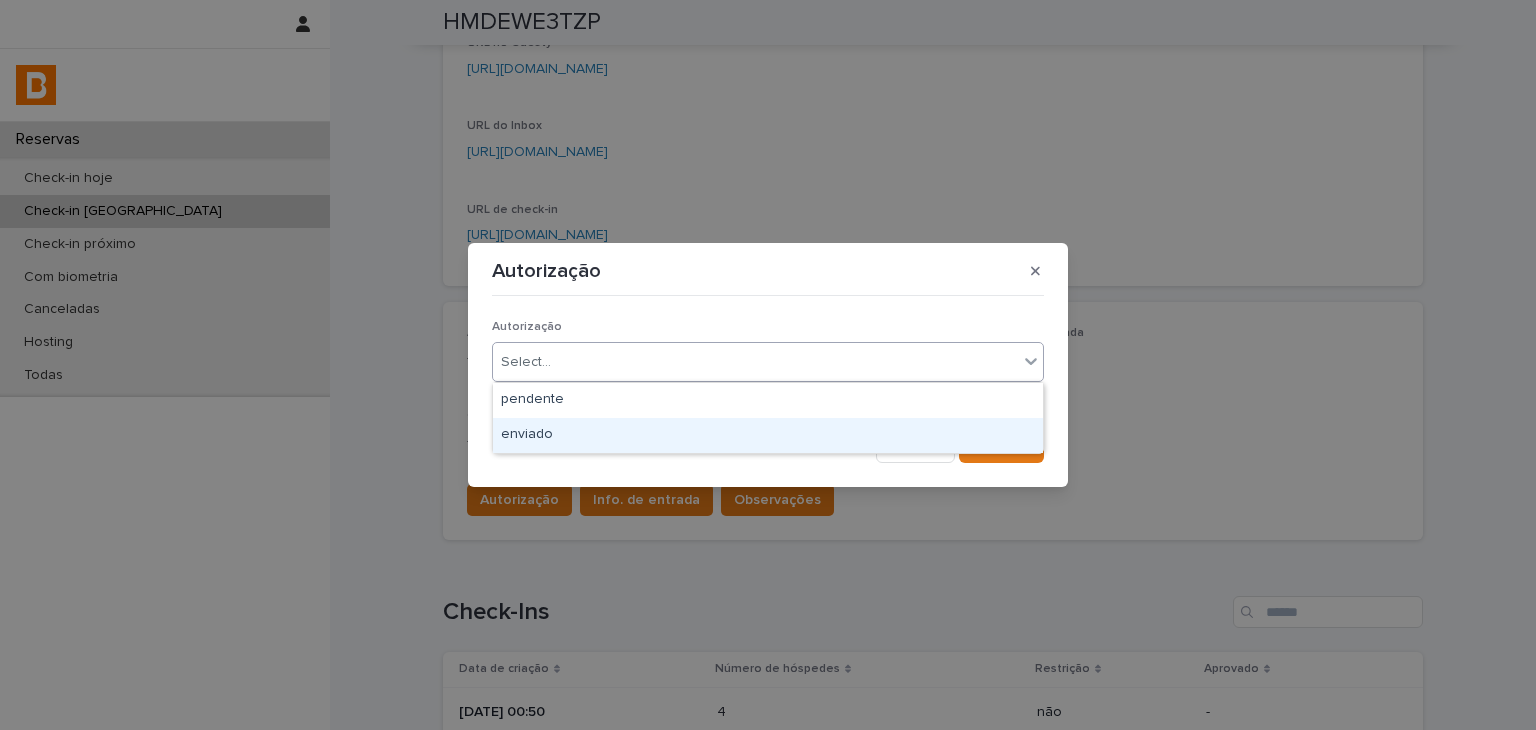 click on "enviado" at bounding box center (768, 435) 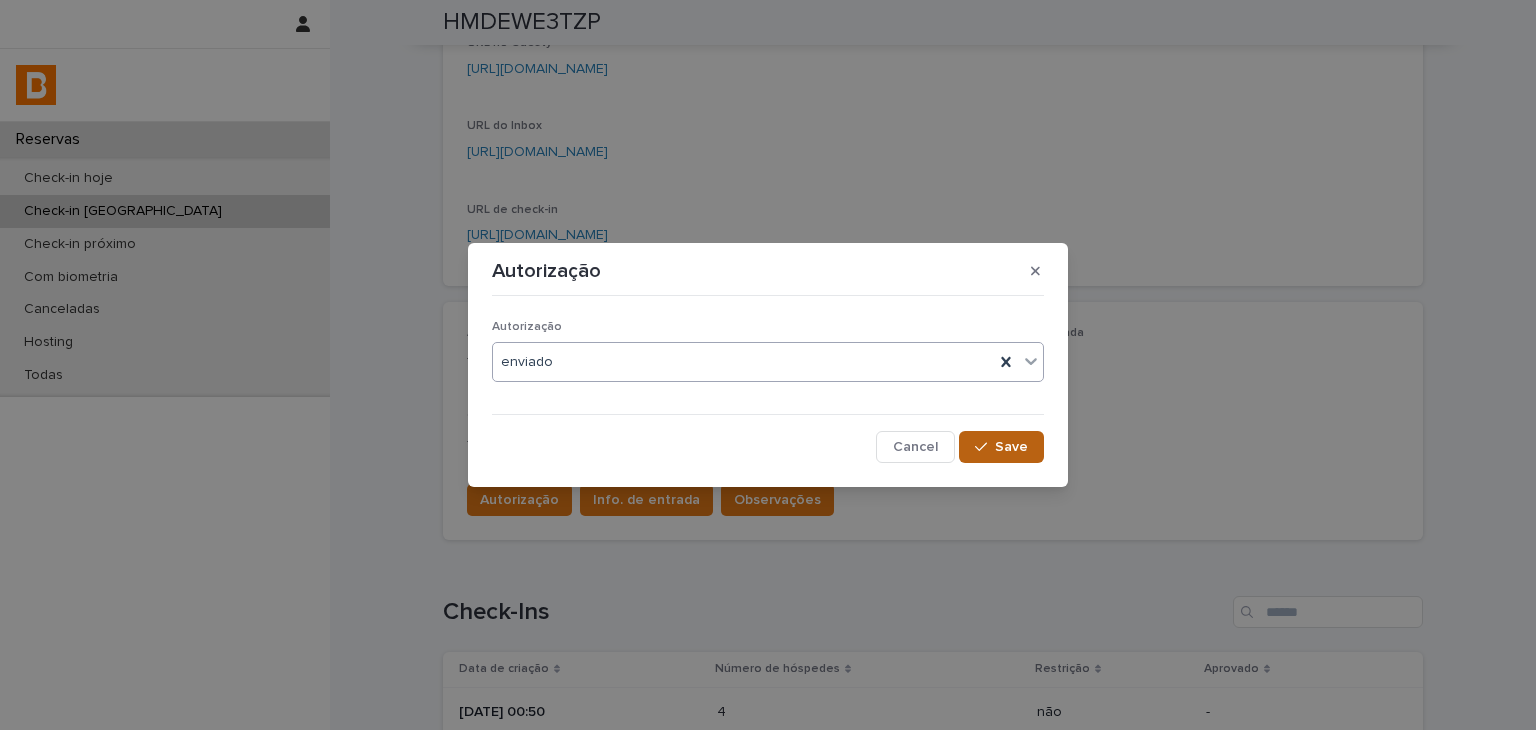 click on "Save" at bounding box center (1001, 447) 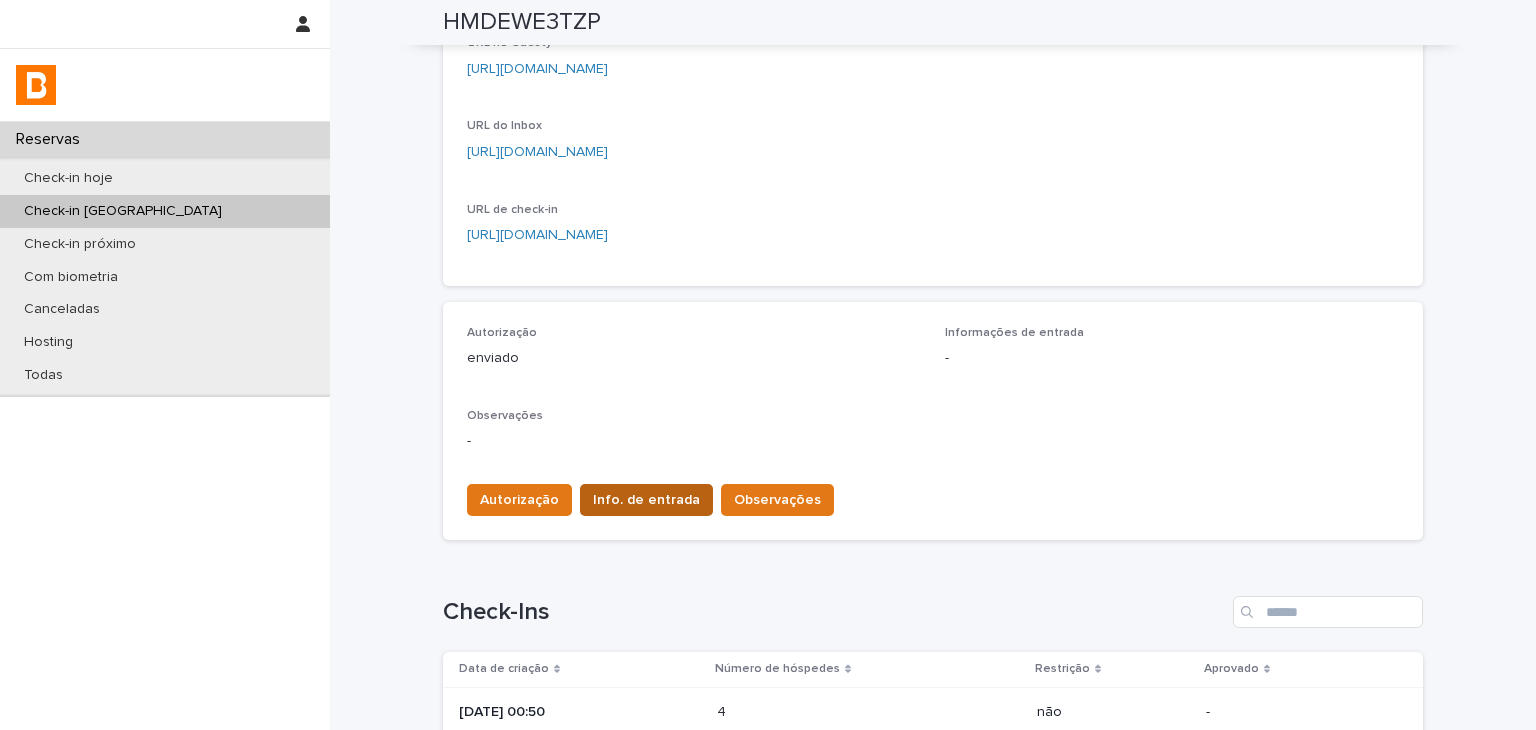 click on "Info. de entrada" at bounding box center (646, 500) 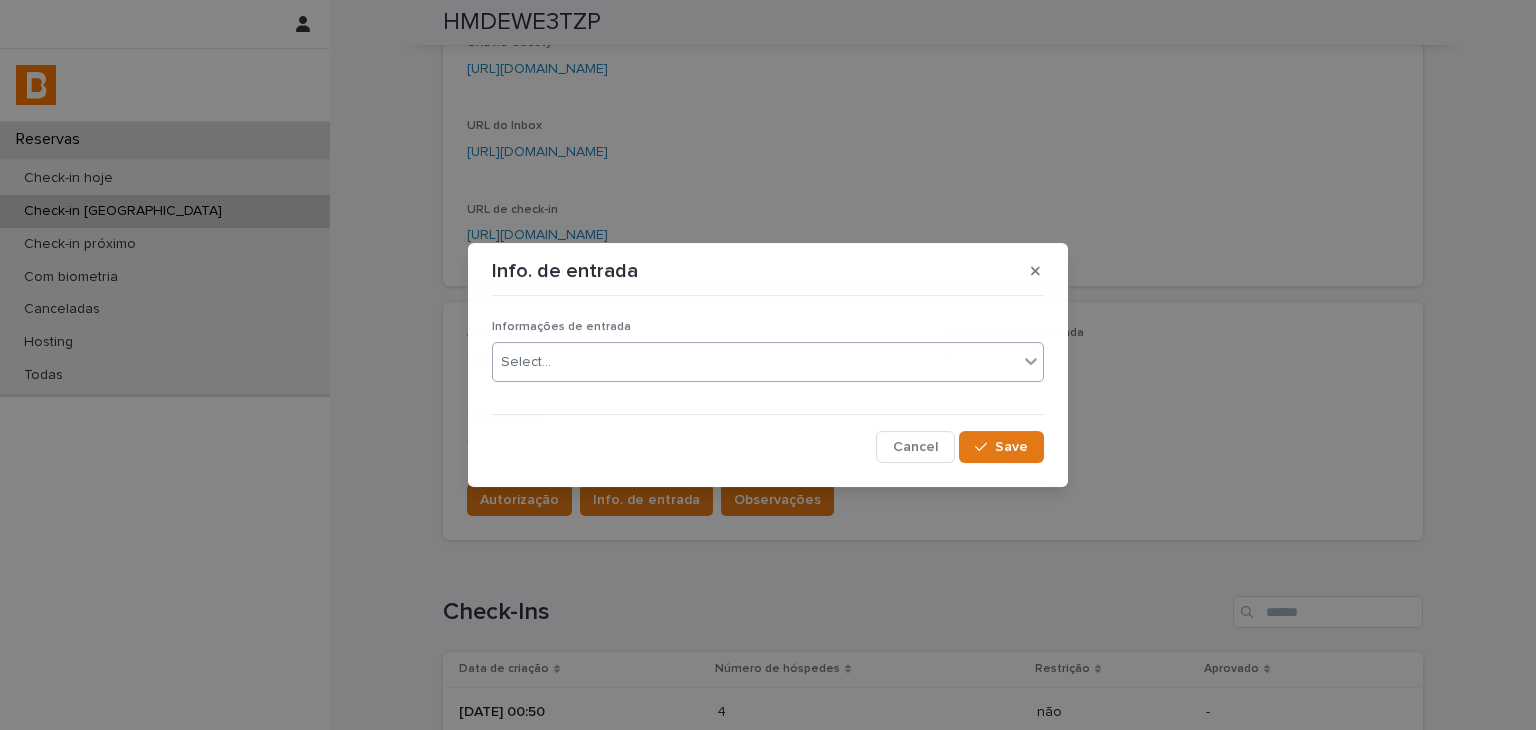 click on "Select..." at bounding box center (526, 362) 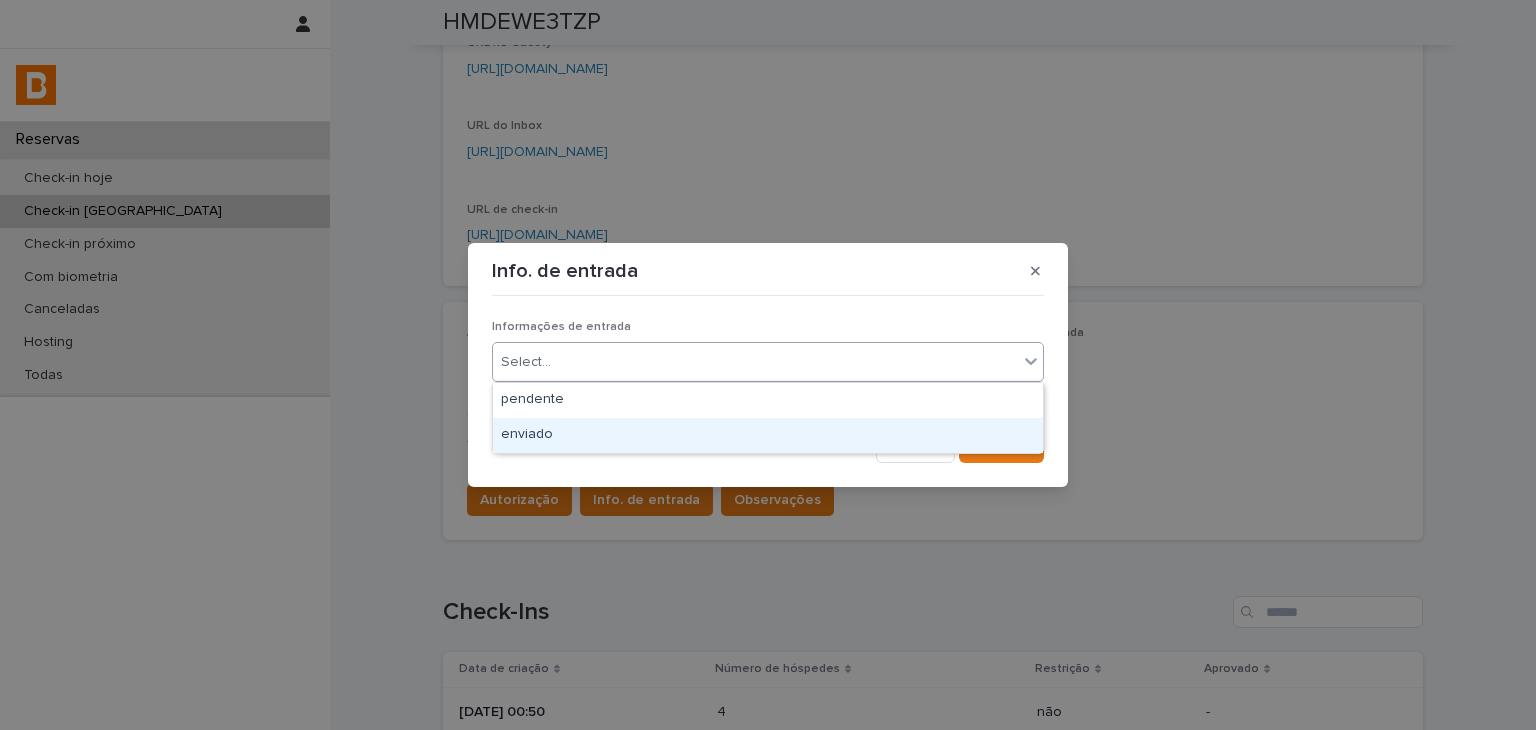 click on "enviado" at bounding box center (768, 435) 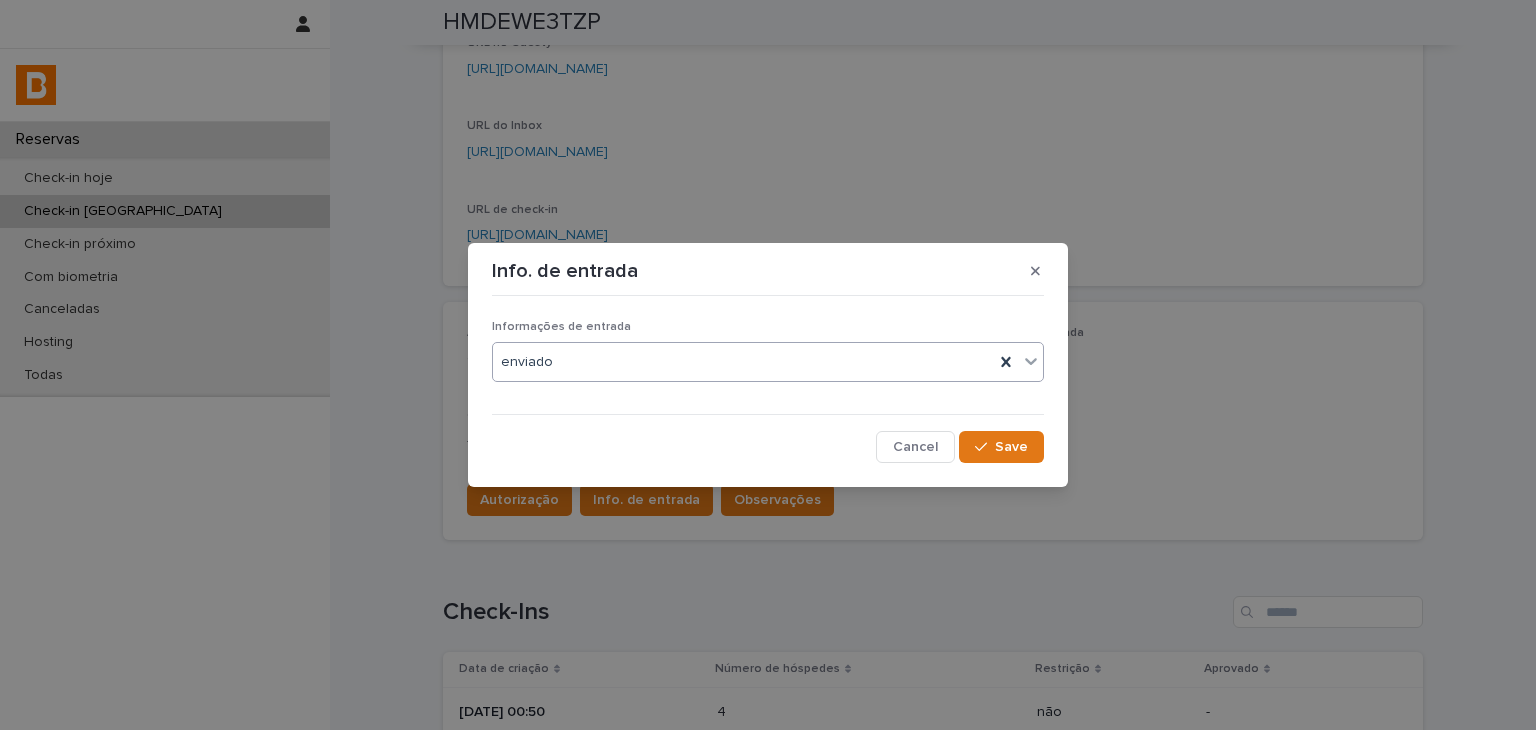 drag, startPoint x: 951, startPoint y: 446, endPoint x: 974, endPoint y: 449, distance: 23.194826 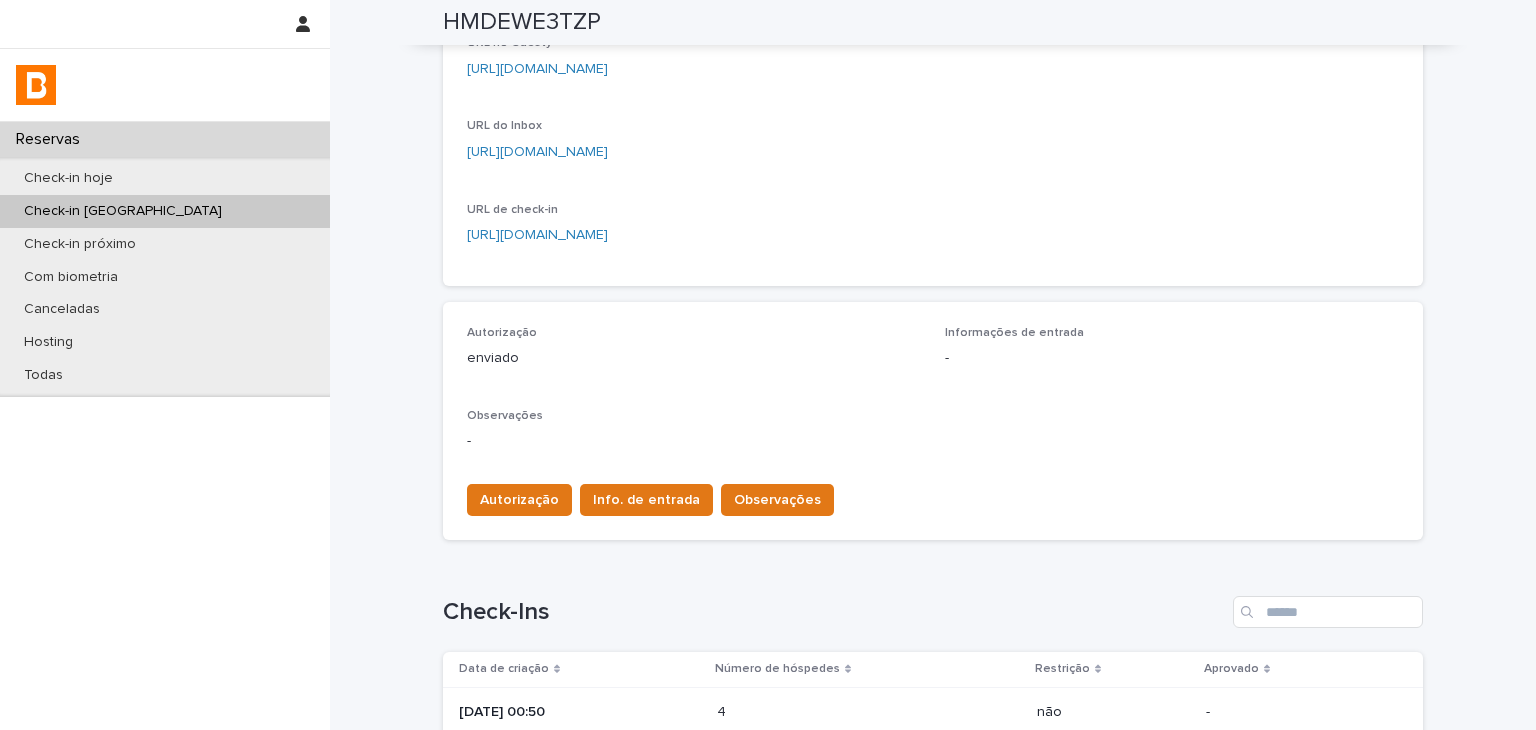 click on "-" at bounding box center (933, 441) 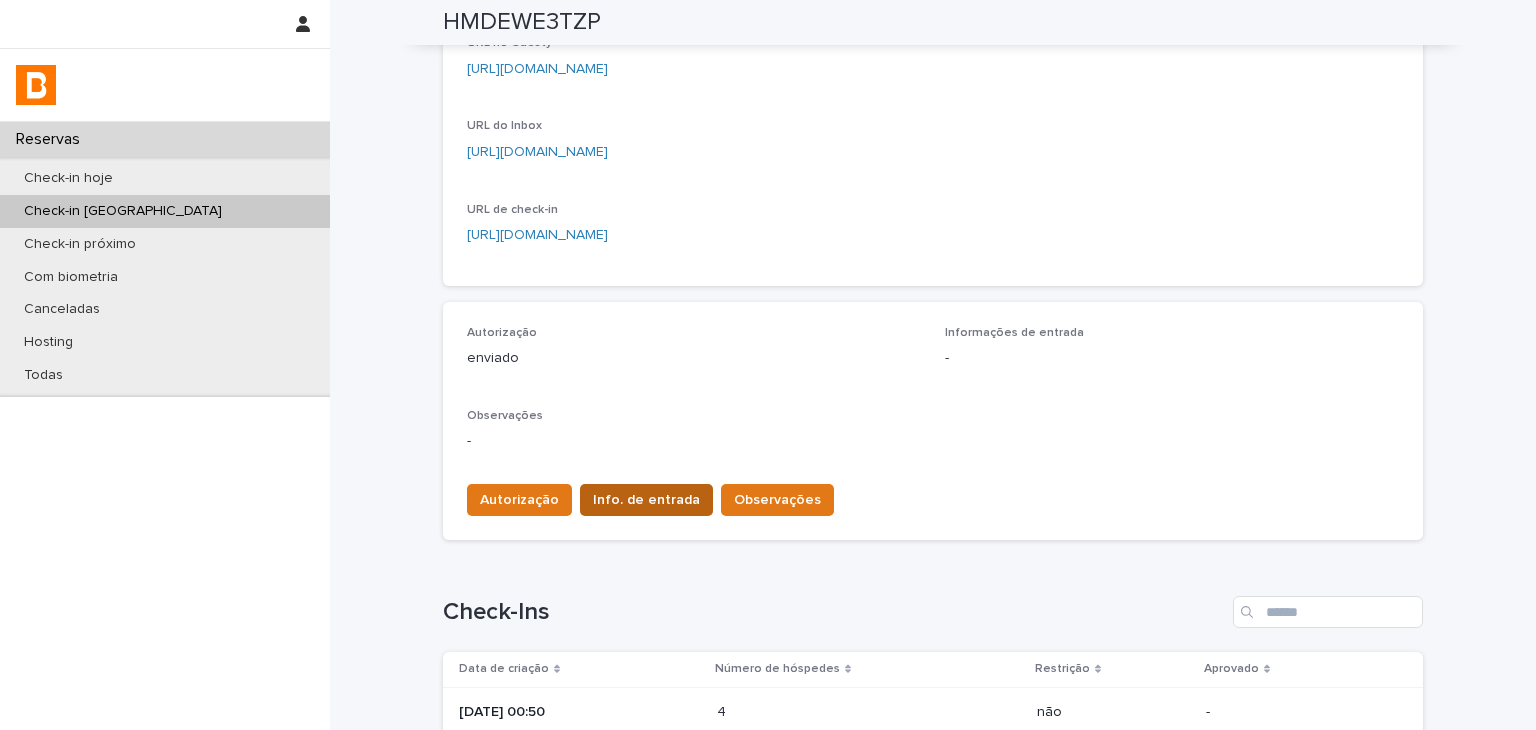 click on "Info. de entrada" at bounding box center (646, 500) 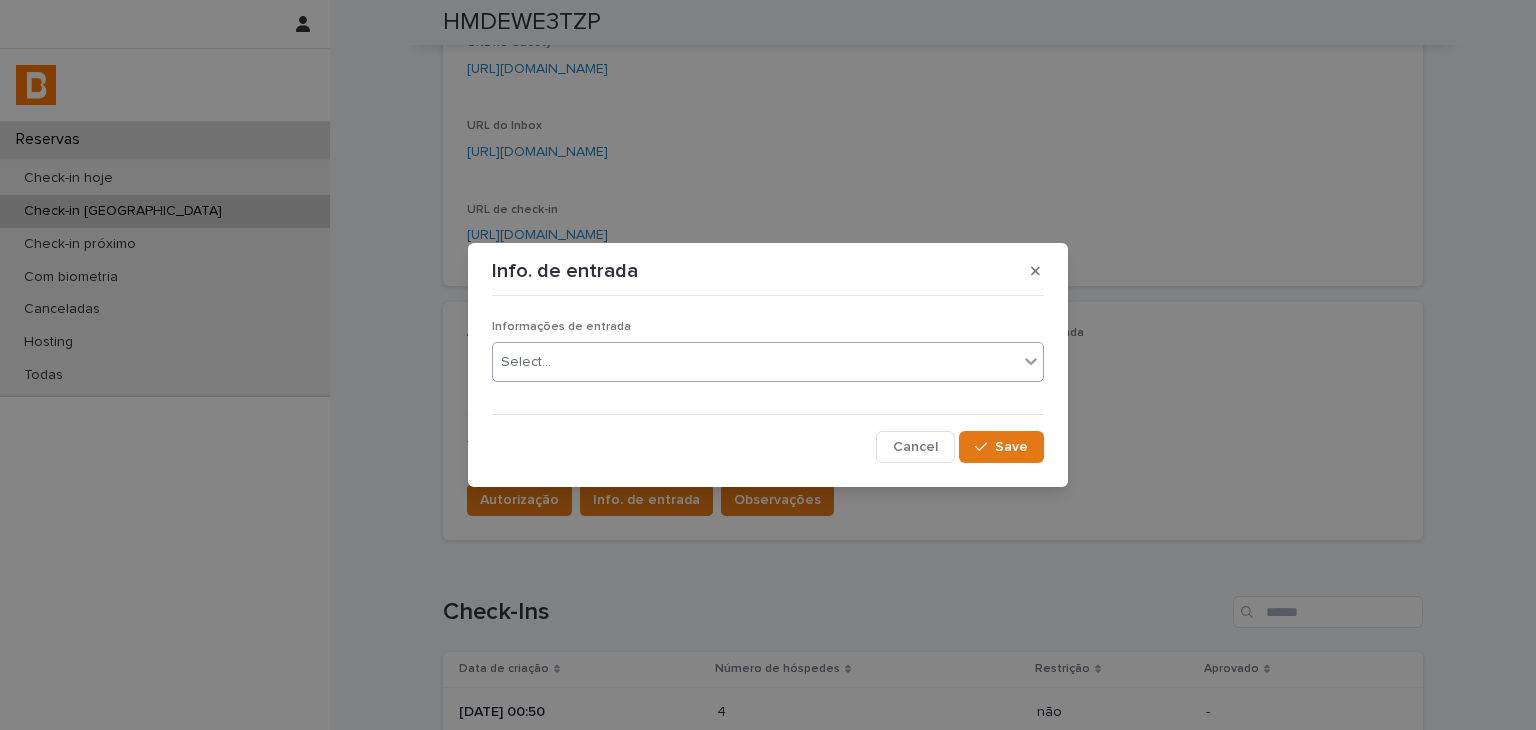 click on "Select..." at bounding box center [526, 362] 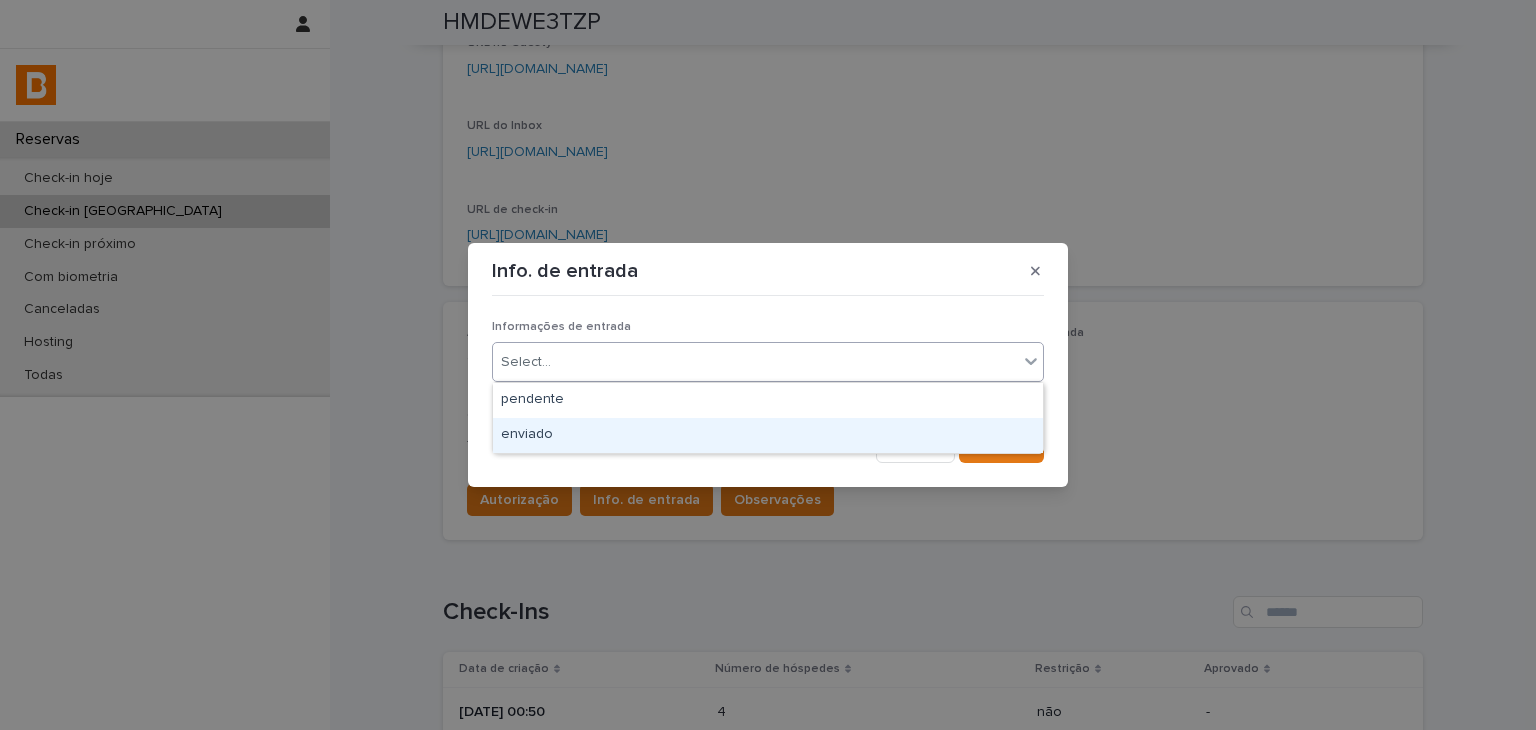 click on "enviado" at bounding box center (768, 435) 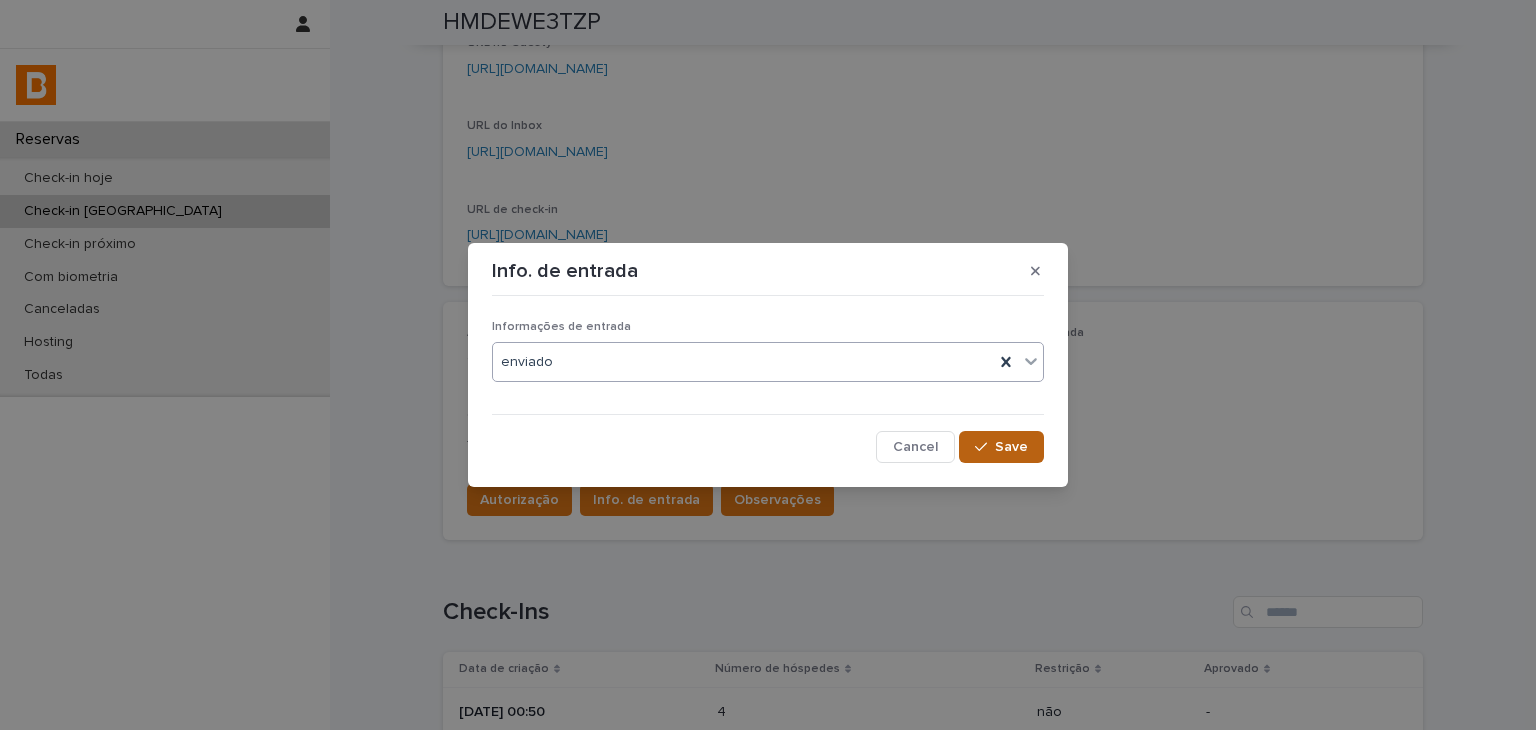 click on "Save" at bounding box center (1001, 447) 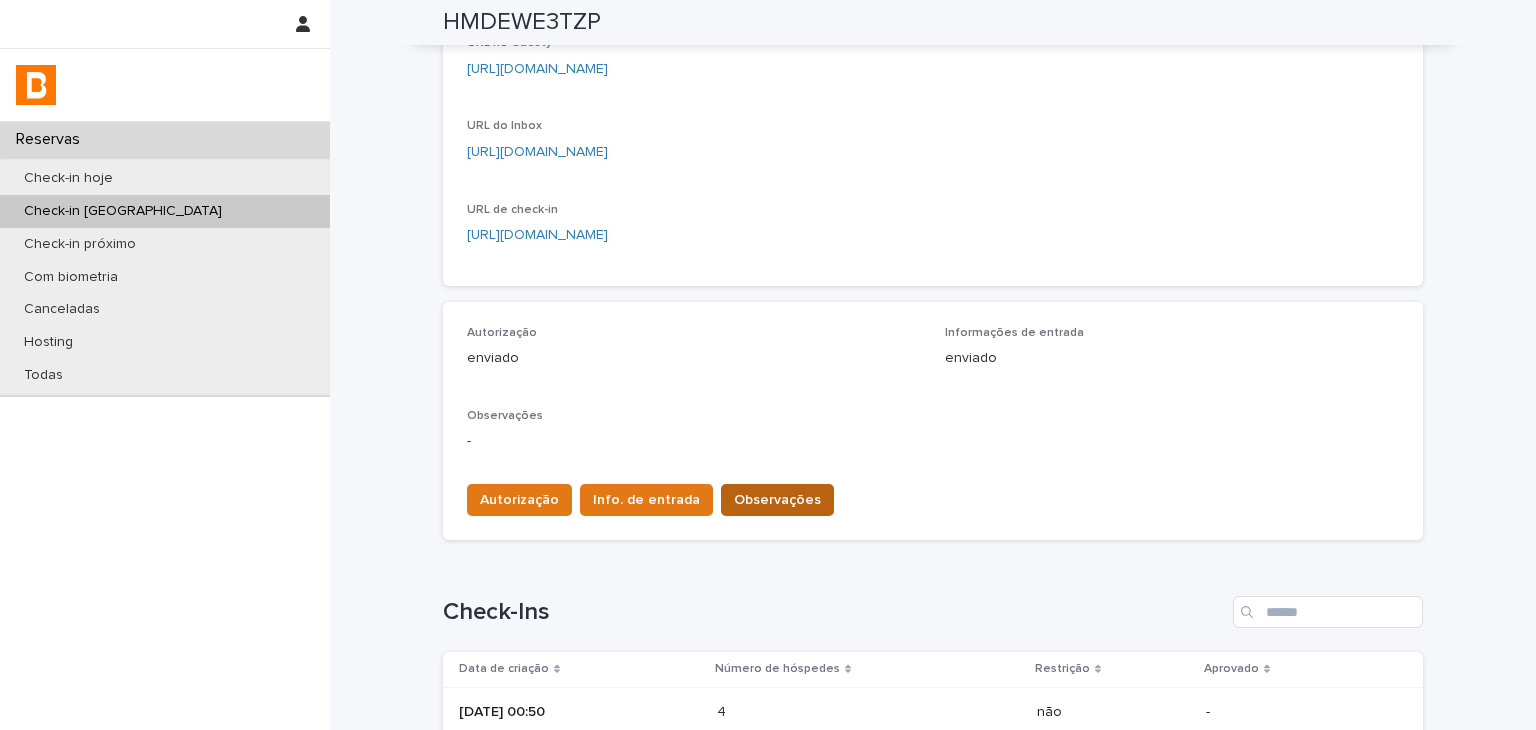 click on "Observações" at bounding box center (777, 500) 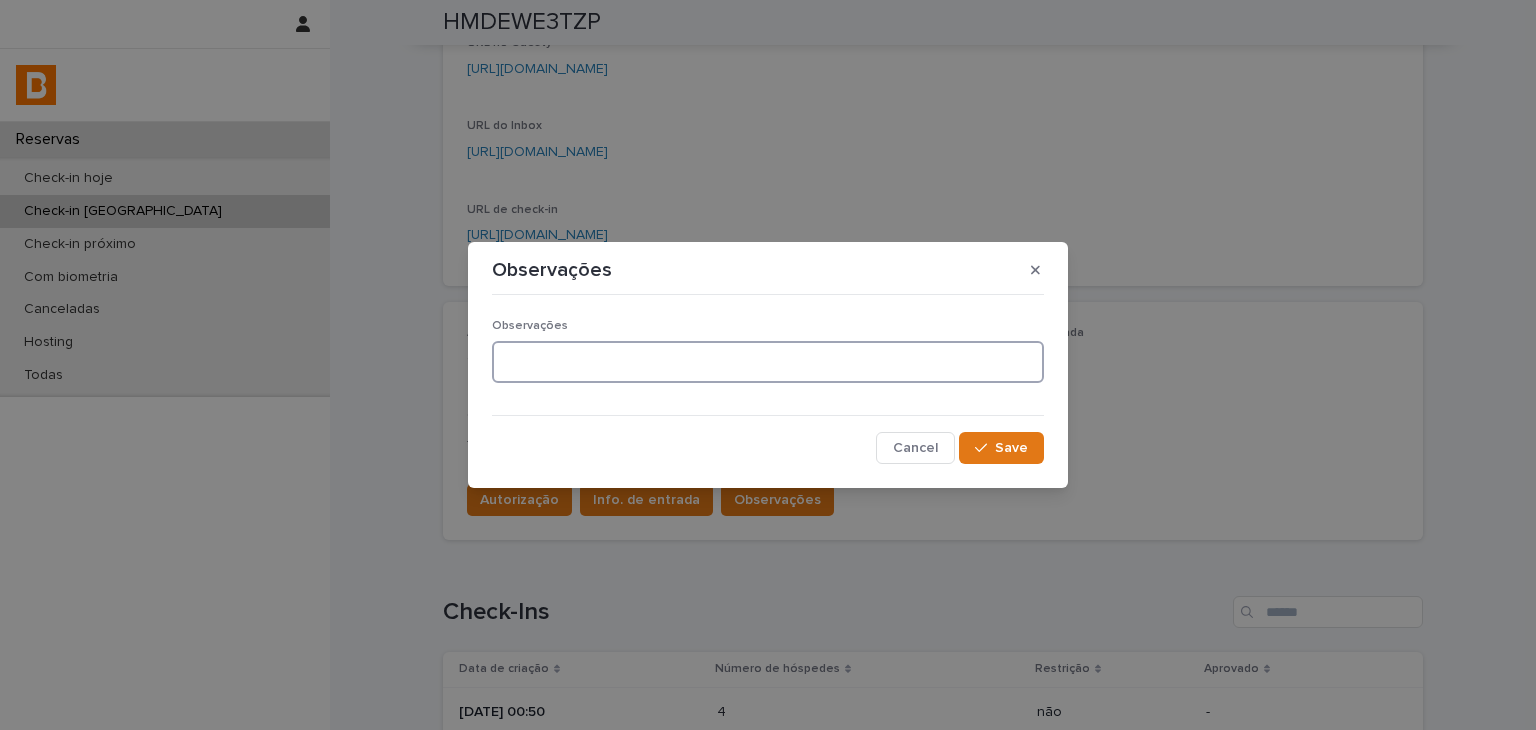 click at bounding box center (768, 362) 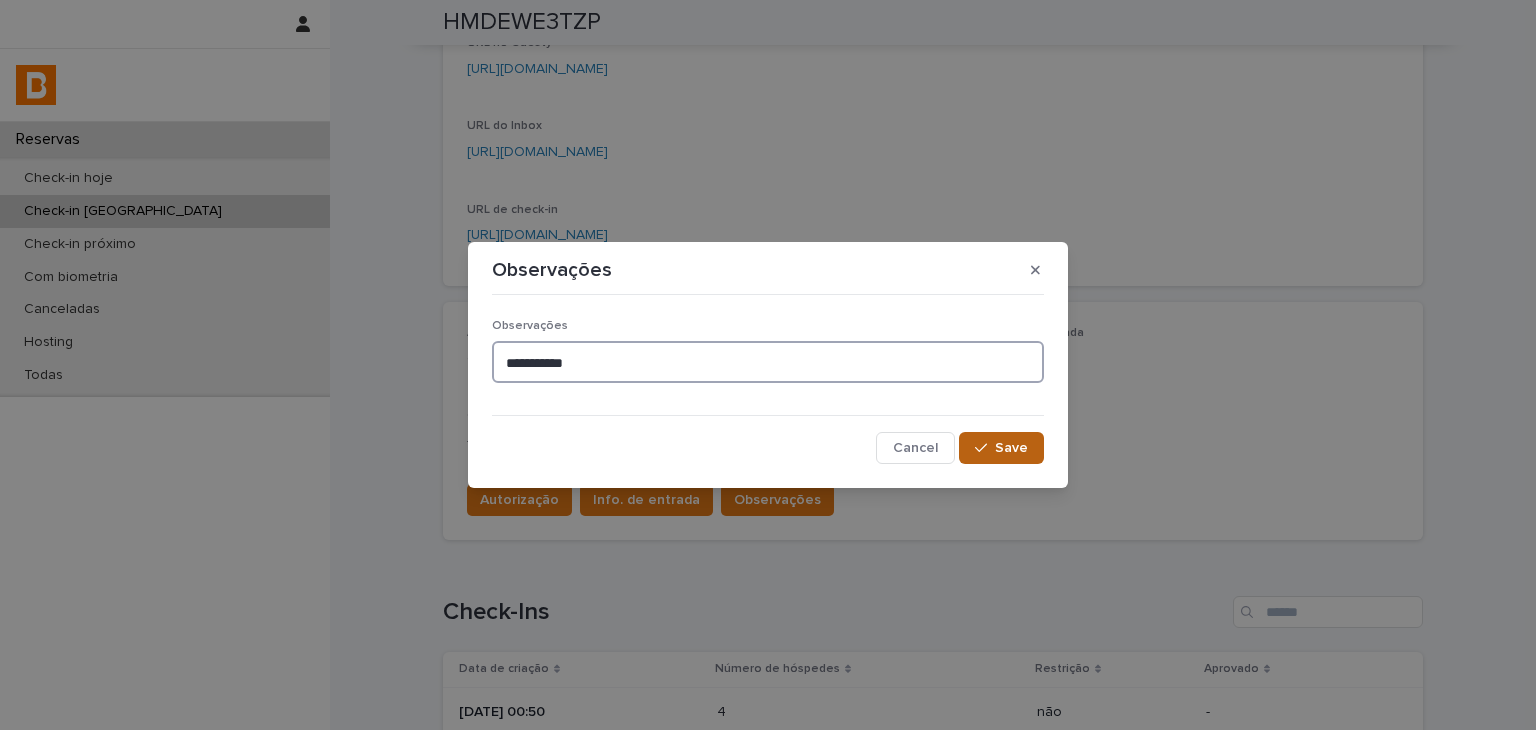 type on "**********" 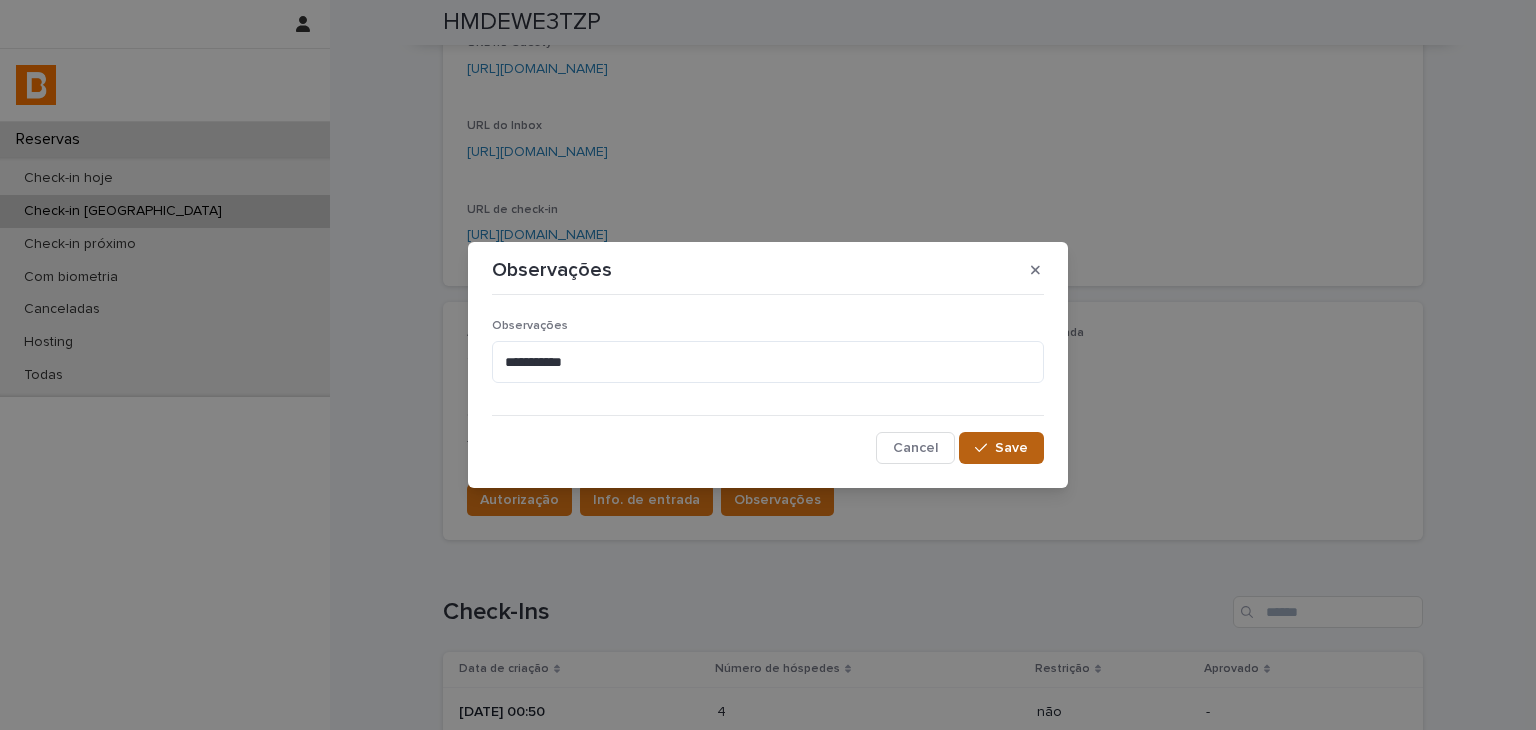click on "Save" at bounding box center (1001, 448) 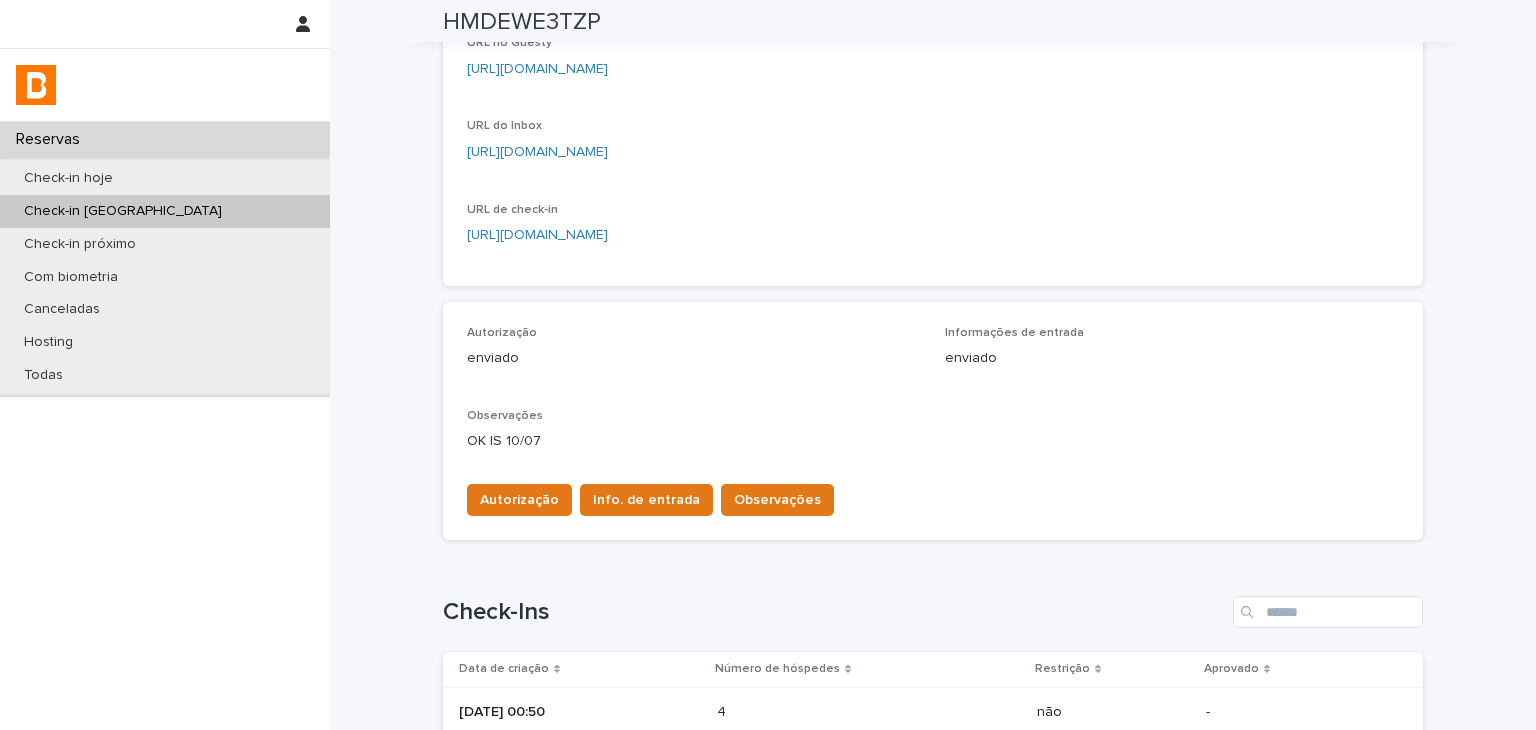 scroll, scrollTop: 0, scrollLeft: 0, axis: both 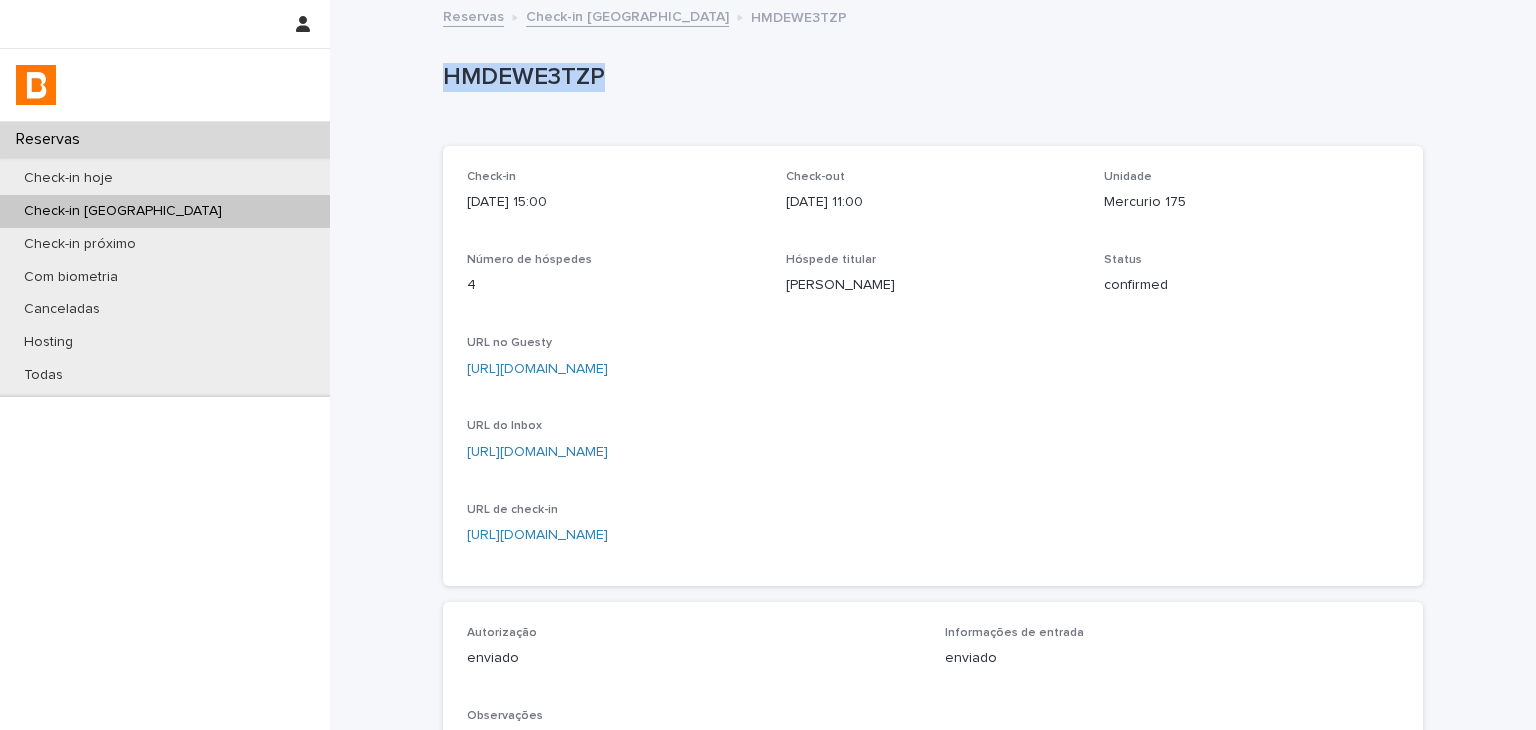 drag, startPoint x: 469, startPoint y: 81, endPoint x: 591, endPoint y: 81, distance: 122 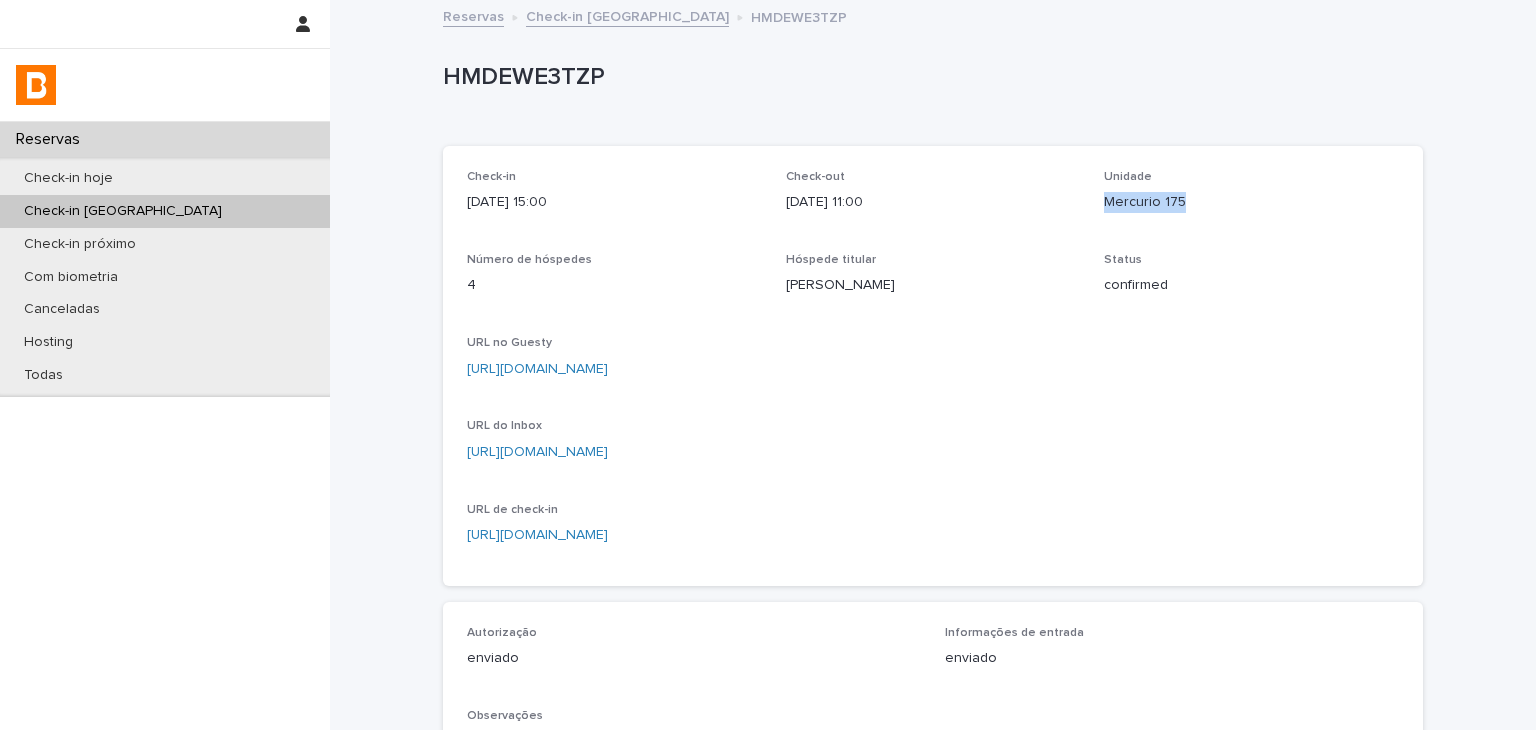 drag, startPoint x: 1100, startPoint y: 209, endPoint x: 1202, endPoint y: 193, distance: 103.24728 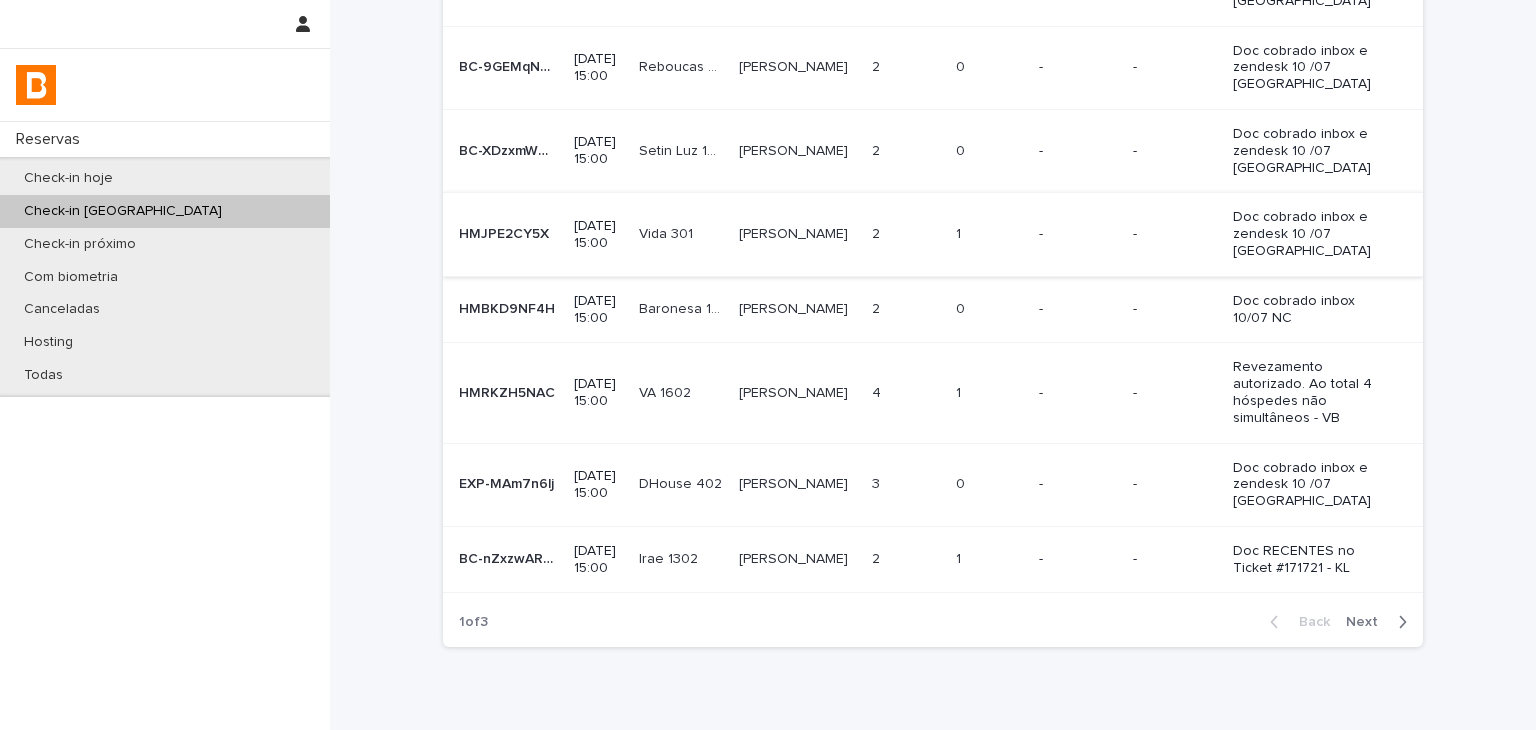 scroll, scrollTop: 500, scrollLeft: 0, axis: vertical 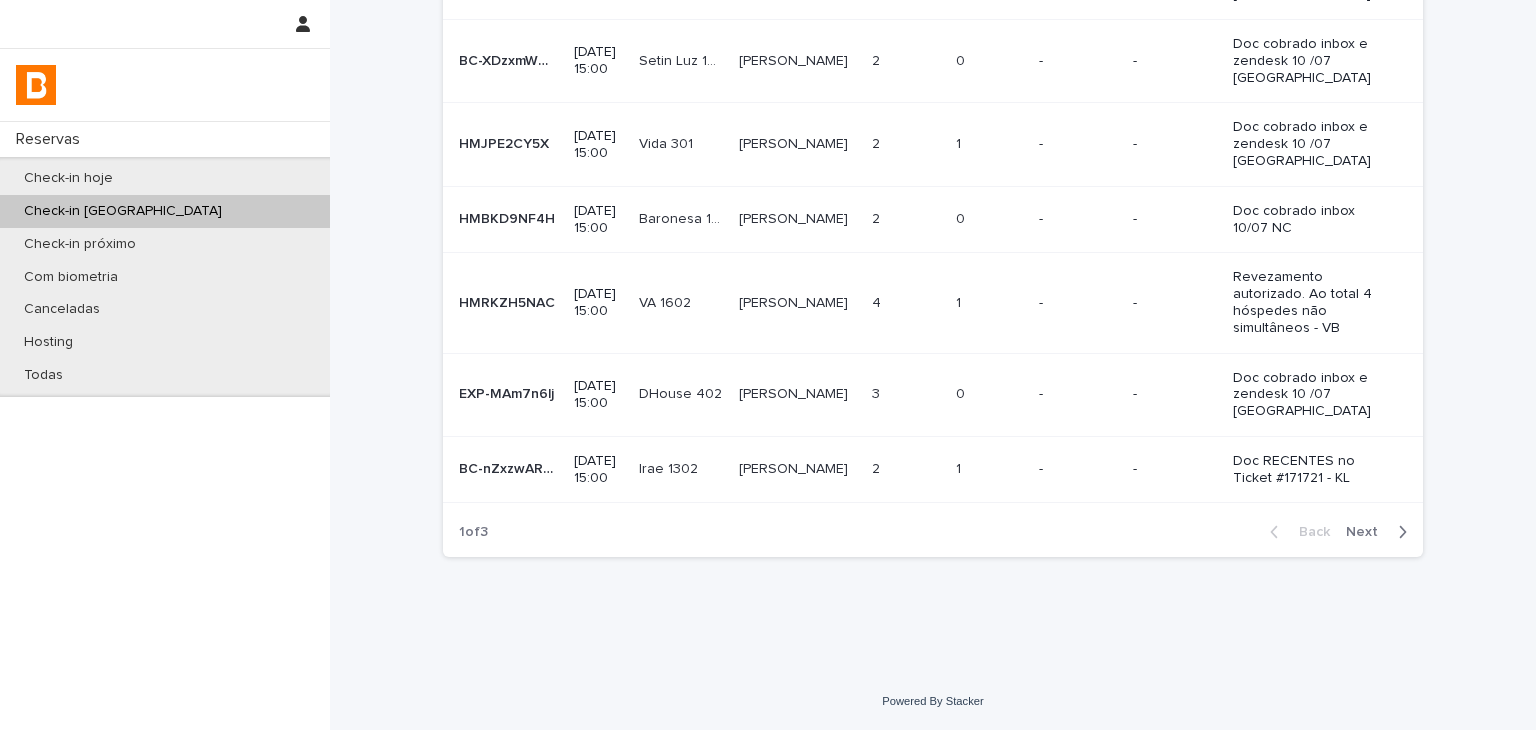 click on "1" at bounding box center [960, 142] 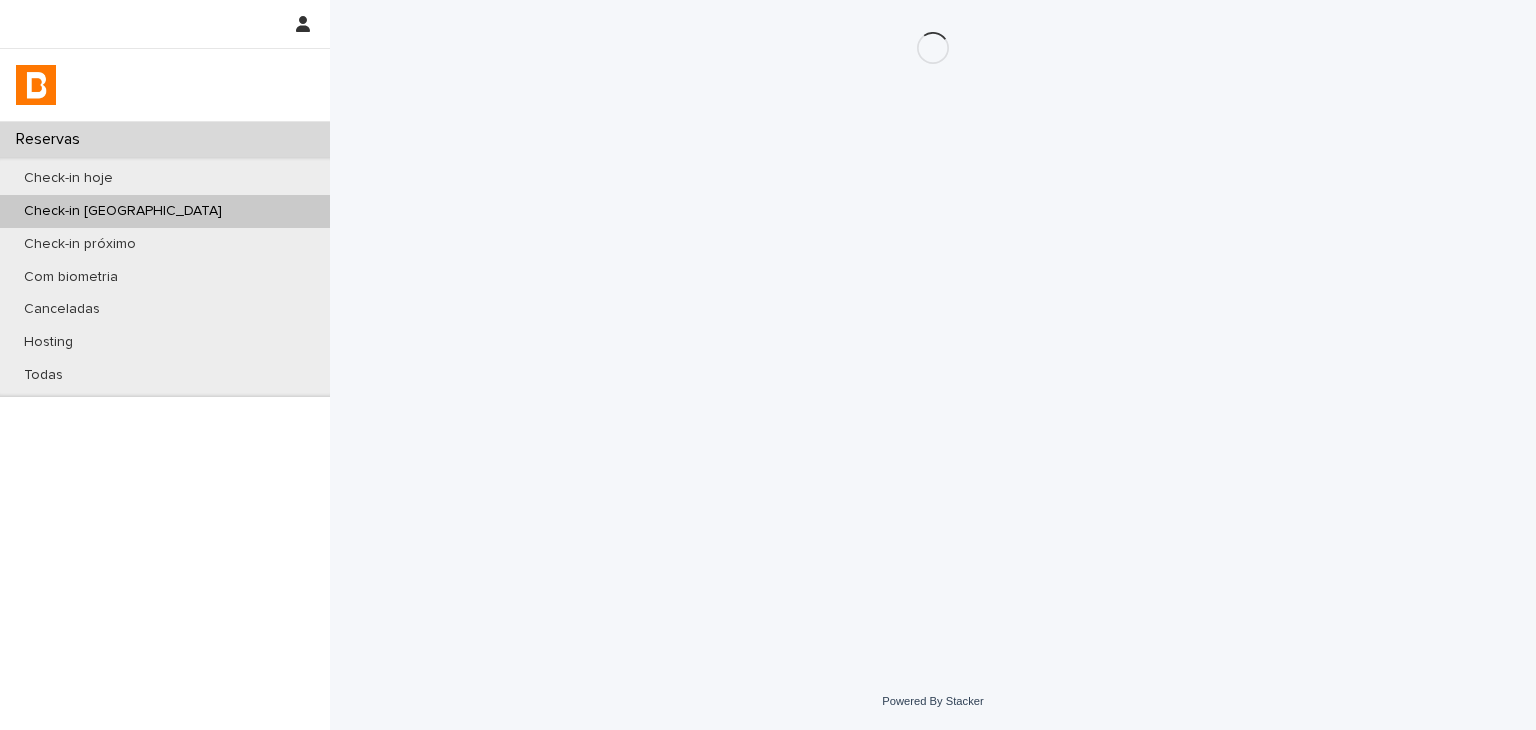 scroll, scrollTop: 0, scrollLeft: 0, axis: both 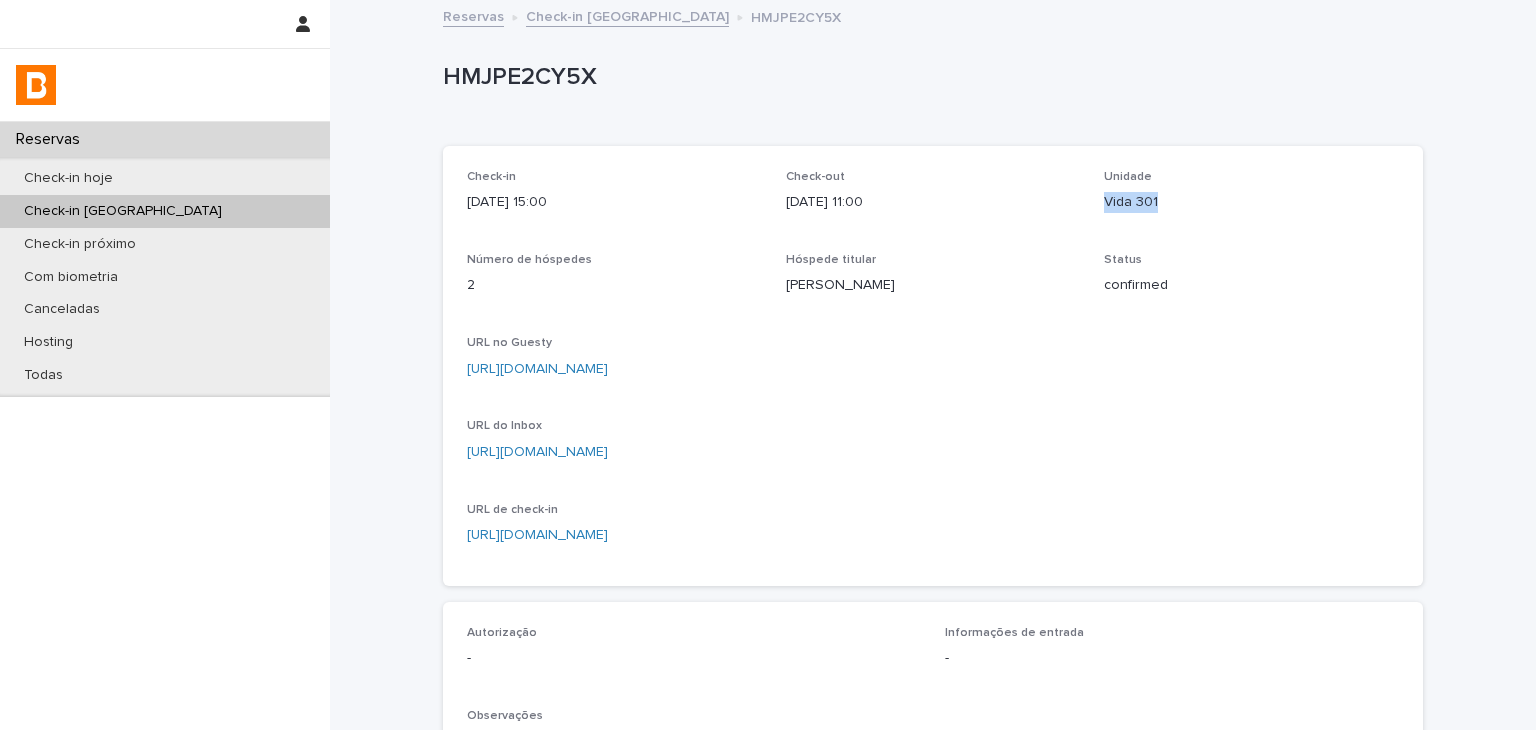 drag, startPoint x: 1098, startPoint y: 198, endPoint x: 705, endPoint y: 17, distance: 432.6777 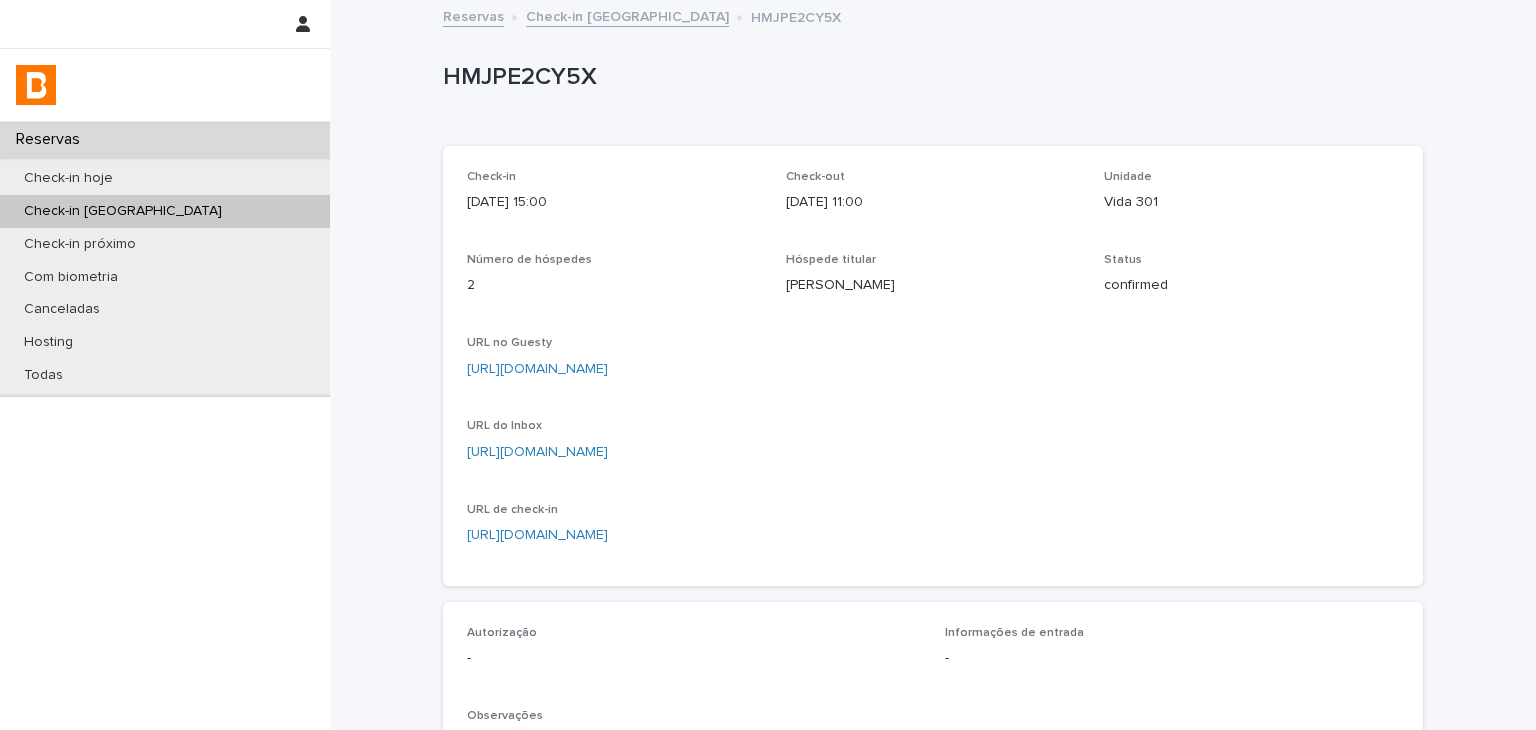 scroll, scrollTop: 534, scrollLeft: 0, axis: vertical 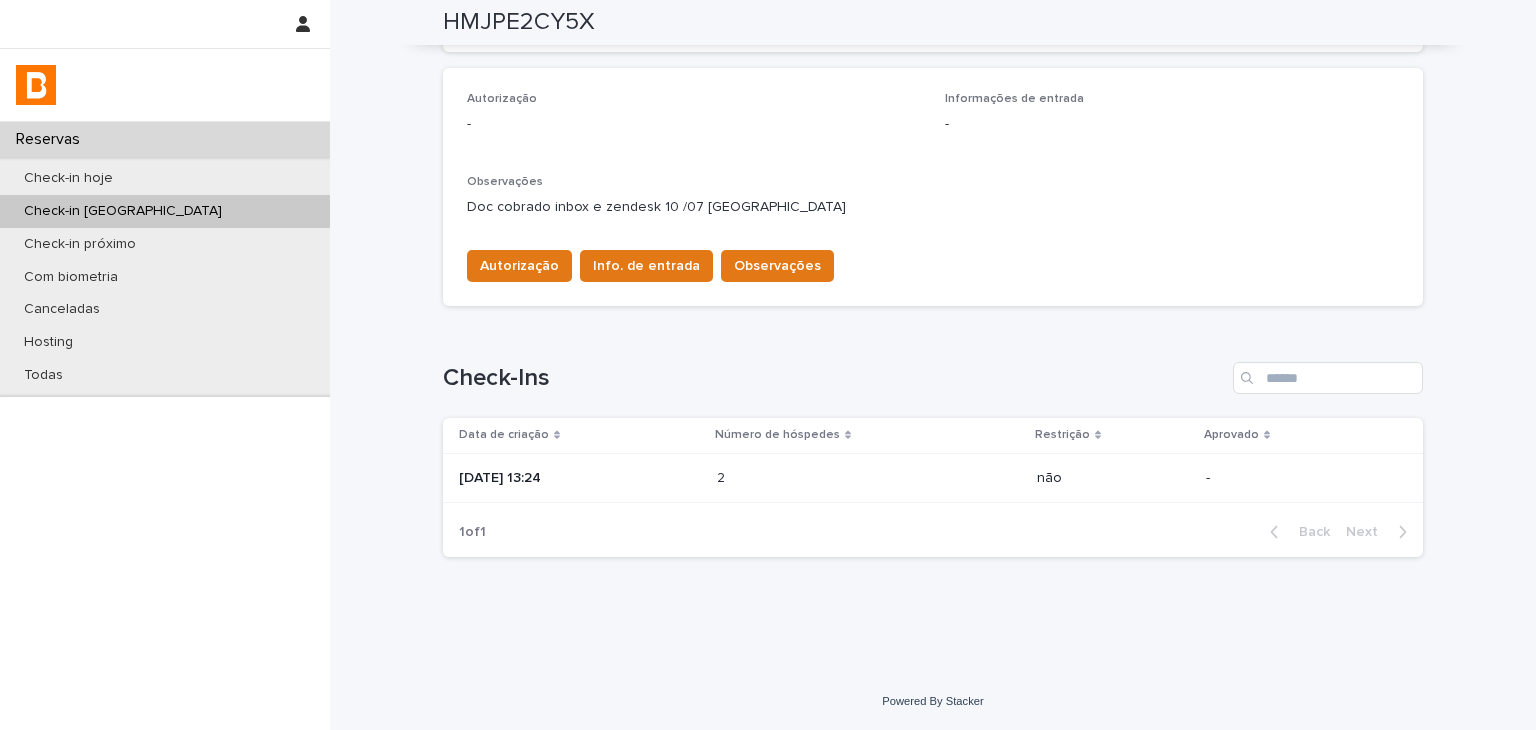 click at bounding box center [804, 478] 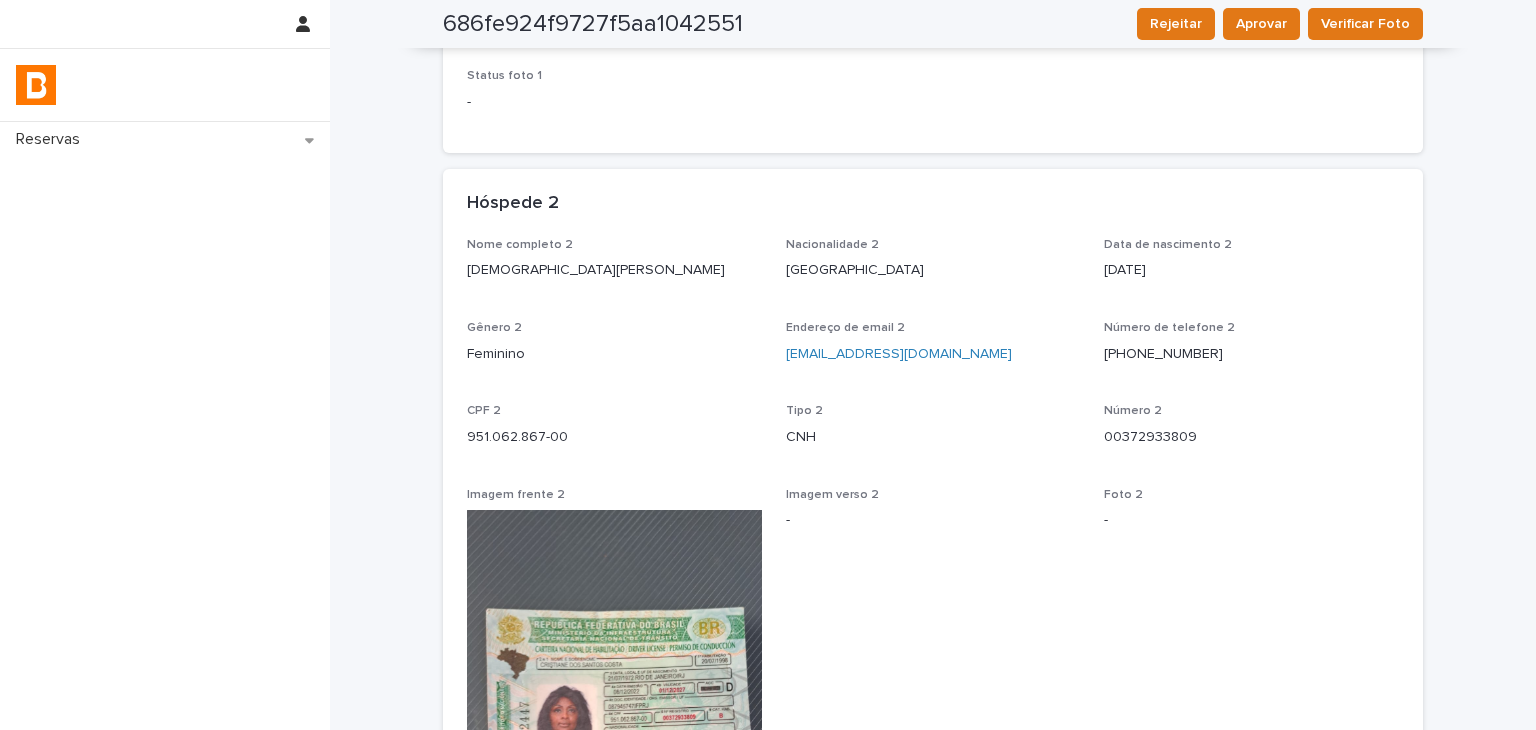 scroll, scrollTop: 0, scrollLeft: 0, axis: both 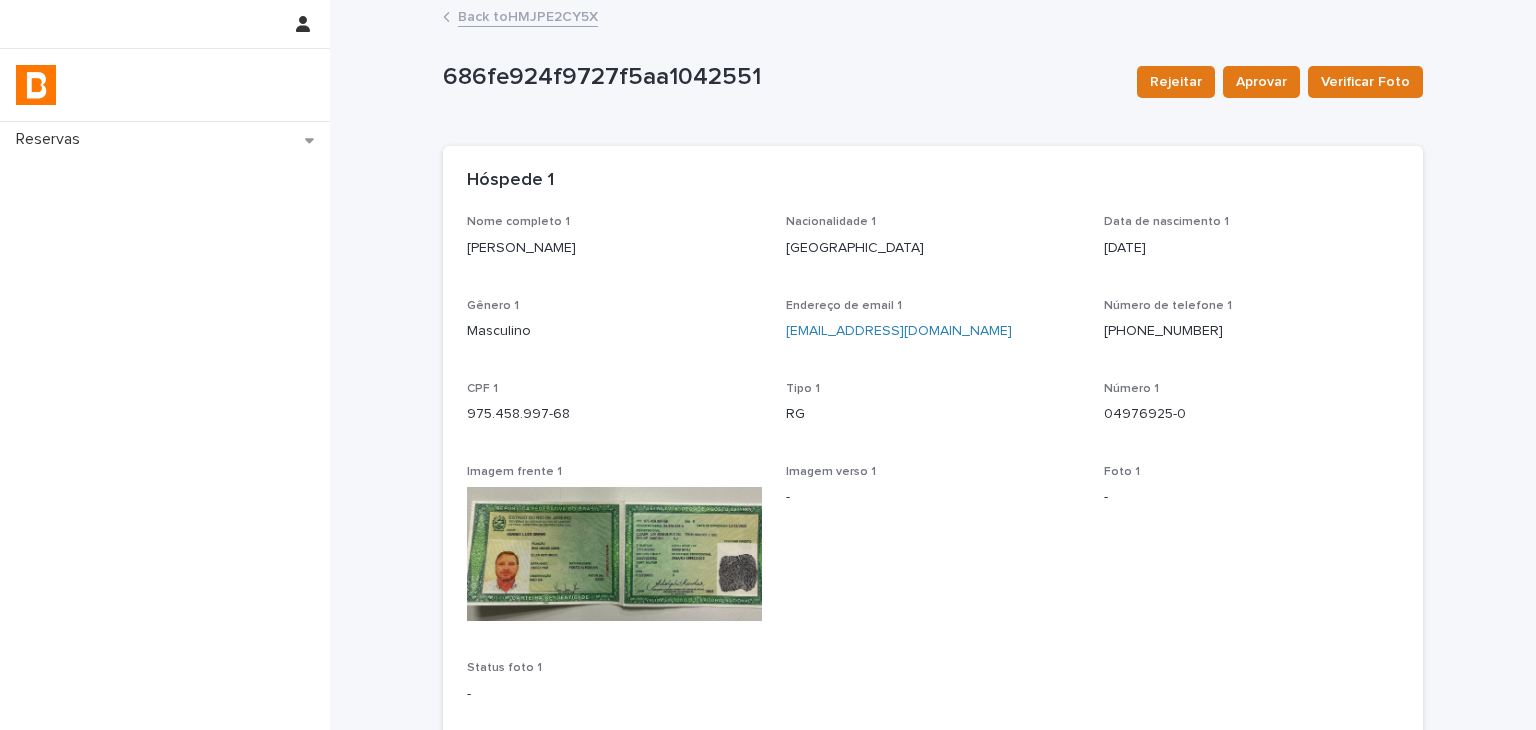 drag, startPoint x: 564, startPoint y: 263, endPoint x: 608, endPoint y: 263, distance: 44 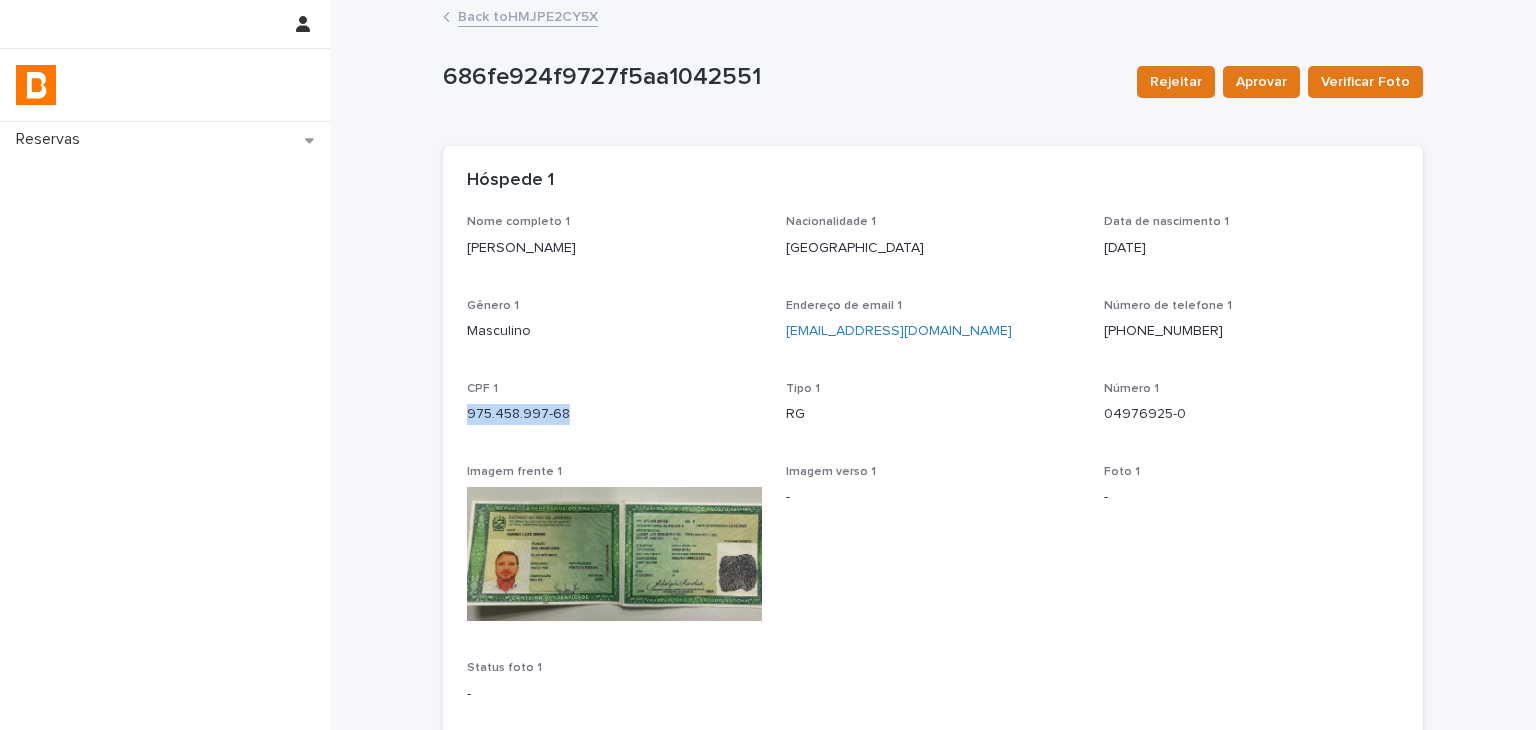 drag, startPoint x: 544, startPoint y: 421, endPoint x: 590, endPoint y: 421, distance: 46 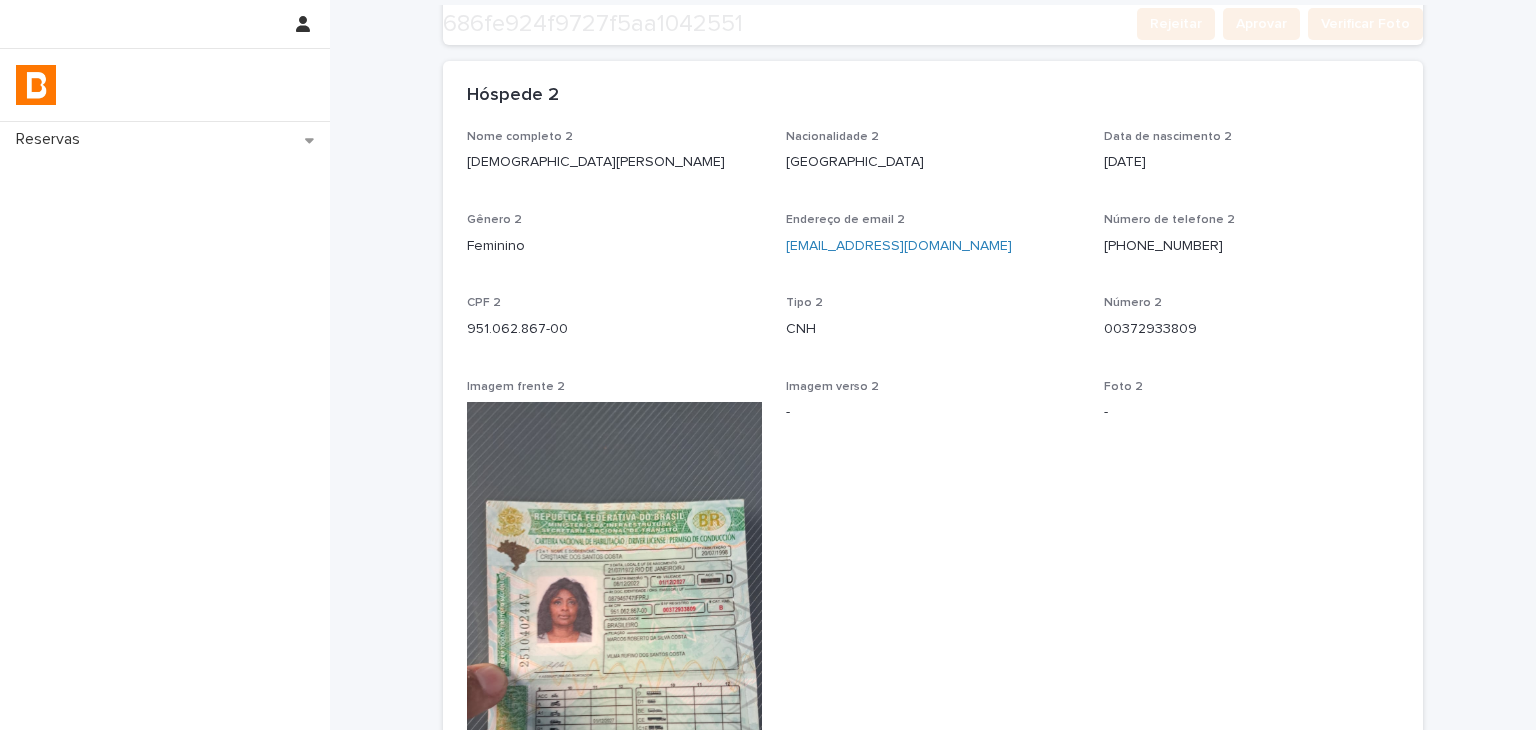 scroll, scrollTop: 1192, scrollLeft: 0, axis: vertical 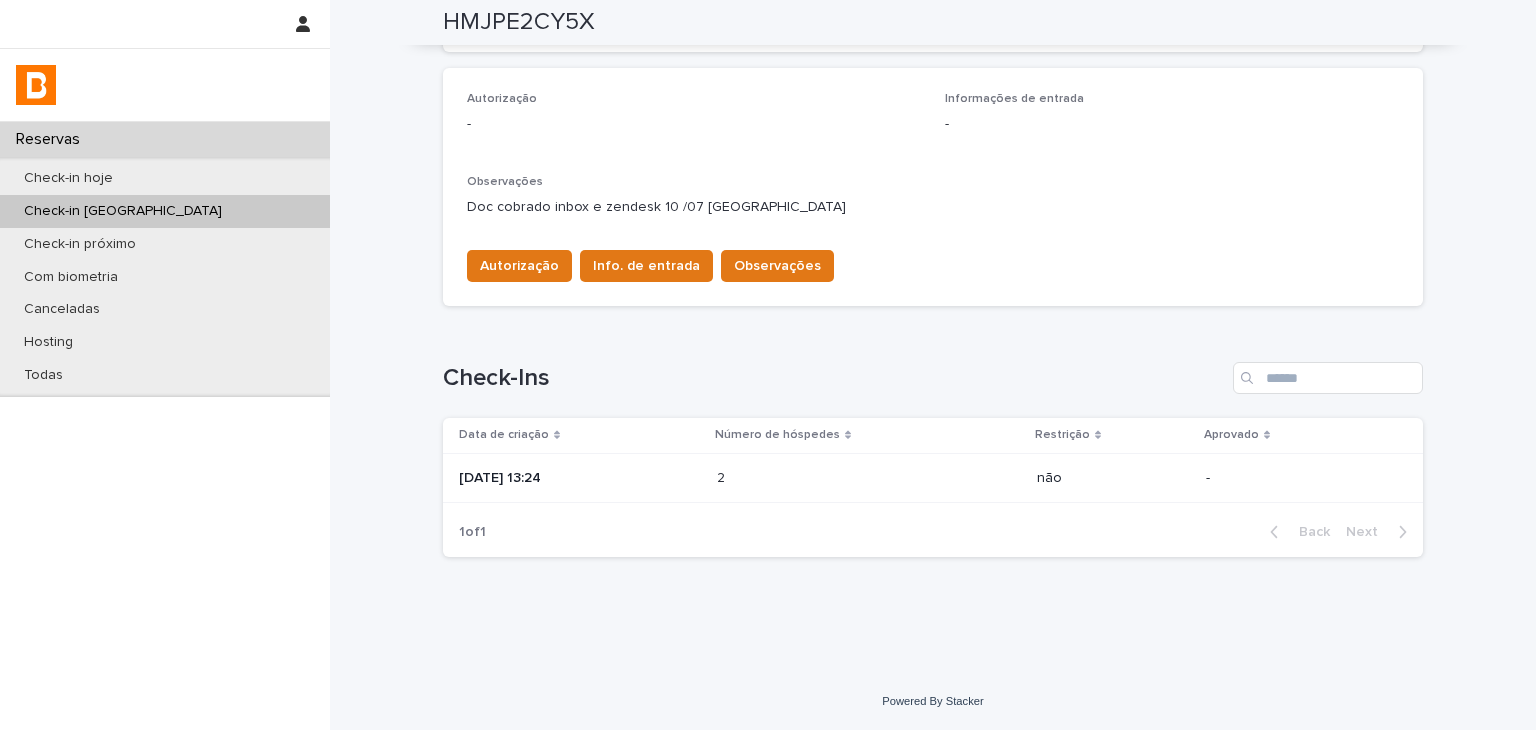 click at bounding box center (804, 478) 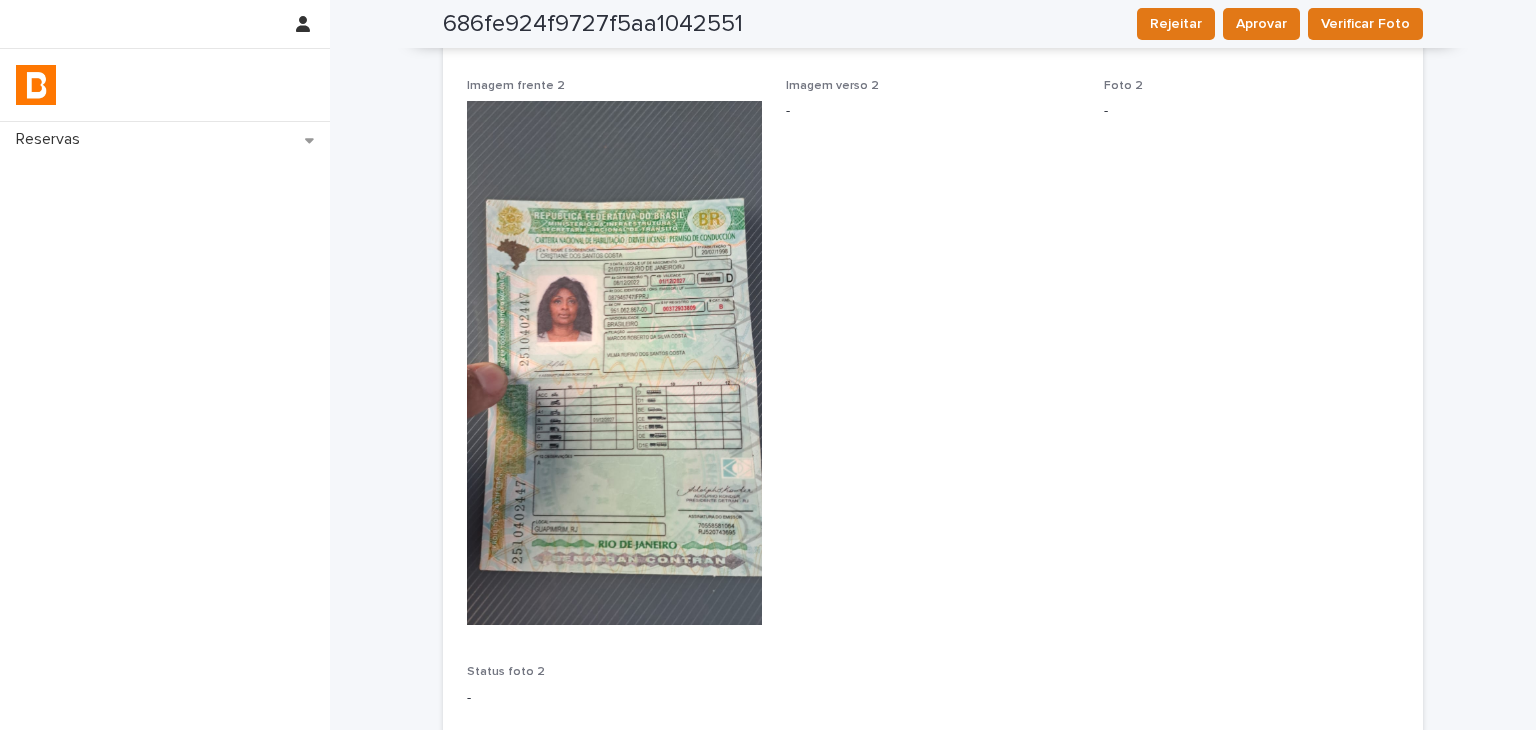 scroll, scrollTop: 701, scrollLeft: 0, axis: vertical 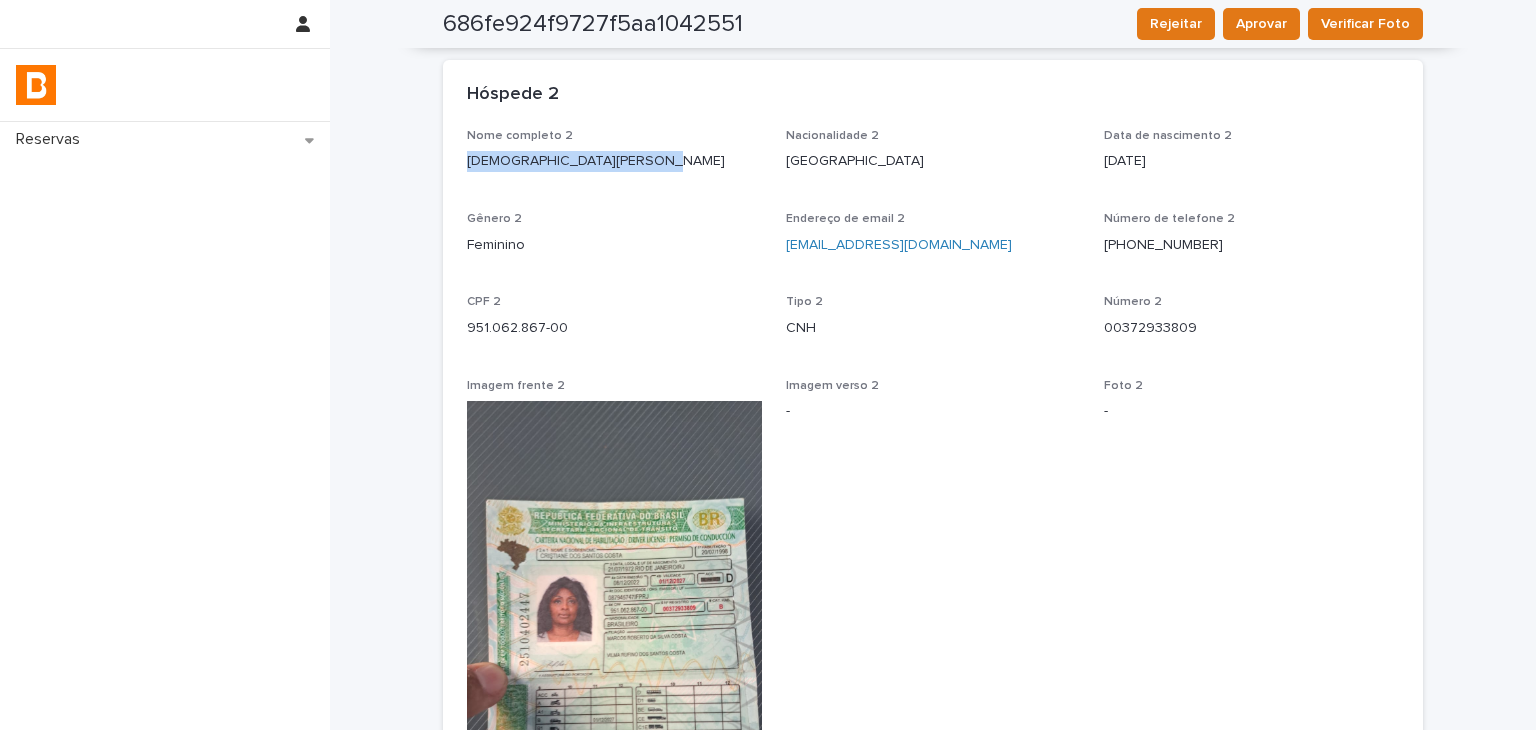 drag, startPoint x: 472, startPoint y: 157, endPoint x: 632, endPoint y: 155, distance: 160.0125 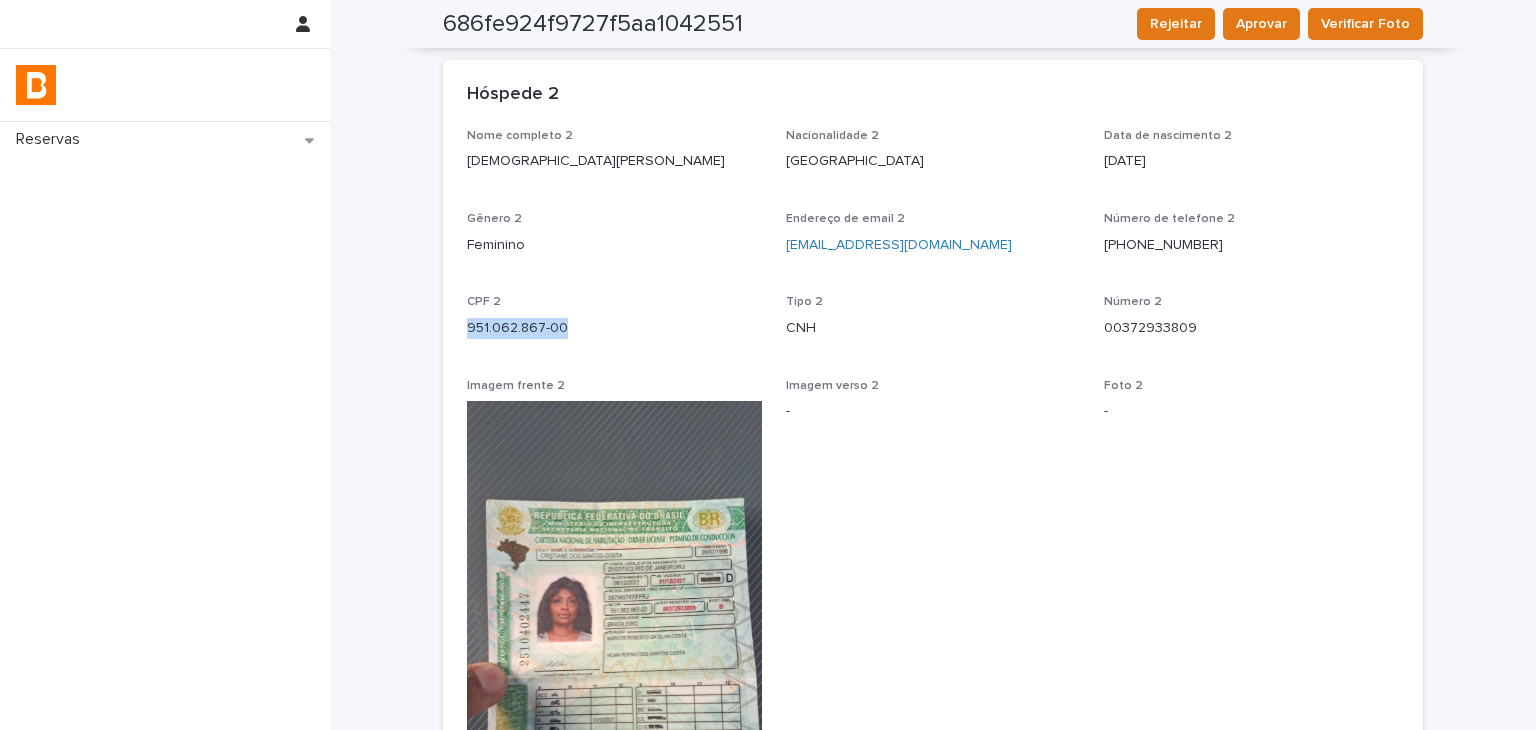 drag, startPoint x: 452, startPoint y: 322, endPoint x: 610, endPoint y: 325, distance: 158.02847 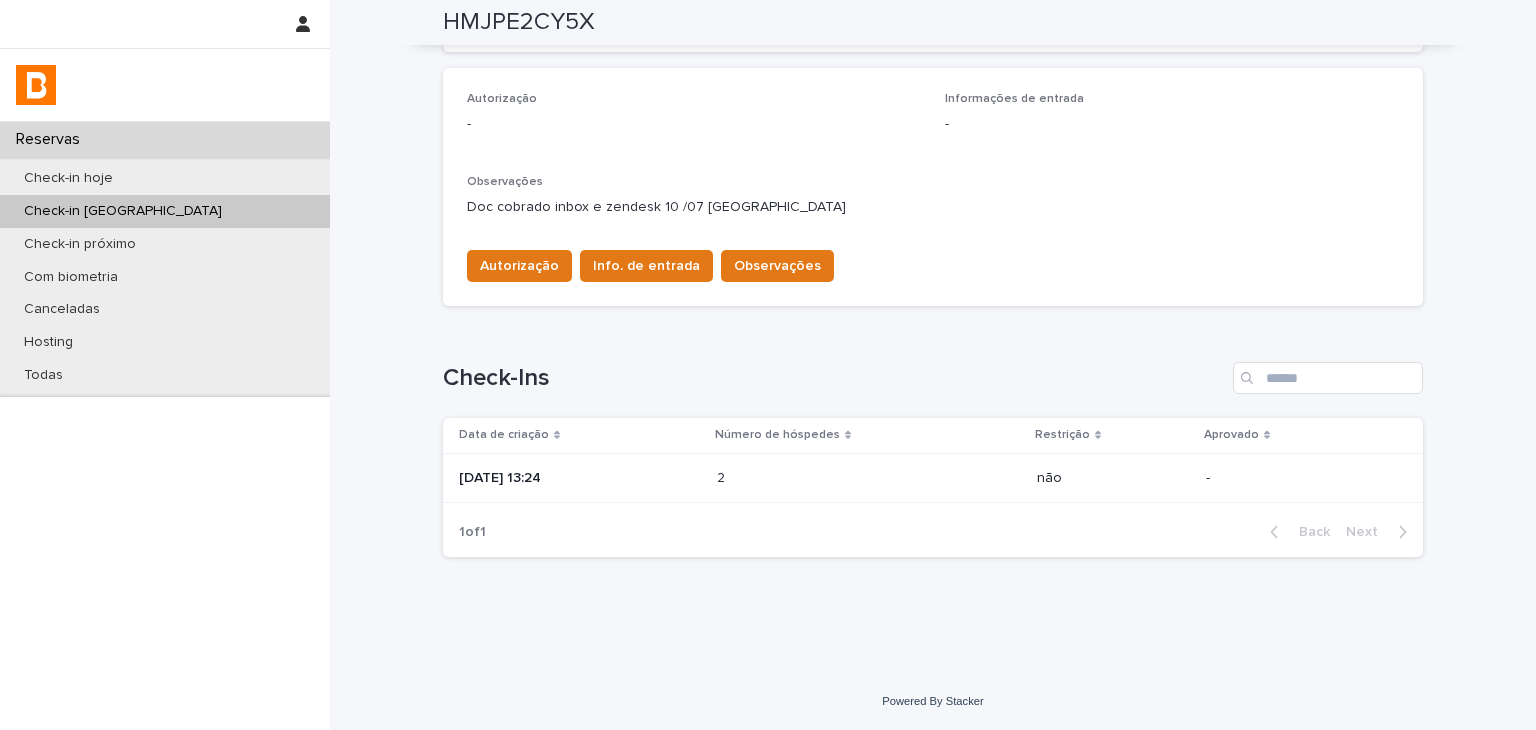 scroll, scrollTop: 0, scrollLeft: 0, axis: both 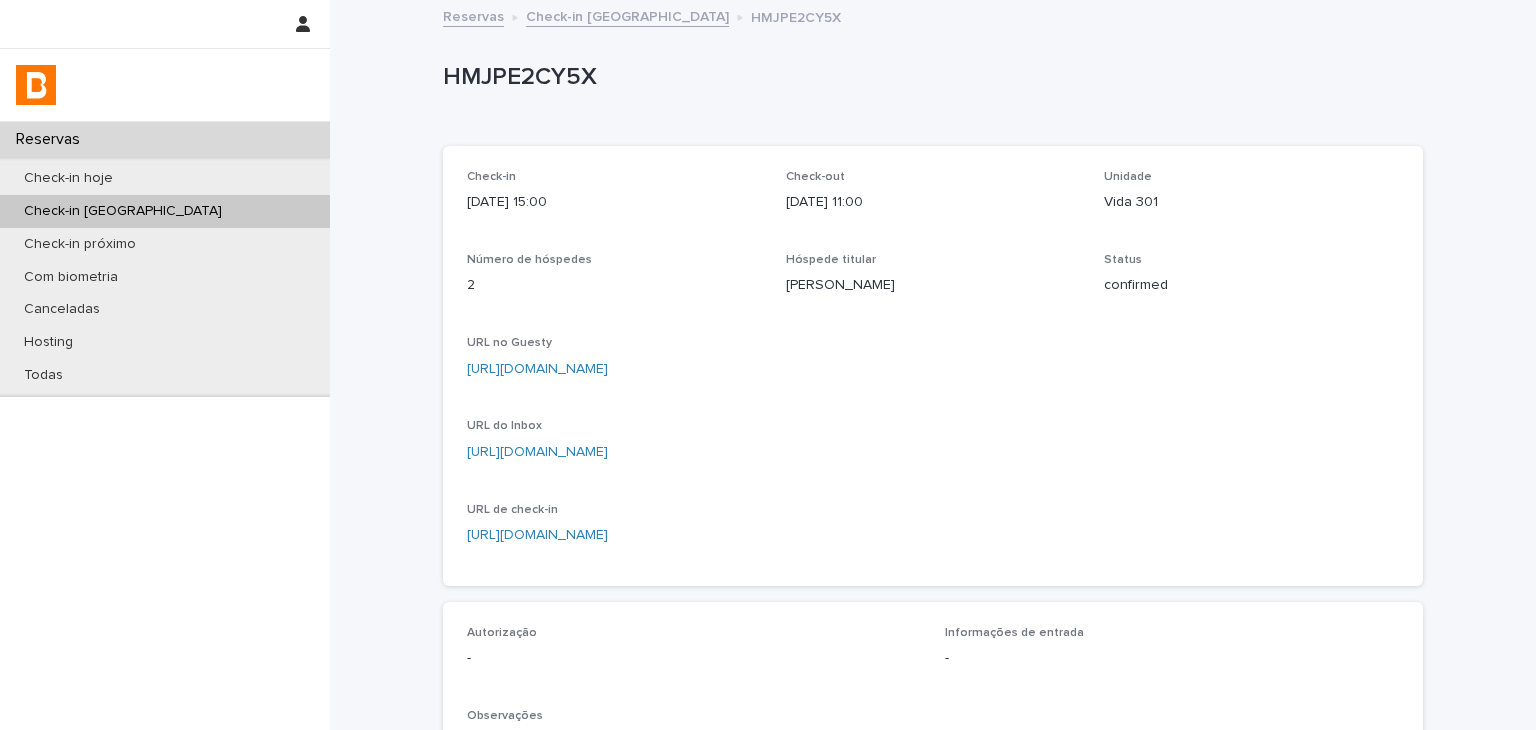 click on "[URL][DOMAIN_NAME]" at bounding box center (537, 369) 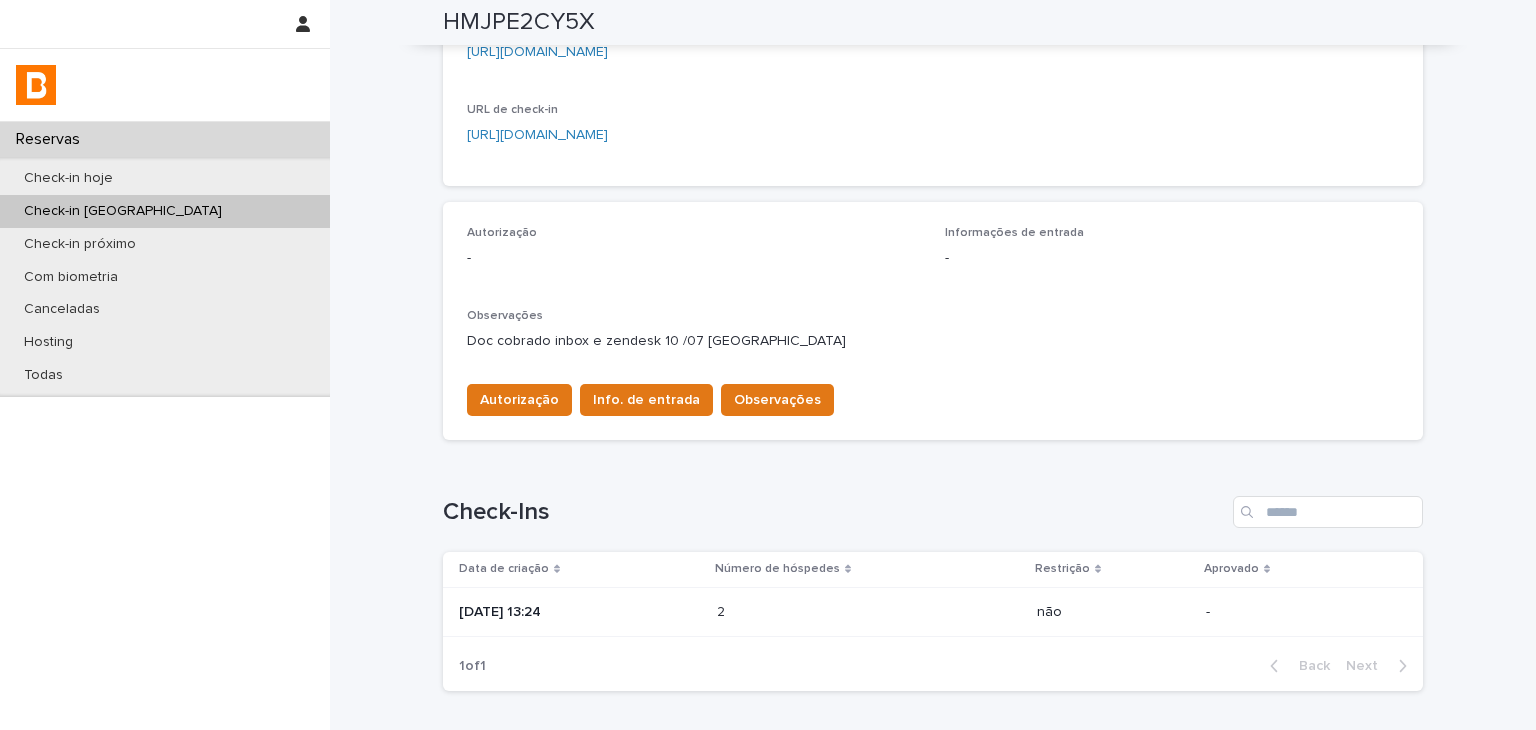 scroll, scrollTop: 0, scrollLeft: 0, axis: both 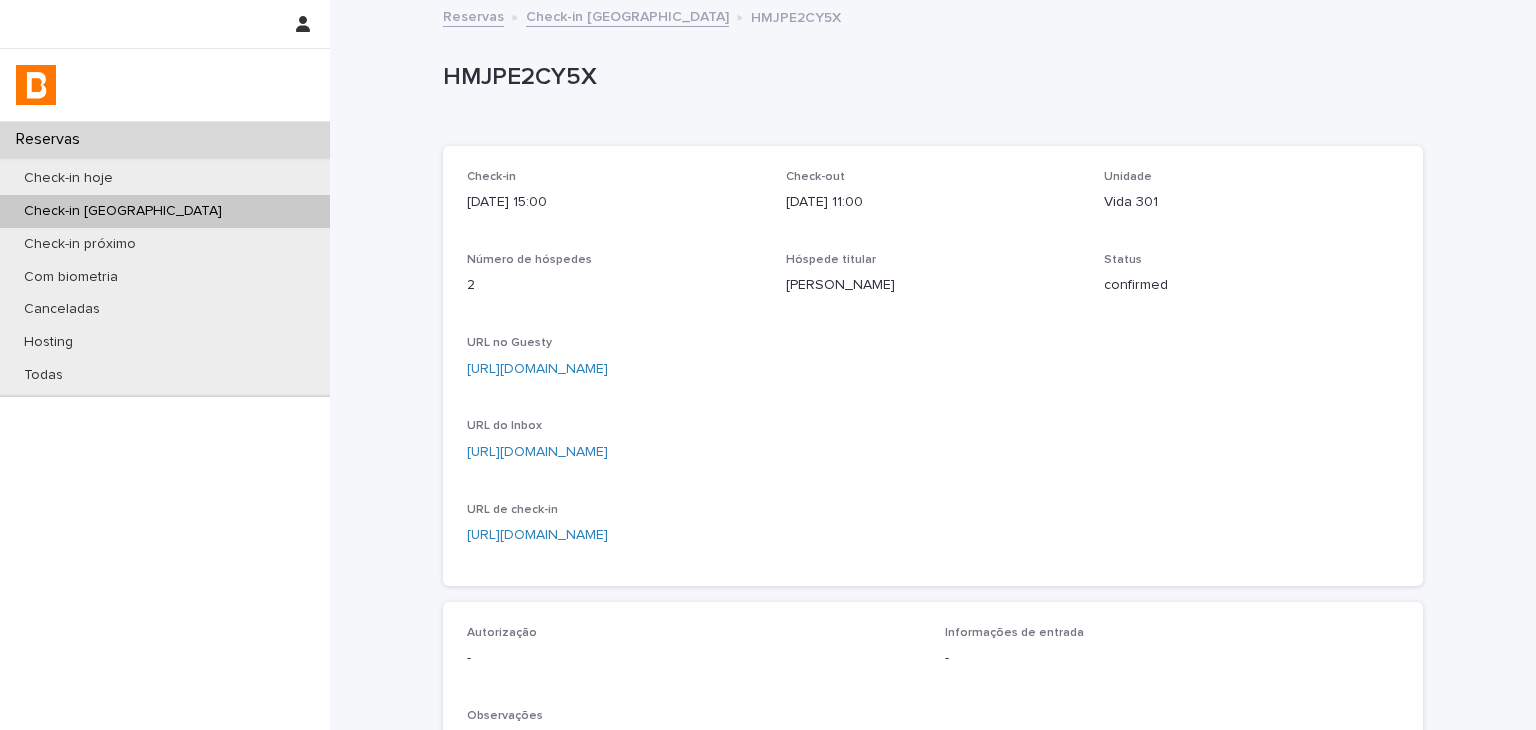 click on "Check-in [DATE] 15:00 Check-out [DATE] 11:00 Unidade Vida 301 Número de hóspedes 2 Hóspede titular [PERSON_NAME] Status confirmed URL no Guesty [URL][DOMAIN_NAME] URL do Inbox [URL][DOMAIN_NAME] URL de check-in [URL][DOMAIN_NAME]" at bounding box center (933, 366) 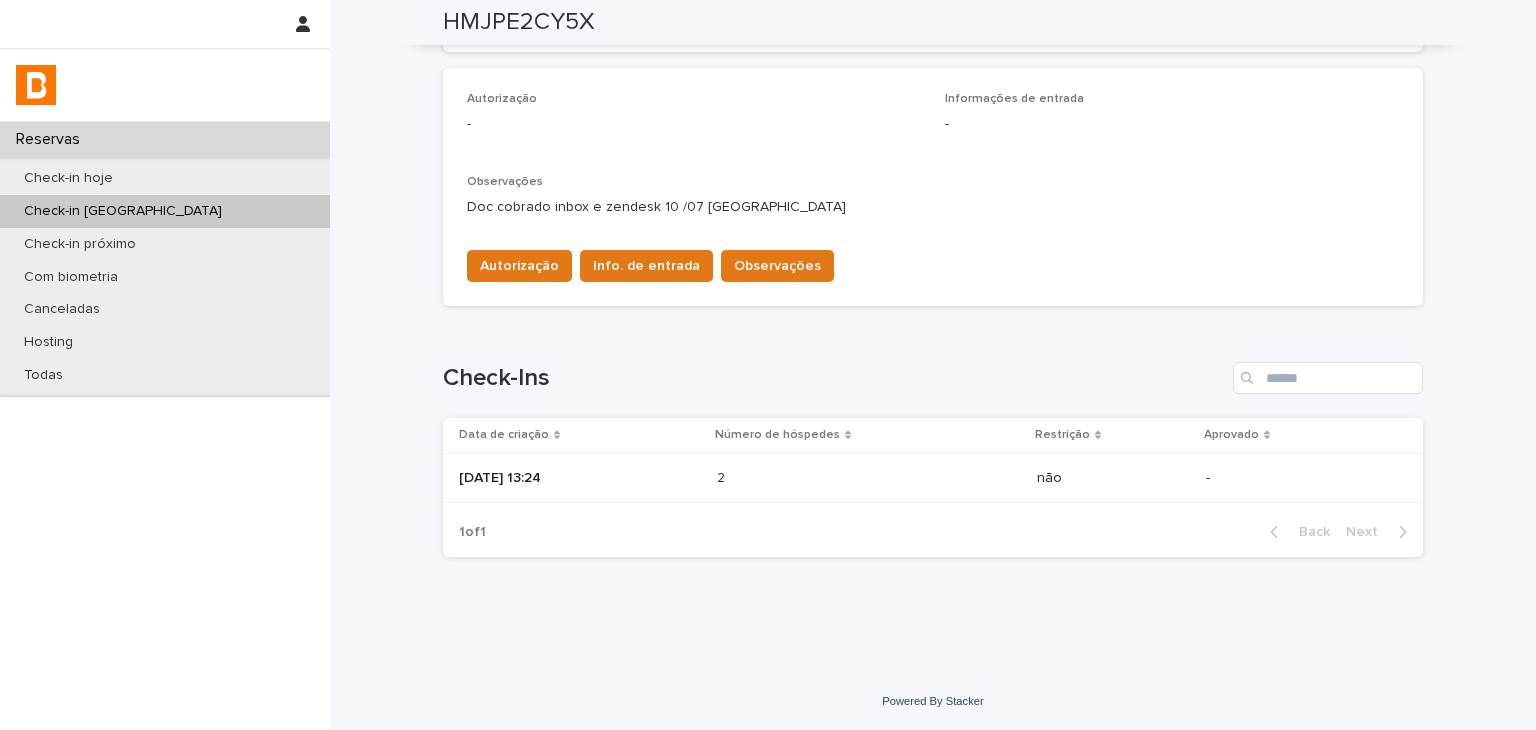 click on "2 2" at bounding box center (869, 478) 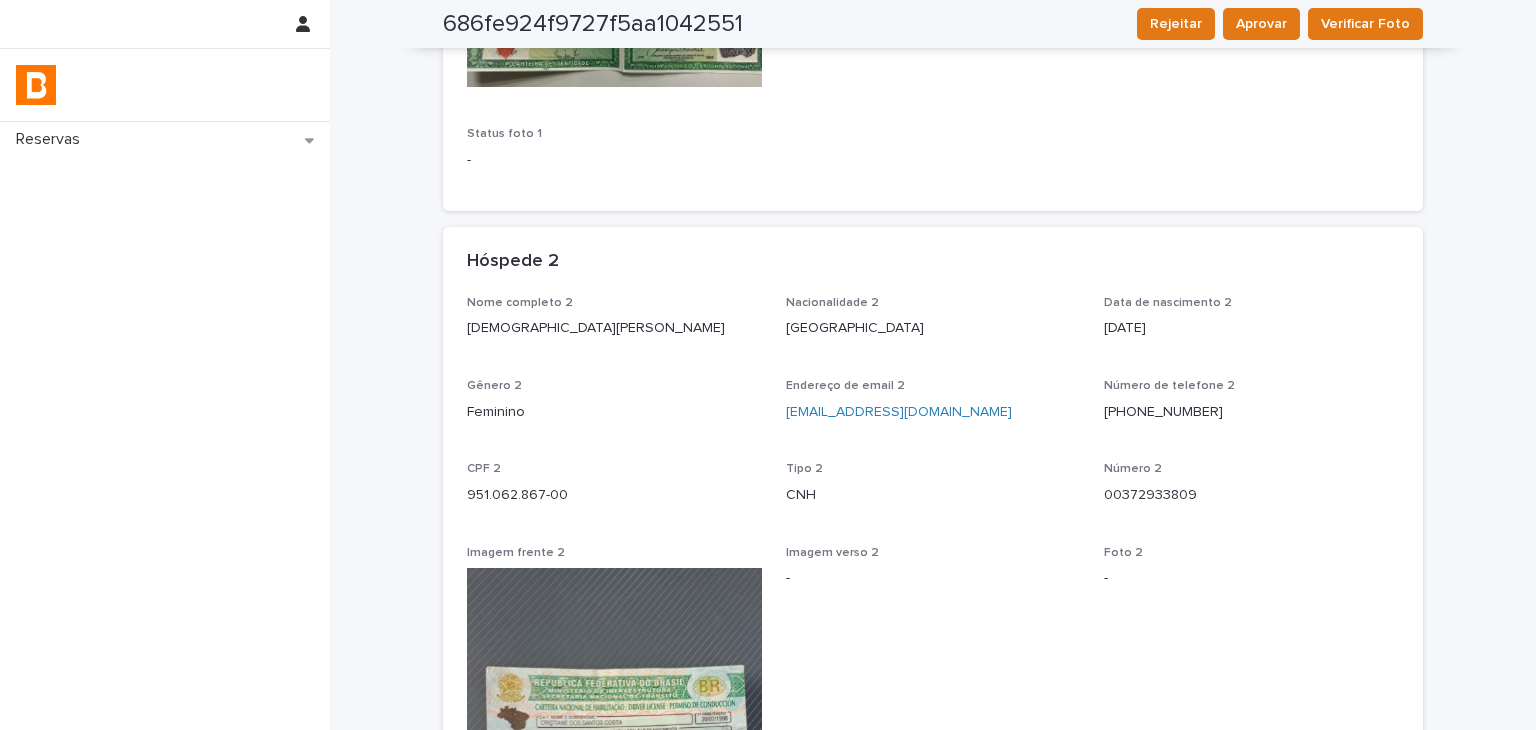 scroll, scrollTop: 1, scrollLeft: 0, axis: vertical 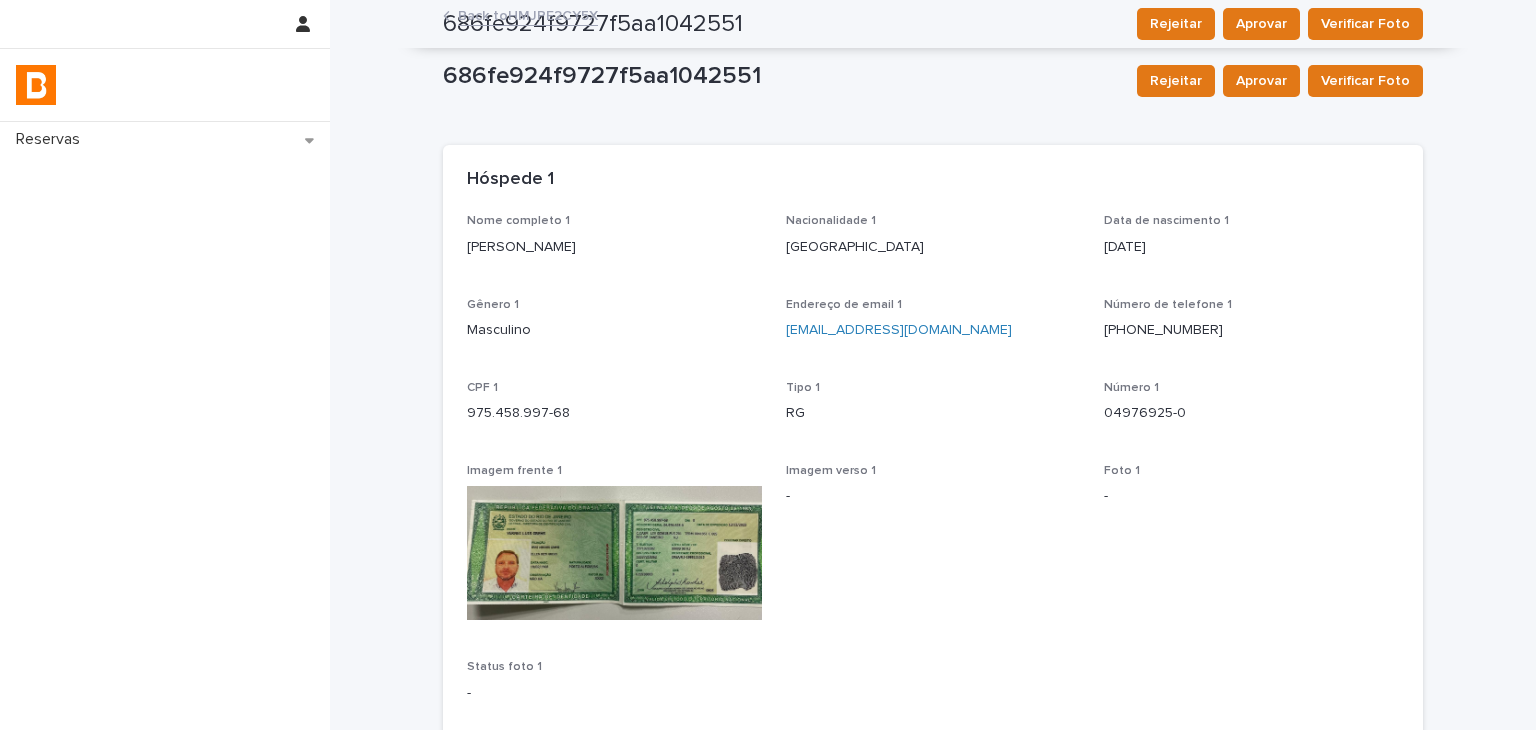 click on "Nome completo 1 [PERSON_NAME] Nacionalidade 1 [DEMOGRAPHIC_DATA] Data de nascimento 1 [DEMOGRAPHIC_DATA] Gênero 1 Masculino Endereço de email 1 [EMAIL_ADDRESS][DOMAIN_NAME] Número de telefone [PHONE_NUMBER] CPF 1 975.458.997-68 Tipo 1 RG Número 1 04976925-0 Imagem frente 1 Imagem verso 1 - Foto 1 - Status foto 1 -" at bounding box center (933, 478) 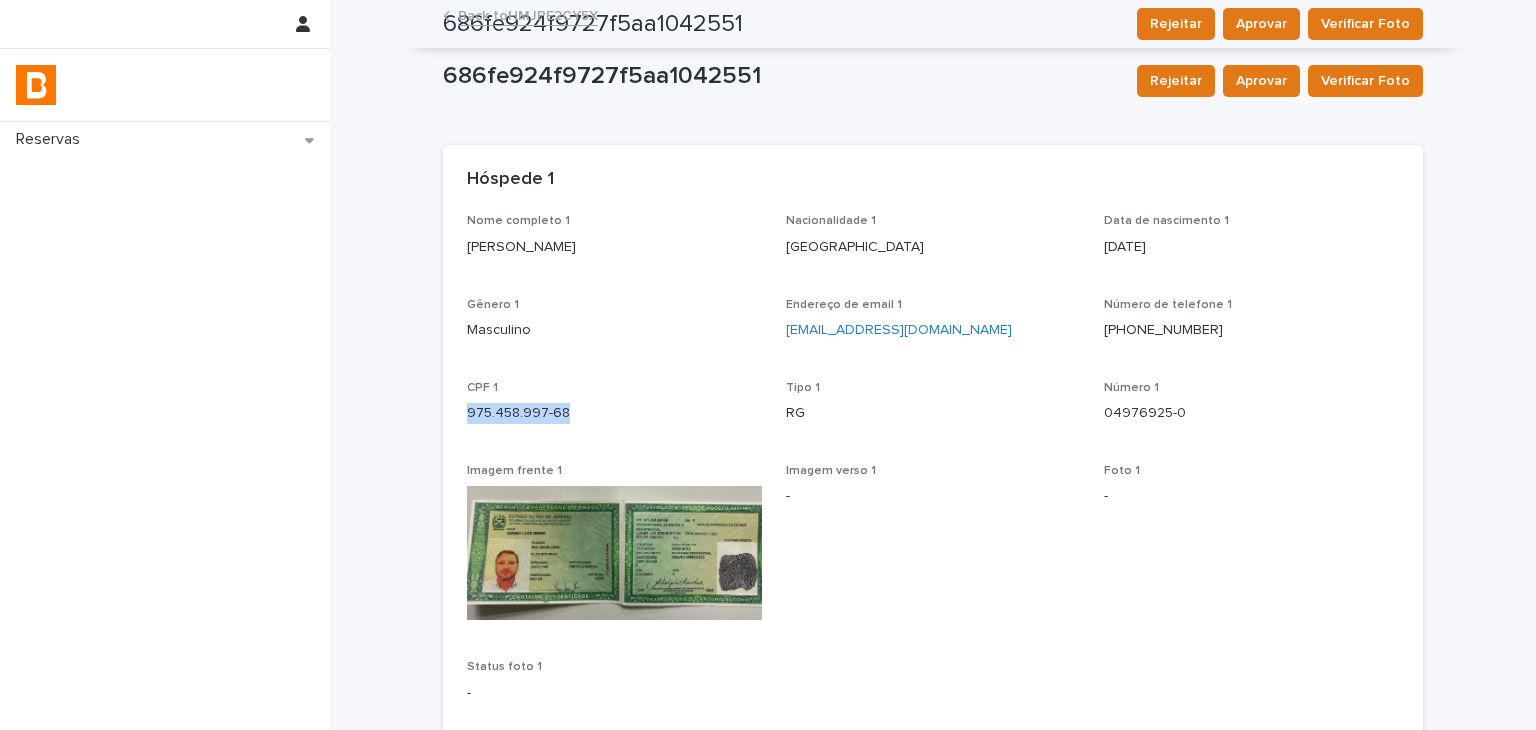 drag, startPoint x: 477, startPoint y: 417, endPoint x: 588, endPoint y: 422, distance: 111.11256 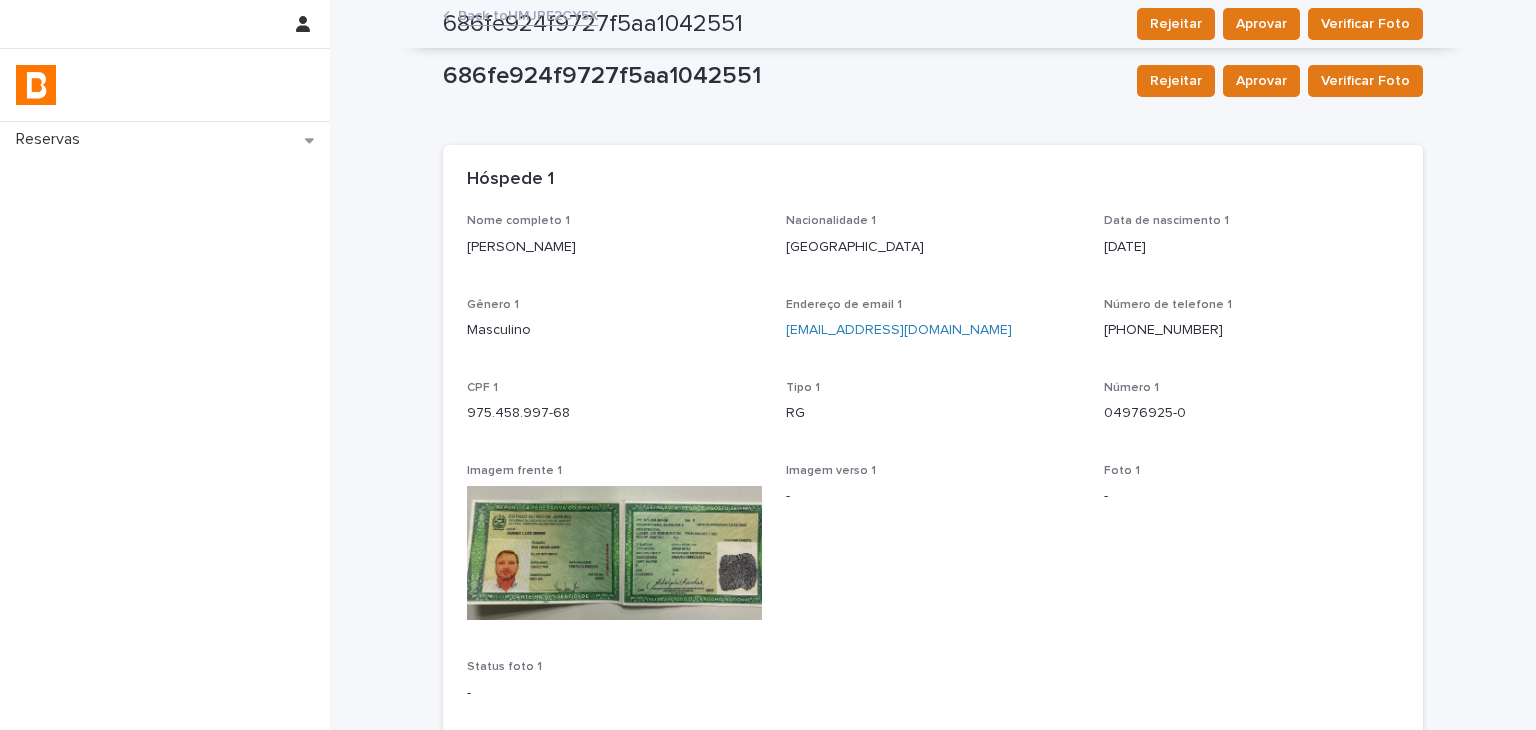 click on "Nome completo 1 [PERSON_NAME]" at bounding box center (614, 243) 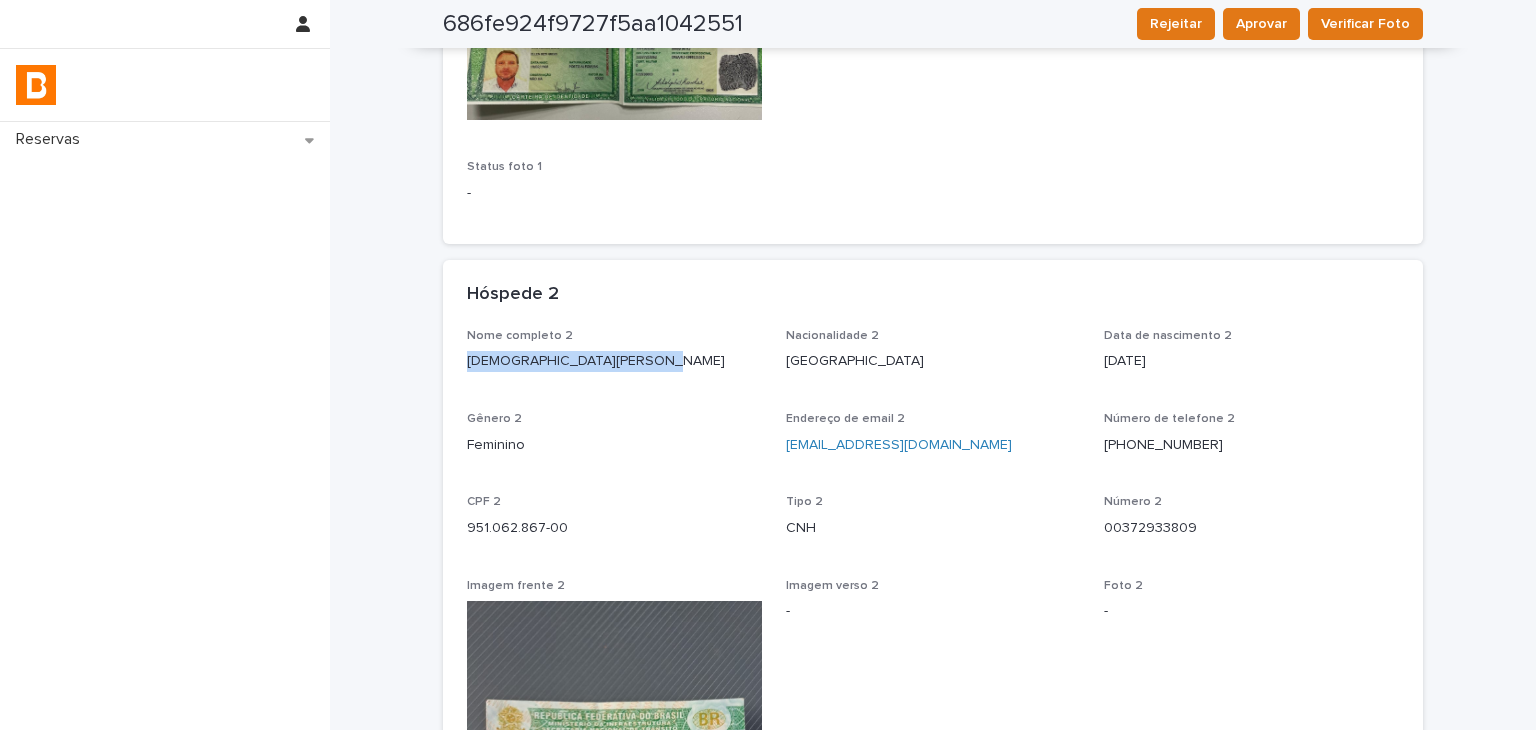 drag, startPoint x: 533, startPoint y: 375, endPoint x: 642, endPoint y: 375, distance: 109 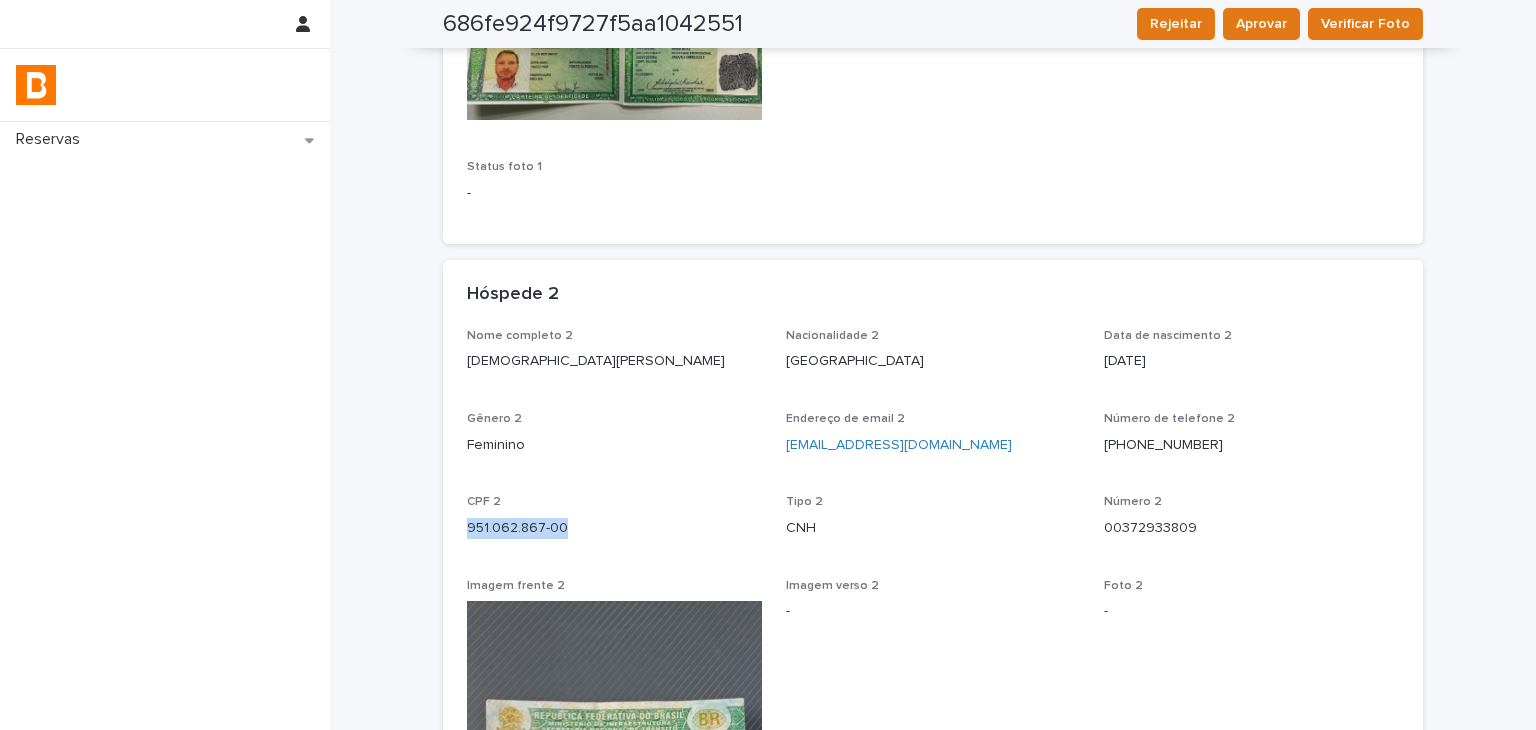 drag, startPoint x: 469, startPoint y: 526, endPoint x: 568, endPoint y: 533, distance: 99.24717 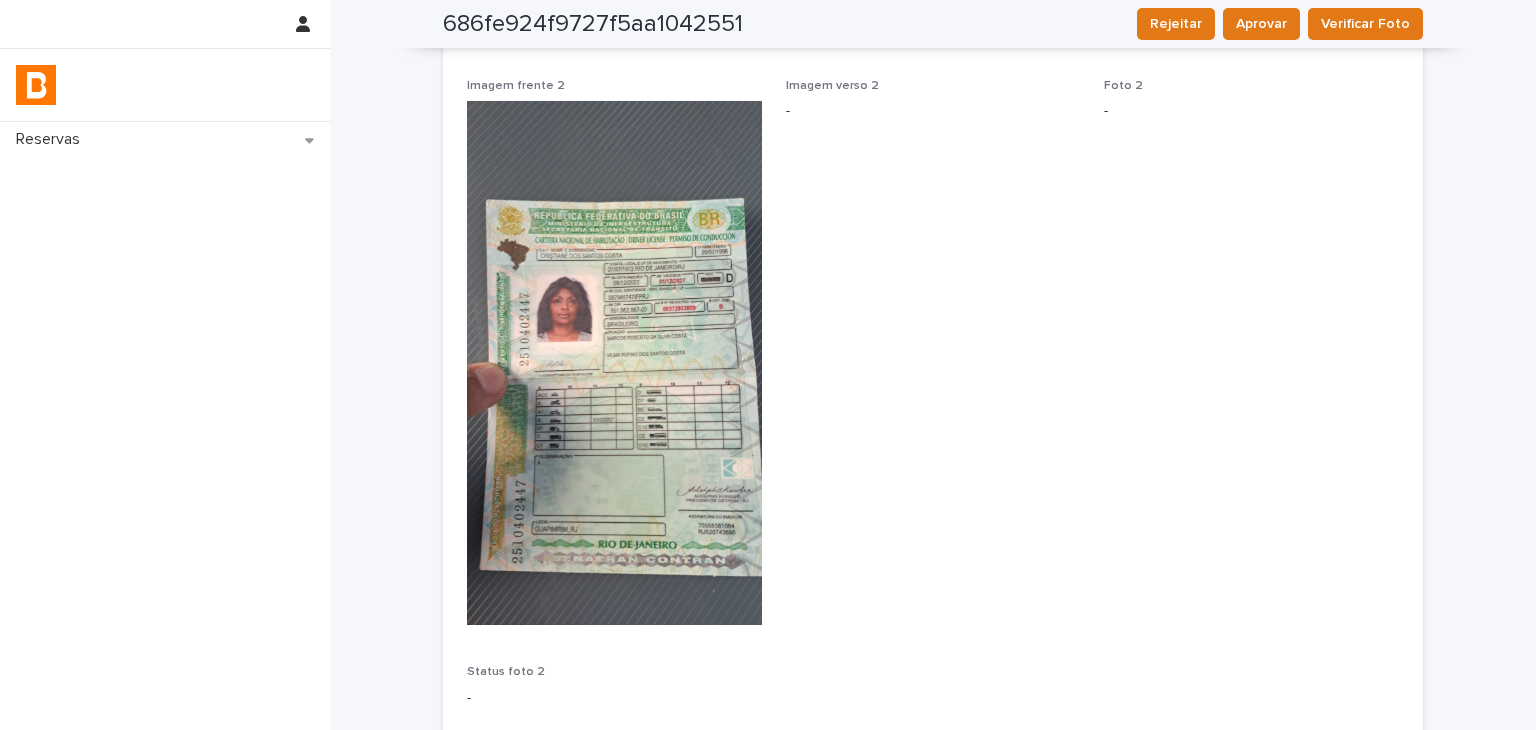 scroll, scrollTop: 1192, scrollLeft: 0, axis: vertical 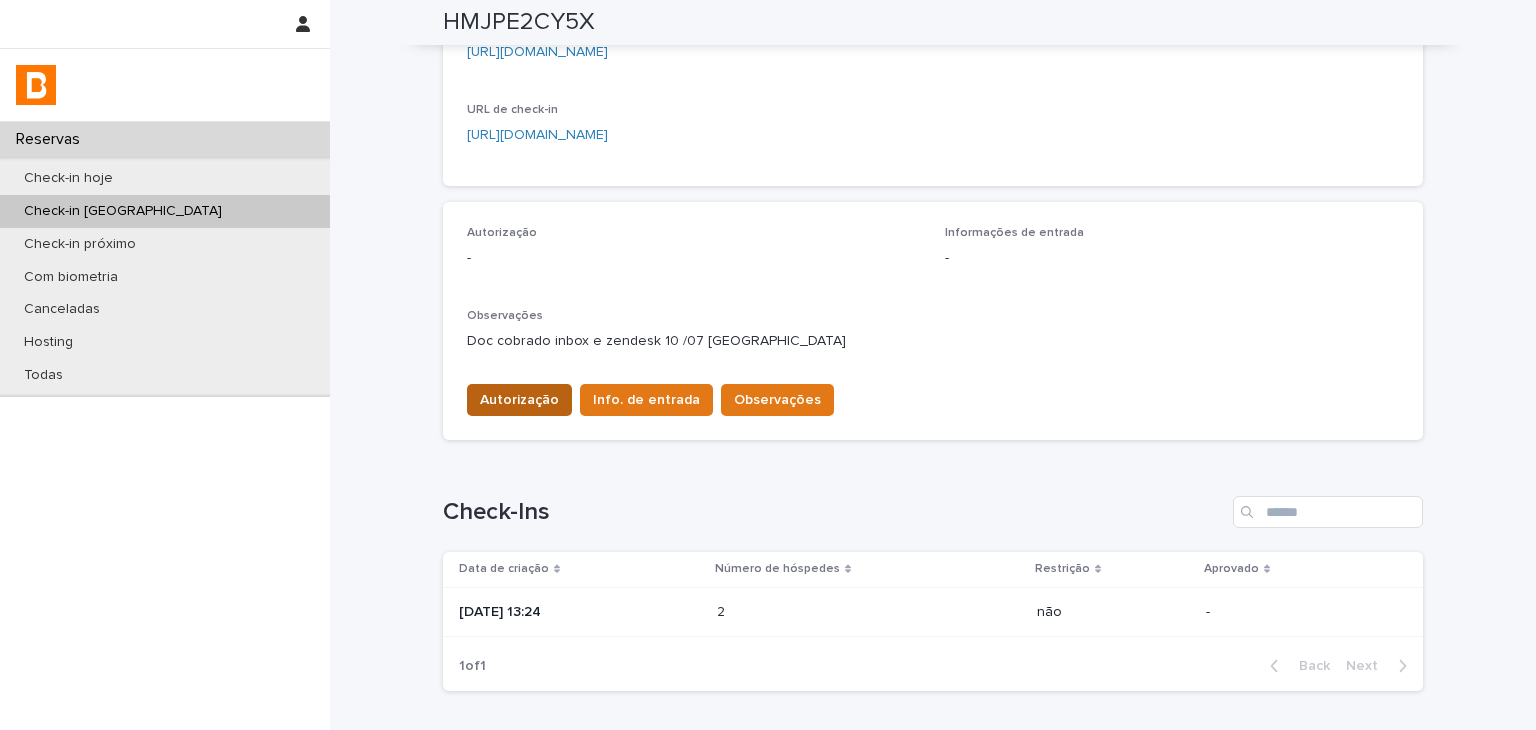 click on "Autorização" at bounding box center [519, 400] 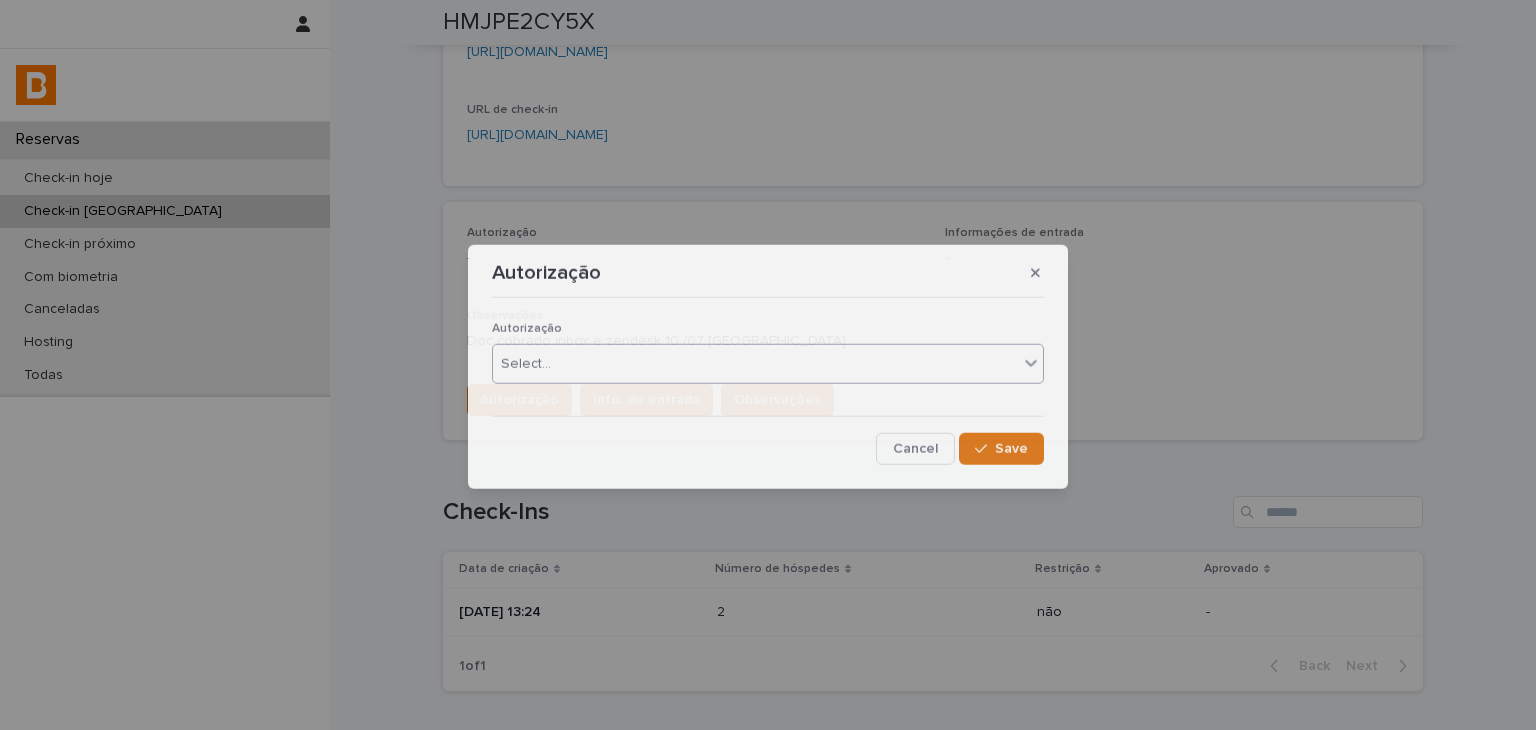 drag, startPoint x: 533, startPoint y: 361, endPoint x: 534, endPoint y: 378, distance: 17.029387 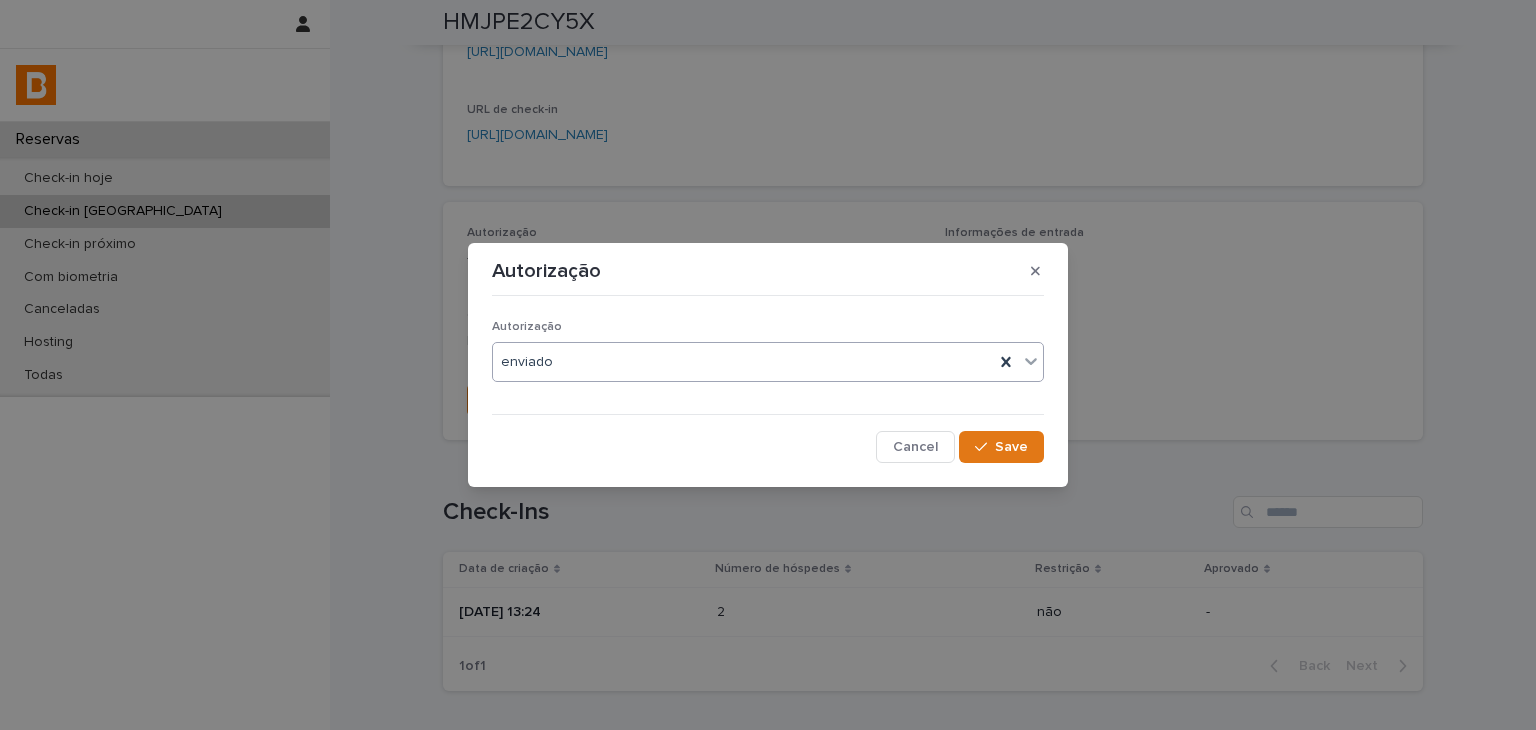 click on "Cancel" at bounding box center [915, 447] 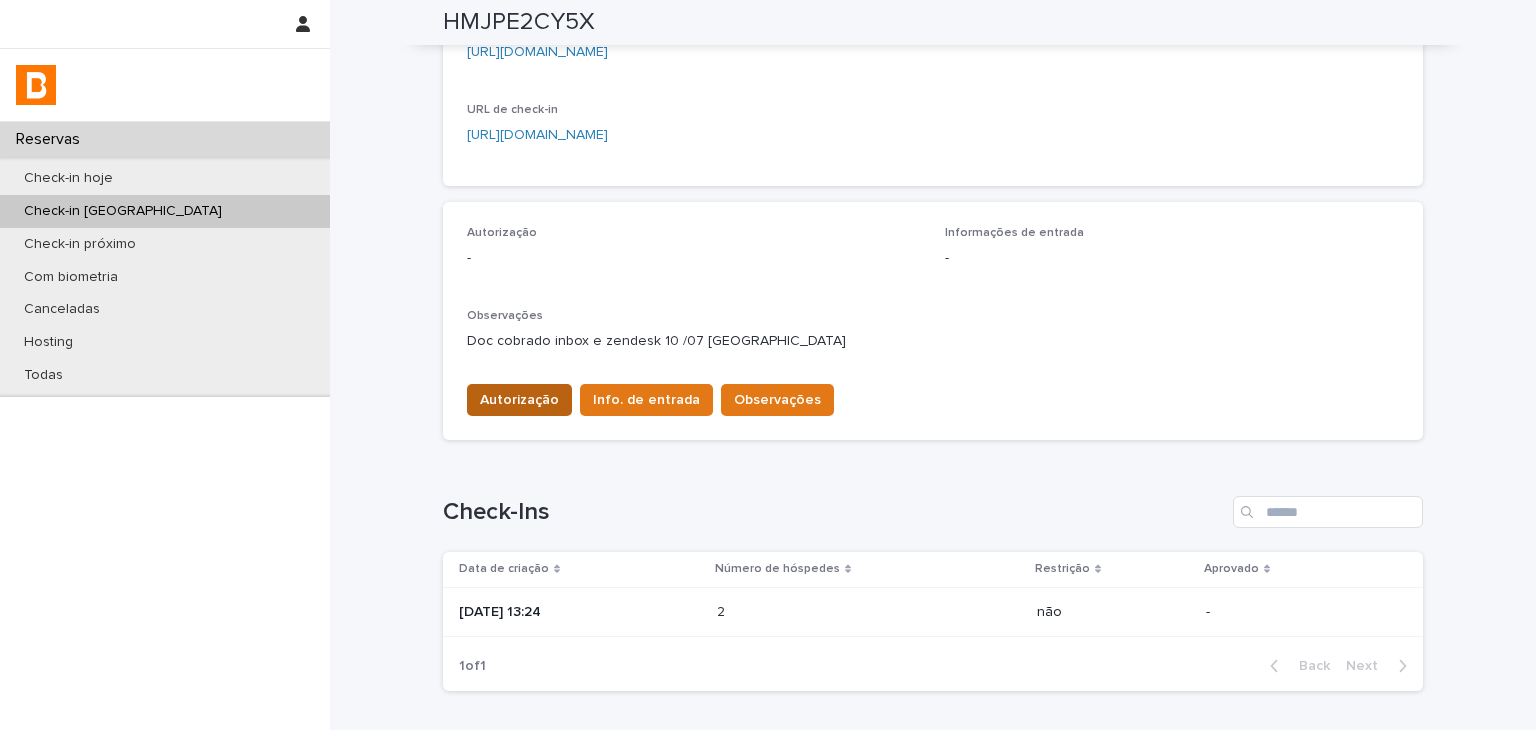 drag, startPoint x: 474, startPoint y: 381, endPoint x: 486, endPoint y: 391, distance: 15.6205 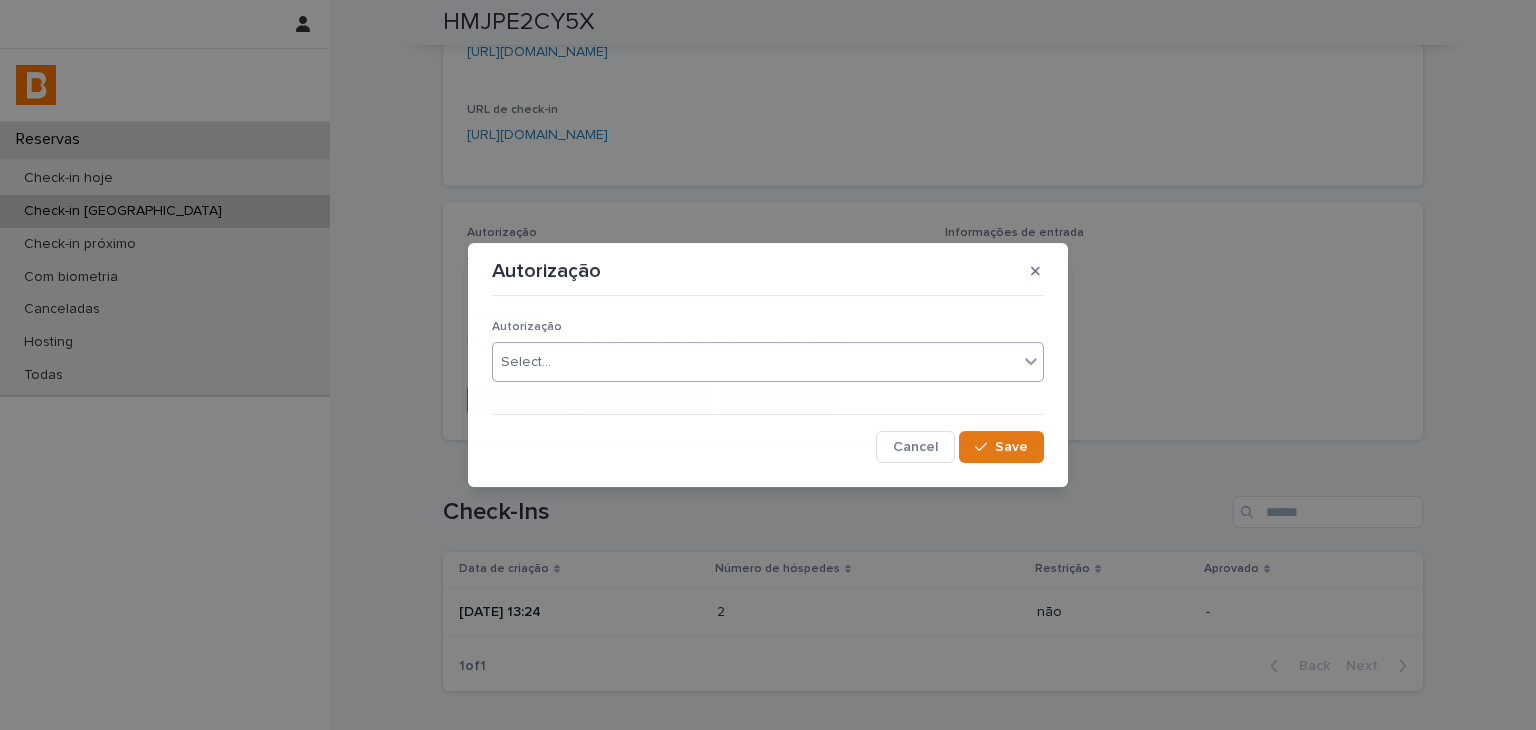 drag, startPoint x: 487, startPoint y: 392, endPoint x: 551, endPoint y: 380, distance: 65.11528 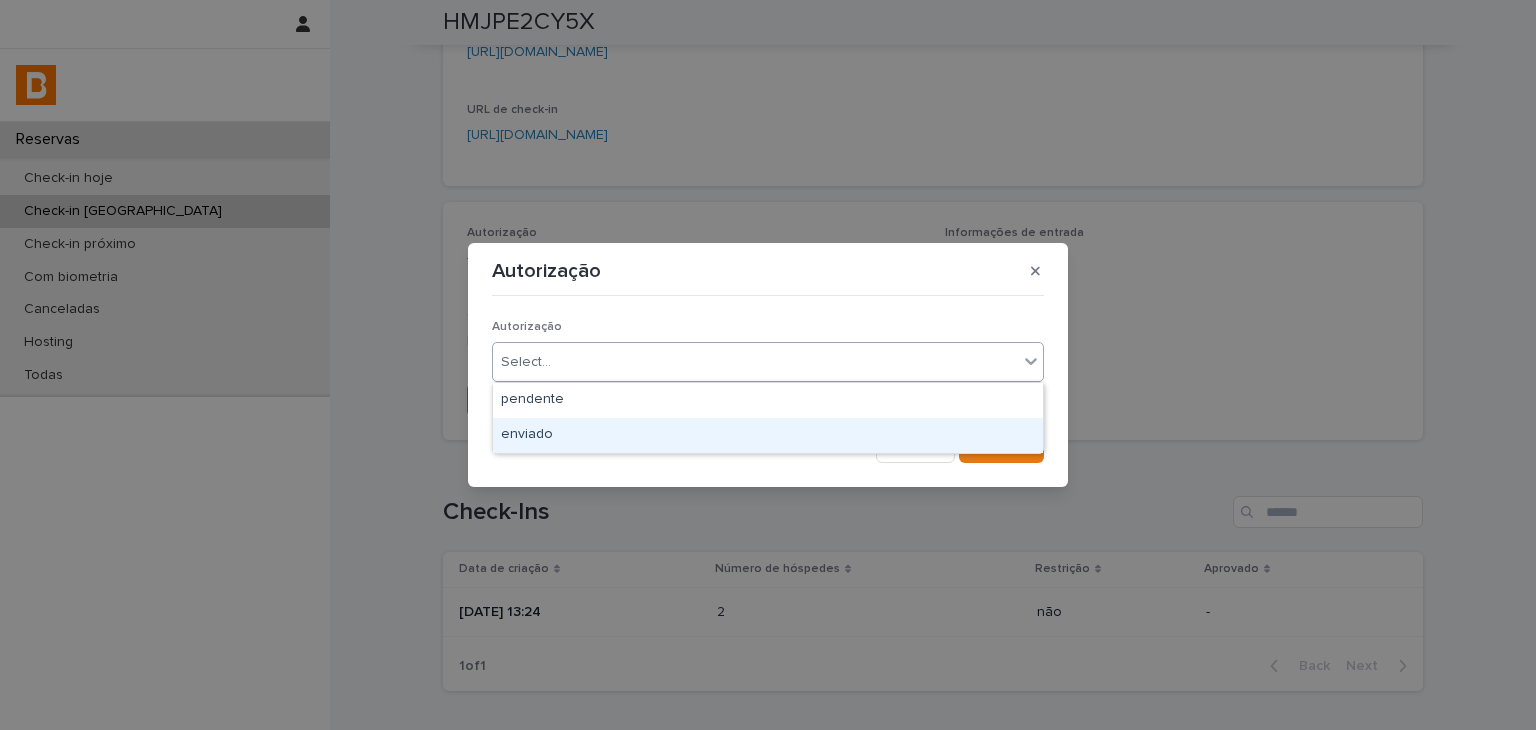 click on "enviado" at bounding box center [768, 435] 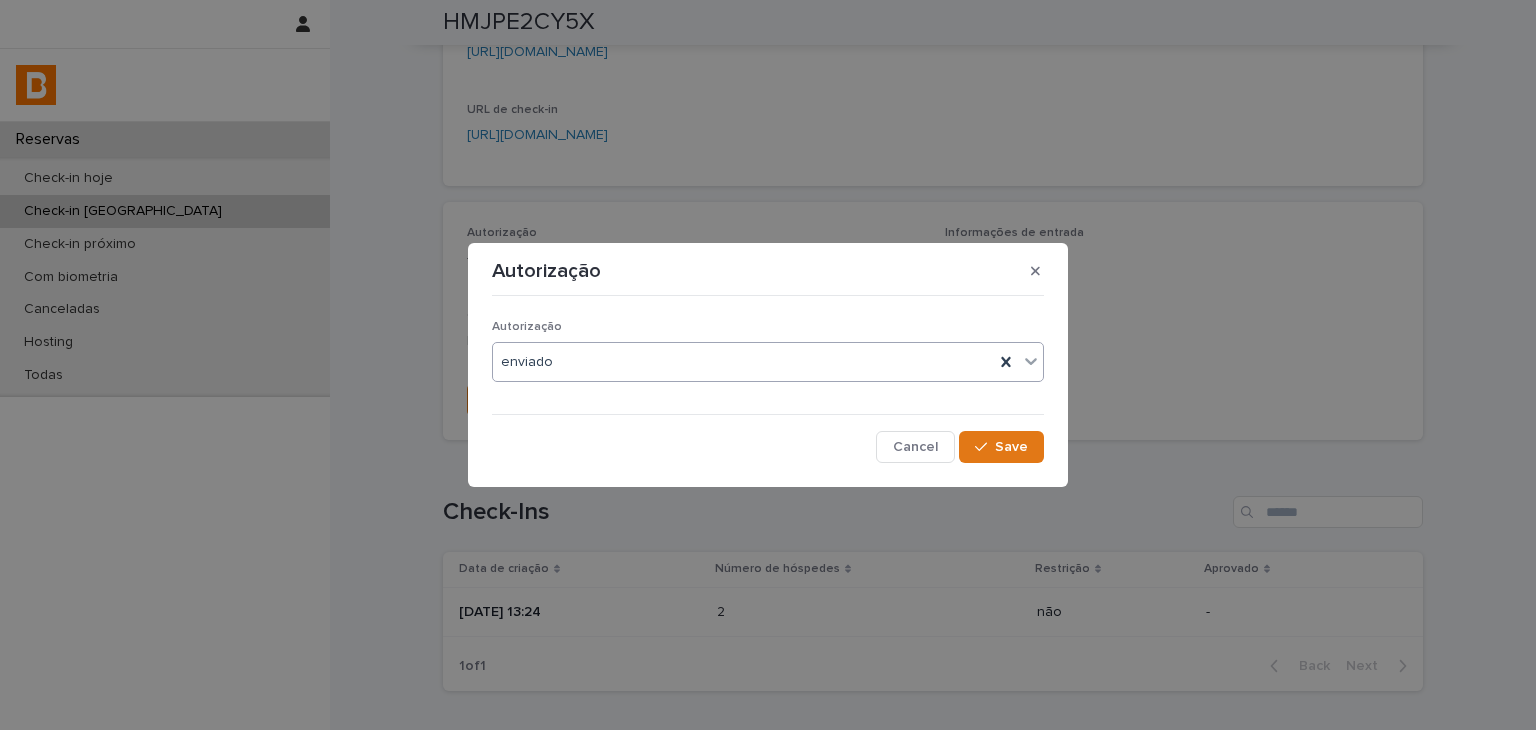 click on "Autorização   option enviado, selected.     0 results available. Select is focused ,type to refine list, press Down to open the menu,  enviado Cancel Save" at bounding box center [768, 383] 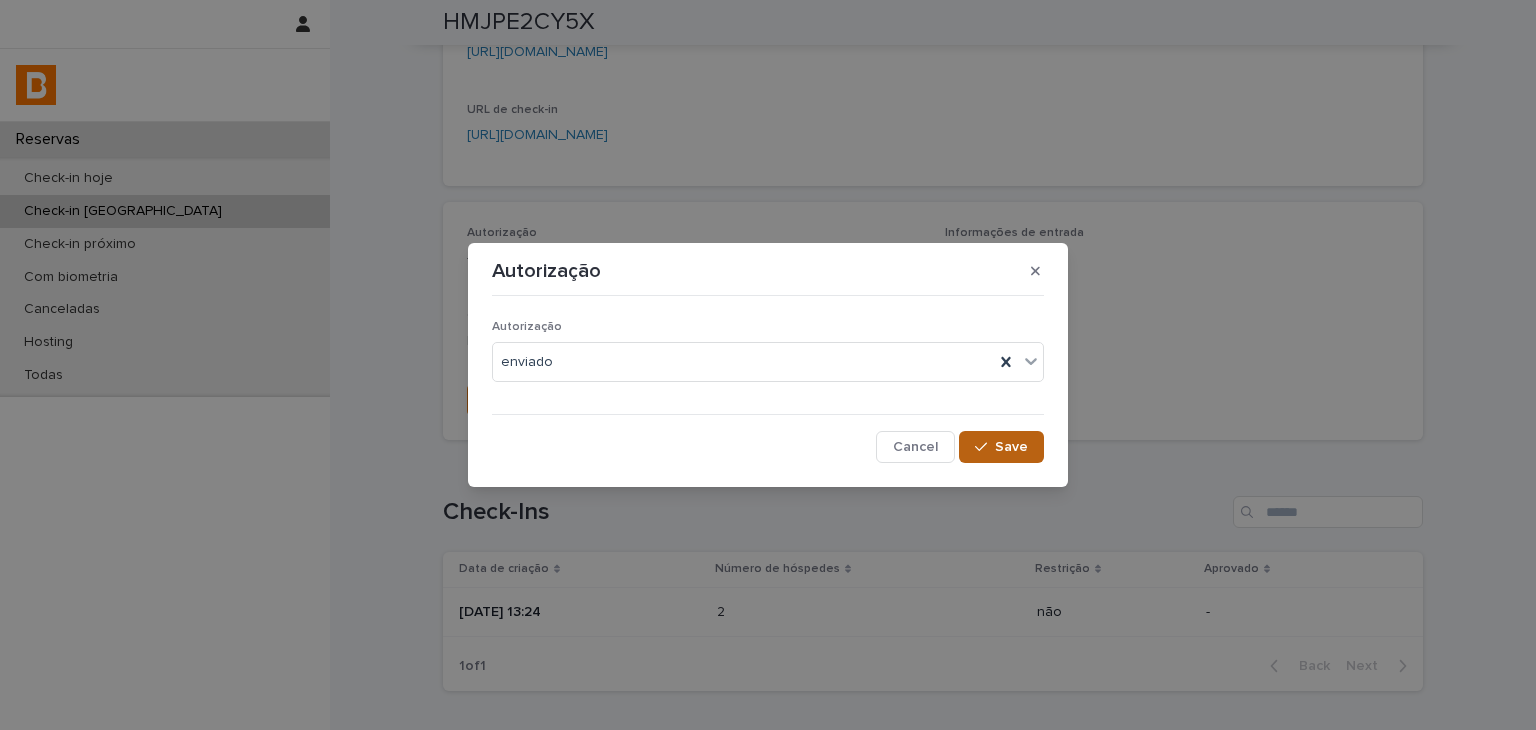 click on "Save" at bounding box center (1001, 447) 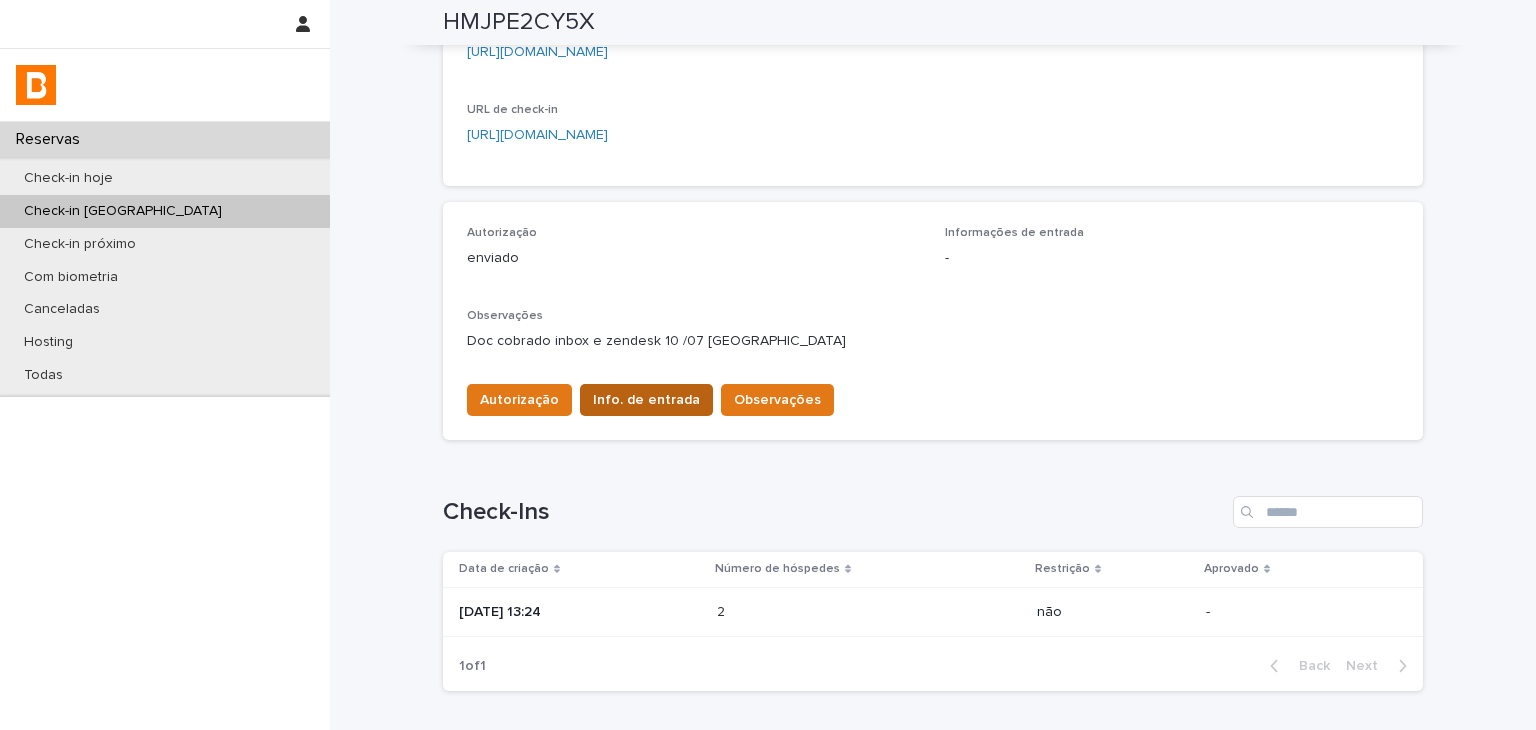click on "Info. de entrada" at bounding box center (646, 400) 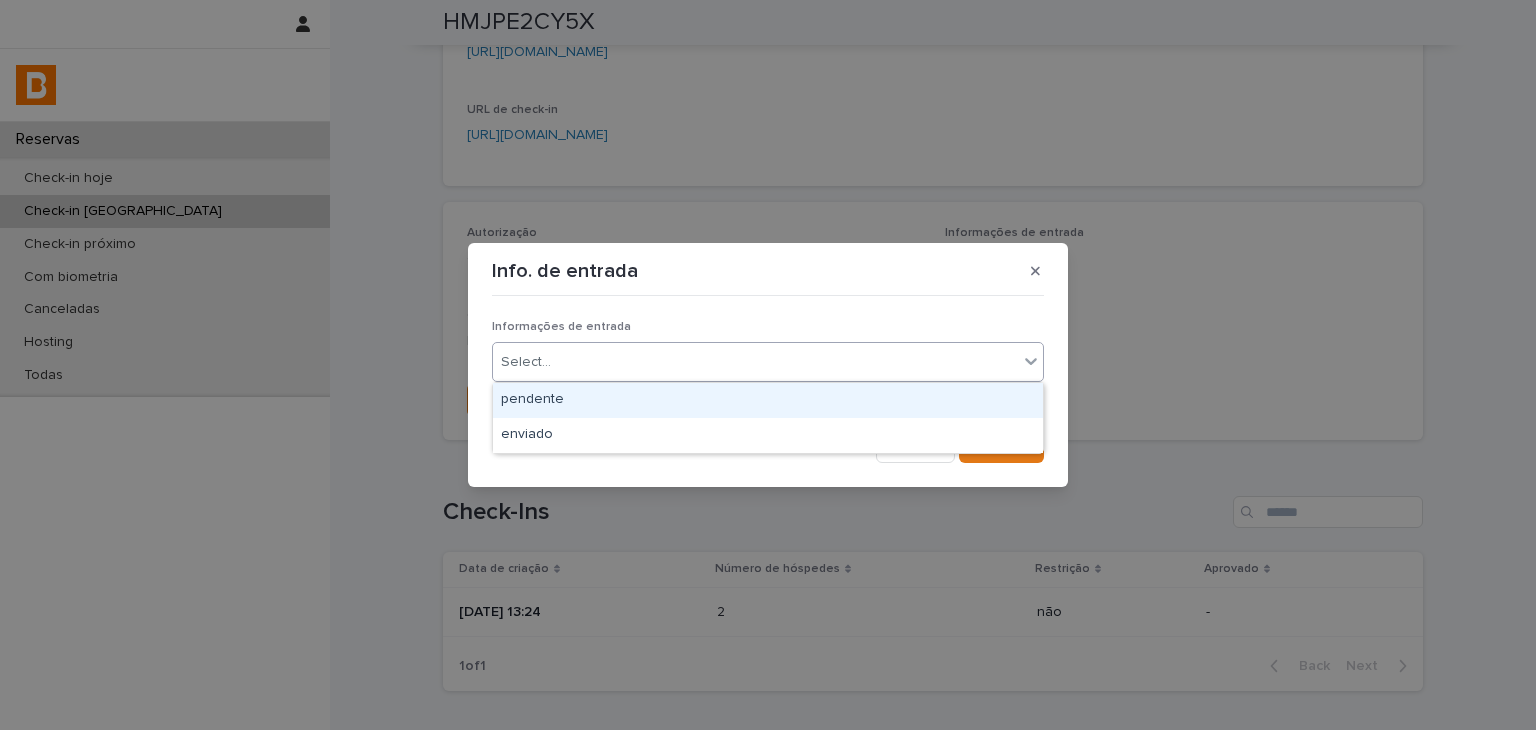 drag, startPoint x: 598, startPoint y: 361, endPoint x: 600, endPoint y: 399, distance: 38.052597 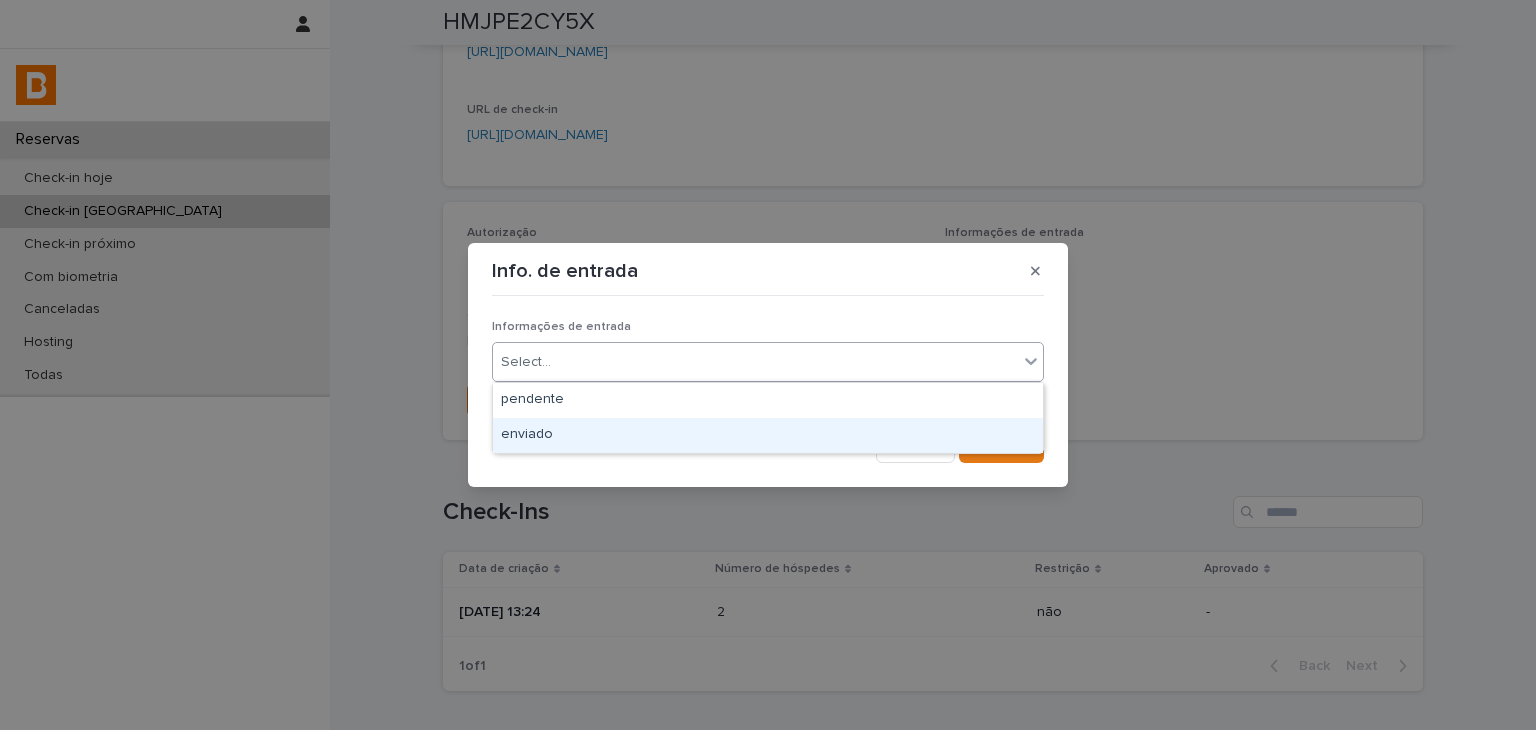 click on "enviado" at bounding box center [768, 435] 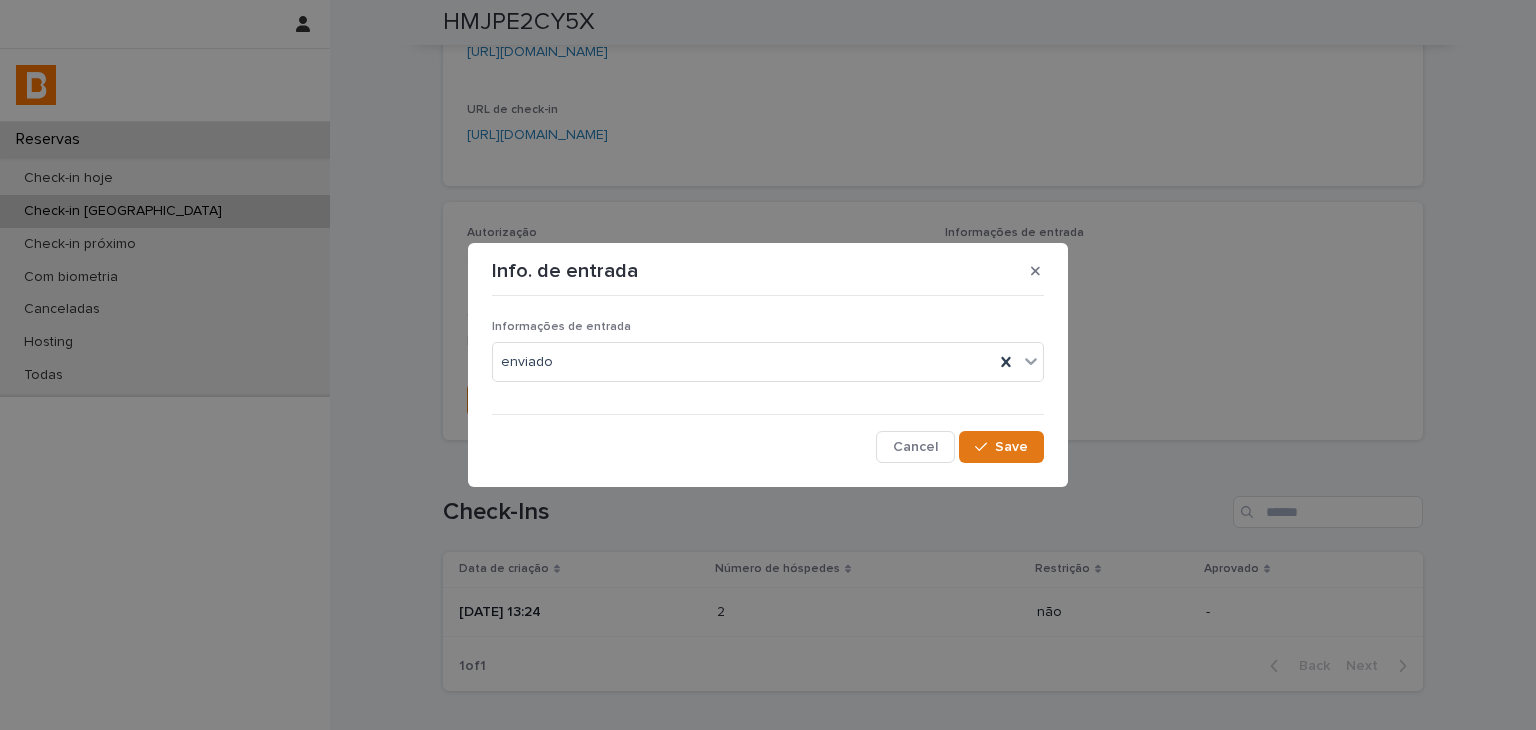 click on "Info. de entrada Informações de entrada enviado Cancel Save" at bounding box center (768, 365) 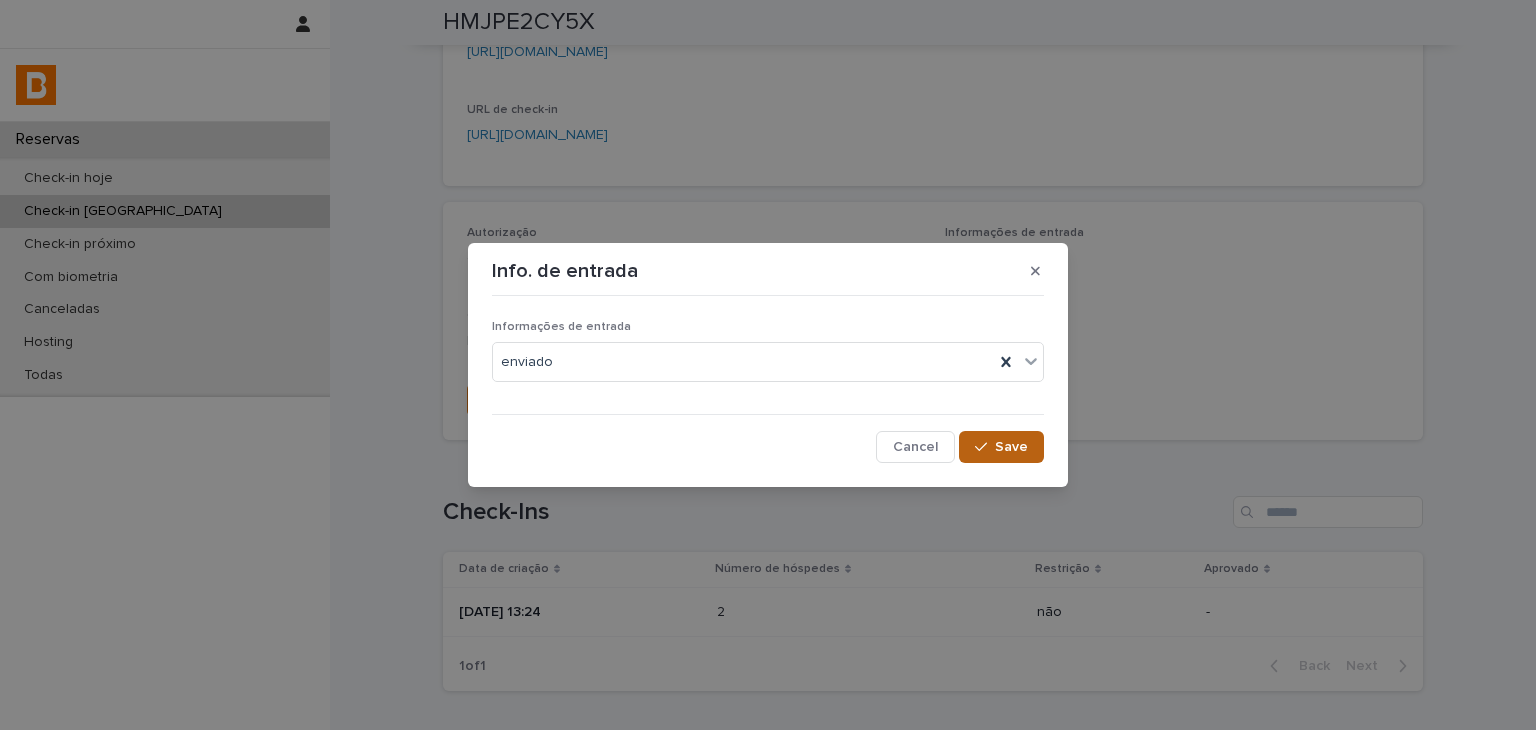 click on "Save" at bounding box center [1001, 447] 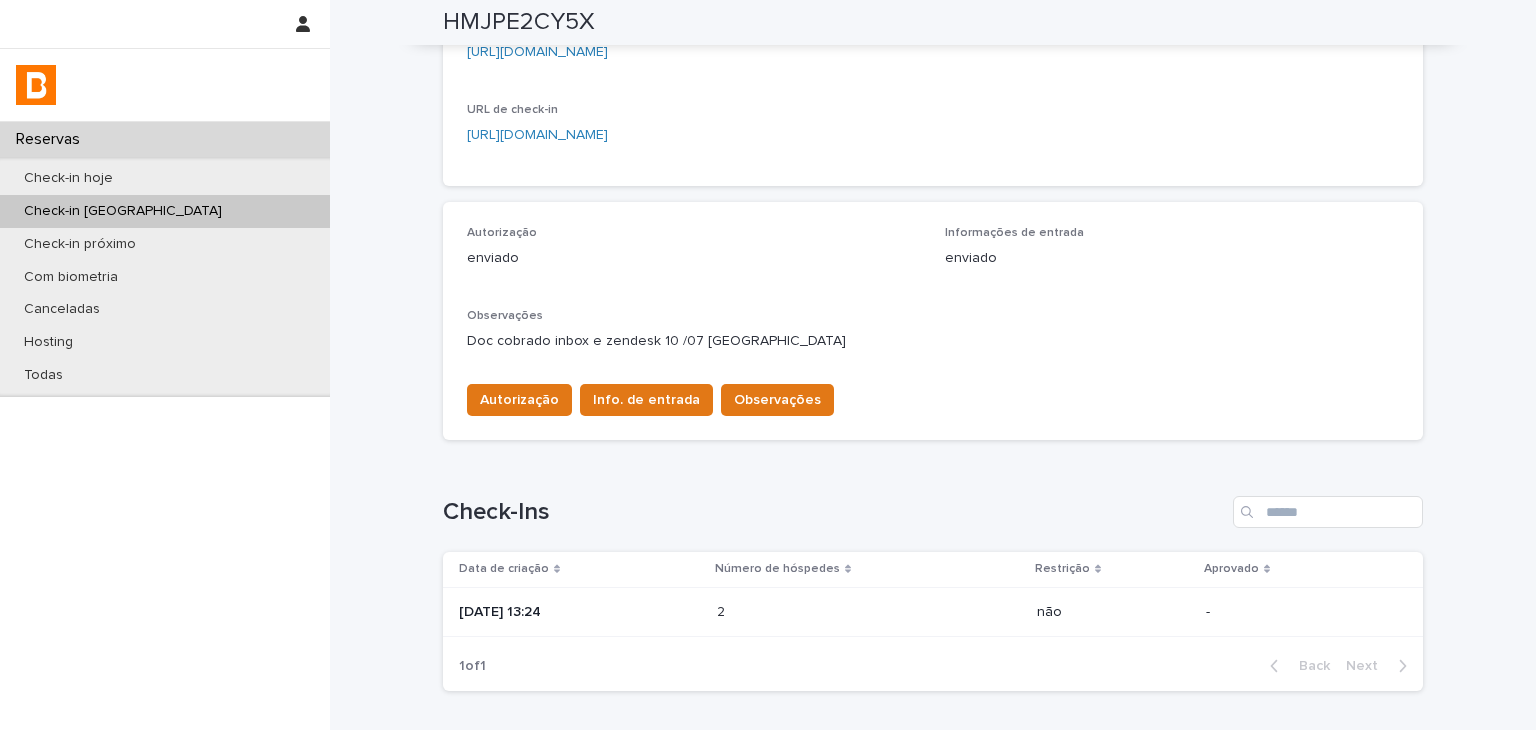 click on "Autorização Info. de entrada Observações" at bounding box center (646, 404) 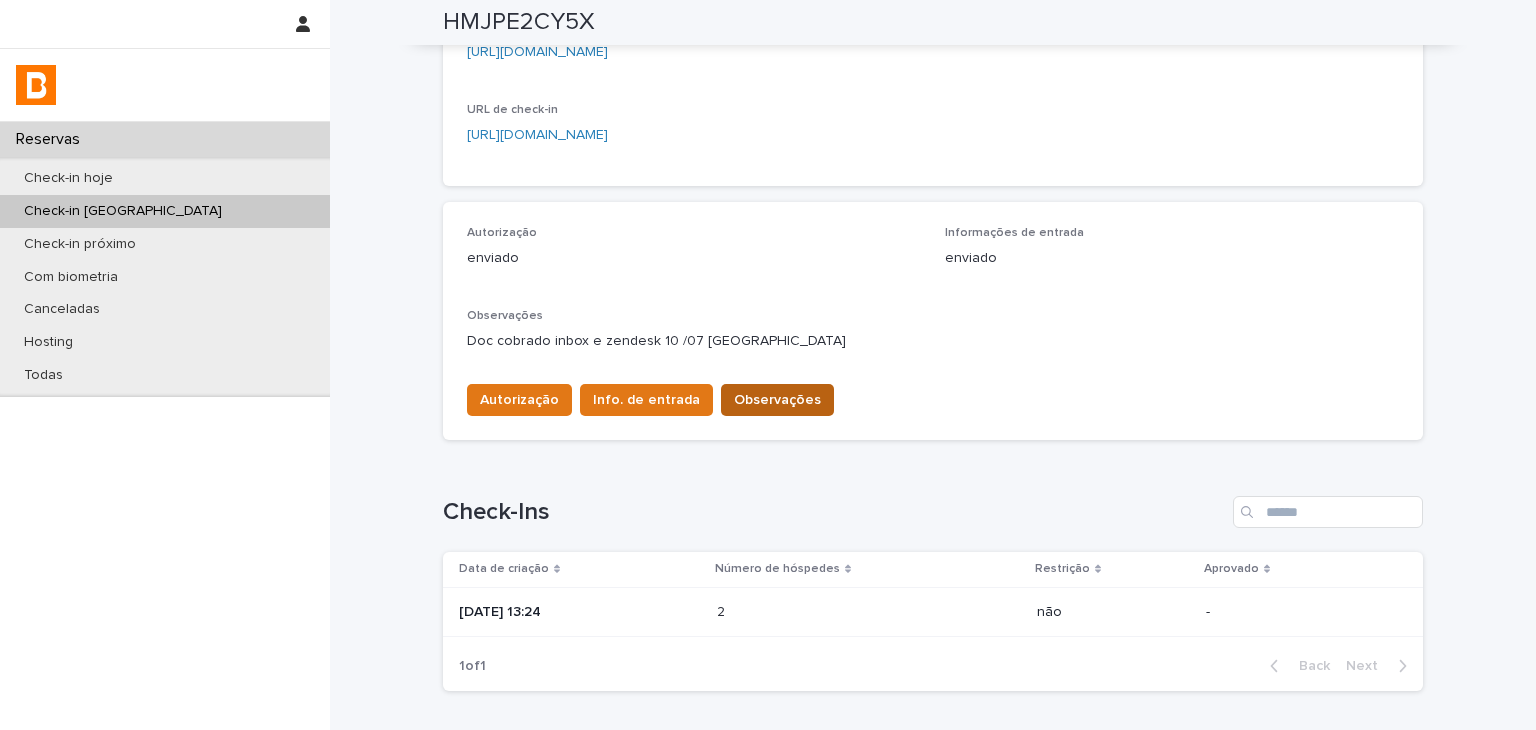click on "Observações" at bounding box center (777, 400) 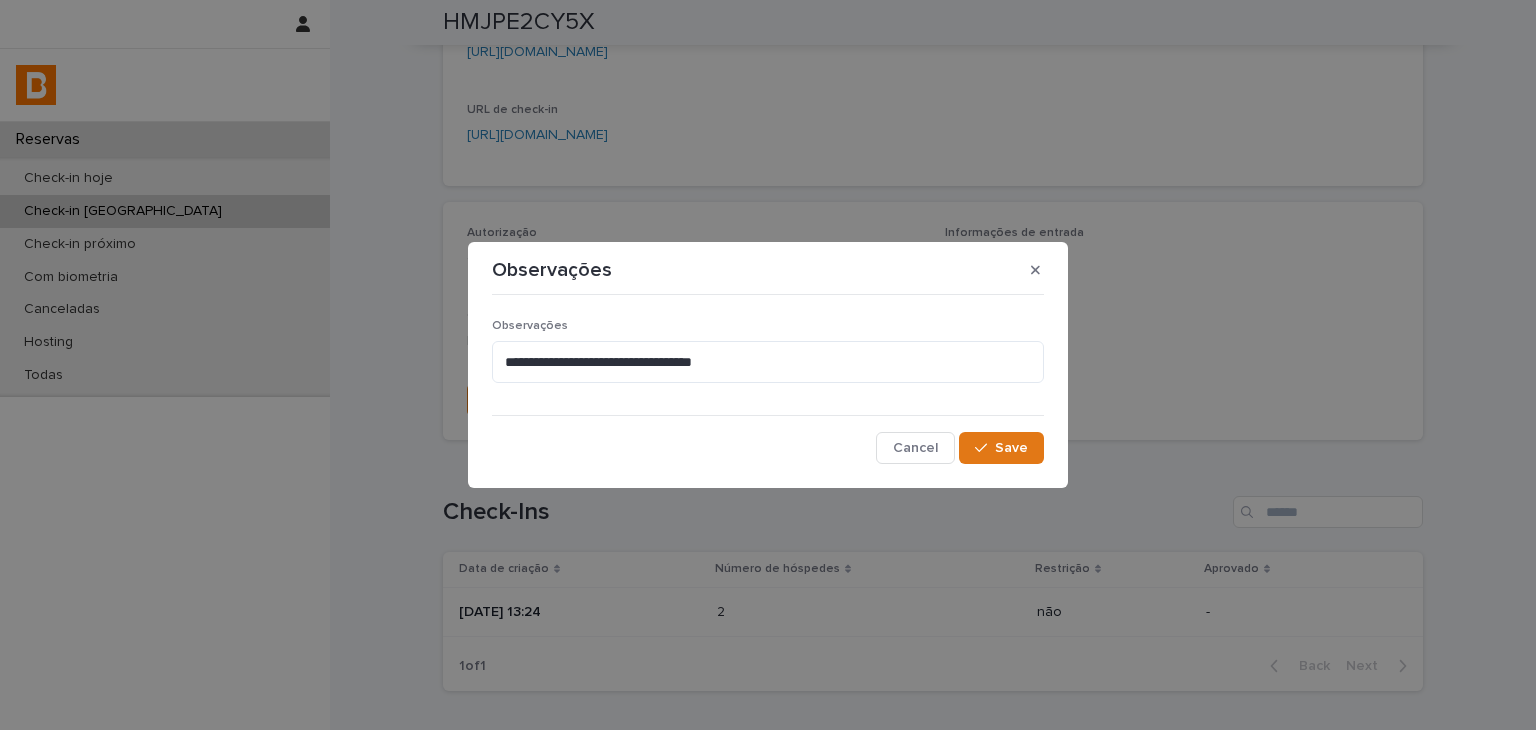 click on "**********" at bounding box center [768, 359] 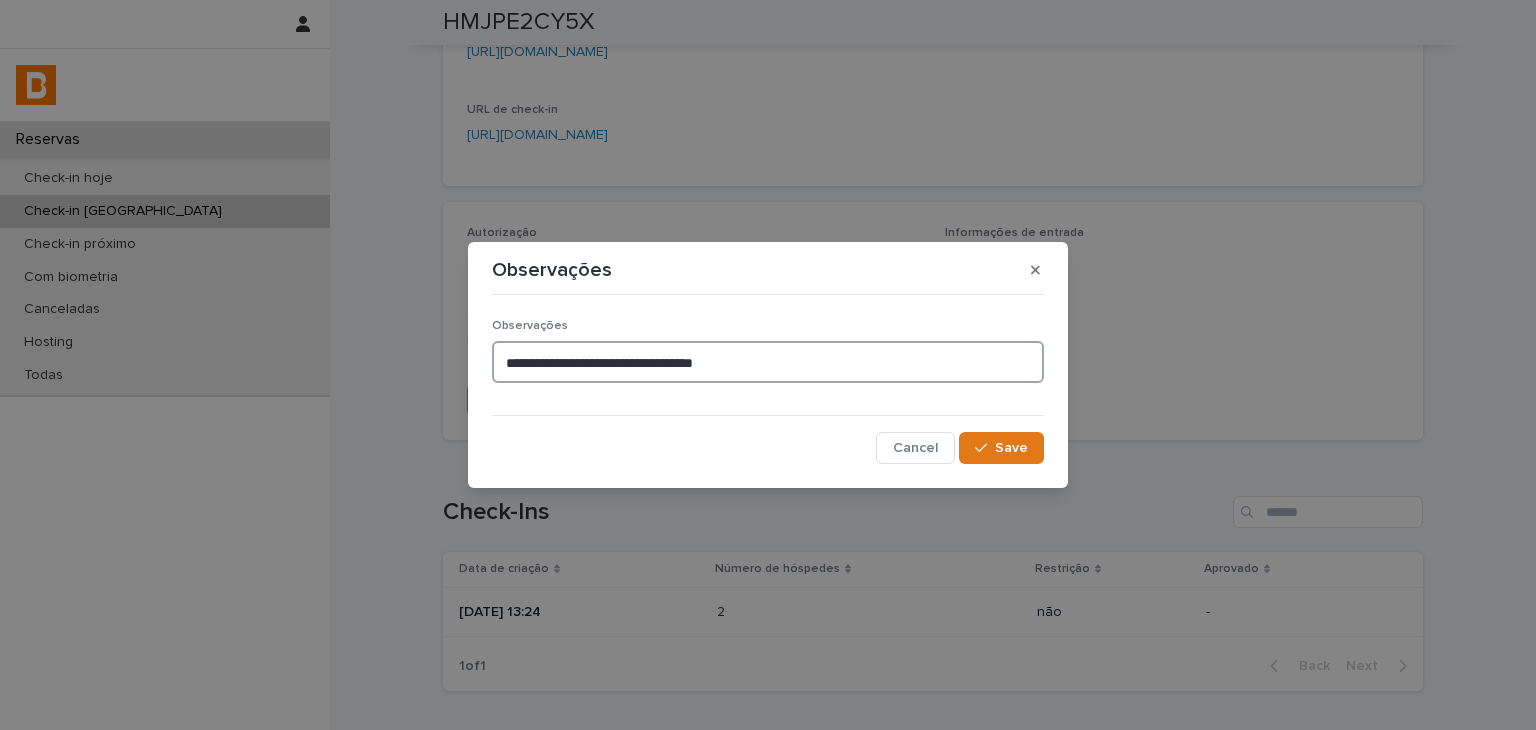 click on "**********" at bounding box center [768, 362] 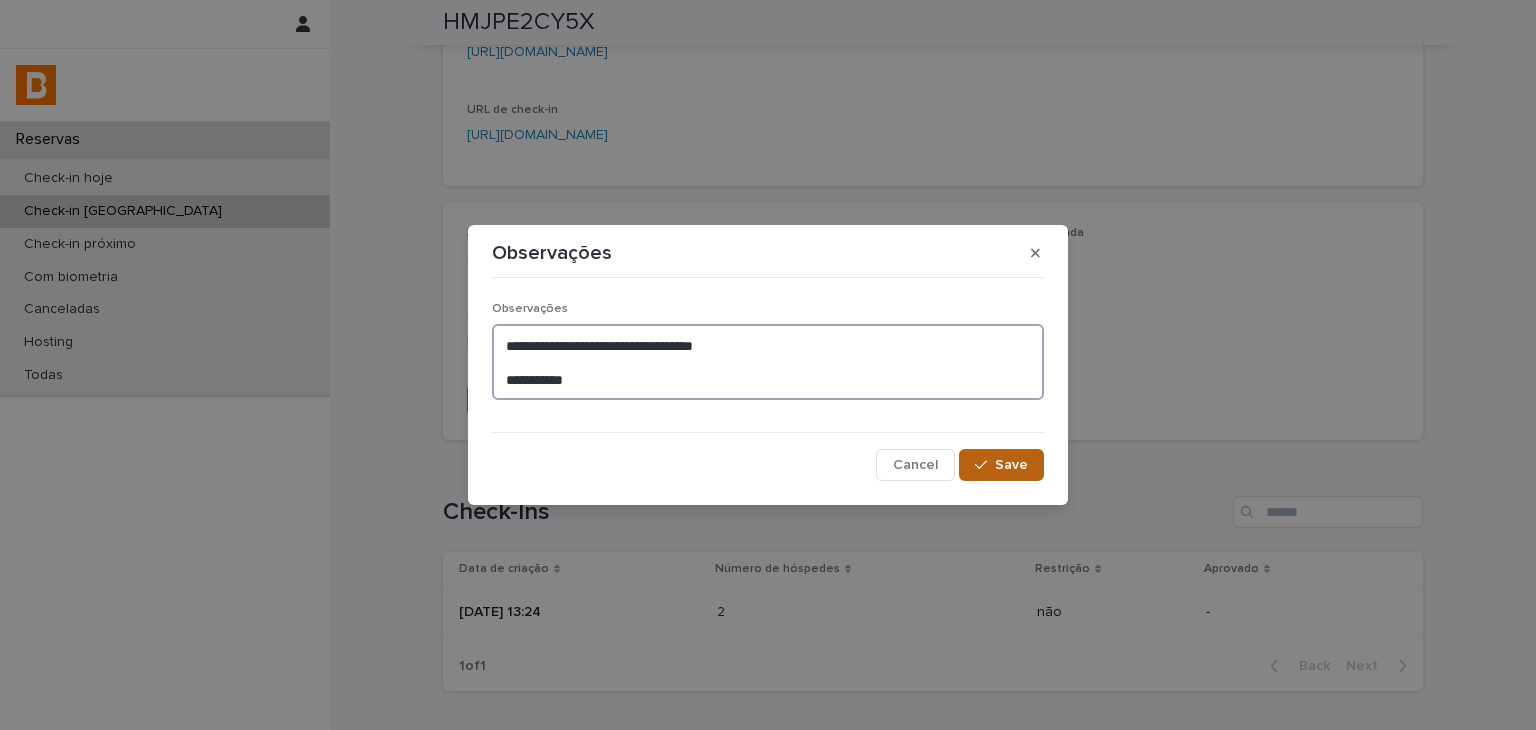 type on "**********" 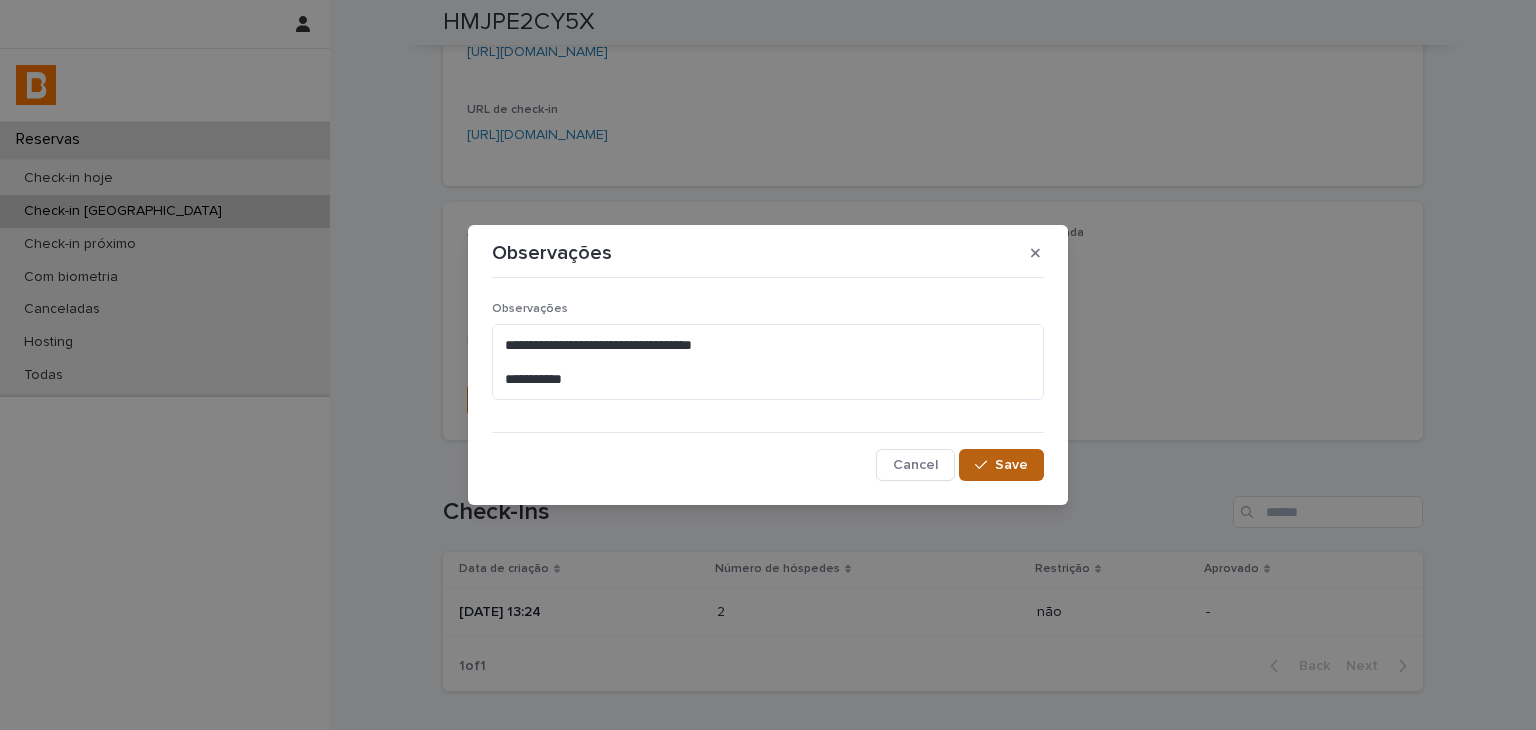 click 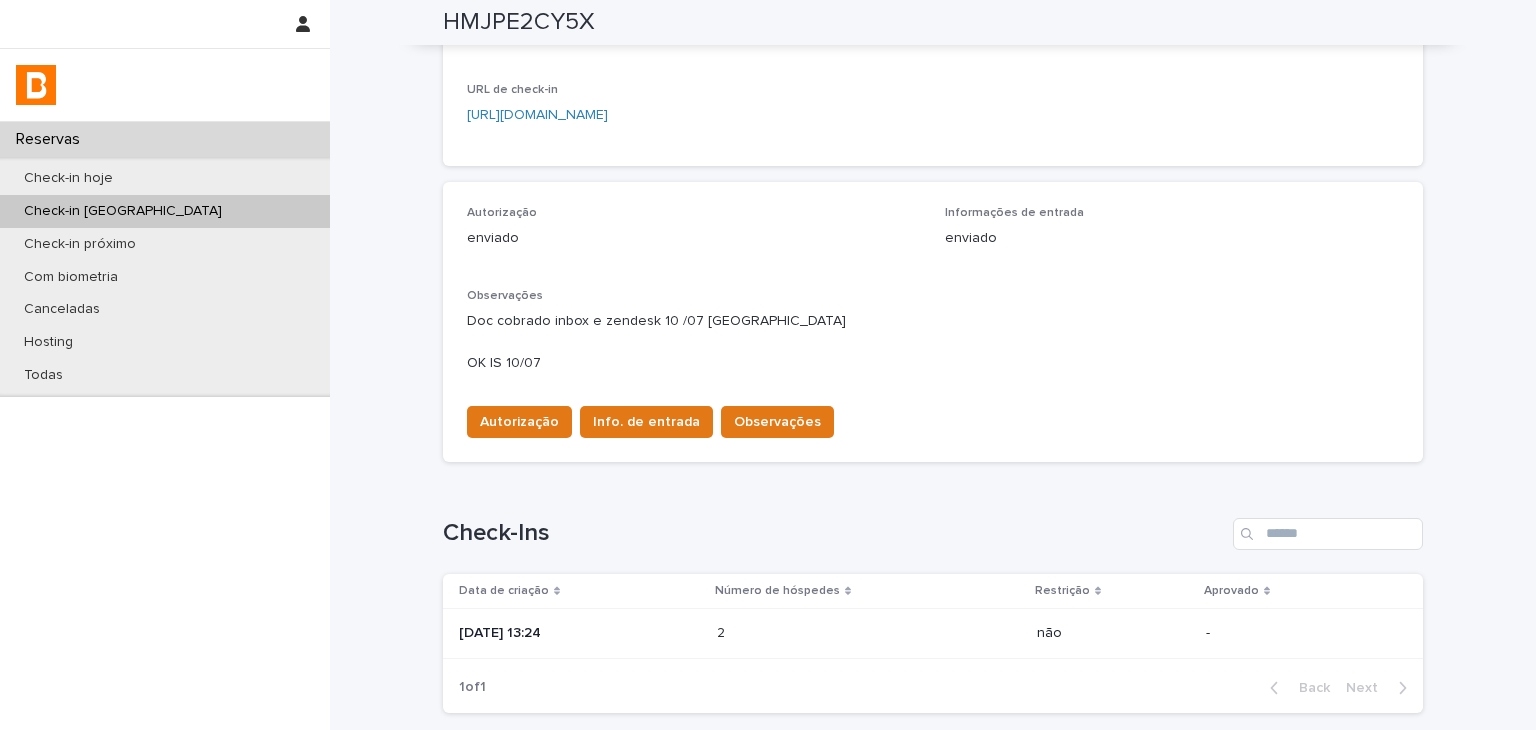 scroll, scrollTop: 0, scrollLeft: 0, axis: both 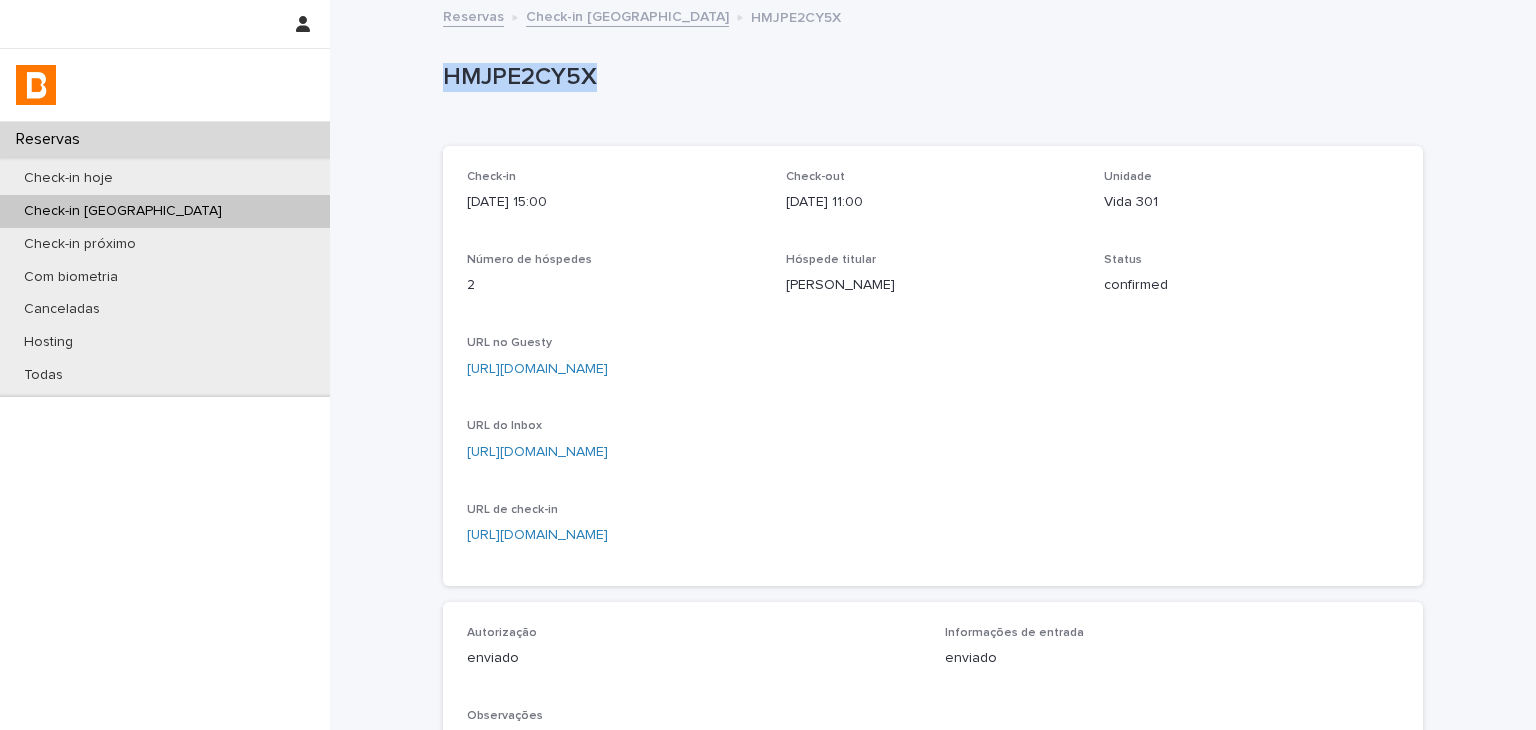 drag, startPoint x: 428, startPoint y: 78, endPoint x: 592, endPoint y: 93, distance: 164.68454 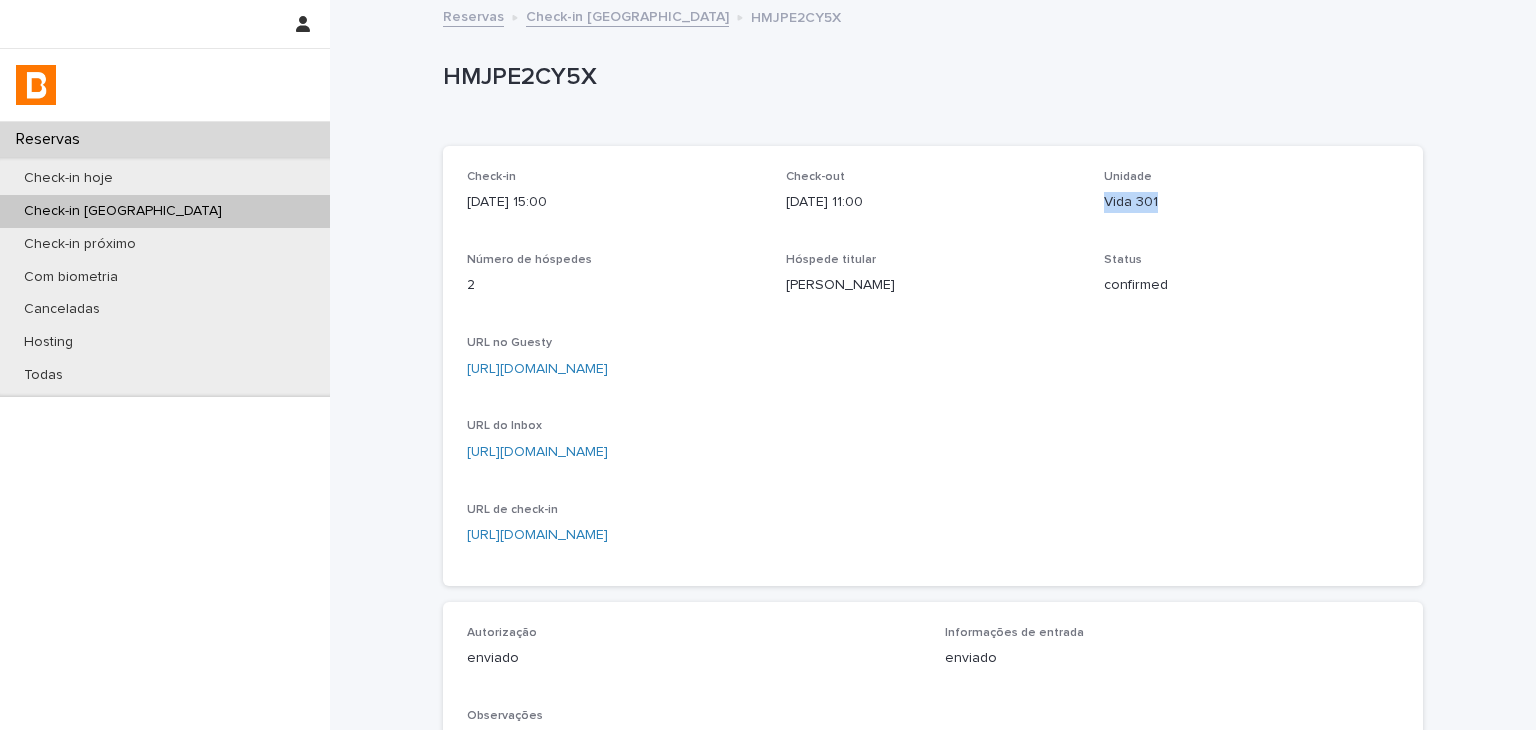 drag, startPoint x: 1171, startPoint y: 205, endPoint x: 1197, endPoint y: 199, distance: 26.683329 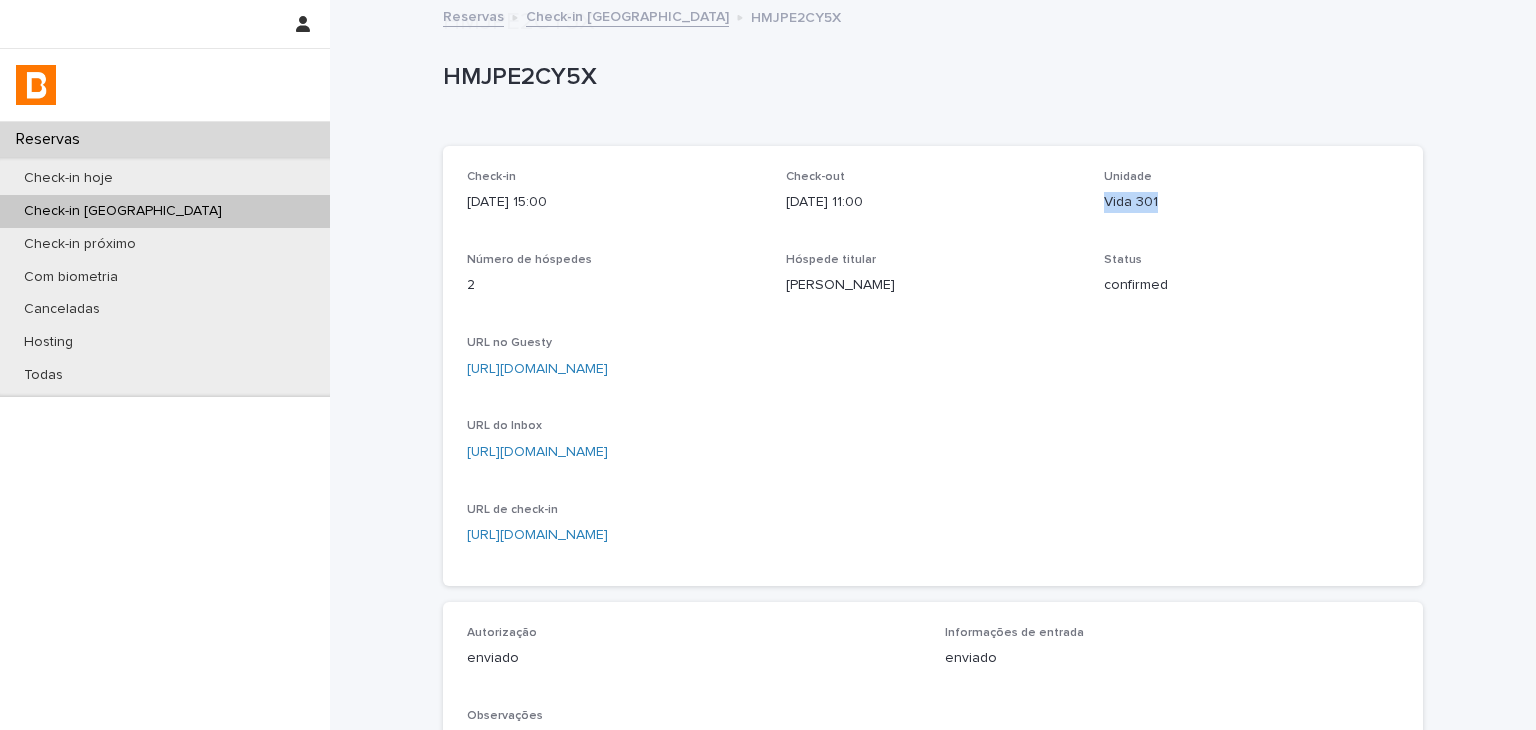 scroll, scrollTop: 300, scrollLeft: 0, axis: vertical 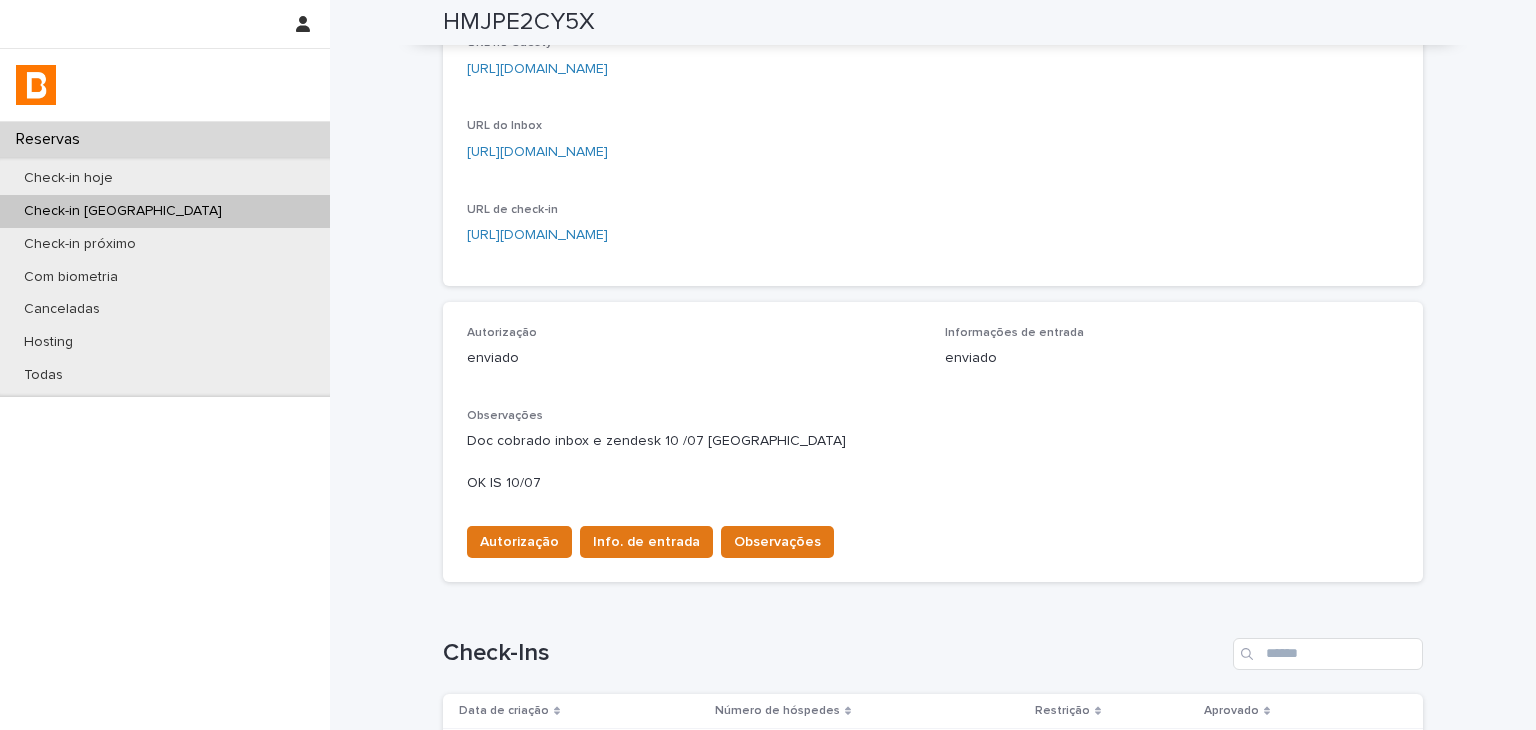 click on "Check-in [GEOGRAPHIC_DATA]" at bounding box center (165, 211) 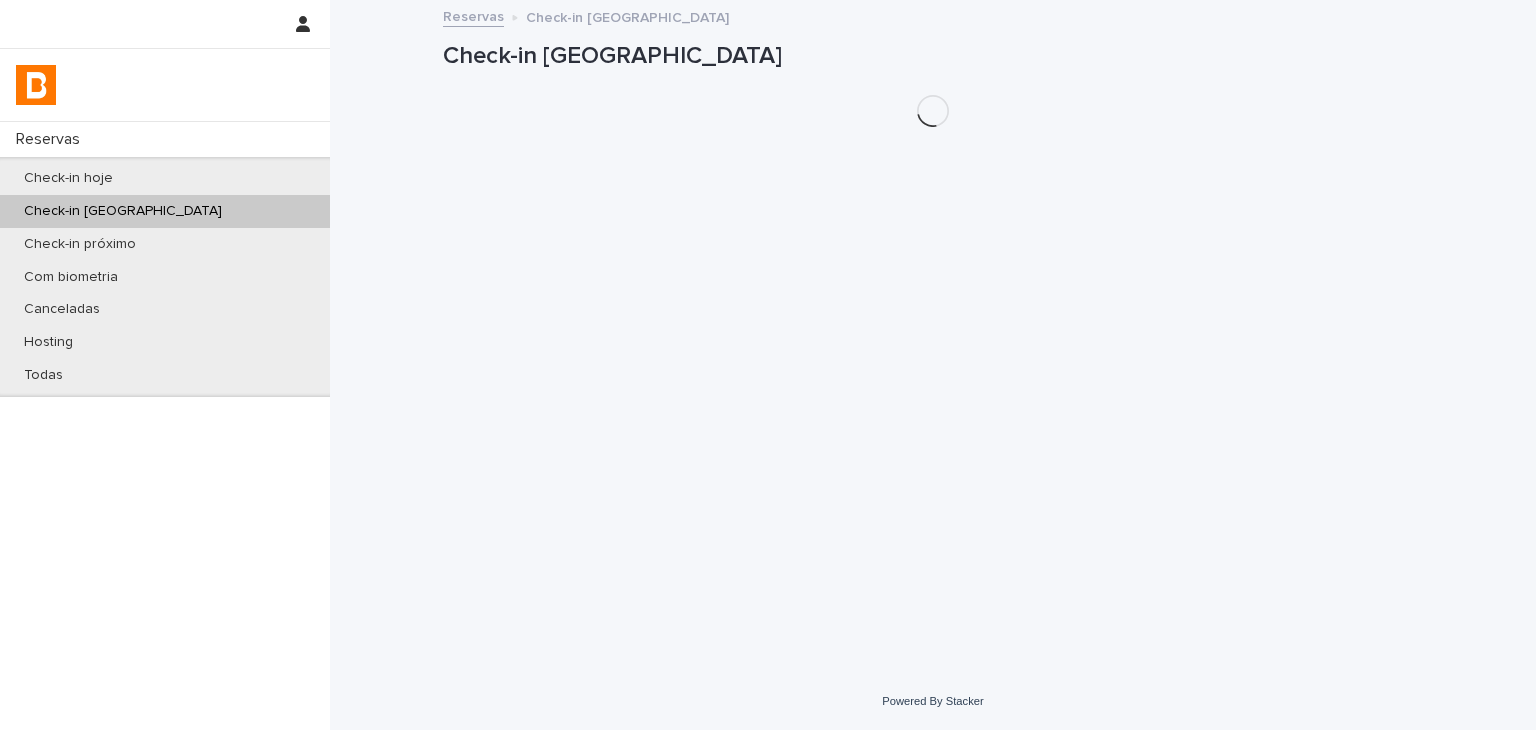 scroll, scrollTop: 0, scrollLeft: 0, axis: both 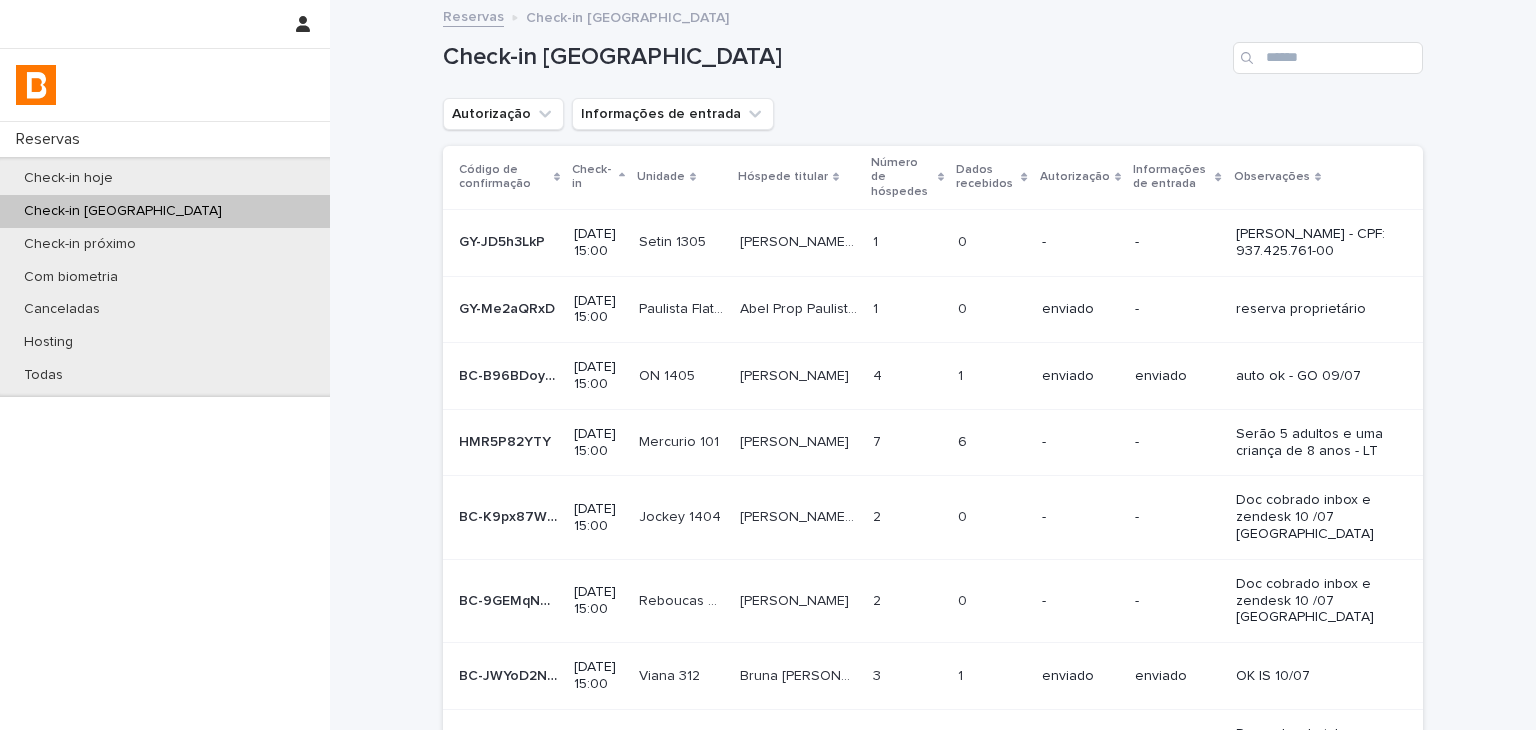 click on "Autorização" at bounding box center [503, 114] 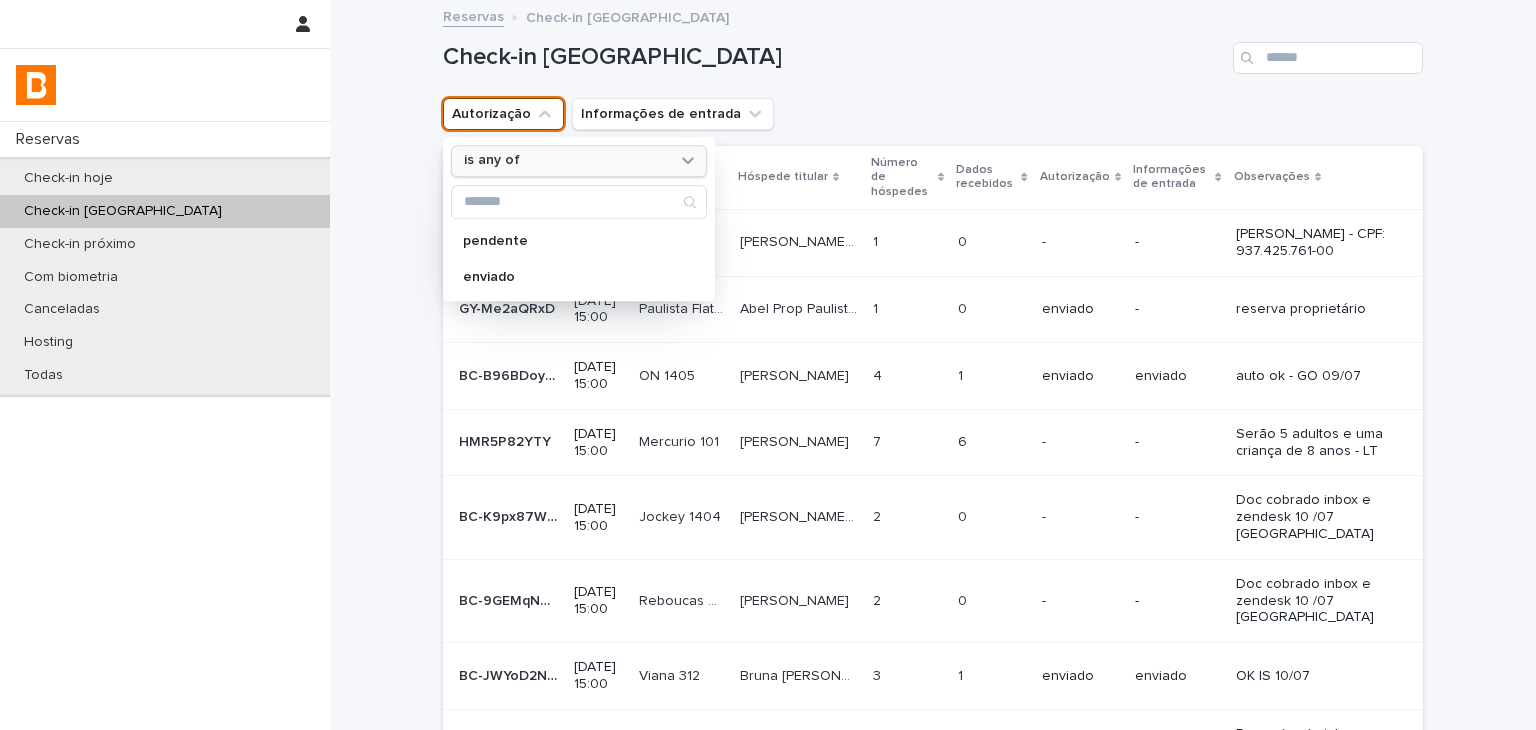 click on "is any of" at bounding box center (566, 161) 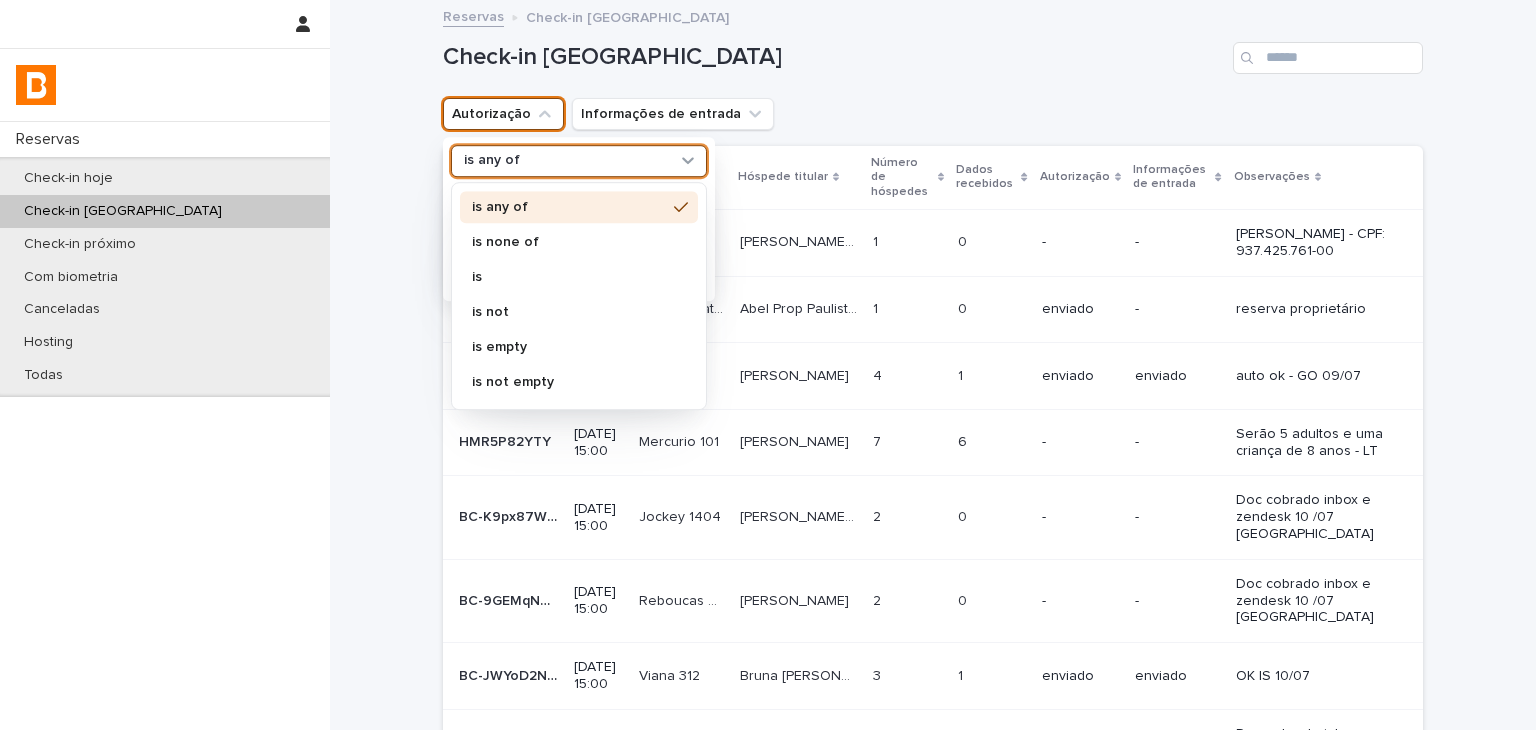click on "is none of" at bounding box center (579, 242) 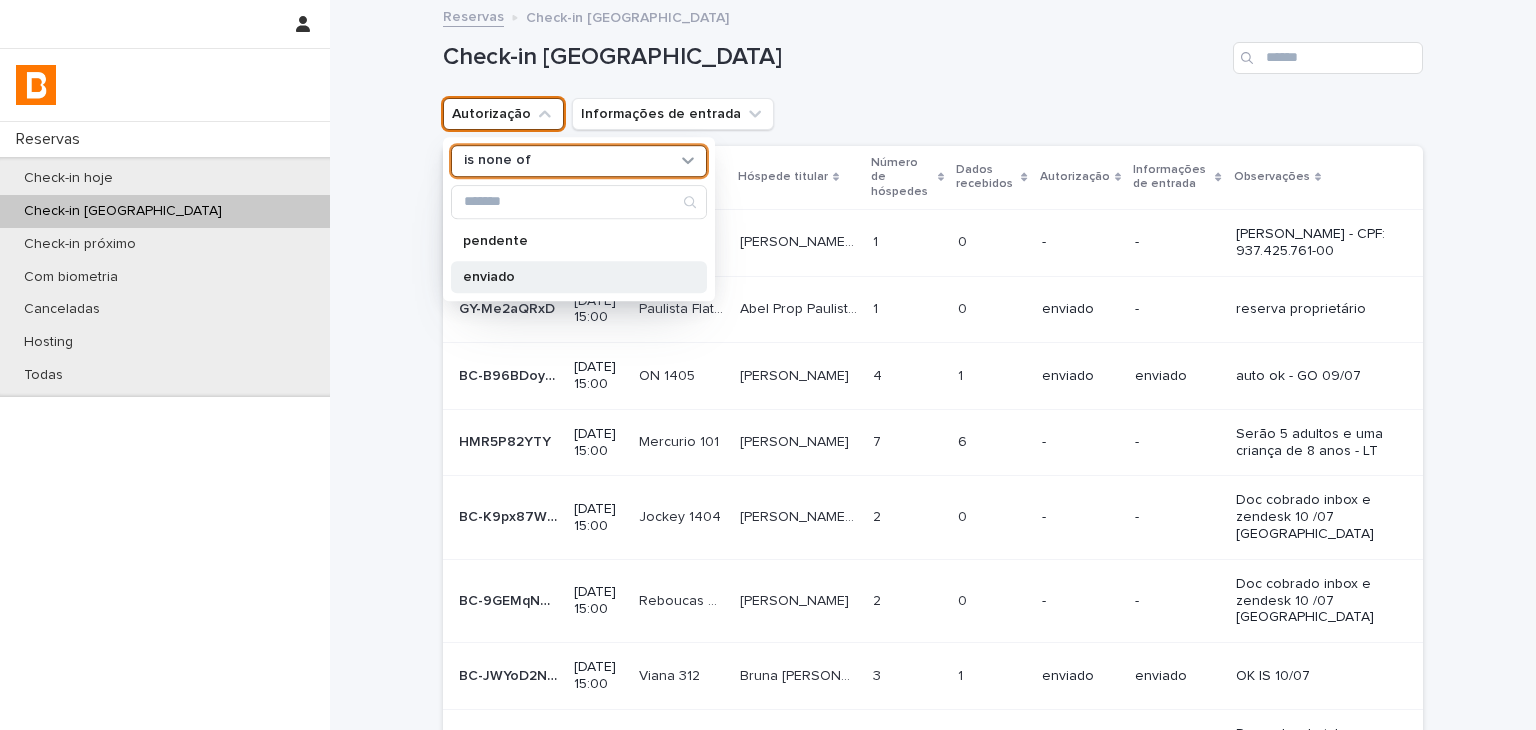 click on "enviado" at bounding box center (579, 277) 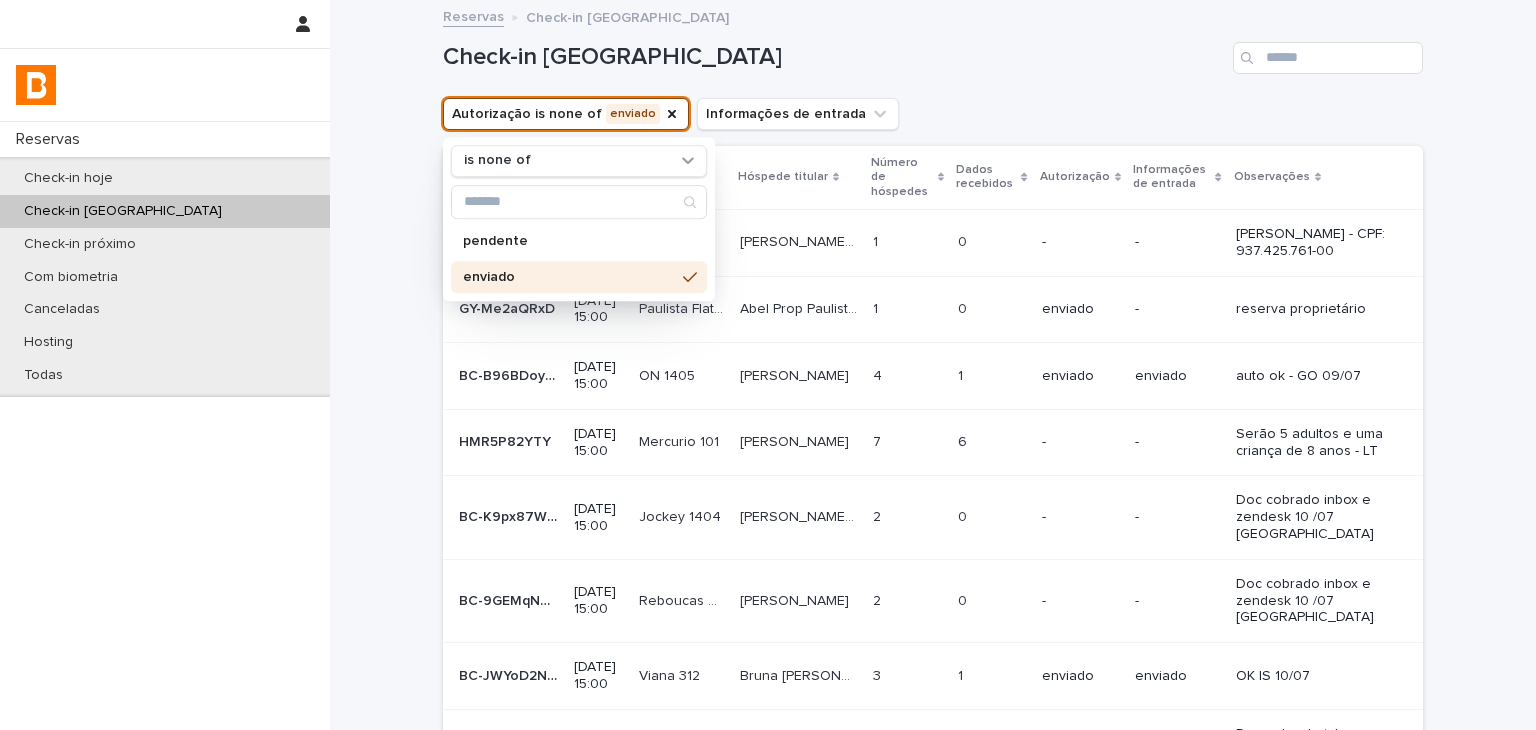 click on "Check-in [GEOGRAPHIC_DATA]" at bounding box center (933, 50) 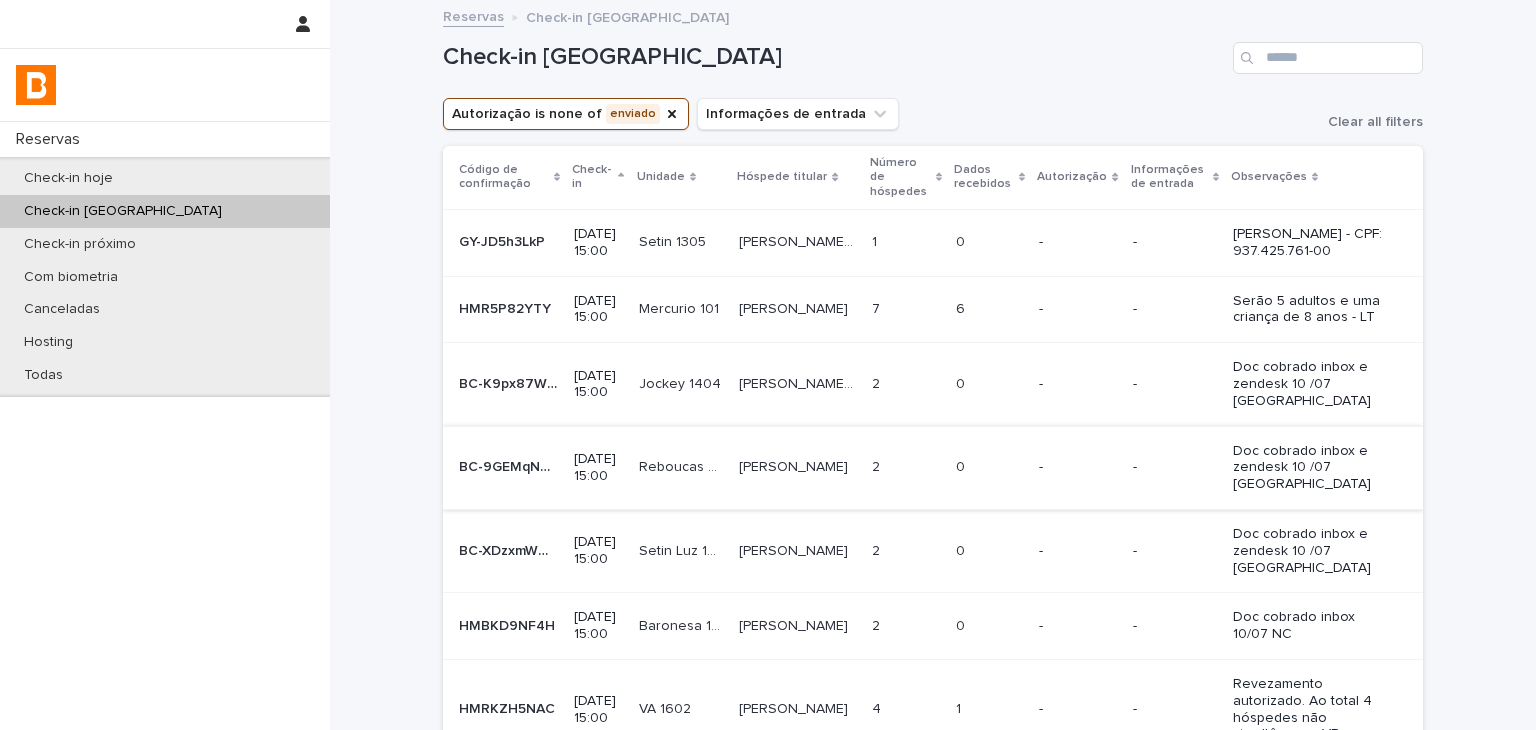 scroll, scrollTop: 400, scrollLeft: 0, axis: vertical 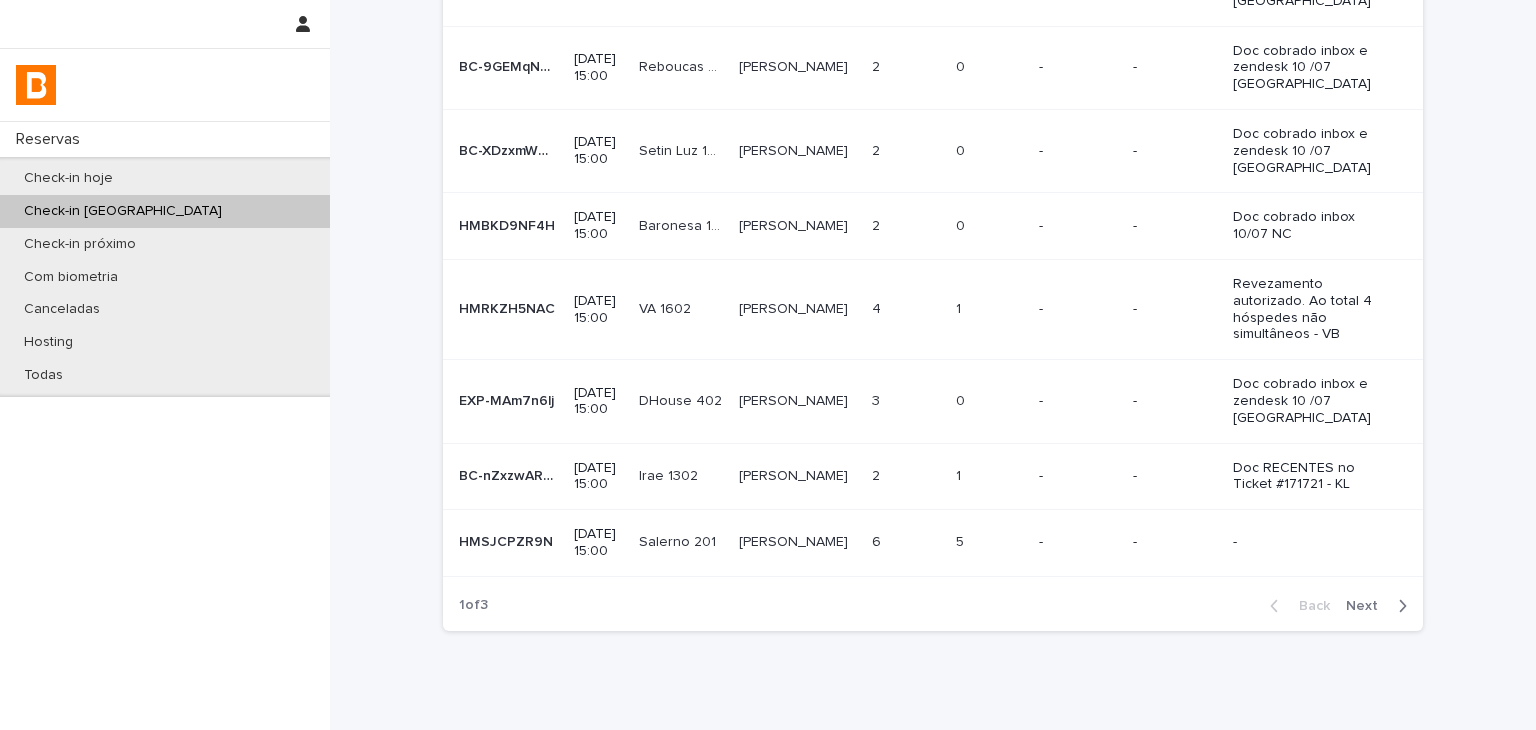 click on "Next" at bounding box center [1368, 606] 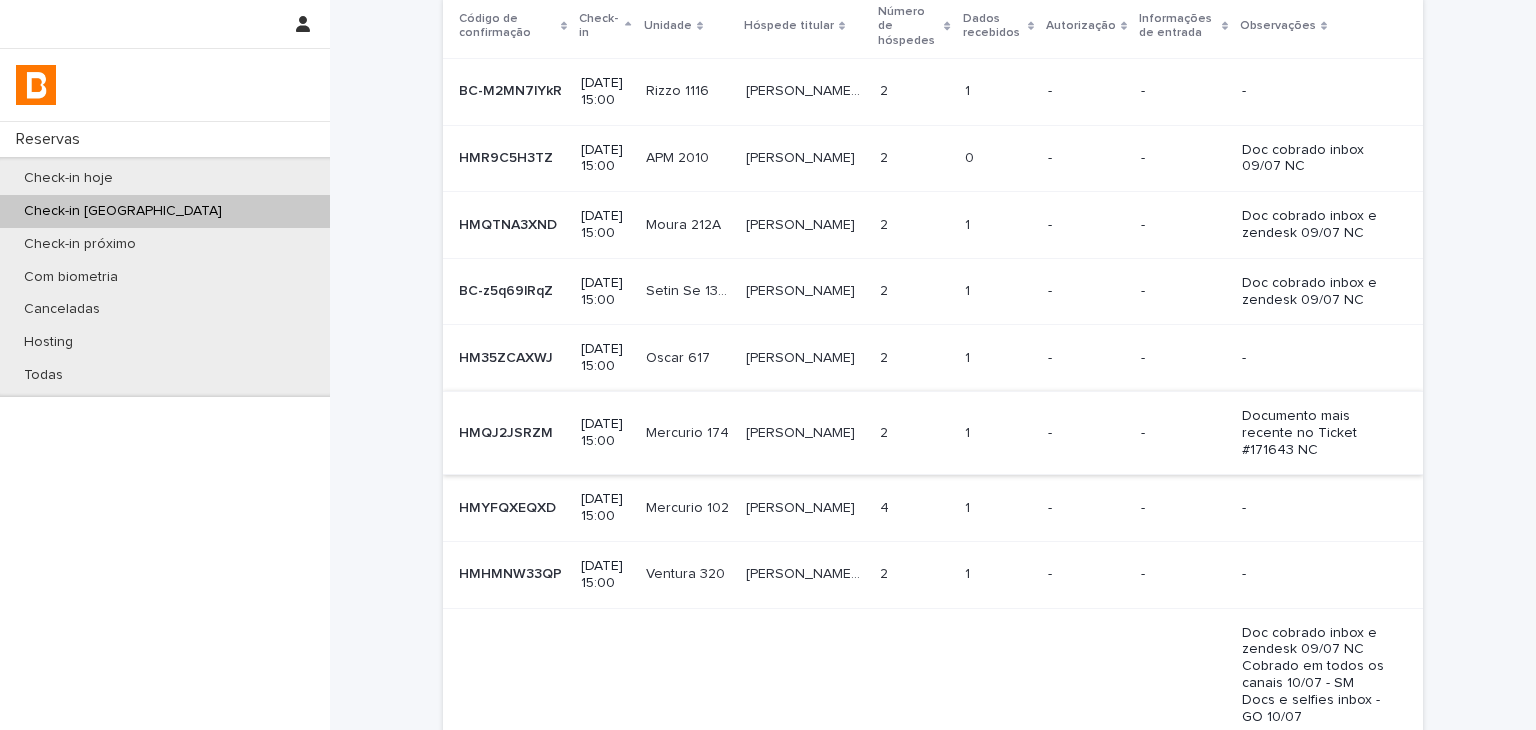 scroll, scrollTop: 0, scrollLeft: 0, axis: both 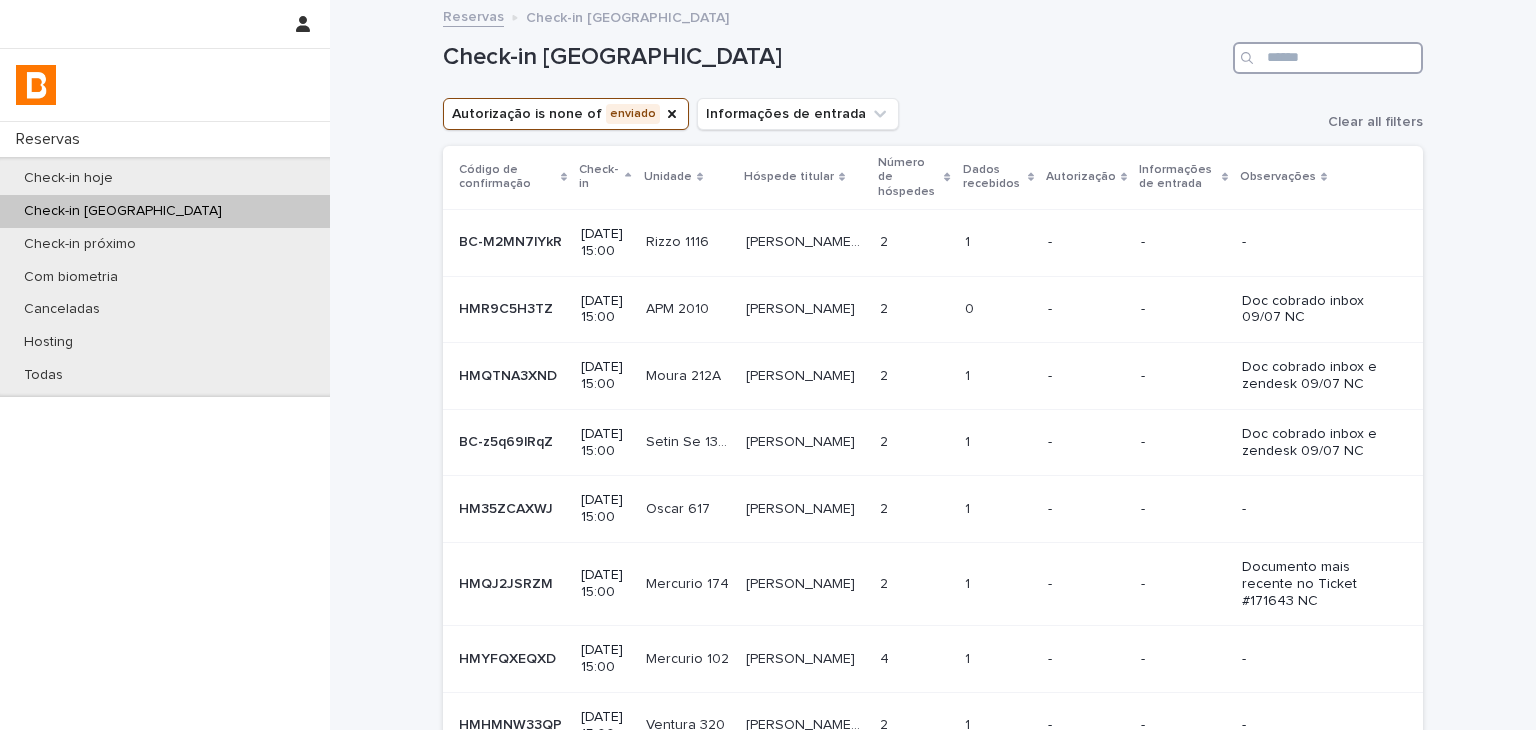click at bounding box center [1328, 58] 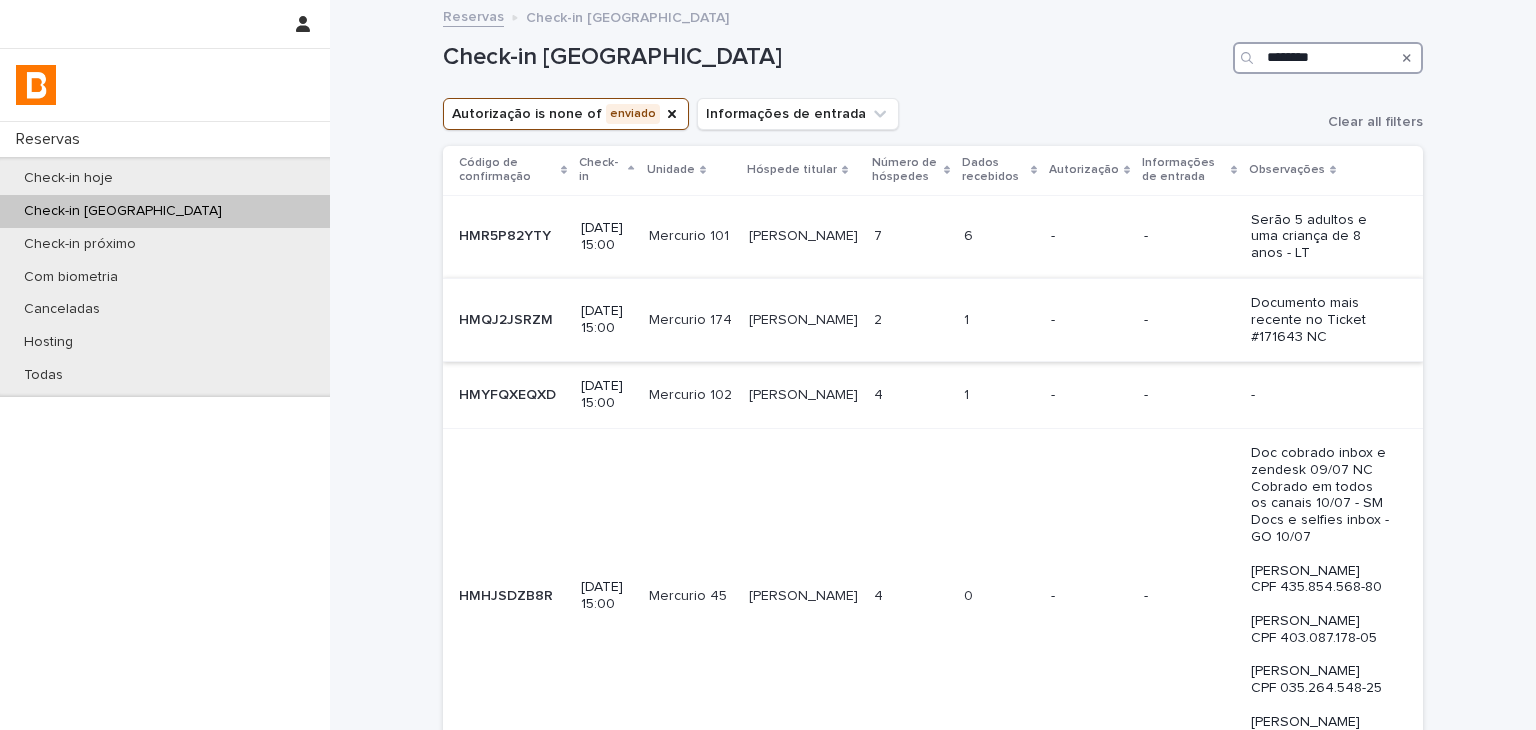 type on "********" 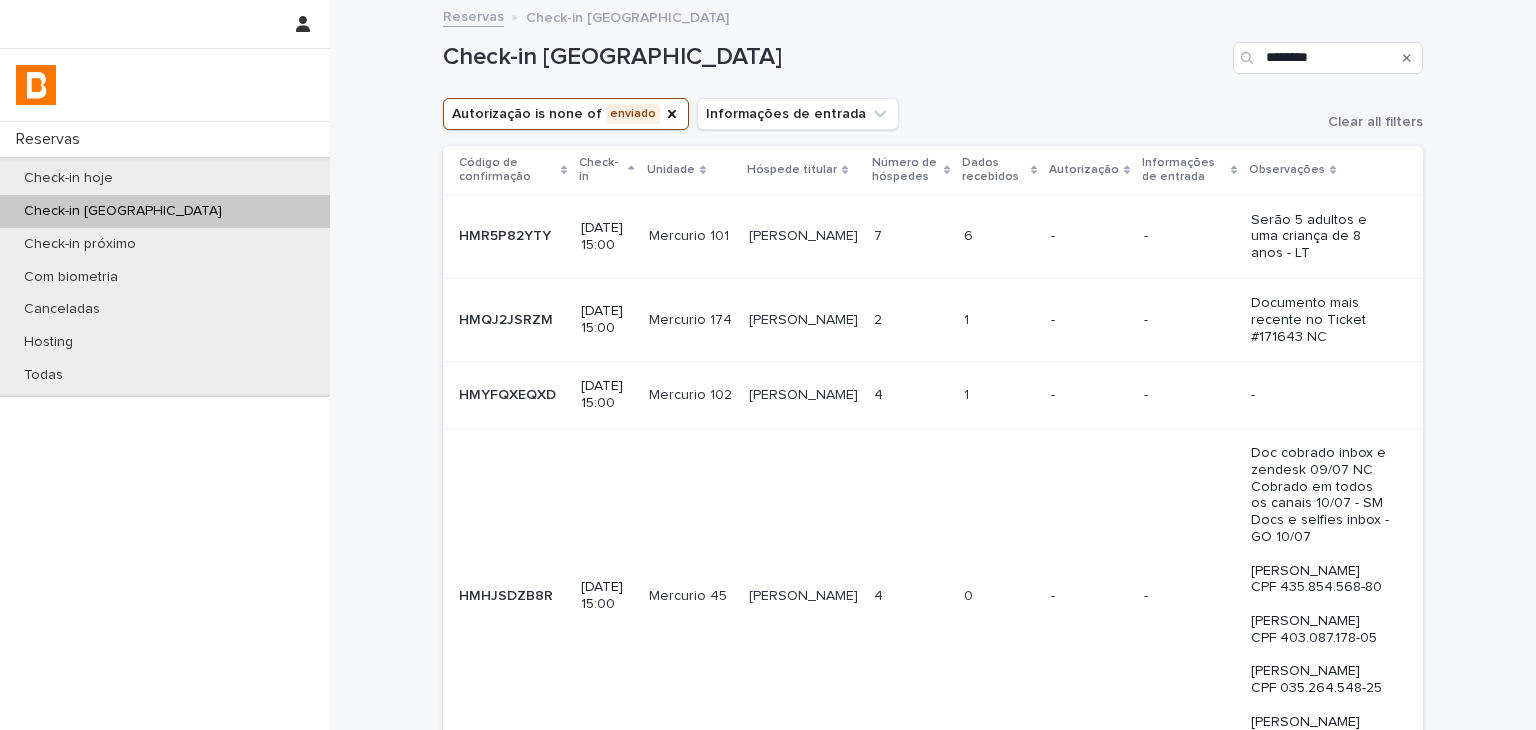 click on "-" at bounding box center (1089, 319) 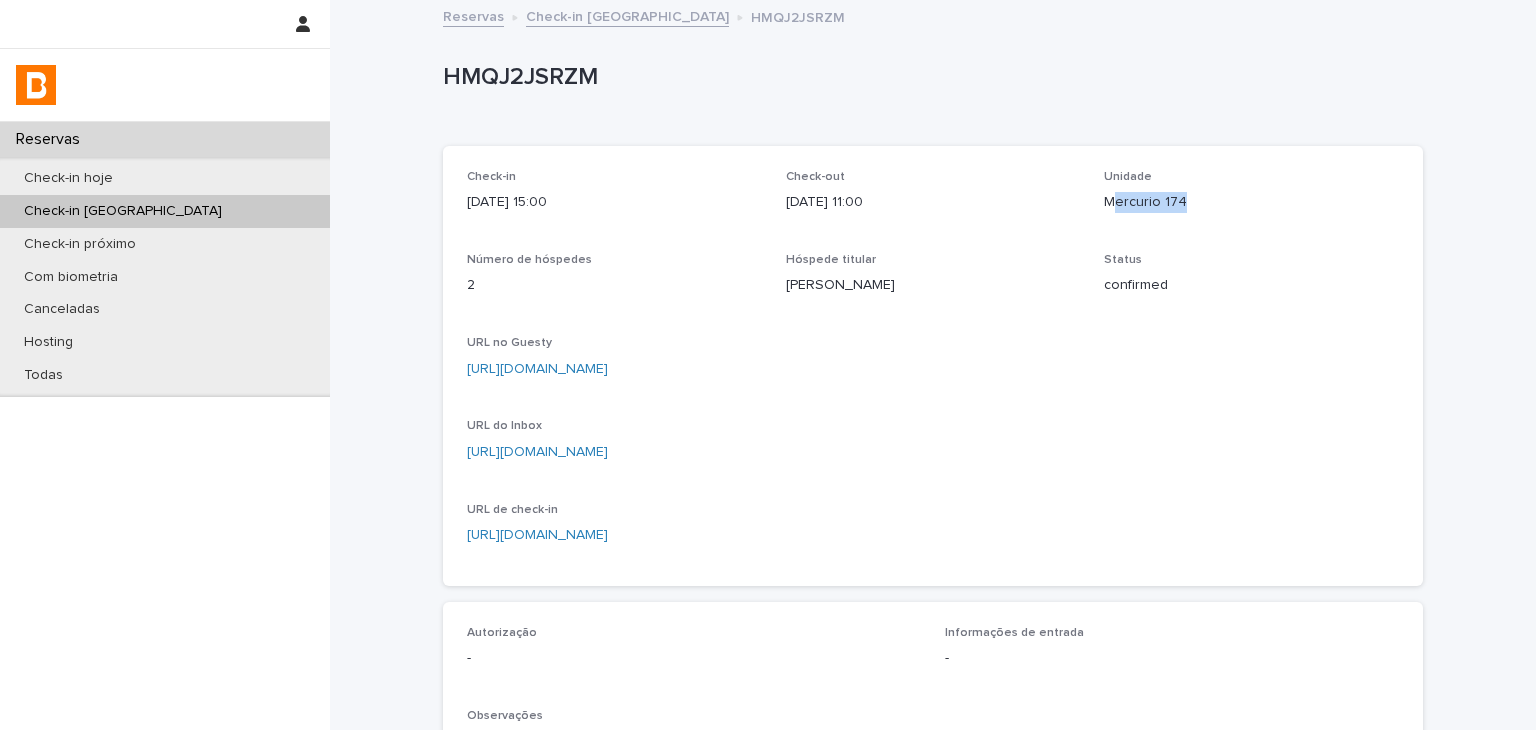 drag, startPoint x: 1111, startPoint y: 202, endPoint x: 1210, endPoint y: 200, distance: 99.0202 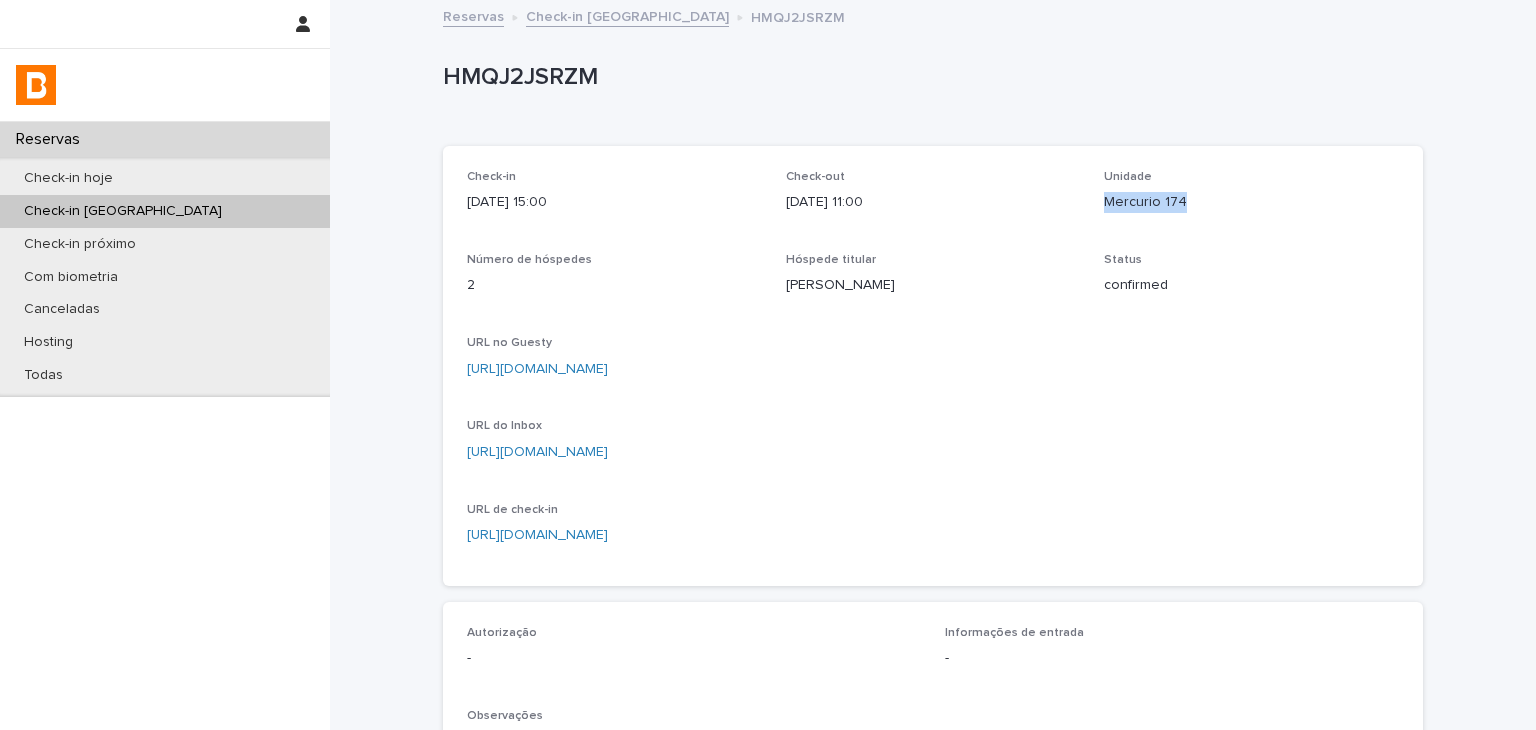 drag, startPoint x: 1105, startPoint y: 206, endPoint x: 1181, endPoint y: 208, distance: 76.02631 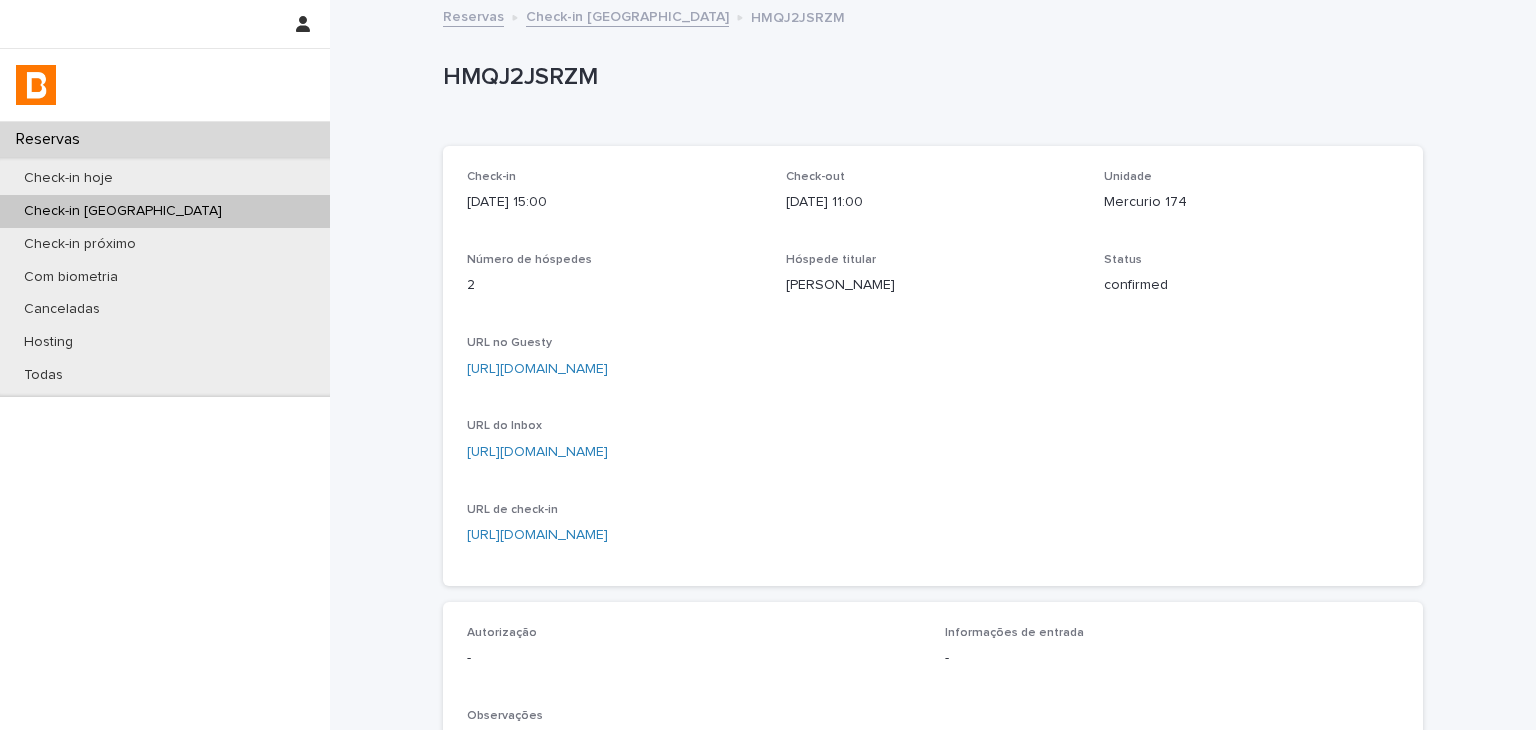 drag, startPoint x: 1454, startPoint y: 105, endPoint x: 1467, endPoint y: 100, distance: 13.928389 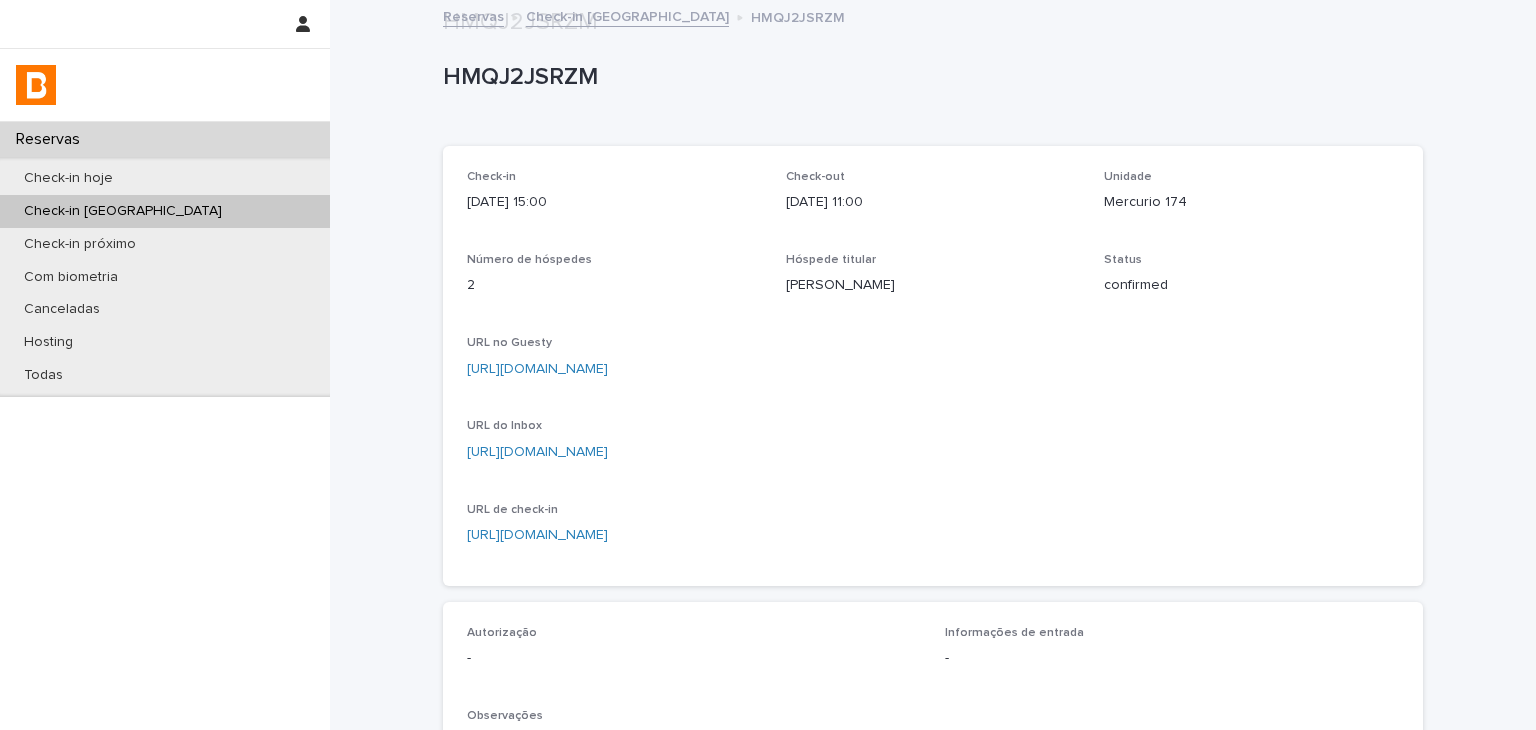 scroll, scrollTop: 534, scrollLeft: 0, axis: vertical 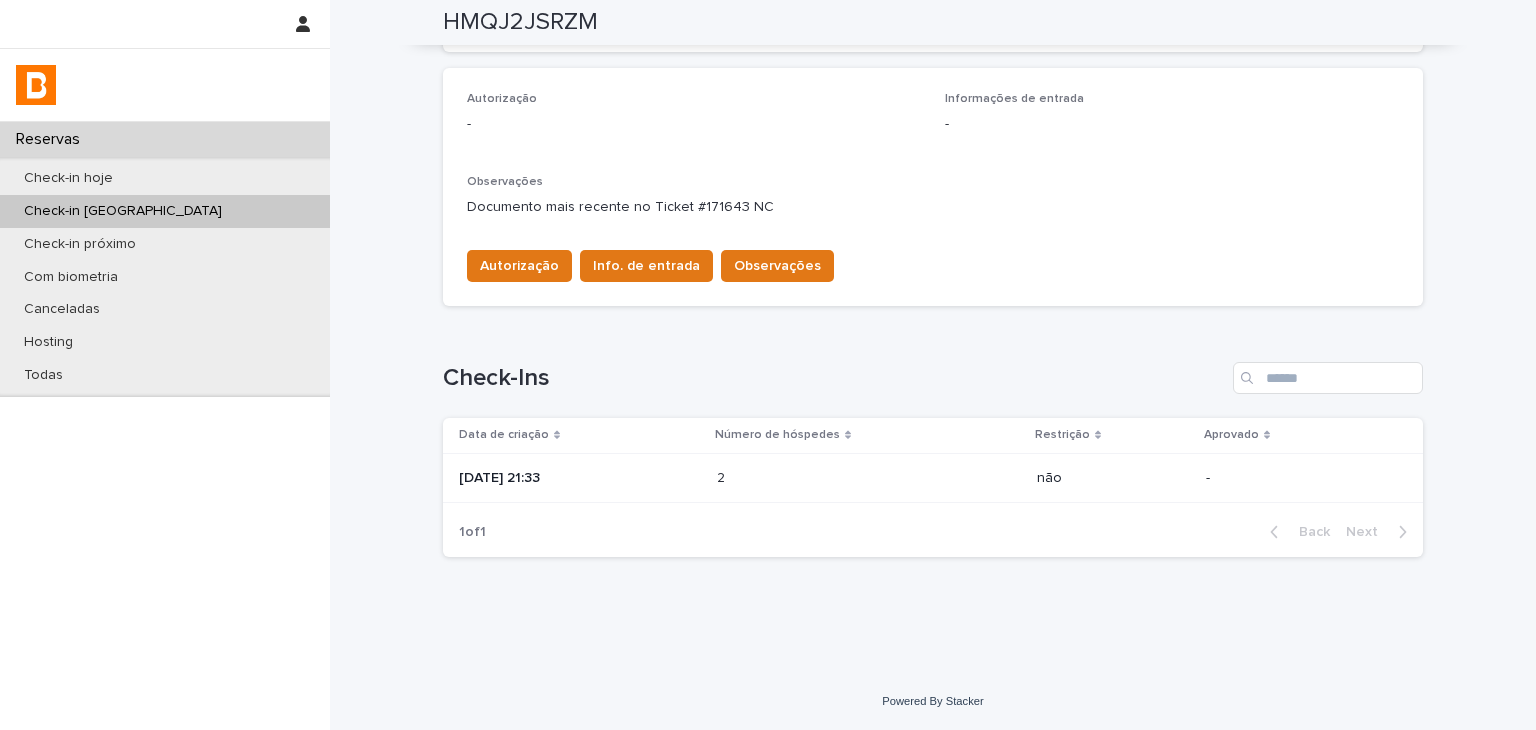 click on "2 2" at bounding box center (869, 478) 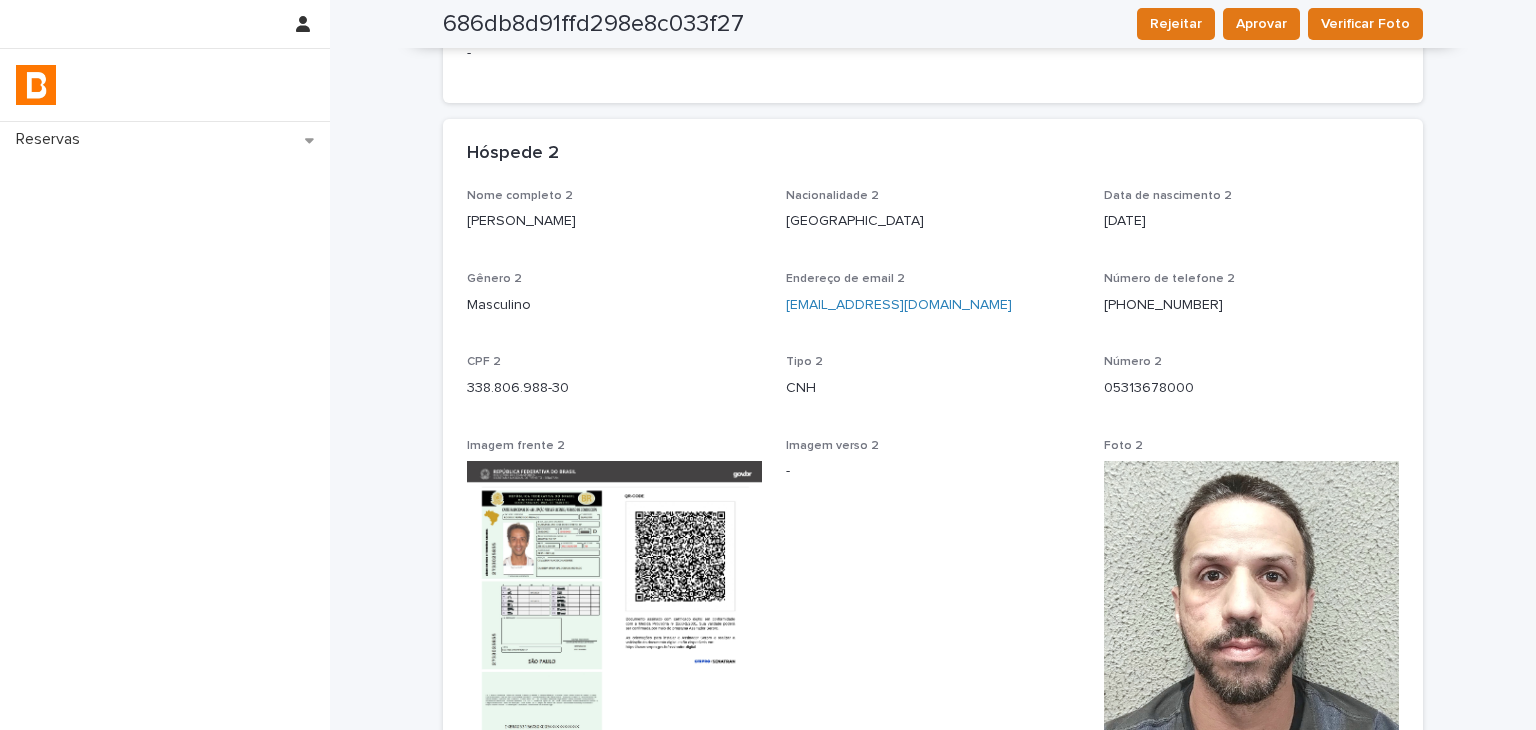 scroll, scrollTop: 1300, scrollLeft: 0, axis: vertical 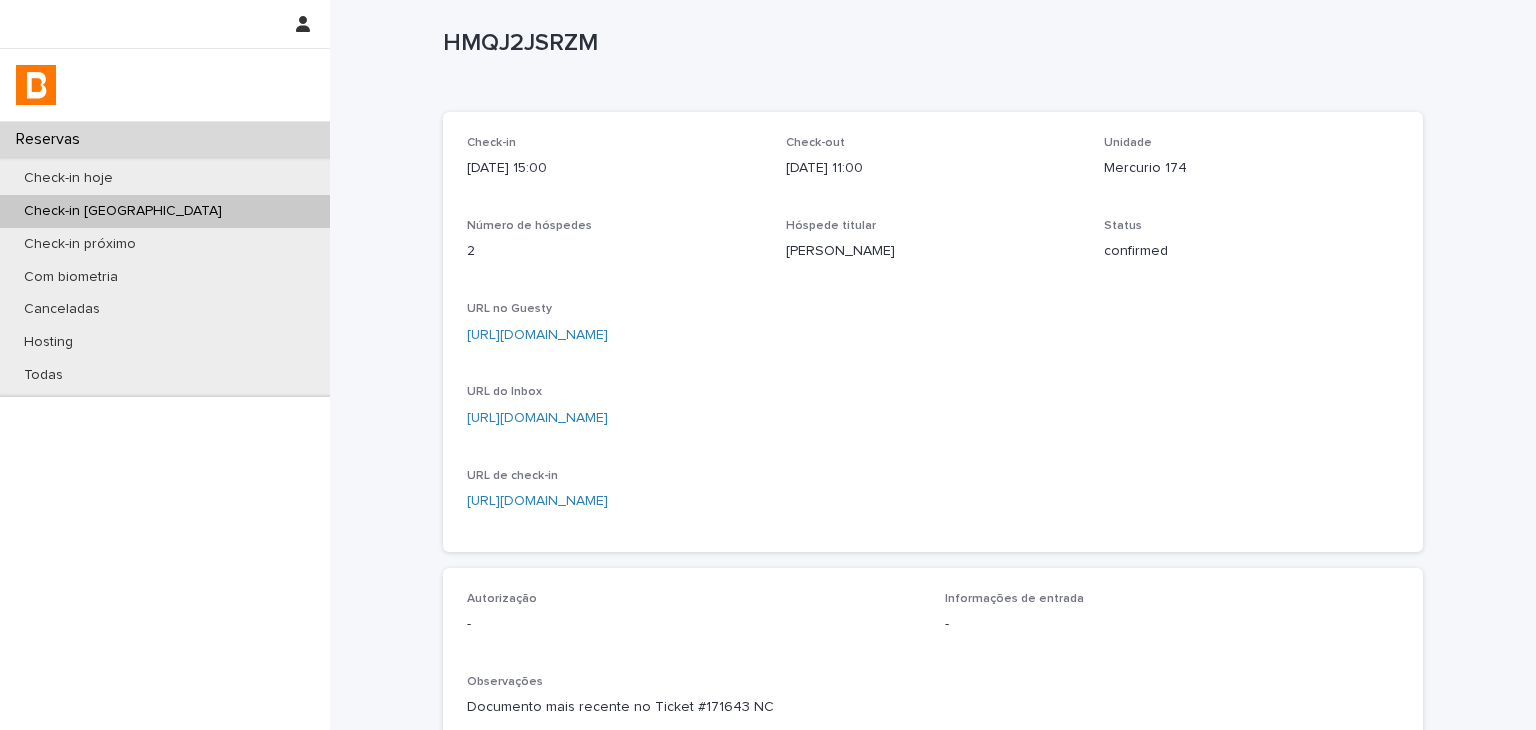 click on "Check-in [DATE] 15:00 Check-out [DATE] 11:00 Unidade Mercurio 174 Número de hóspedes 2 Hóspede titular [PERSON_NAME] Status confirmed URL no Guesty [URL][DOMAIN_NAME] URL do Inbox [URL][DOMAIN_NAME] URL de check-in [URL][DOMAIN_NAME]" at bounding box center (933, 332) 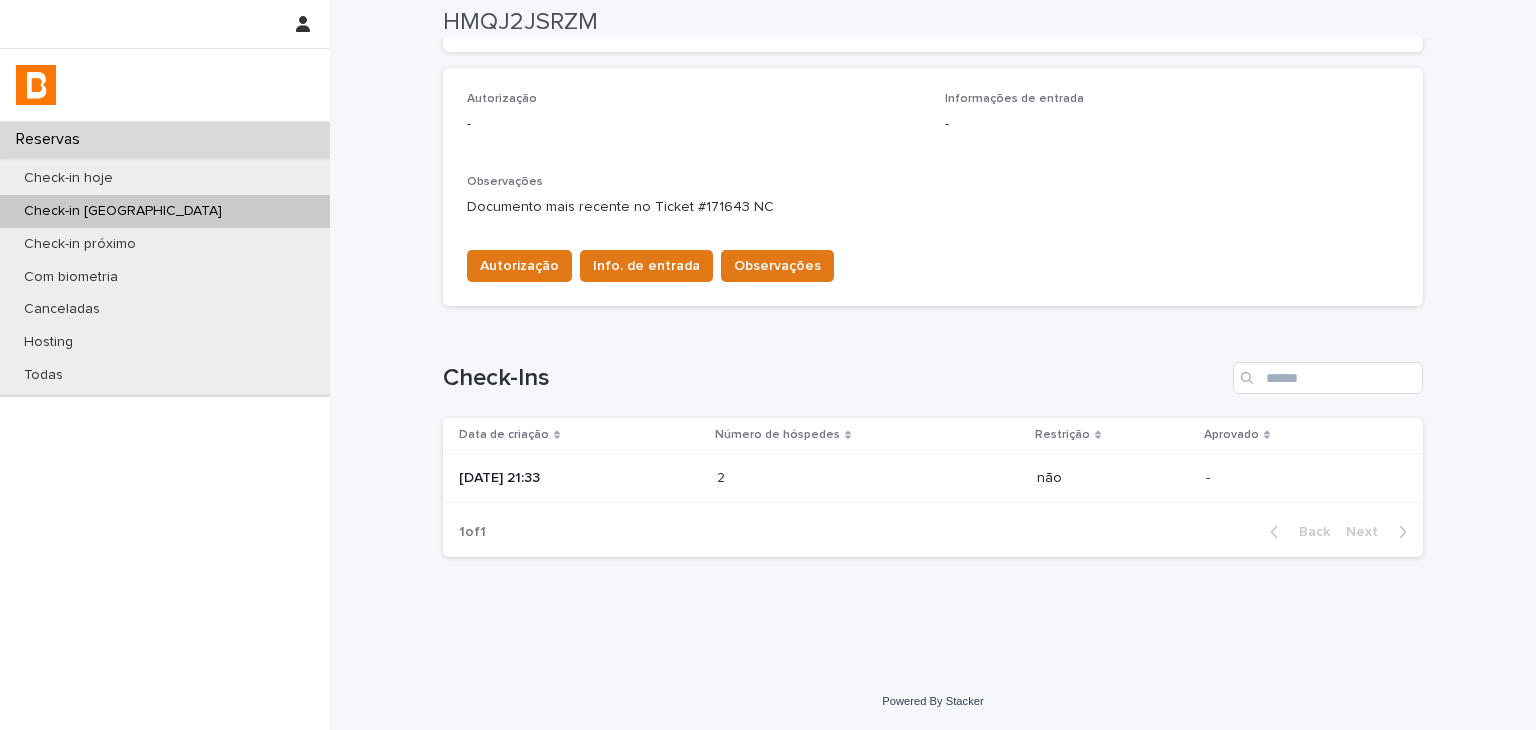 click on "2 2" at bounding box center (869, 478) 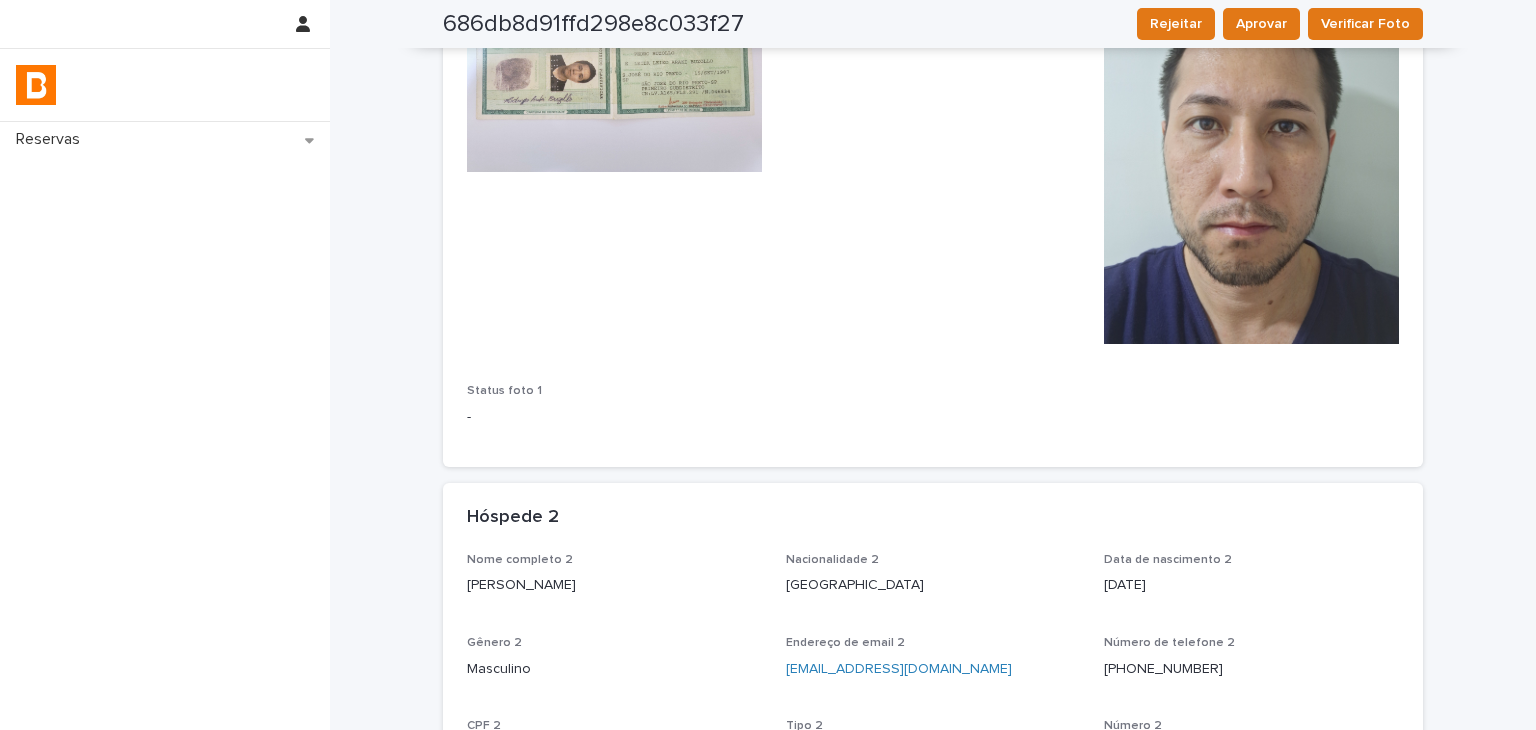 scroll, scrollTop: 0, scrollLeft: 0, axis: both 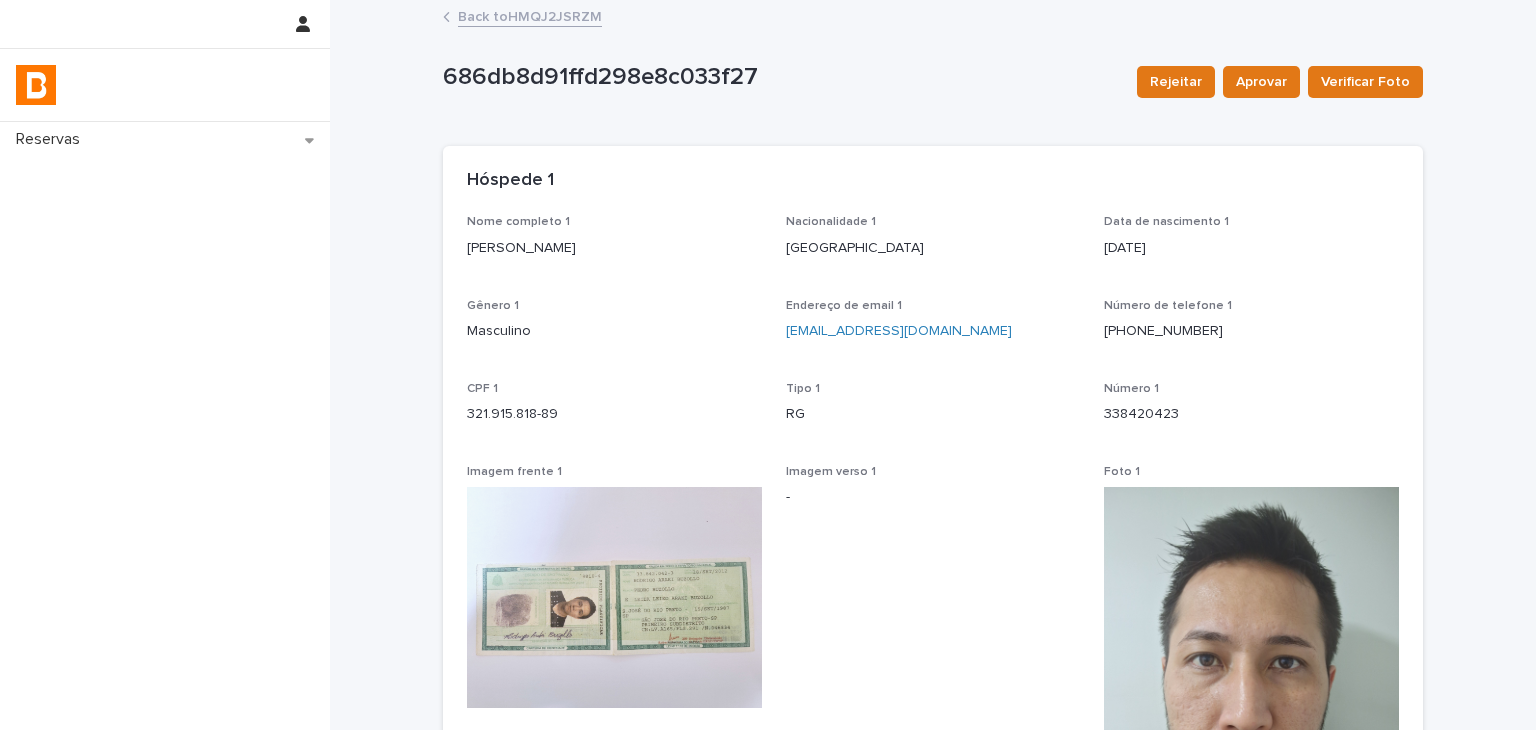 drag, startPoint x: 457, startPoint y: 242, endPoint x: 660, endPoint y: 245, distance: 203.02217 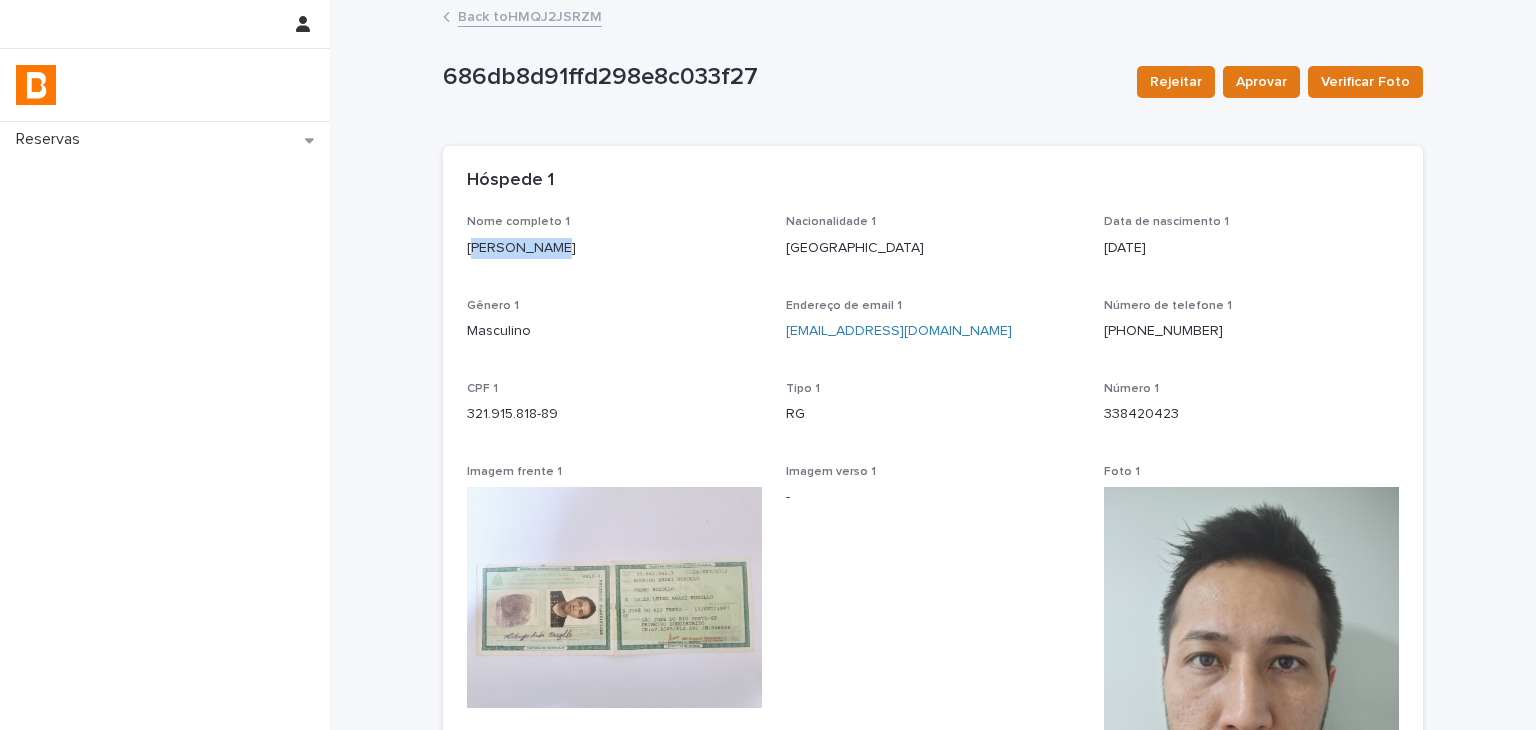 drag, startPoint x: 465, startPoint y: 258, endPoint x: 520, endPoint y: 257, distance: 55.00909 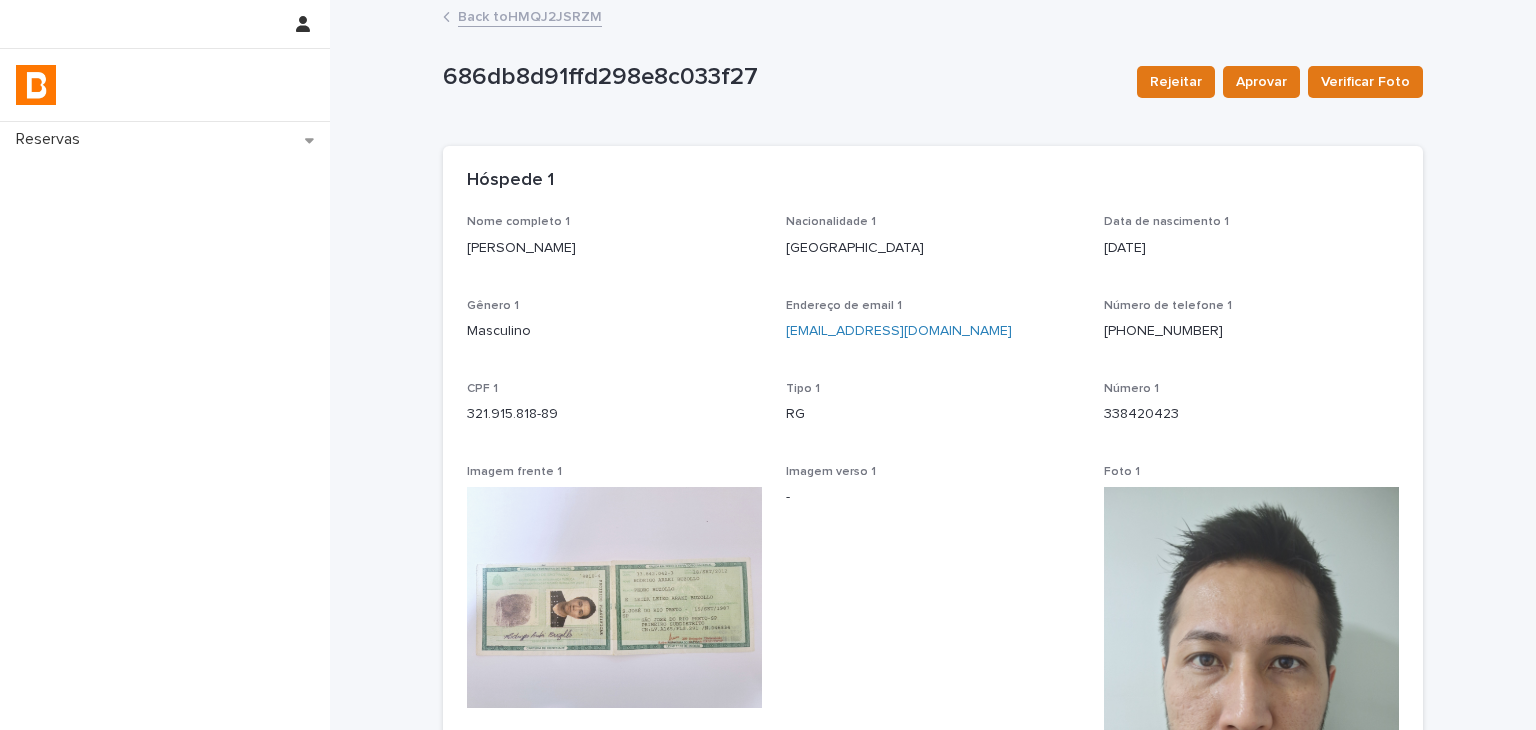 click on "Nome completo 1 [PERSON_NAME] Nacionalidade 1 [DEMOGRAPHIC_DATA] Data de nascimento 1 [DEMOGRAPHIC_DATA] Gênero 1 Masculino Endereço de email 1 [EMAIL_ADDRESS][DOMAIN_NAME] Número de telefone [PHONE_NUMBER] CPF 1 321.915.818-89 Tipo 1 RG Número 1 338420423 Imagem frente 1 Imagem verso 1 - Foto 1 Status foto 1 -" at bounding box center (933, 609) 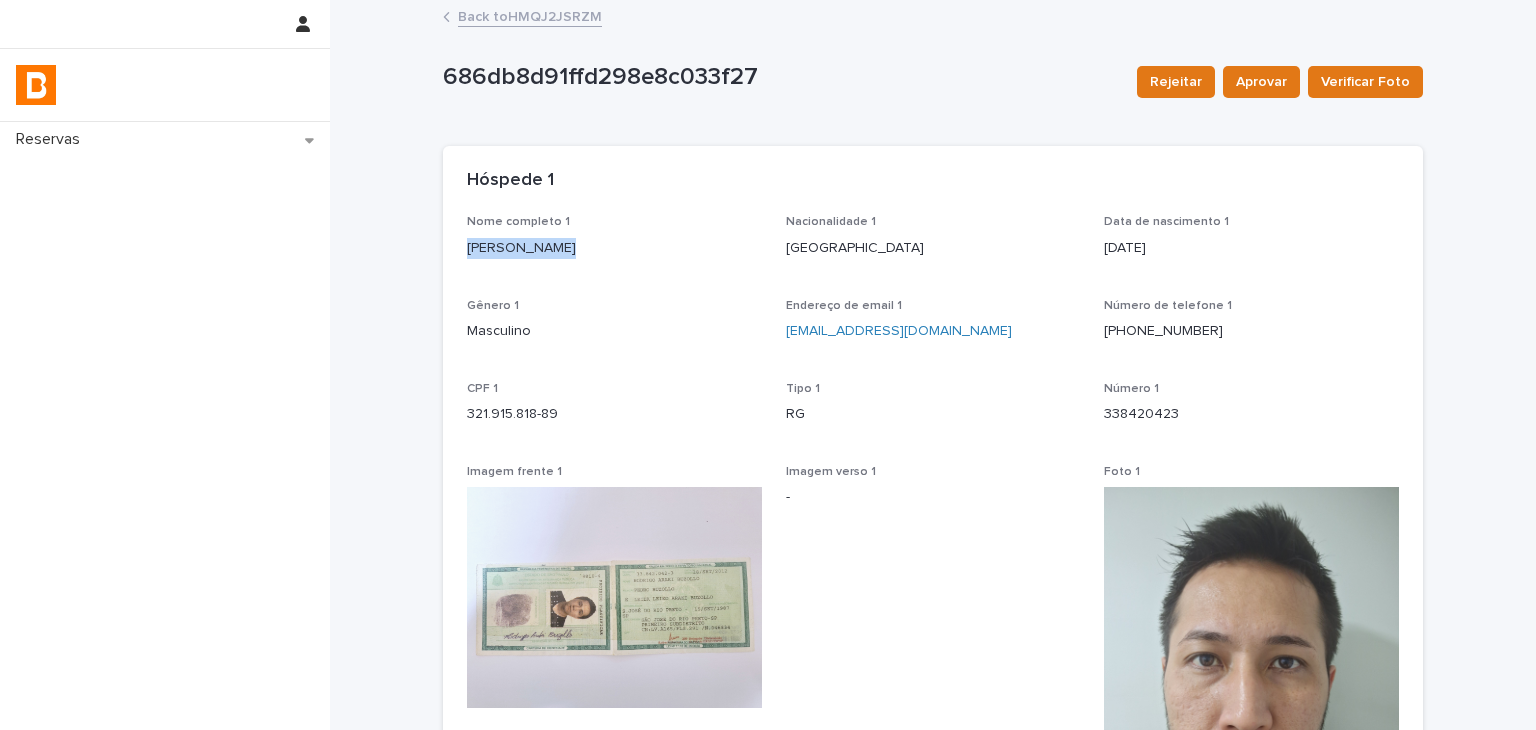 drag, startPoint x: 444, startPoint y: 249, endPoint x: 544, endPoint y: 253, distance: 100.07997 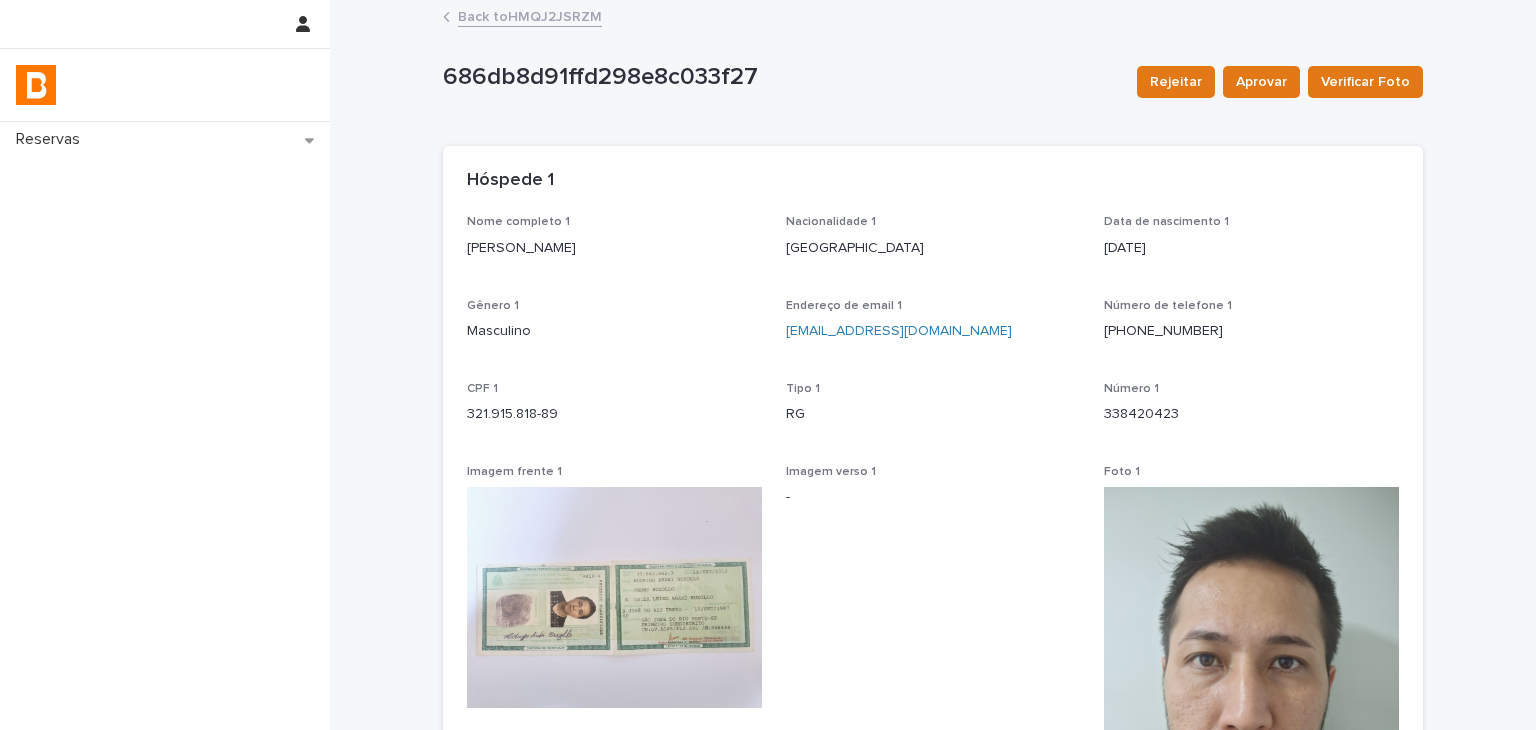click on "[PERSON_NAME]" at bounding box center [614, 248] 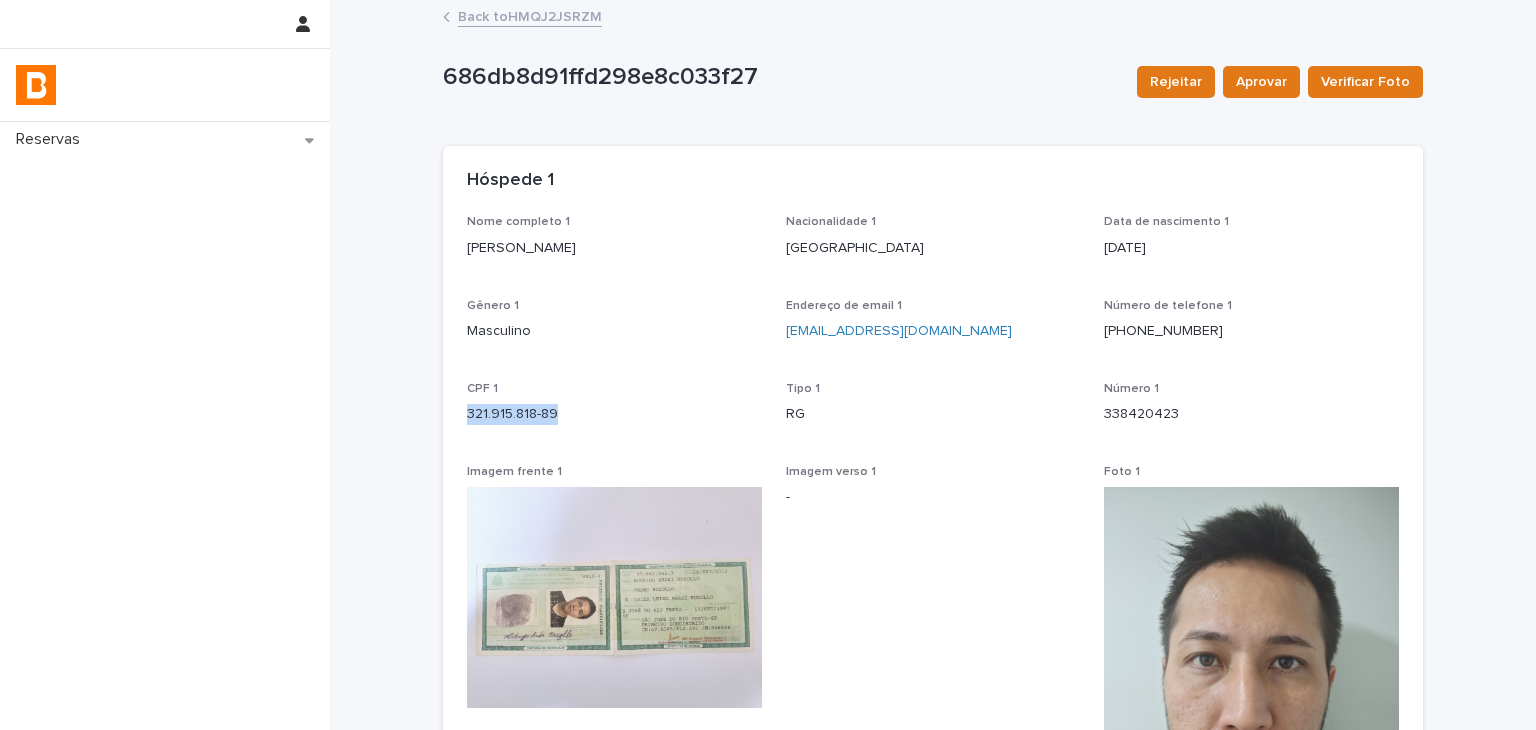 drag, startPoint x: 458, startPoint y: 409, endPoint x: 578, endPoint y: 413, distance: 120.06665 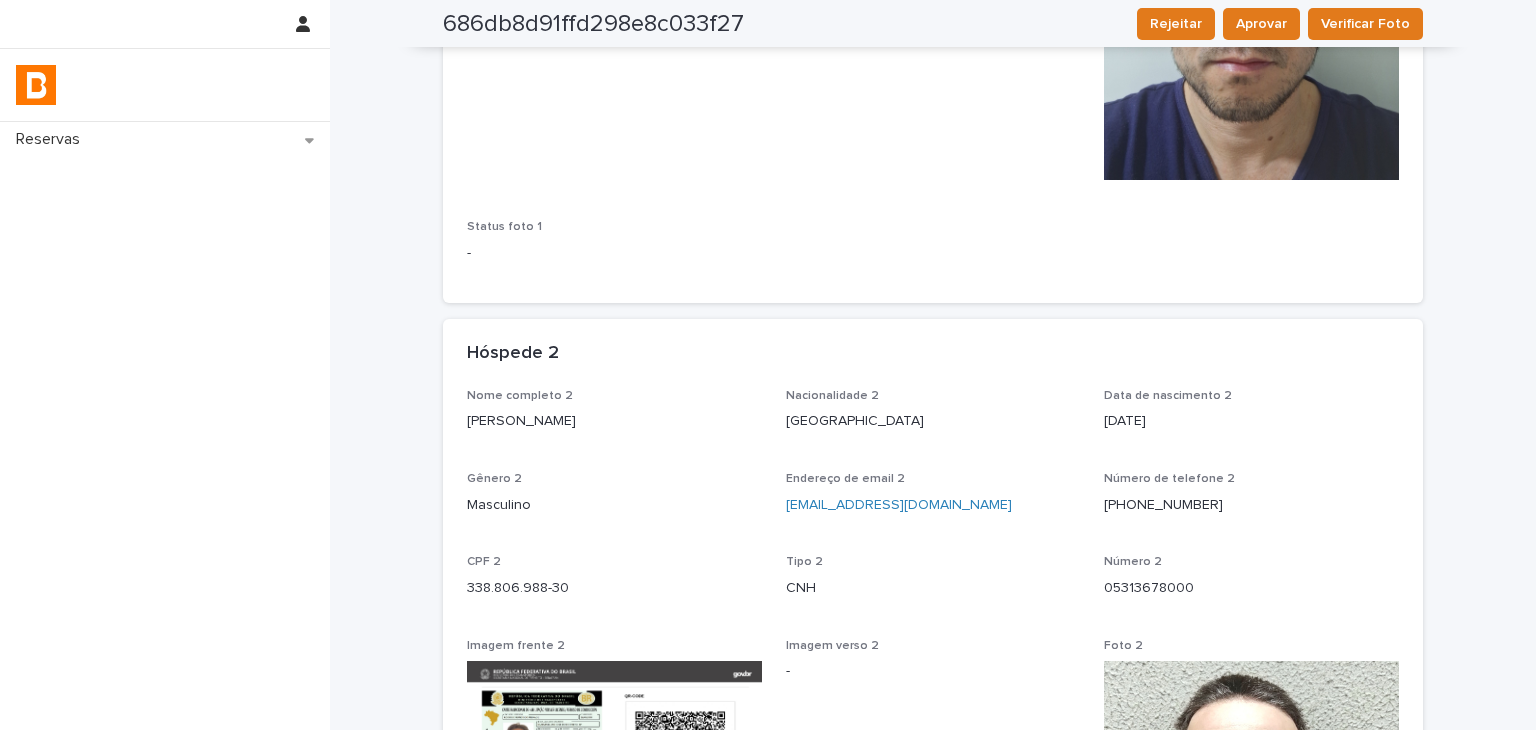 scroll, scrollTop: 1344, scrollLeft: 0, axis: vertical 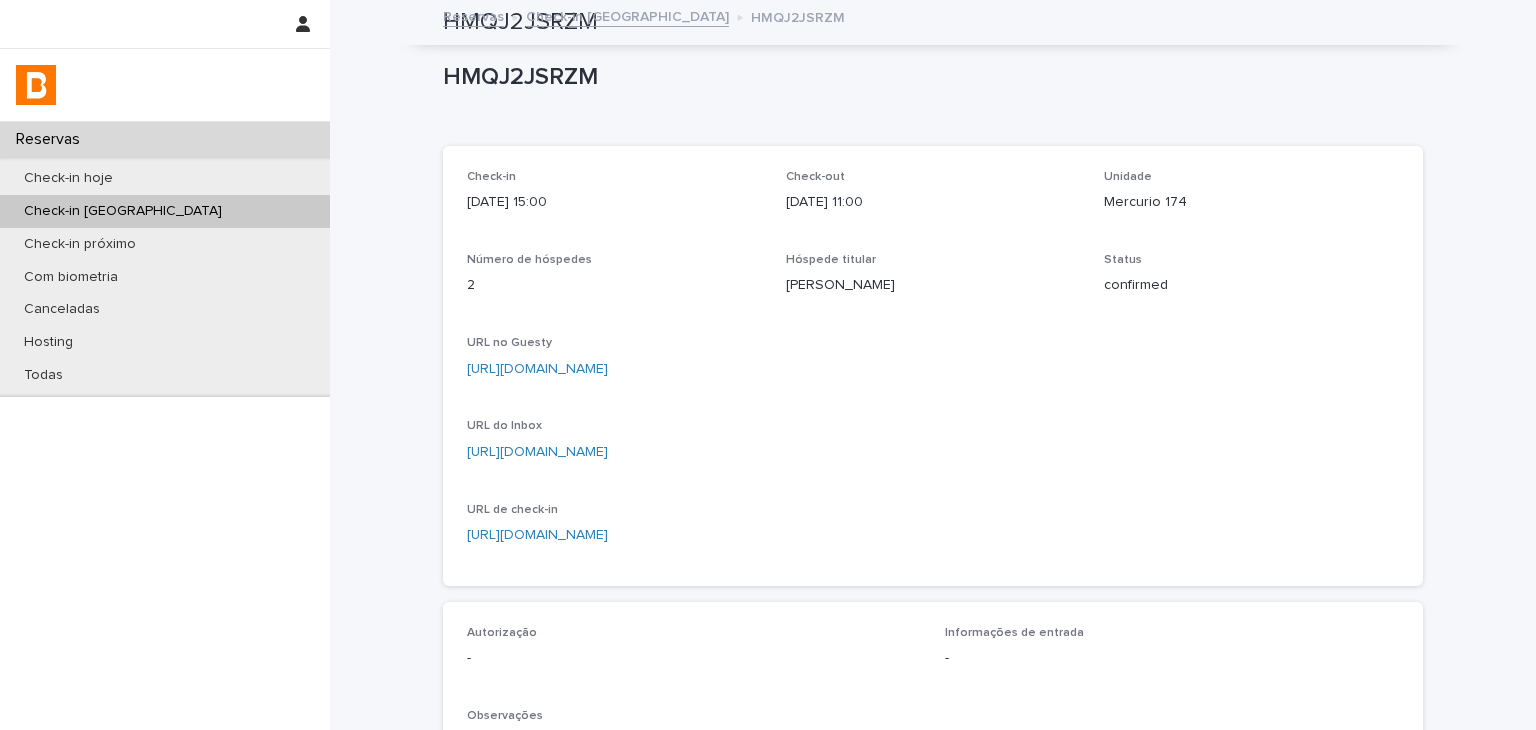 click on "Check-in [DATE] 15:00 Check-out [DATE] 11:00 Unidade Mercurio 174 Número de hóspedes 2 Hóspede titular [PERSON_NAME] Status confirmed URL no Guesty [URL][DOMAIN_NAME] URL do Inbox [URL][DOMAIN_NAME] URL de check-in [URL][DOMAIN_NAME]" at bounding box center (933, 366) 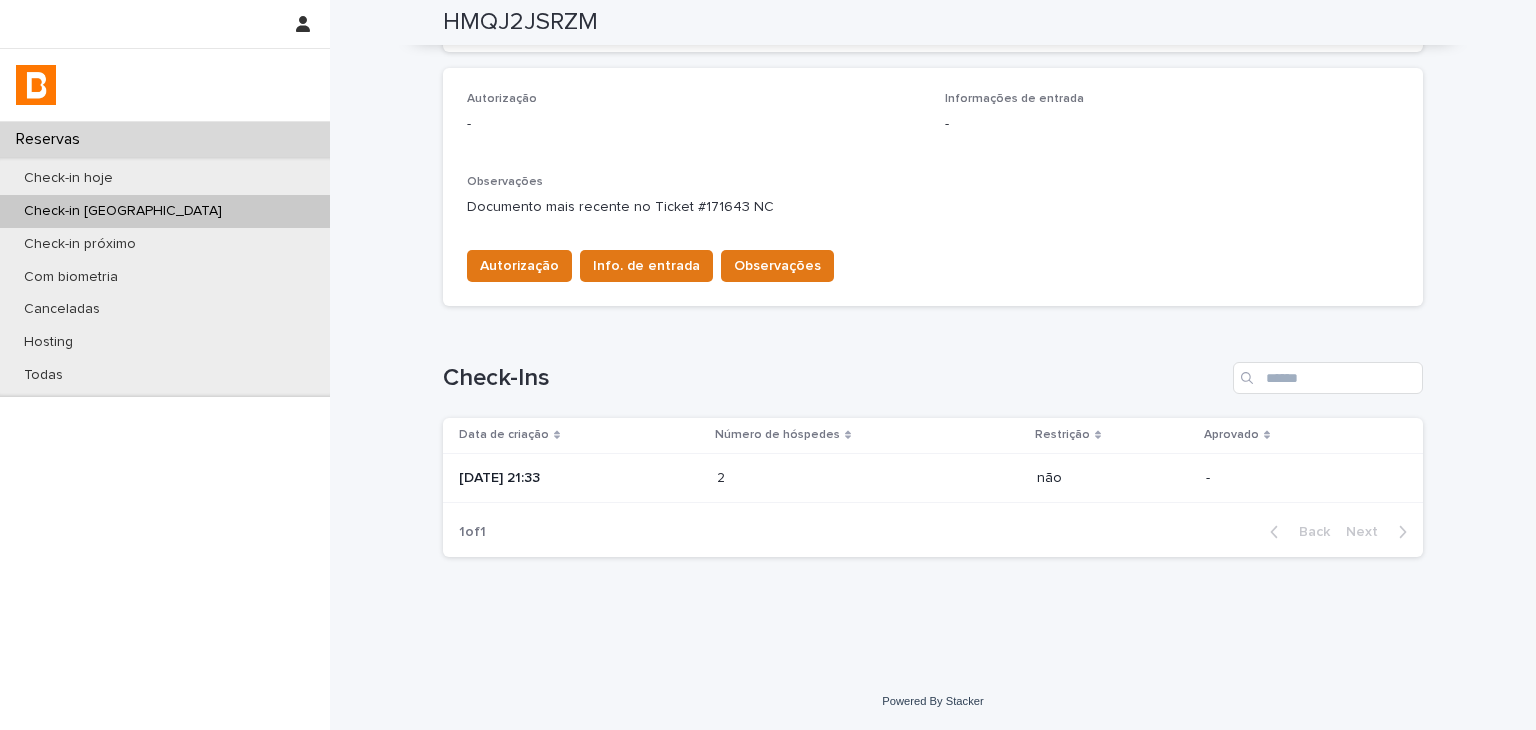 click on "2 2" at bounding box center [869, 478] 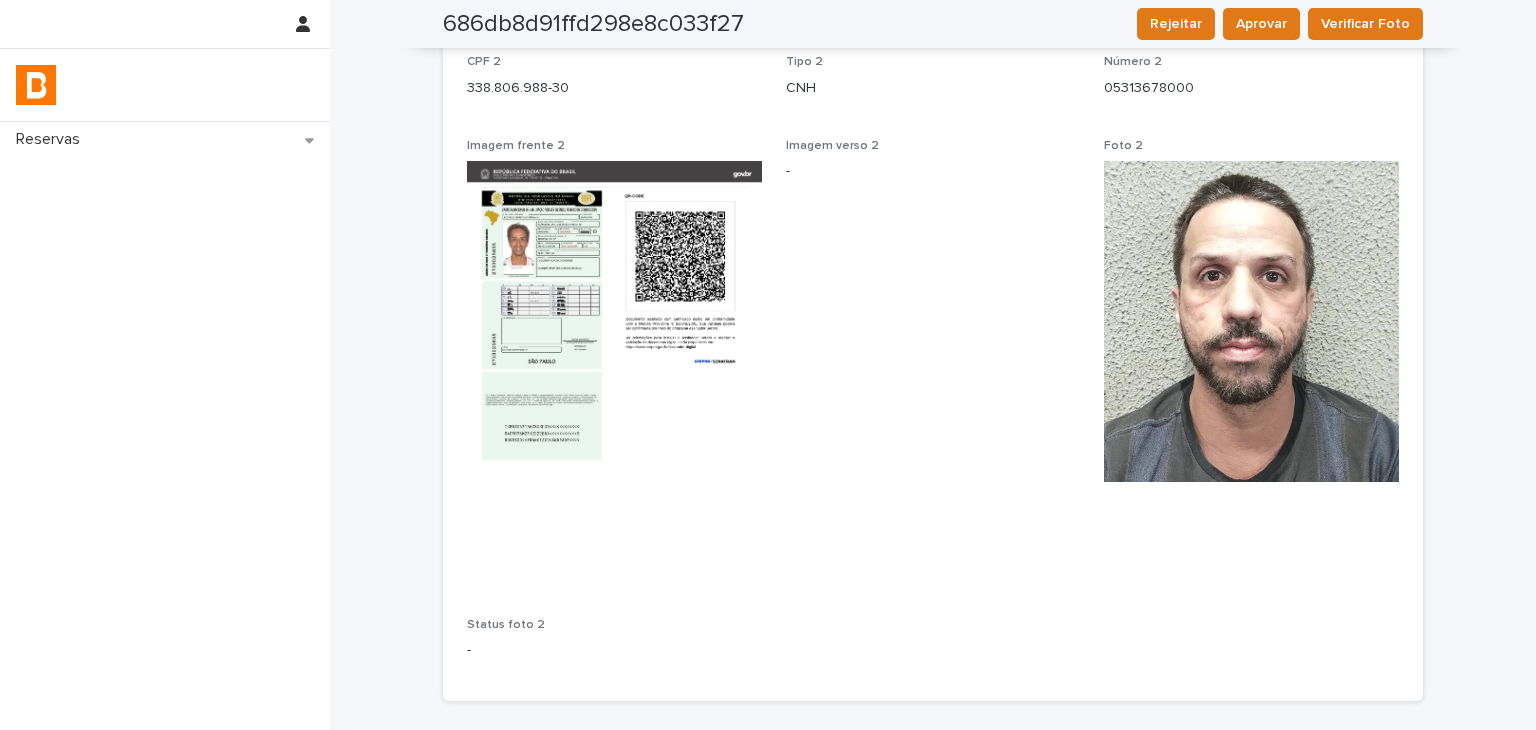 scroll, scrollTop: 800, scrollLeft: 0, axis: vertical 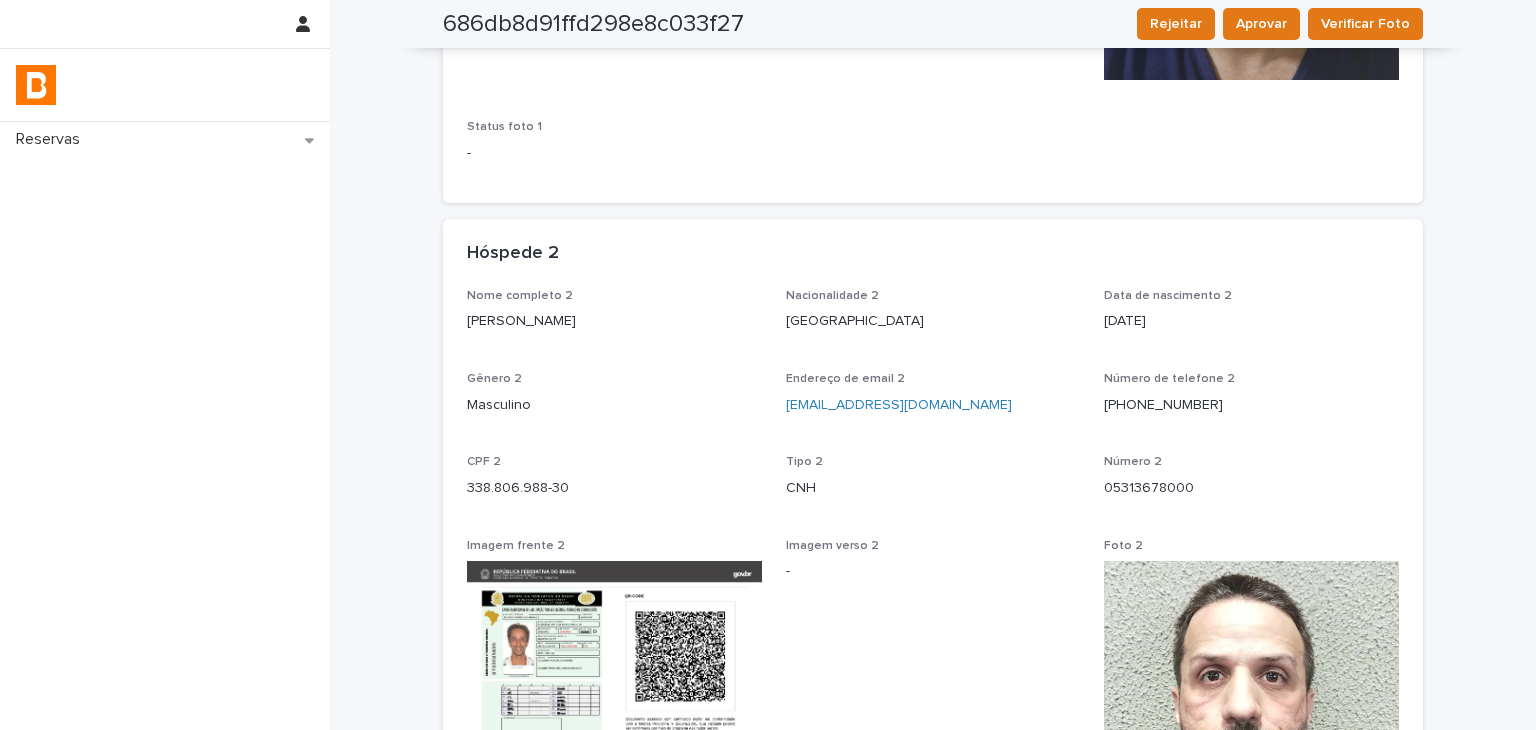 drag, startPoint x: 463, startPoint y: 321, endPoint x: 598, endPoint y: 323, distance: 135.01482 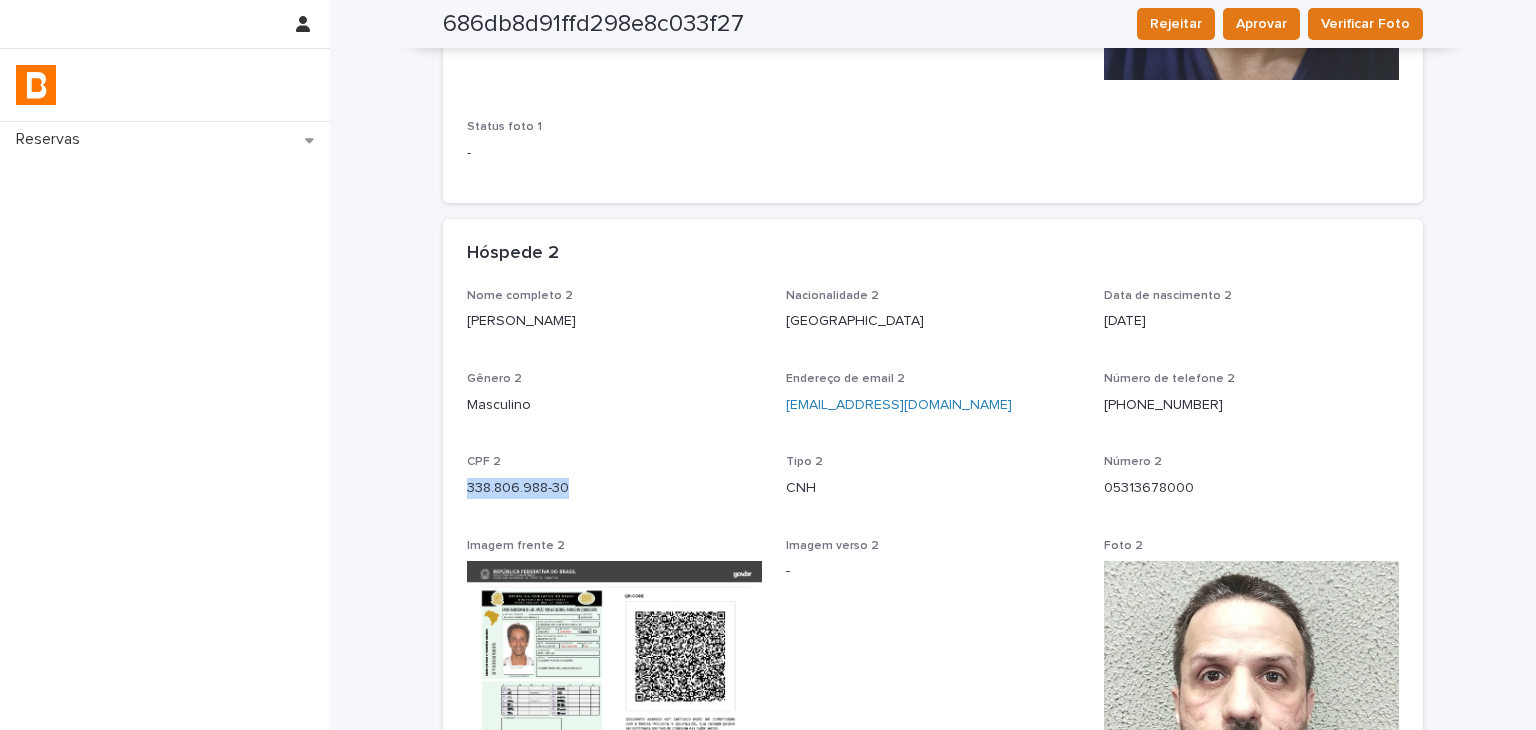 drag, startPoint x: 452, startPoint y: 486, endPoint x: 558, endPoint y: 488, distance: 106.01887 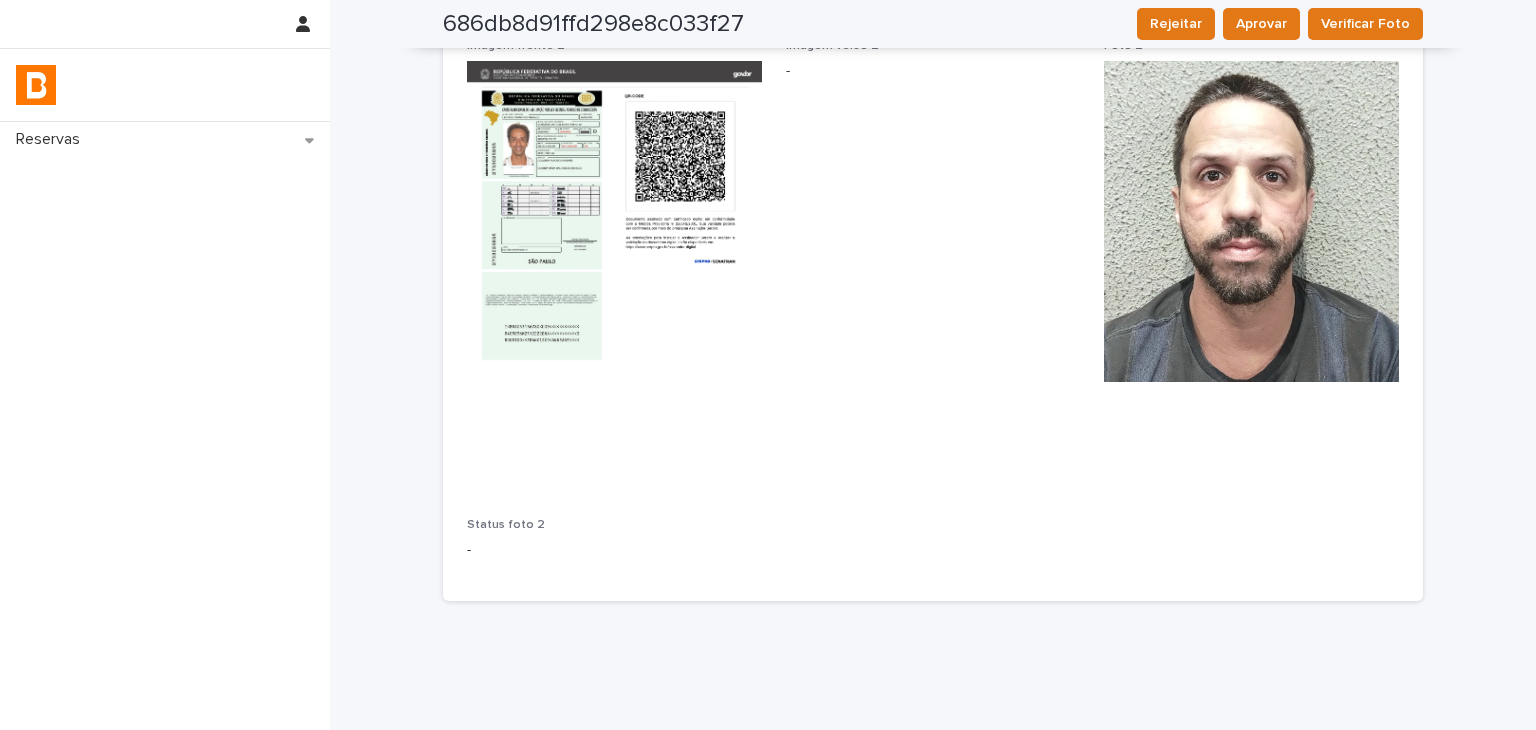 click on "Nome completo 2 [PERSON_NAME] Nacionalidade 2 [DEMOGRAPHIC_DATA] Data de nascimento 2 [DEMOGRAPHIC_DATA] Gênero 2 Masculino Endereço de email 2 [EMAIL_ADDRESS][DOMAIN_NAME] Número de telefone [PHONE_NUMBER] CPF 2 338.806.988-30 Tipo 2 CNH Número 2 05313678000 Imagem frente 2 Imagem verso 2 - Foto 2 Status foto 2 -" at bounding box center [933, 195] 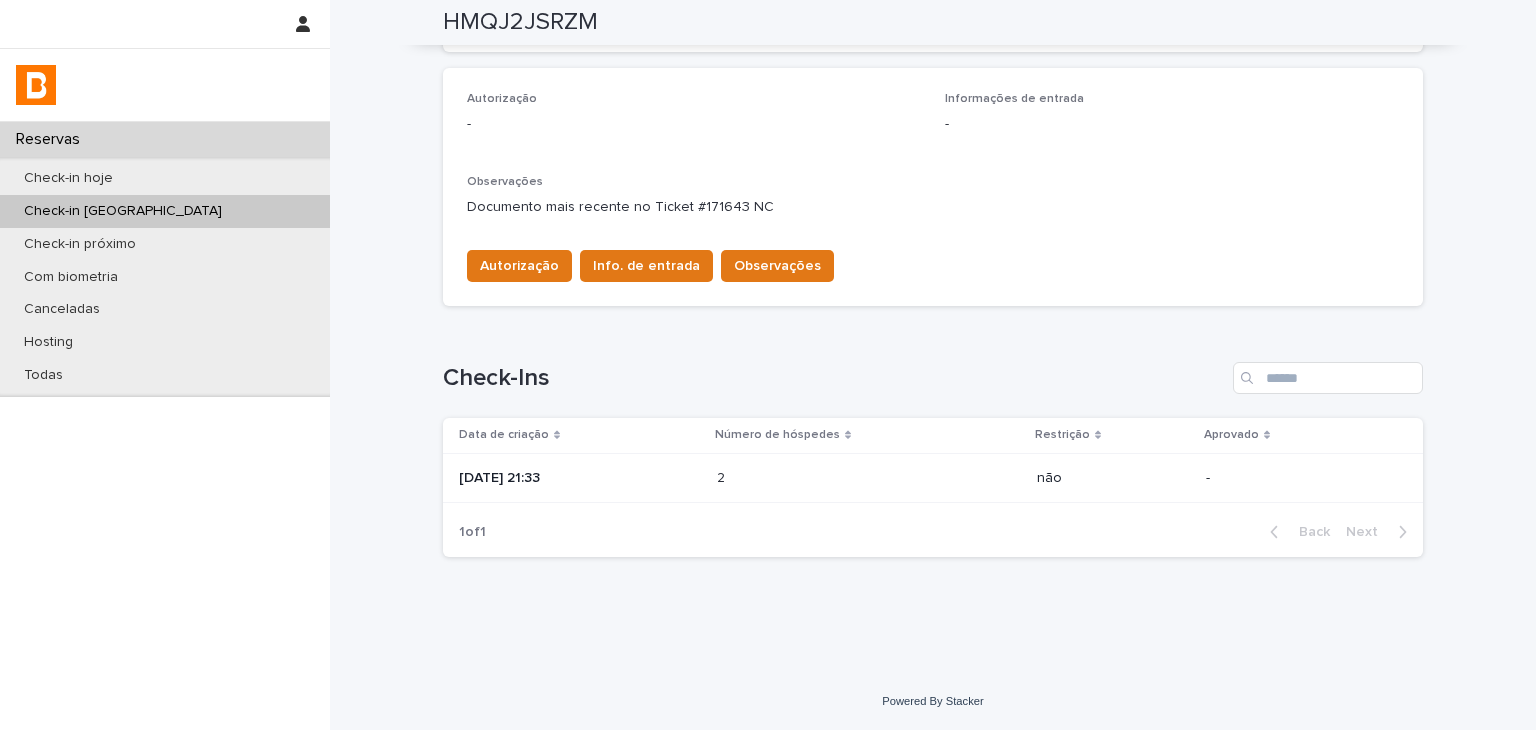 scroll, scrollTop: 0, scrollLeft: 0, axis: both 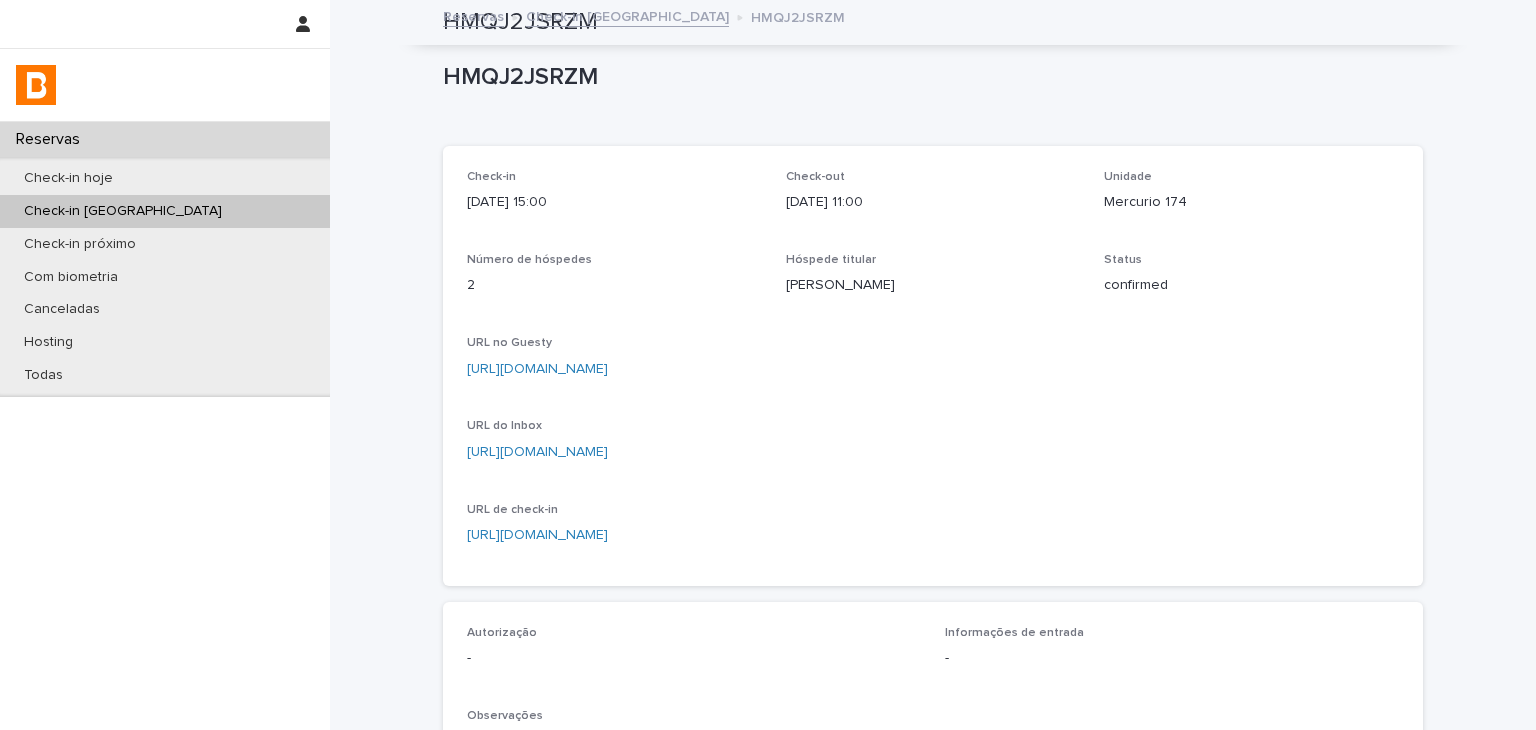 click on "Check-in [DATE] 15:00 Check-out [DATE] 11:00 Unidade Mercurio 174 Número de hóspedes 2 Hóspede titular [PERSON_NAME] Status confirmed URL no Guesty [URL][DOMAIN_NAME] URL do Inbox [URL][DOMAIN_NAME] URL de check-in [URL][DOMAIN_NAME]" at bounding box center [933, 366] 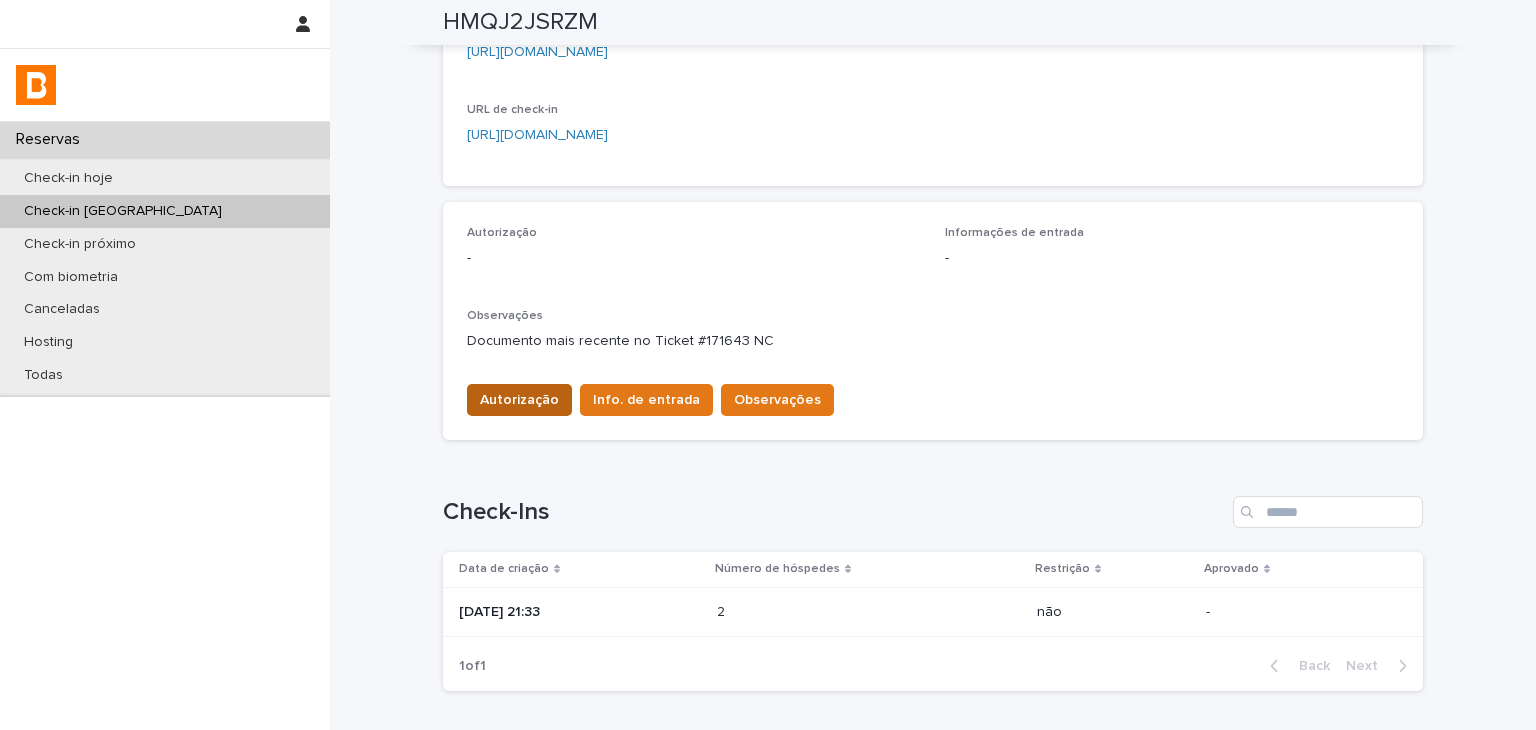 click on "Autorização" at bounding box center [519, 400] 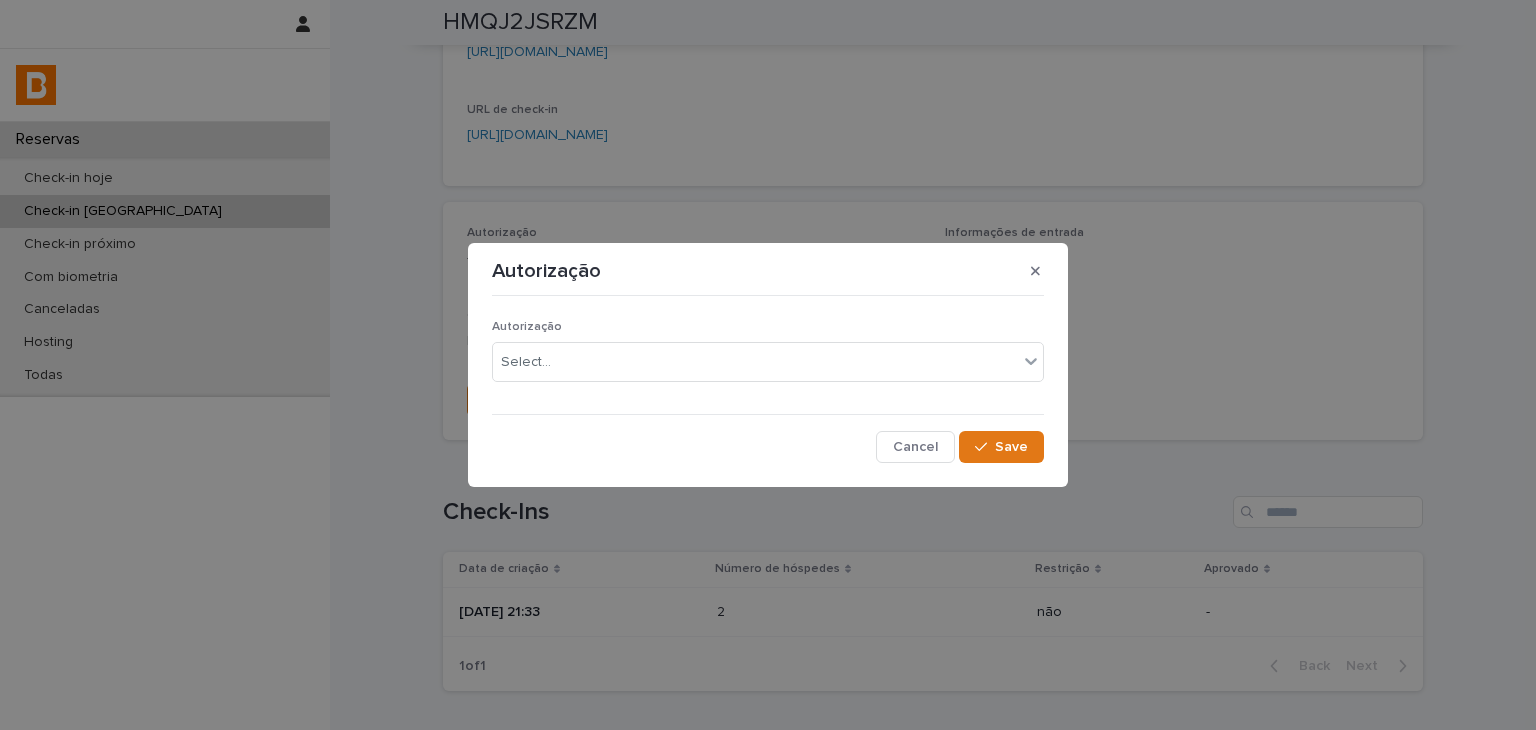 click on "Autorização Select..." at bounding box center (768, 359) 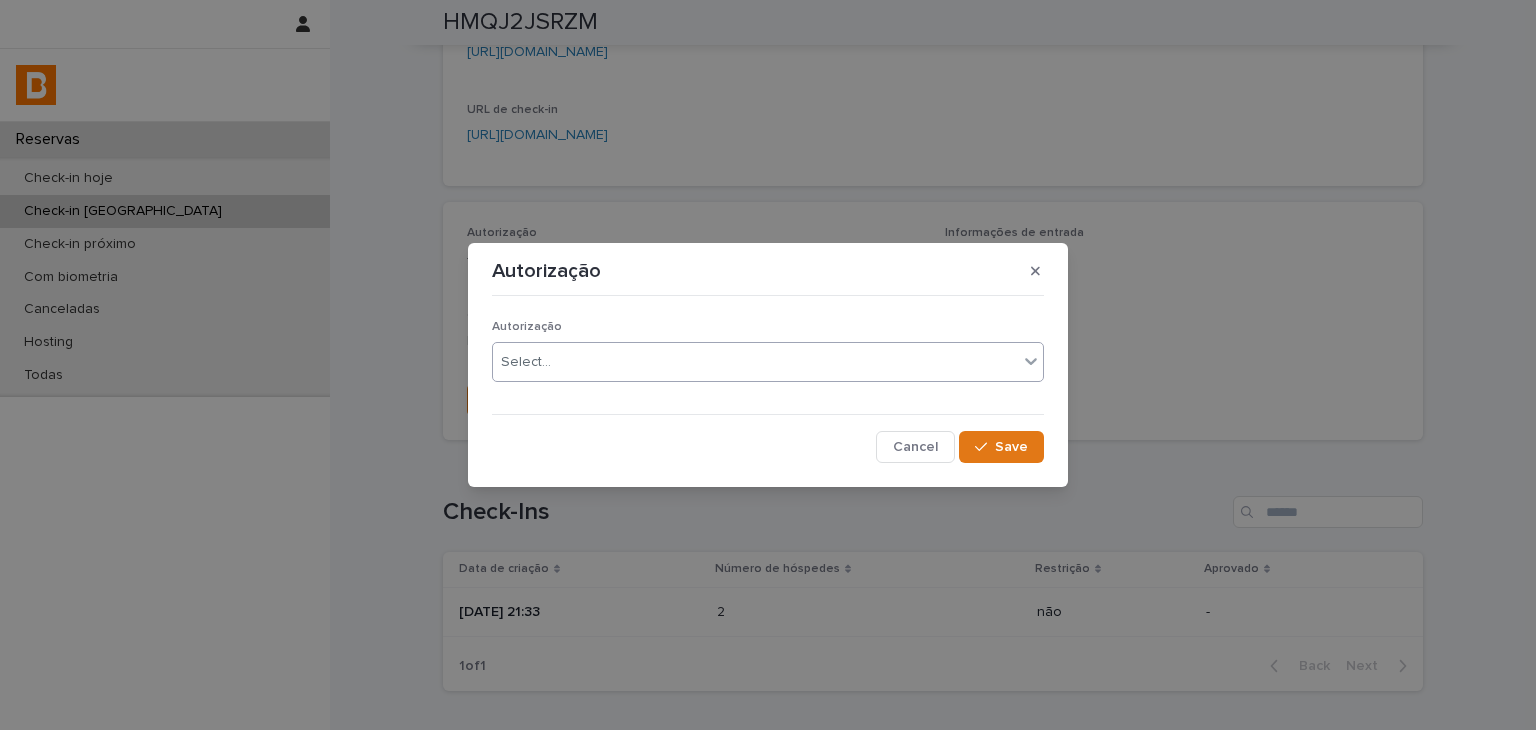 drag, startPoint x: 549, startPoint y: 355, endPoint x: 552, endPoint y: 373, distance: 18.248287 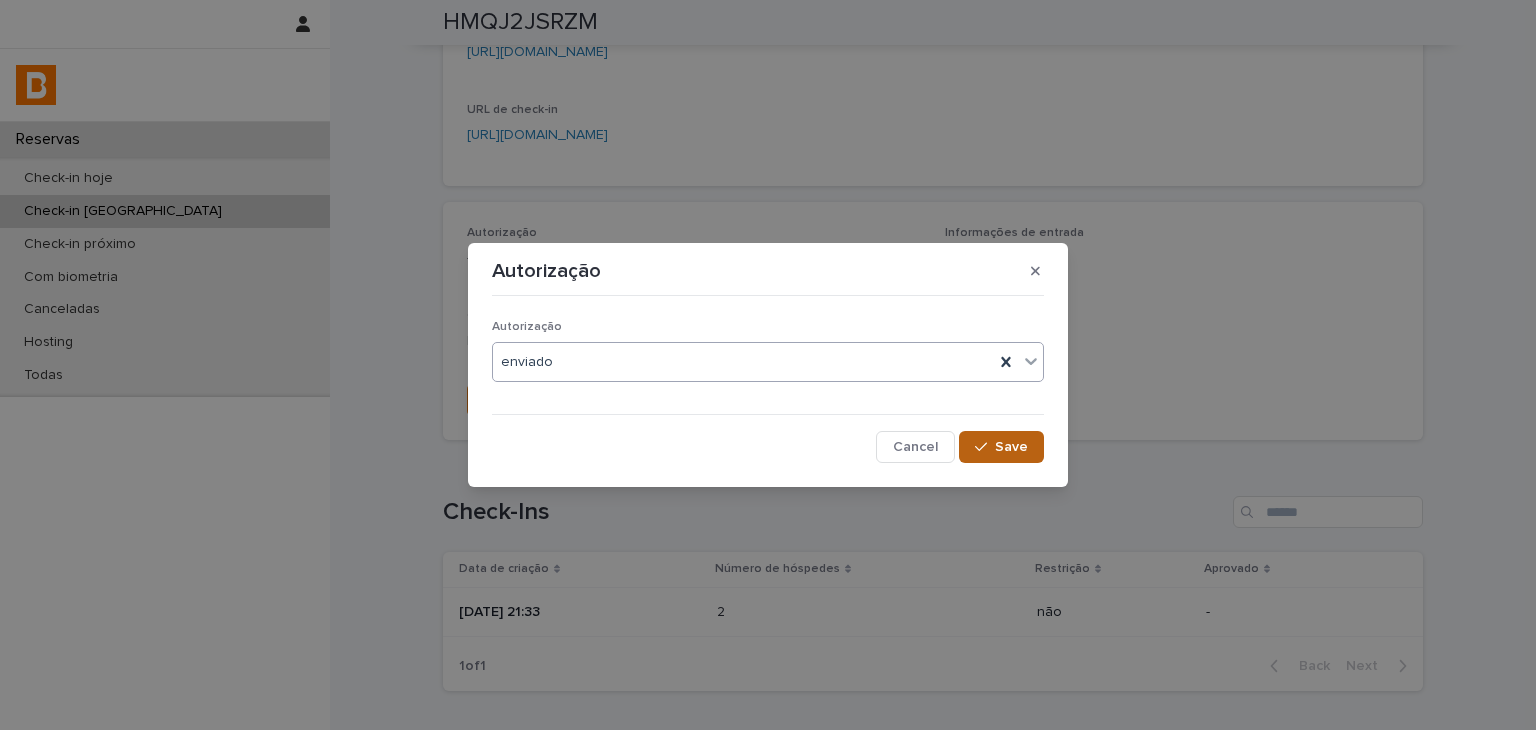 click on "Save" at bounding box center [1001, 447] 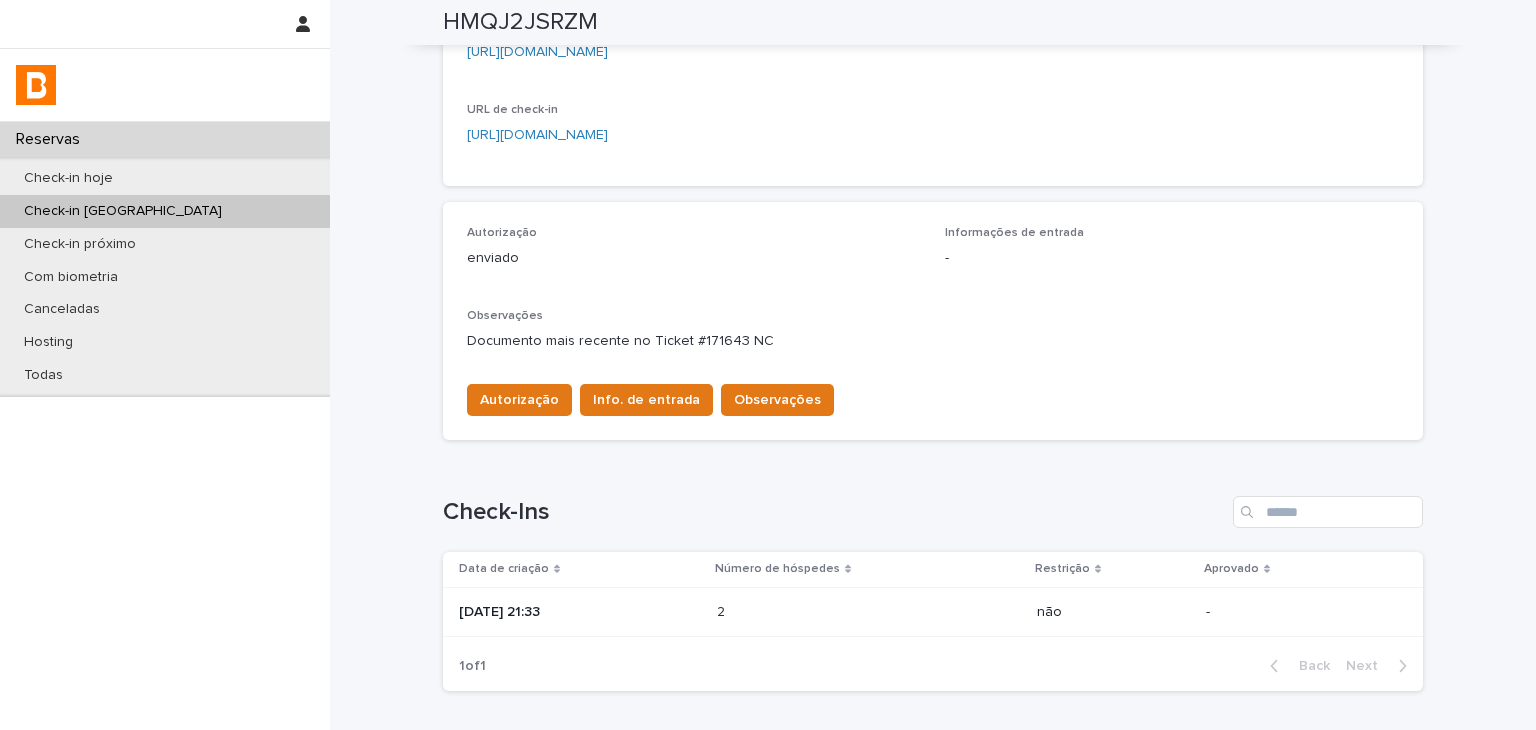 scroll, scrollTop: 0, scrollLeft: 0, axis: both 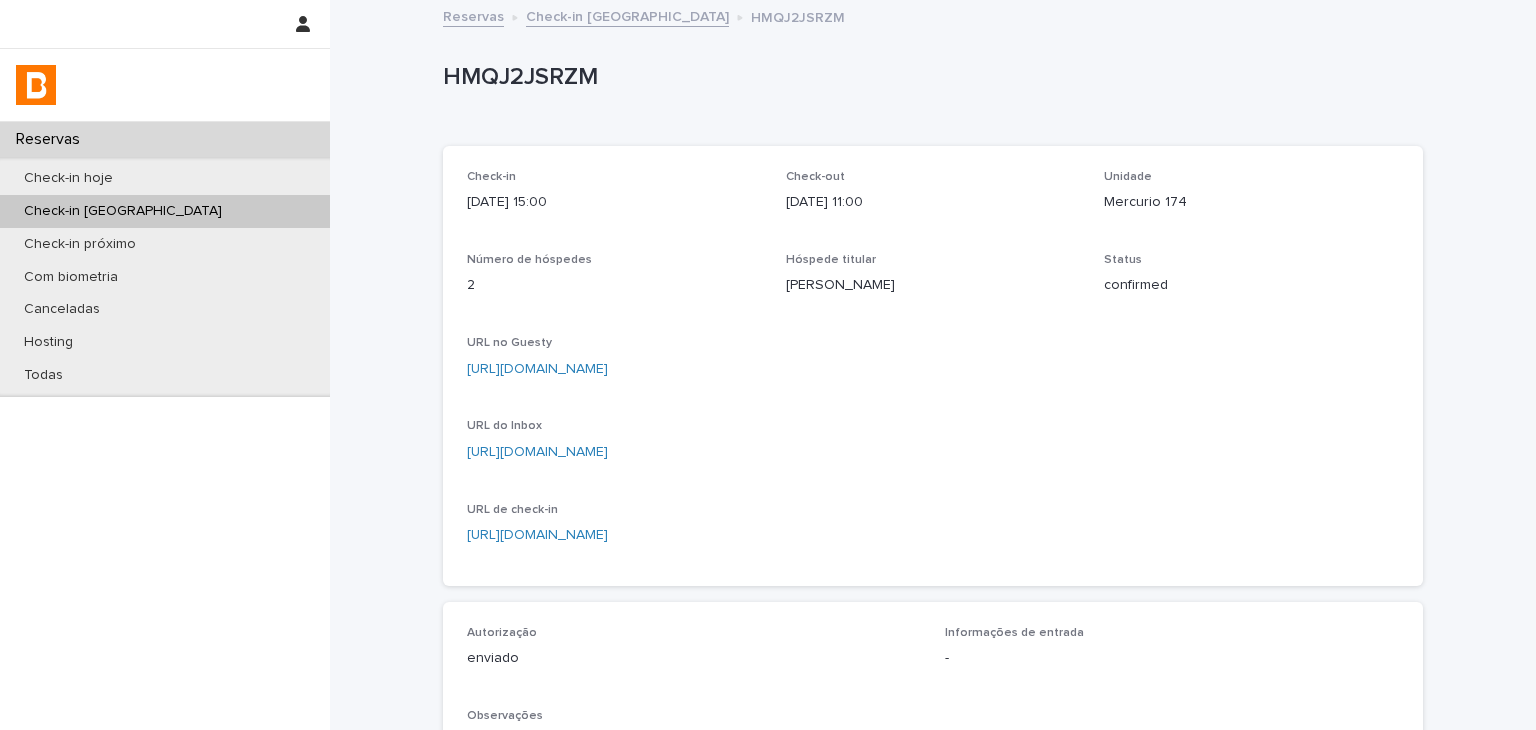 click on "HMQJ2JSRZM" at bounding box center (929, 77) 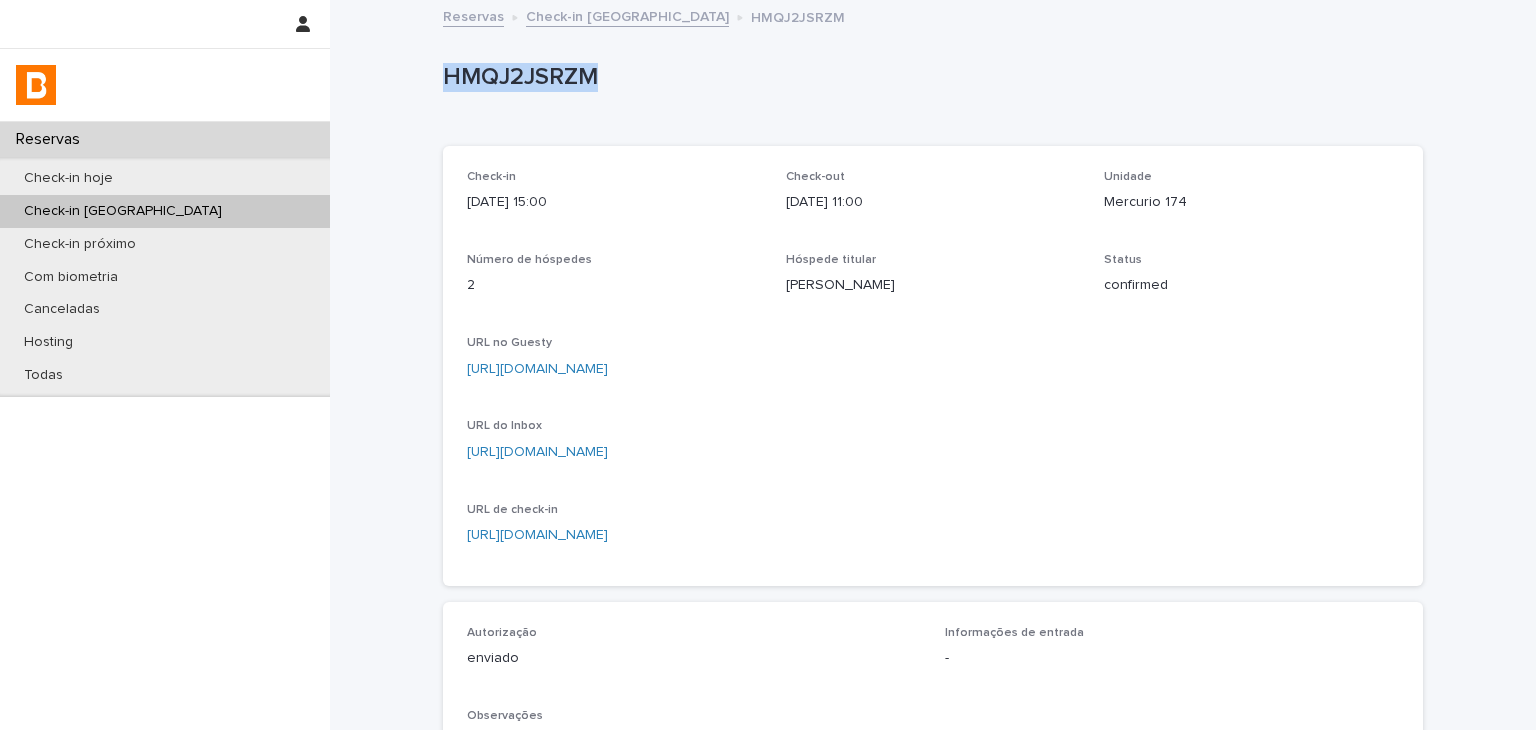 drag, startPoint x: 424, startPoint y: 65, endPoint x: 596, endPoint y: 70, distance: 172.07266 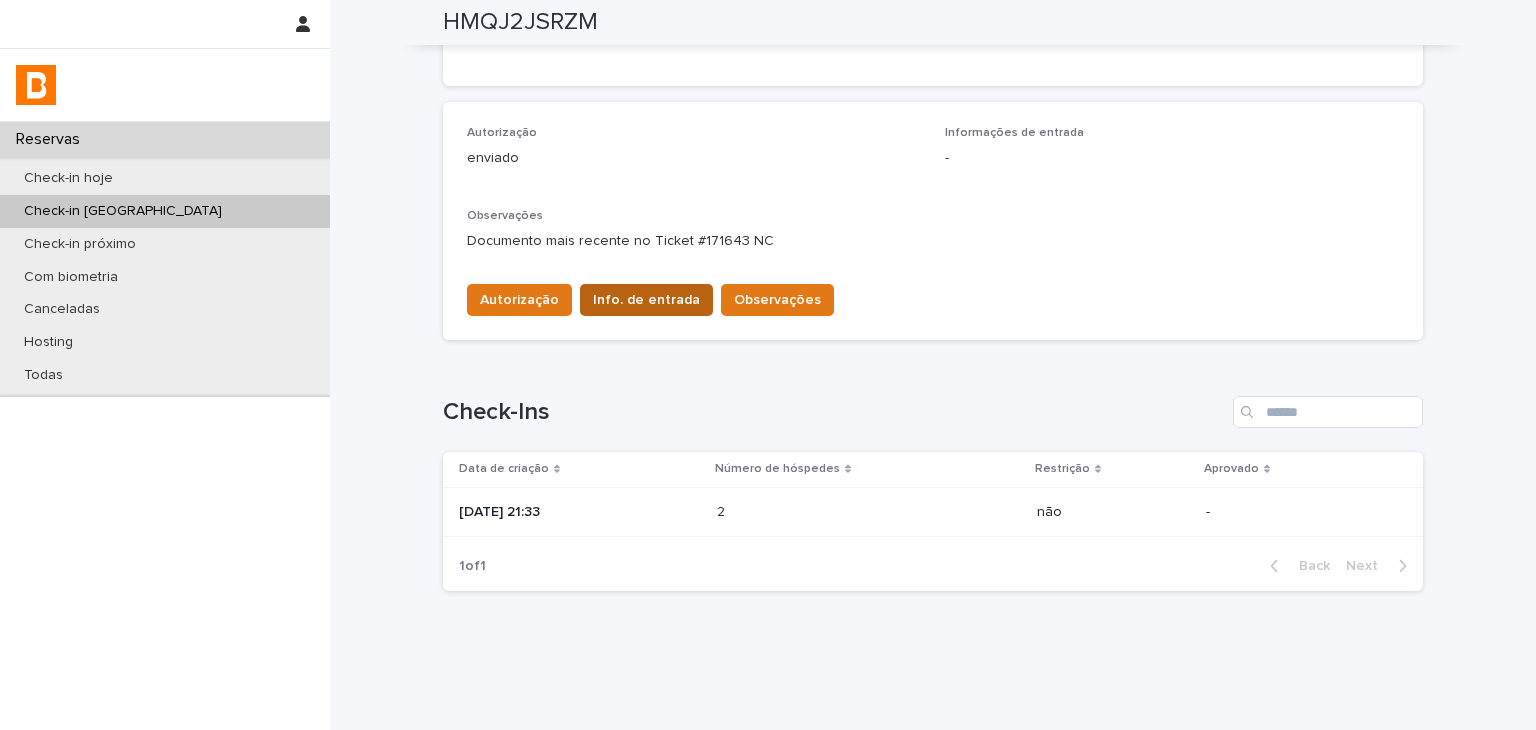 click on "Info. de entrada" at bounding box center [646, 300] 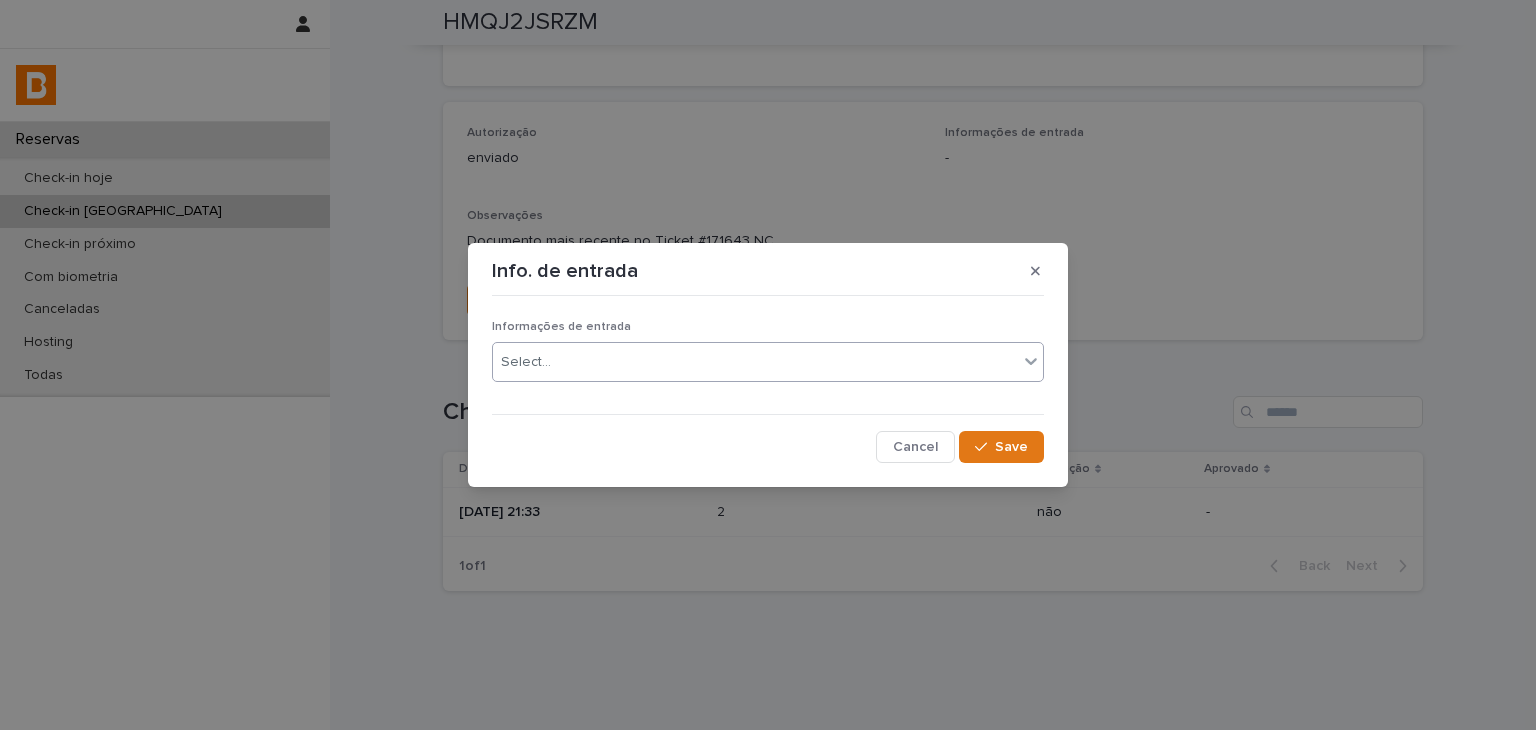 click on "Select..." at bounding box center (755, 362) 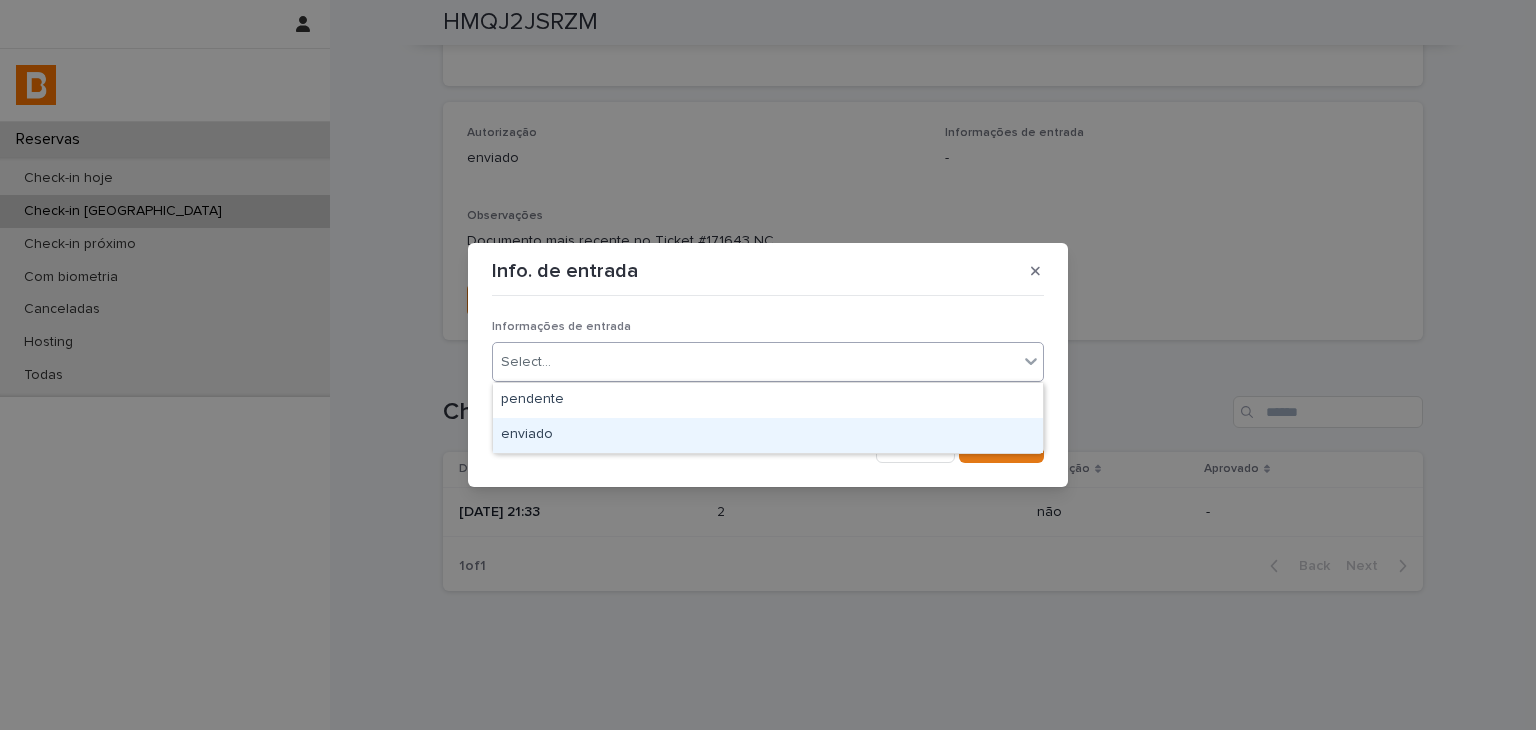 click on "enviado" at bounding box center [768, 435] 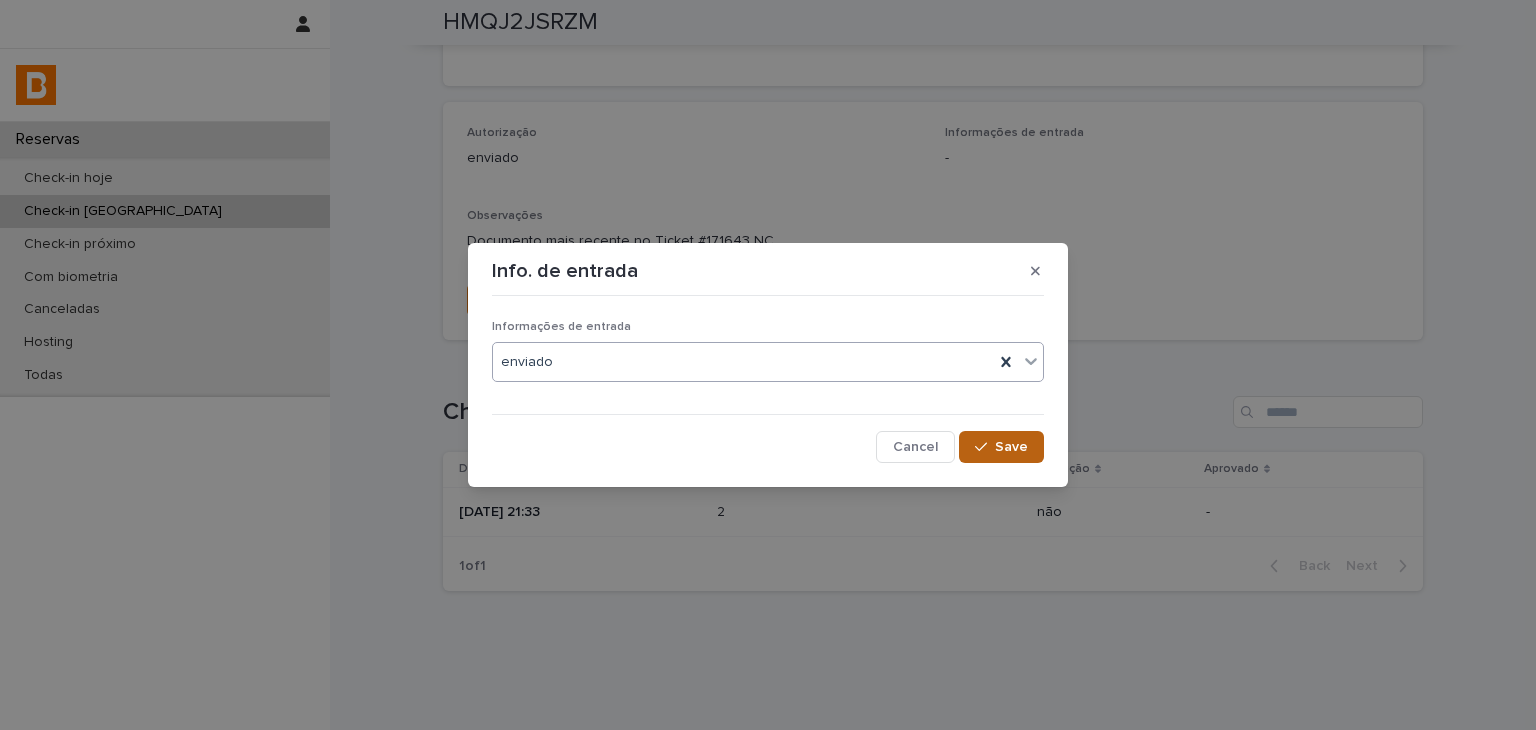click on "Save" at bounding box center [1011, 447] 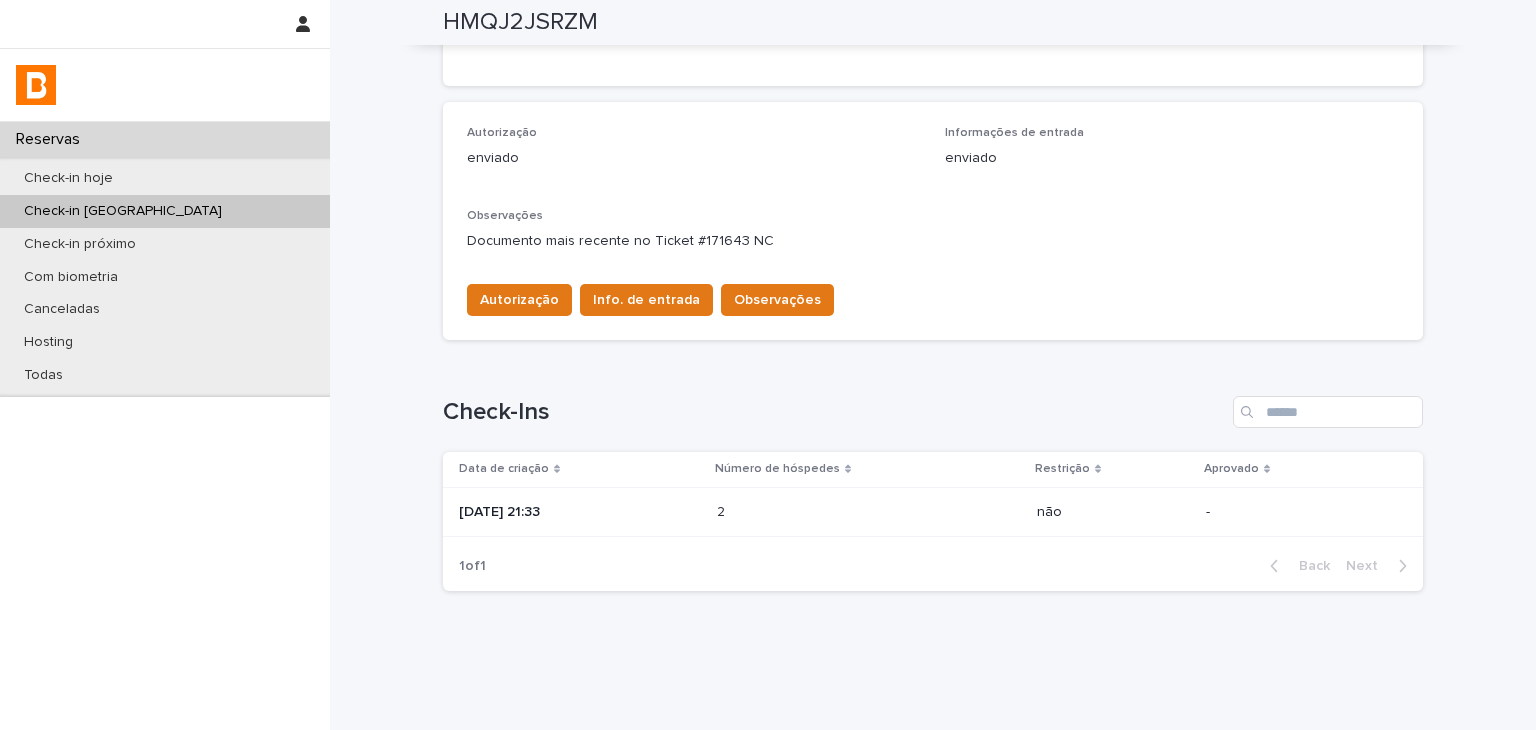 scroll, scrollTop: 0, scrollLeft: 0, axis: both 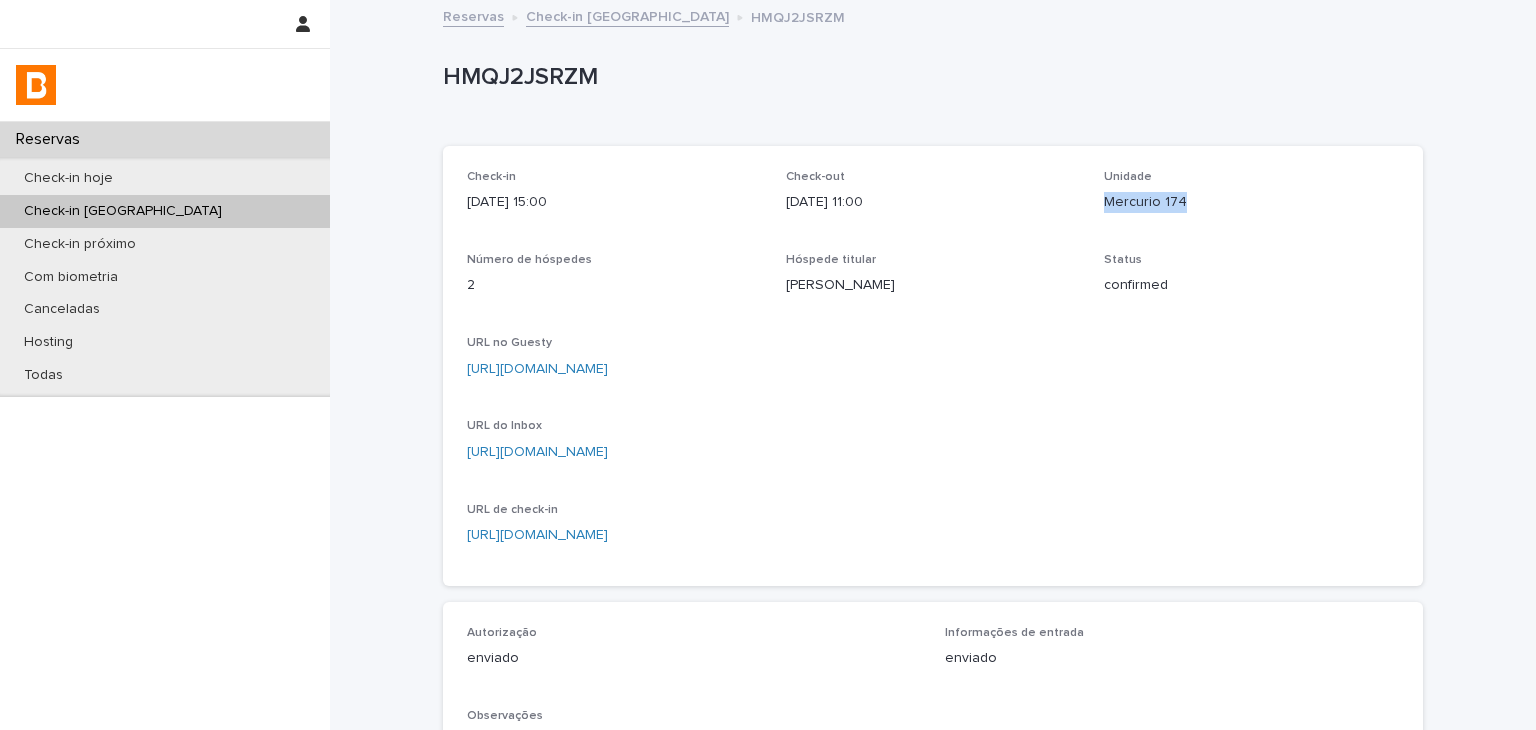 drag, startPoint x: 1088, startPoint y: 196, endPoint x: 1188, endPoint y: 197, distance: 100.005 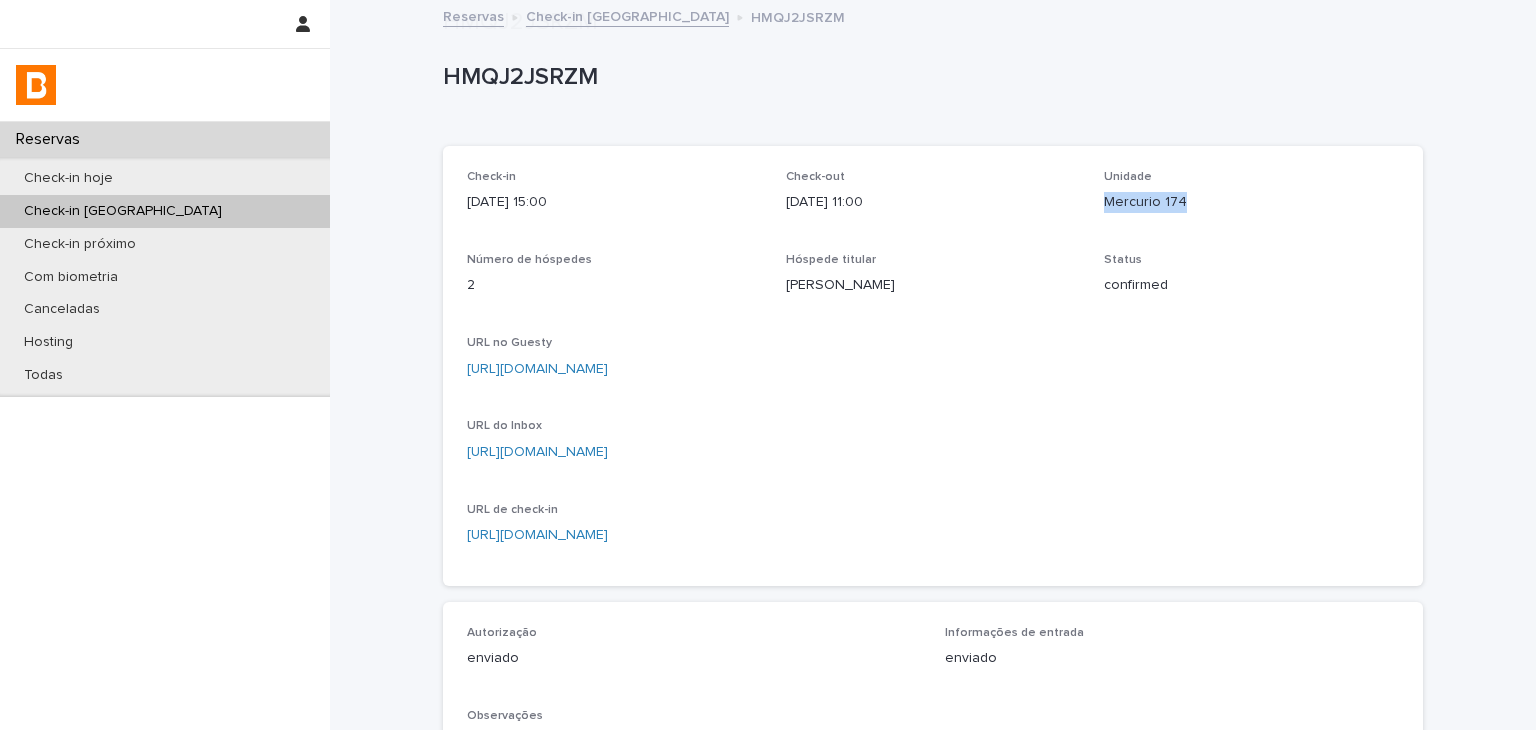 scroll, scrollTop: 400, scrollLeft: 0, axis: vertical 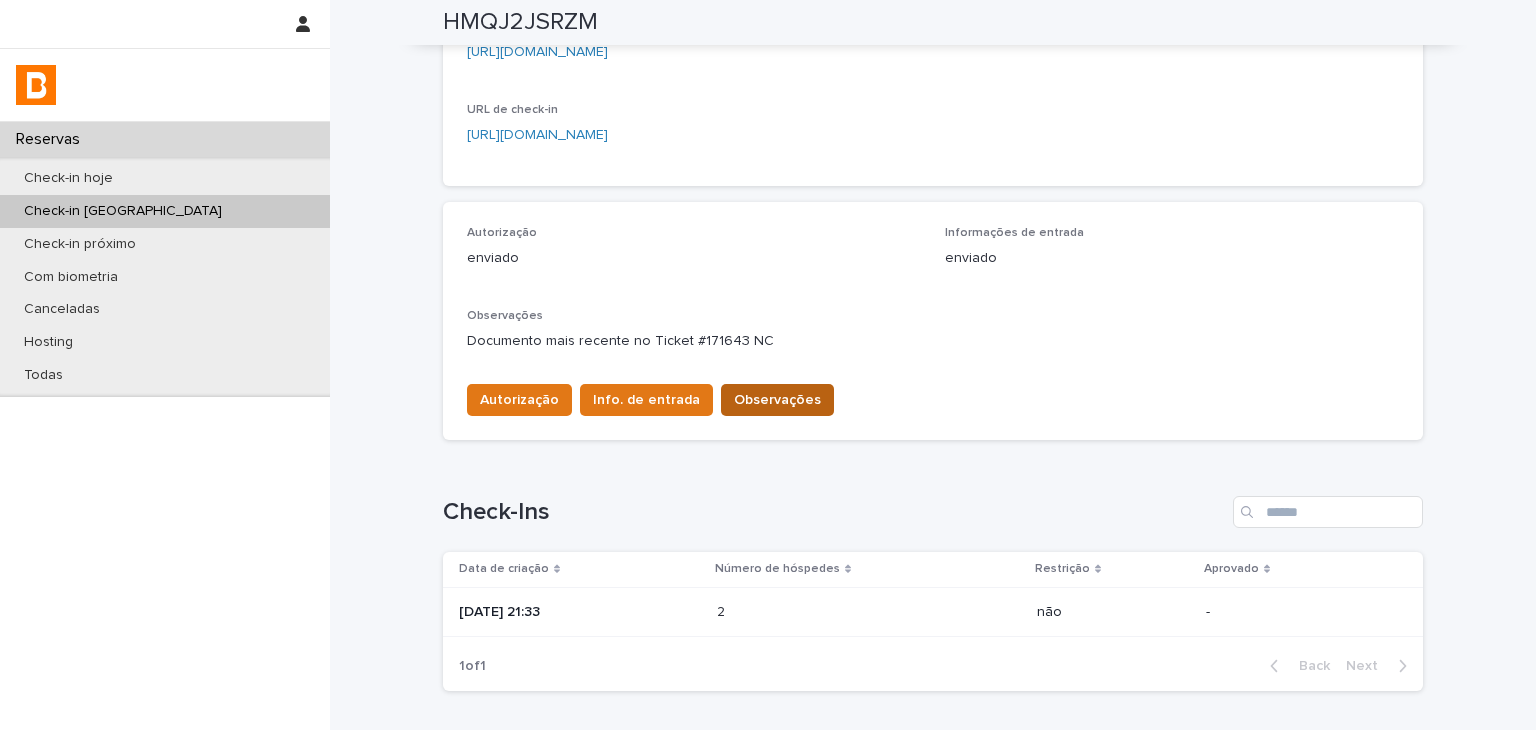click on "Observações" at bounding box center [777, 400] 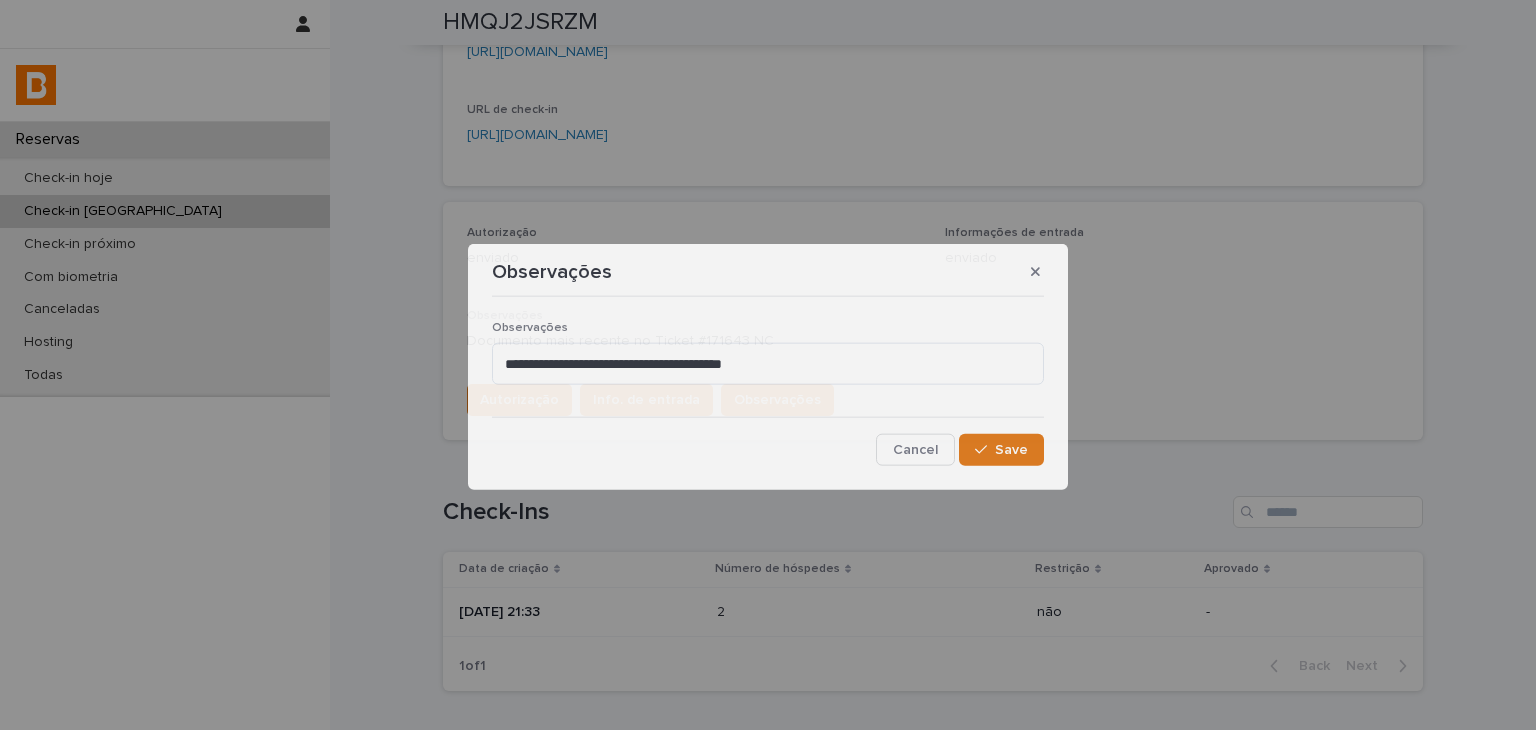 click on "**********" at bounding box center (768, 385) 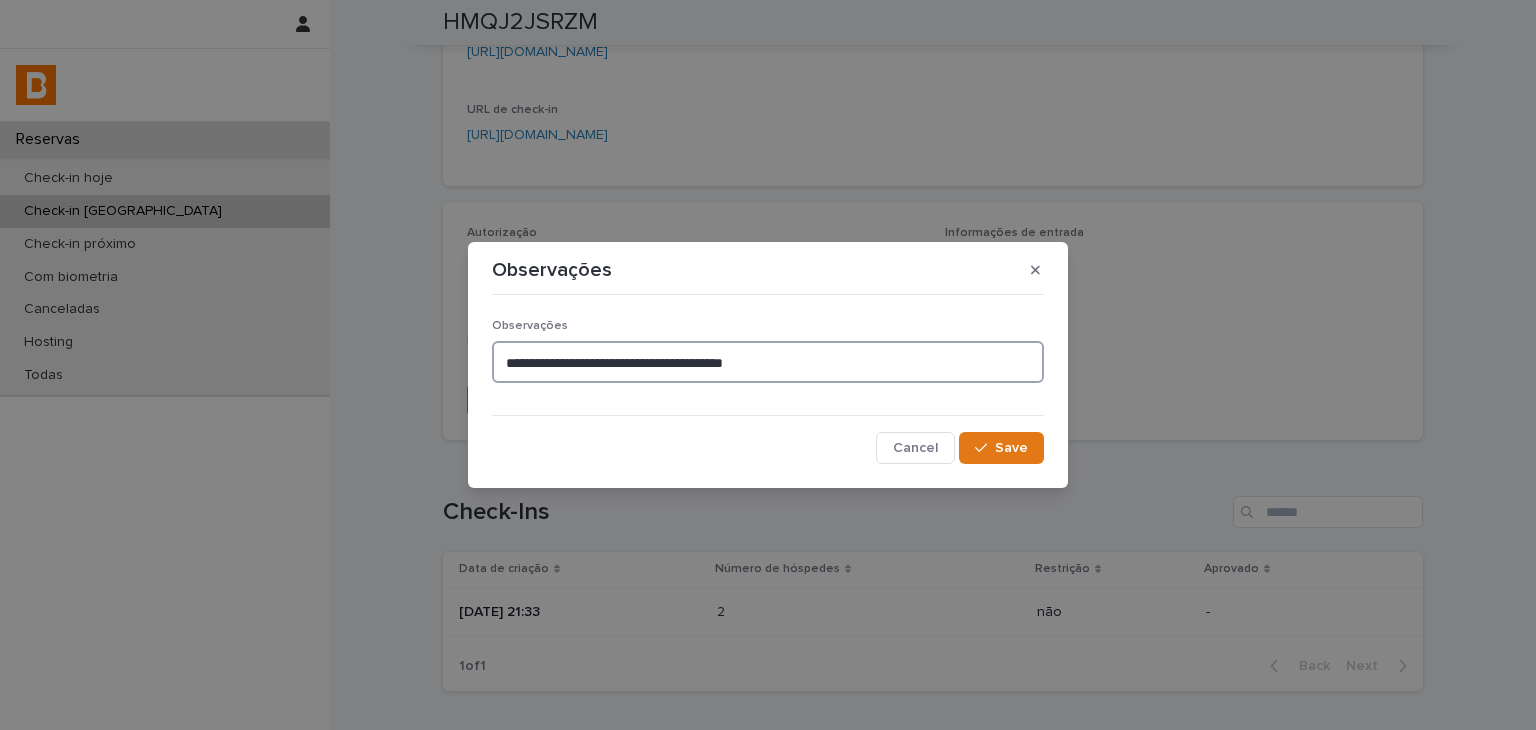 drag, startPoint x: 870, startPoint y: 351, endPoint x: 883, endPoint y: 347, distance: 13.601471 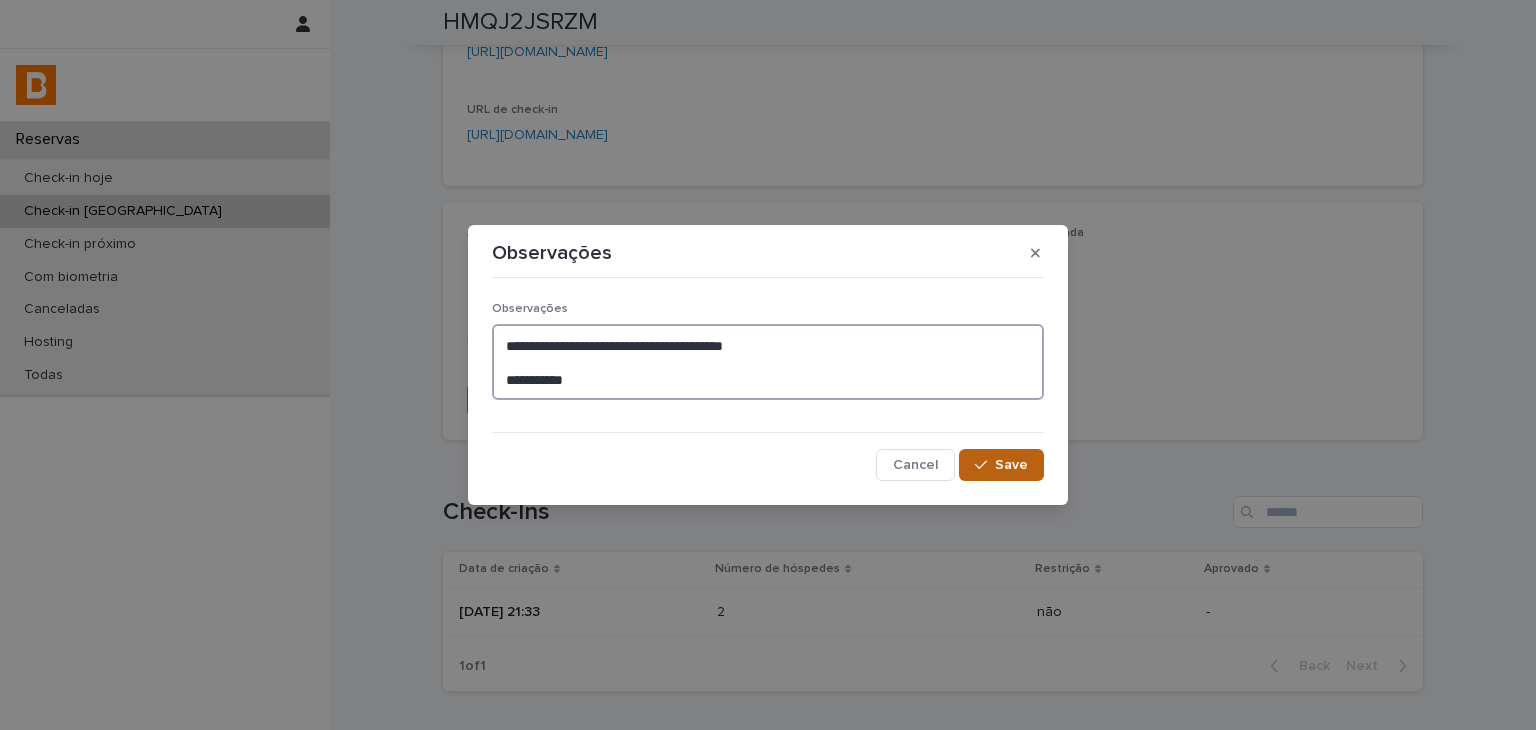 type on "**********" 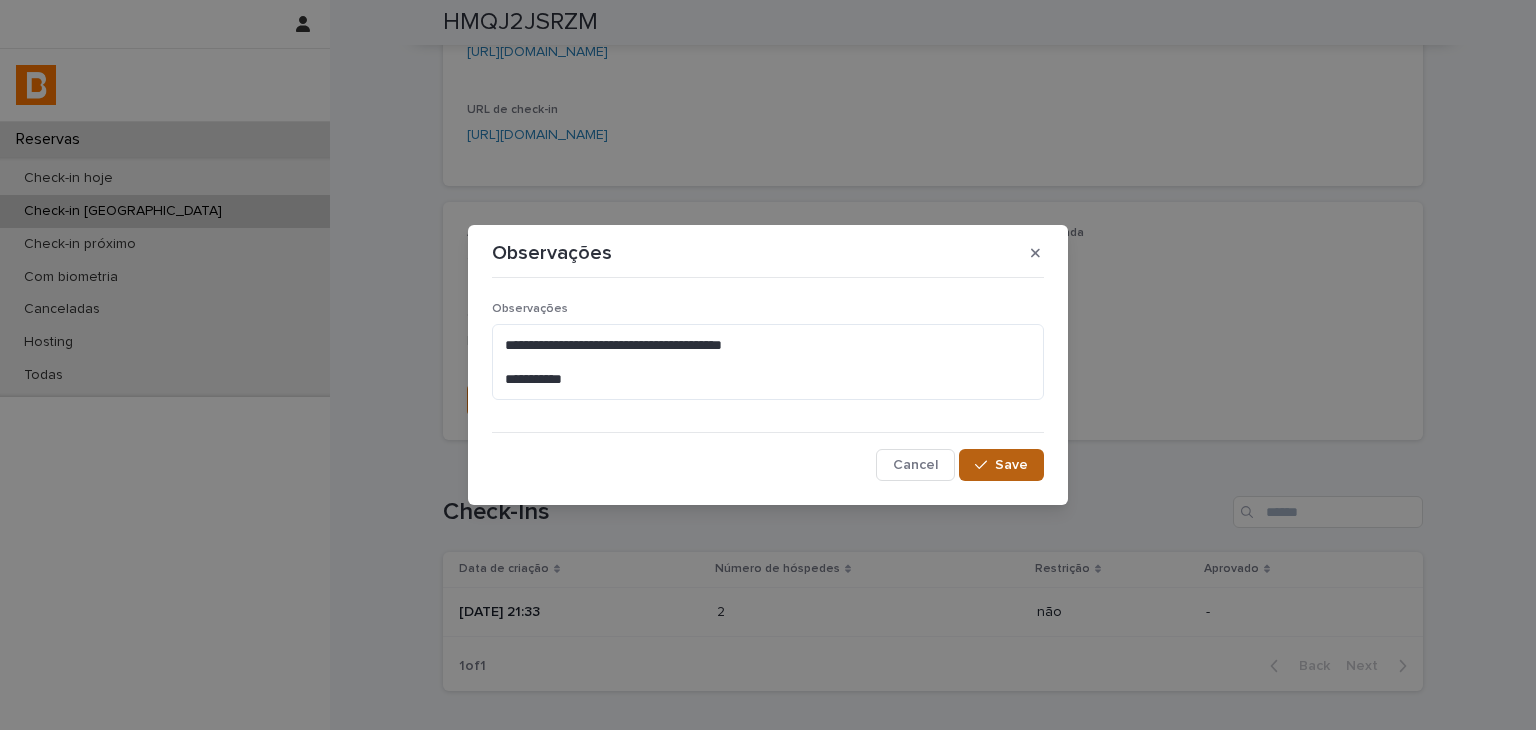 click on "Save" at bounding box center (1001, 465) 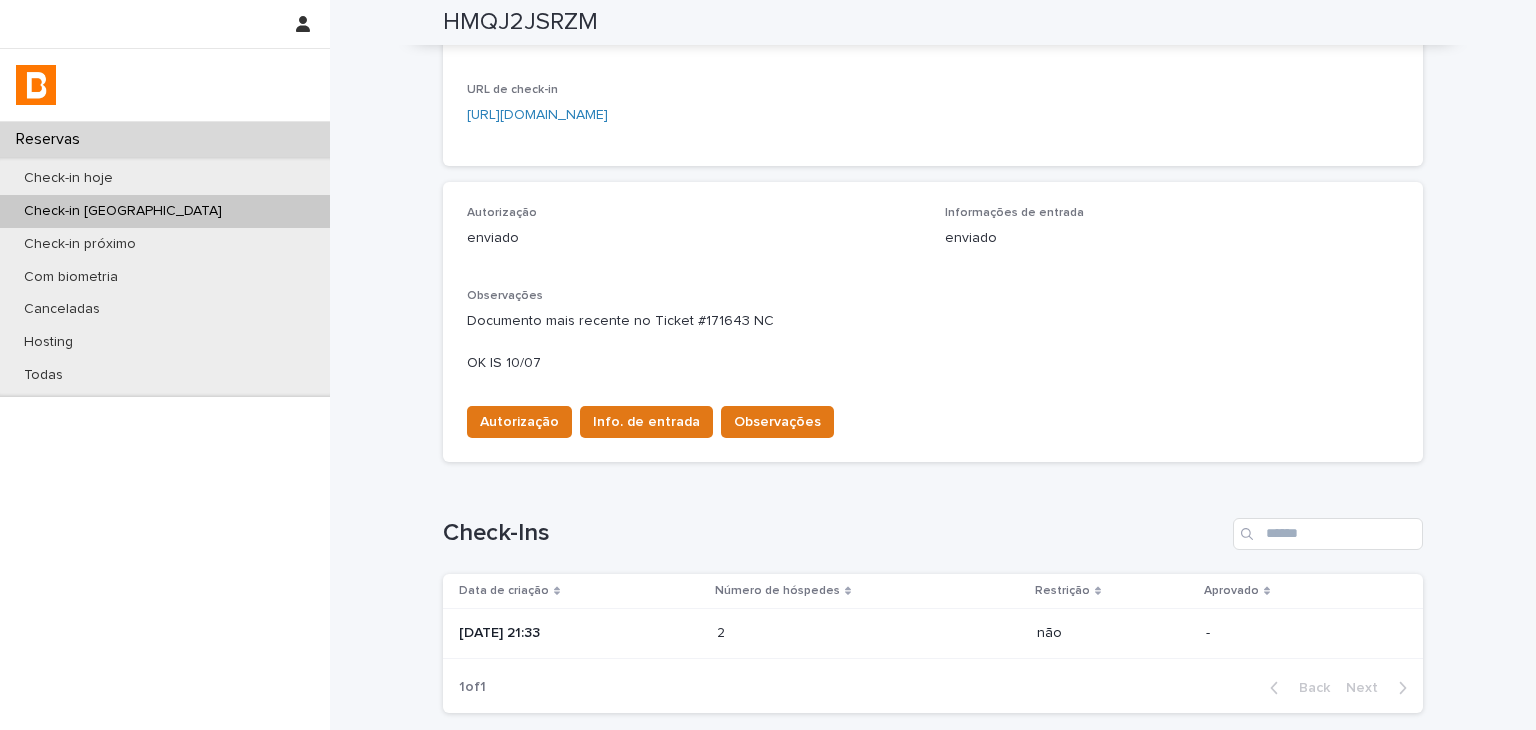 scroll, scrollTop: 0, scrollLeft: 0, axis: both 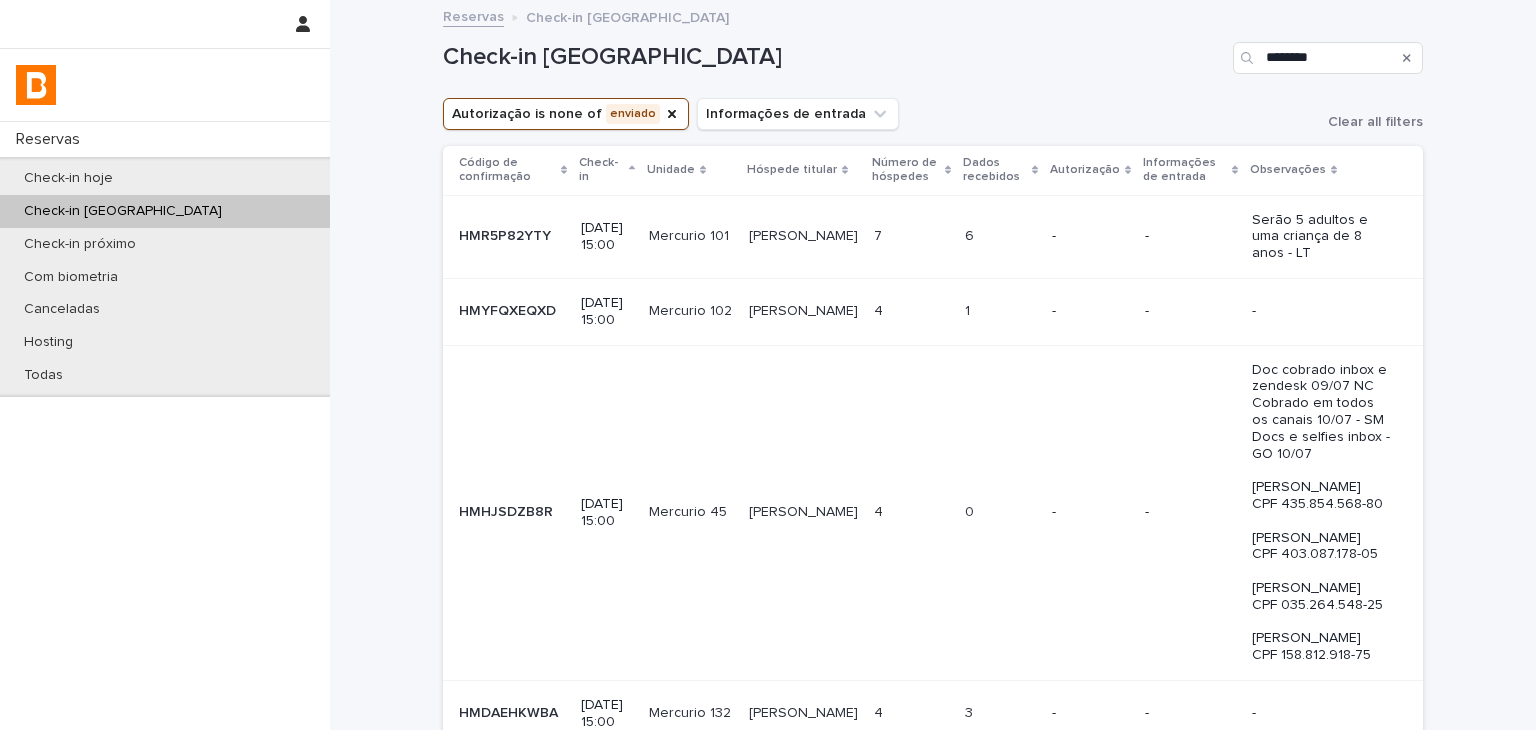 click at bounding box center (1000, 311) 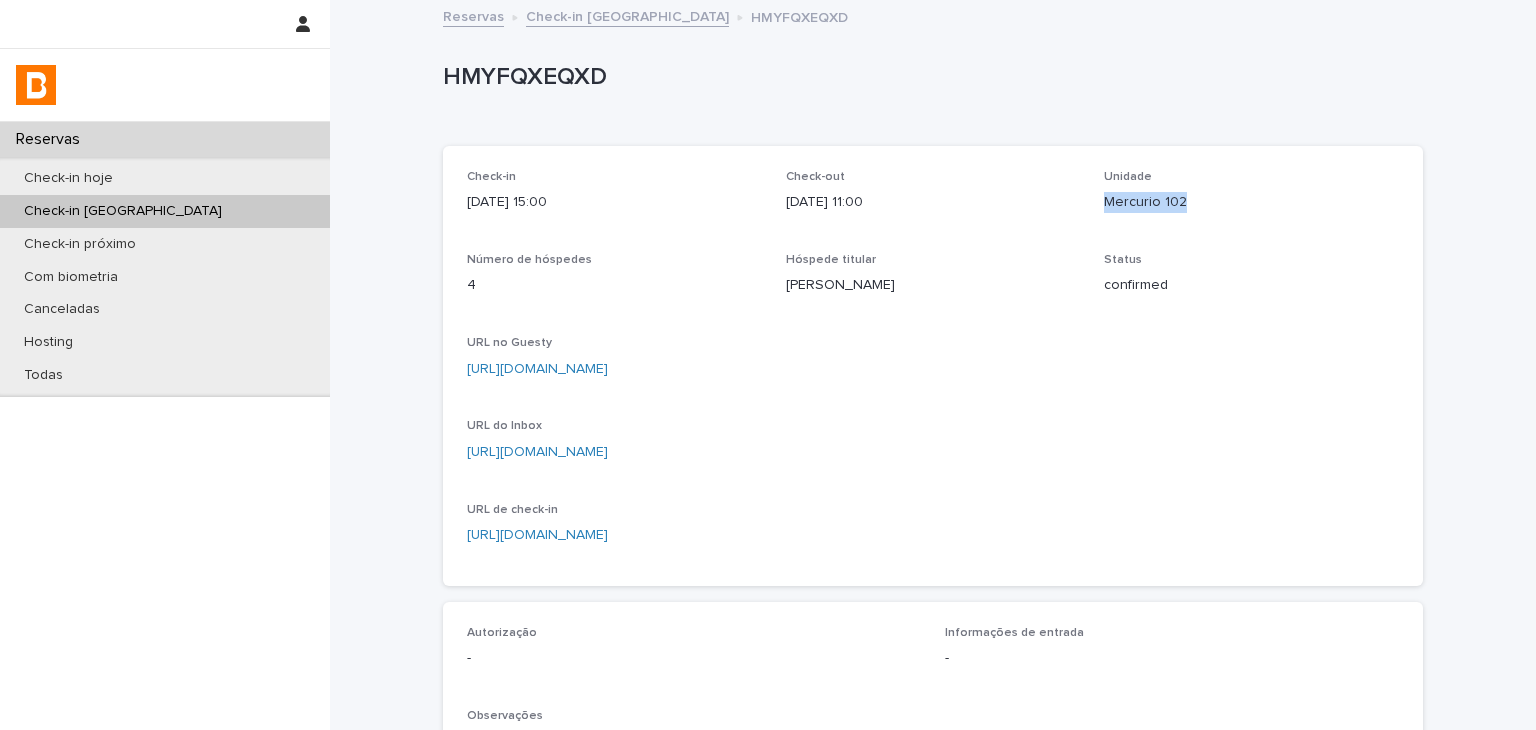 drag, startPoint x: 1100, startPoint y: 206, endPoint x: 1219, endPoint y: 206, distance: 119 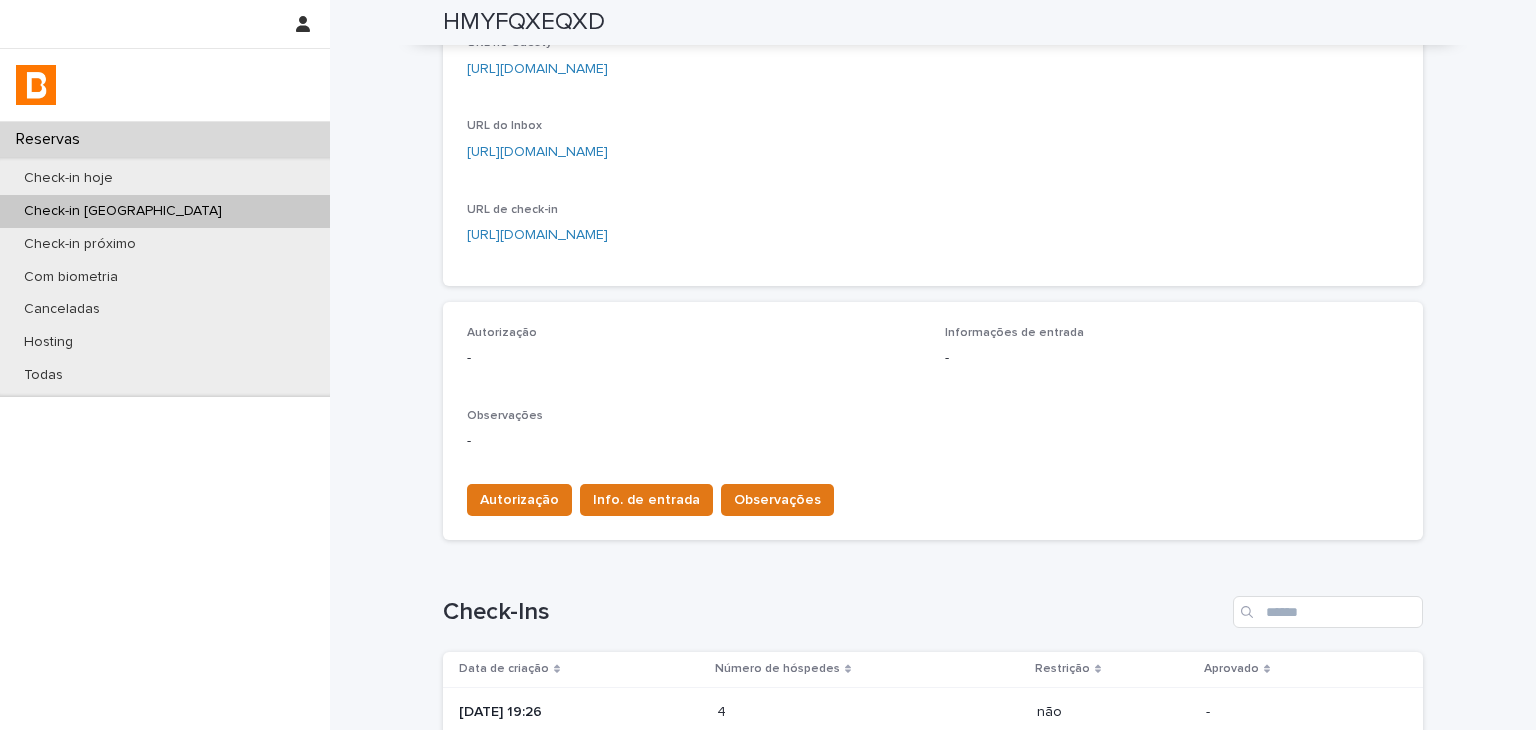 click on "4 4" at bounding box center (869, 712) 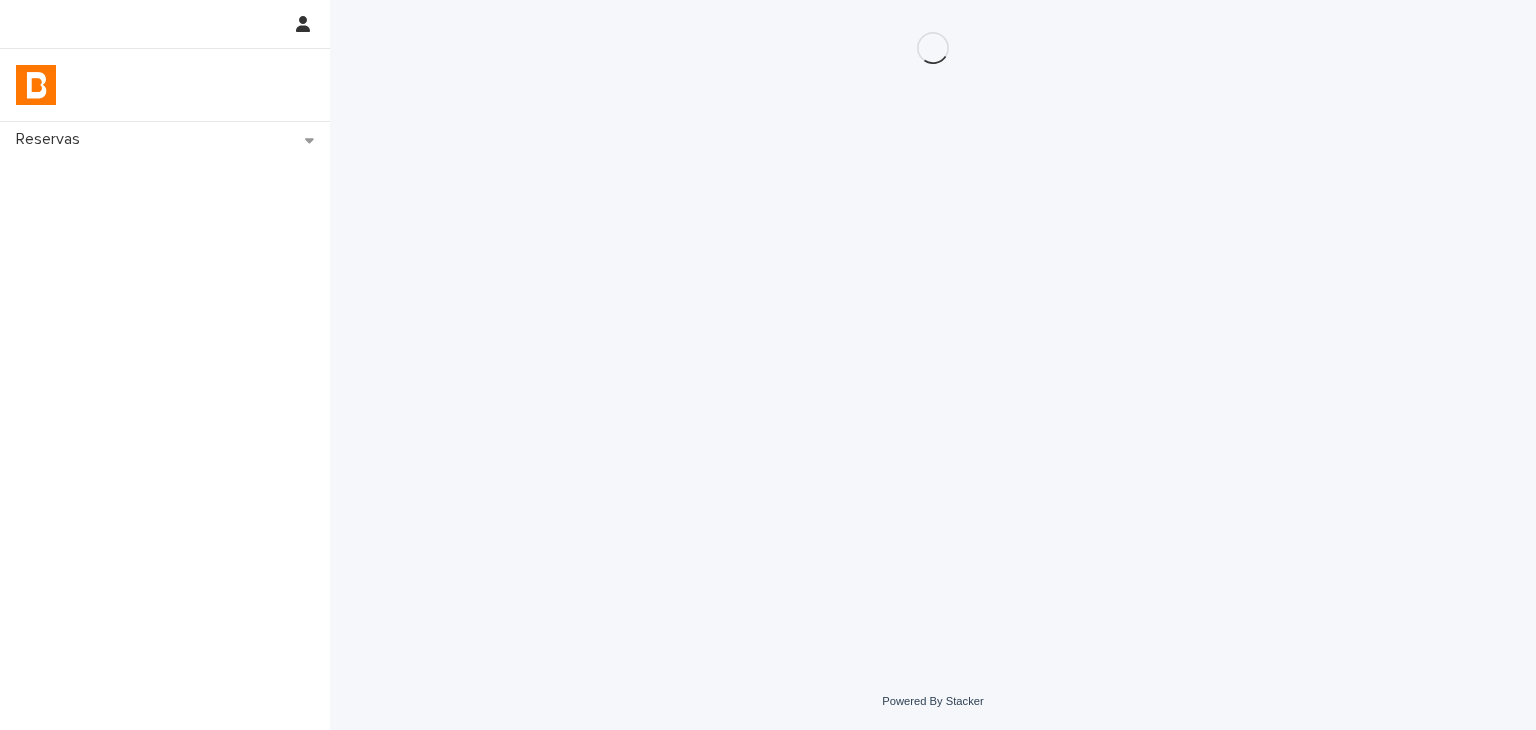 scroll, scrollTop: 0, scrollLeft: 0, axis: both 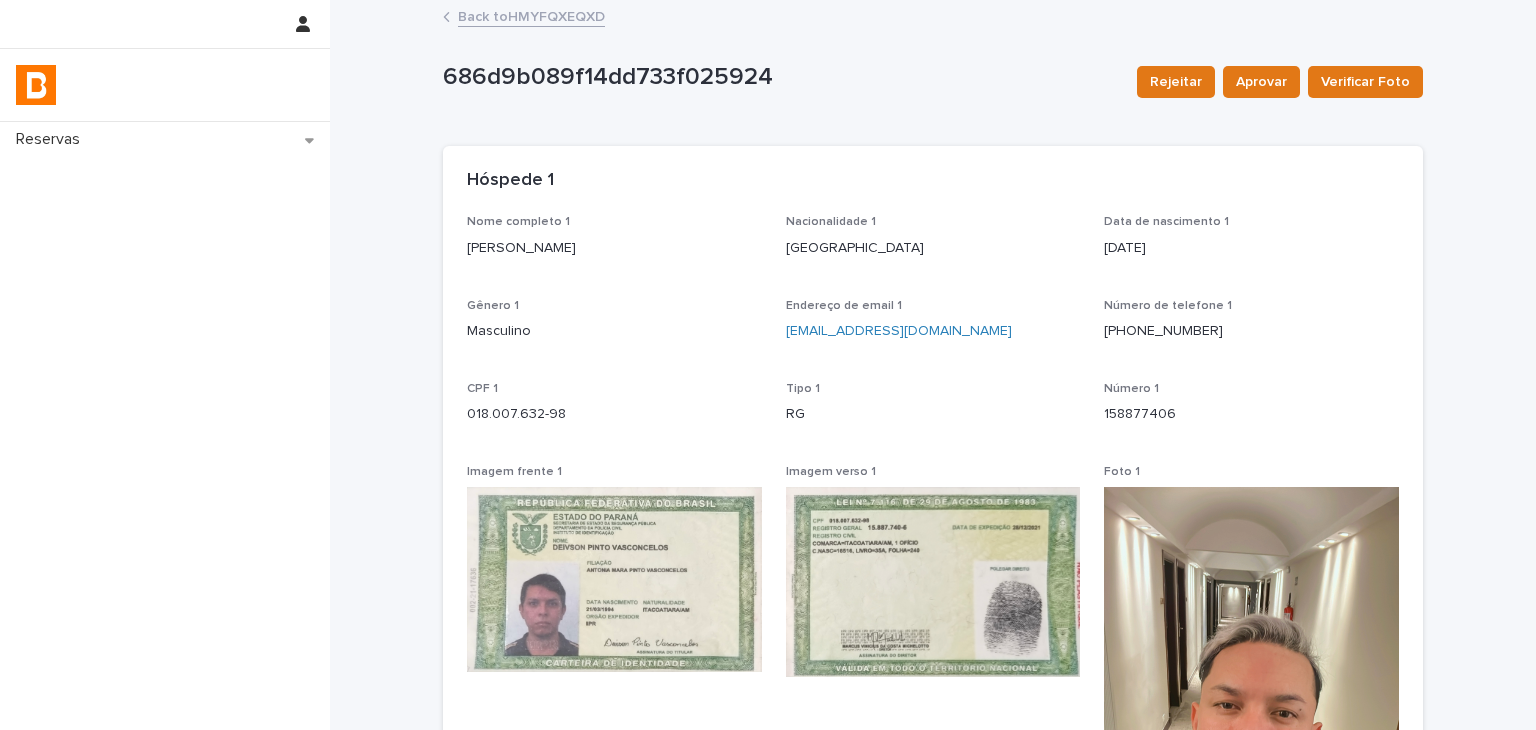 click on "Loading... Saving… Loading... Saving… 686d9b089f14dd733f025924 Rejeitar Aprovar Verificar Foto 686d9b089f14dd733f025924 Rejeitar Aprovar Verificar Foto Sorry, there was an error saving your record. Please try again. Please fill out the required fields below. Loading... Saving… Loading... Saving… Loading... Saving… Restrição não Loading... Saving… Hóspede 1 Nome completo 1 [PERSON_NAME] Nacionalidade 1 [DEMOGRAPHIC_DATA] Data de nascimento 1 [DEMOGRAPHIC_DATA] Gênero 1 Masculino Endereço de email 1 [EMAIL_ADDRESS][DOMAIN_NAME] Número de telefone [PHONE_NUMBER] CPF 1 018.007.632-98 Tipo 1 RG Número 1 158877406 Imagem frente 1 Imagem verso 1 Foto 1 Status foto 1 - Loading... Saving… Hóspede 2 Nome completo 2 [PERSON_NAME] Nacionalidade 2 [DEMOGRAPHIC_DATA] Data de nascimento 2 [DEMOGRAPHIC_DATA] Gênero 2 Masculino Endereço de email 2 [EMAIL_ADDRESS][DOMAIN_NAME] Número de telefone [PHONE_NUMBER] CPF 2 034.396.832-02 Tipo 2 CNH Número 2 03439603202 Imagem frente 2 Imagem verso 2 - Foto 2 - [GEOGRAPHIC_DATA]" at bounding box center (933, 2068) 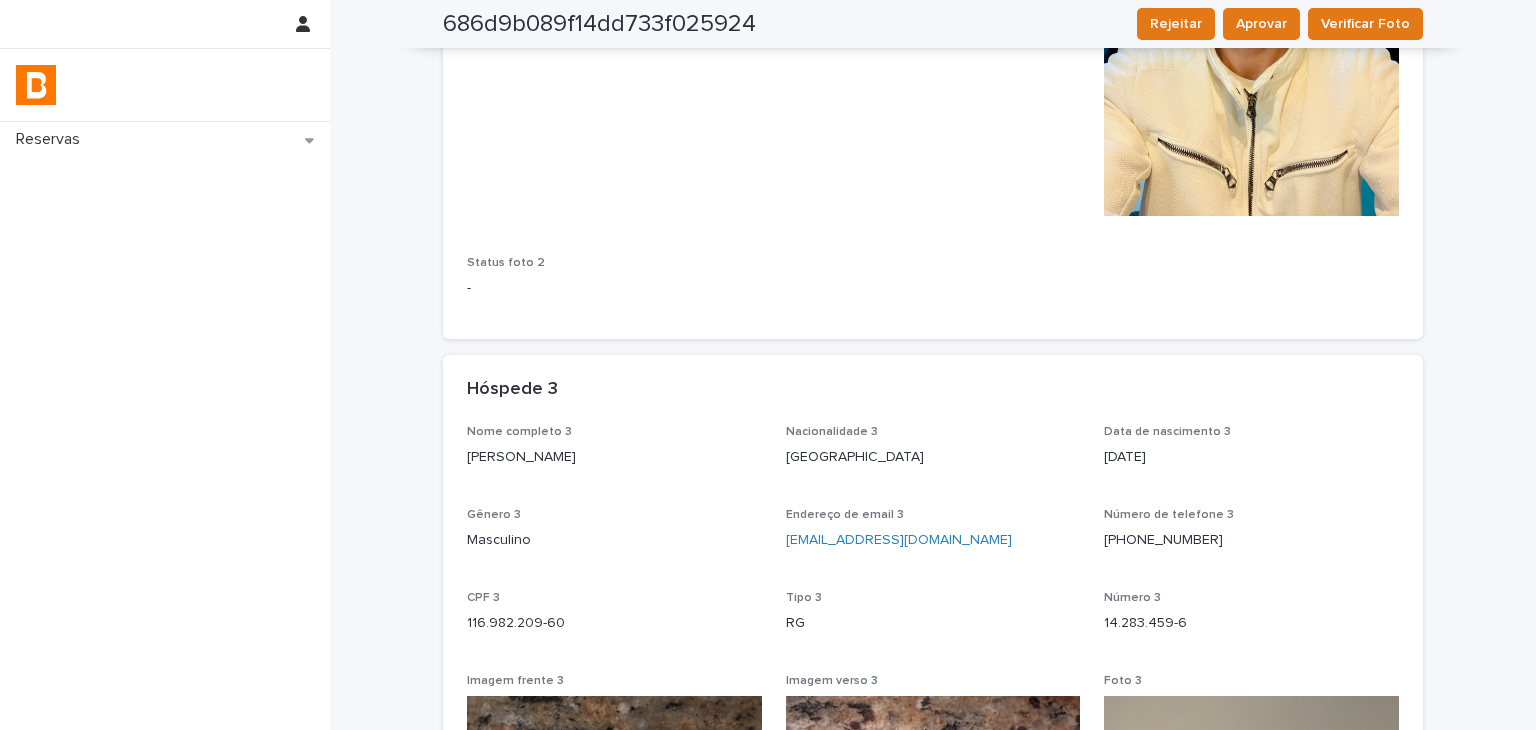 scroll, scrollTop: 2200, scrollLeft: 0, axis: vertical 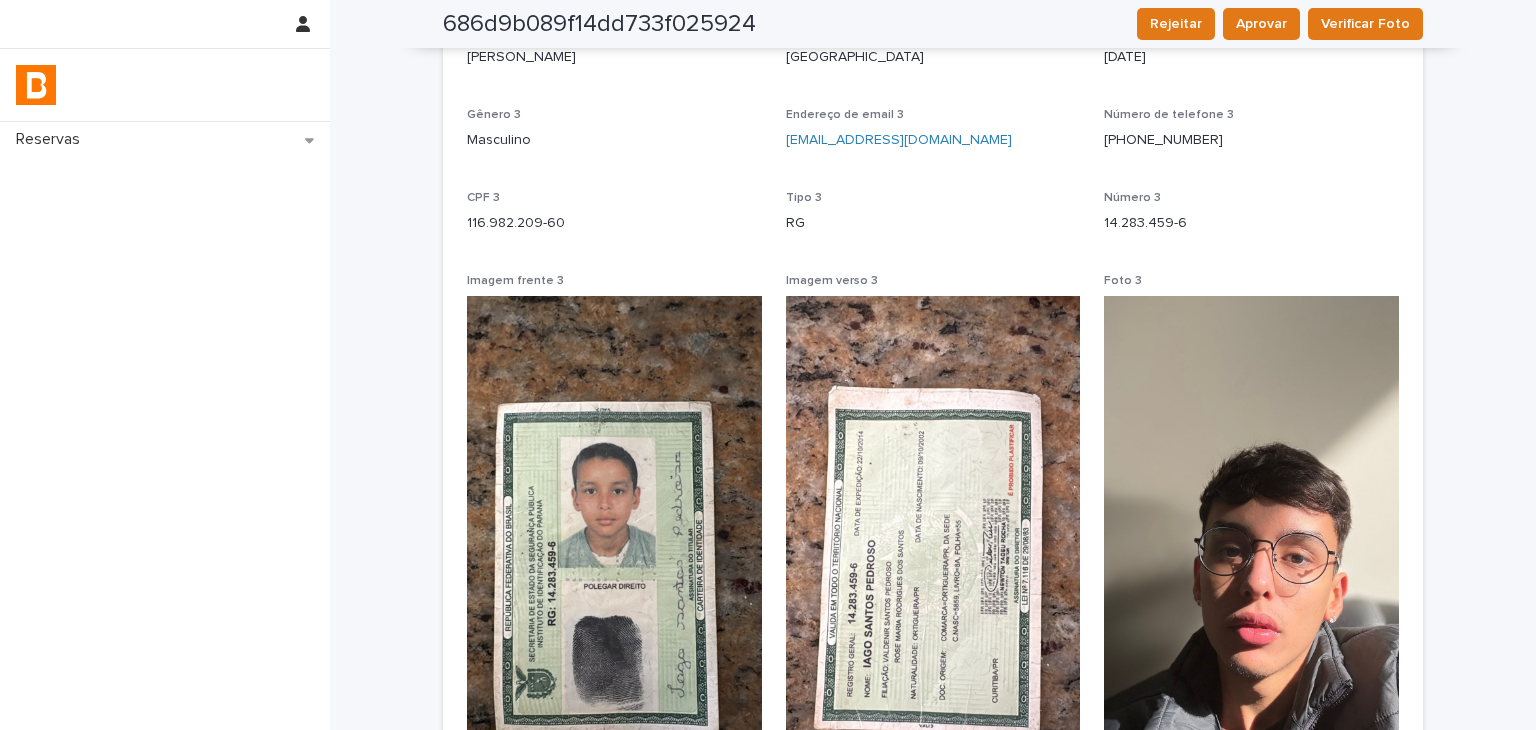 click at bounding box center [933, 558] 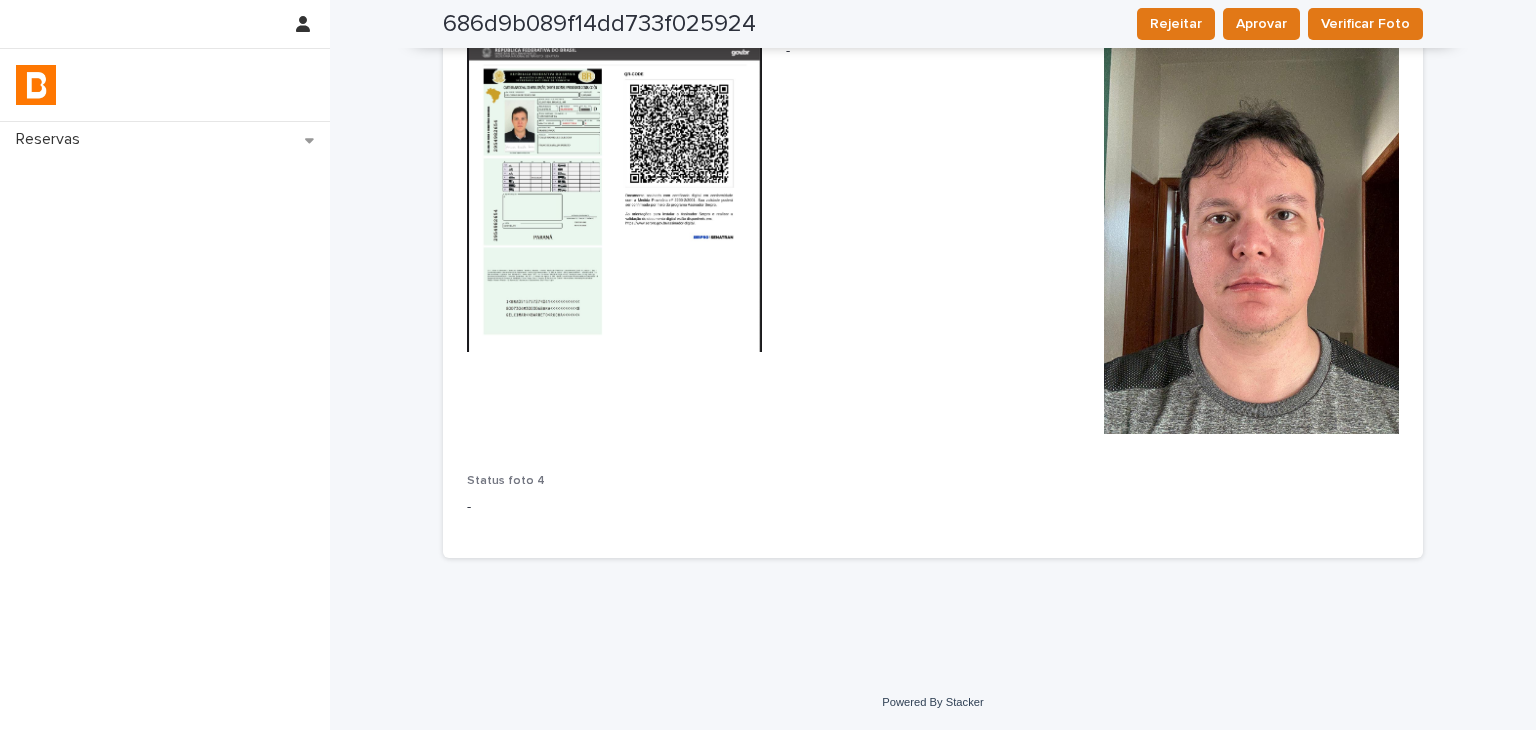scroll, scrollTop: 2860, scrollLeft: 0, axis: vertical 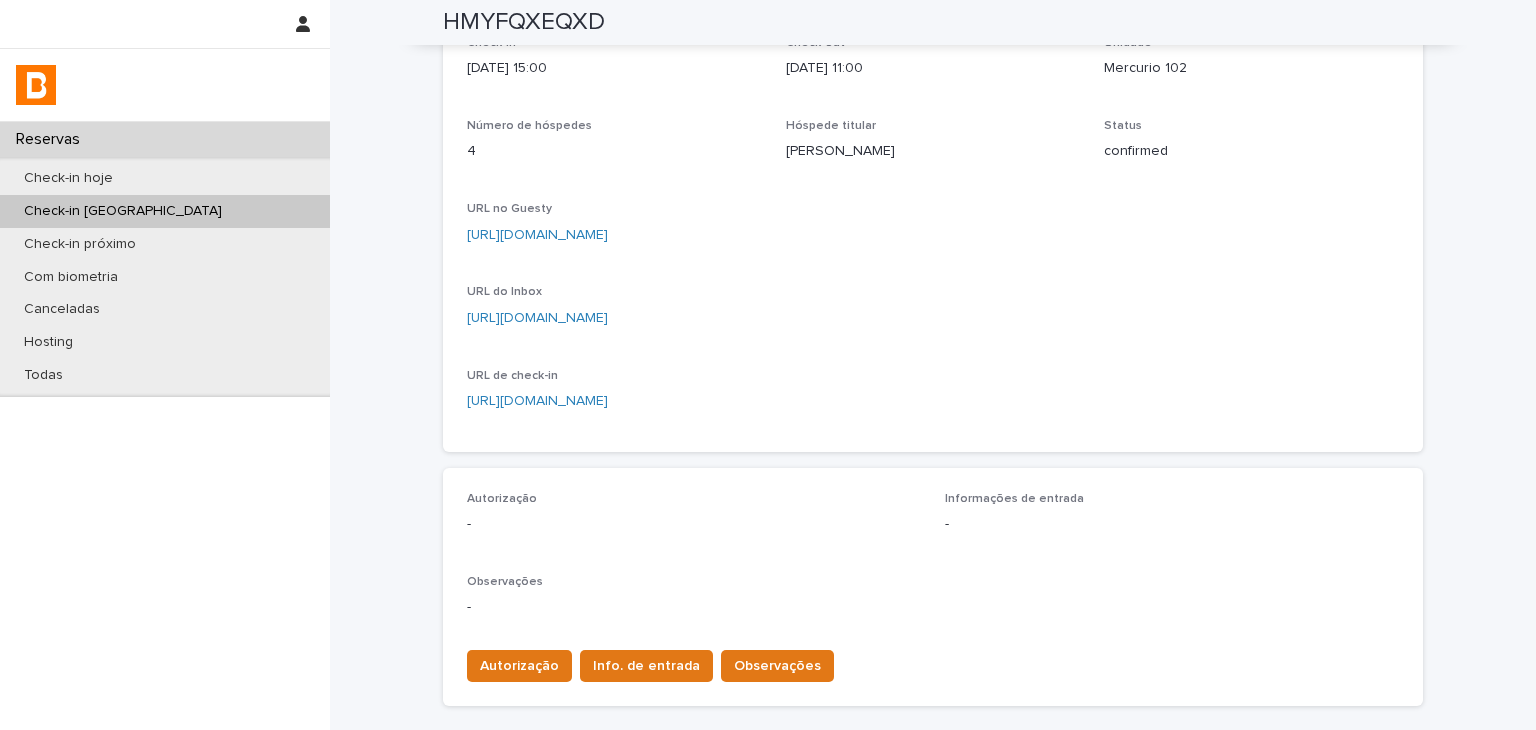 click on "Check-in [DATE] 15:00 Check-out [DATE] 11:00 Unidade Mercurio 102 Número de hóspedes 4 Hóspede titular [PERSON_NAME] Status confirmed URL no Guesty [URL][DOMAIN_NAME] URL do Inbox [URL][DOMAIN_NAME] URL de check-in [URL][DOMAIN_NAME]" at bounding box center (933, 232) 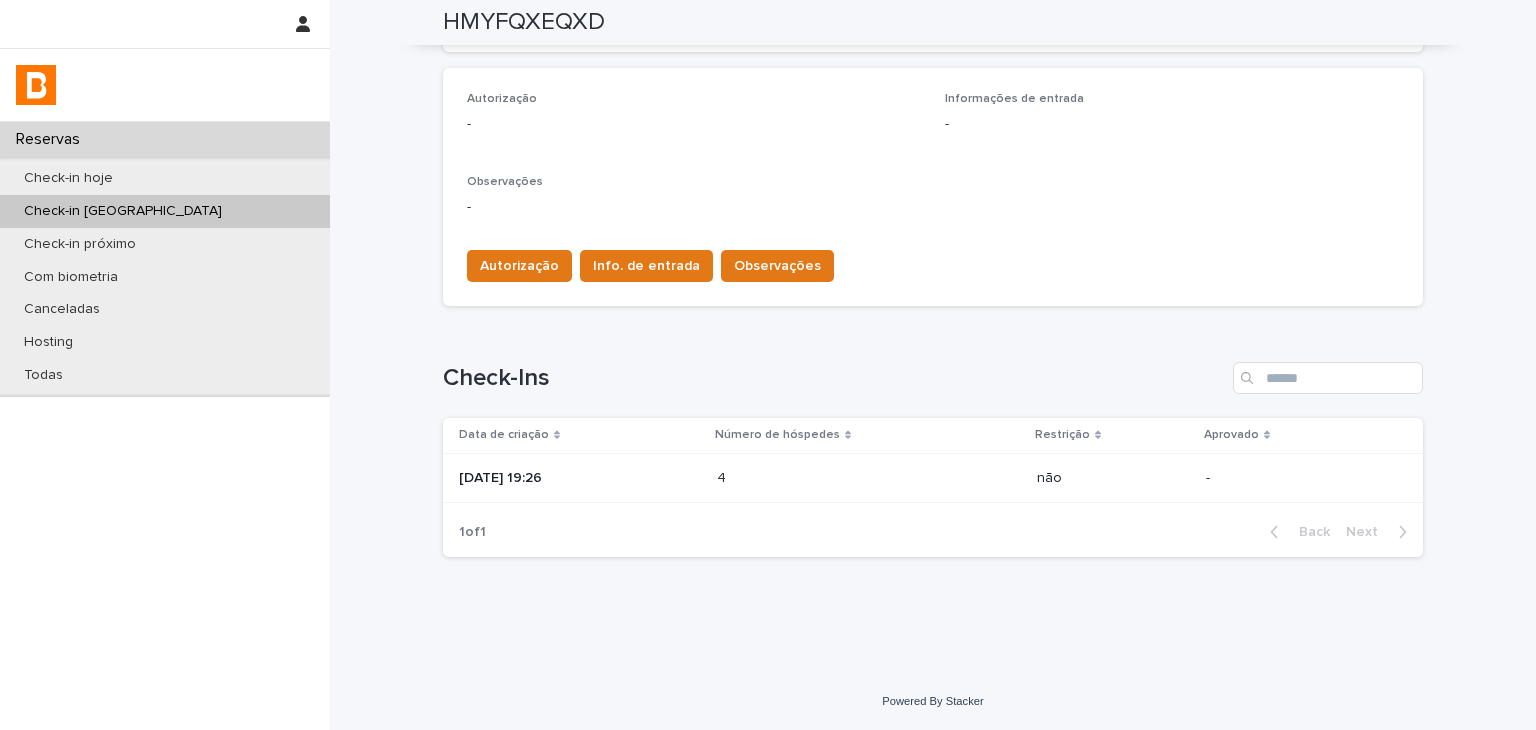 click on "[DATE] 19:26" at bounding box center (580, 478) 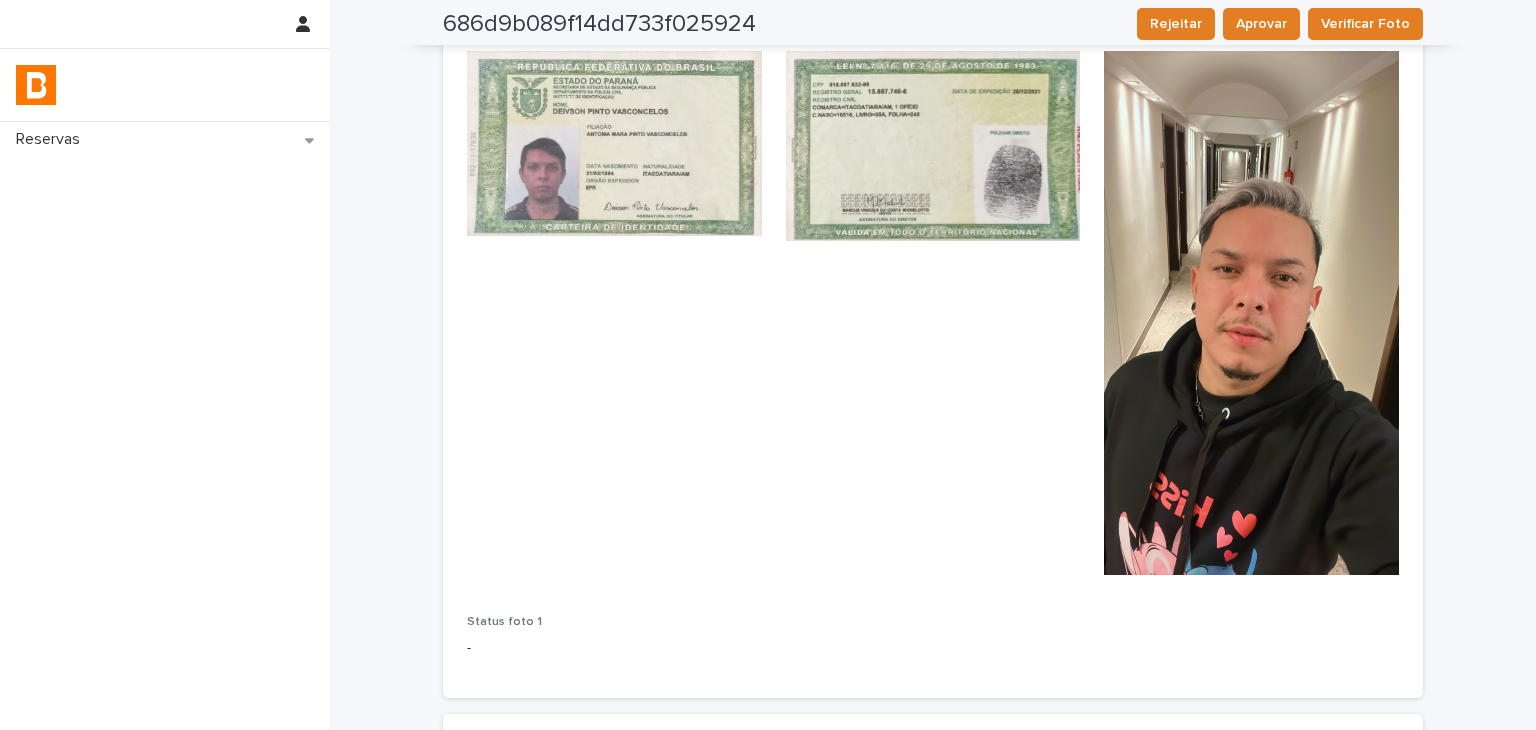 scroll, scrollTop: 0, scrollLeft: 0, axis: both 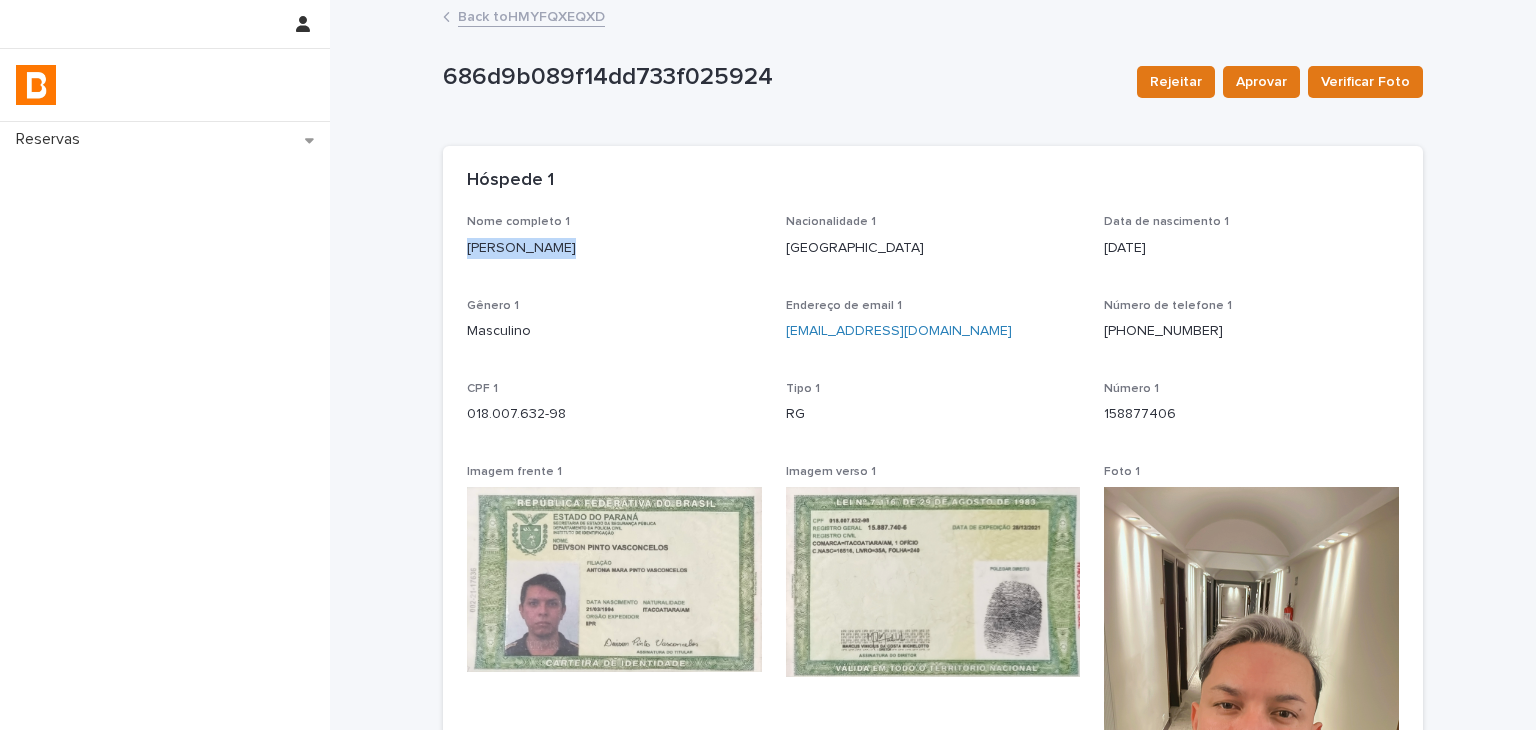 drag, startPoint x: 477, startPoint y: 250, endPoint x: 542, endPoint y: 249, distance: 65.00769 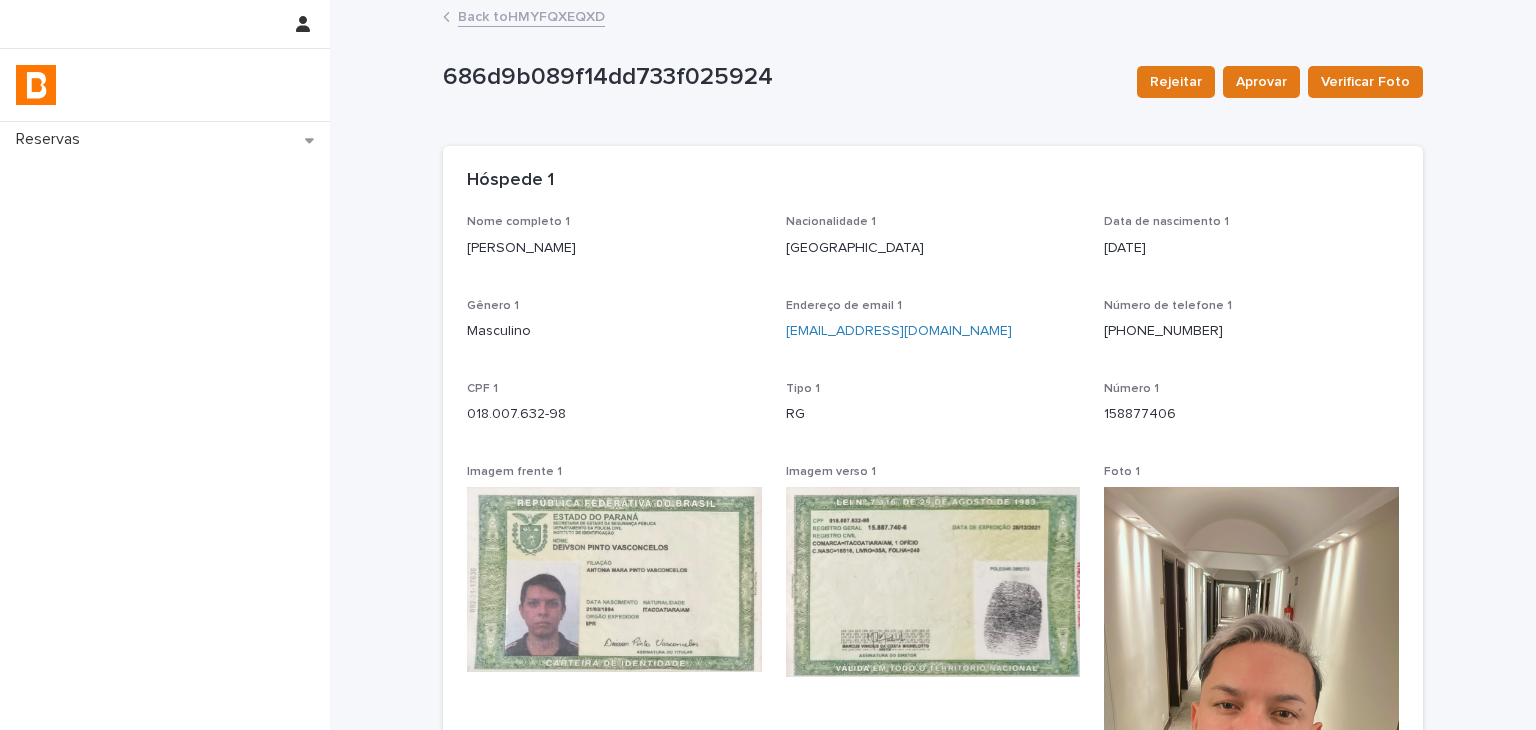 click on "Nome completo 1 [PERSON_NAME]" at bounding box center (614, 244) 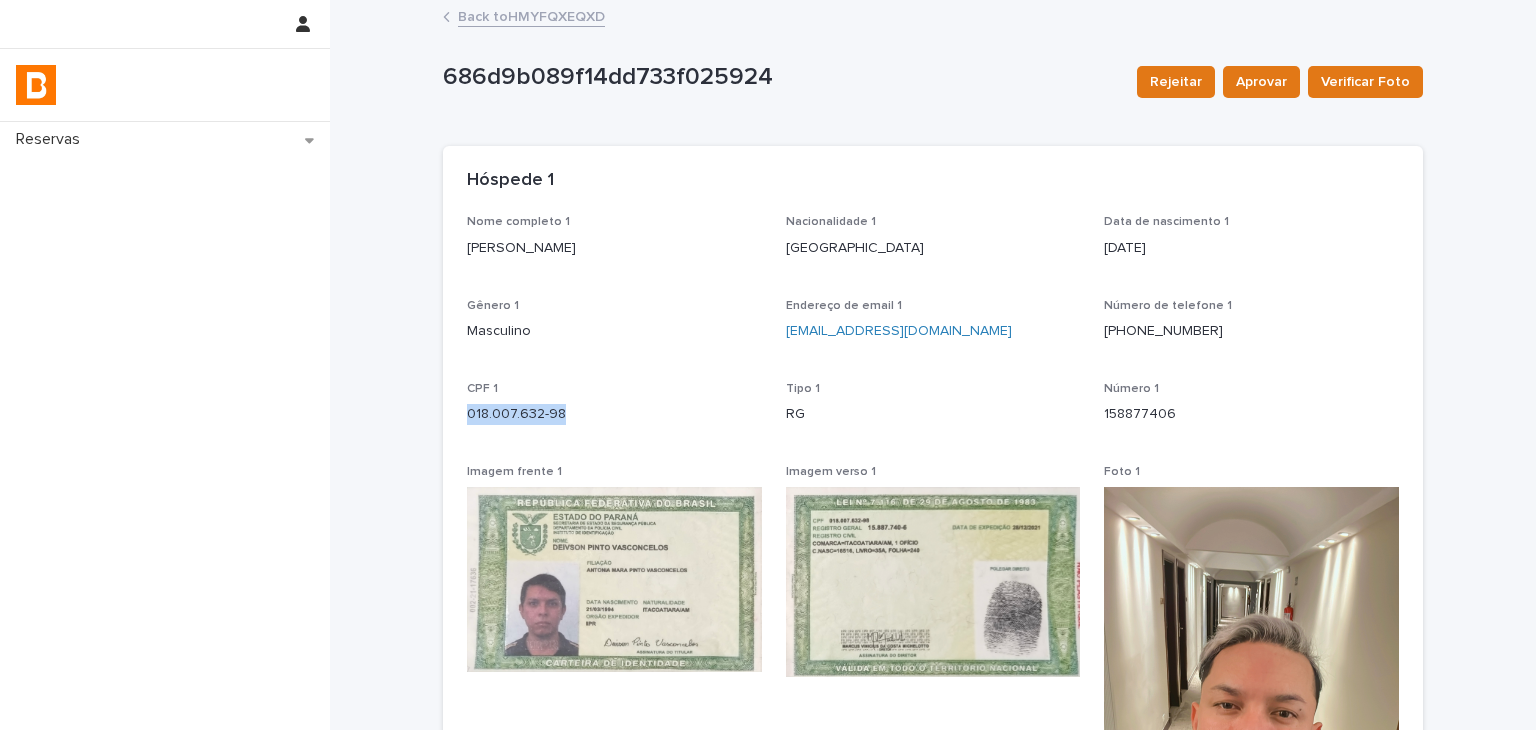 drag, startPoint x: 460, startPoint y: 414, endPoint x: 569, endPoint y: 419, distance: 109.11462 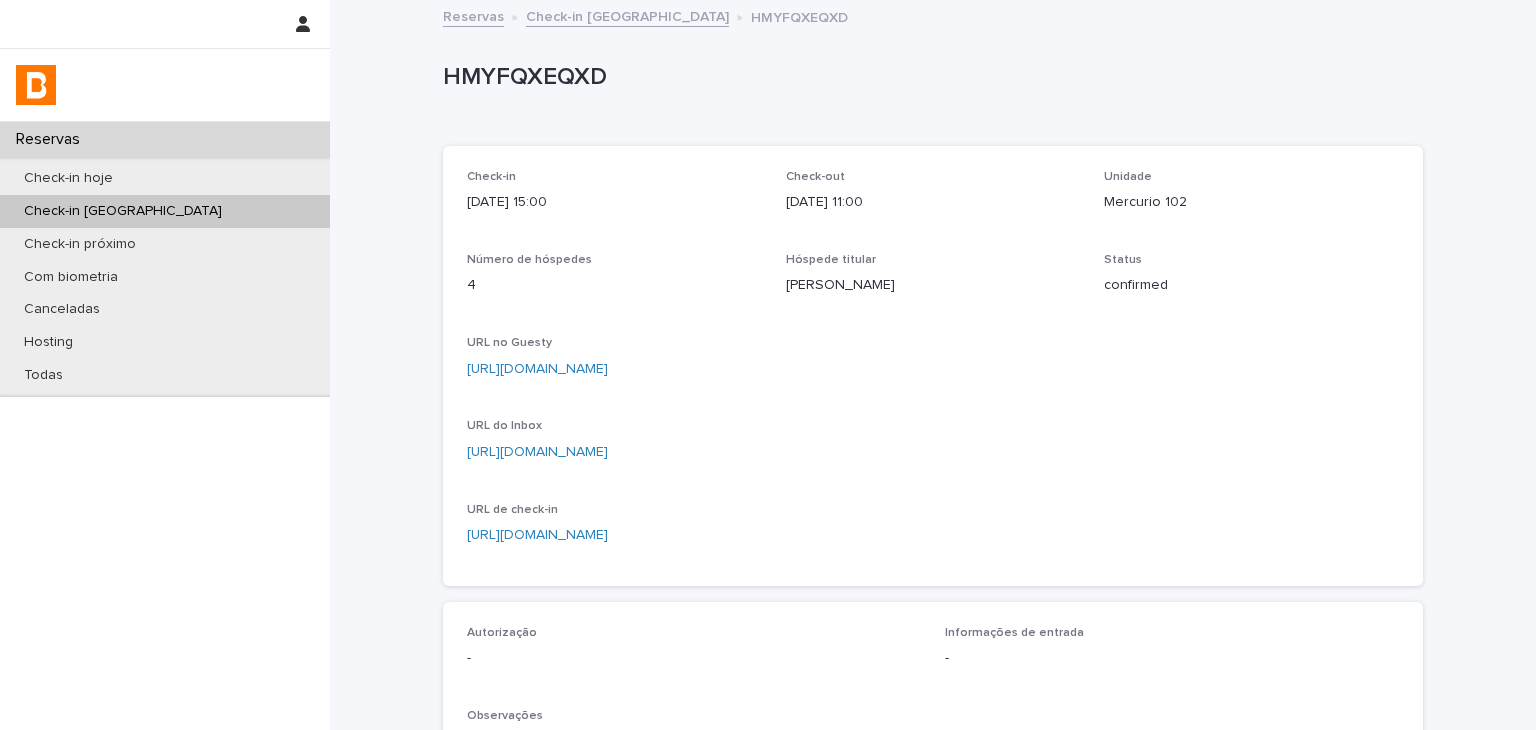 click on "Check-in [DATE] 15:00 Check-out [DATE] 11:00 Unidade Mercurio 102 Número de hóspedes 4 Hóspede titular [PERSON_NAME] Status confirmed URL no Guesty [URL][DOMAIN_NAME] URL do Inbox [URL][DOMAIN_NAME] URL de check-in [URL][DOMAIN_NAME]" at bounding box center [933, 366] 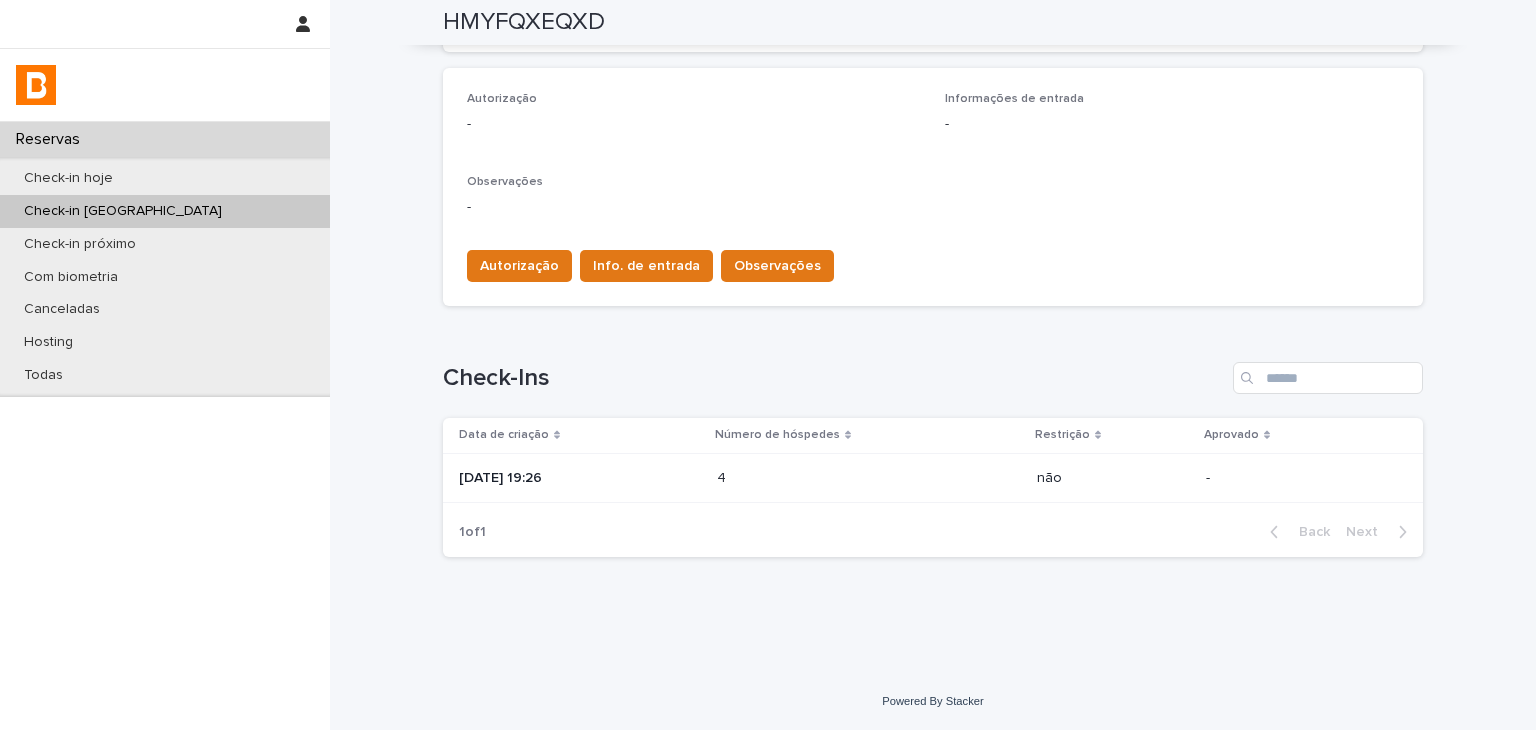 click at bounding box center (804, 478) 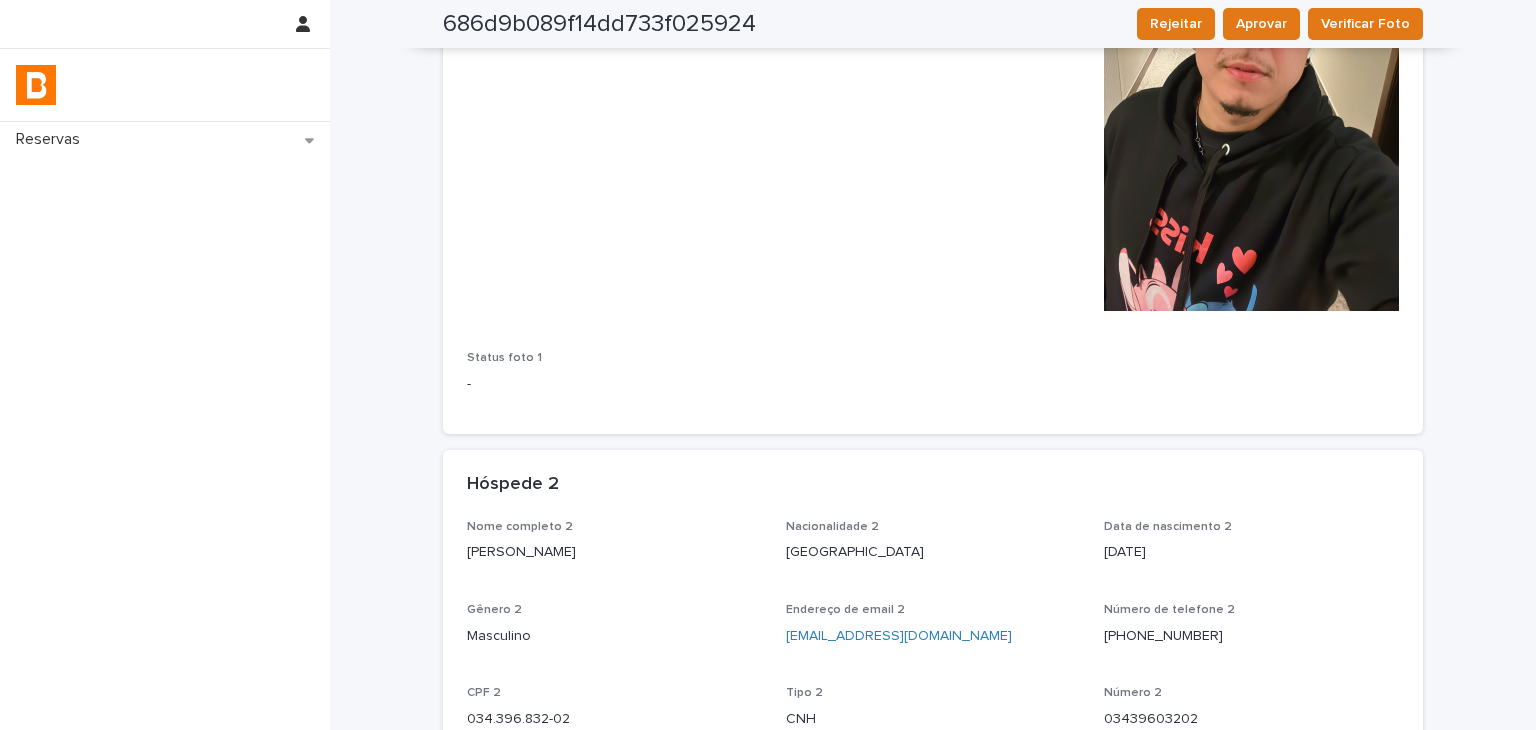 scroll, scrollTop: 1000, scrollLeft: 0, axis: vertical 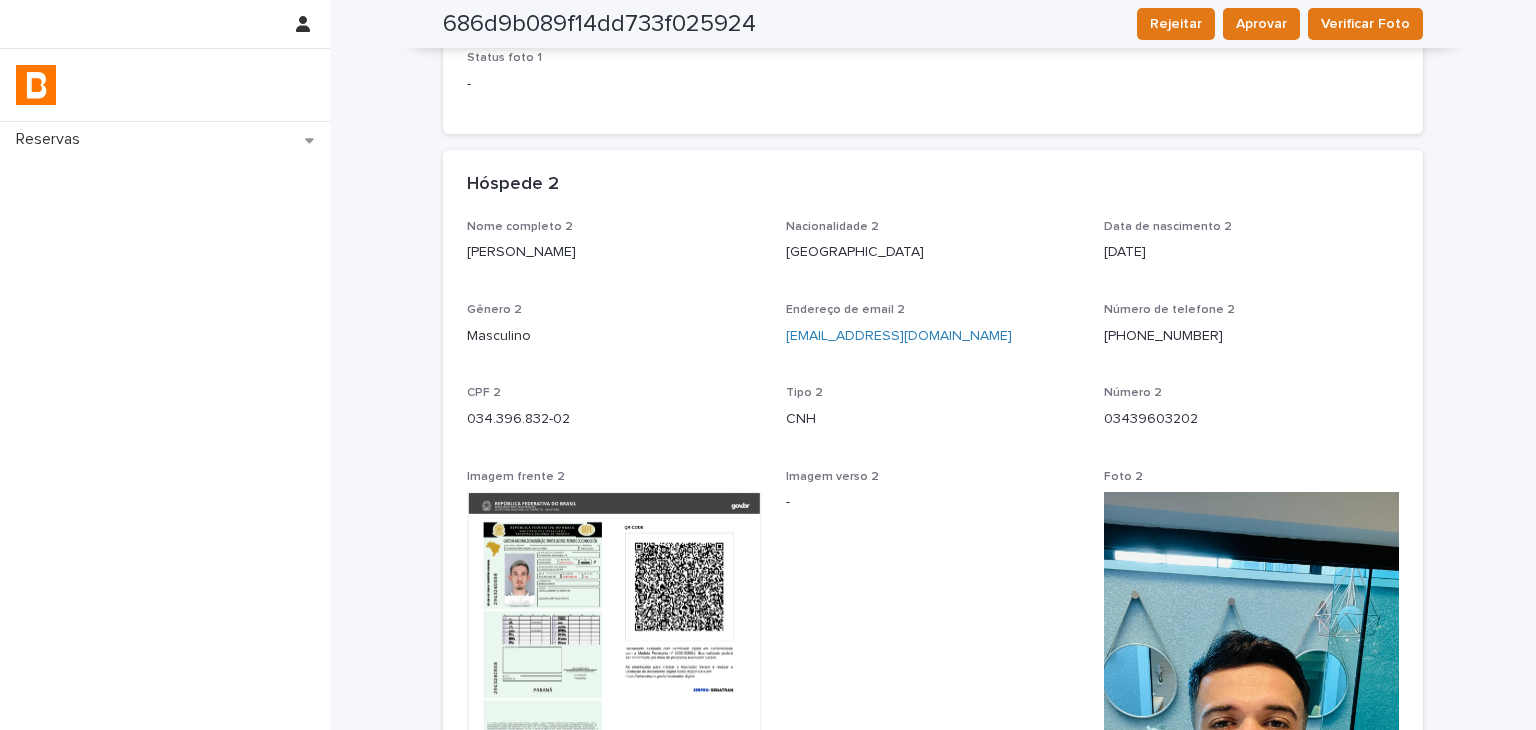 drag, startPoint x: 458, startPoint y: 253, endPoint x: 612, endPoint y: 262, distance: 154.26276 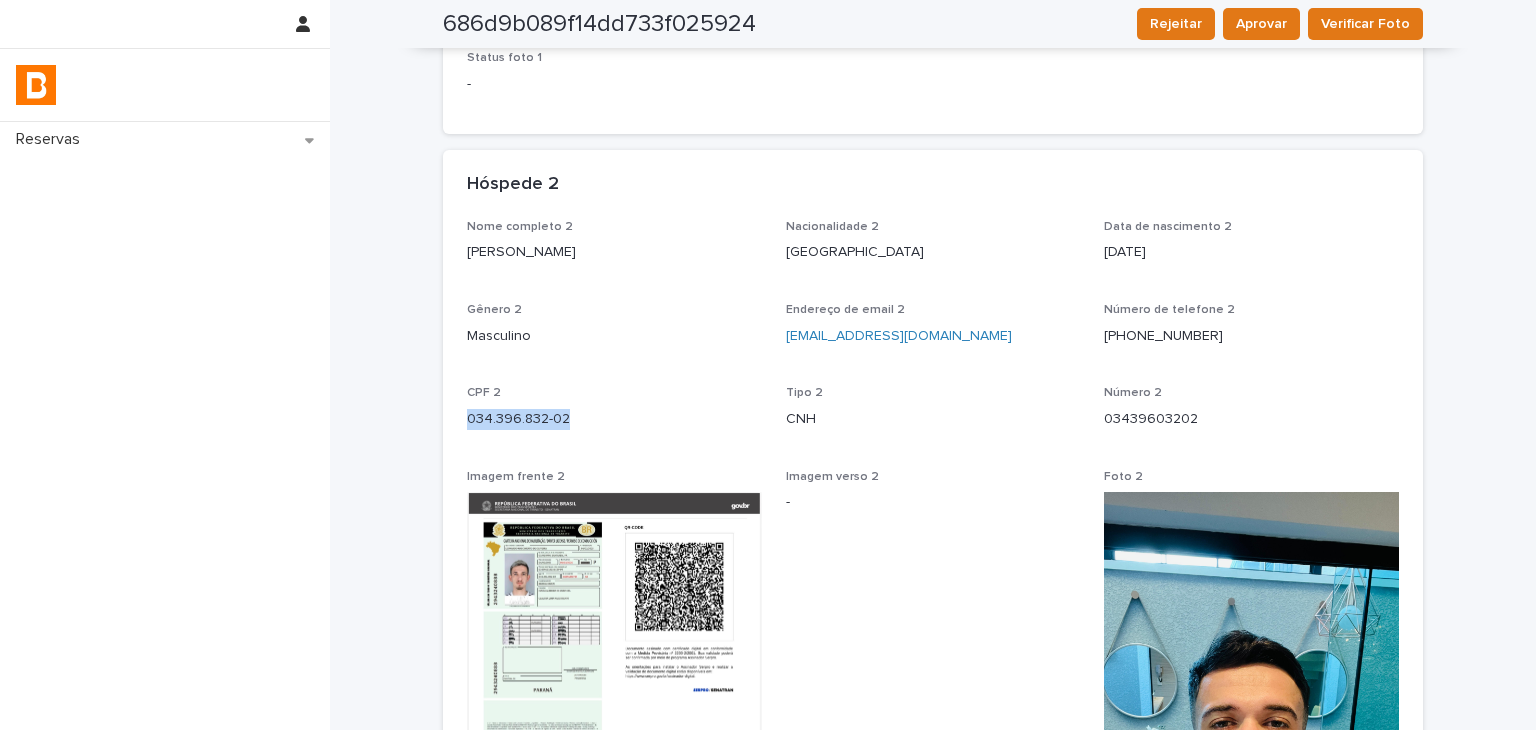 drag, startPoint x: 456, startPoint y: 414, endPoint x: 577, endPoint y: 421, distance: 121.20231 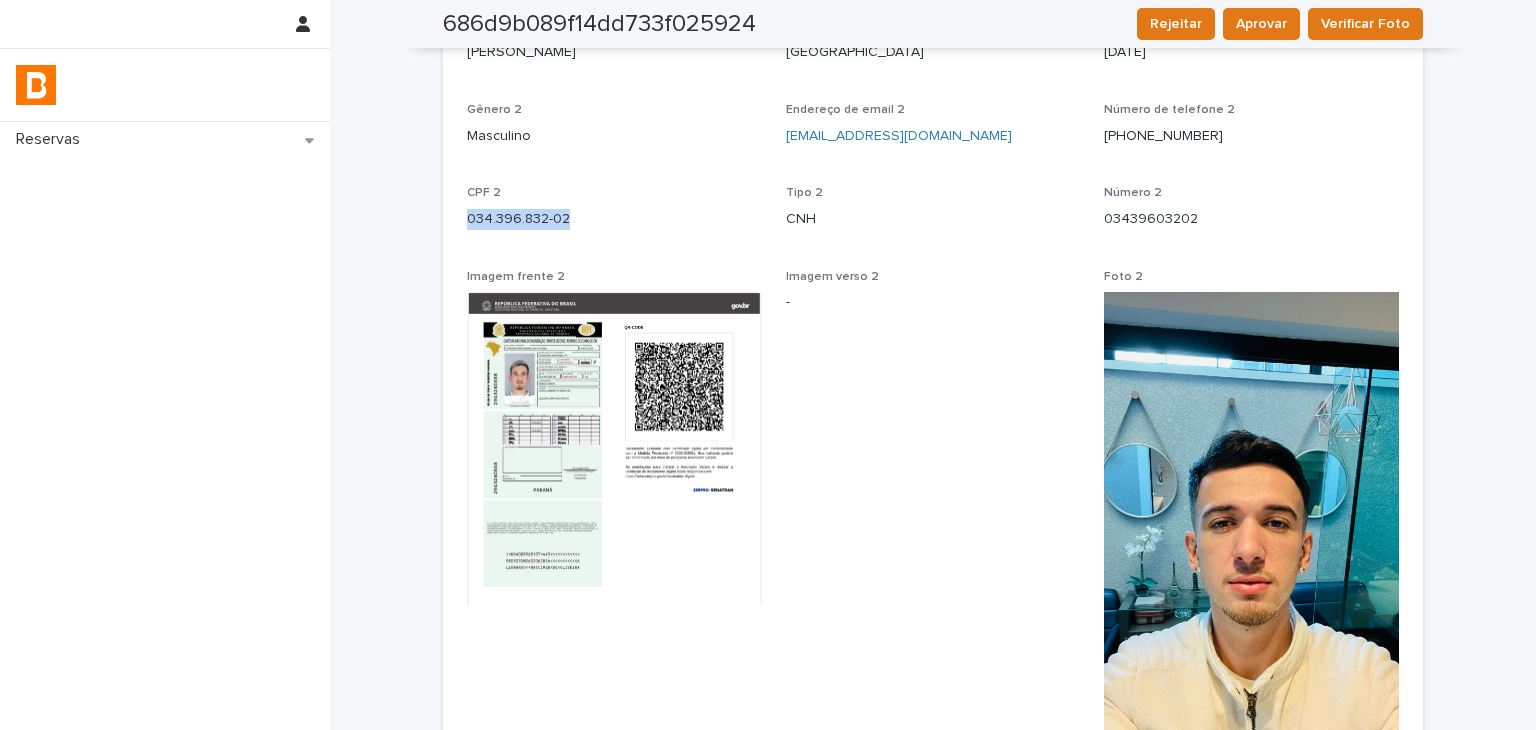click on "Imagem verso 2 -" at bounding box center (933, 551) 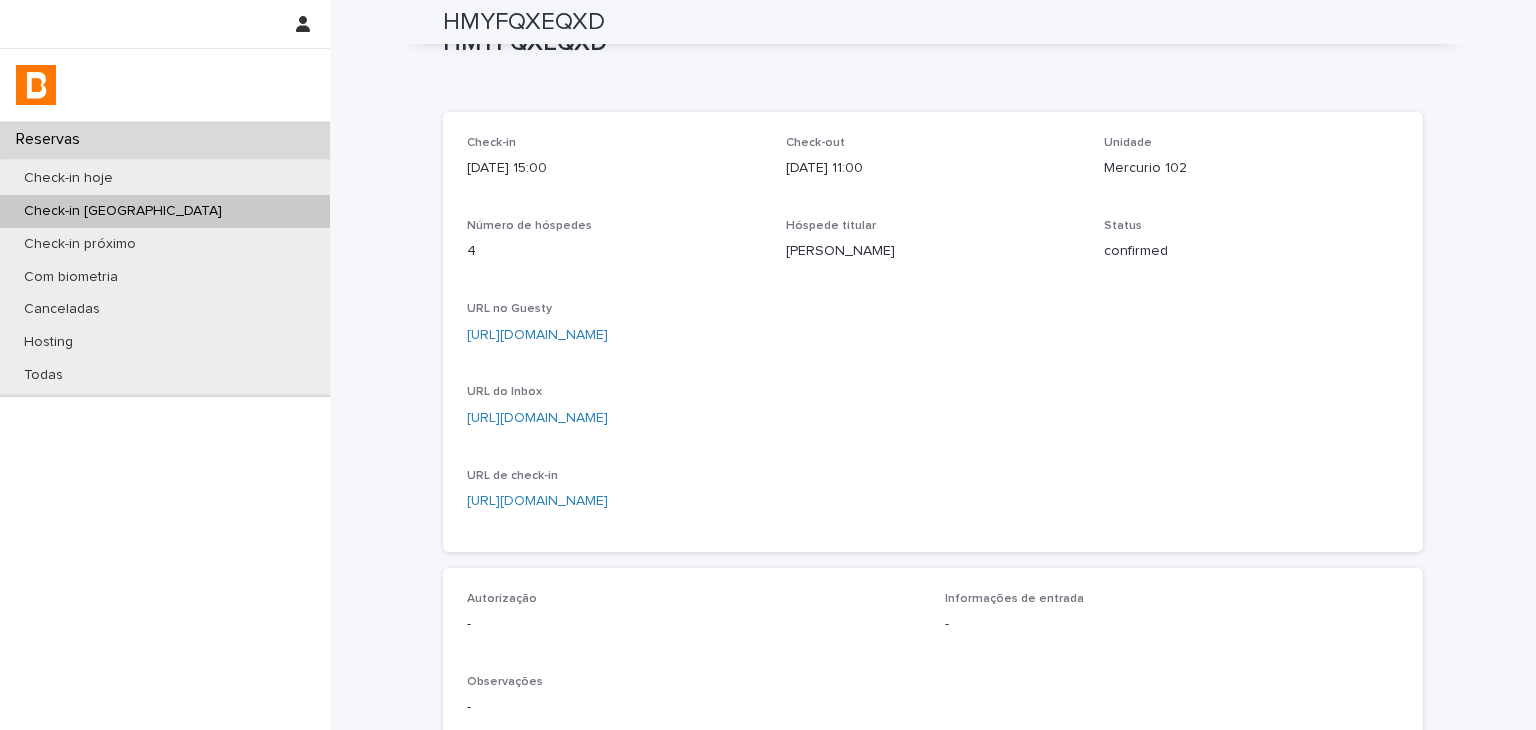 scroll, scrollTop: 0, scrollLeft: 0, axis: both 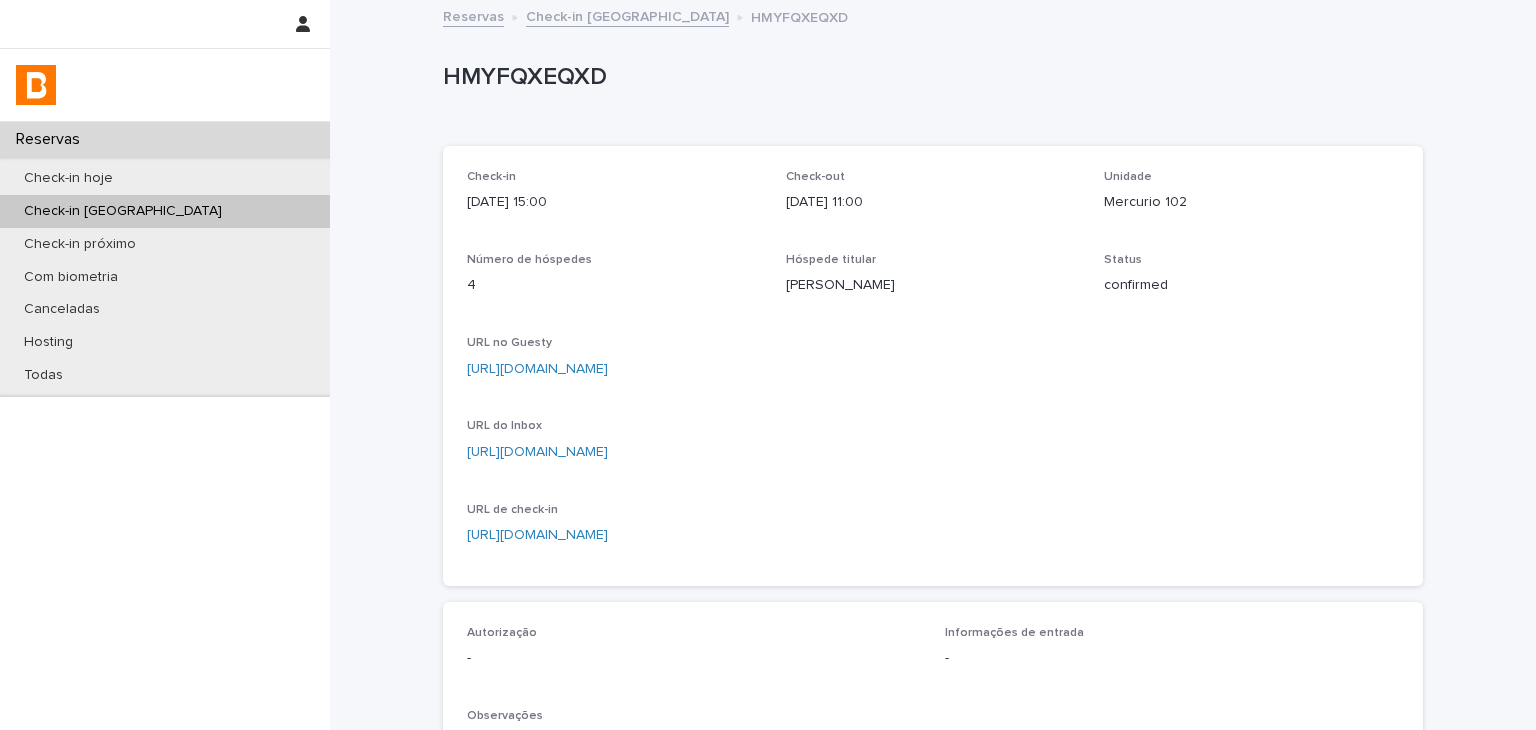 click on "Check-in [DATE] 15:00 Check-out [DATE] 11:00 Unidade Mercurio 102 Número de hóspedes 4 Hóspede titular [PERSON_NAME] Status confirmed URL no Guesty [URL][DOMAIN_NAME] URL do Inbox [URL][DOMAIN_NAME] URL de check-in [URL][DOMAIN_NAME]" at bounding box center [933, 366] 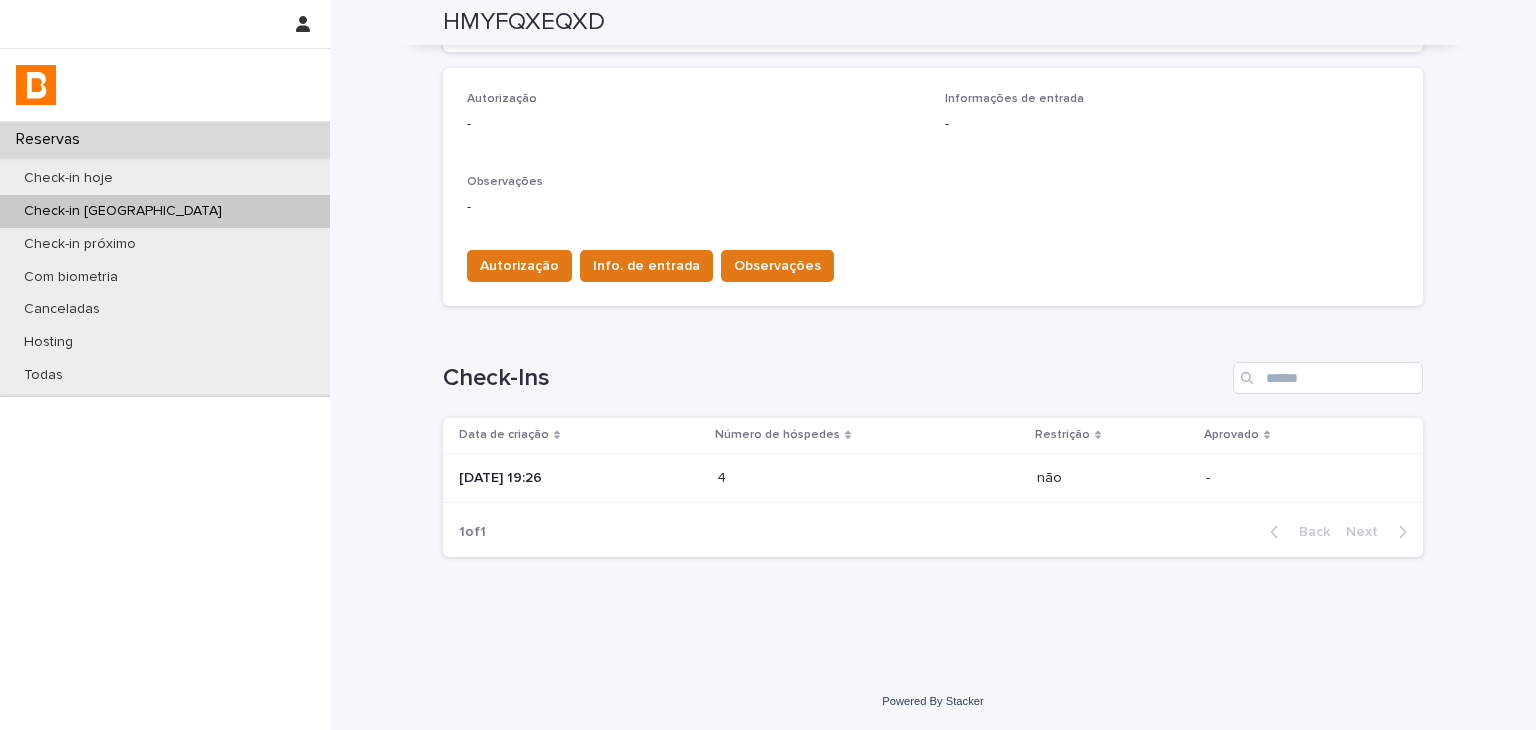 click at bounding box center [804, 478] 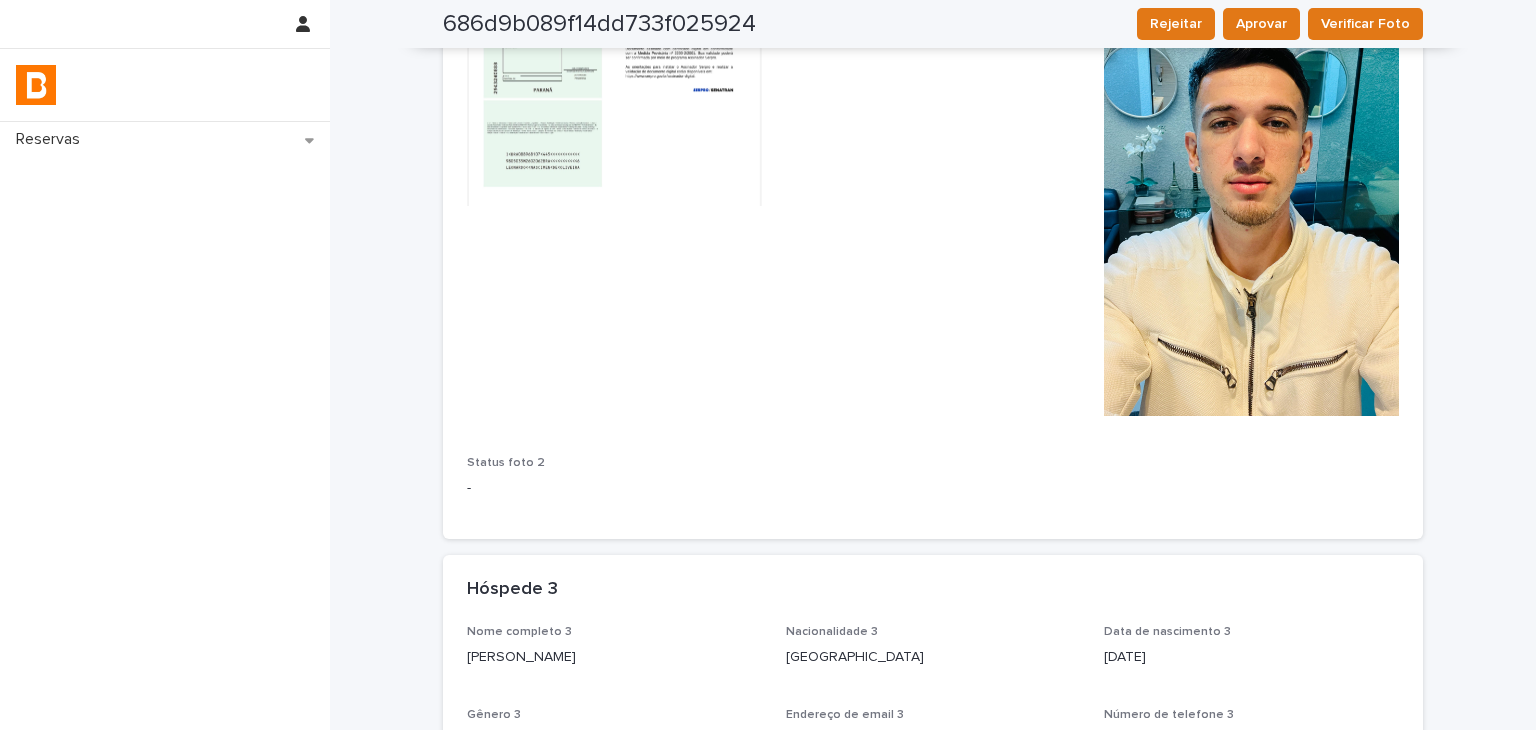 scroll, scrollTop: 2100, scrollLeft: 0, axis: vertical 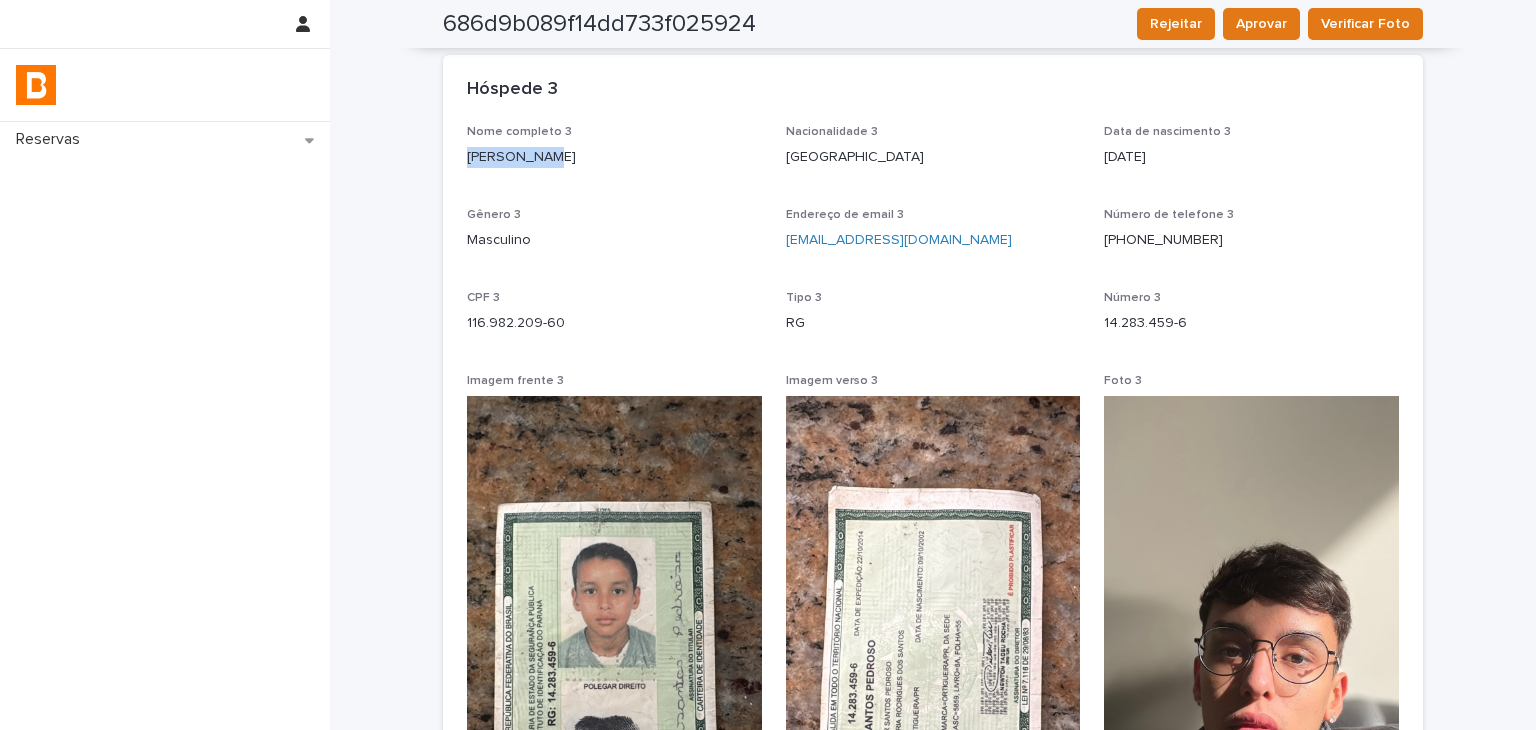 drag, startPoint x: 448, startPoint y: 153, endPoint x: 545, endPoint y: 160, distance: 97.25225 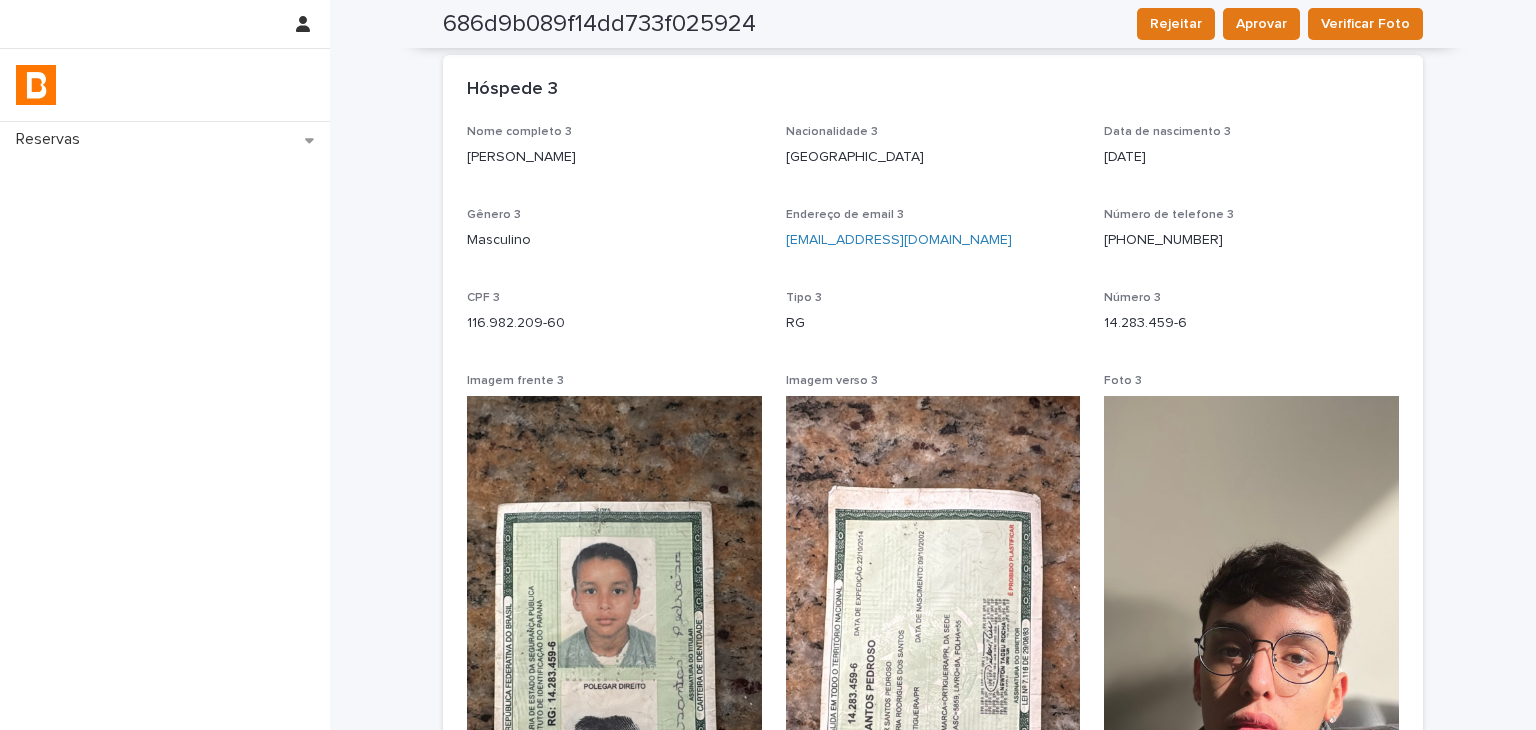 click on "[PERSON_NAME]" at bounding box center (614, 157) 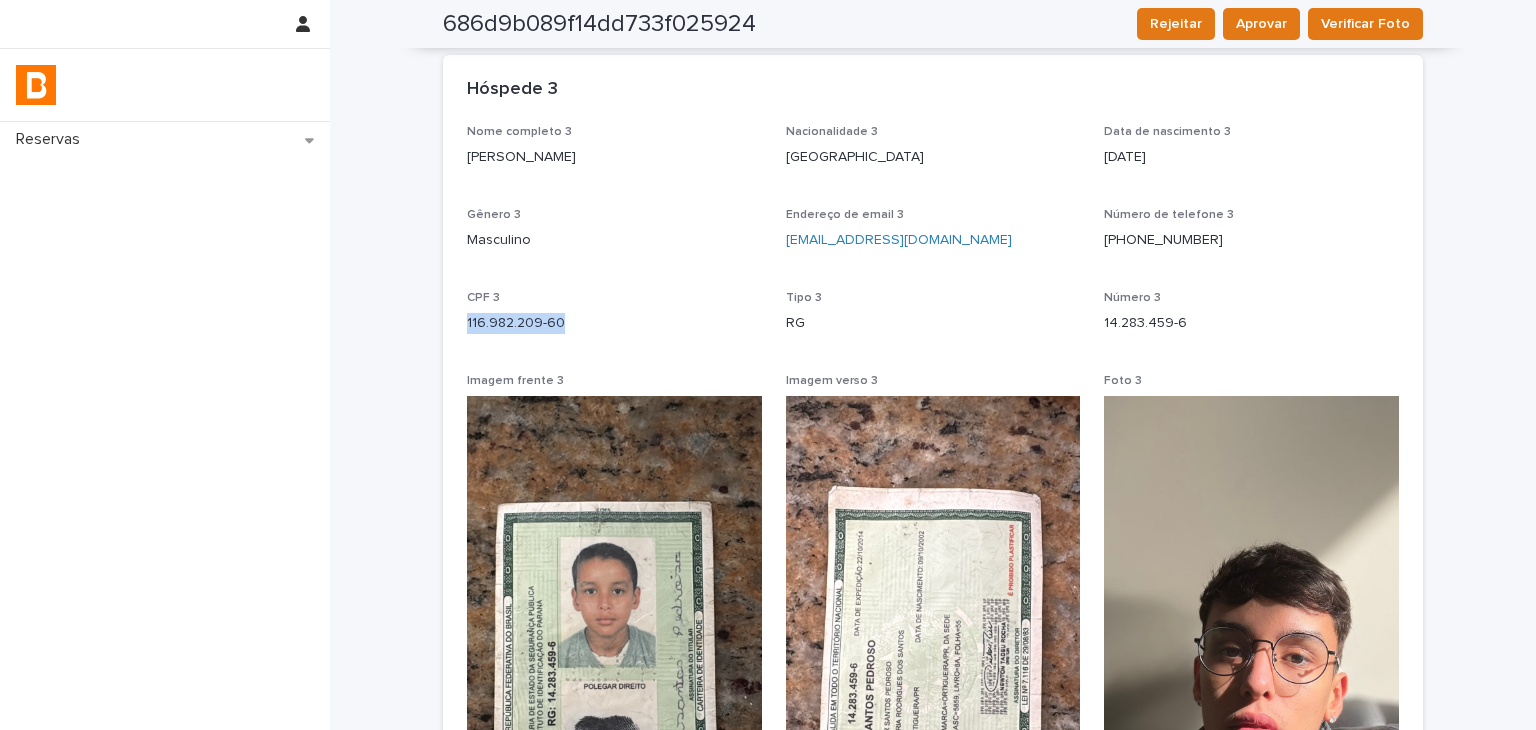 drag, startPoint x: 461, startPoint y: 321, endPoint x: 564, endPoint y: 322, distance: 103.00485 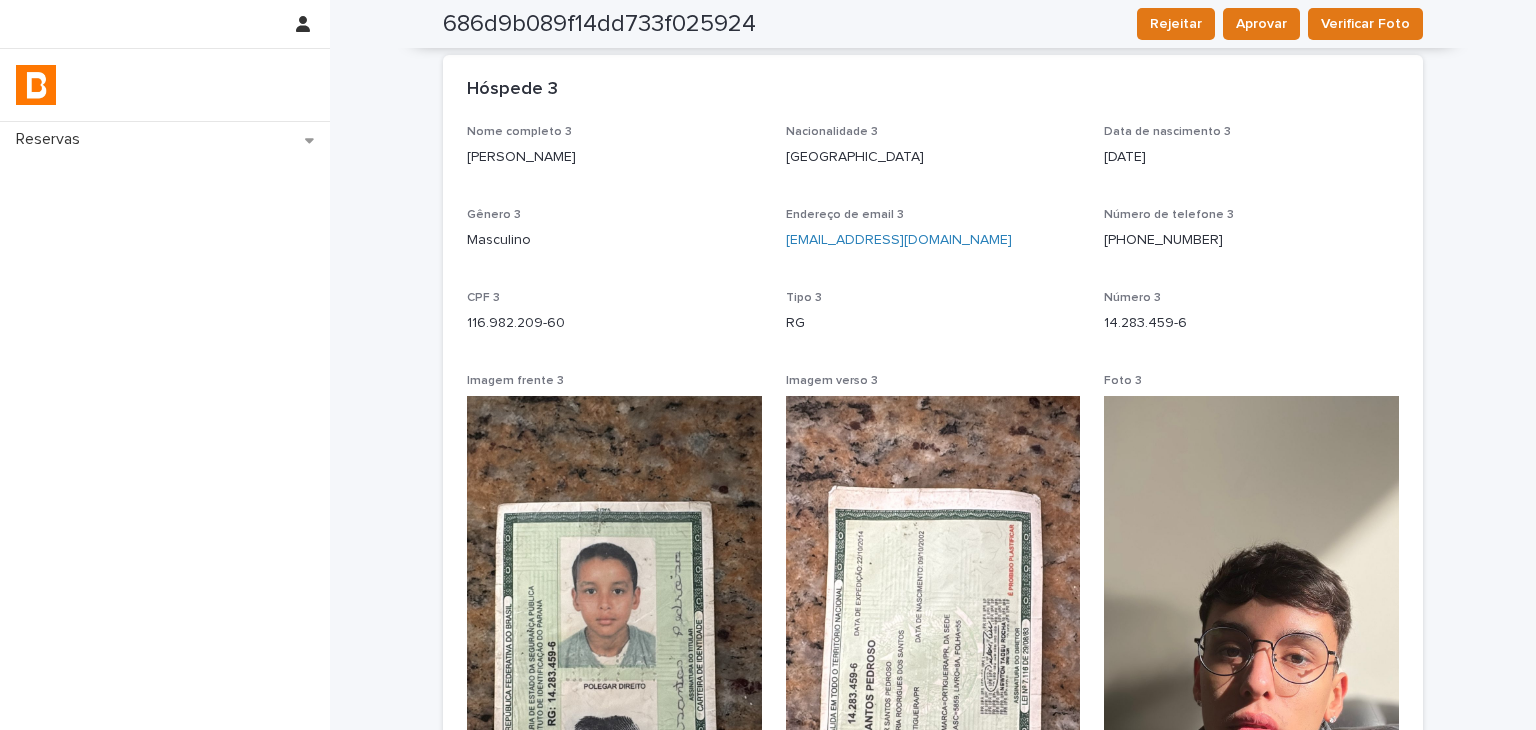drag, startPoint x: 1200, startPoint y: 316, endPoint x: 1144, endPoint y: 325, distance: 56.718605 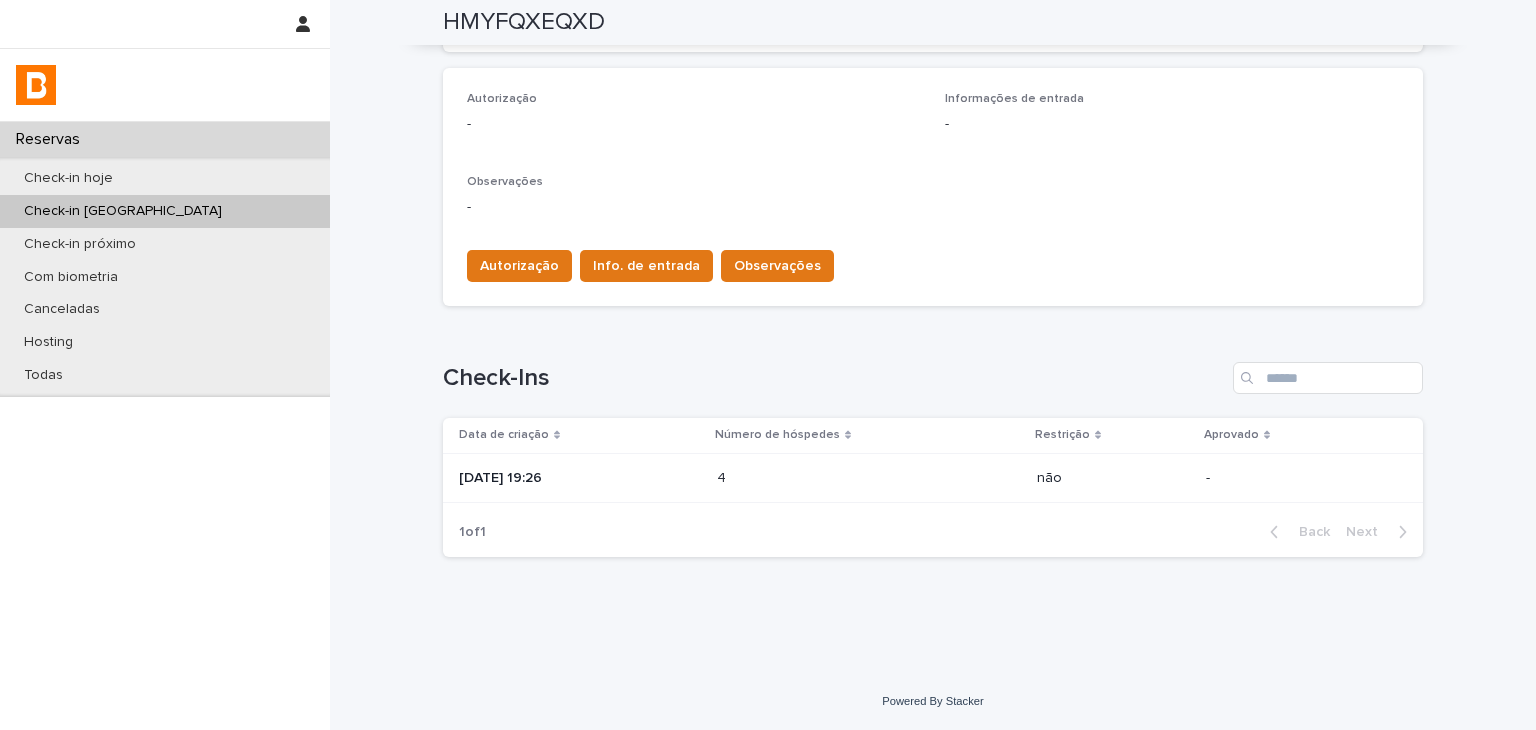 scroll, scrollTop: 34, scrollLeft: 0, axis: vertical 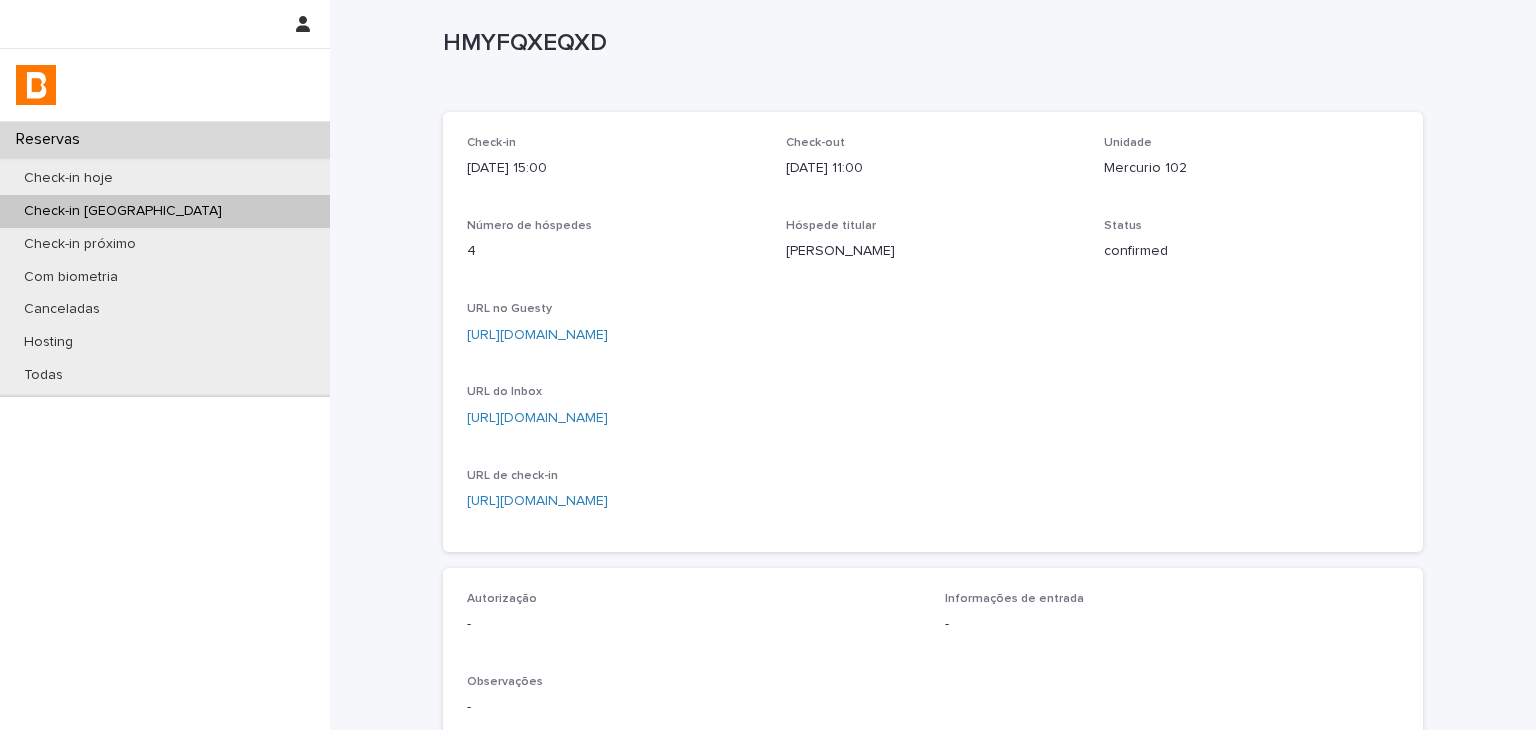 click on "URL de check-in" at bounding box center [933, 476] 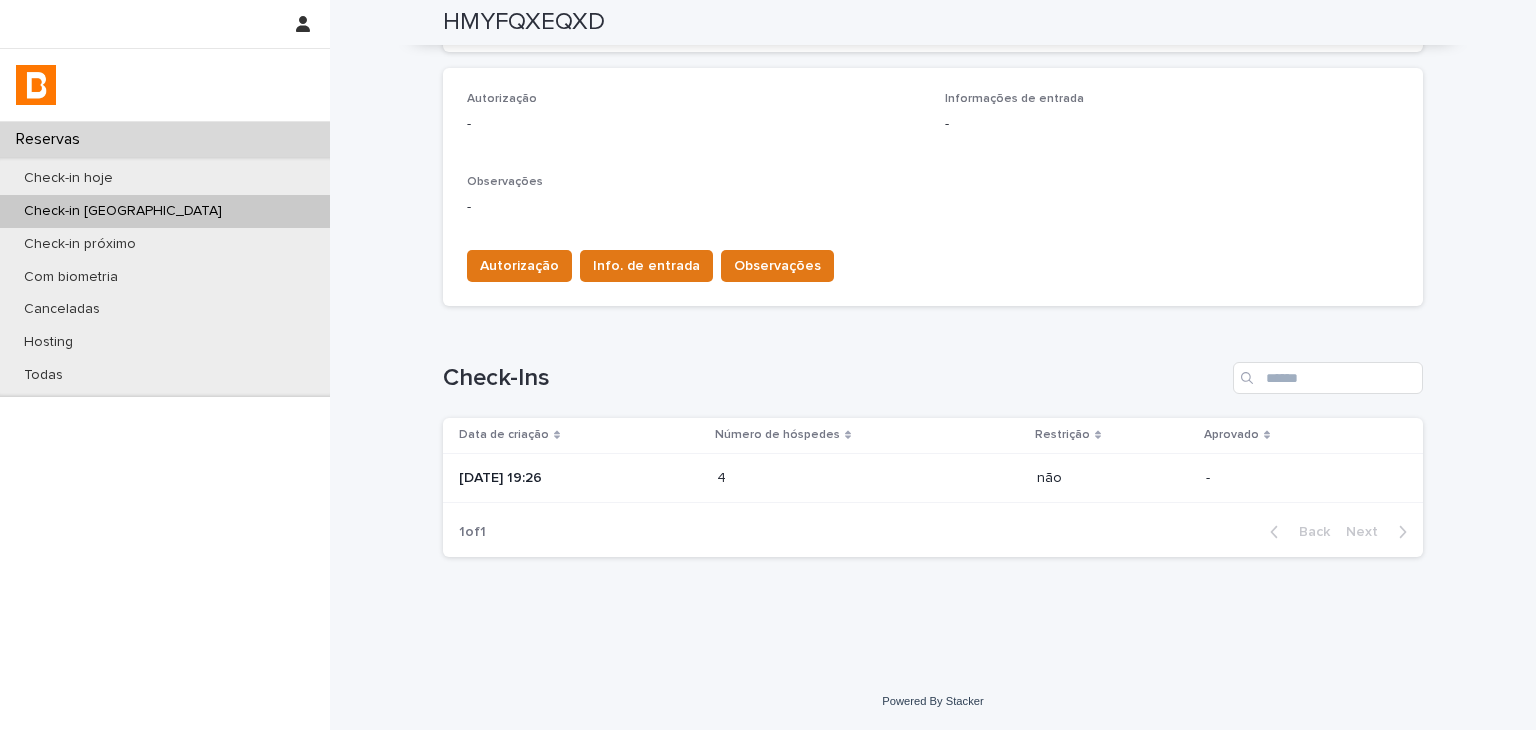 click at bounding box center (804, 478) 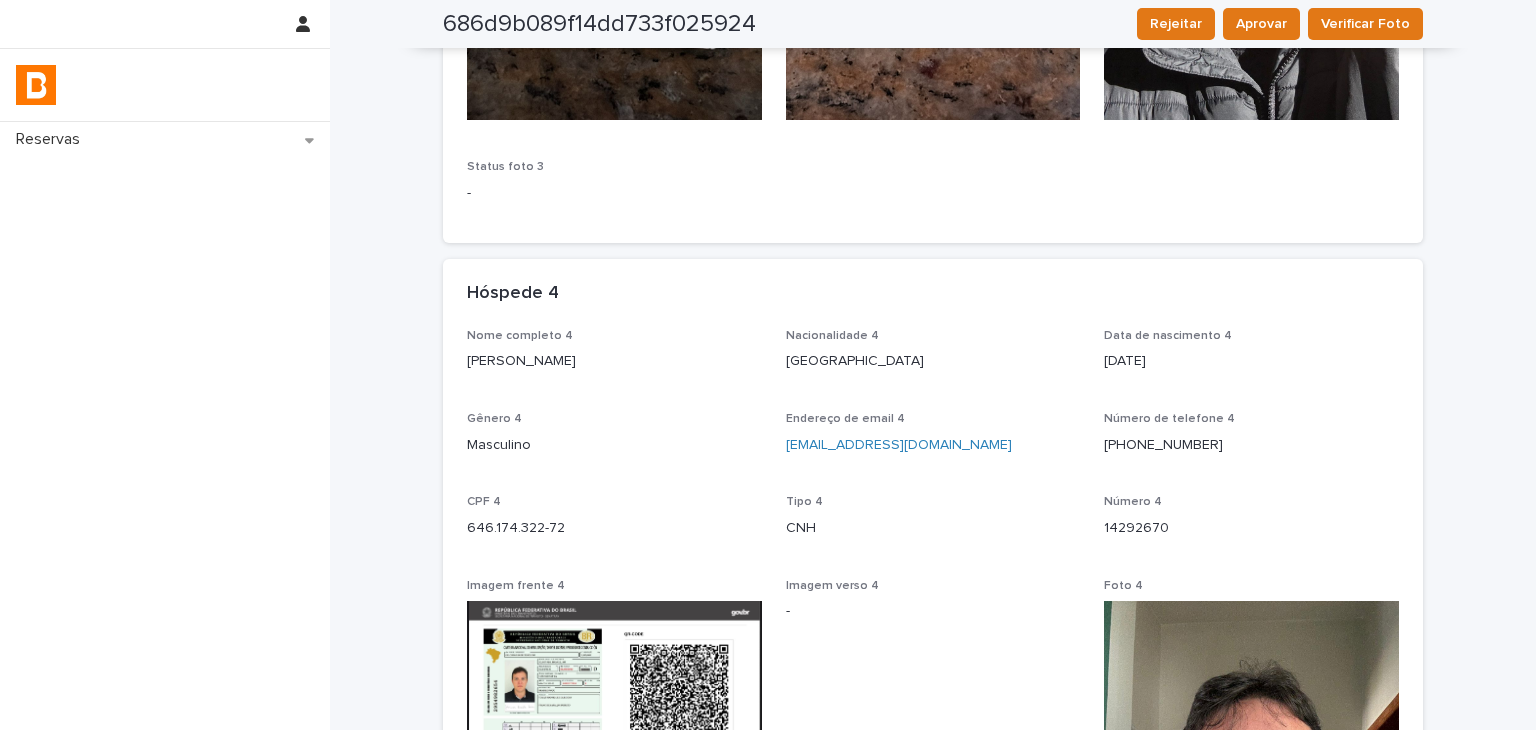 scroll, scrollTop: 3200, scrollLeft: 0, axis: vertical 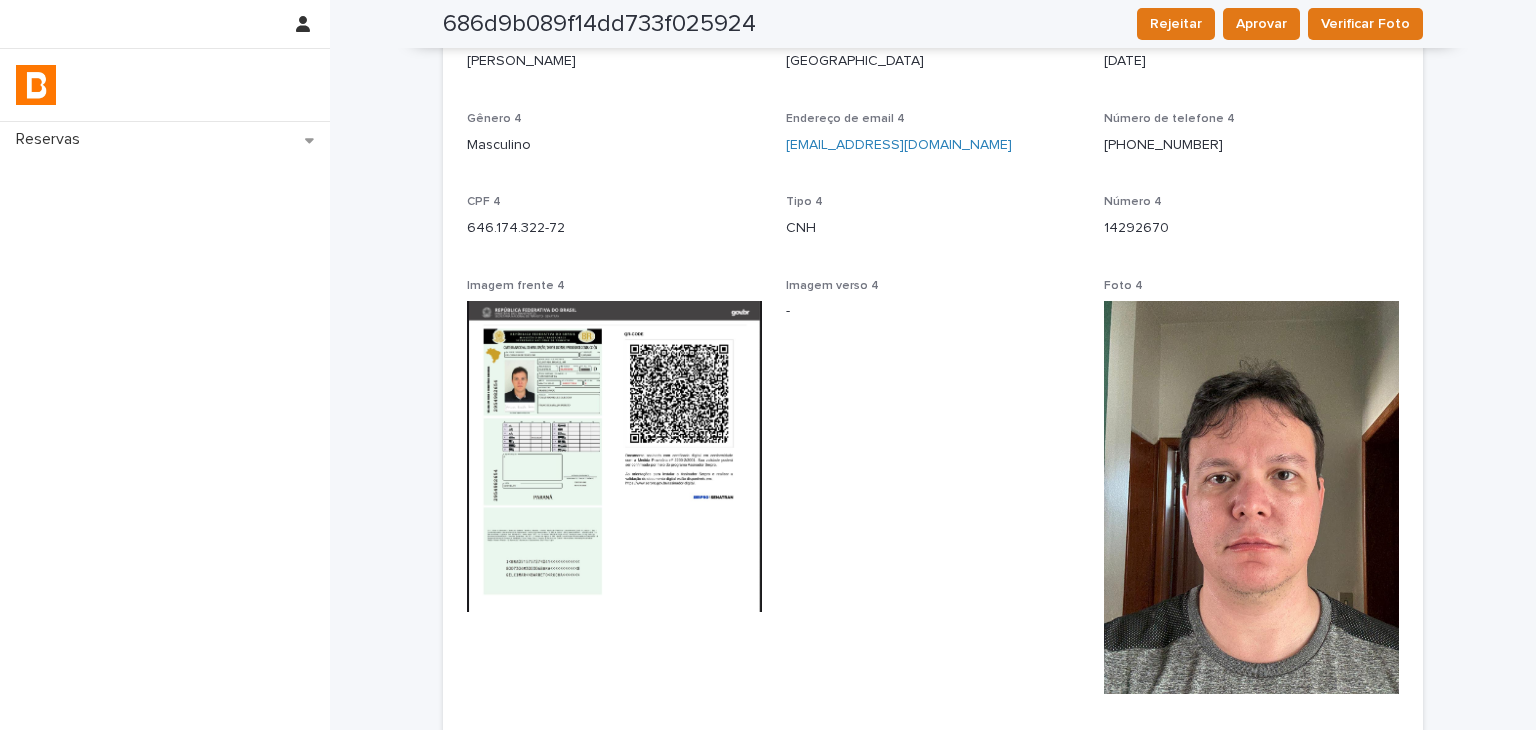 click on "Nome completo 4 [PERSON_NAME] Nacionalidade 4 [DEMOGRAPHIC_DATA] Data de nascimento 4 [DEMOGRAPHIC_DATA] Gênero 4 Masculino Endereço de email 4 [EMAIL_ADDRESS][DOMAIN_NAME] Número de telefone [PHONE_NUMBER] CPF 4 646.174.322-72 Tipo 4 CNH Número 4 14292670 Imagem frente 4 Imagem verso 4 - Foto 4 Status foto 4 -" at bounding box center [933, 423] 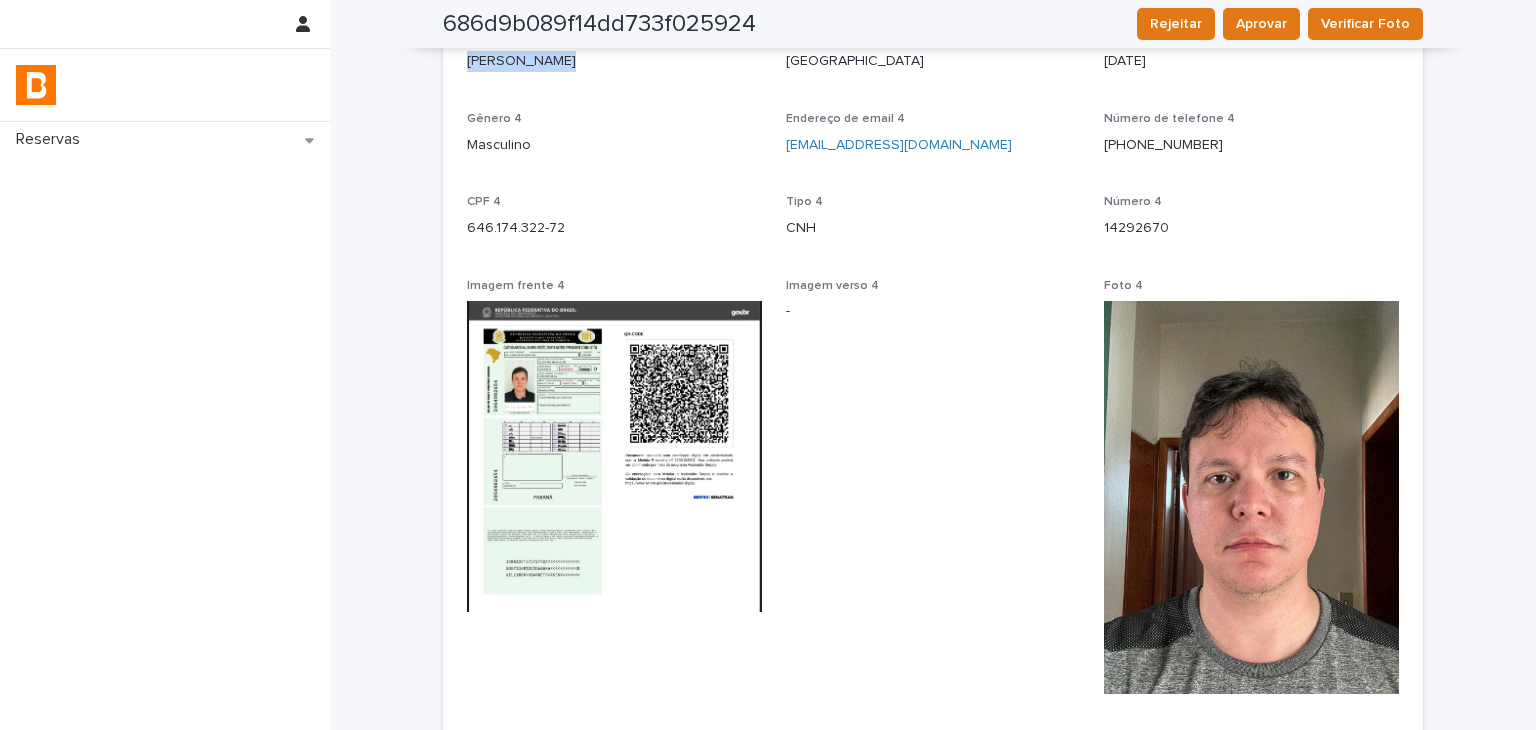 scroll, scrollTop: 3000, scrollLeft: 0, axis: vertical 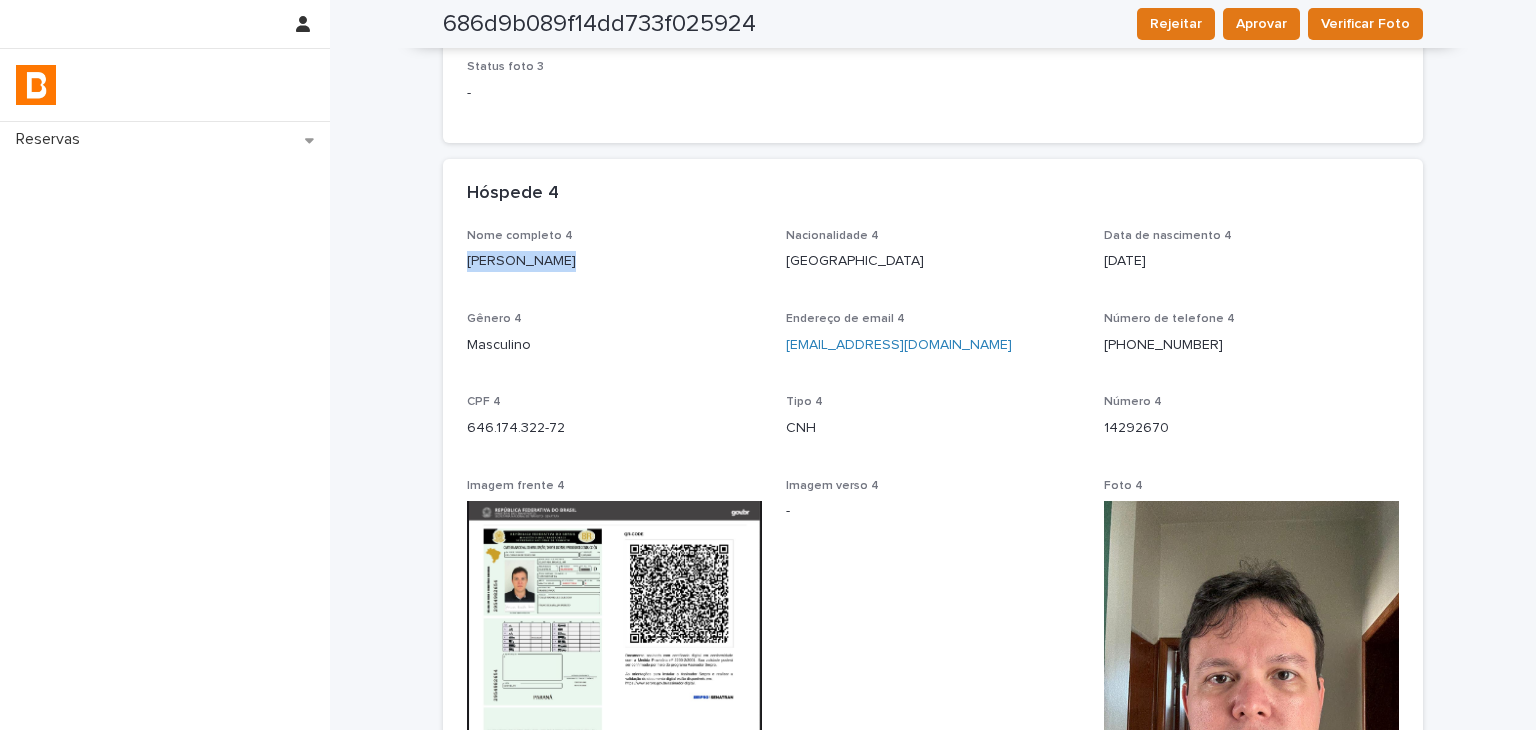 click on "[PERSON_NAME]" at bounding box center (614, 261) 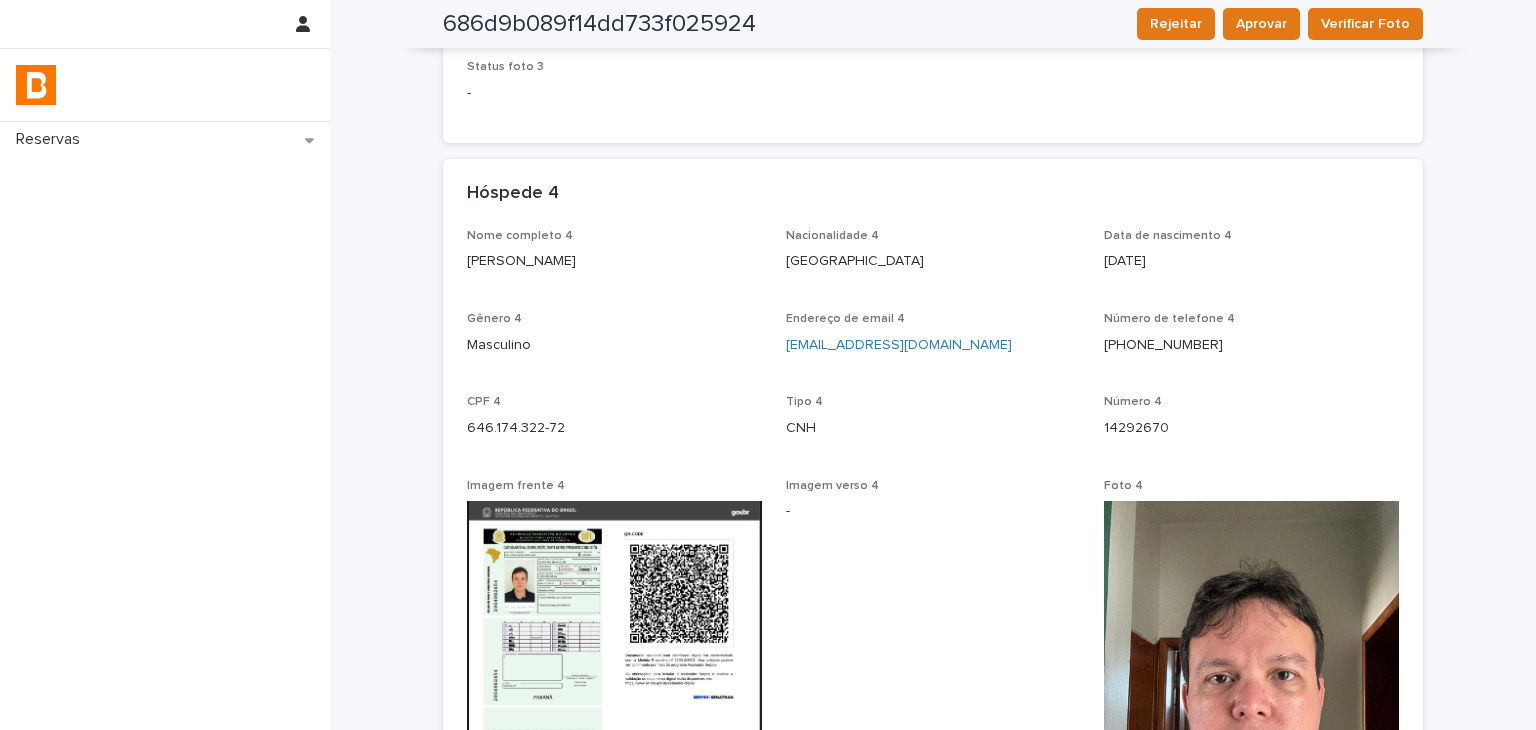 drag, startPoint x: 456, startPoint y: 260, endPoint x: 585, endPoint y: 260, distance: 129 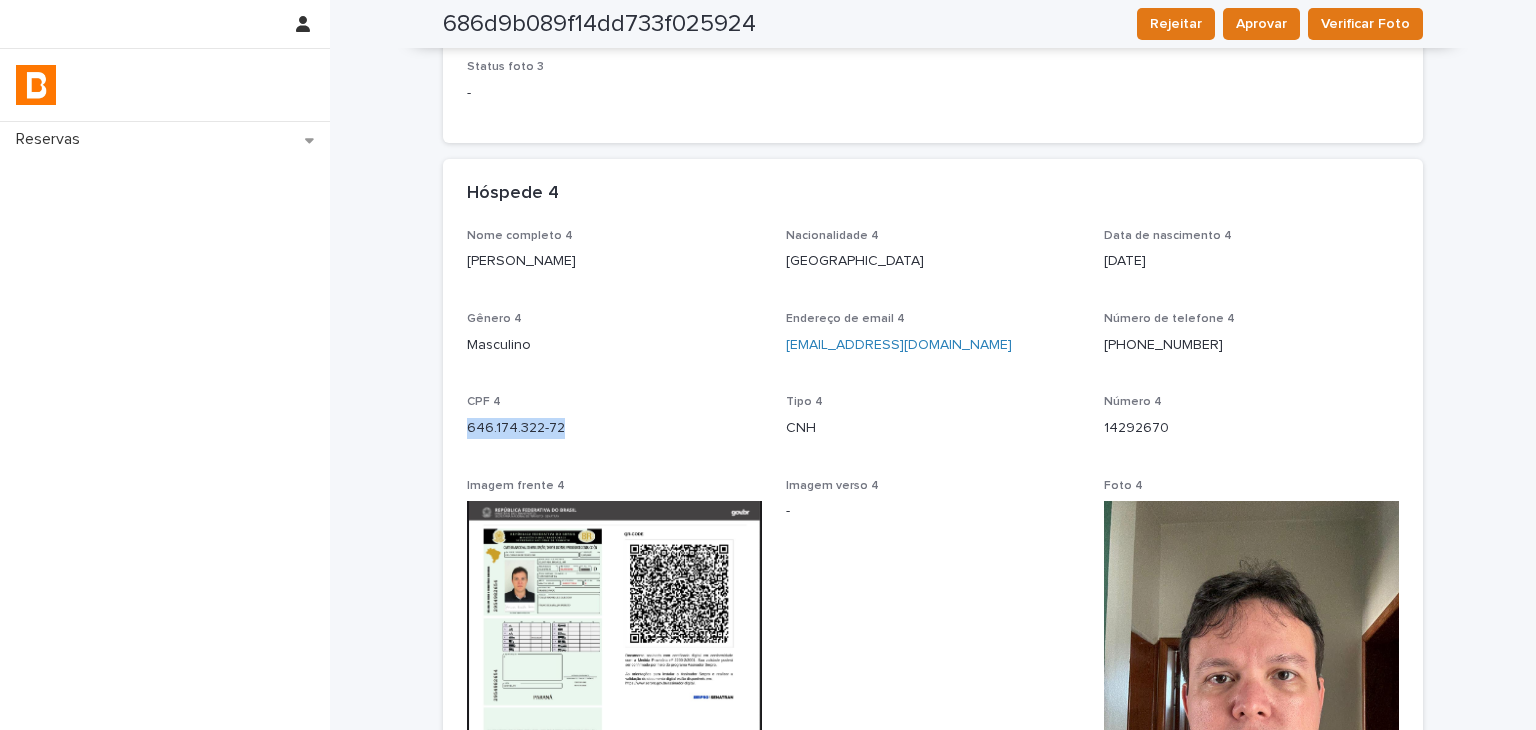 drag, startPoint x: 453, startPoint y: 432, endPoint x: 568, endPoint y: 437, distance: 115.10864 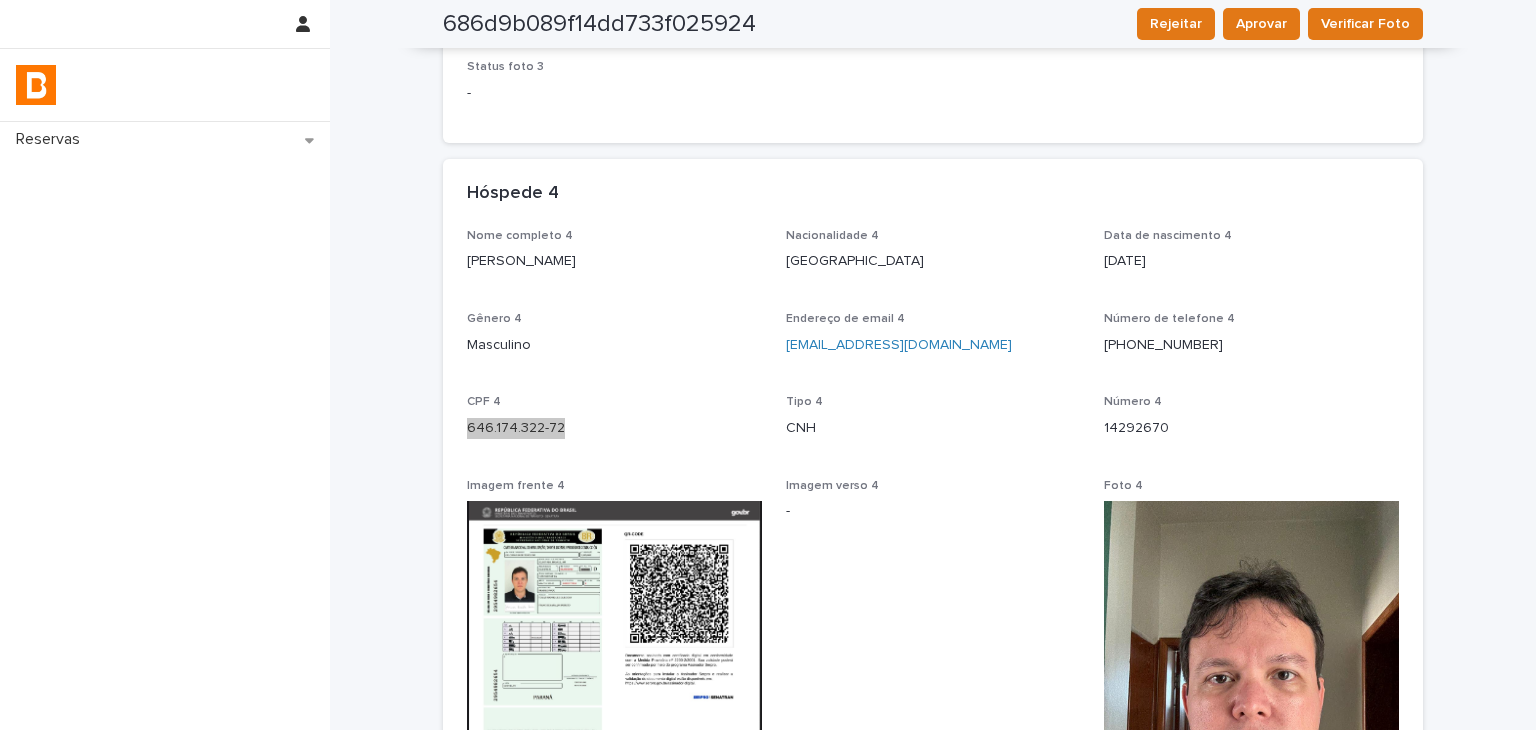 scroll, scrollTop: 3200, scrollLeft: 0, axis: vertical 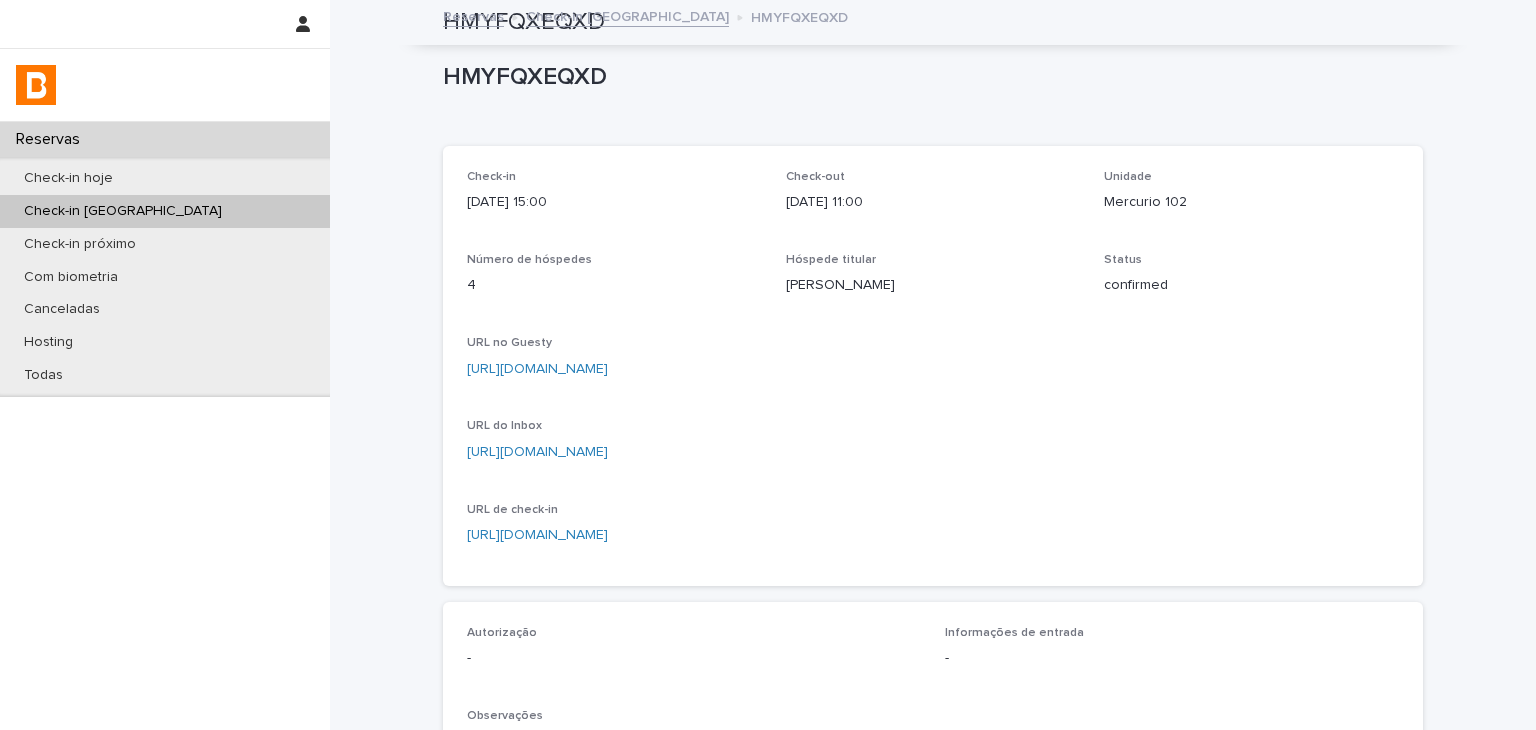 click on "Check-in [DATE] 15:00 Check-out [DATE] 11:00 Unidade Mercurio 102 Número de hóspedes 4 Hóspede titular [PERSON_NAME] Status confirmed URL no Guesty [URL][DOMAIN_NAME] URL do Inbox [URL][DOMAIN_NAME] URL de check-in [URL][DOMAIN_NAME]" at bounding box center [933, 366] 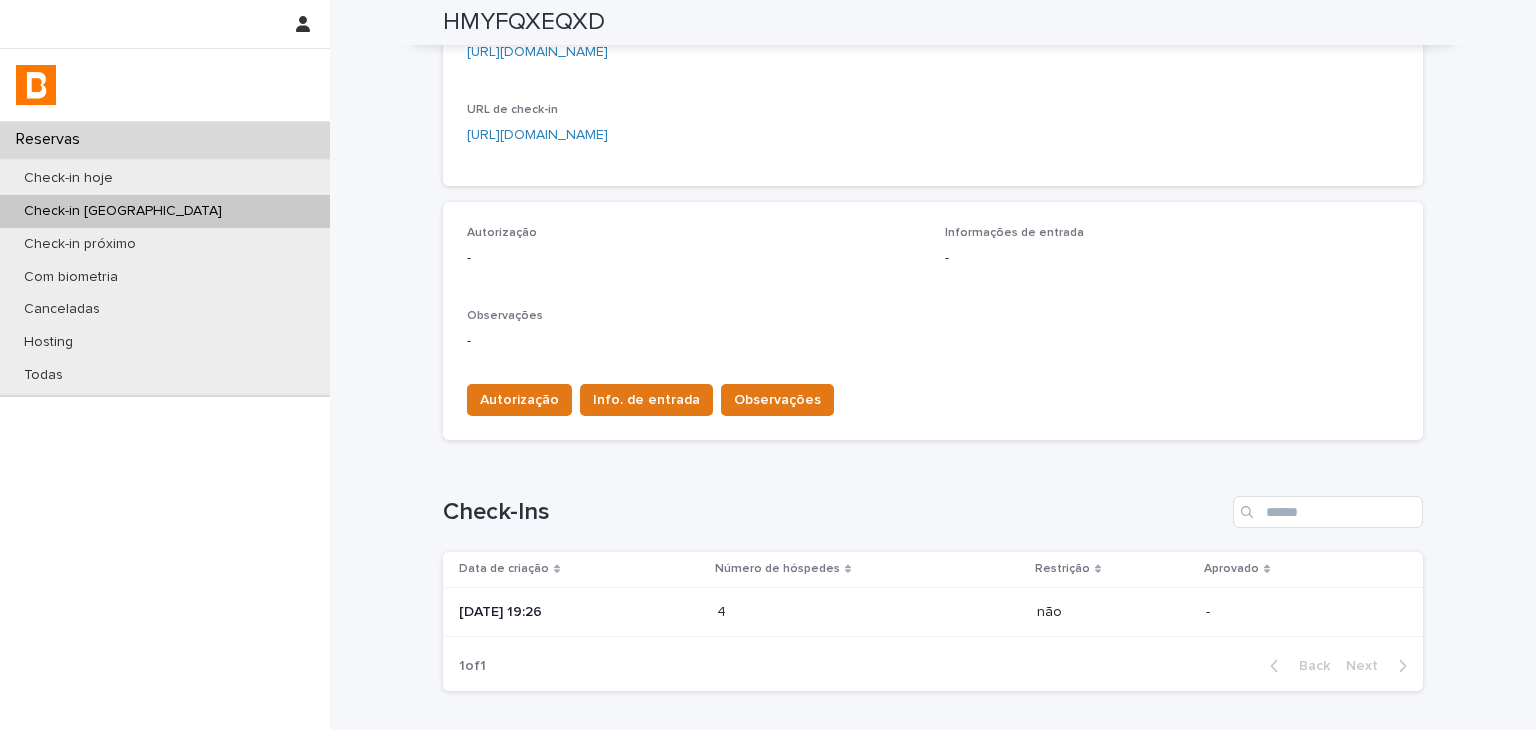 click on "Autorização Info. de entrada Observações" at bounding box center (933, 396) 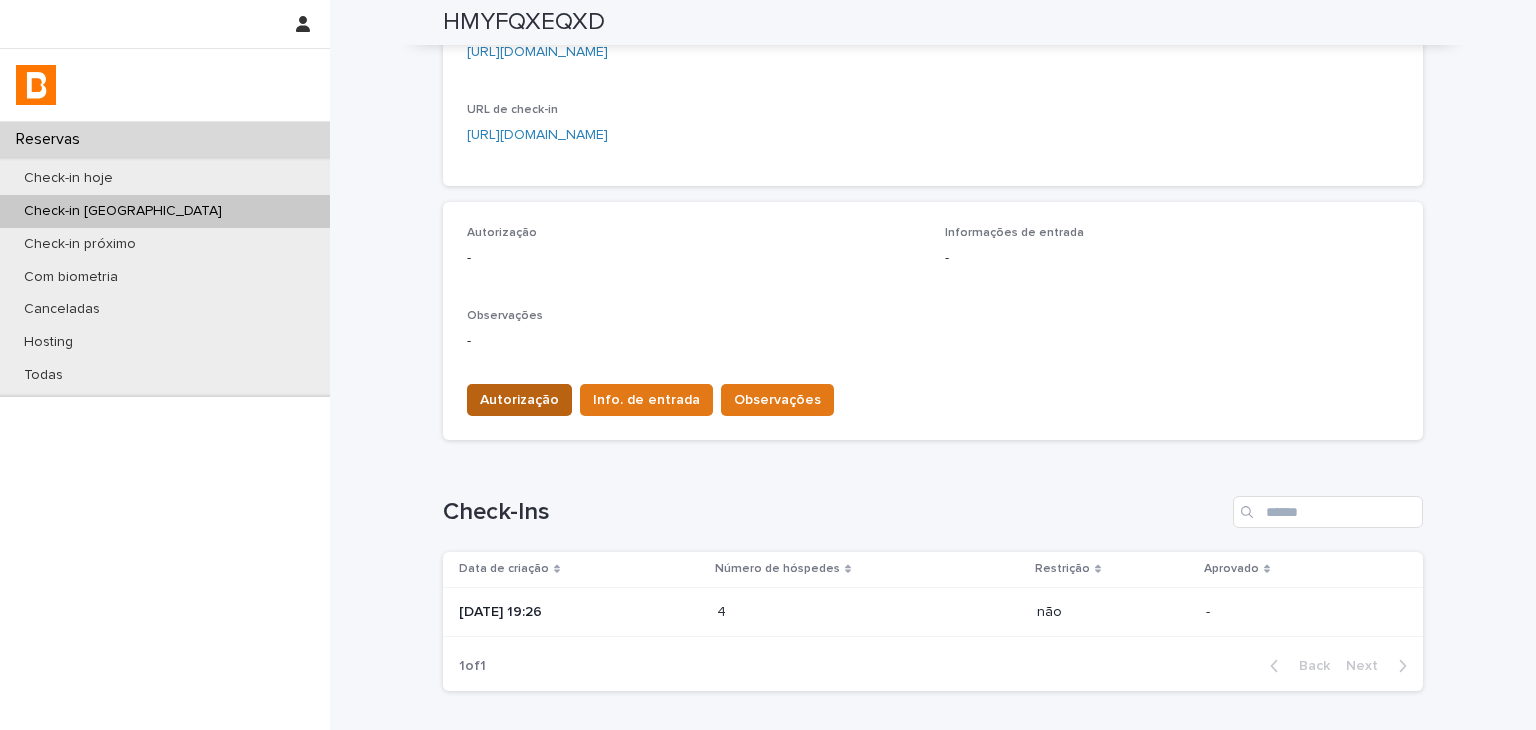 click on "Autorização" at bounding box center (519, 400) 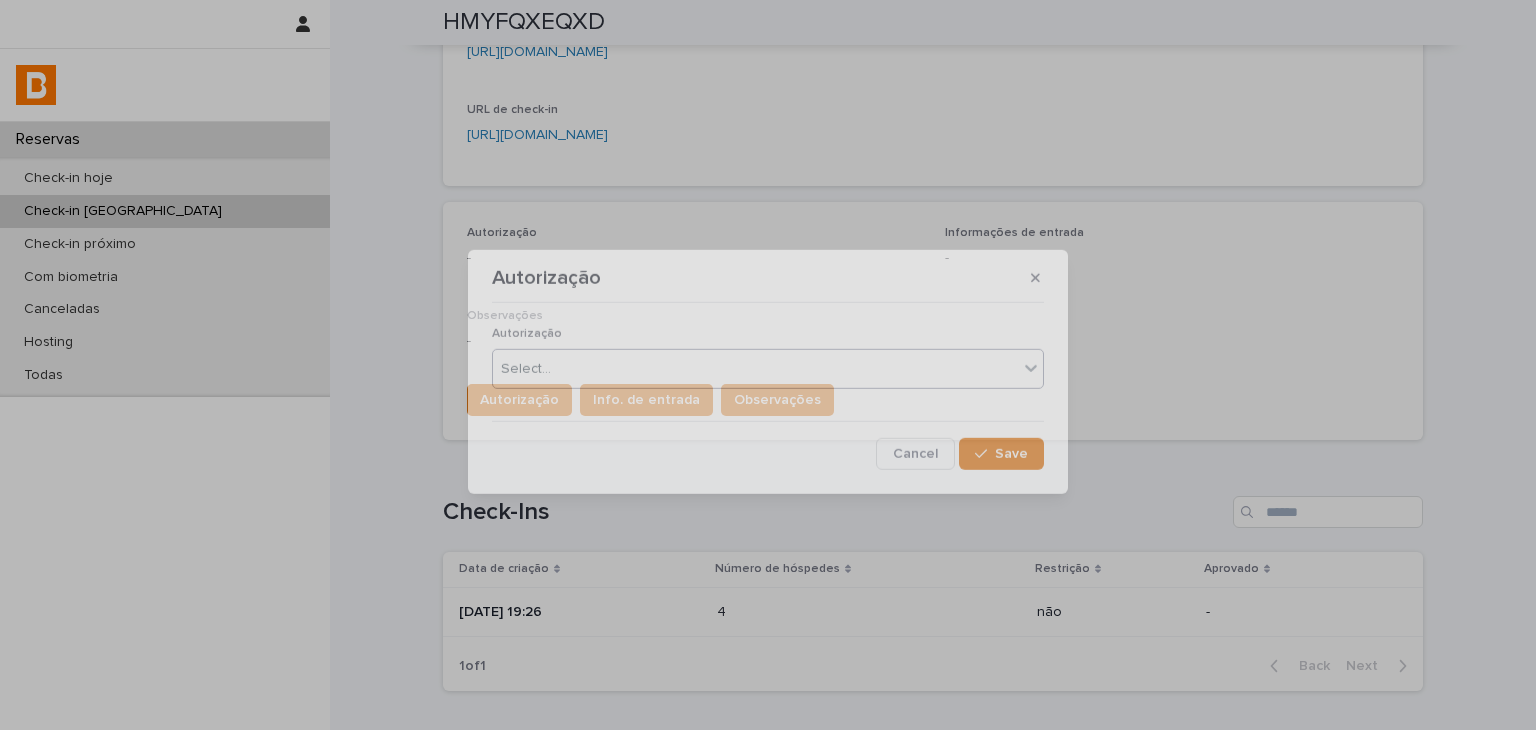 click on "Select..." at bounding box center (768, 369) 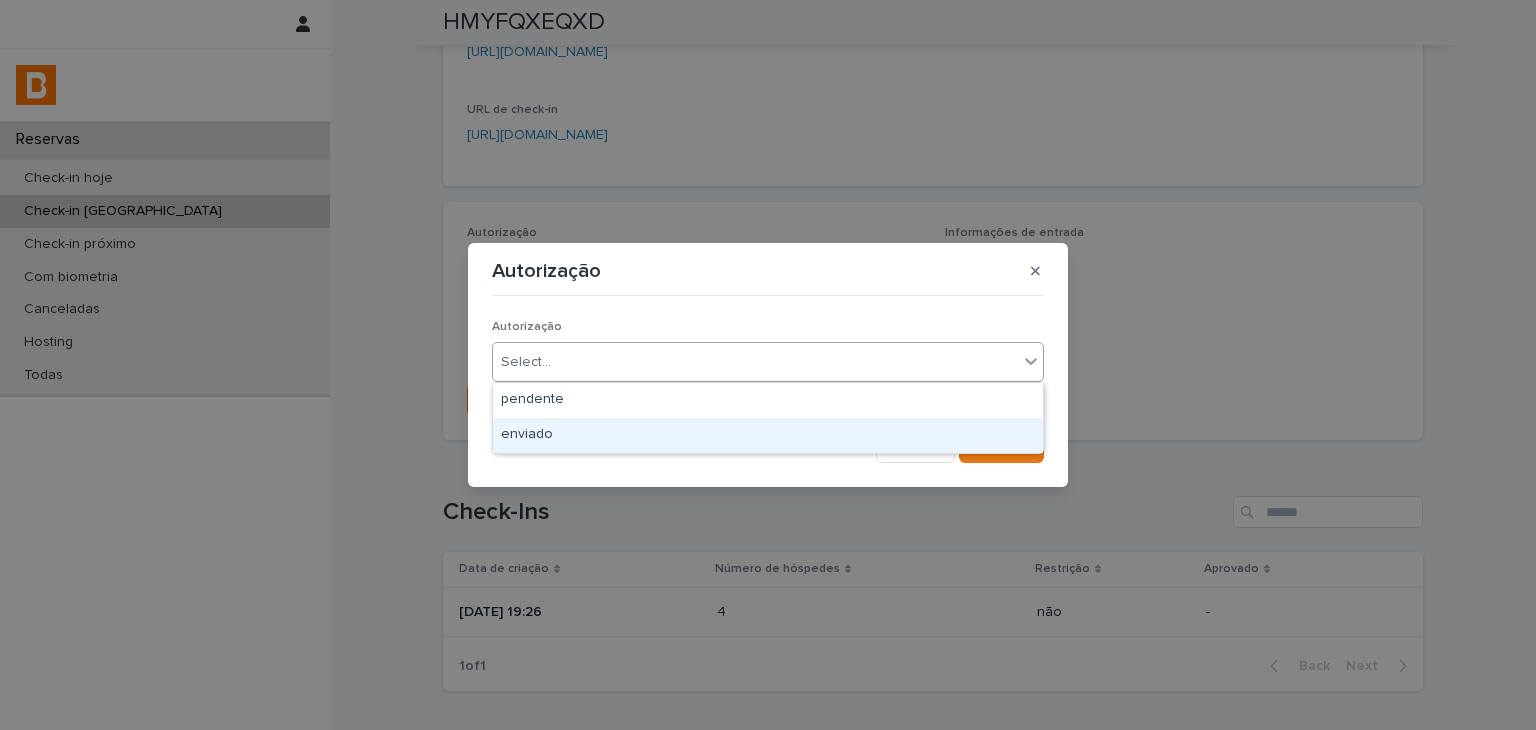 click on "enviado" at bounding box center (768, 435) 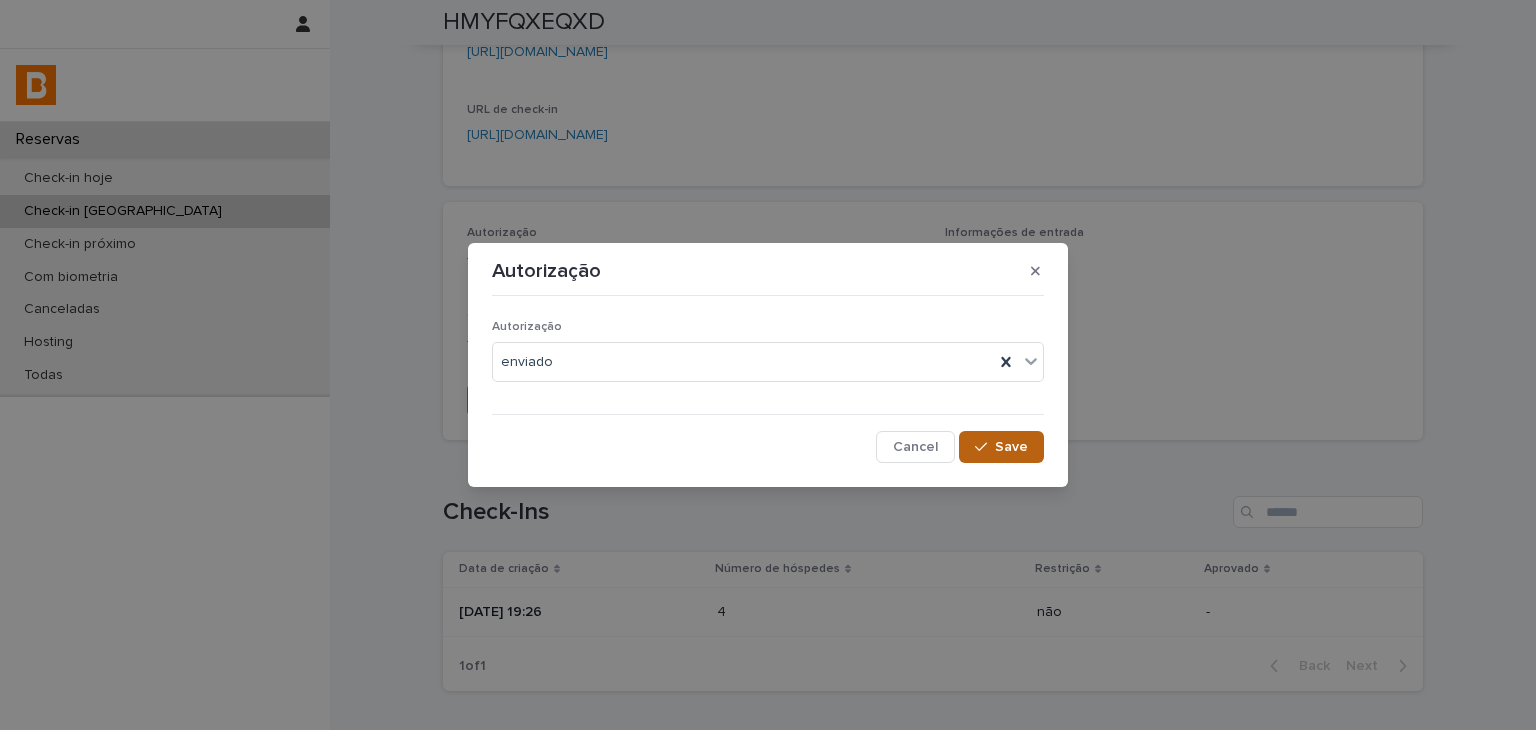 click on "Save" at bounding box center (1001, 447) 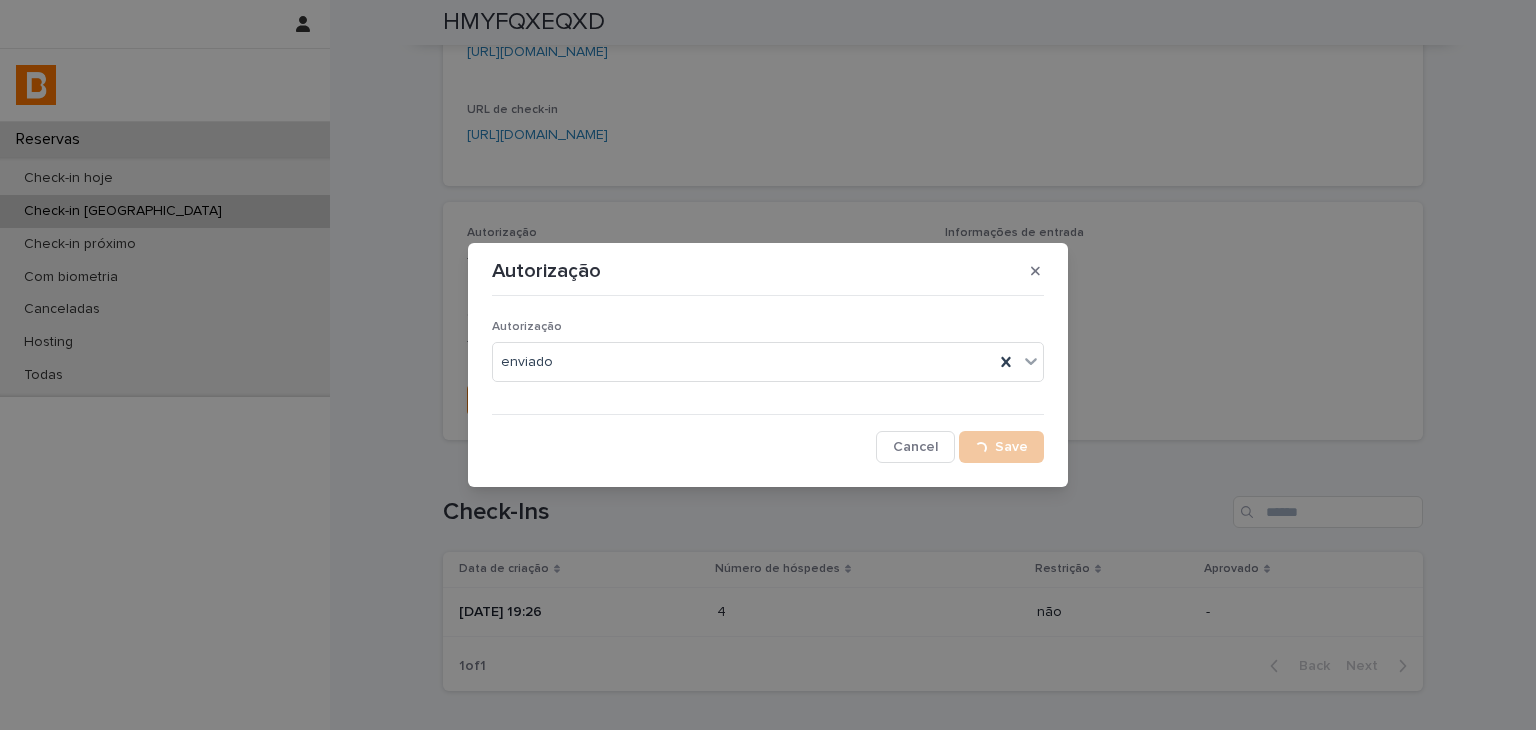 click on "Autorização Autorização enviado Cancel Loading... Save" at bounding box center [768, 365] 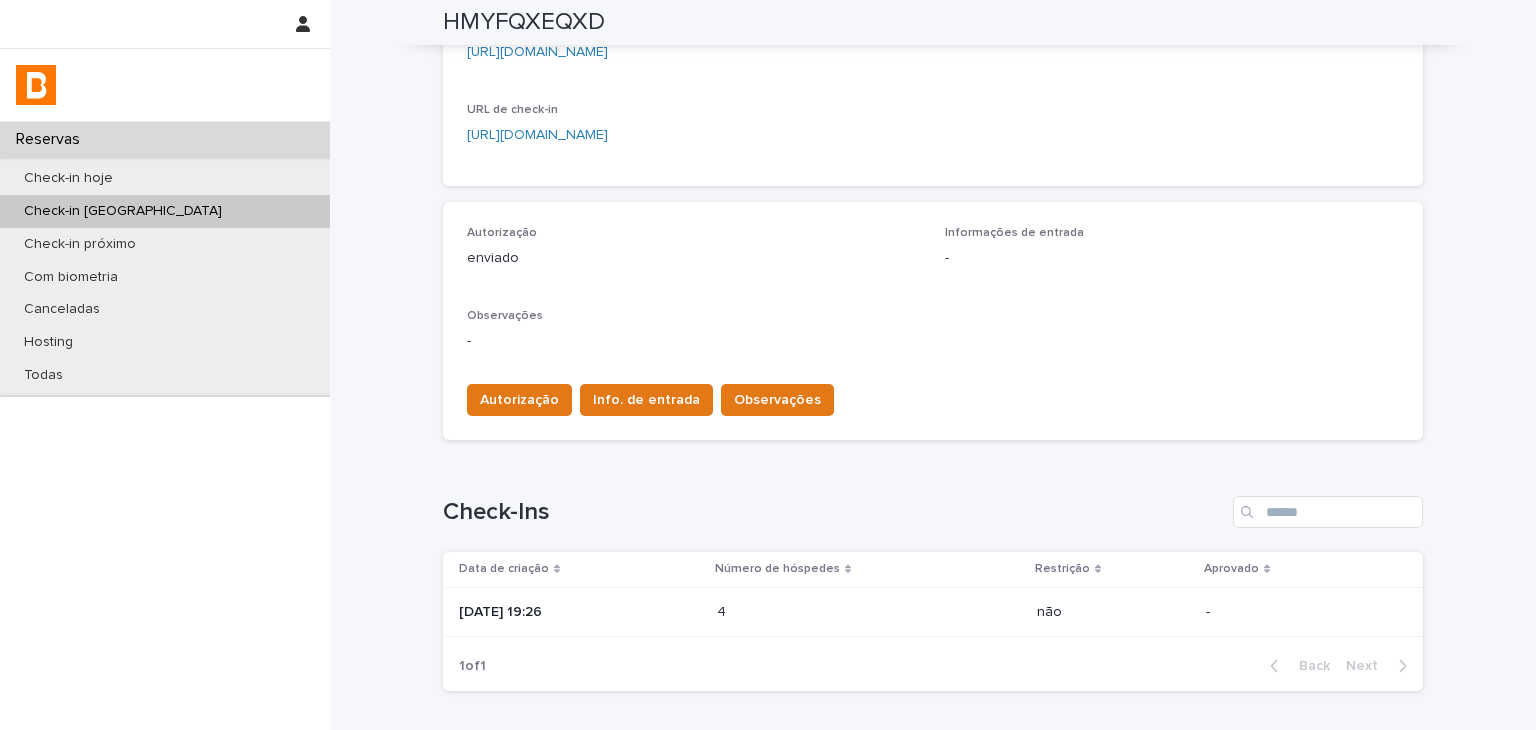 scroll, scrollTop: 0, scrollLeft: 0, axis: both 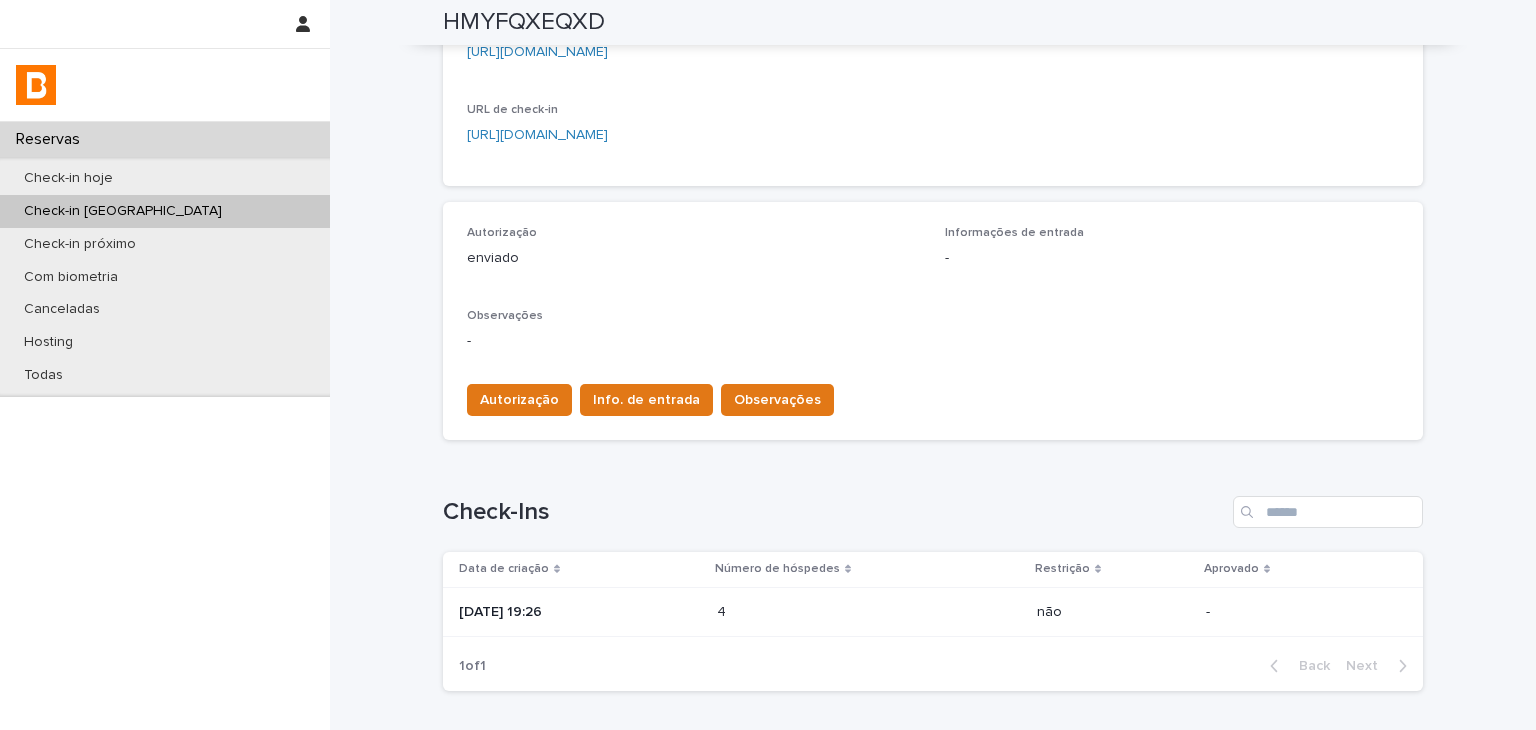 click on "Autorização Info. de entrada Observações" at bounding box center (933, 396) 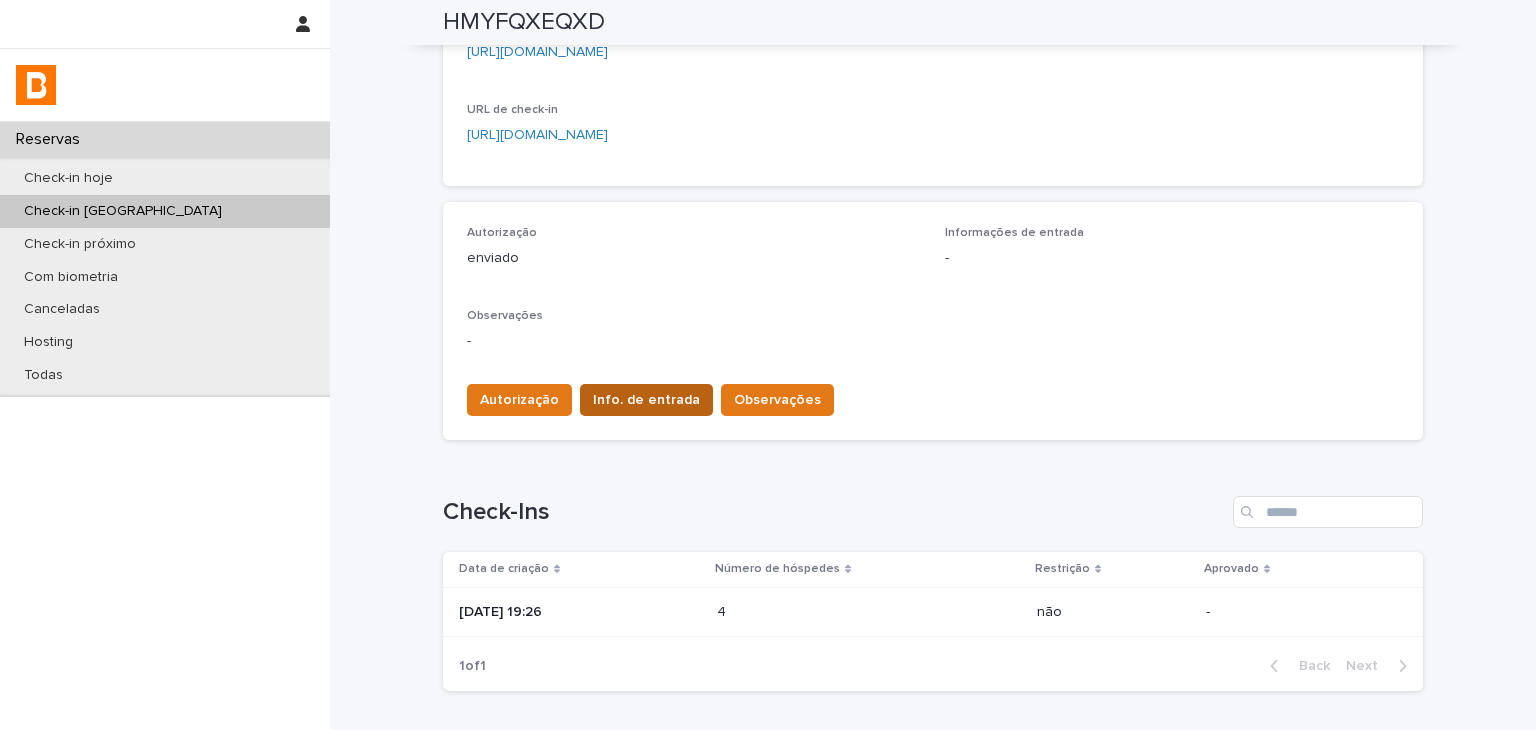 click on "Info. de entrada" at bounding box center [646, 400] 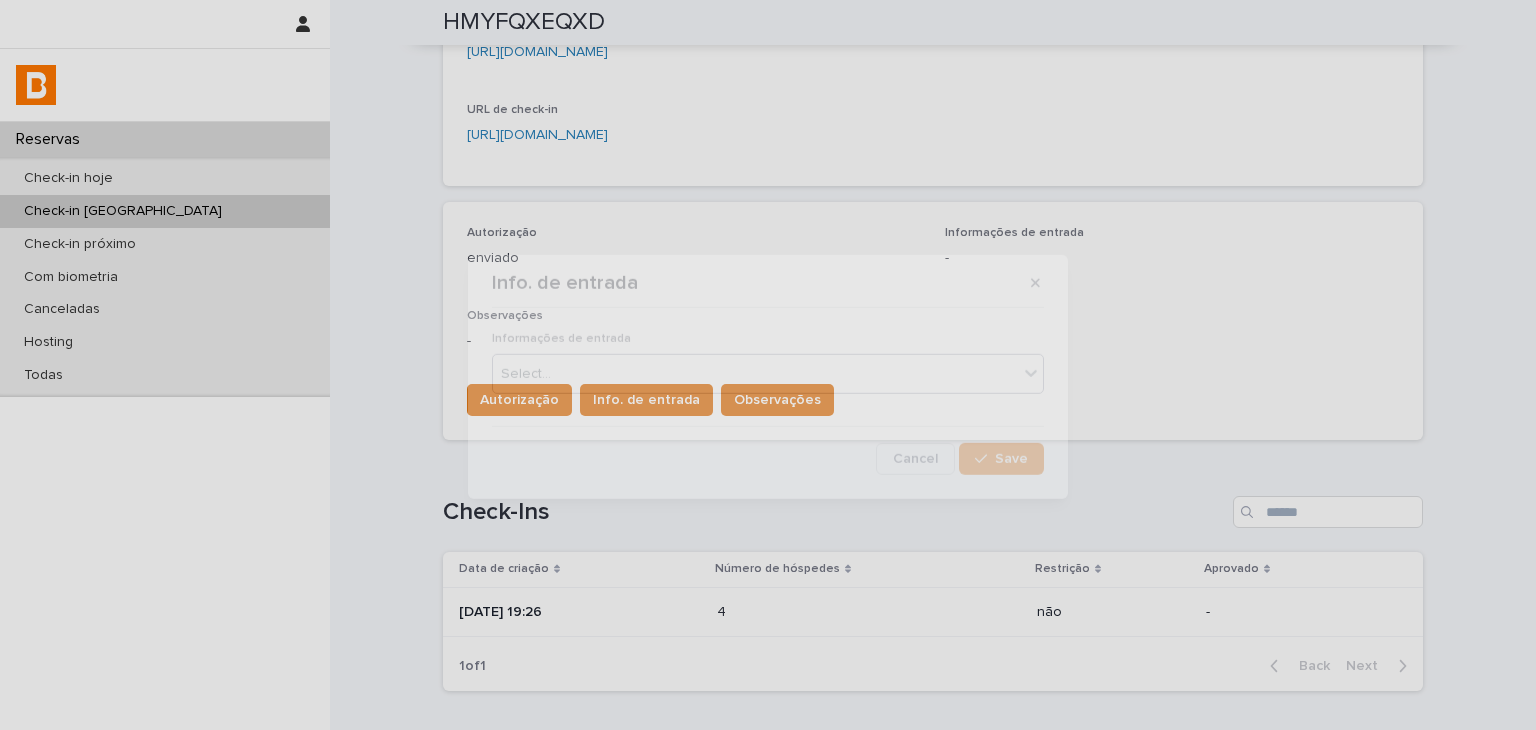 click on "Select..." at bounding box center (755, 374) 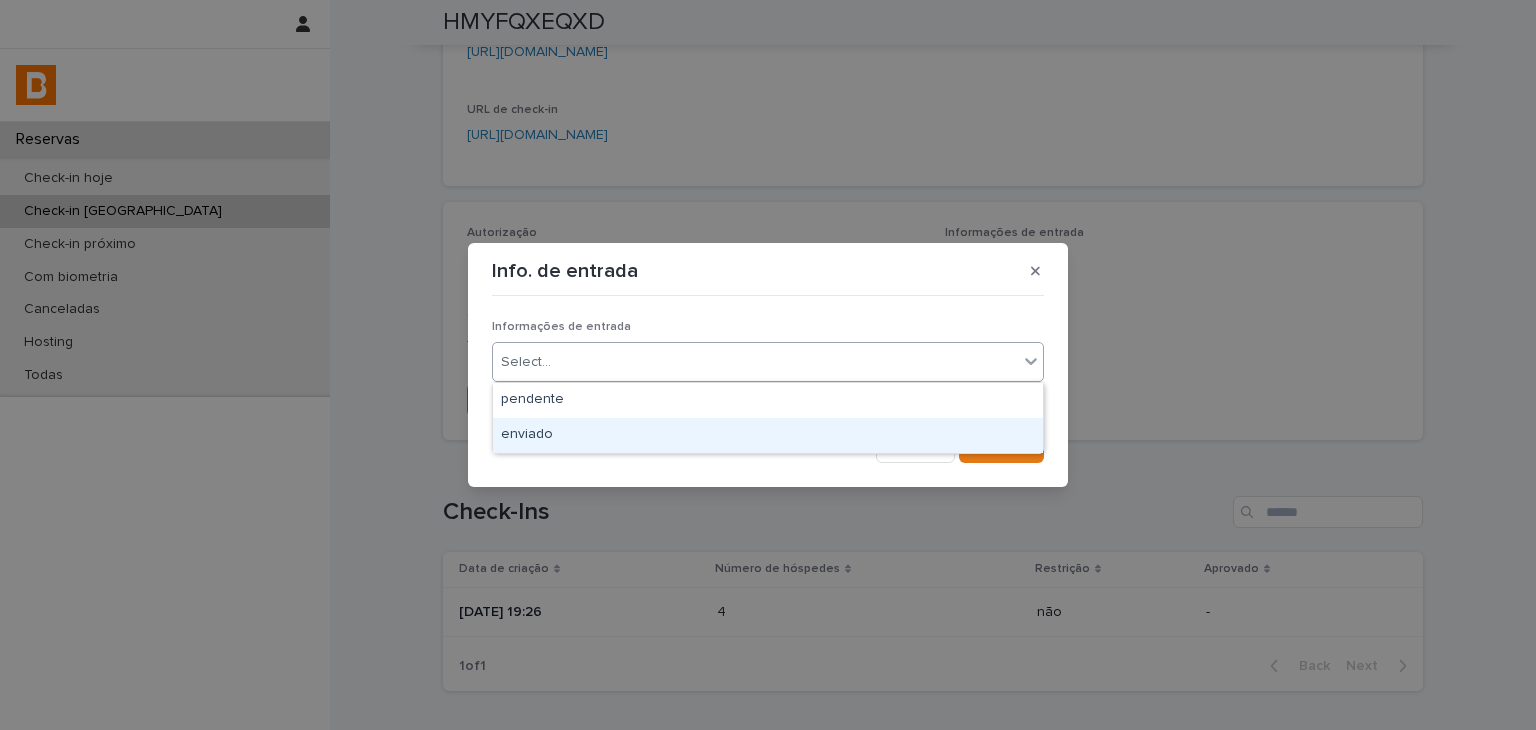 drag, startPoint x: 600, startPoint y: 430, endPoint x: 836, endPoint y: 437, distance: 236.10379 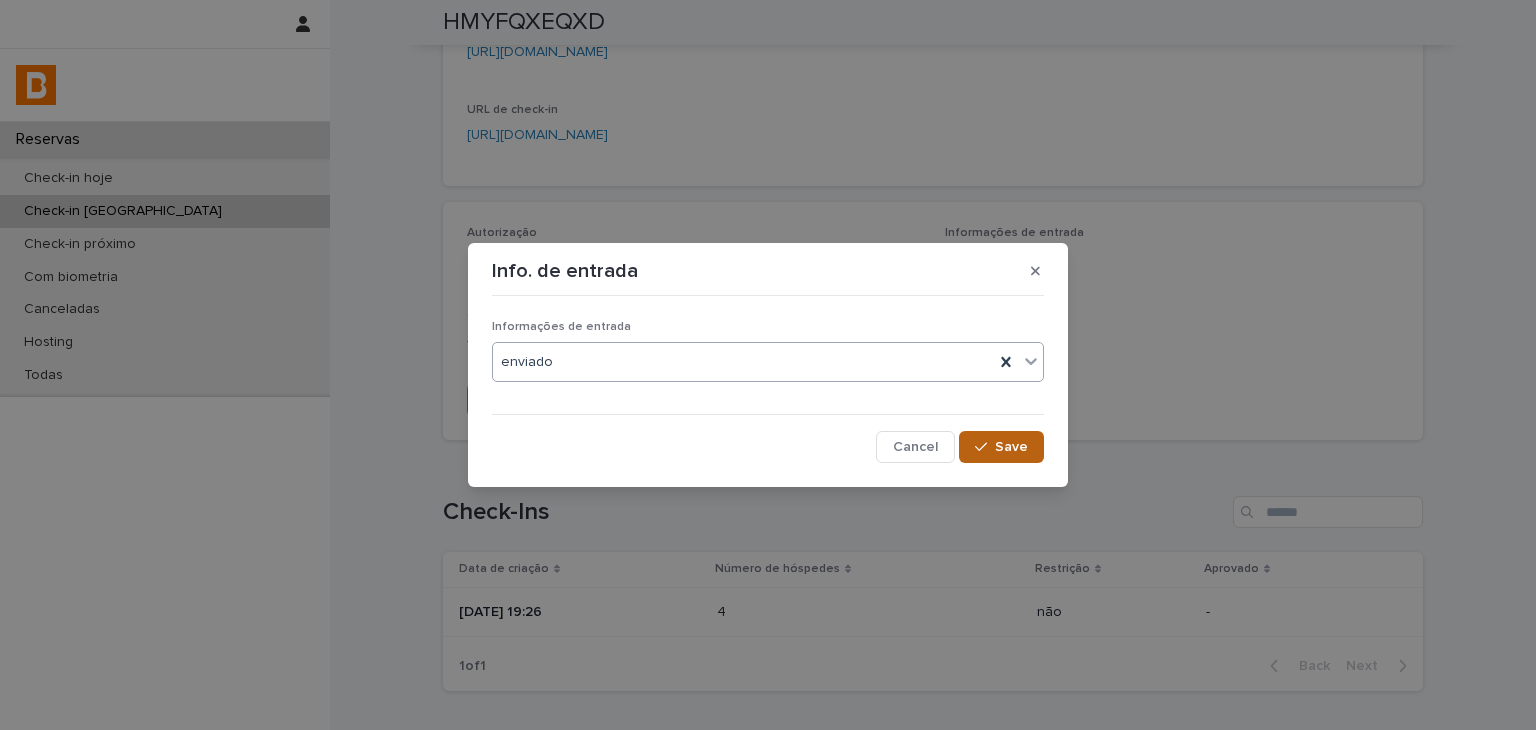 click on "Save" at bounding box center [1001, 447] 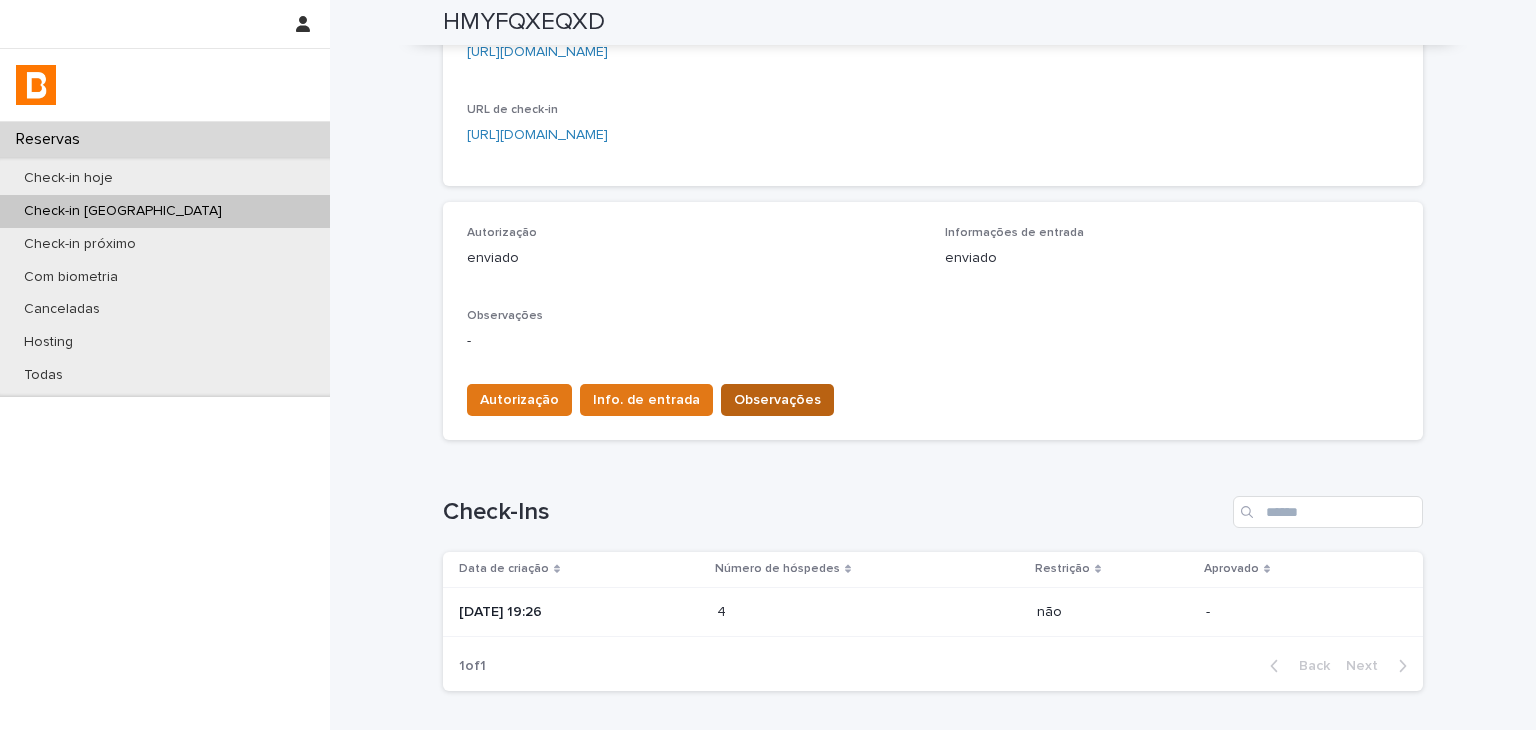 click on "Observações" at bounding box center (777, 400) 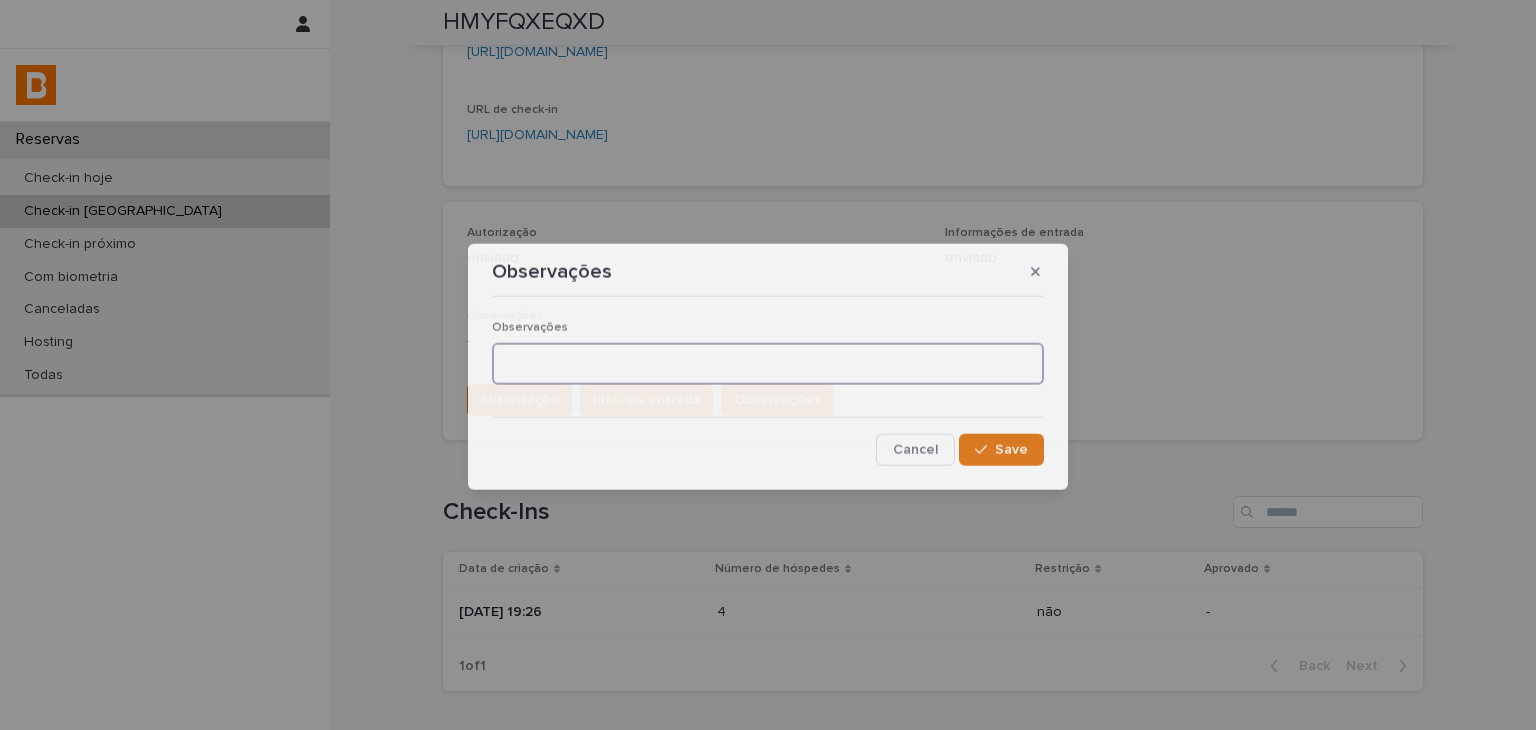 click at bounding box center [768, 364] 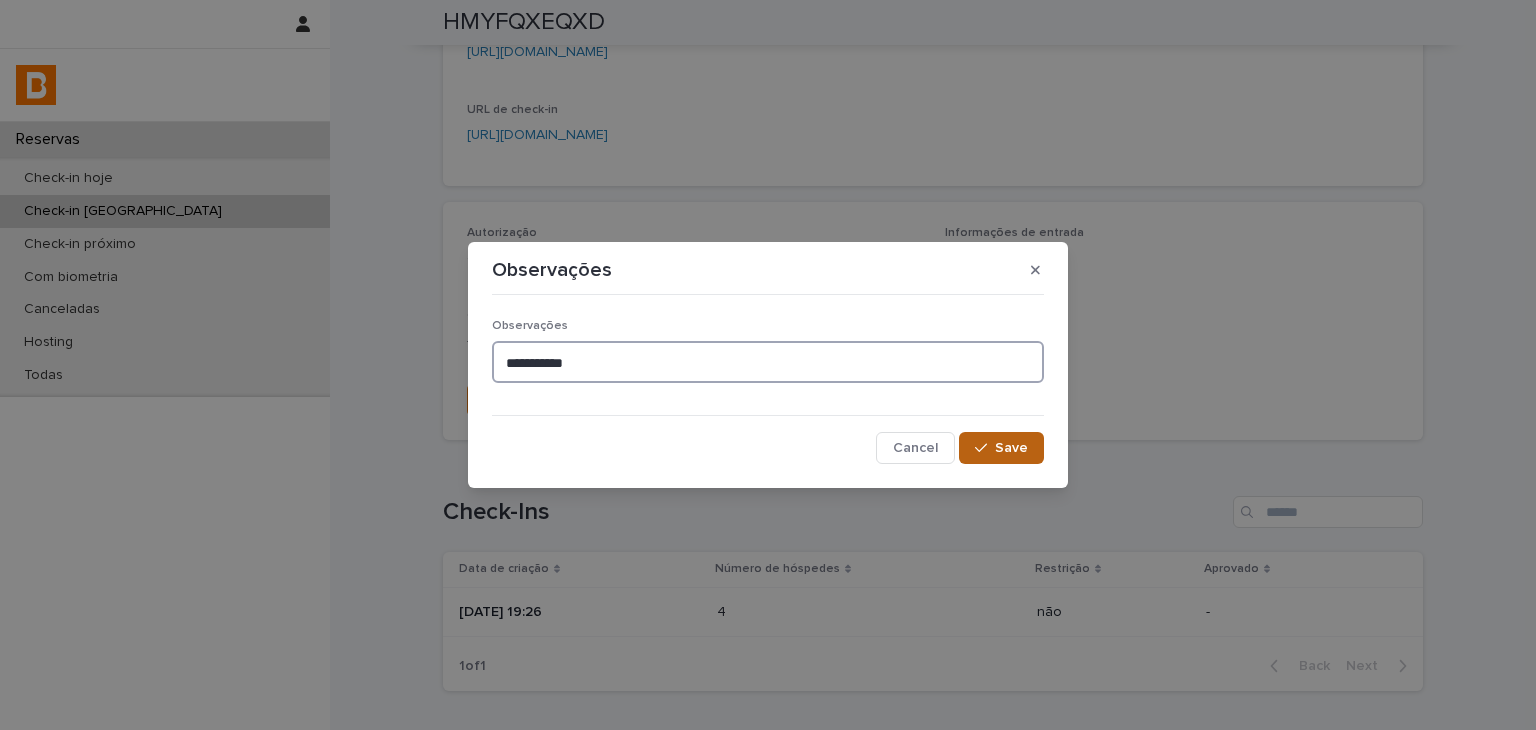 type on "**********" 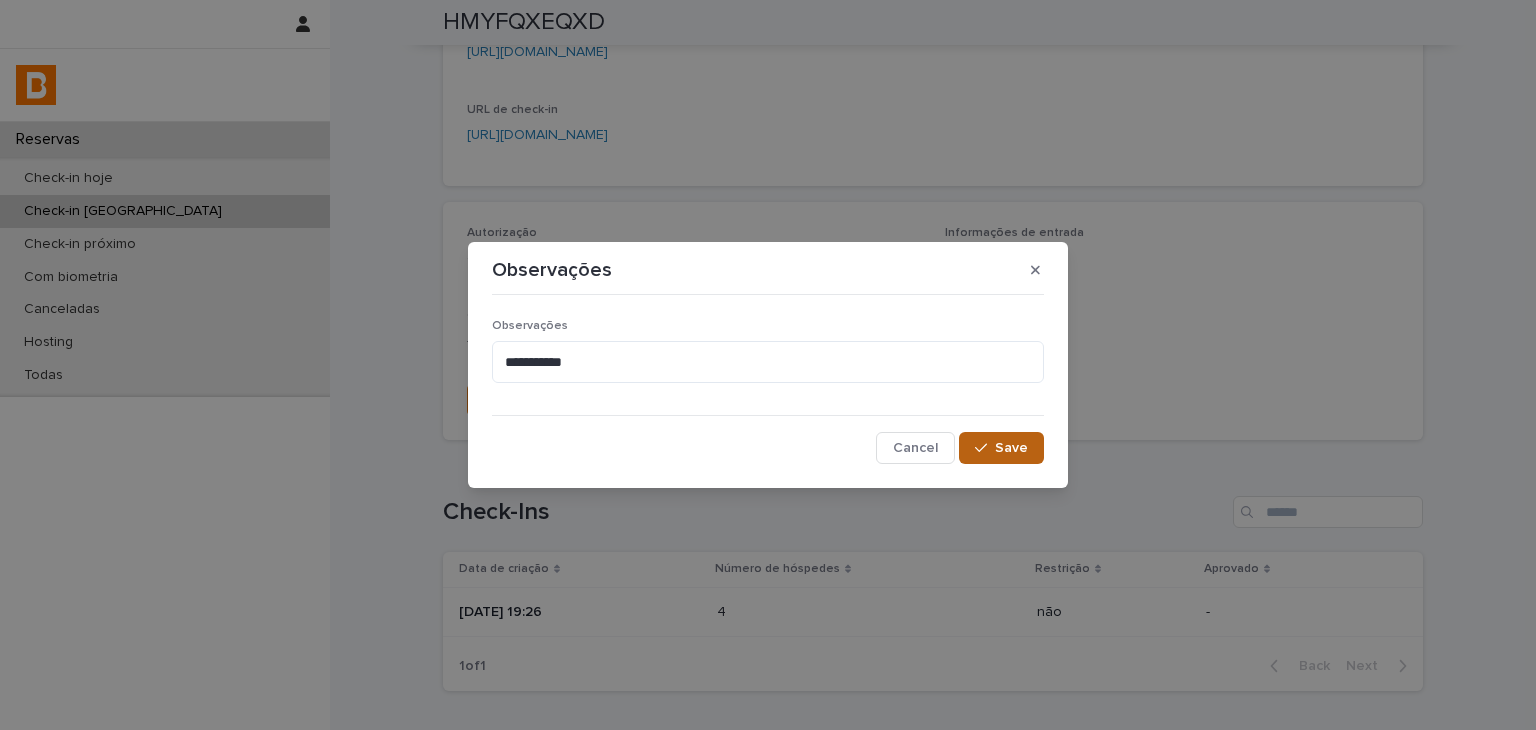 click on "Save" at bounding box center [1011, 448] 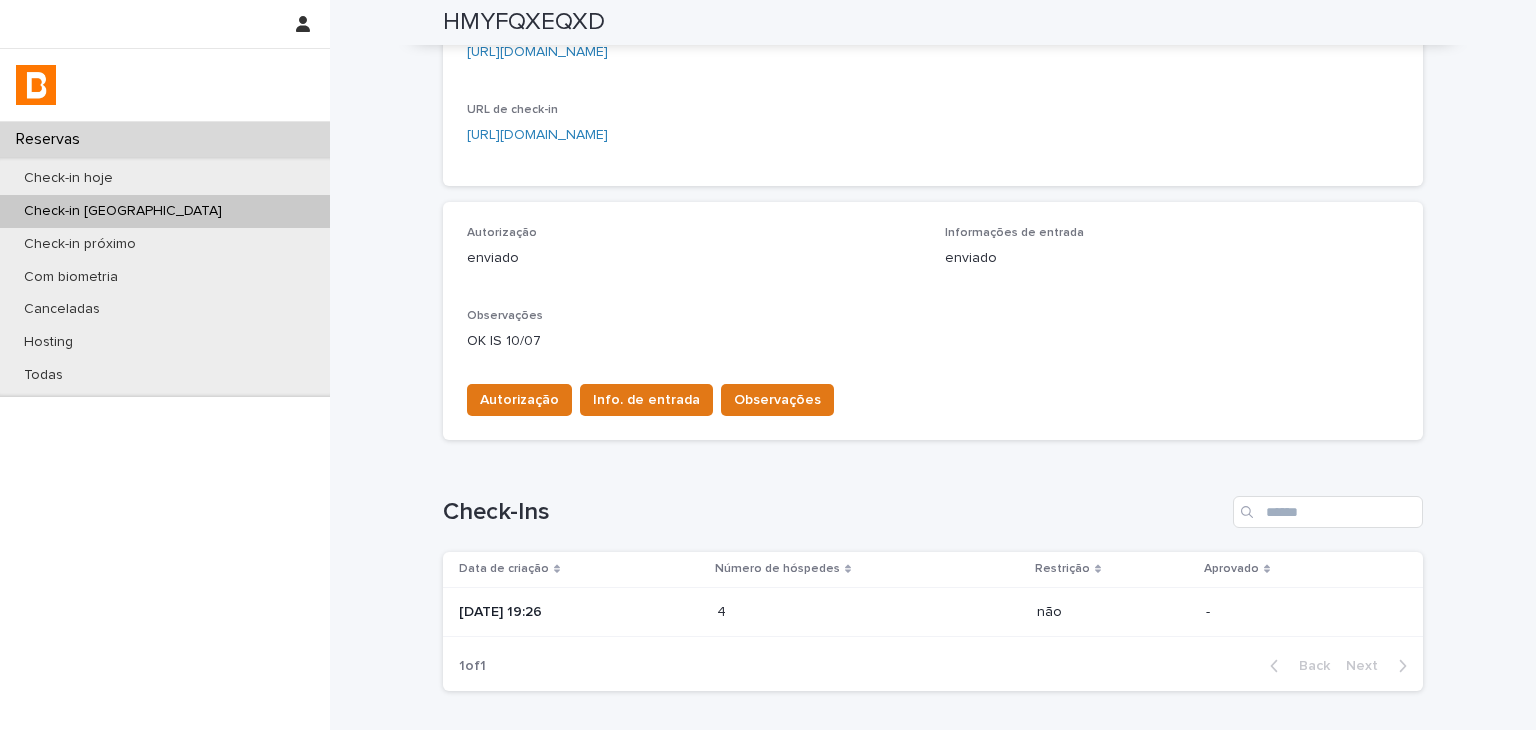 scroll, scrollTop: 0, scrollLeft: 0, axis: both 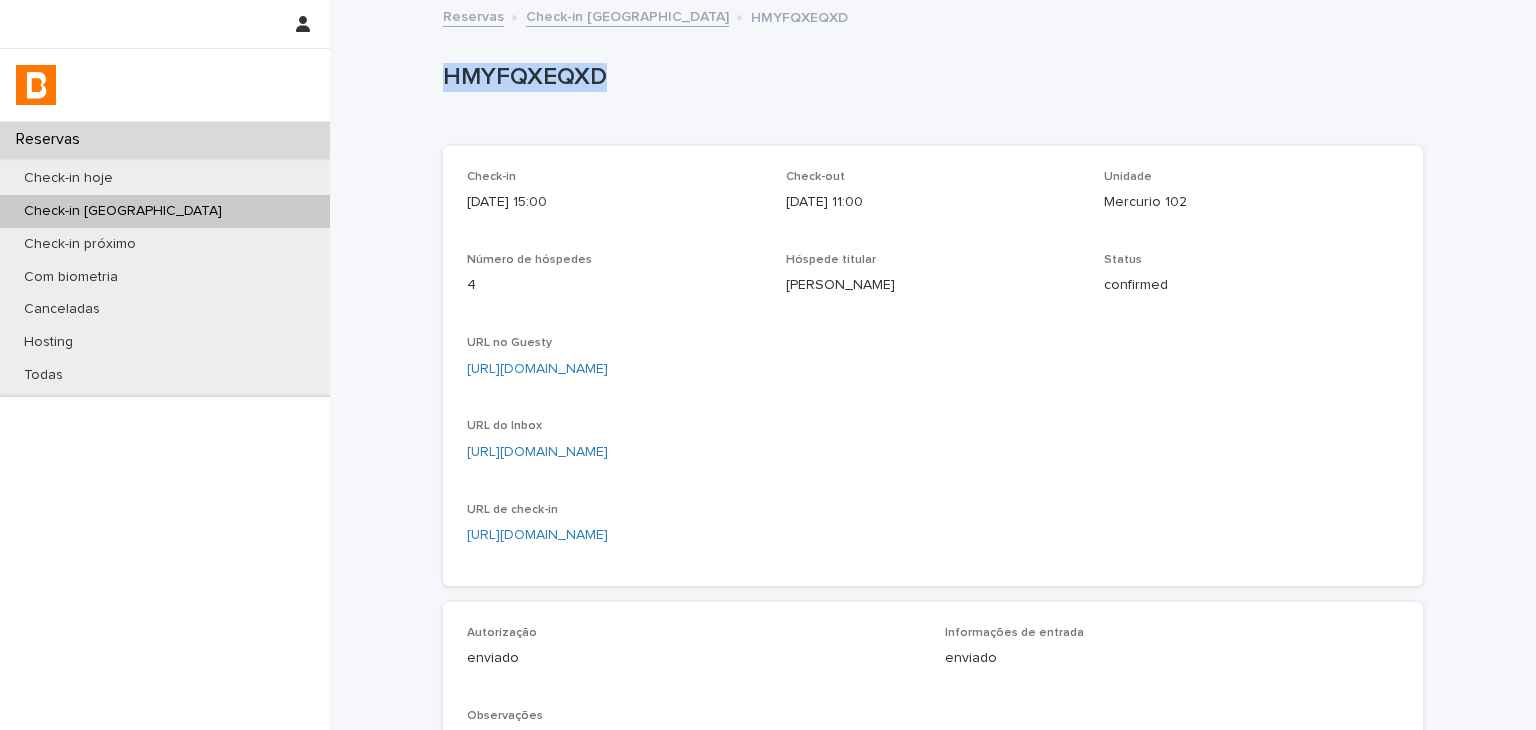 drag, startPoint x: 441, startPoint y: 72, endPoint x: 677, endPoint y: 85, distance: 236.35777 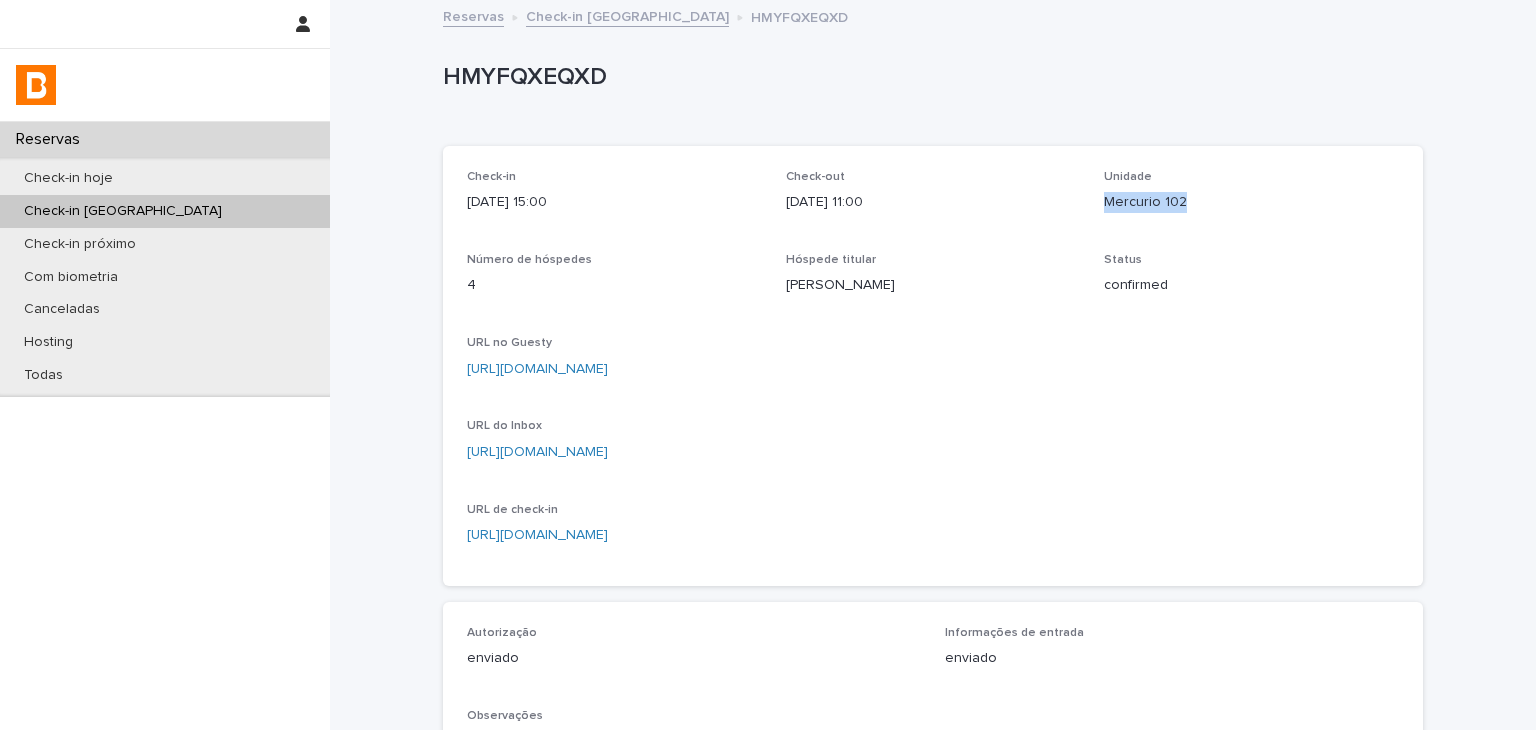 drag, startPoint x: 1092, startPoint y: 202, endPoint x: 1200, endPoint y: 204, distance: 108.01852 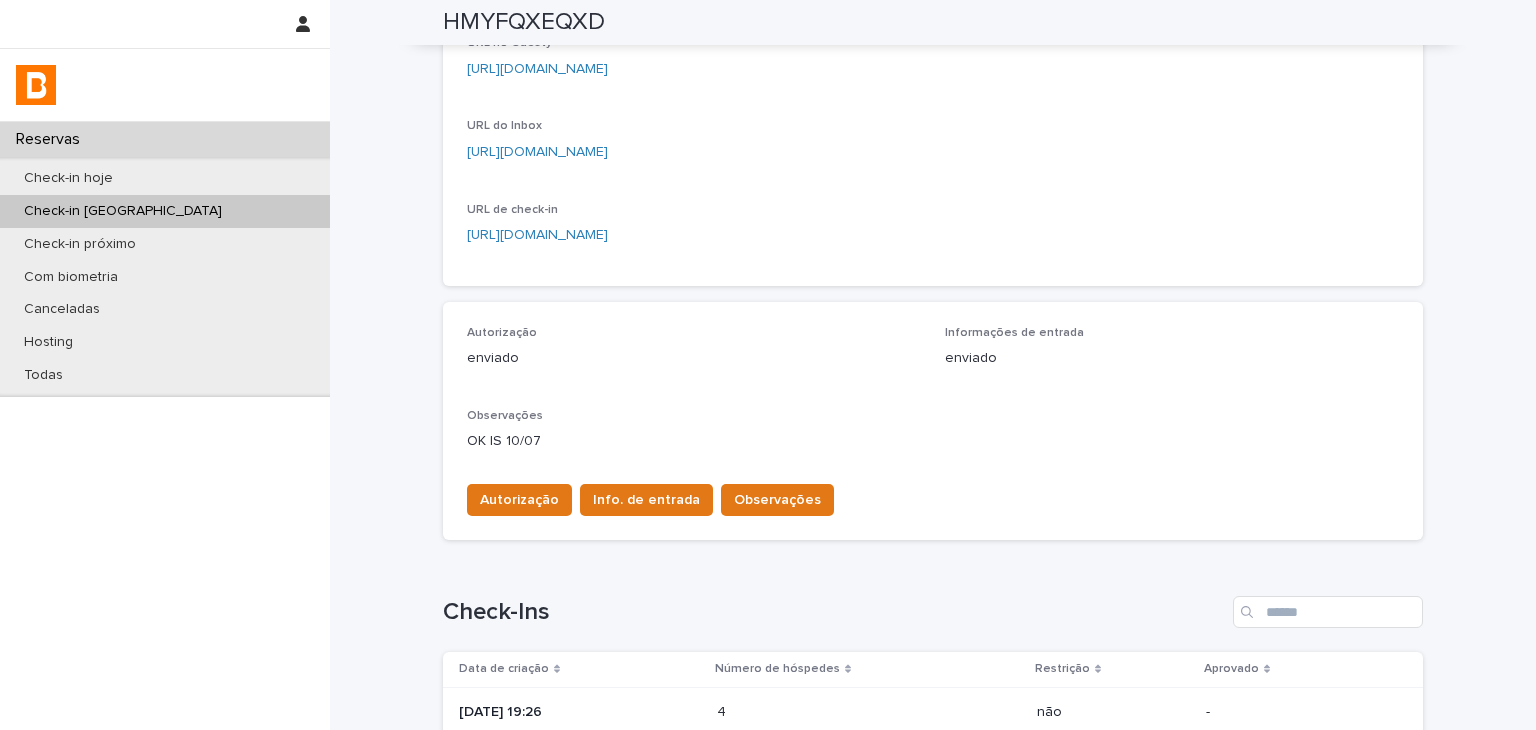 click on "Check-in [GEOGRAPHIC_DATA]" at bounding box center (165, 211) 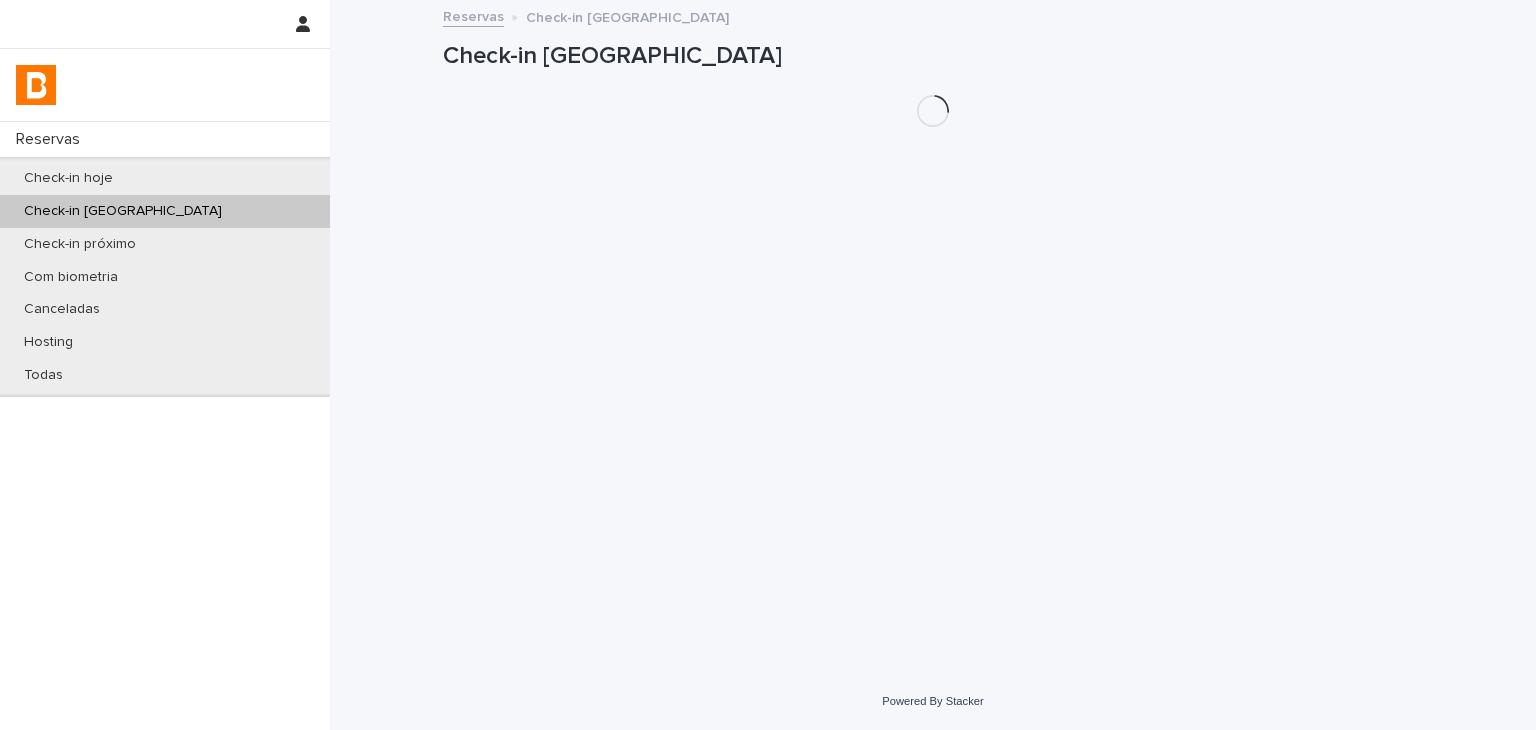 scroll, scrollTop: 0, scrollLeft: 0, axis: both 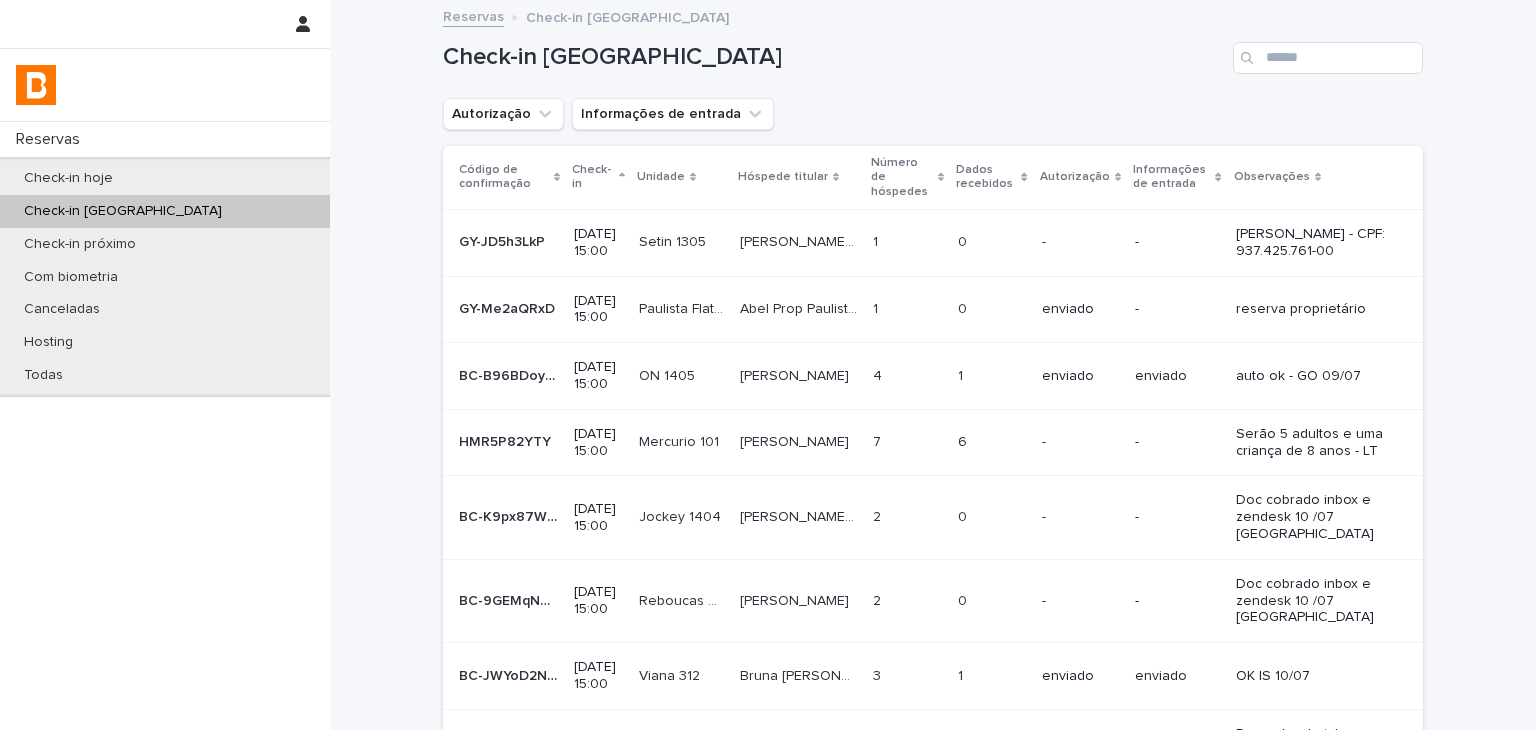 click on "Autorização" at bounding box center [503, 114] 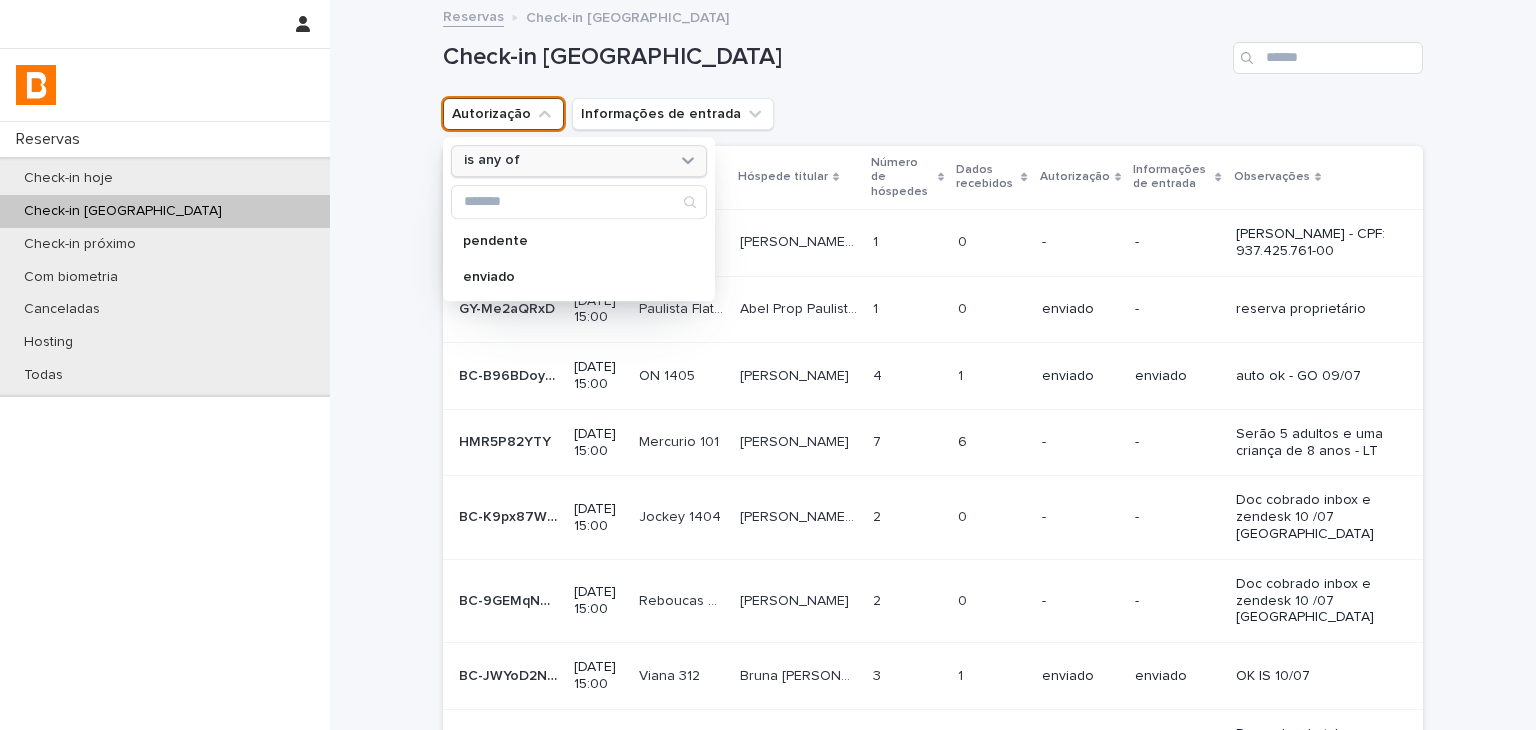 click on "is any of" at bounding box center (492, 161) 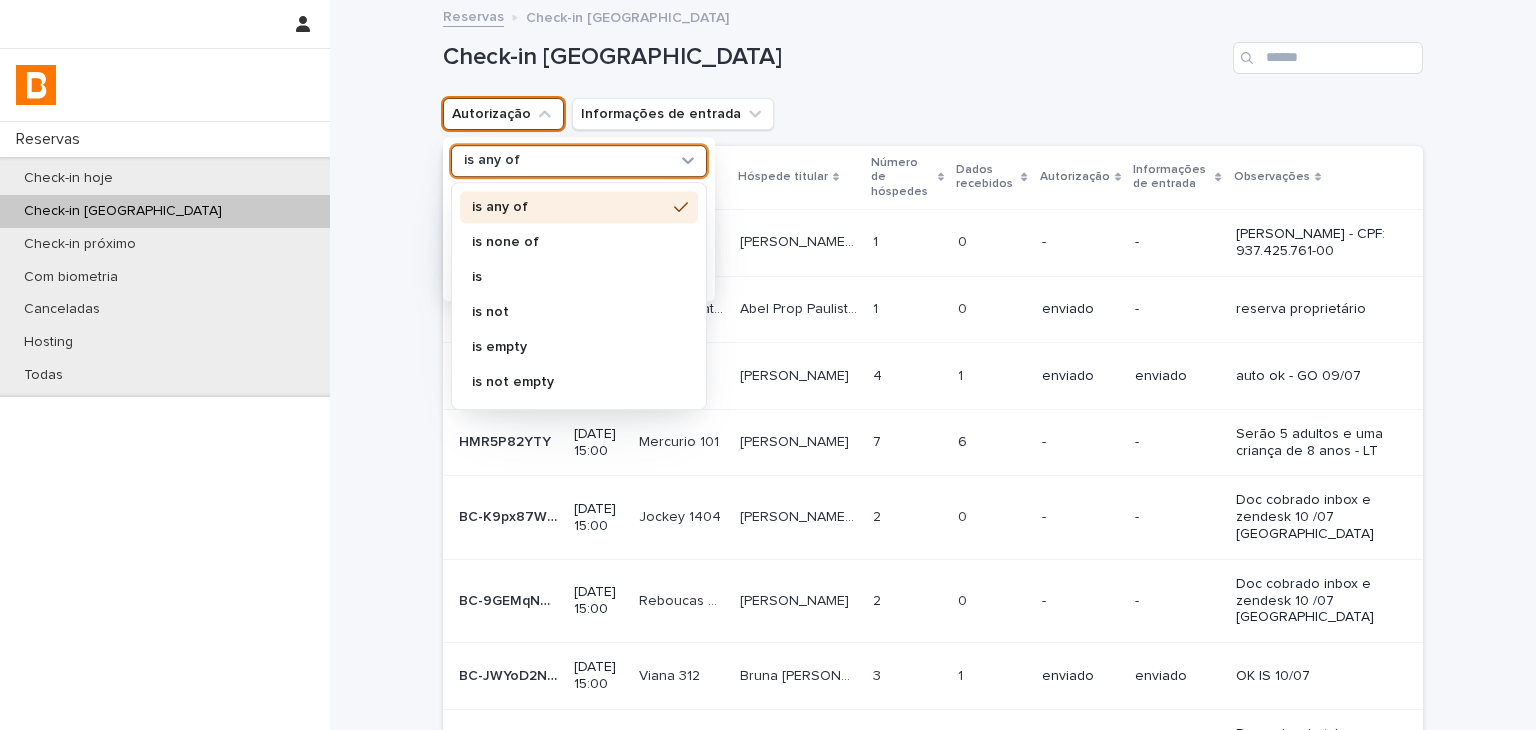 drag, startPoint x: 520, startPoint y: 239, endPoint x: 522, endPoint y: 257, distance: 18.110771 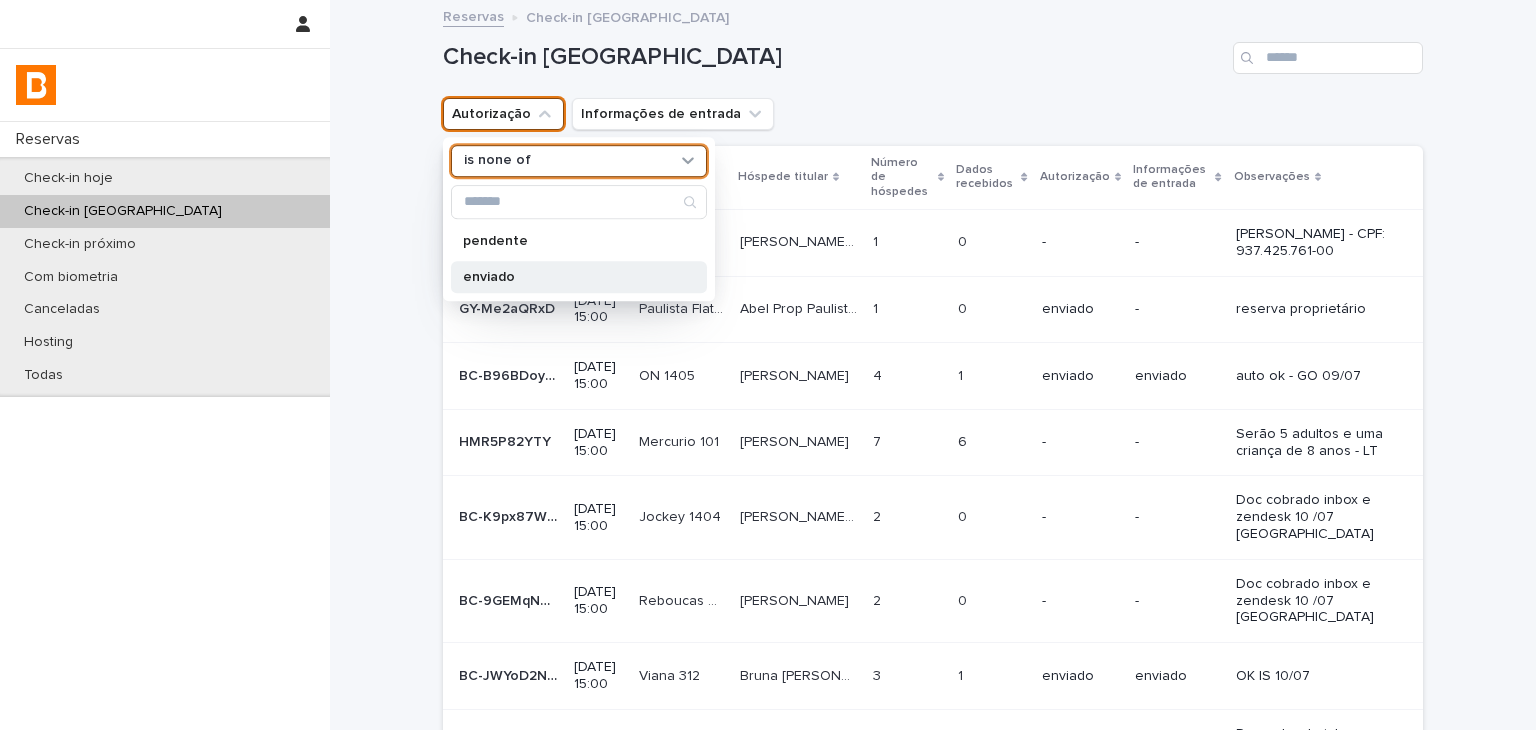 click on "enviado" at bounding box center [569, 277] 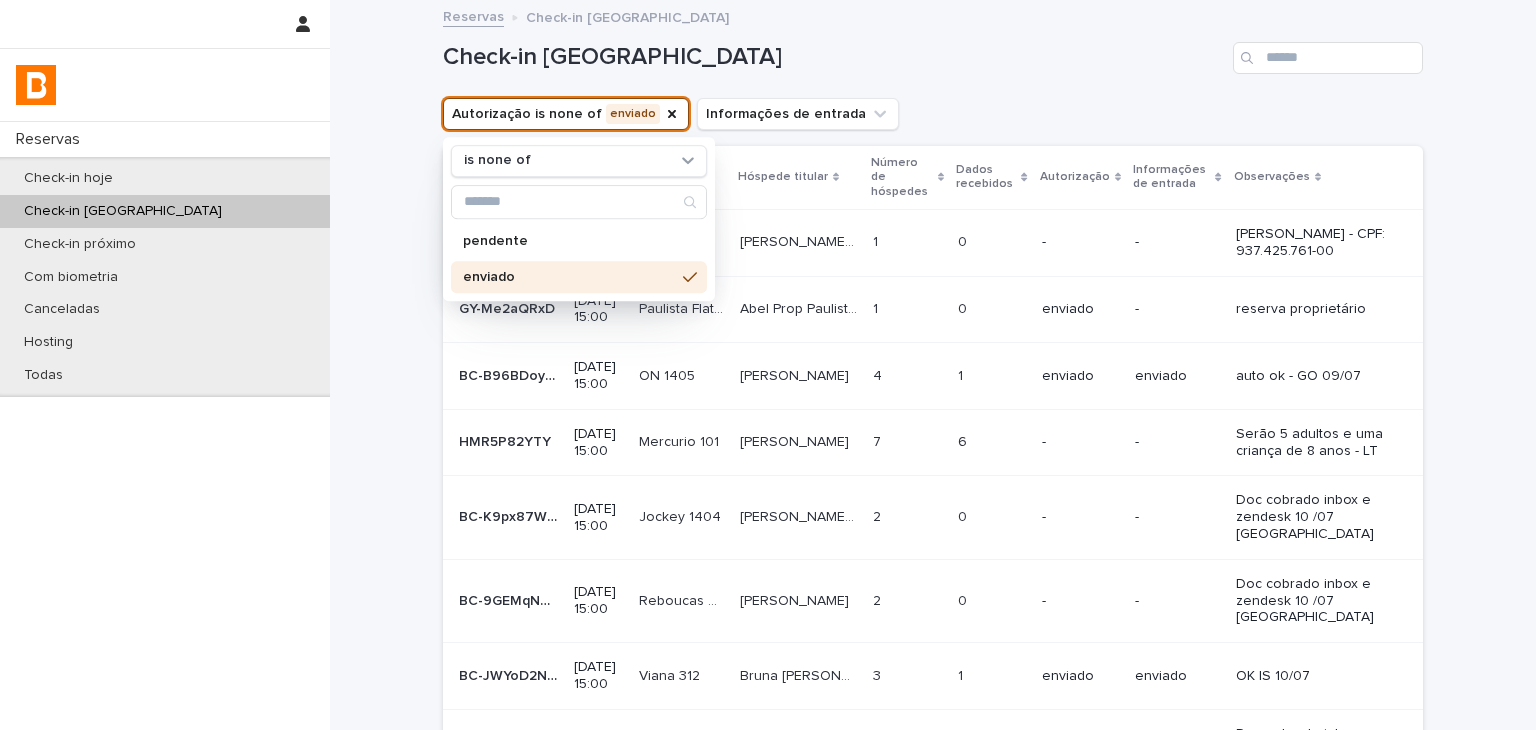 click on "Check-in [GEOGRAPHIC_DATA]" at bounding box center (933, 50) 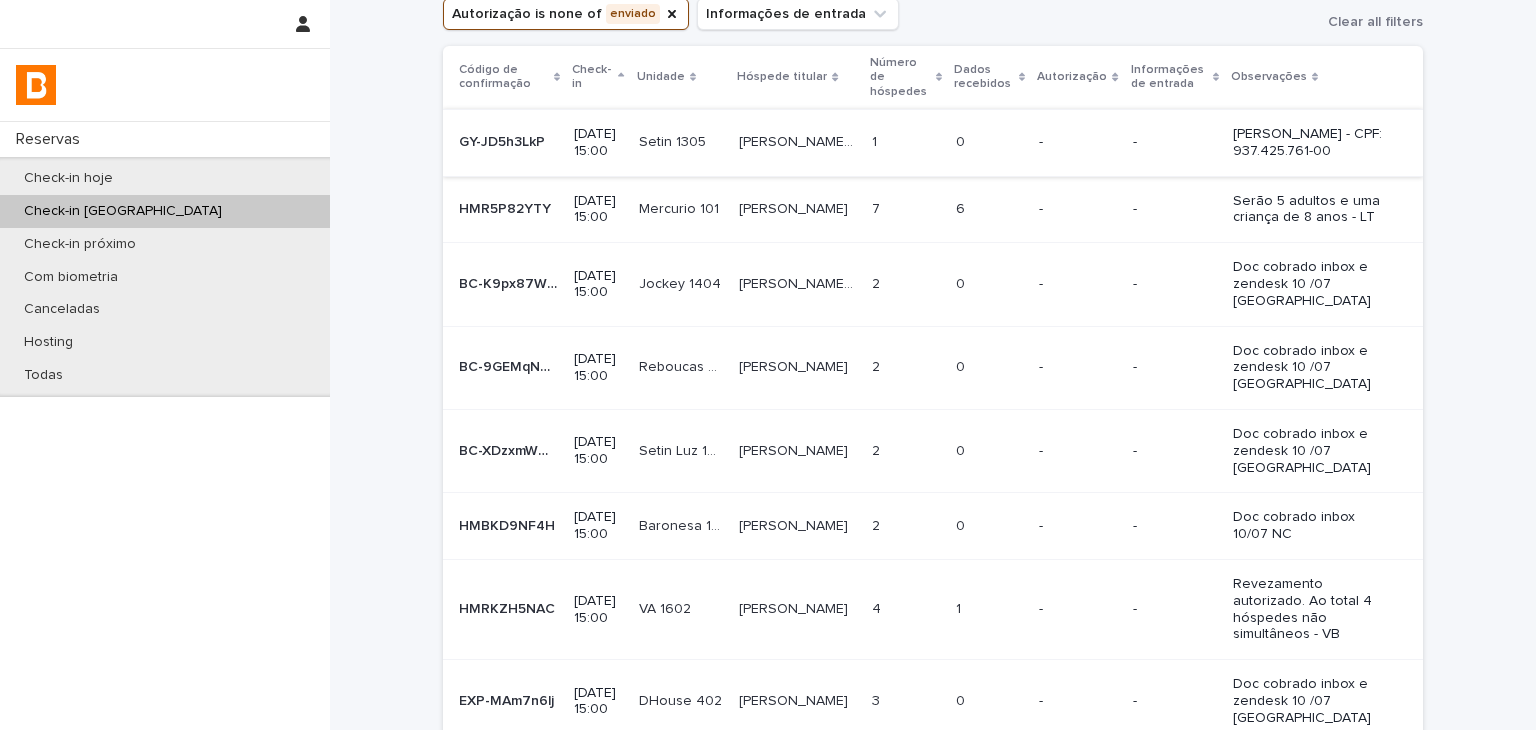 scroll, scrollTop: 400, scrollLeft: 0, axis: vertical 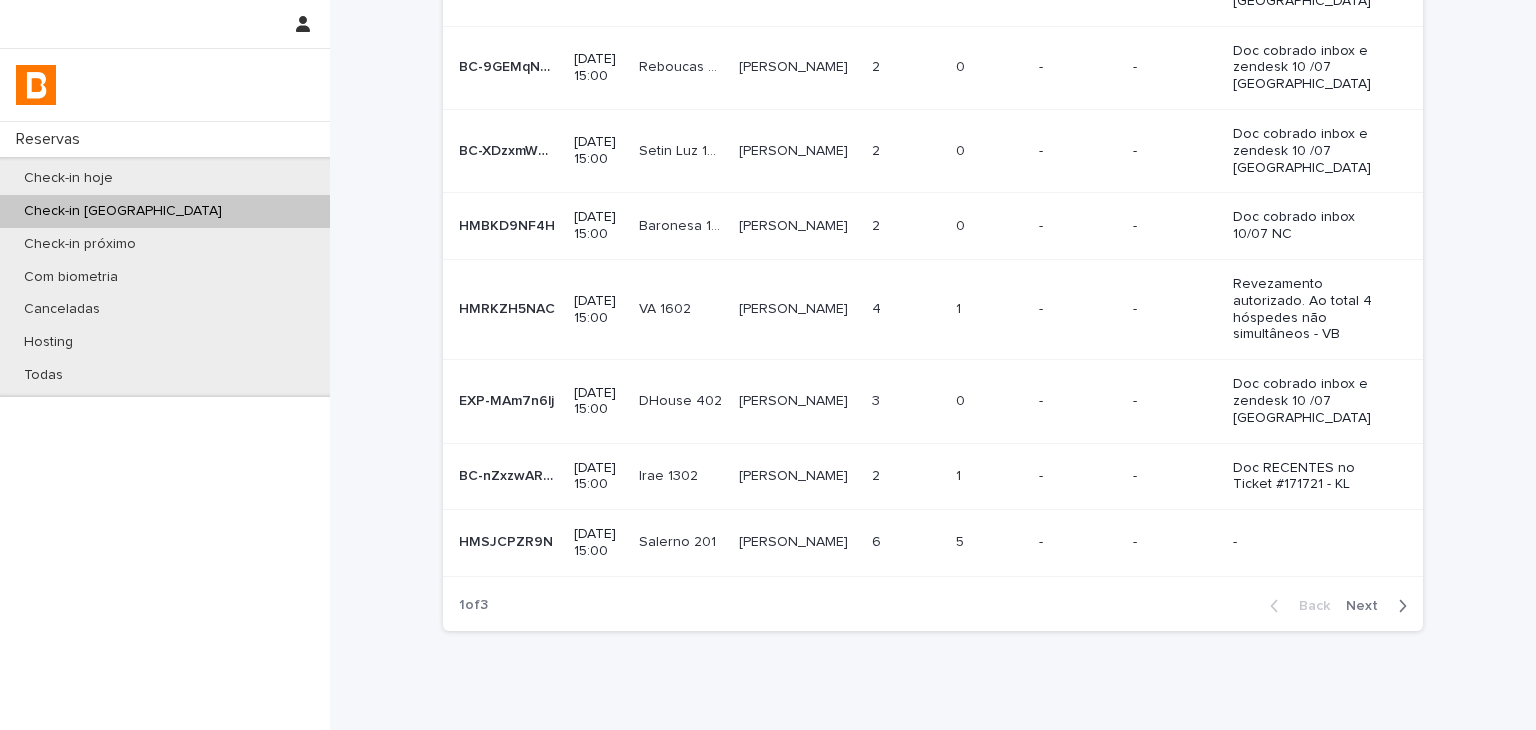 click on "Next" at bounding box center (1368, 606) 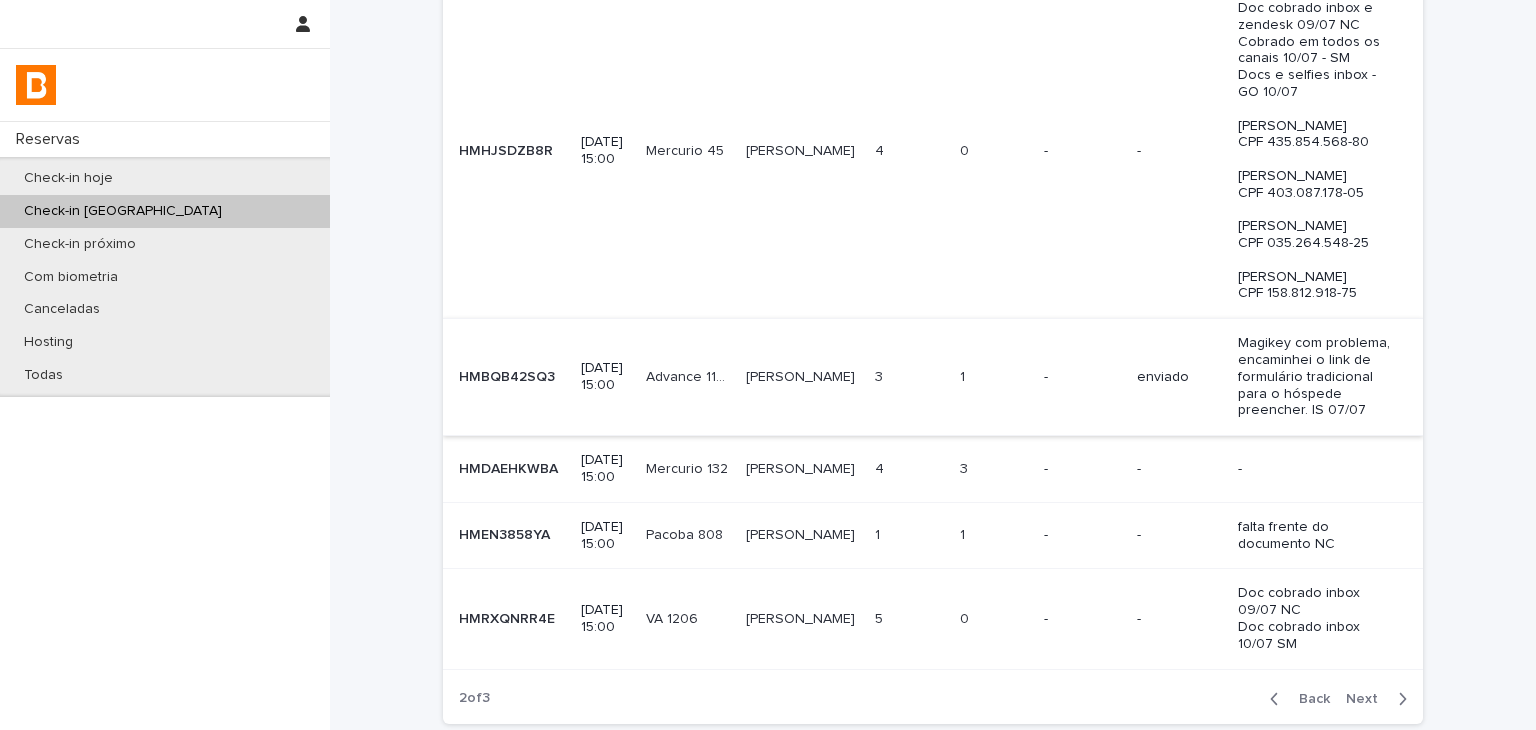 scroll, scrollTop: 859, scrollLeft: 0, axis: vertical 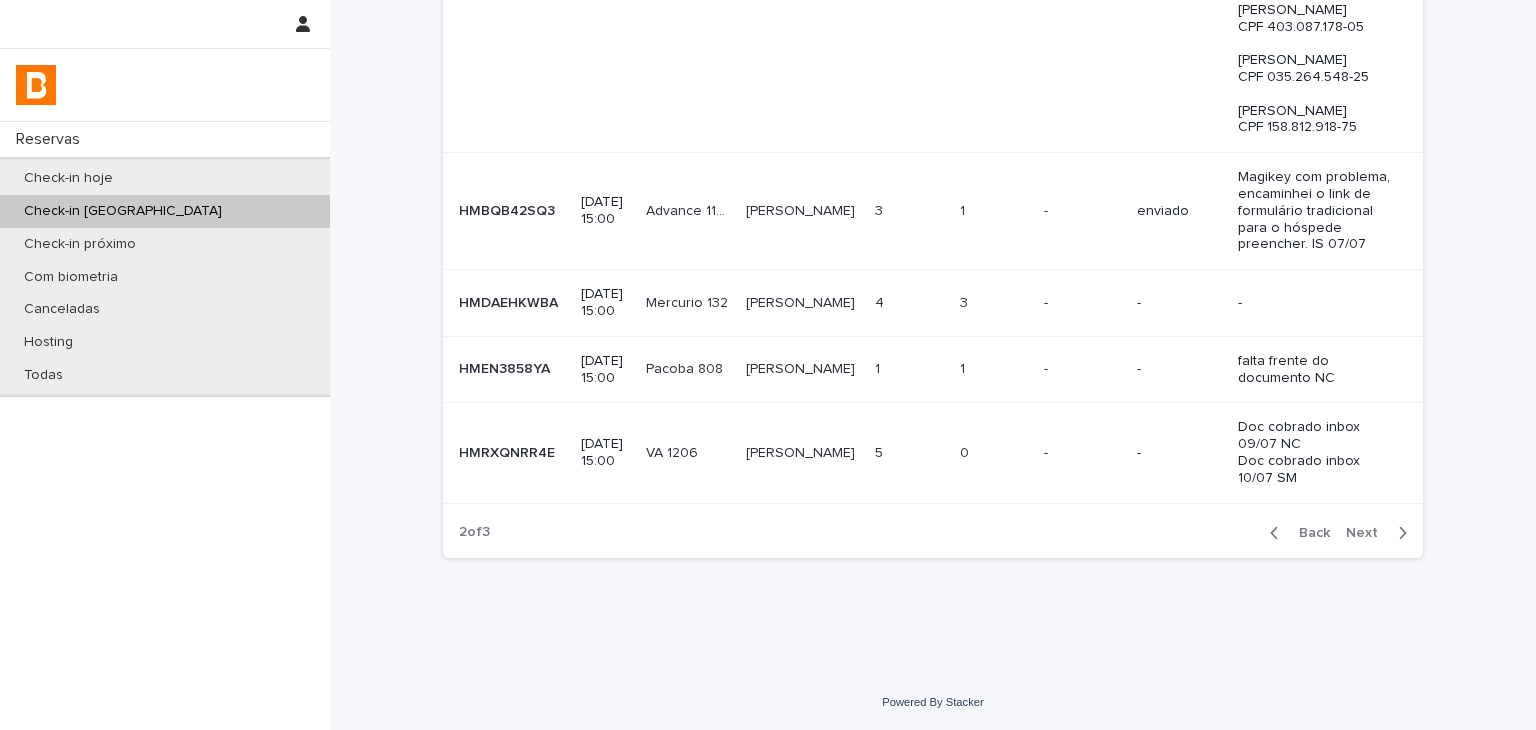 click on "Next" at bounding box center (1368, 533) 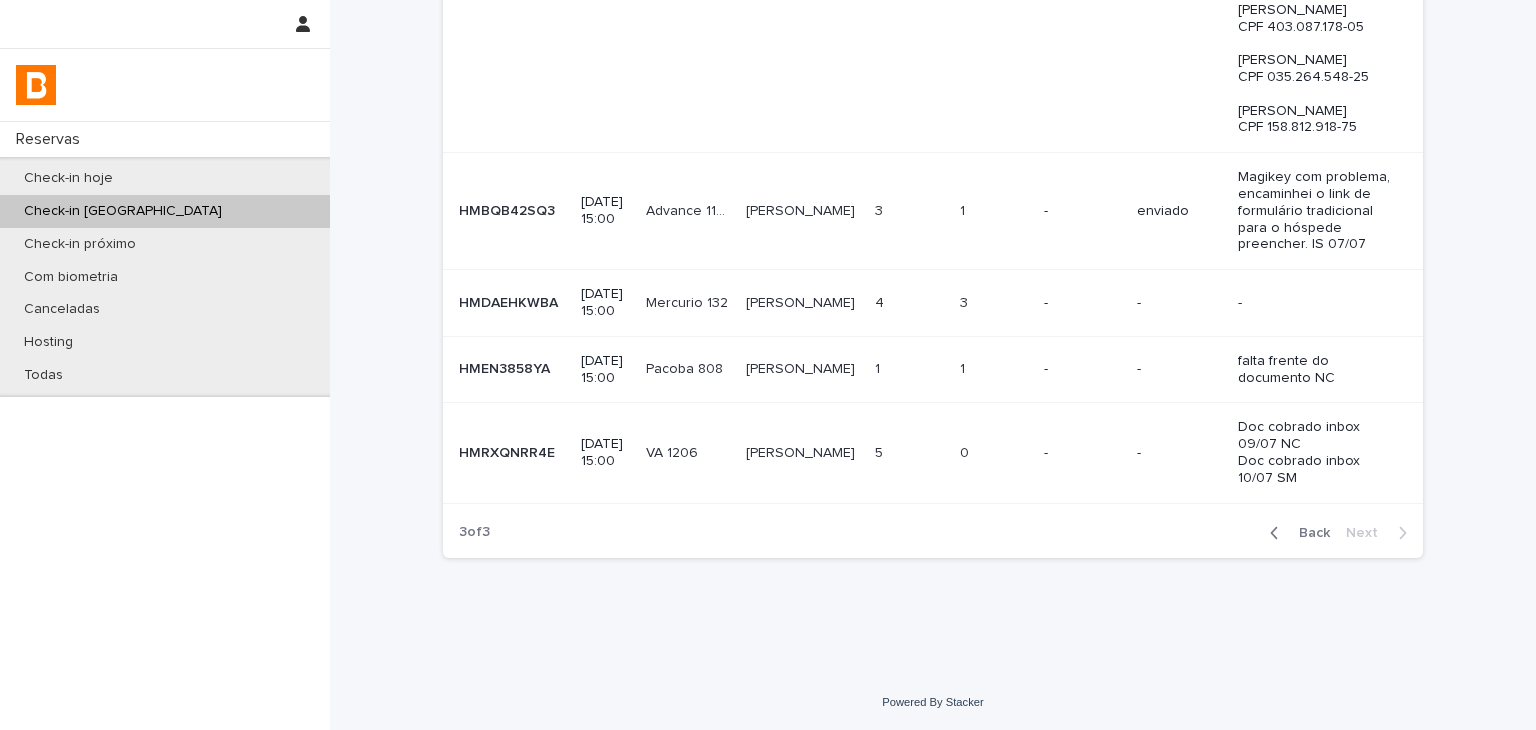 scroll, scrollTop: 0, scrollLeft: 0, axis: both 